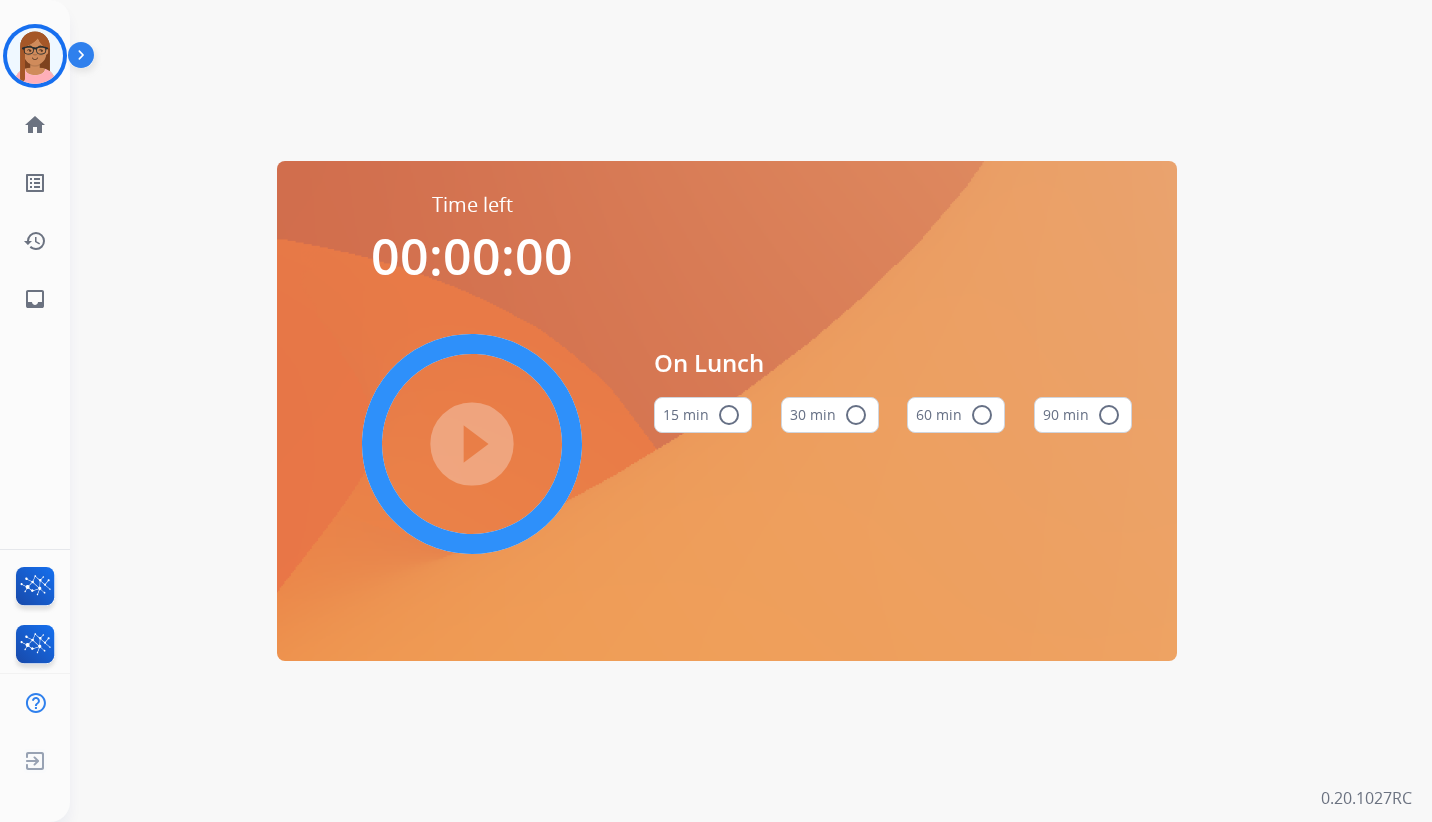 scroll, scrollTop: 0, scrollLeft: 0, axis: both 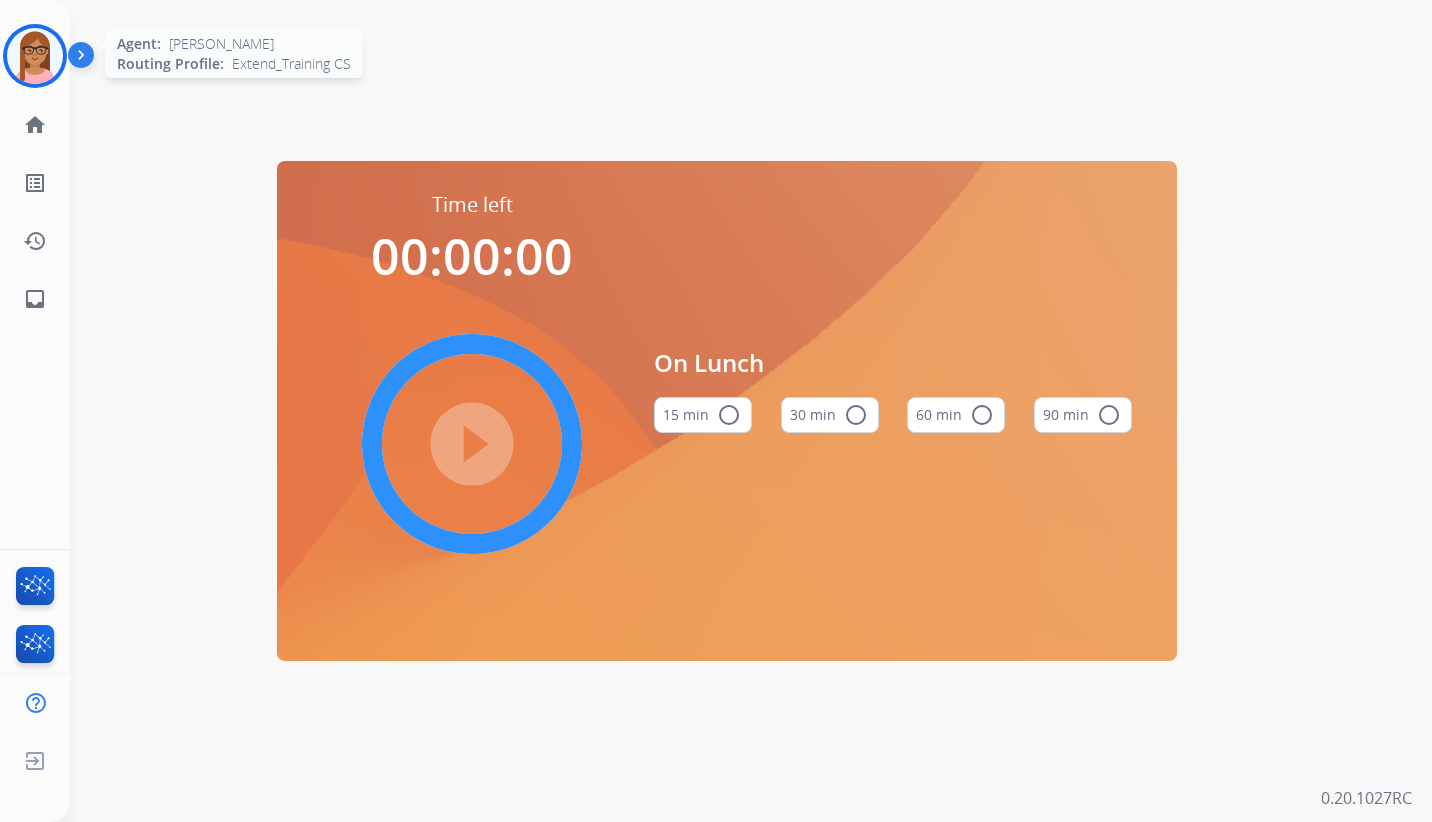 click at bounding box center [35, 56] 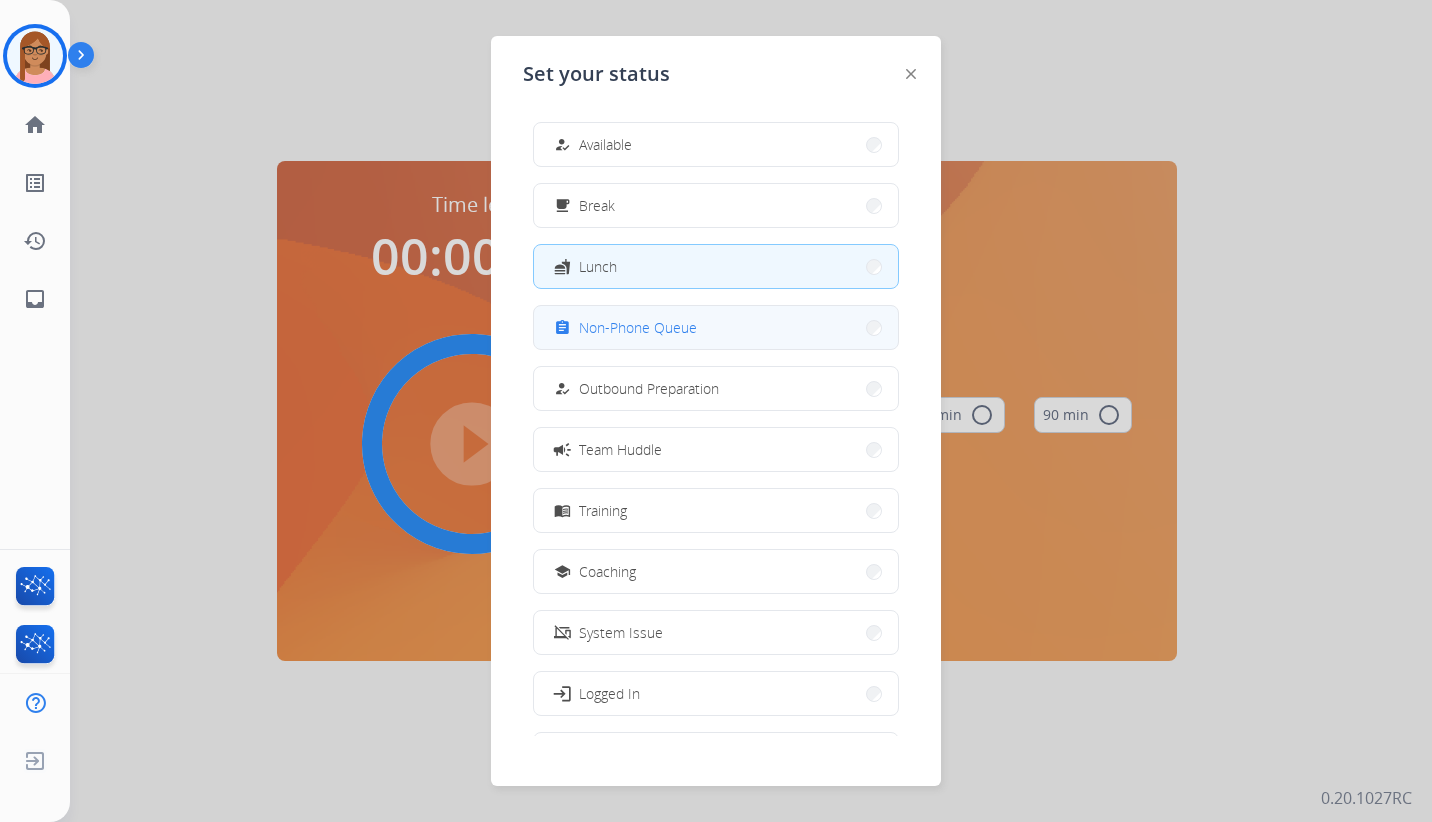 click on "assignment Non-Phone Queue" at bounding box center (716, 327) 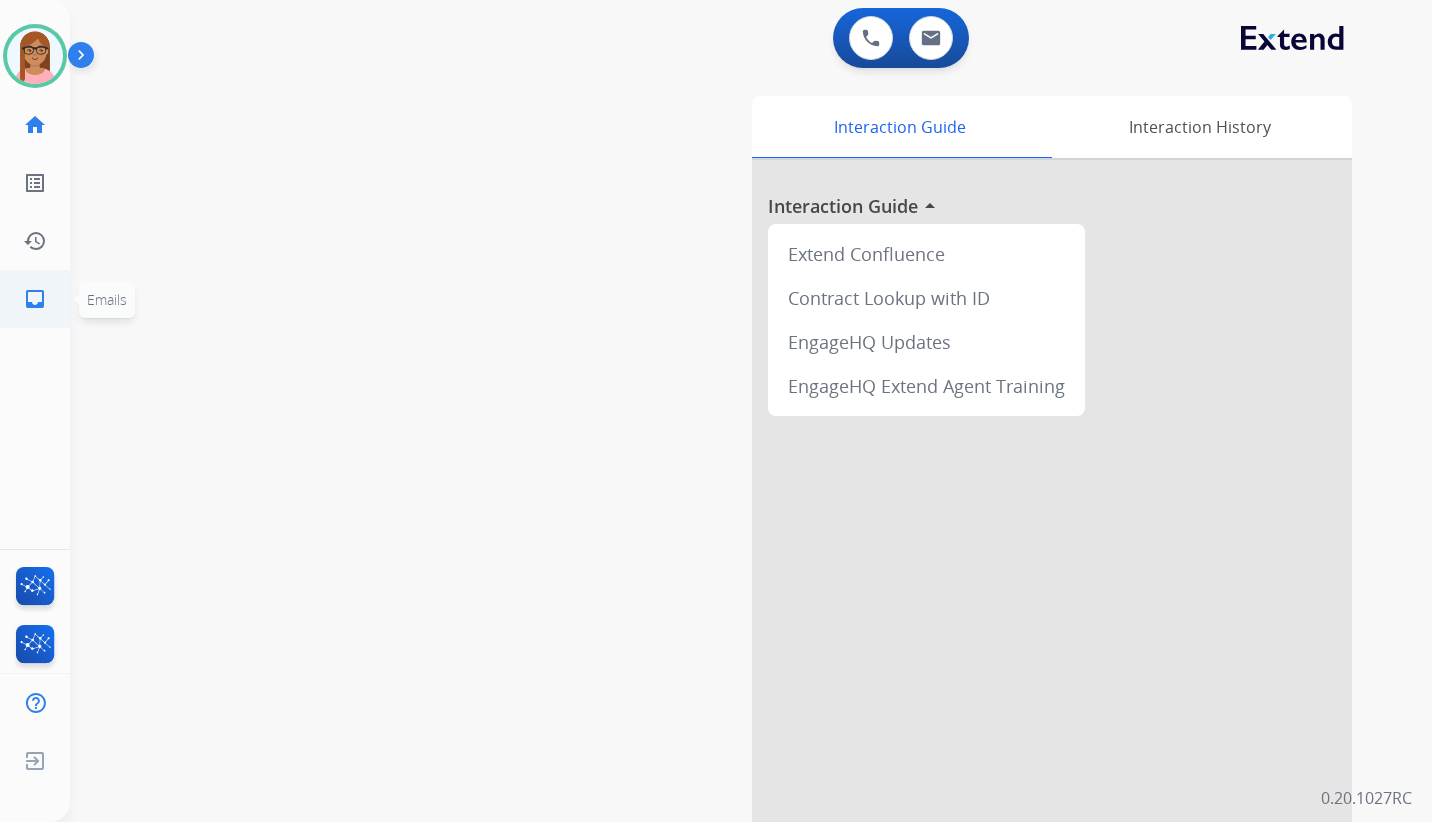 click on "inbox" 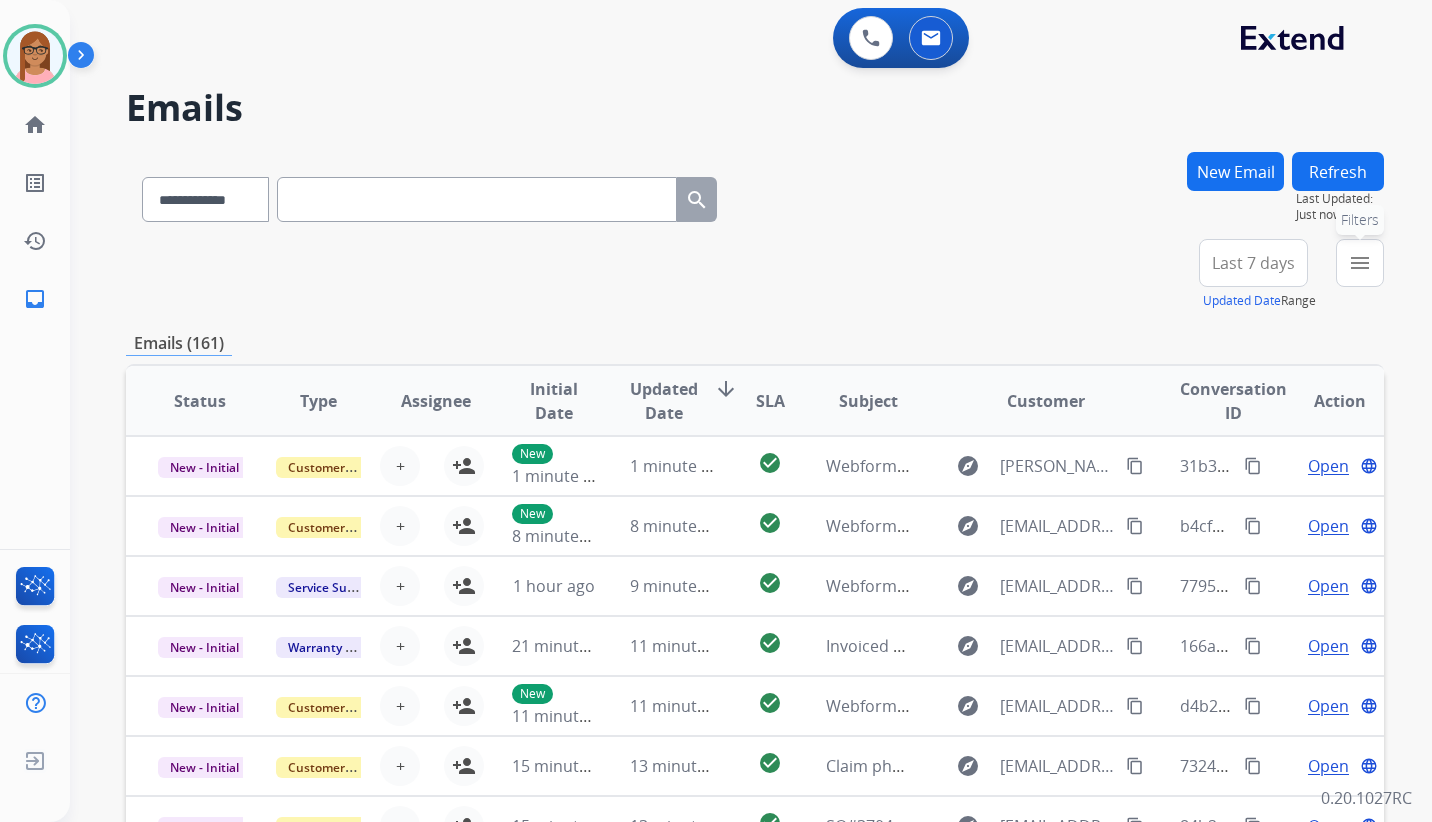 click on "menu  Filters" at bounding box center (1360, 263) 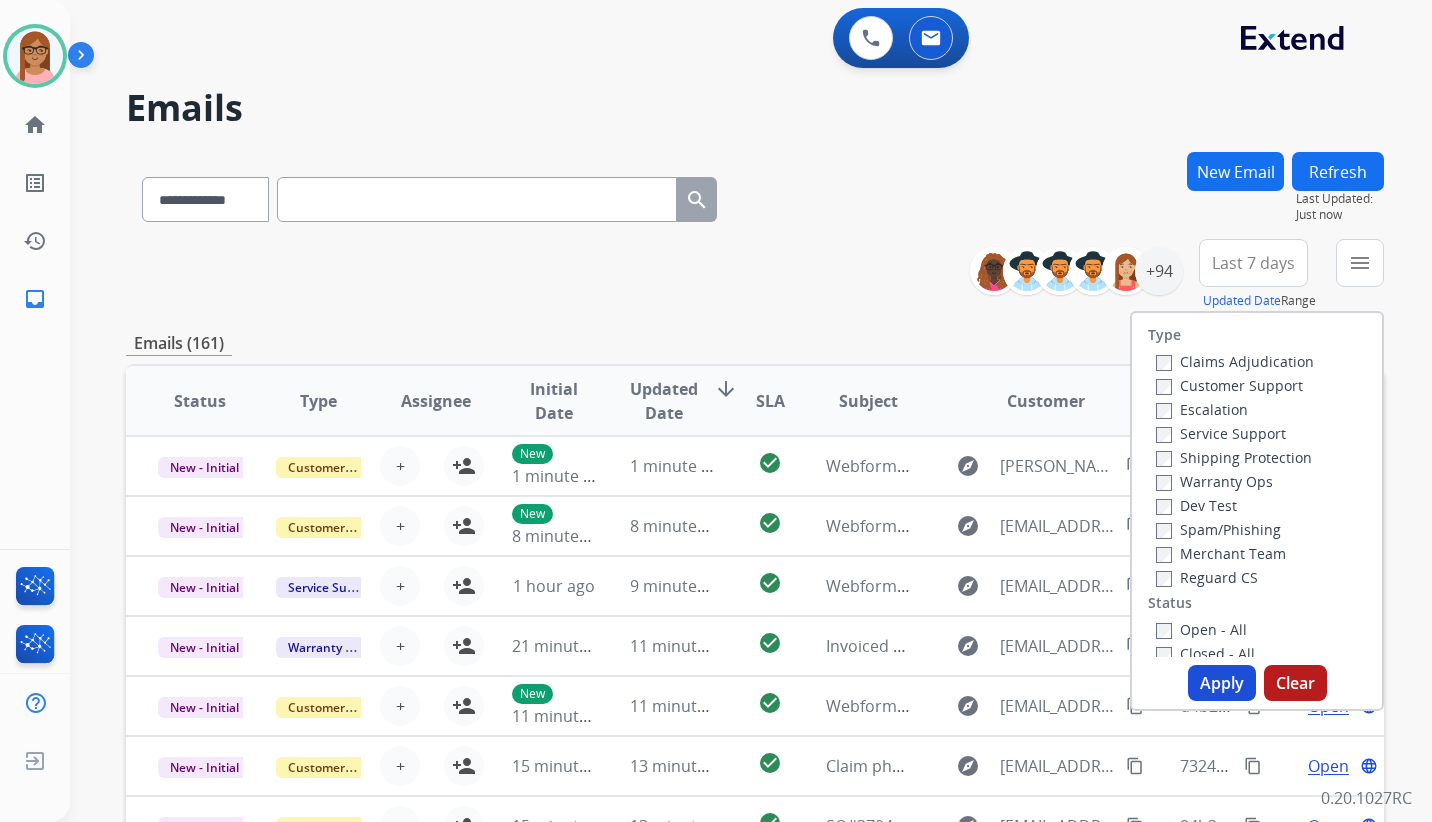 click on "Customer Support" at bounding box center [1229, 385] 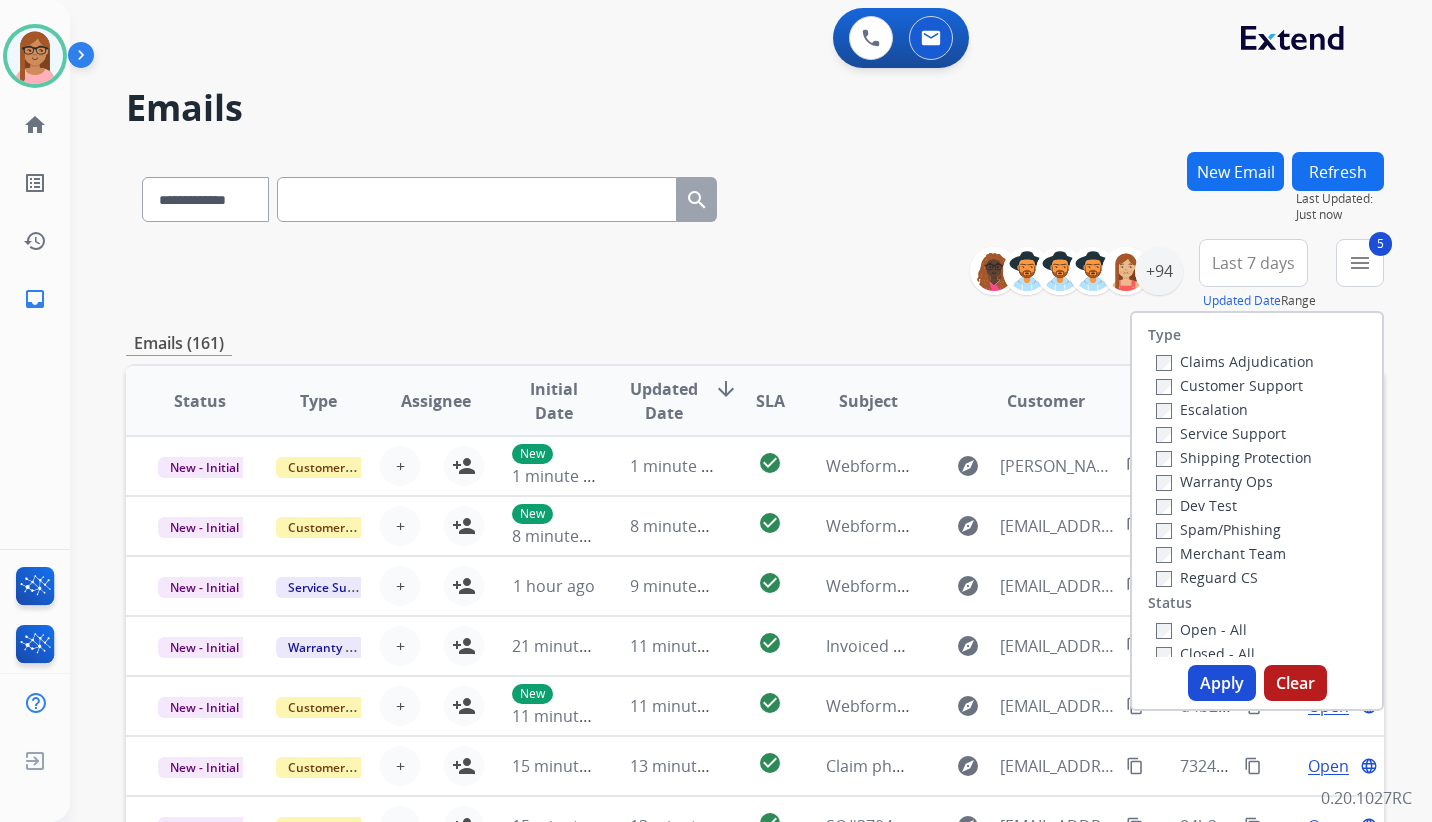 click on "Apply" at bounding box center [1222, 683] 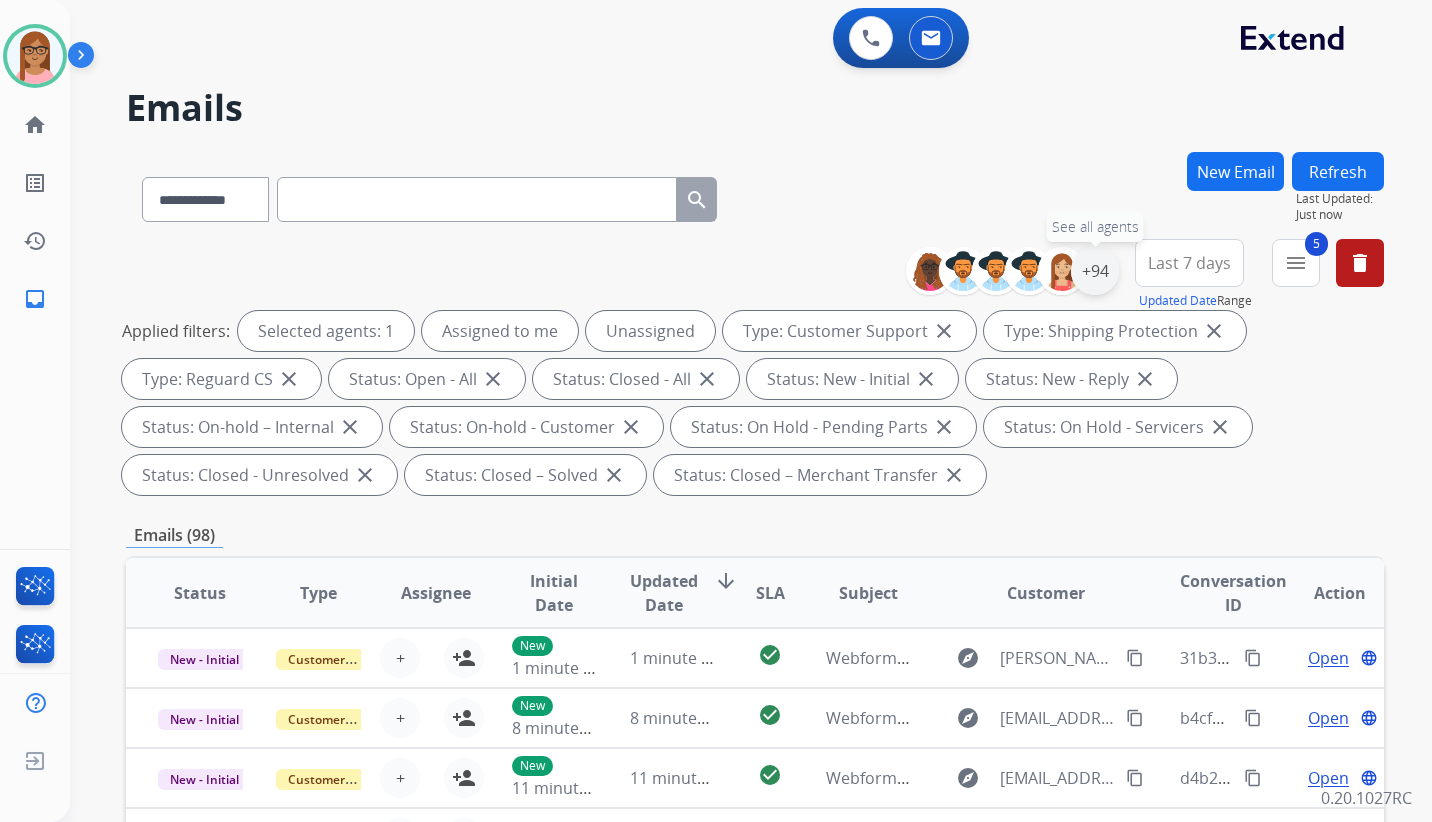 click on "+94" at bounding box center [1095, 271] 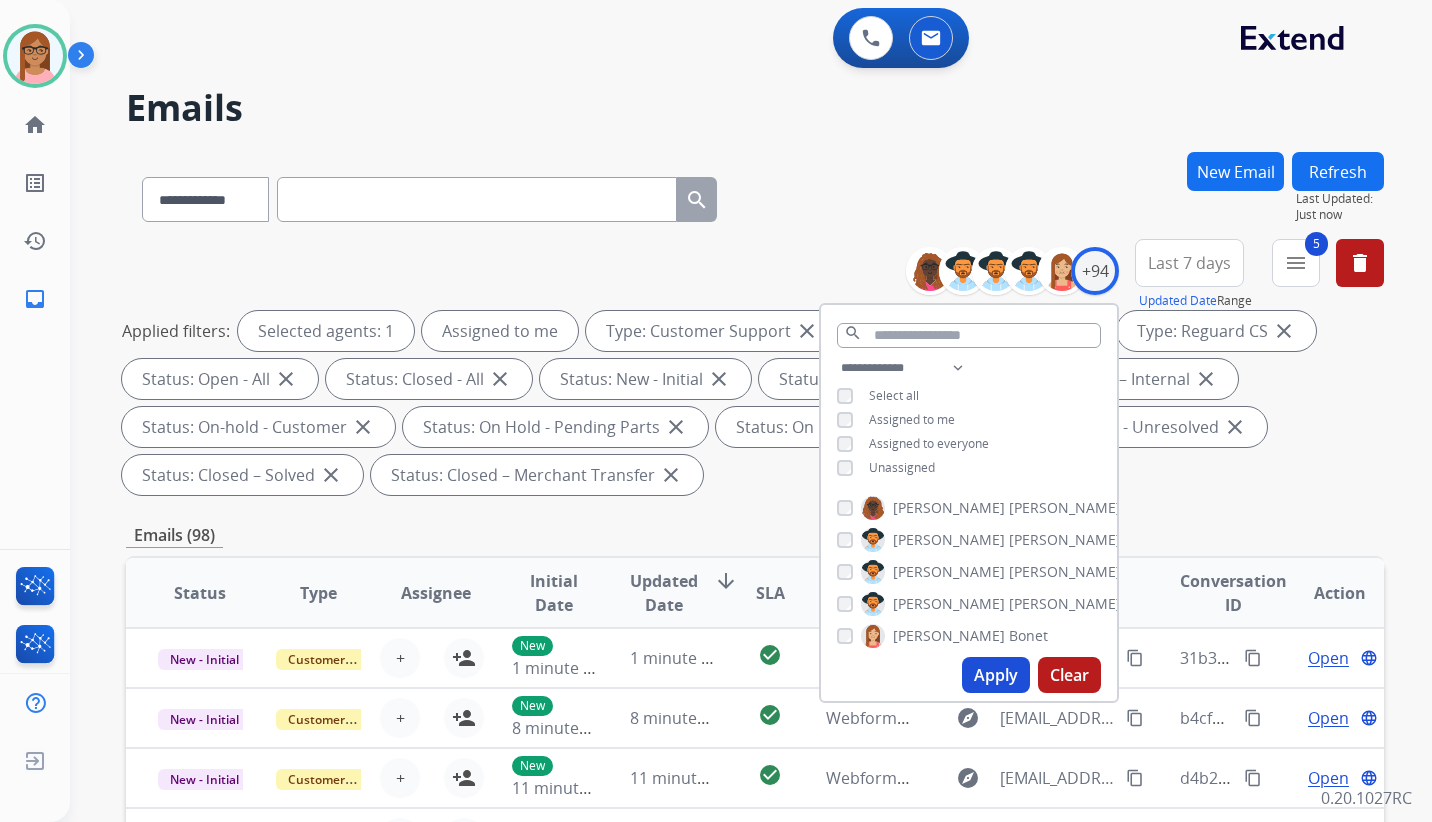 click on "Apply" at bounding box center [996, 675] 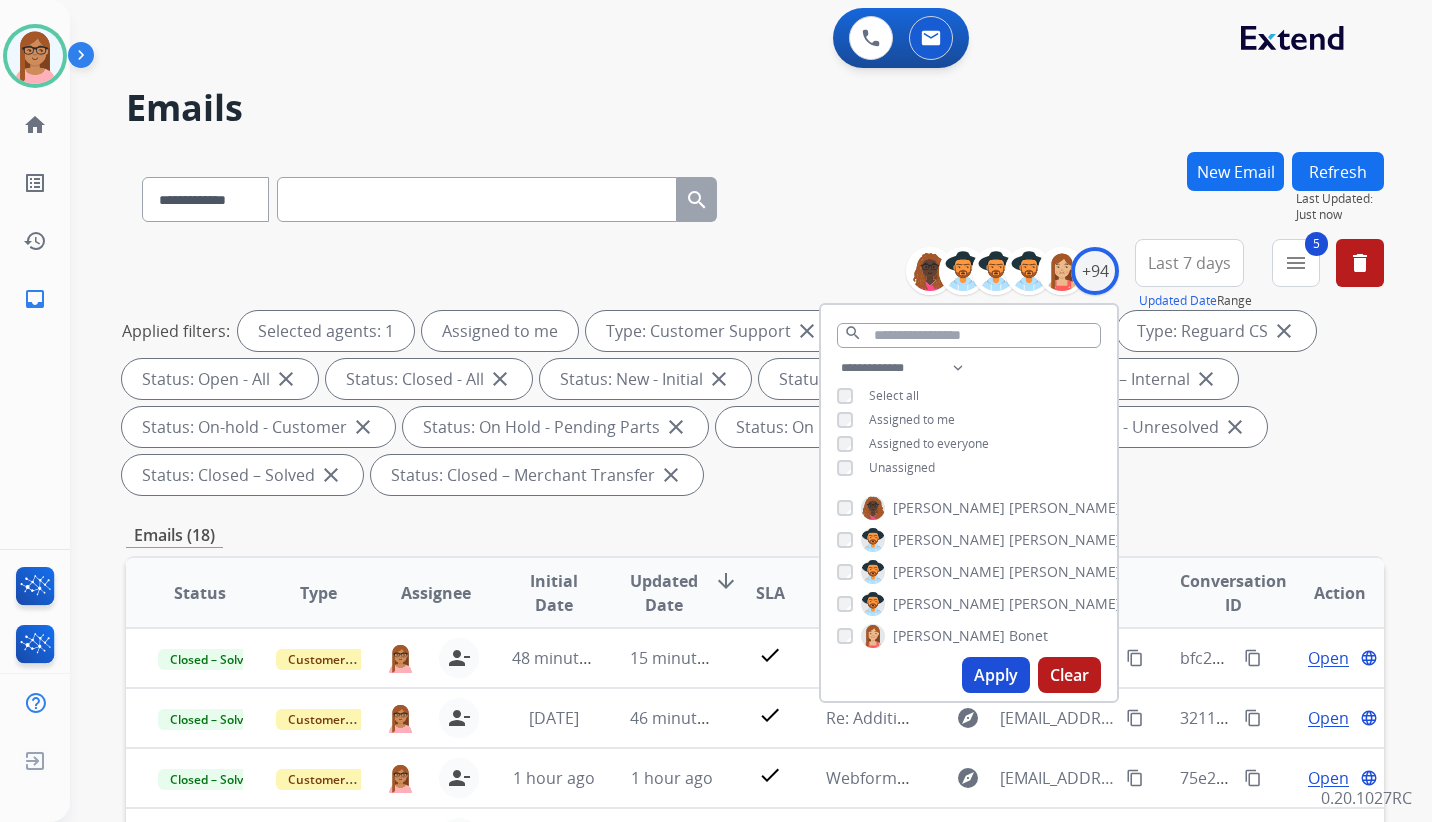 click on "Applied filters:  Selected agents: 1  Assigned to me  Type: Customer Support  close  Type: Shipping Protection  close  Type: Reguard CS  close  Status: Open - All  close  Status: Closed - All  close  Status: New - Initial  close  Status: New - Reply  close  Status: On-hold – Internal  close  Status: On-hold - Customer  close  Status: On Hold - Pending Parts  close  Status: On Hold - Servicers  close  Status: Closed - Unresolved  close  Status: Closed – Solved  close  Status: Closed – Merchant Transfer  close" at bounding box center [751, 403] 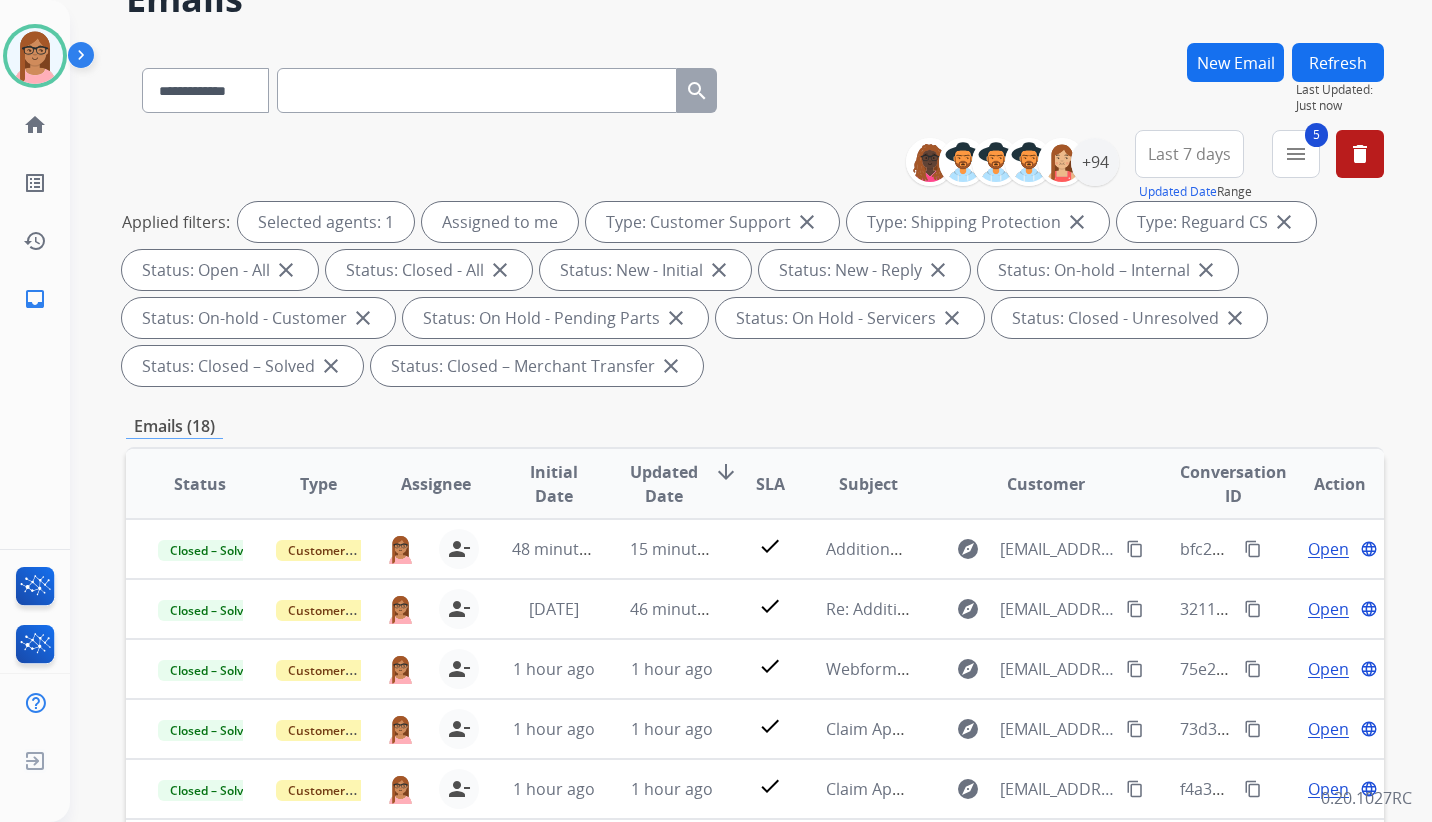 scroll, scrollTop: 100, scrollLeft: 0, axis: vertical 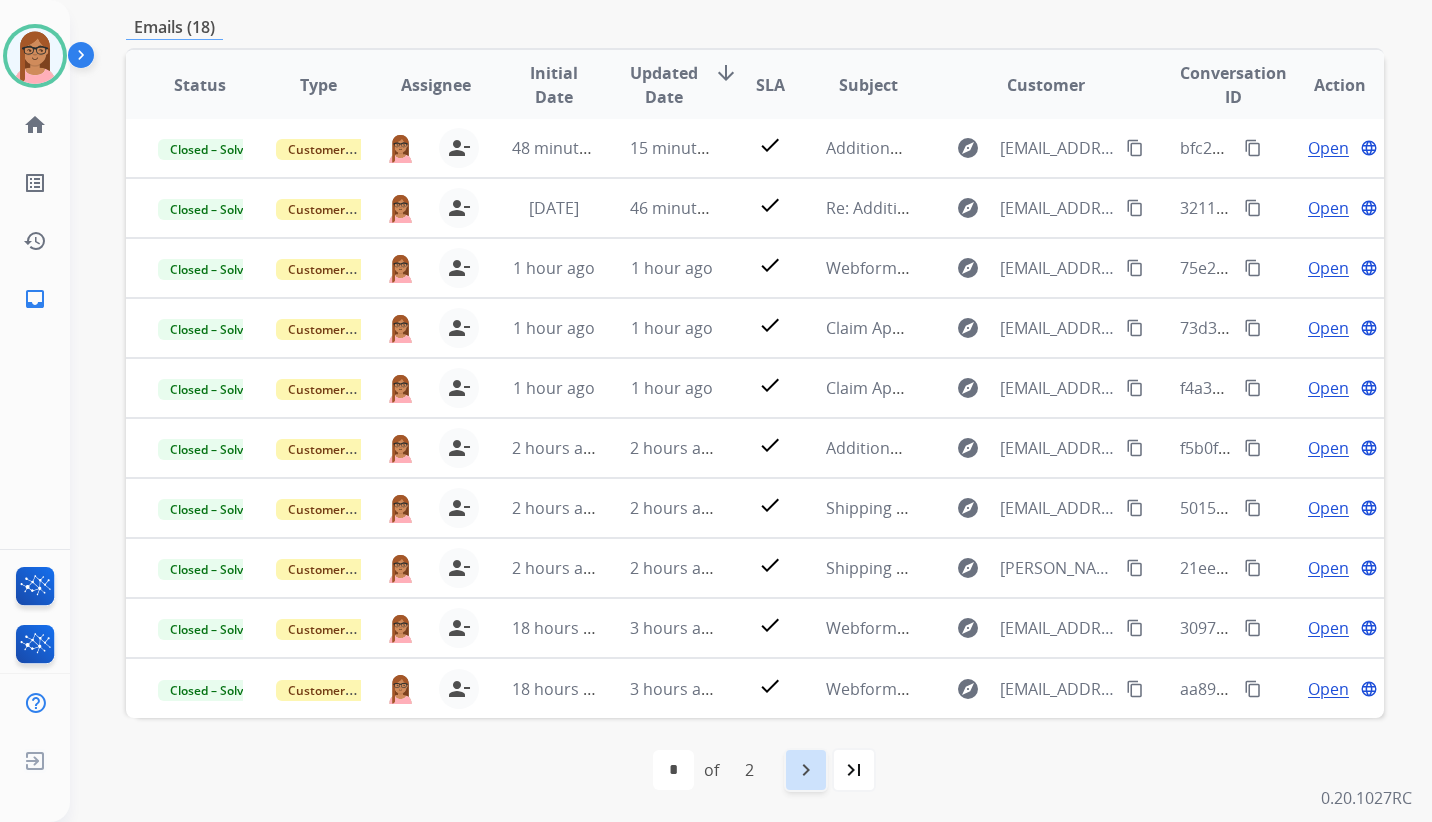 click on "navigate_next" at bounding box center [806, 770] 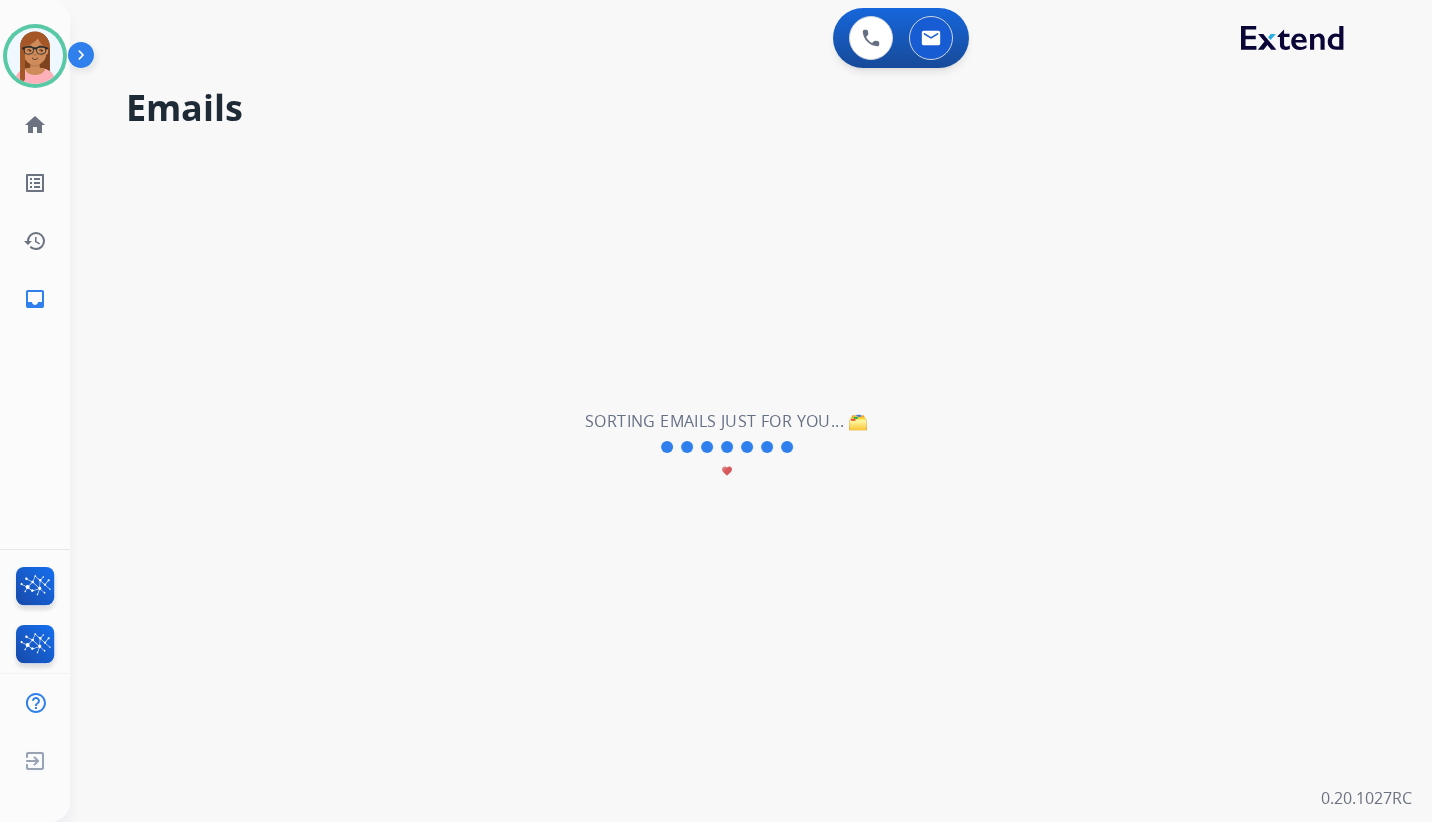 scroll, scrollTop: 0, scrollLeft: 0, axis: both 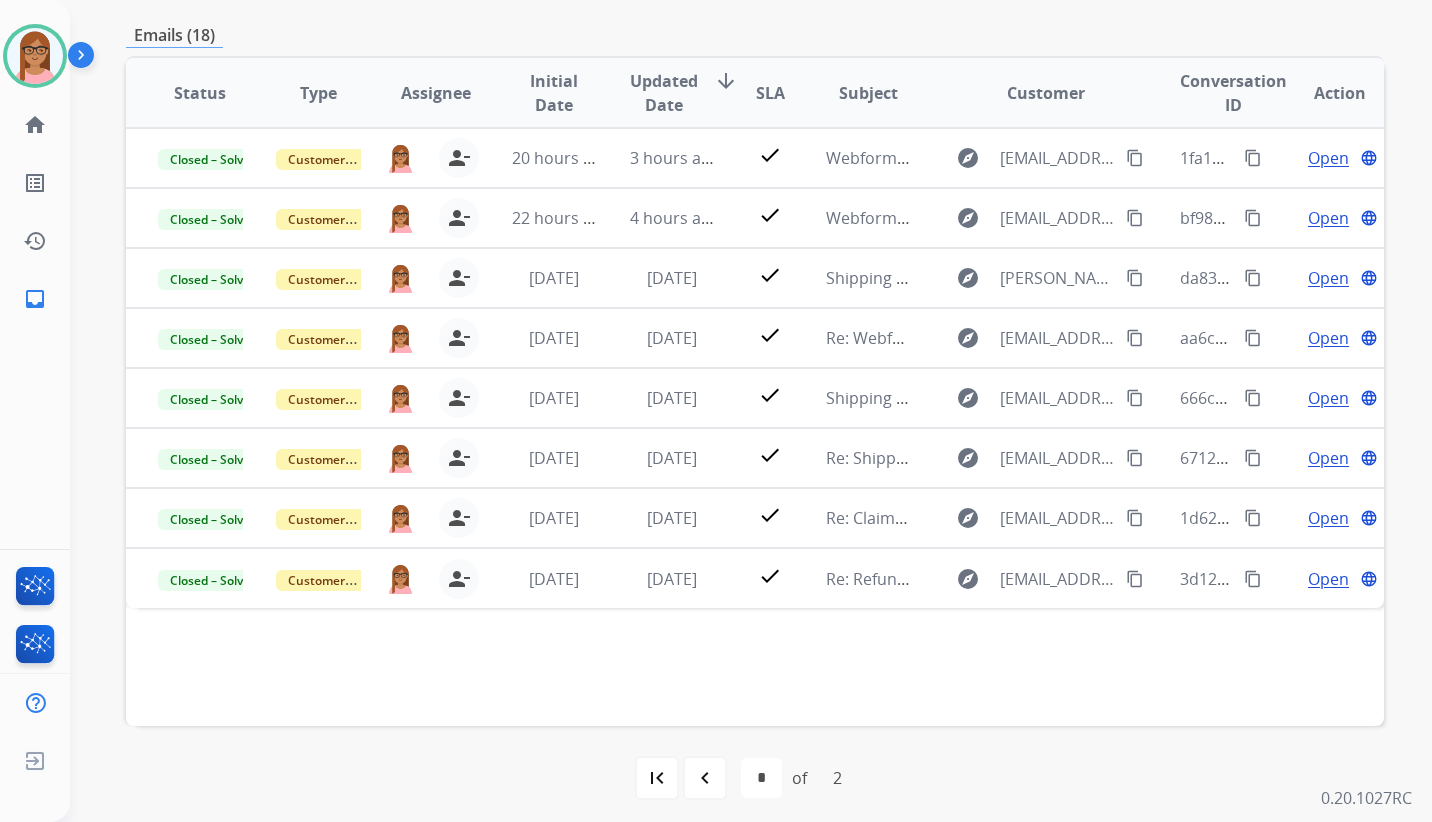 click on "first_page" at bounding box center (657, 778) 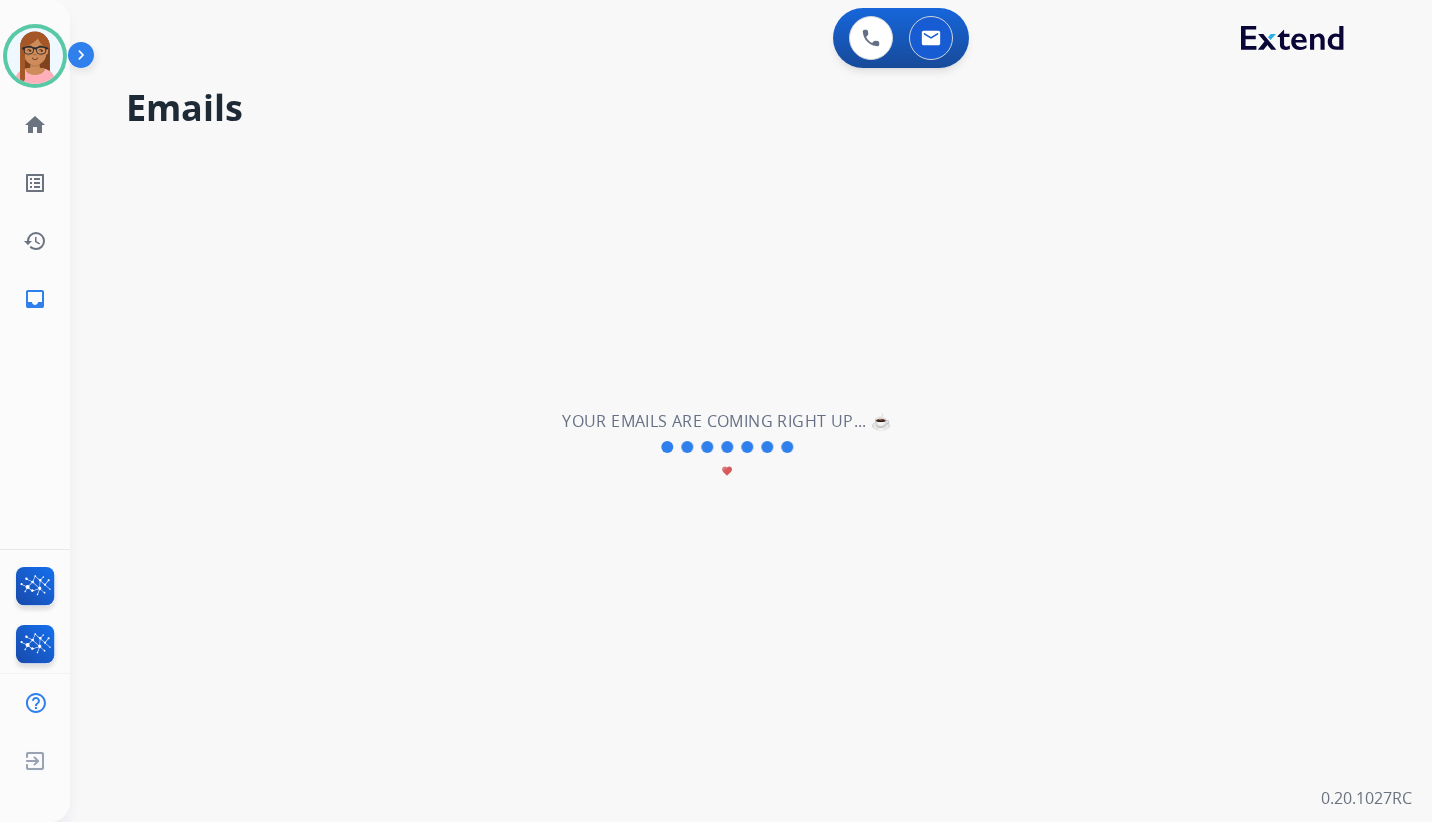 scroll, scrollTop: 0, scrollLeft: 0, axis: both 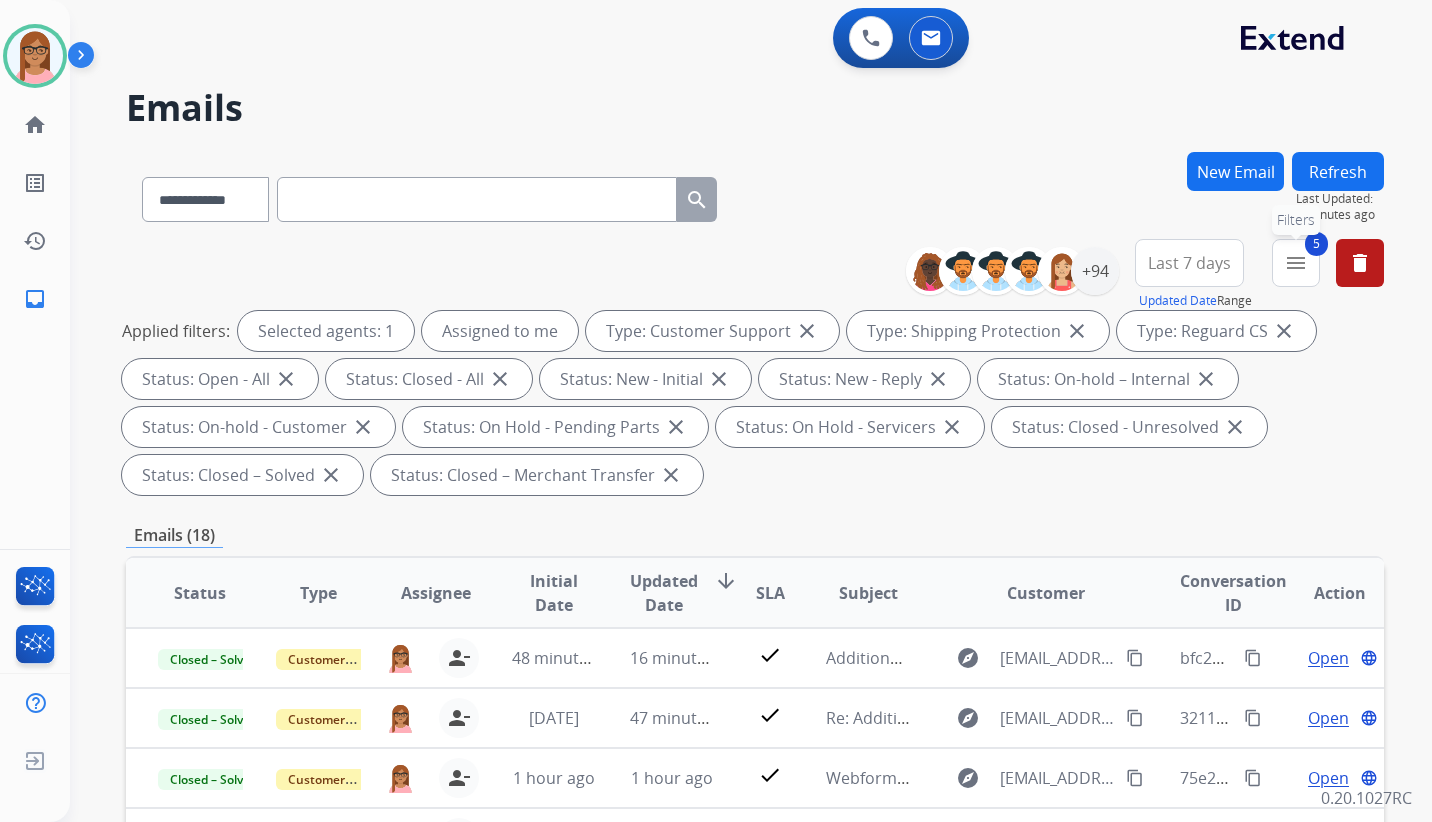 click on "menu" at bounding box center [1296, 263] 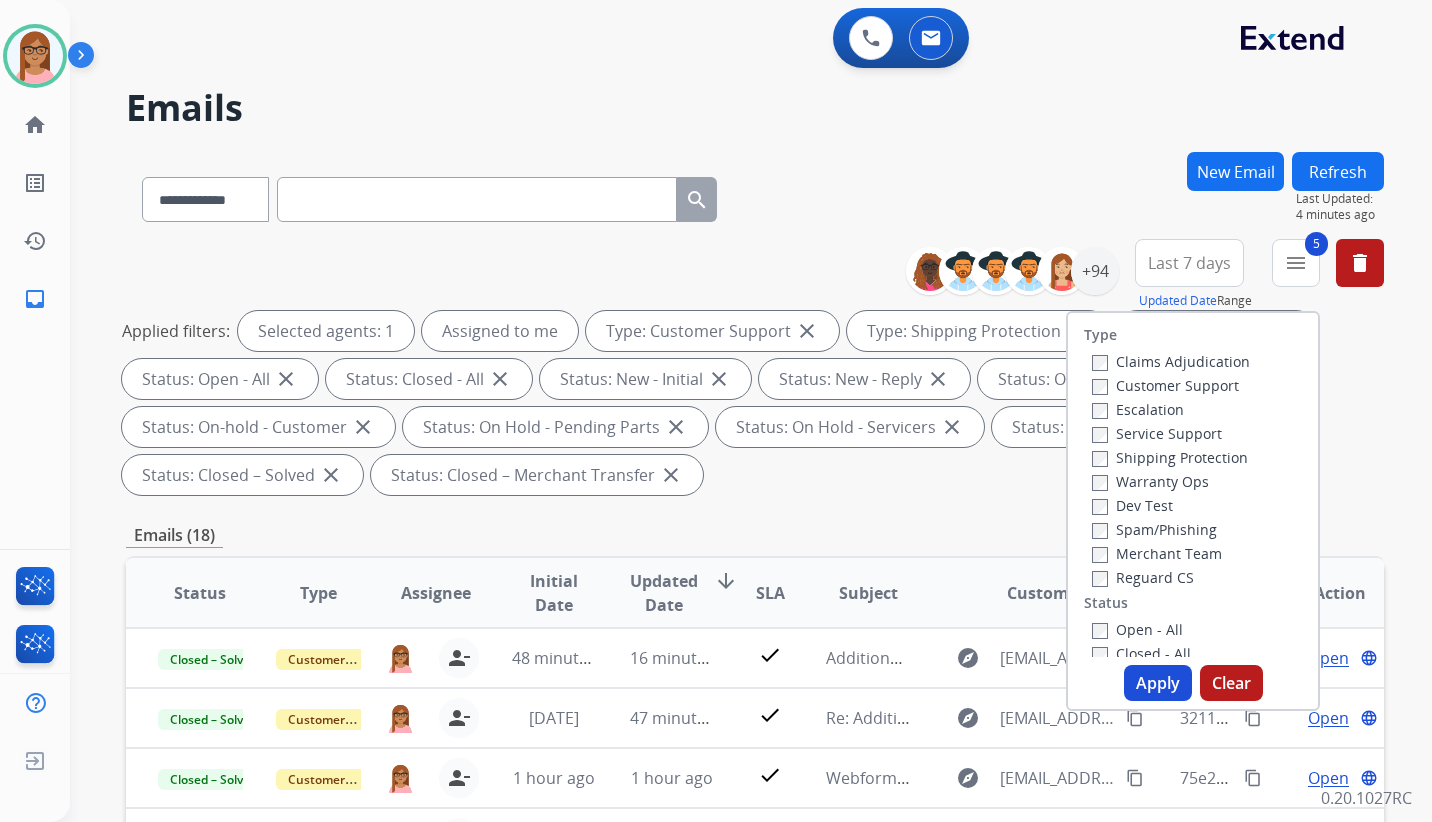 click on "**********" at bounding box center [755, 195] 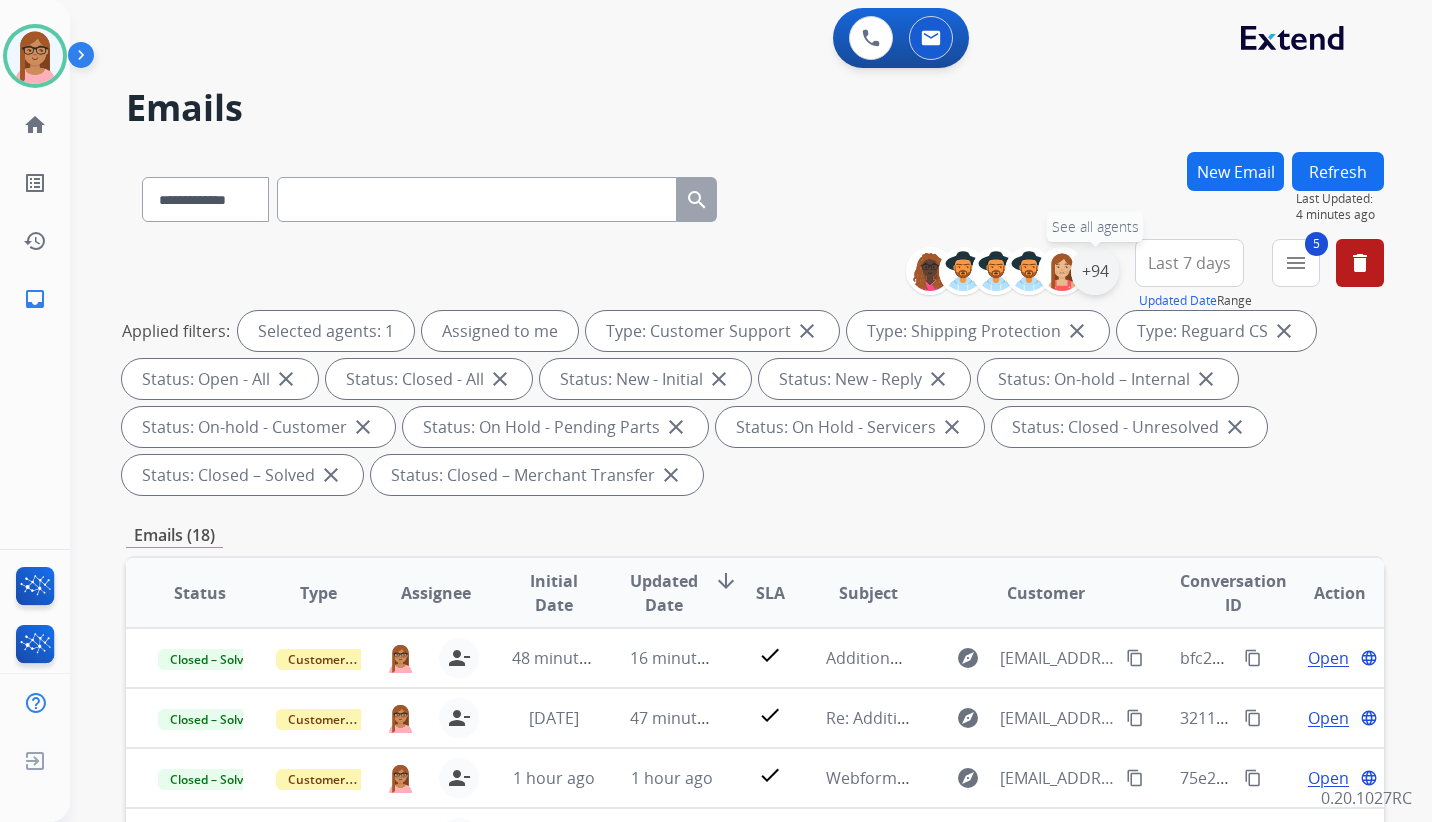 click on "+94" at bounding box center (1095, 271) 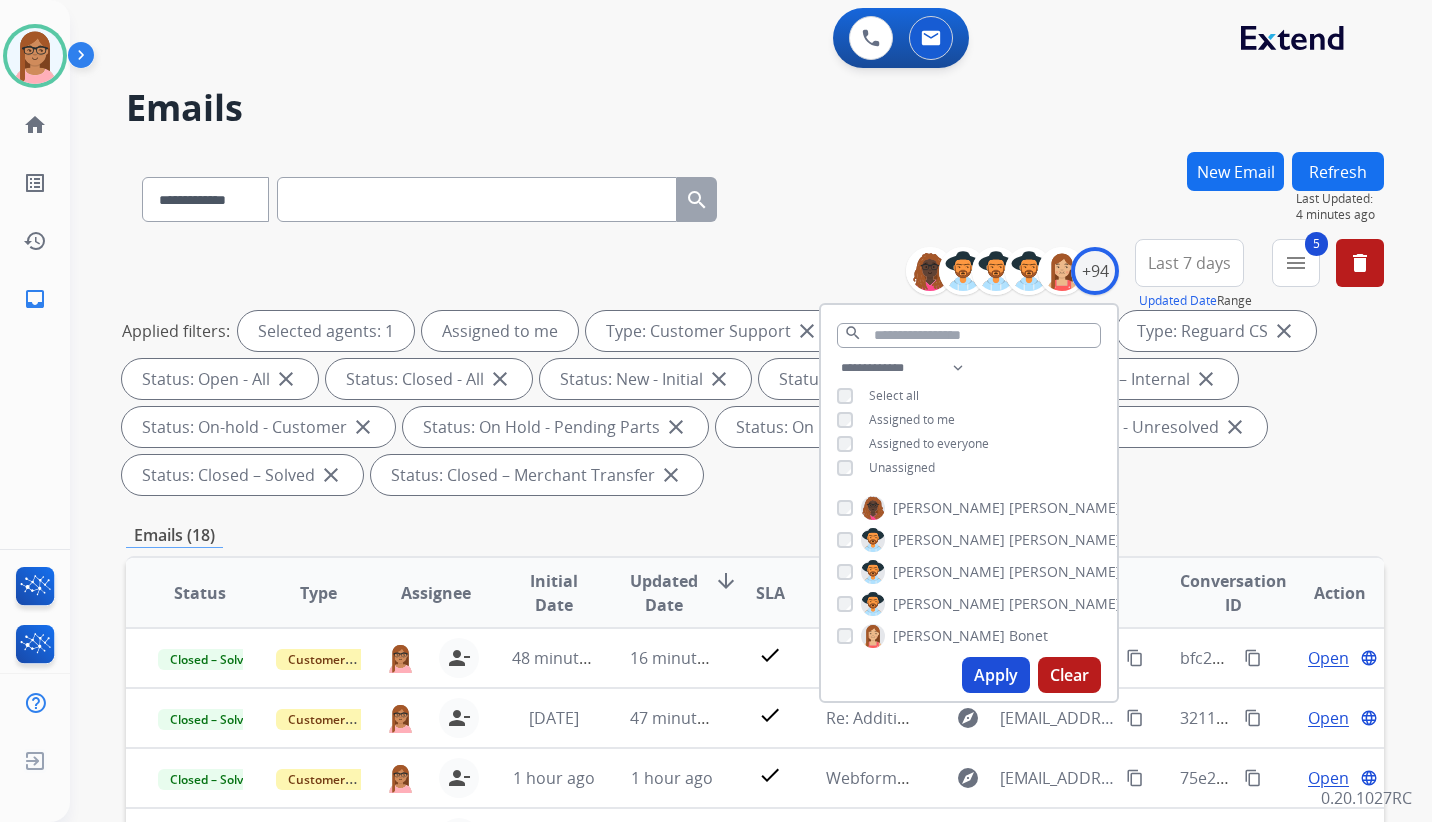 click on "Unassigned" at bounding box center (886, 468) 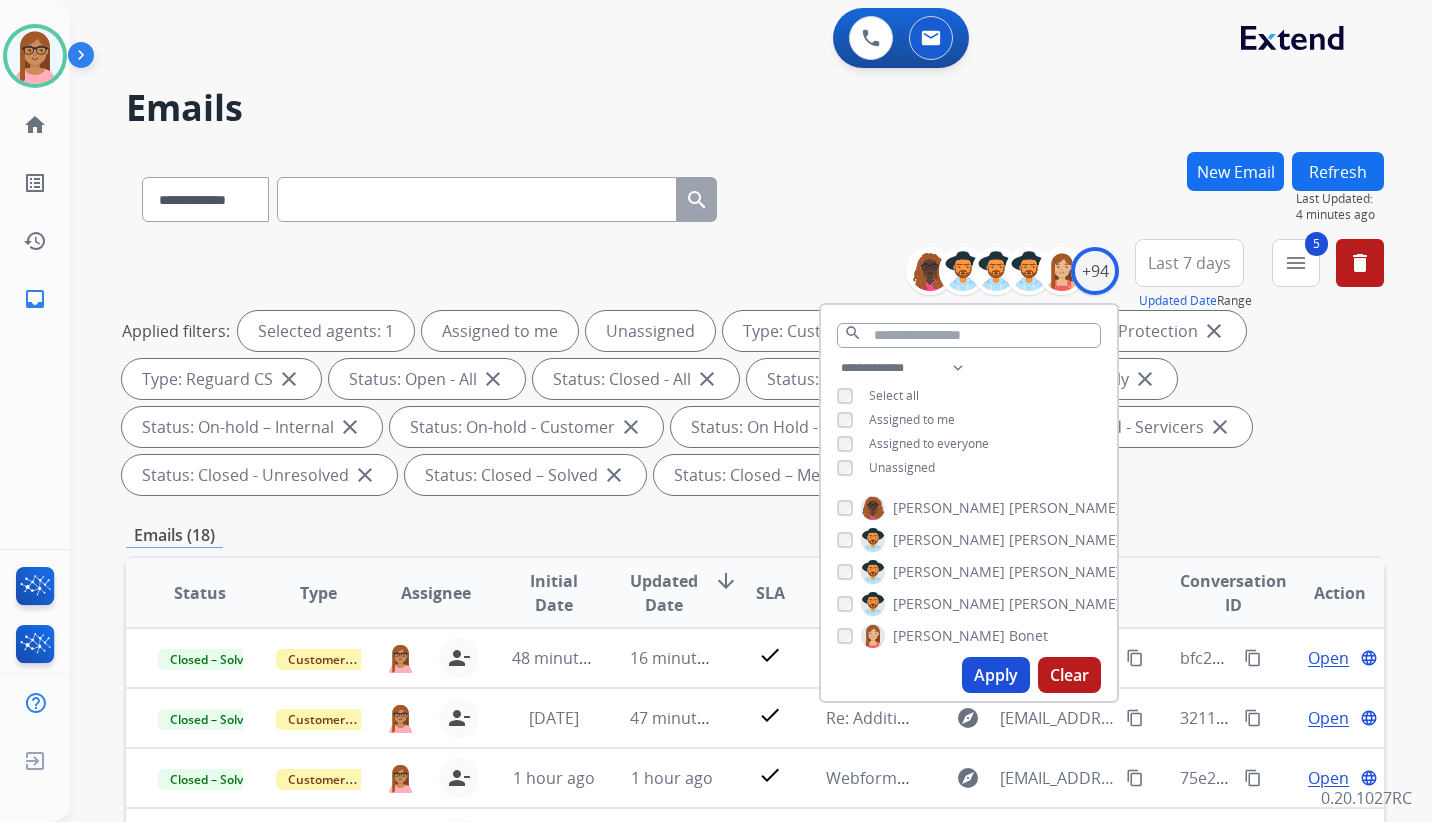 click on "Apply" at bounding box center (996, 675) 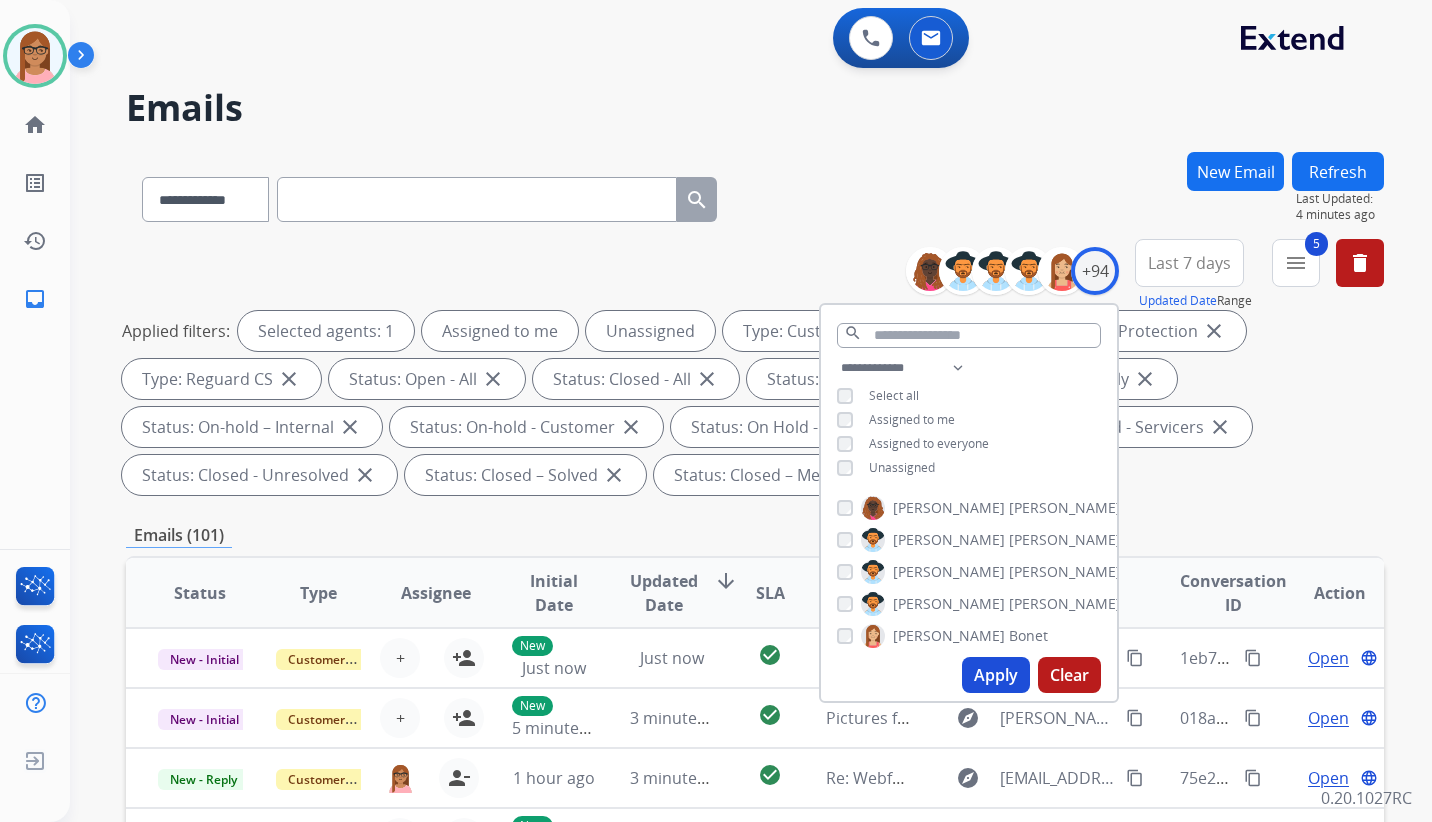 click on "**********" at bounding box center [755, 371] 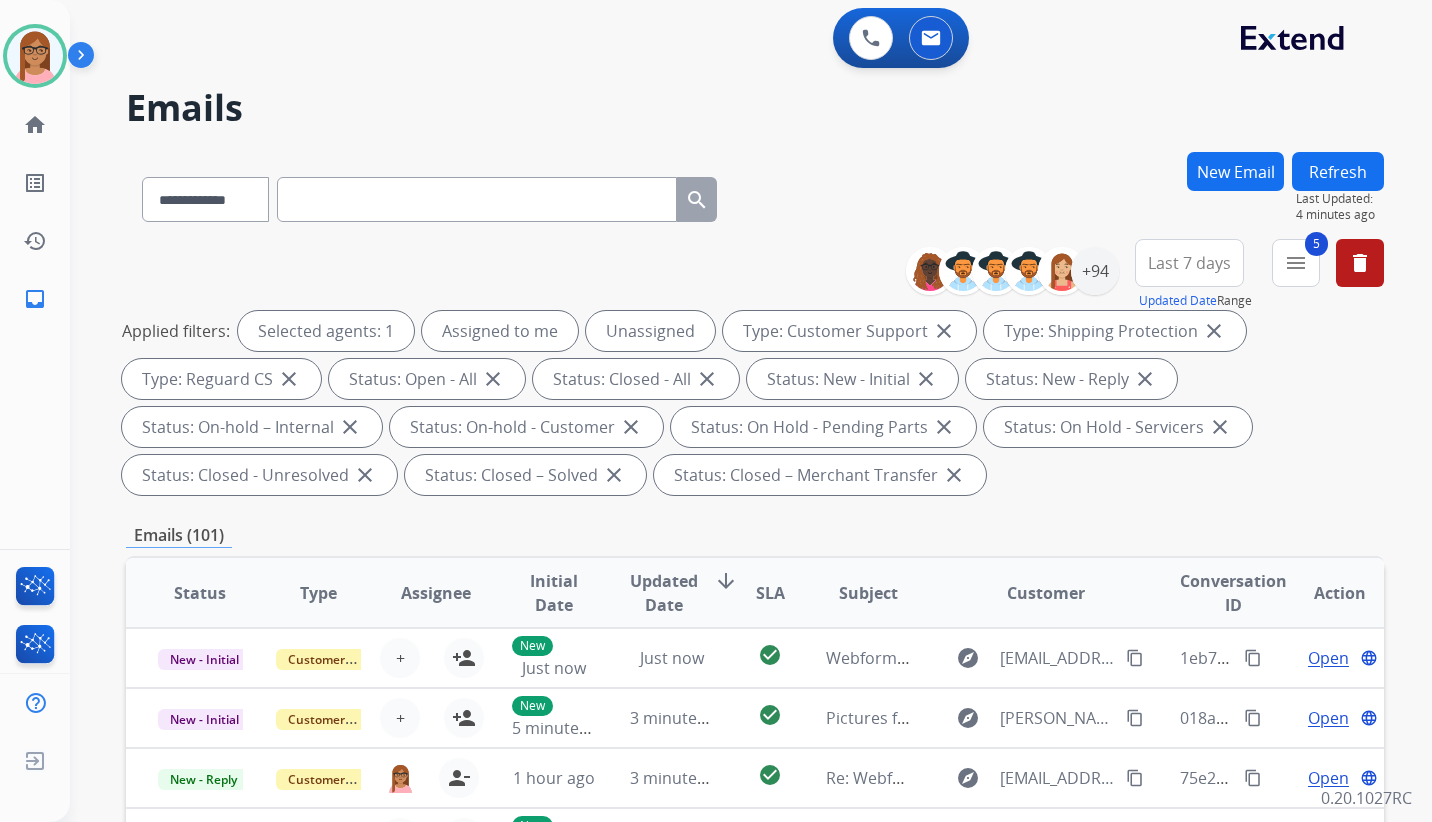 scroll, scrollTop: 2, scrollLeft: 0, axis: vertical 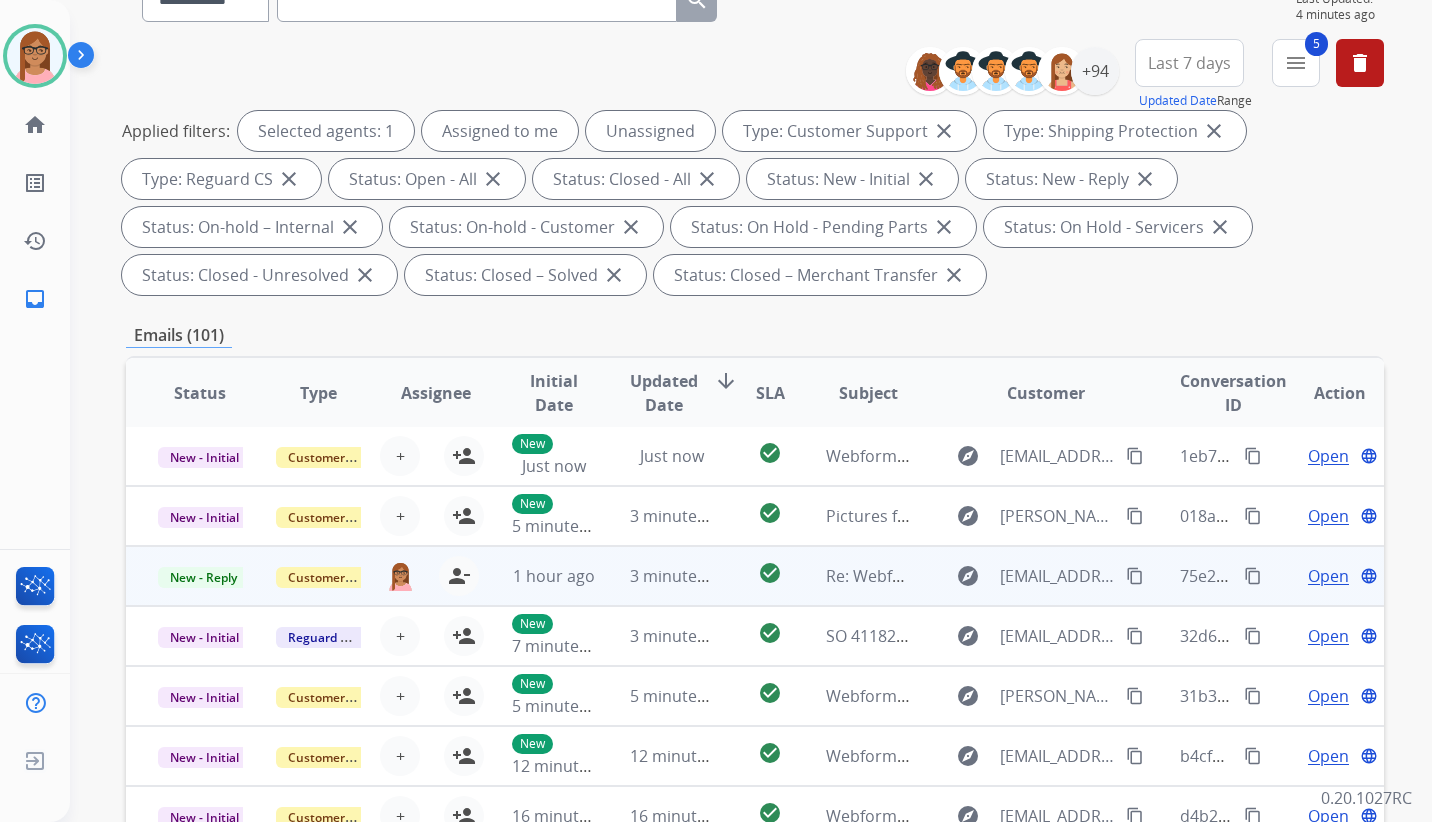 click on "Open" at bounding box center (1328, 576) 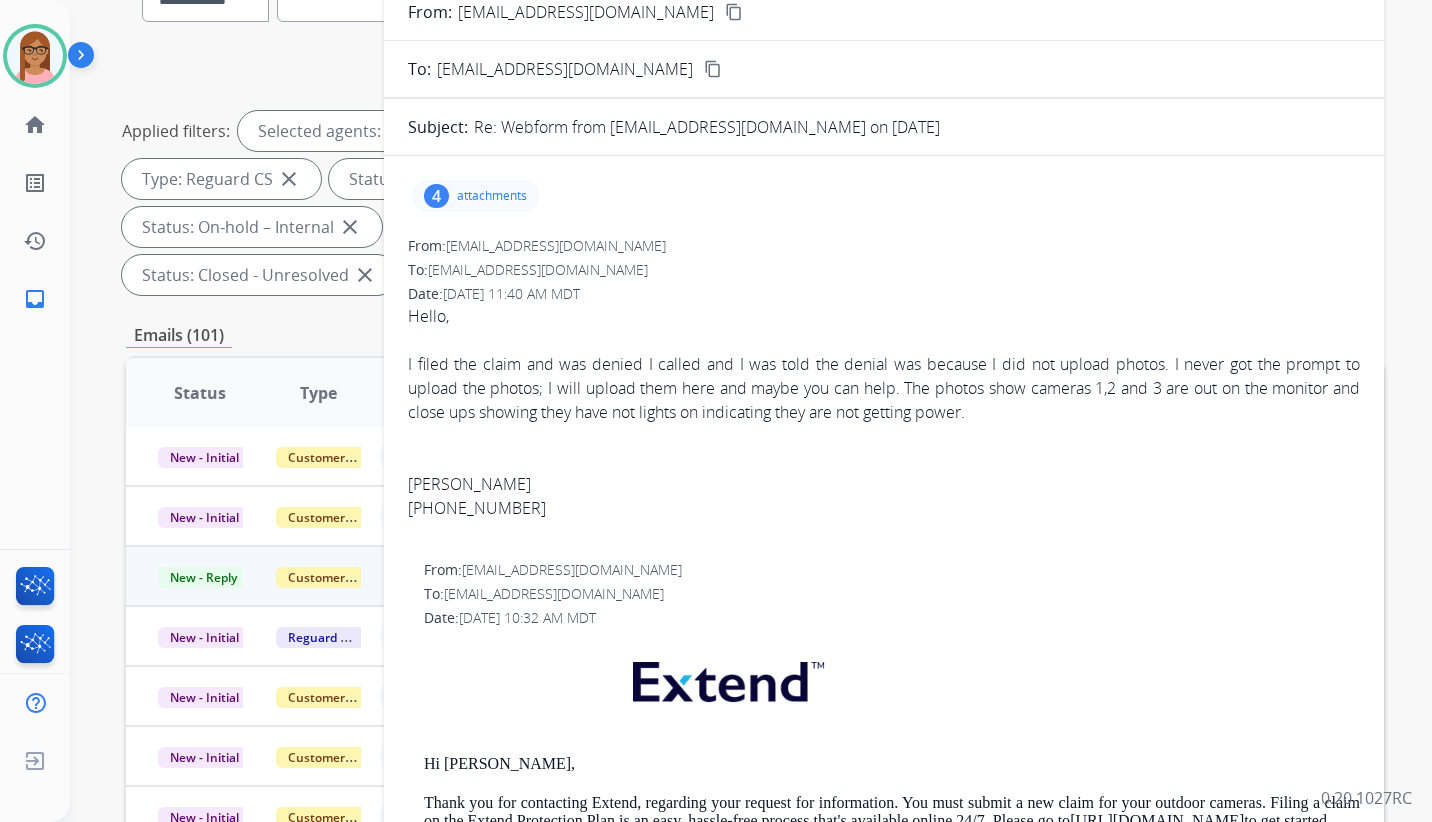scroll, scrollTop: 0, scrollLeft: 0, axis: both 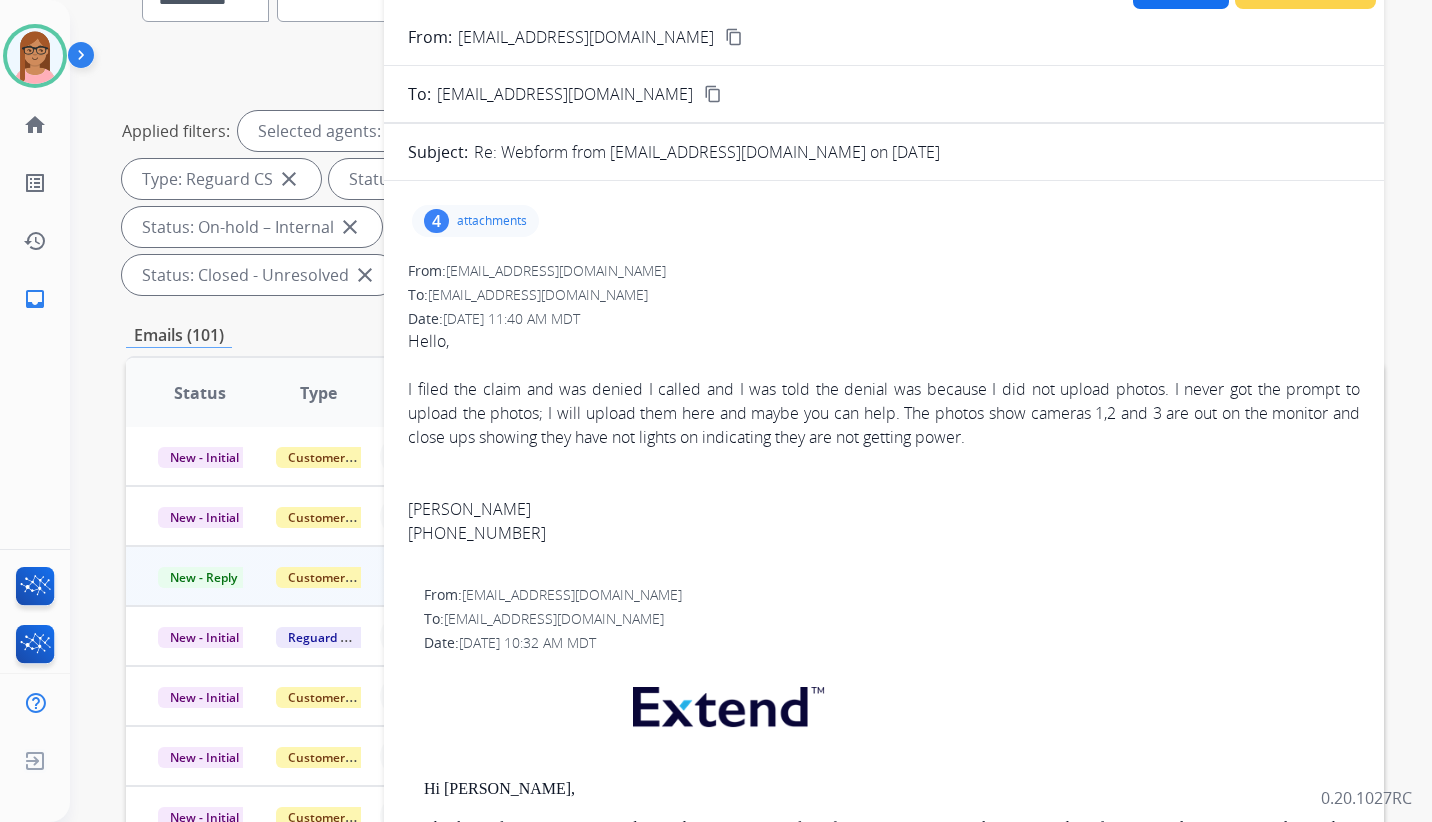 click on "attachments" at bounding box center [492, 221] 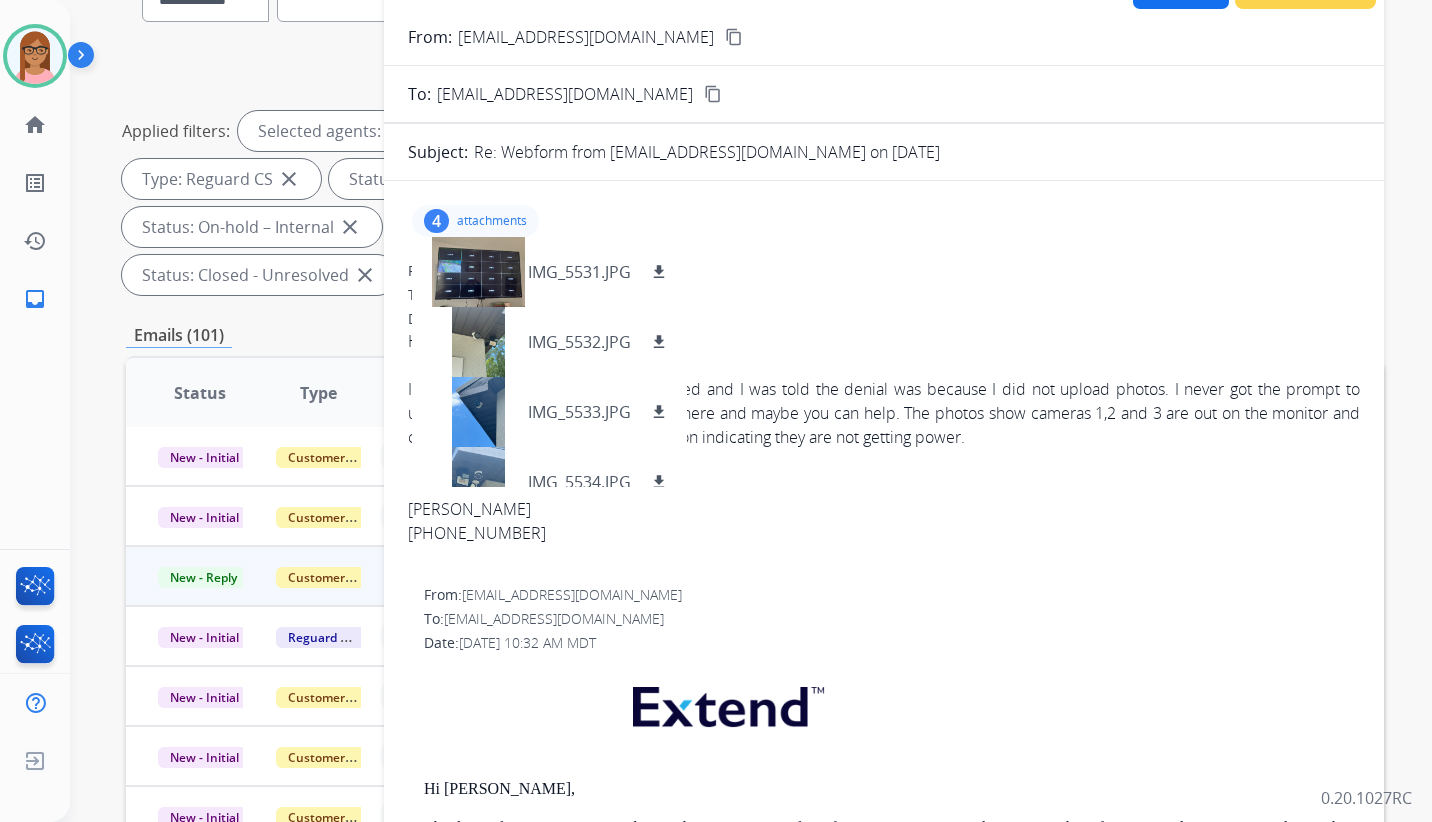 click on "From:  nicholashyams@aol.com" at bounding box center (884, 271) 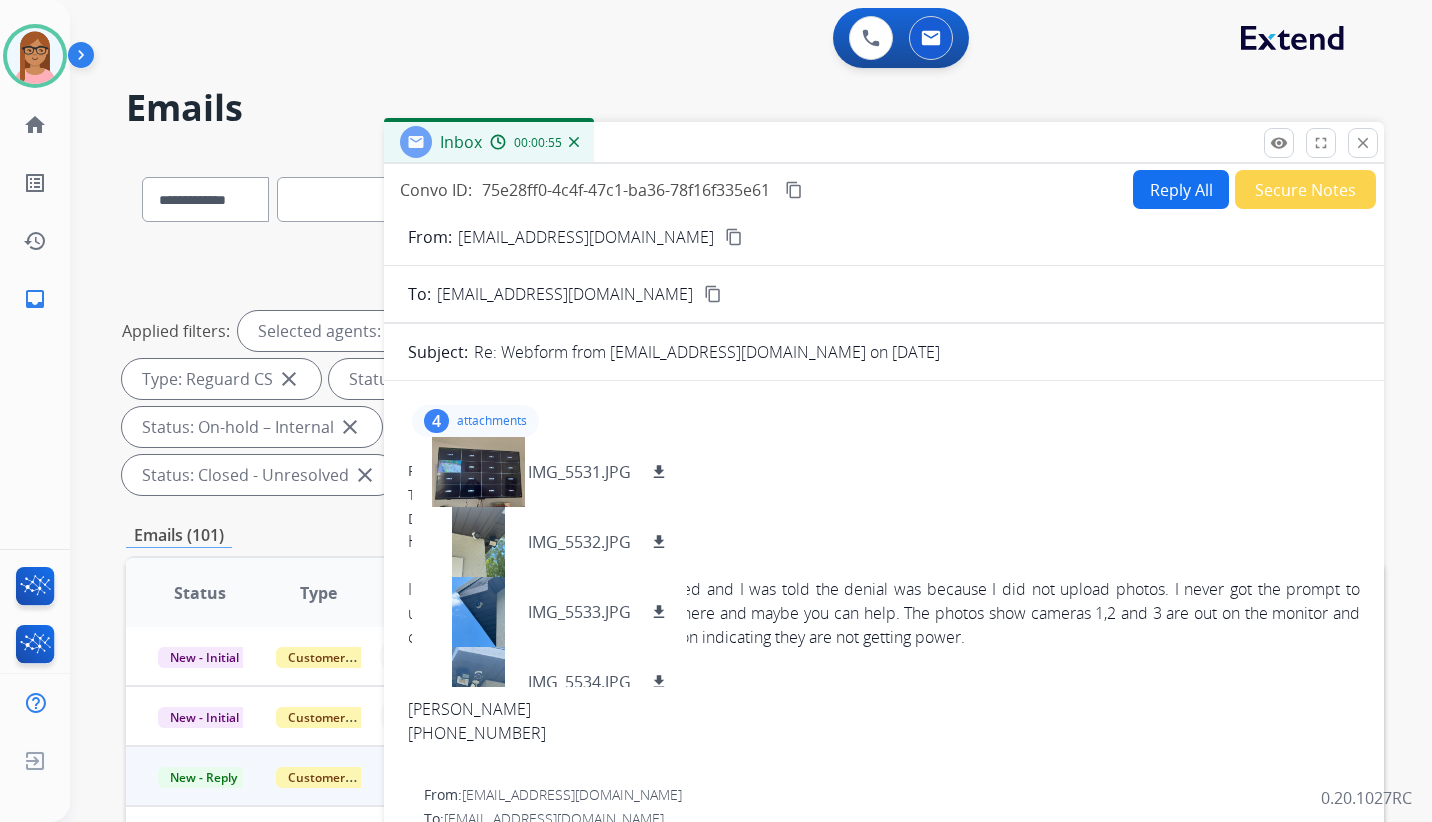 click on "content_copy" at bounding box center [734, 237] 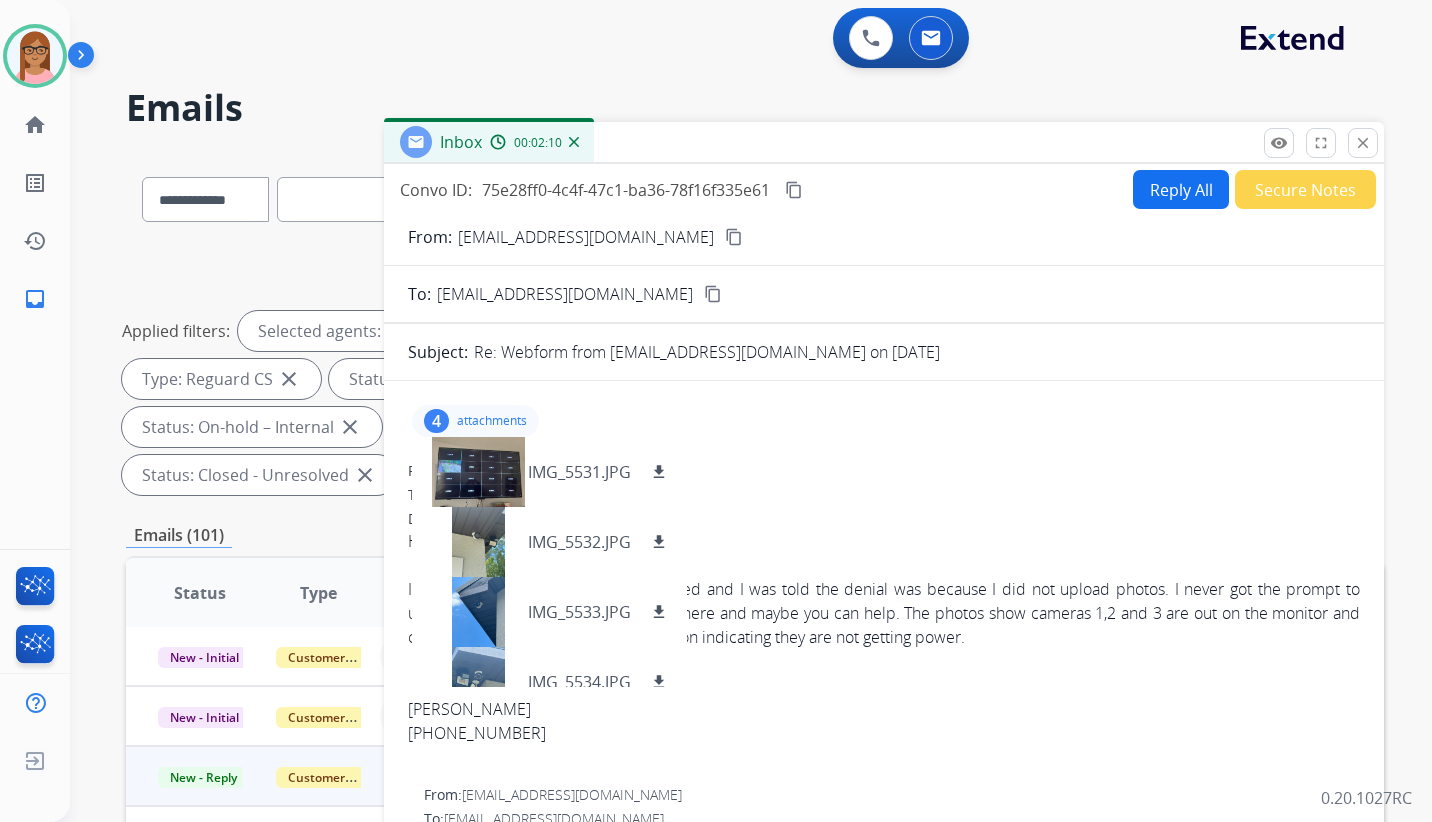 click on "Emails" at bounding box center (755, 108) 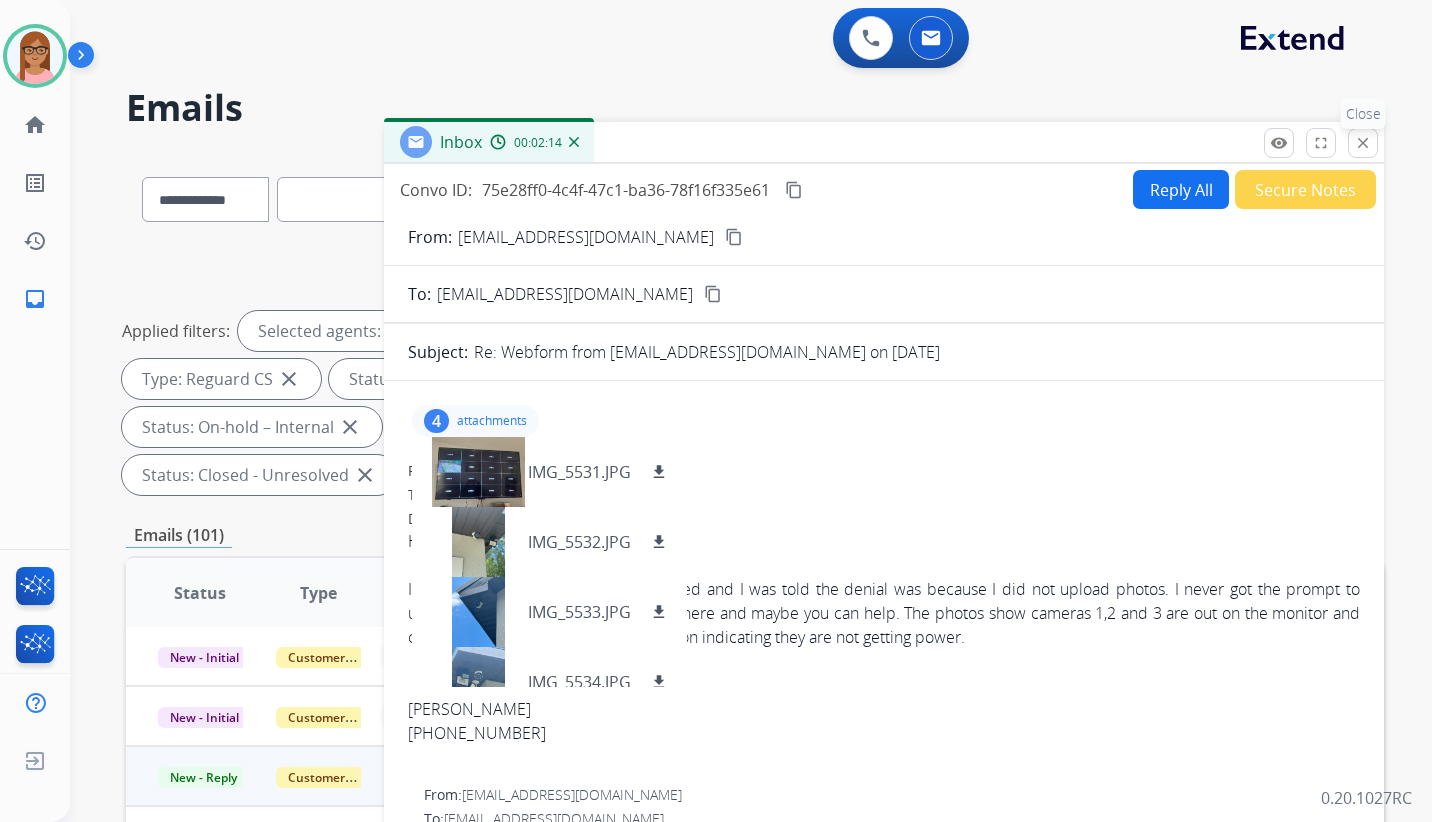 click on "close" at bounding box center [1363, 143] 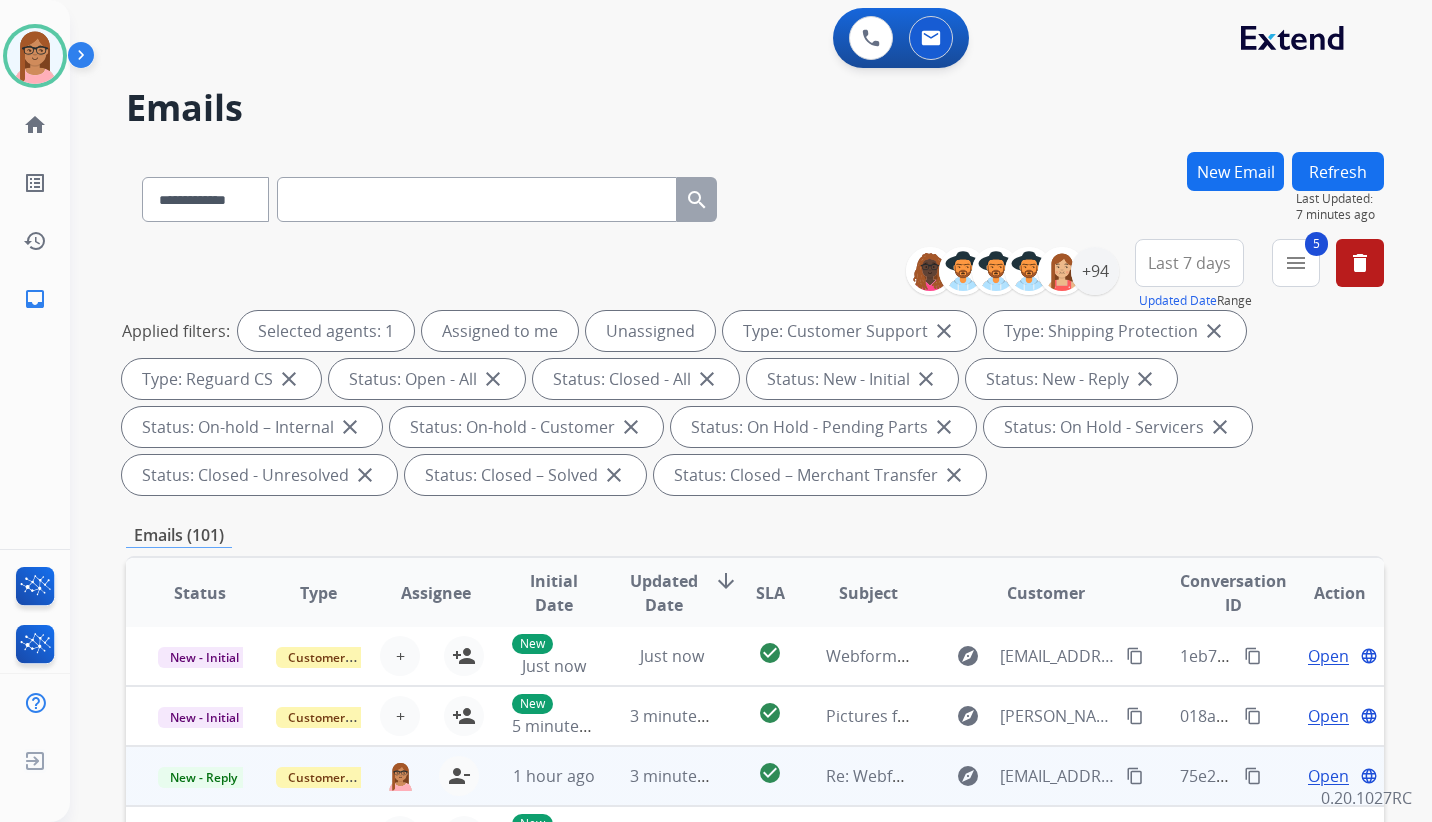 click on "Open" at bounding box center (1328, 776) 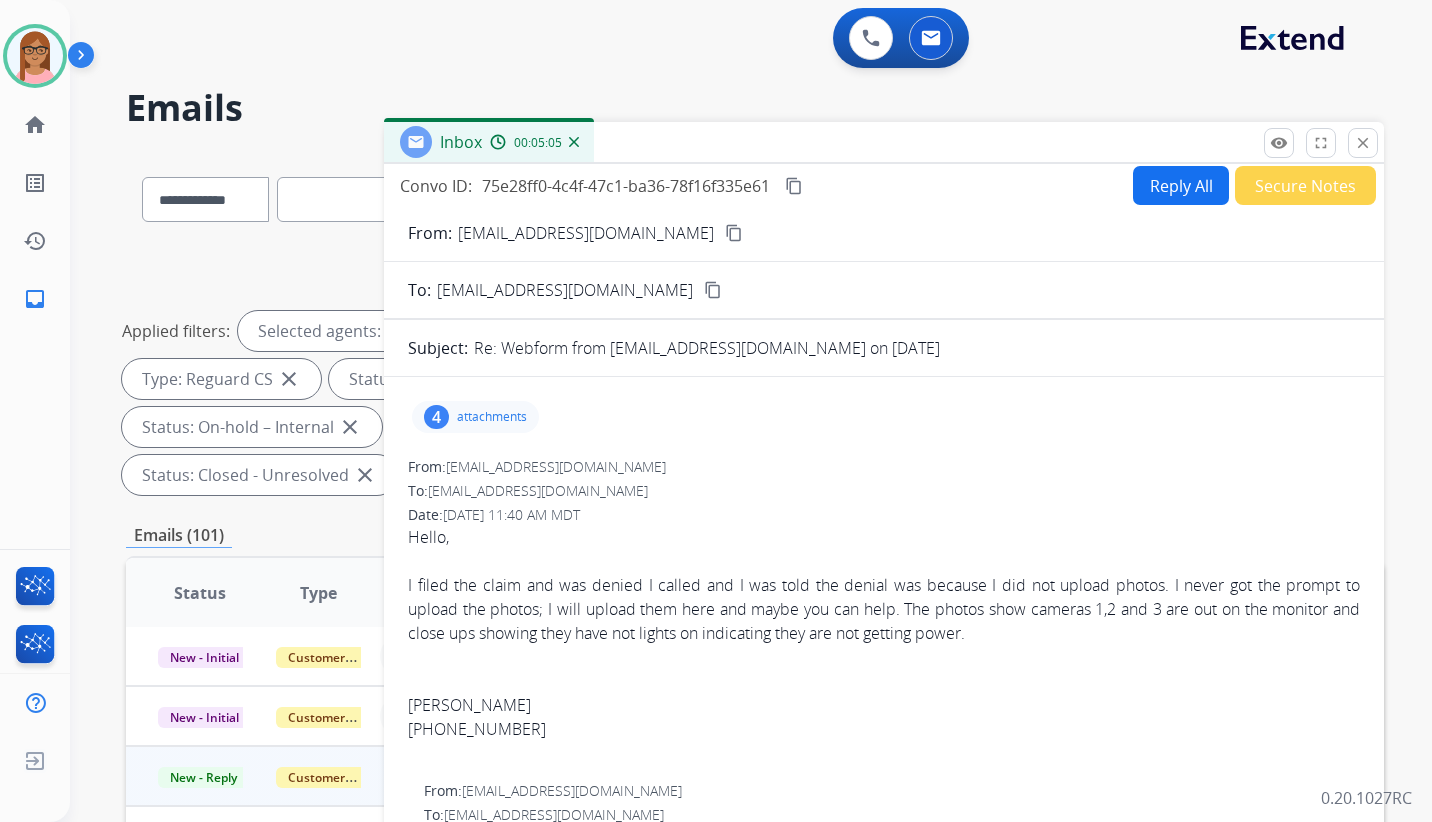 scroll, scrollTop: 0, scrollLeft: 0, axis: both 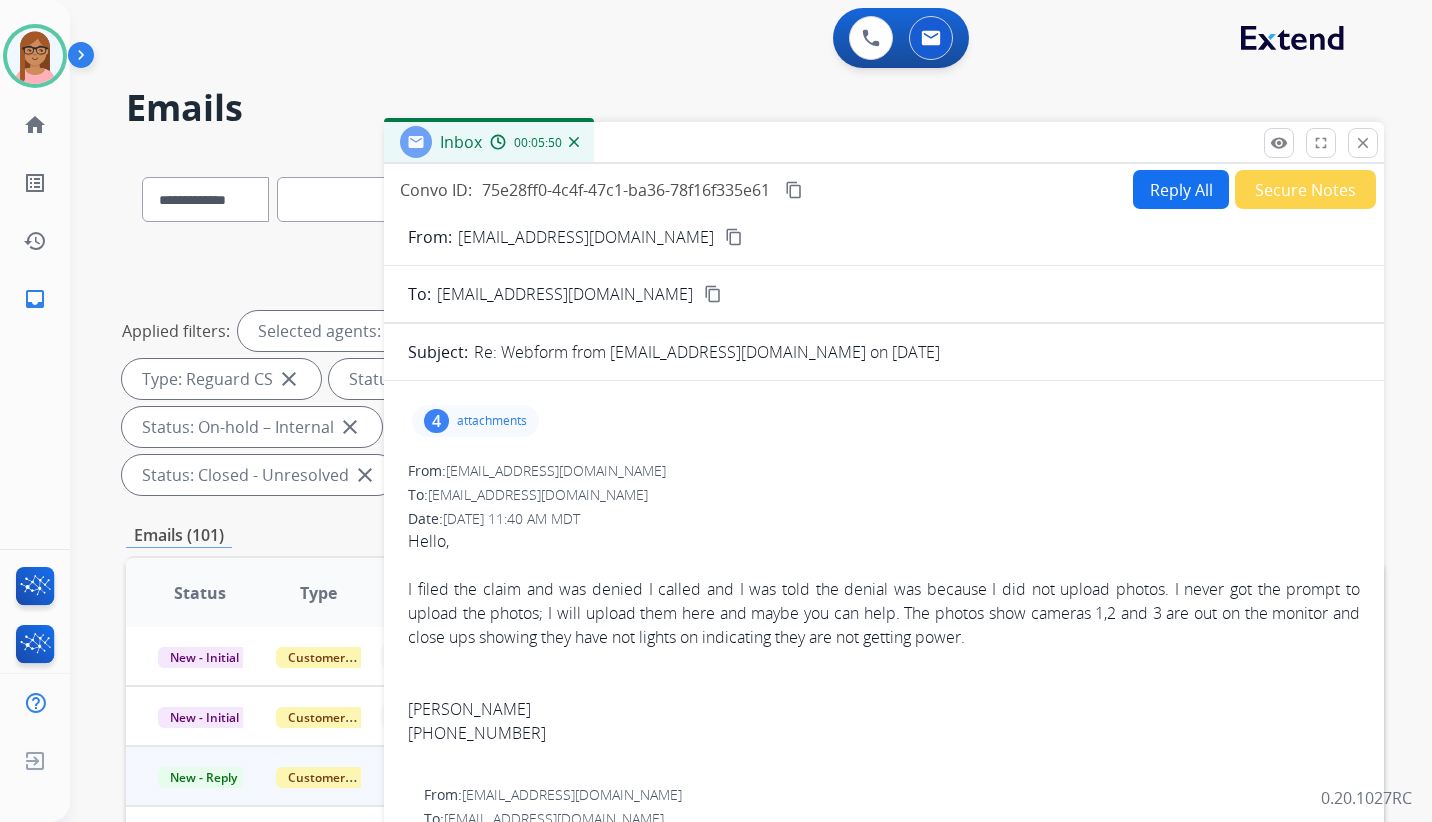 click on "Reply All" at bounding box center (1181, 189) 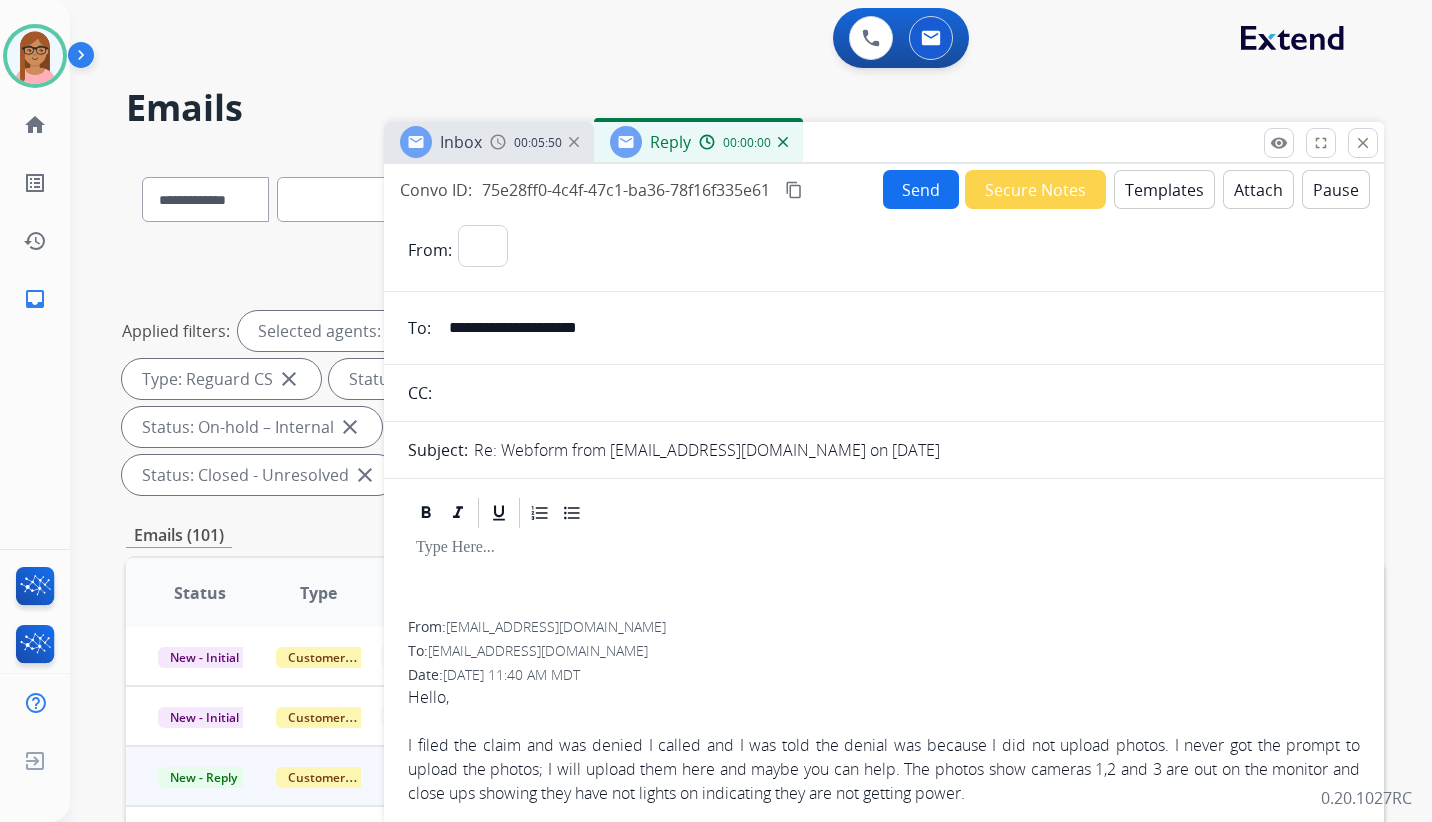 select on "**********" 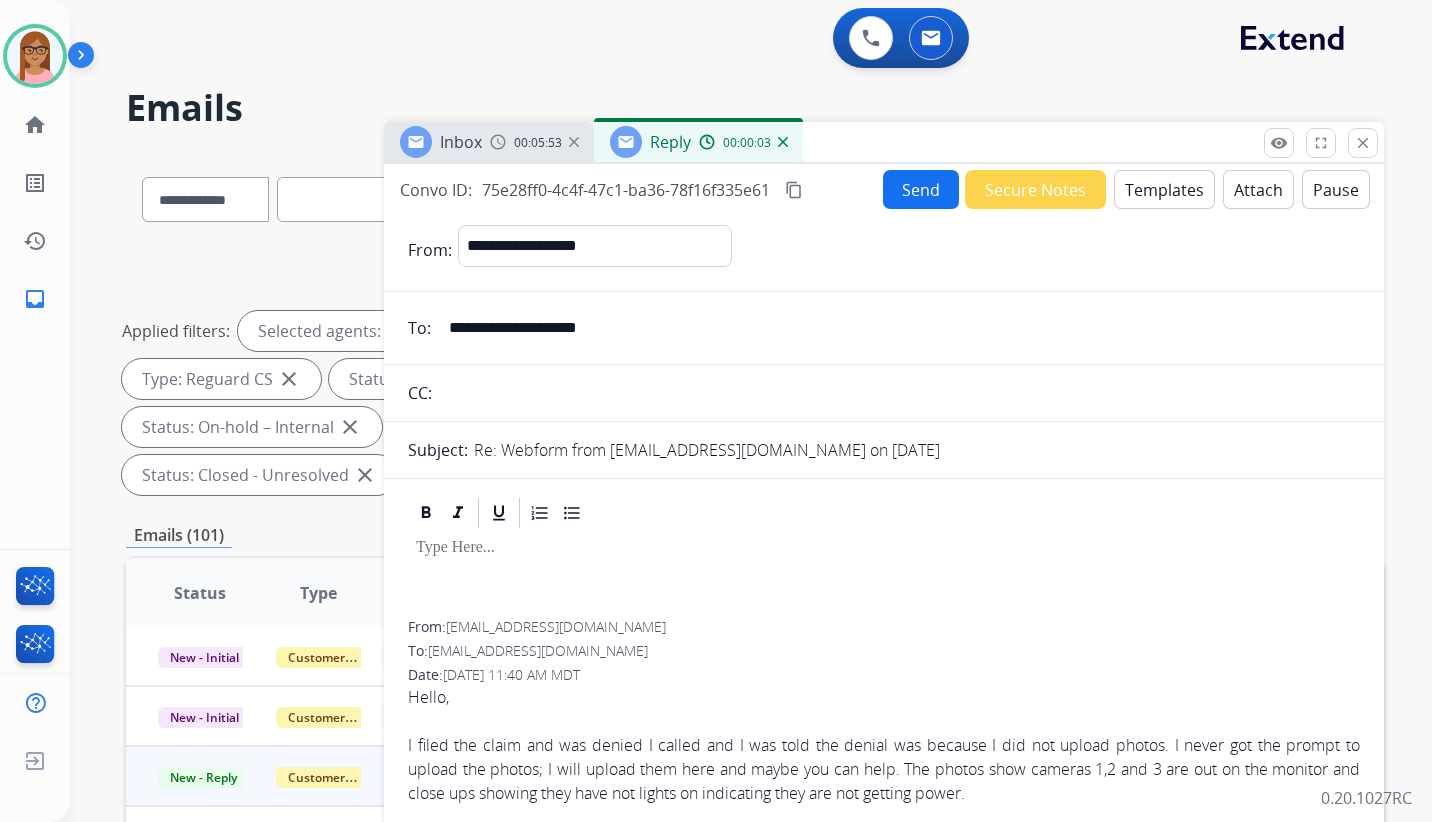 click on "Send" at bounding box center [921, 189] 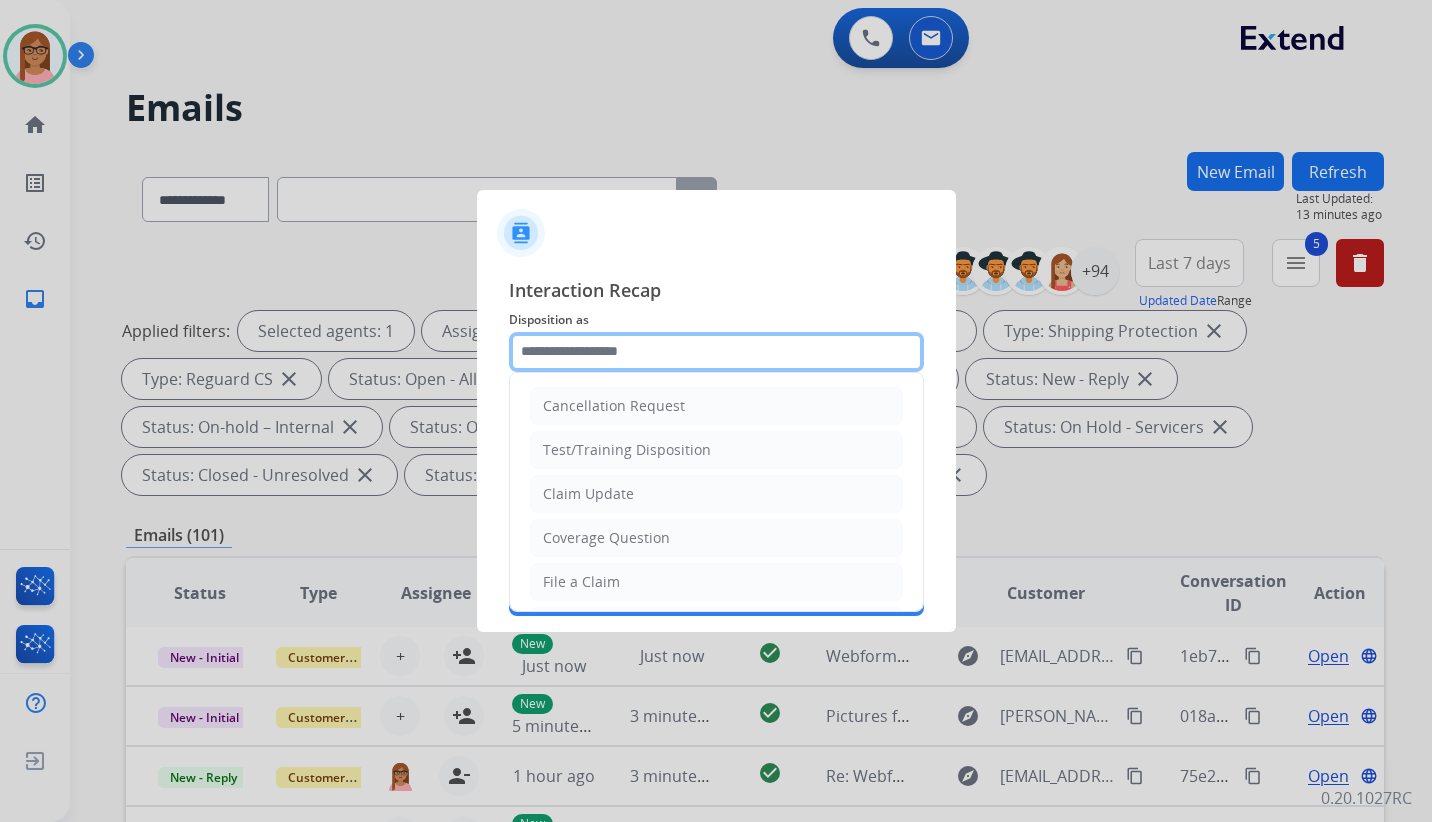 click 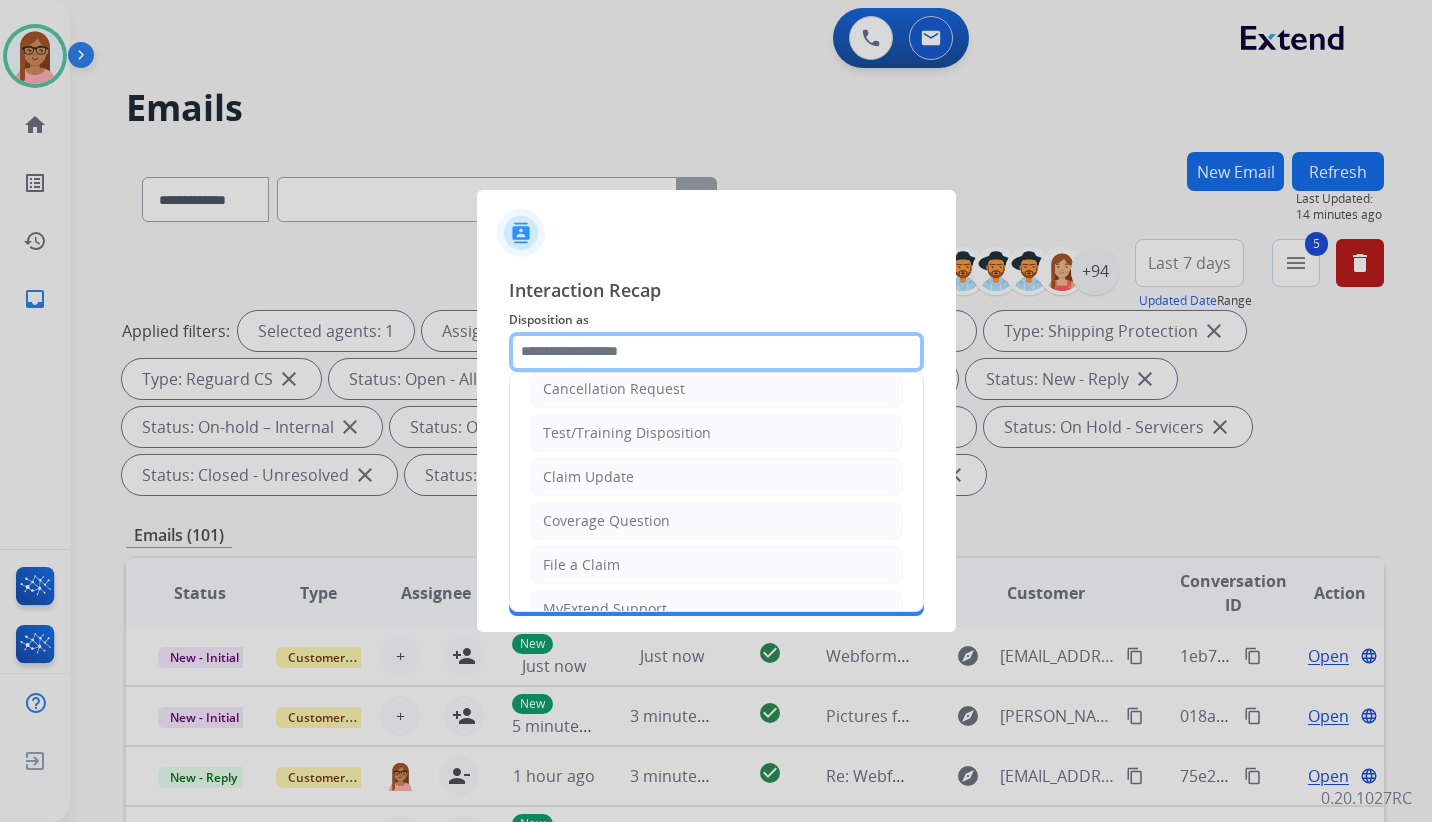 scroll, scrollTop: 12, scrollLeft: 0, axis: vertical 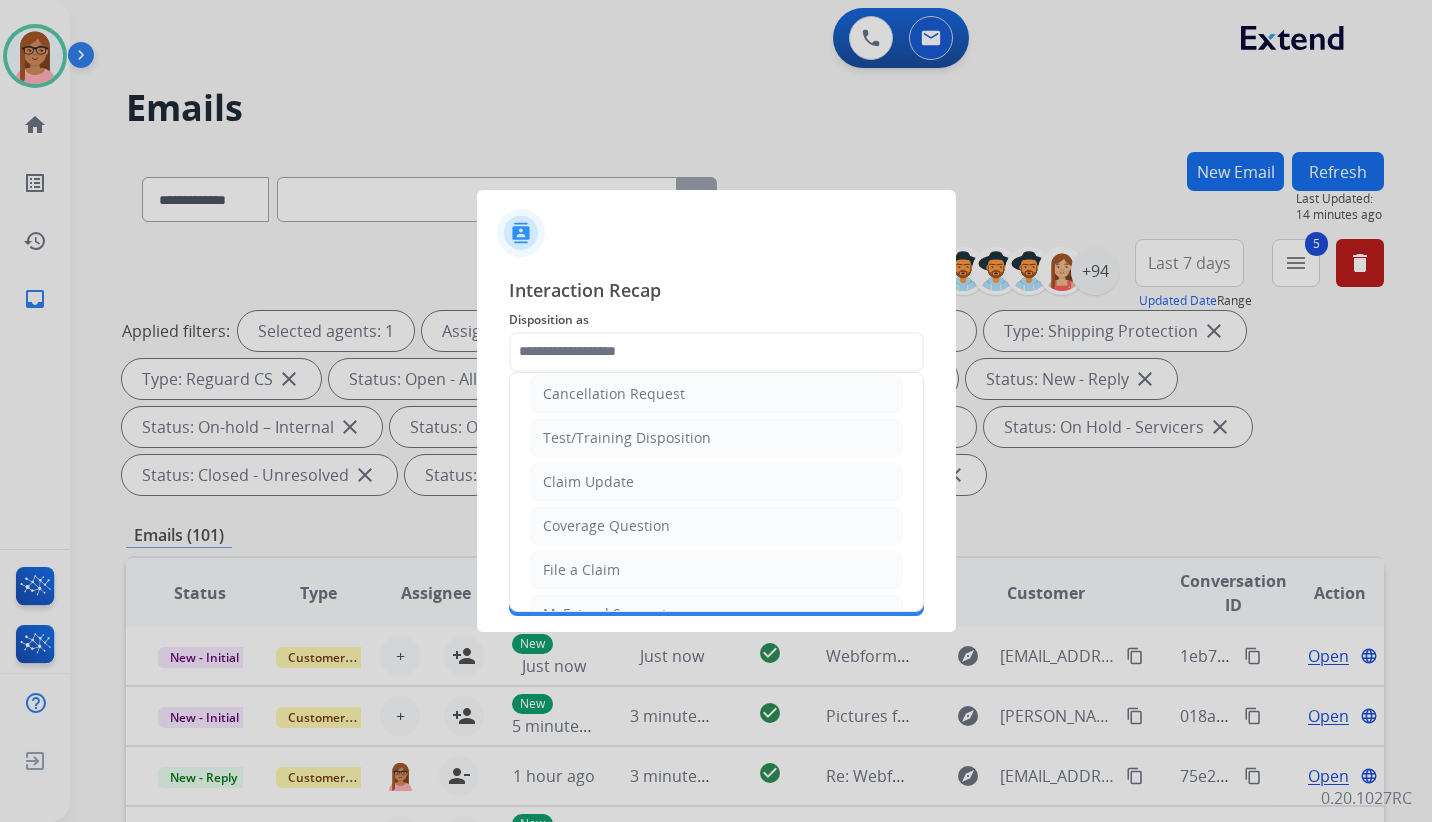 click on "File a Claim" 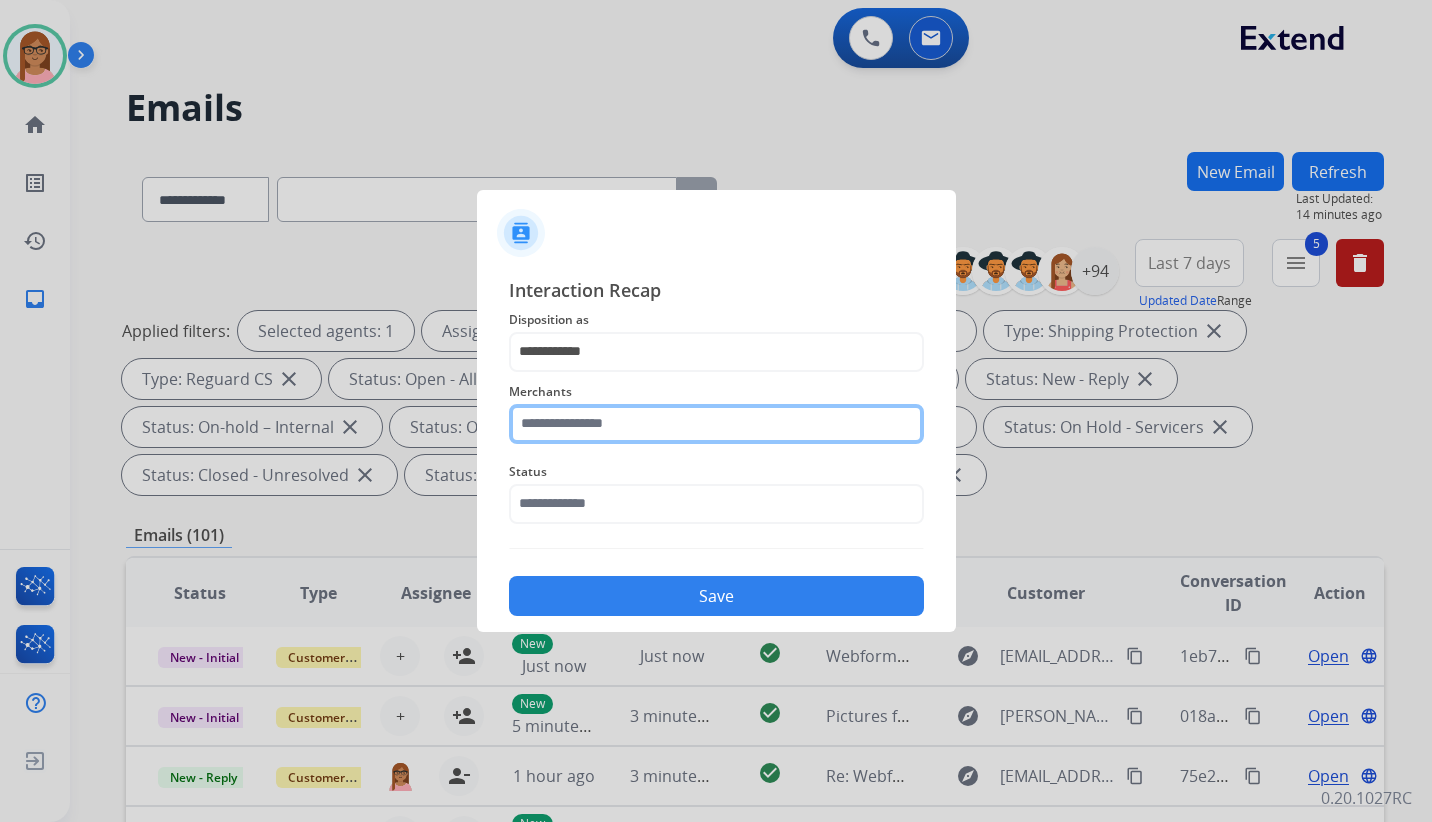 click 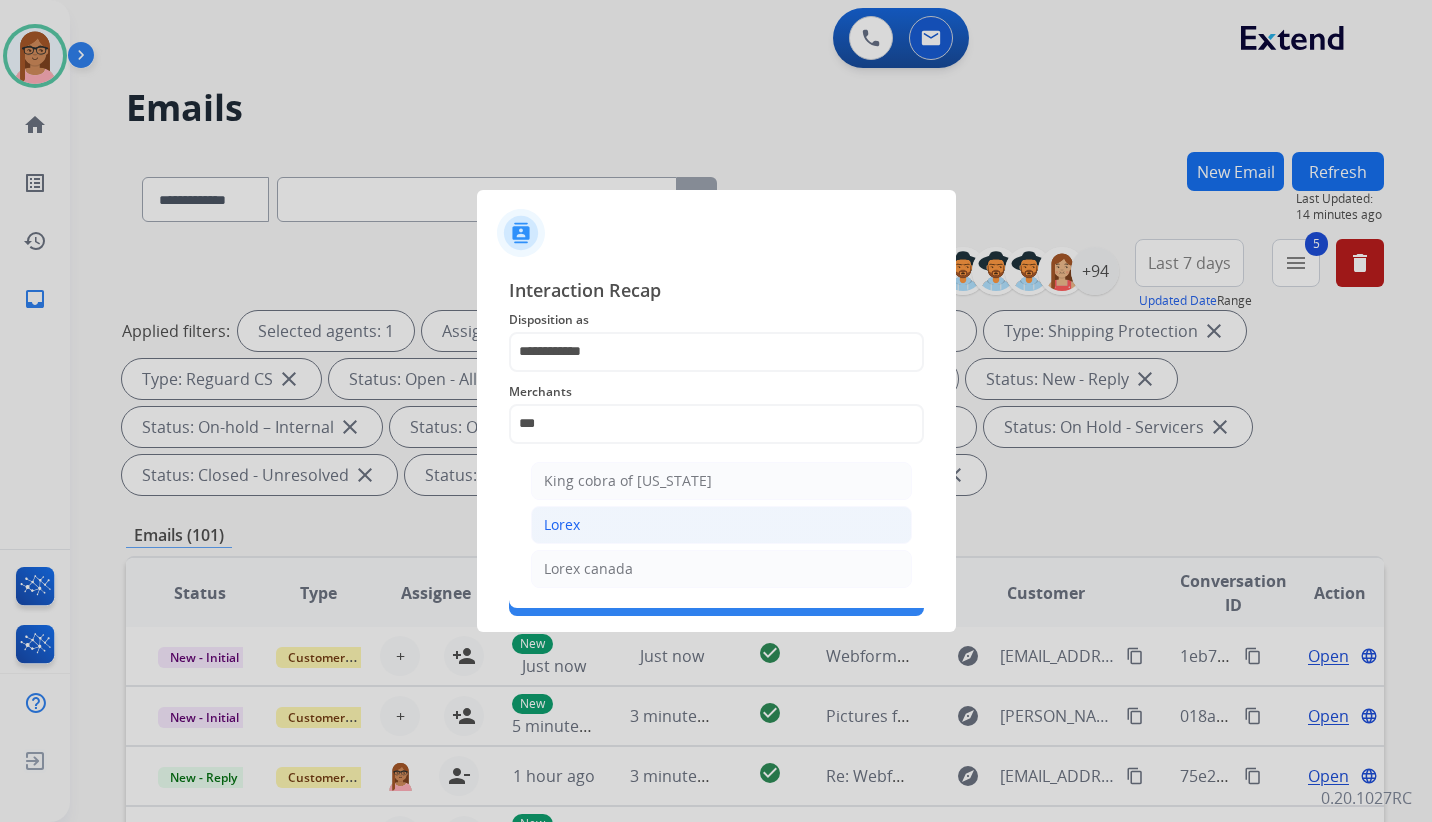 click on "Lorex" 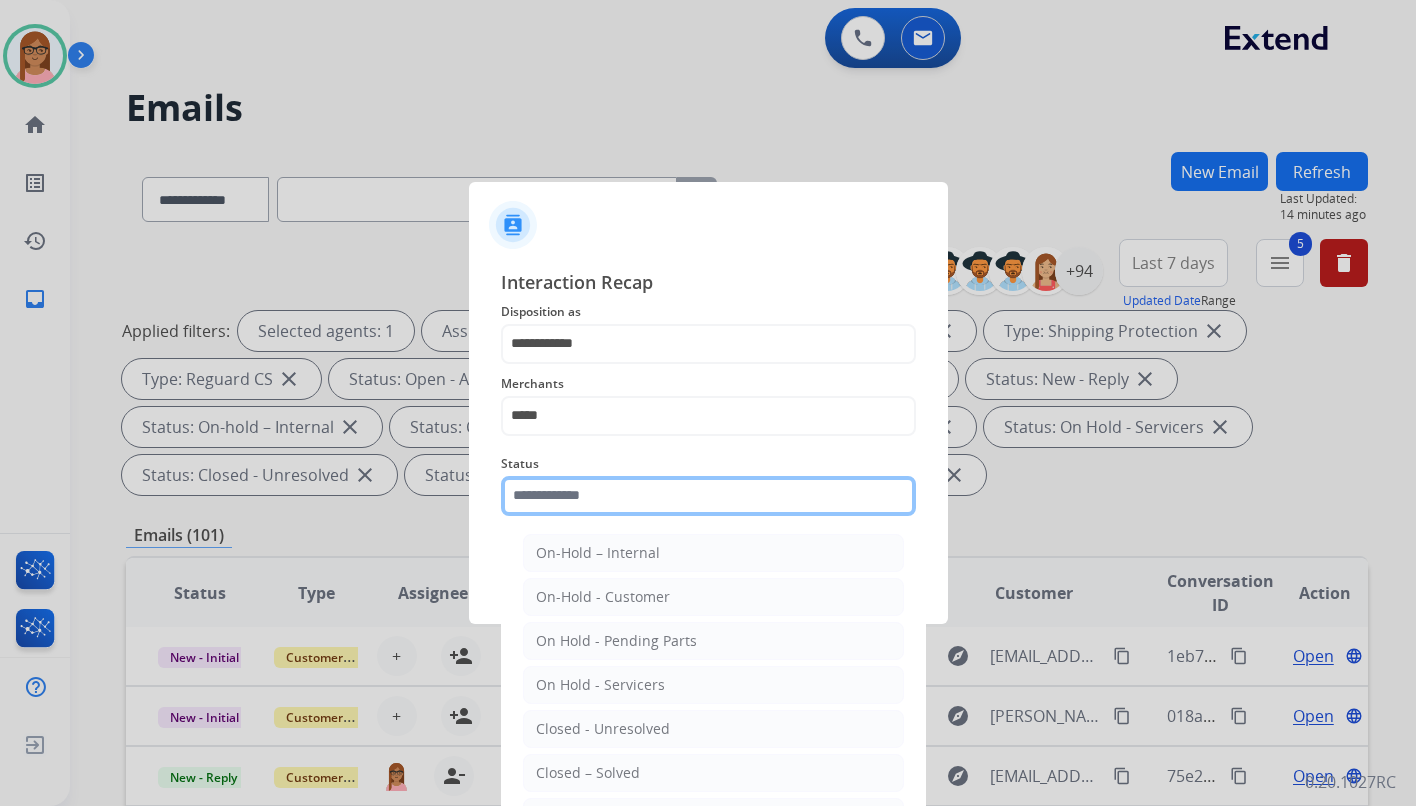 click 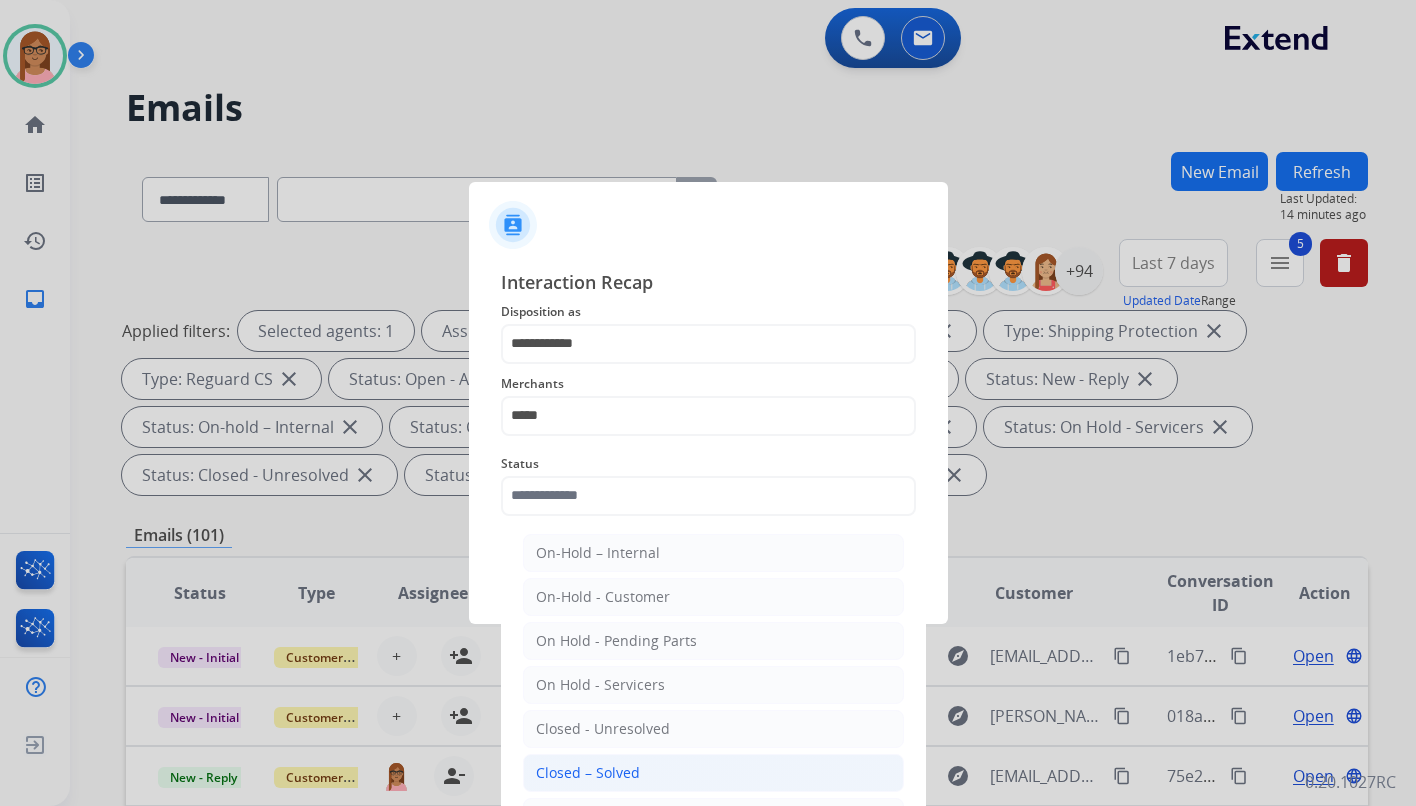 click on "Closed – Solved" 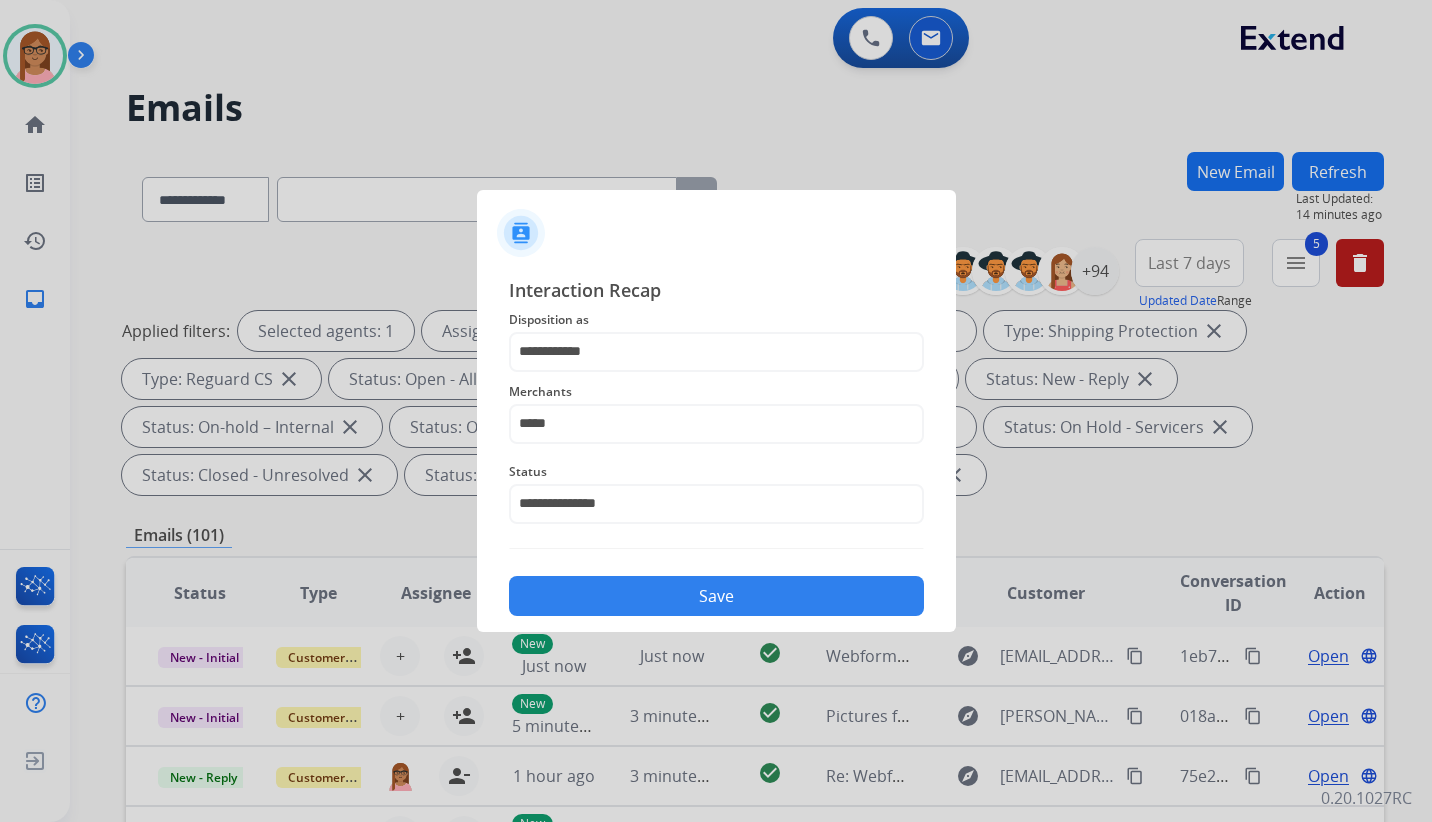 click on "Save" 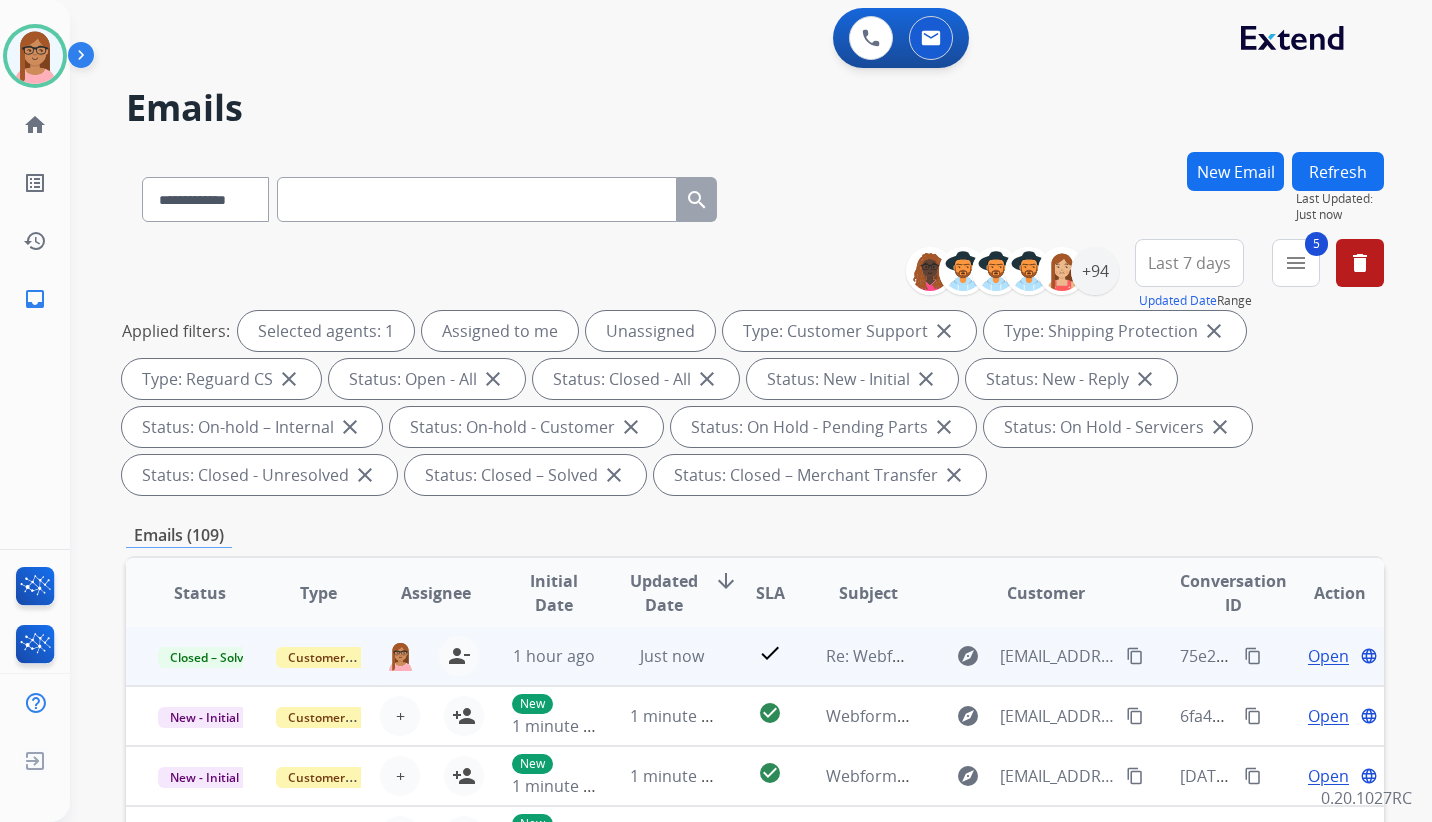 click on "Open" at bounding box center (1328, 656) 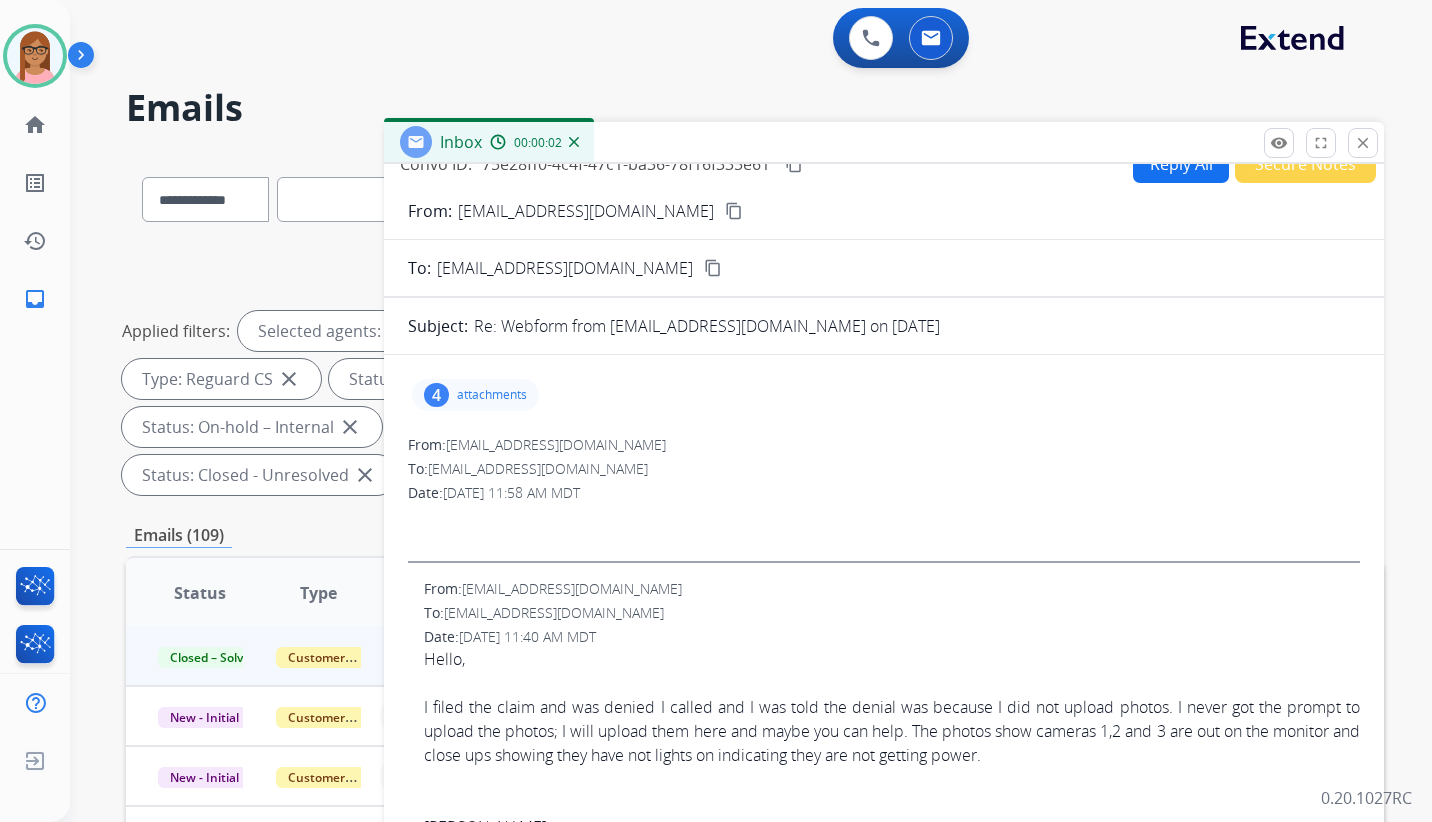 scroll, scrollTop: 0, scrollLeft: 0, axis: both 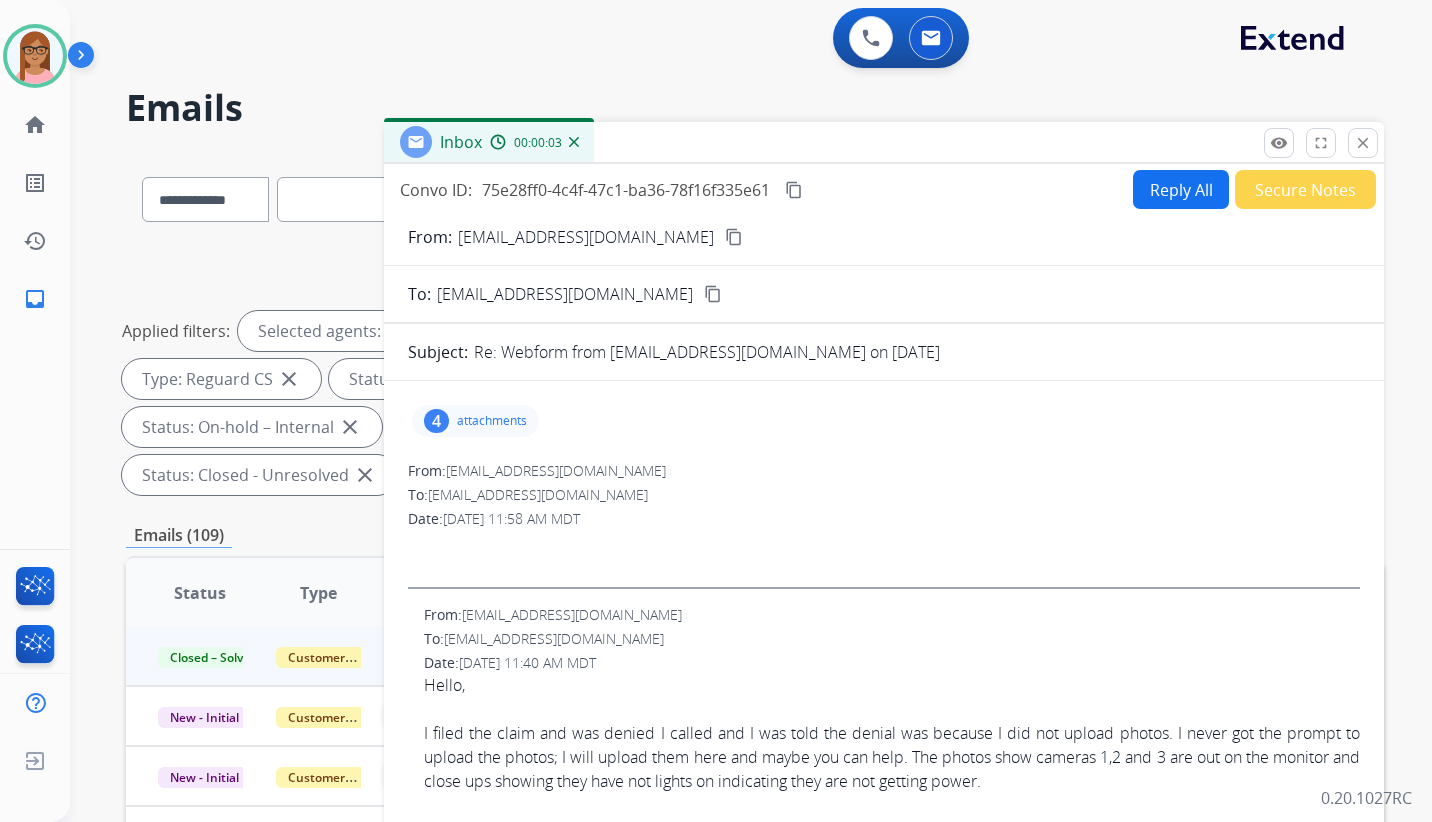 click on "Reply All" at bounding box center (1181, 189) 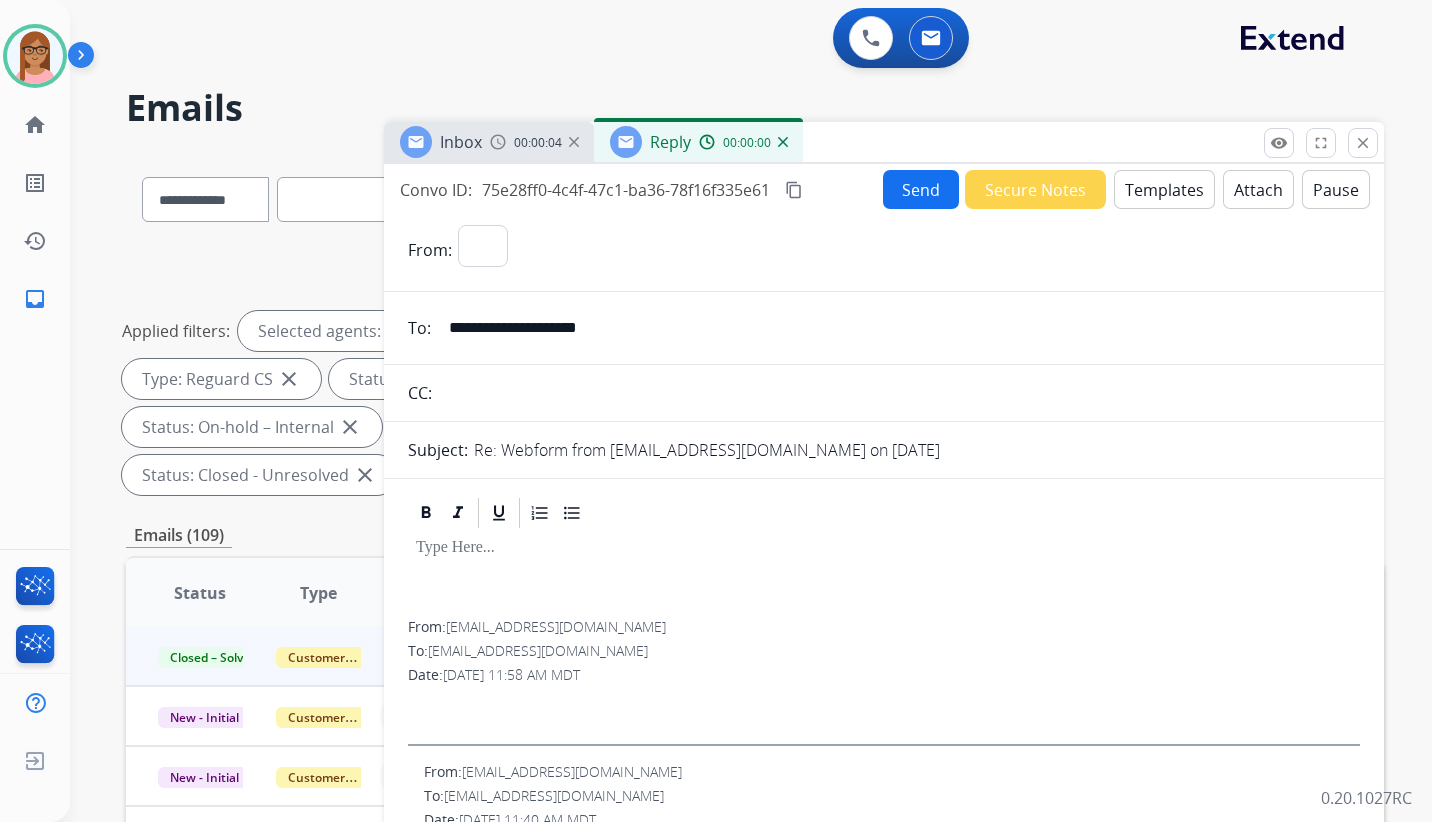 select on "**********" 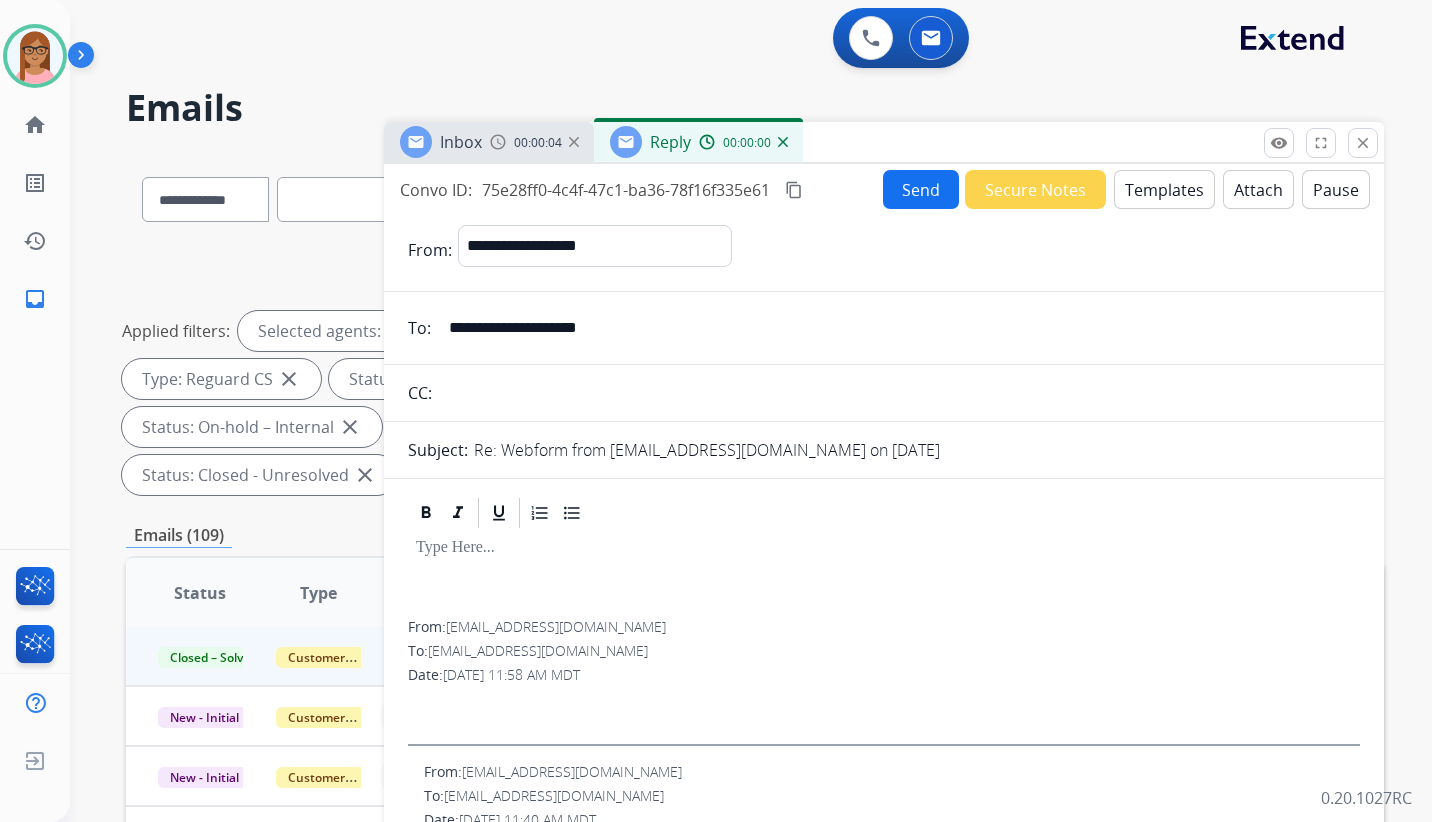 click on "Templates" at bounding box center [1164, 189] 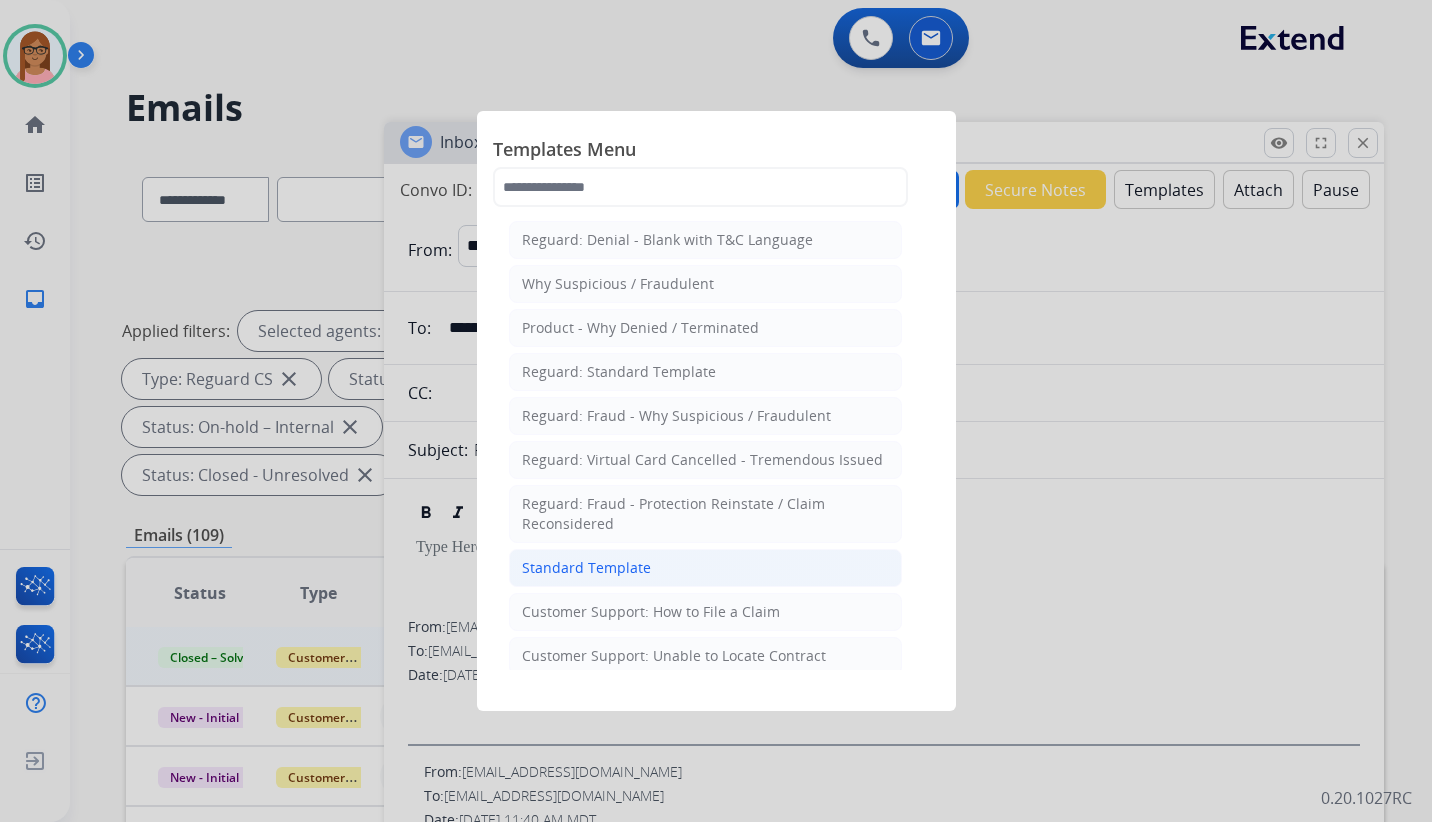 click on "Standard Template" 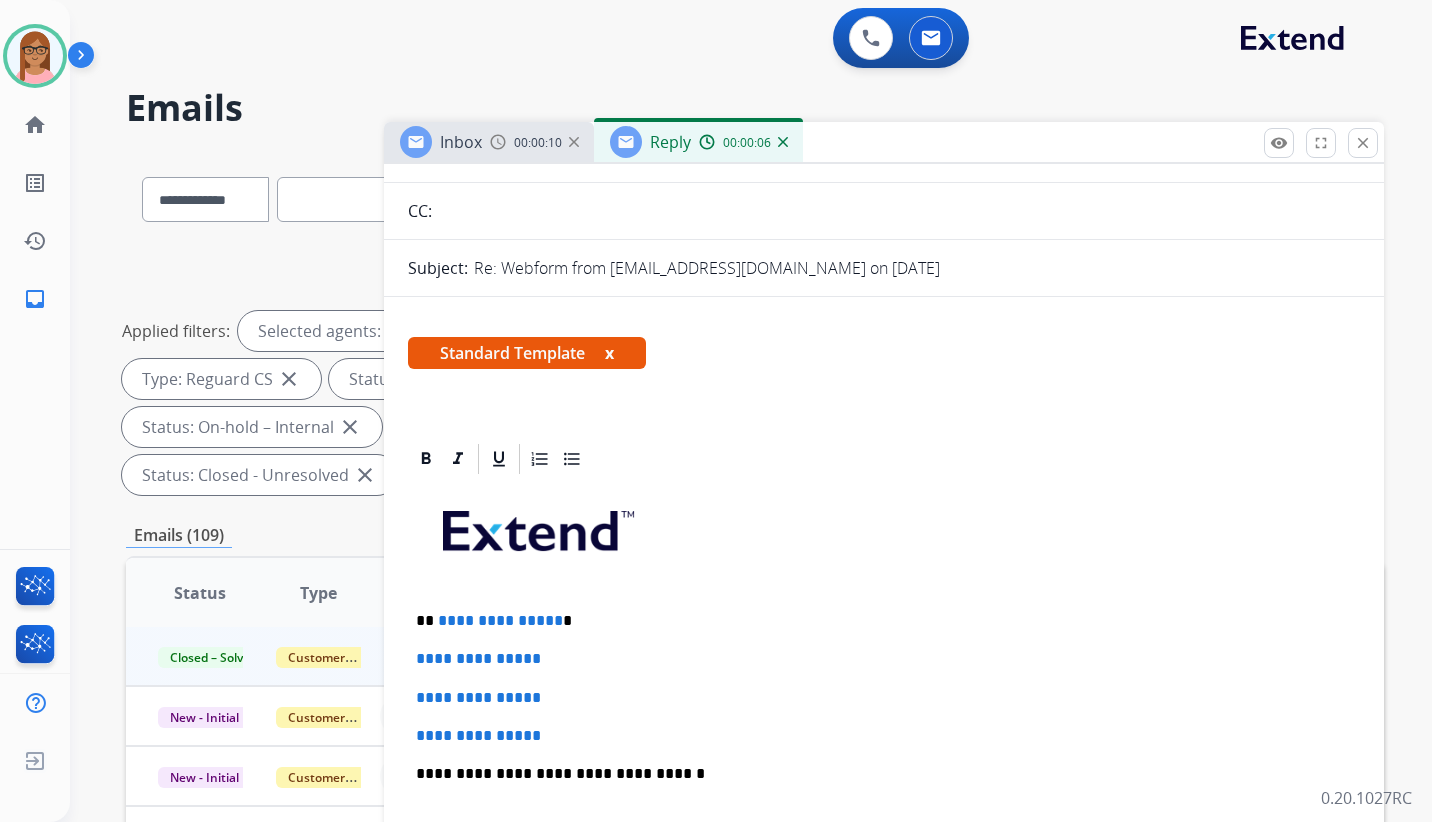scroll, scrollTop: 300, scrollLeft: 0, axis: vertical 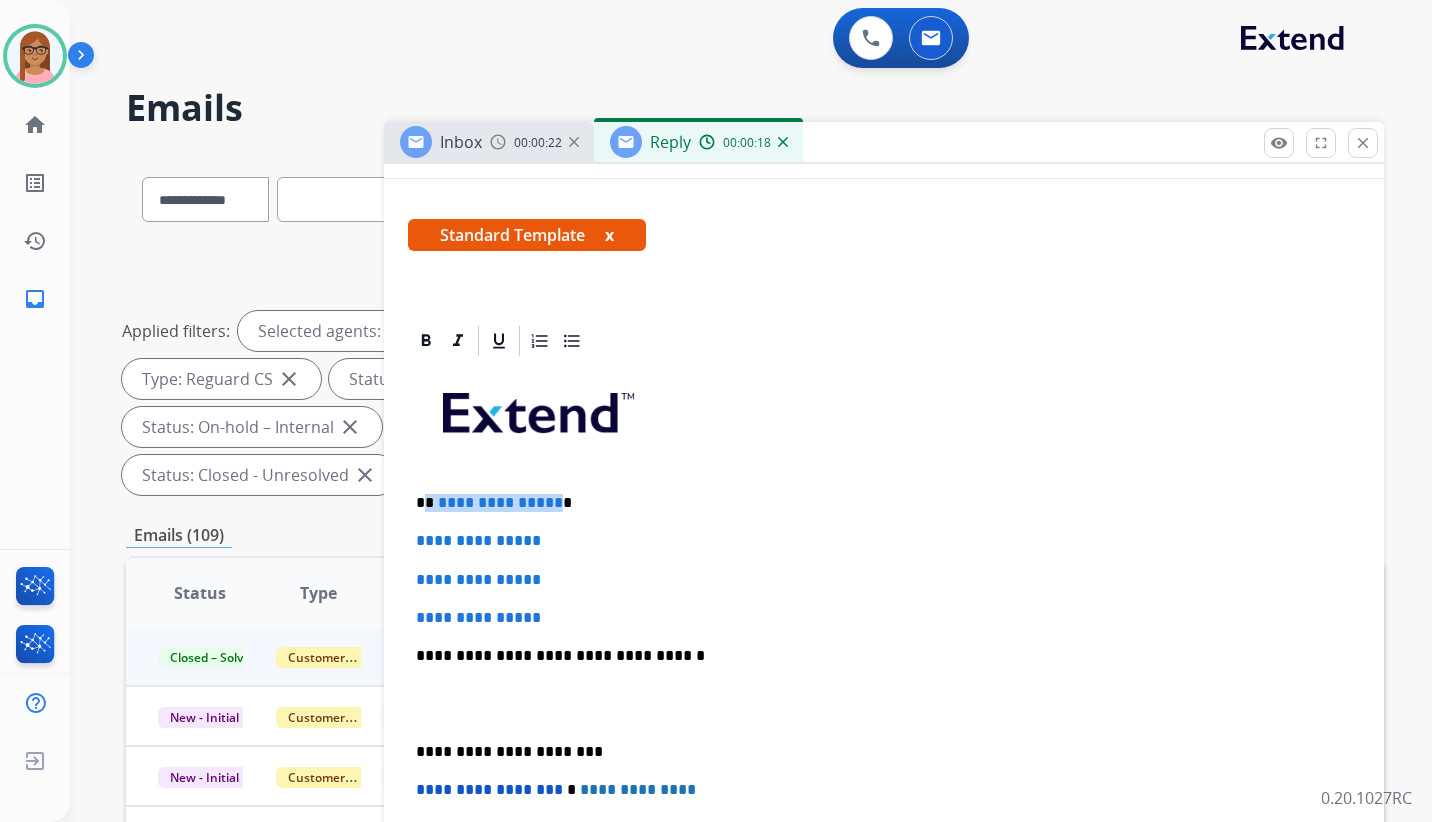 drag, startPoint x: 550, startPoint y: 500, endPoint x: 426, endPoint y: 500, distance: 124 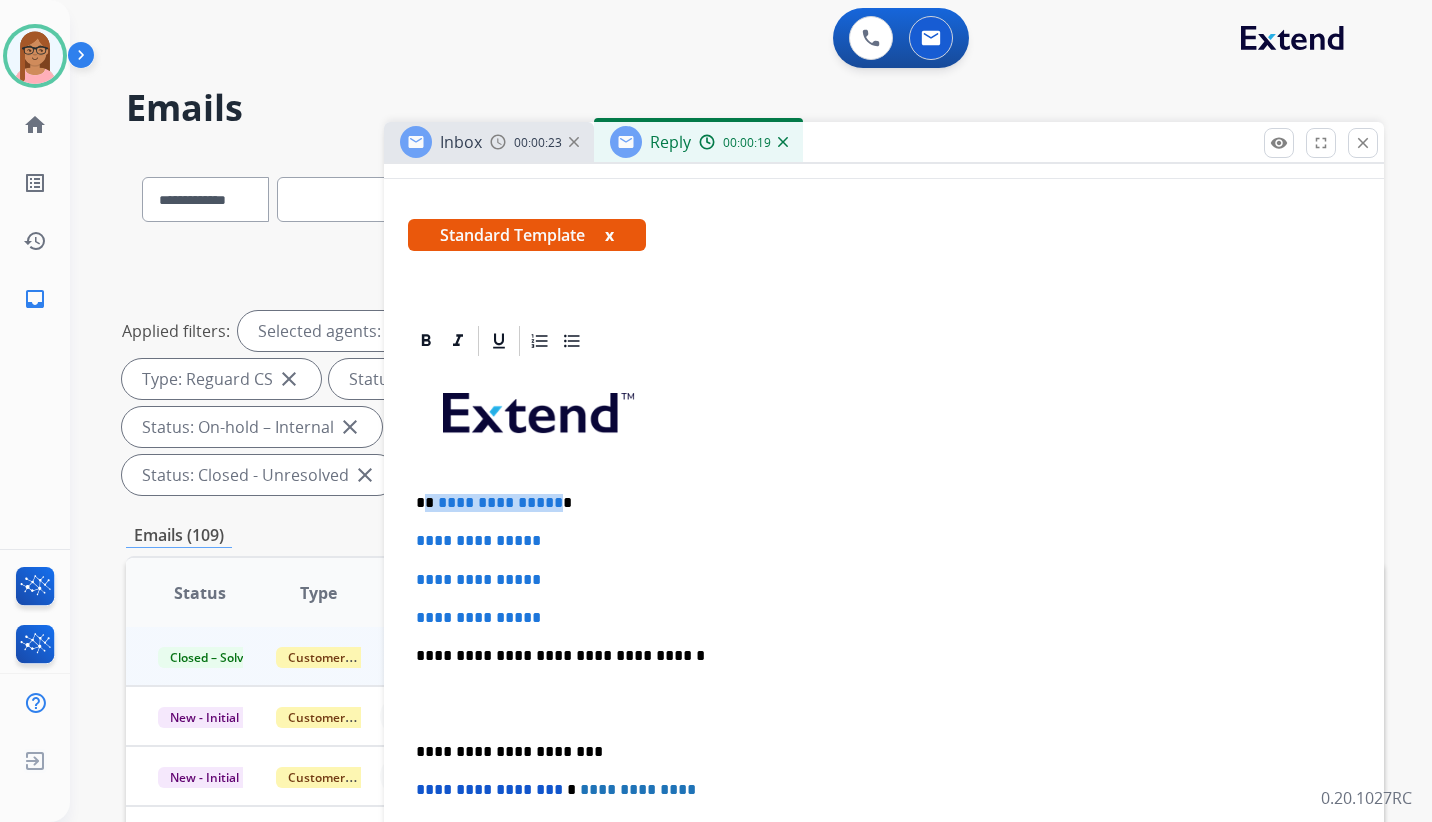 type 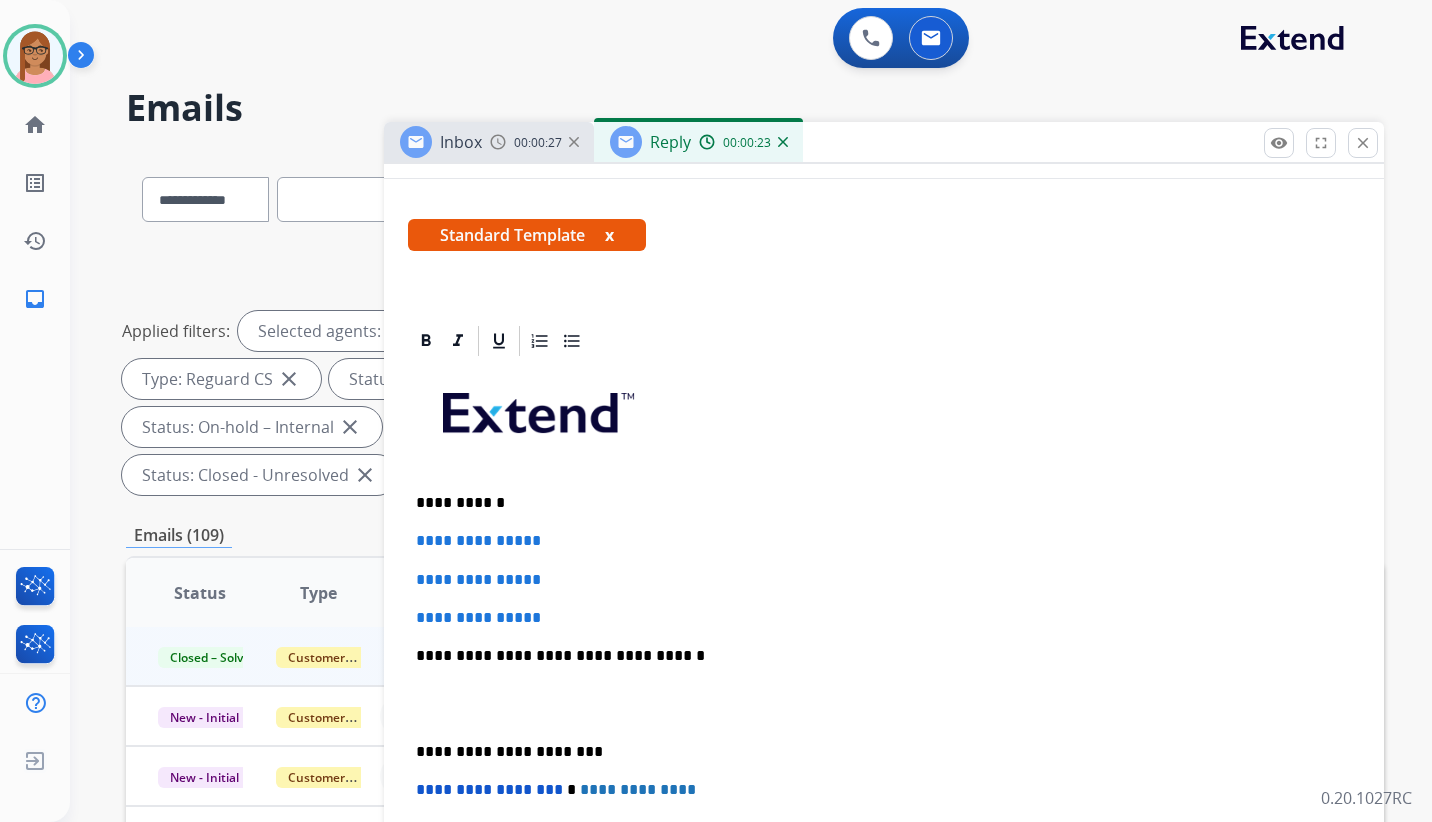 click on "**********" at bounding box center [884, 703] 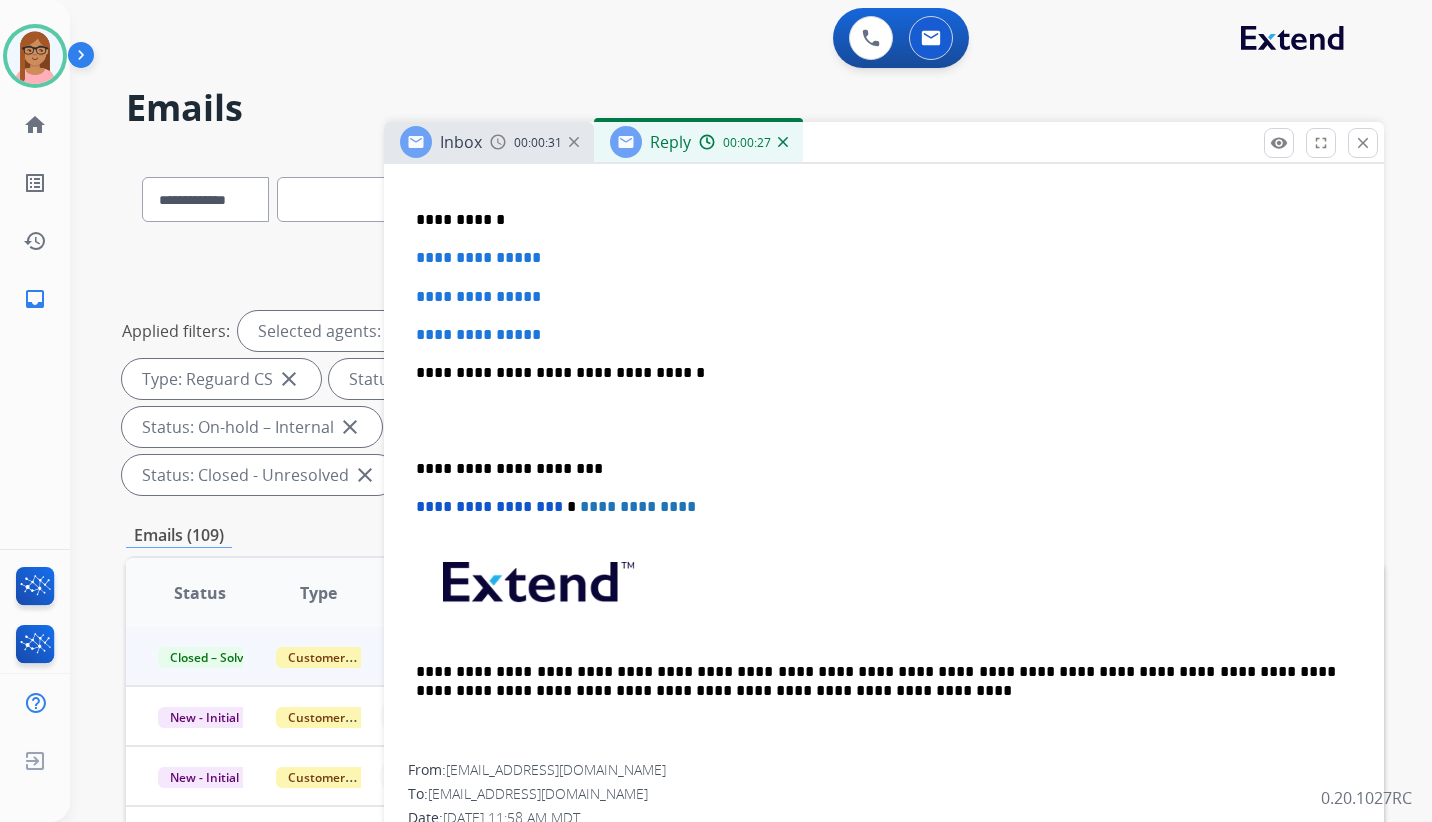 scroll, scrollTop: 400, scrollLeft: 0, axis: vertical 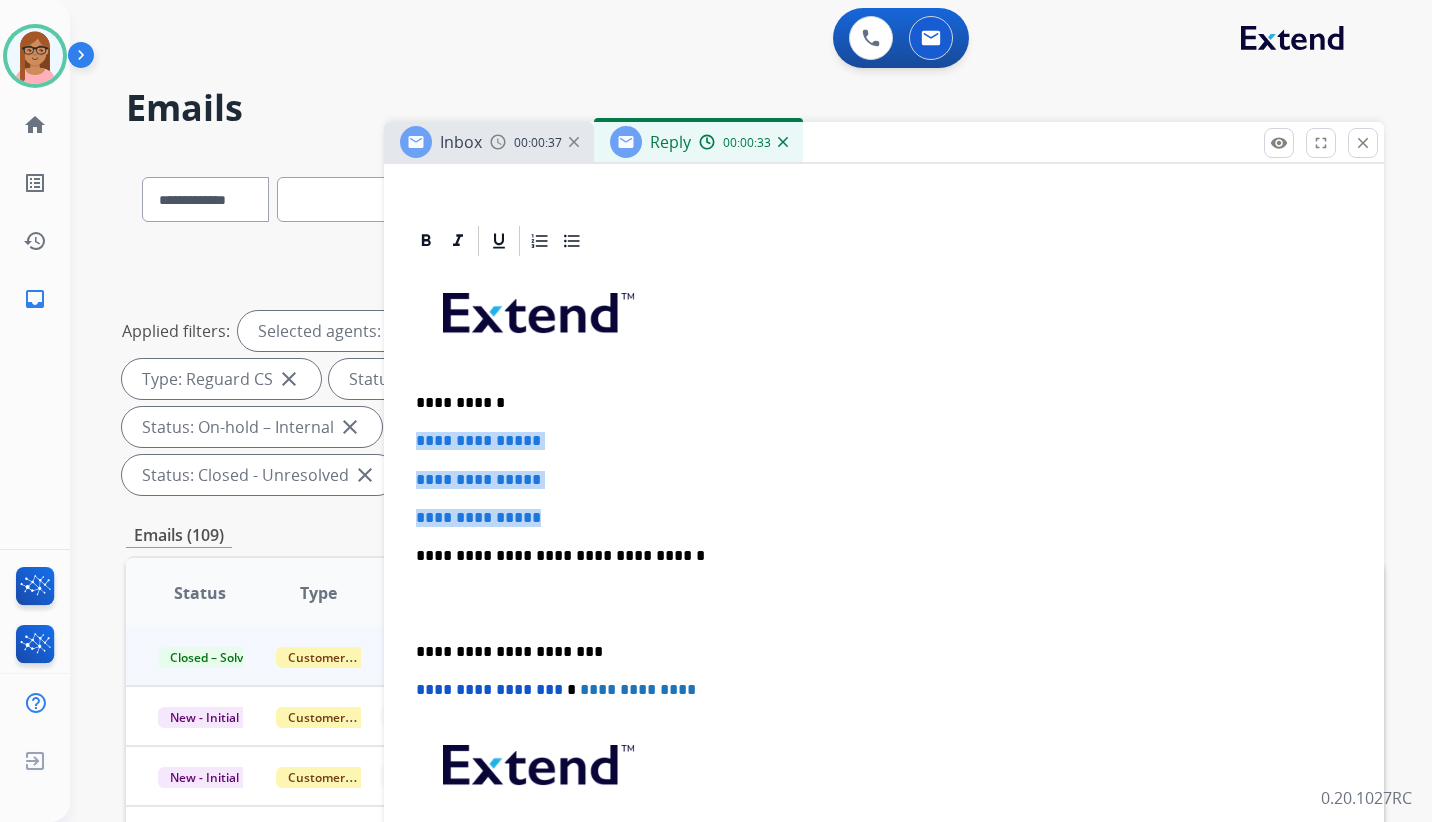drag, startPoint x: 414, startPoint y: 442, endPoint x: 575, endPoint y: 511, distance: 175.16278 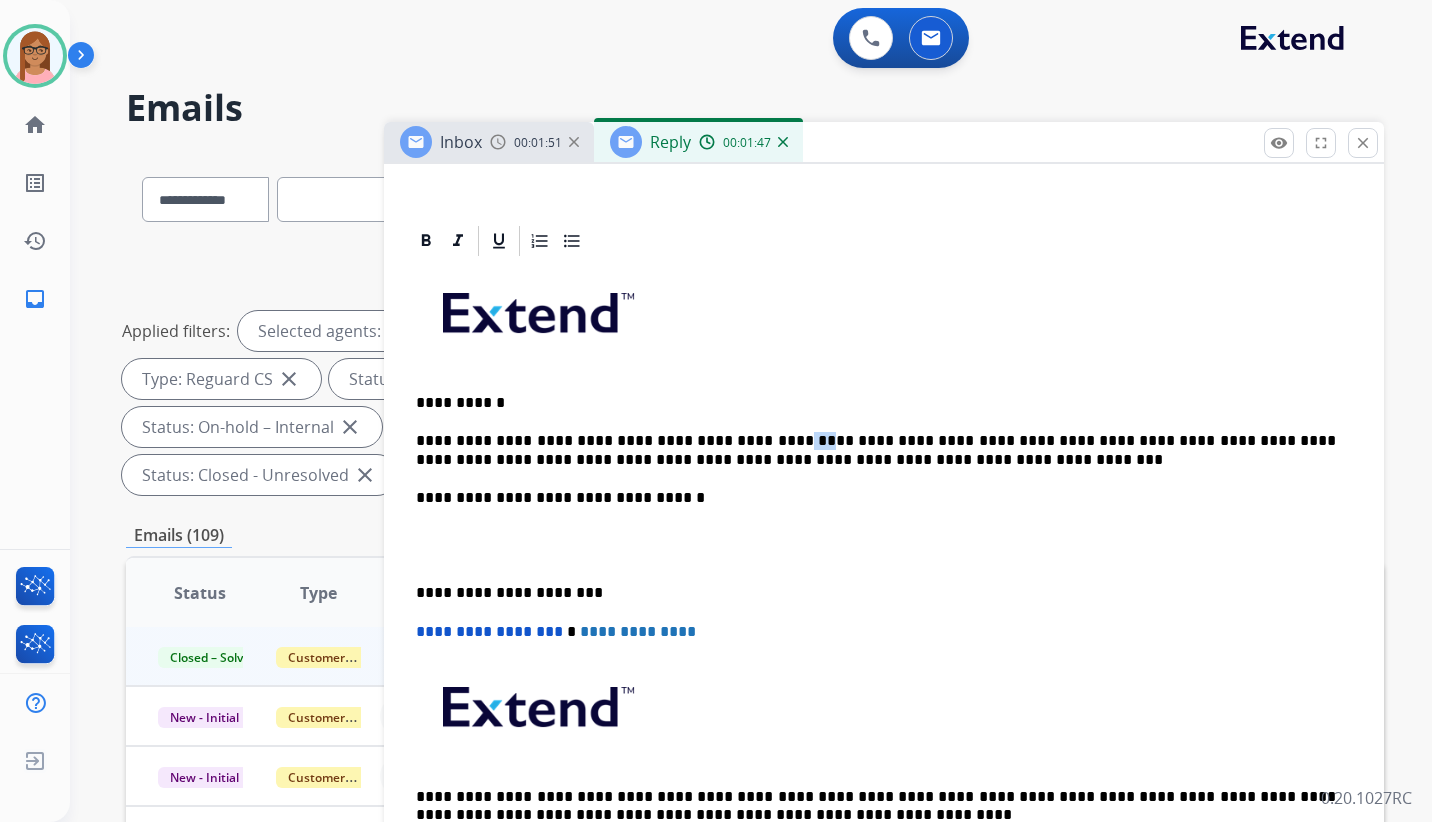 drag, startPoint x: 740, startPoint y: 432, endPoint x: 722, endPoint y: 432, distance: 18 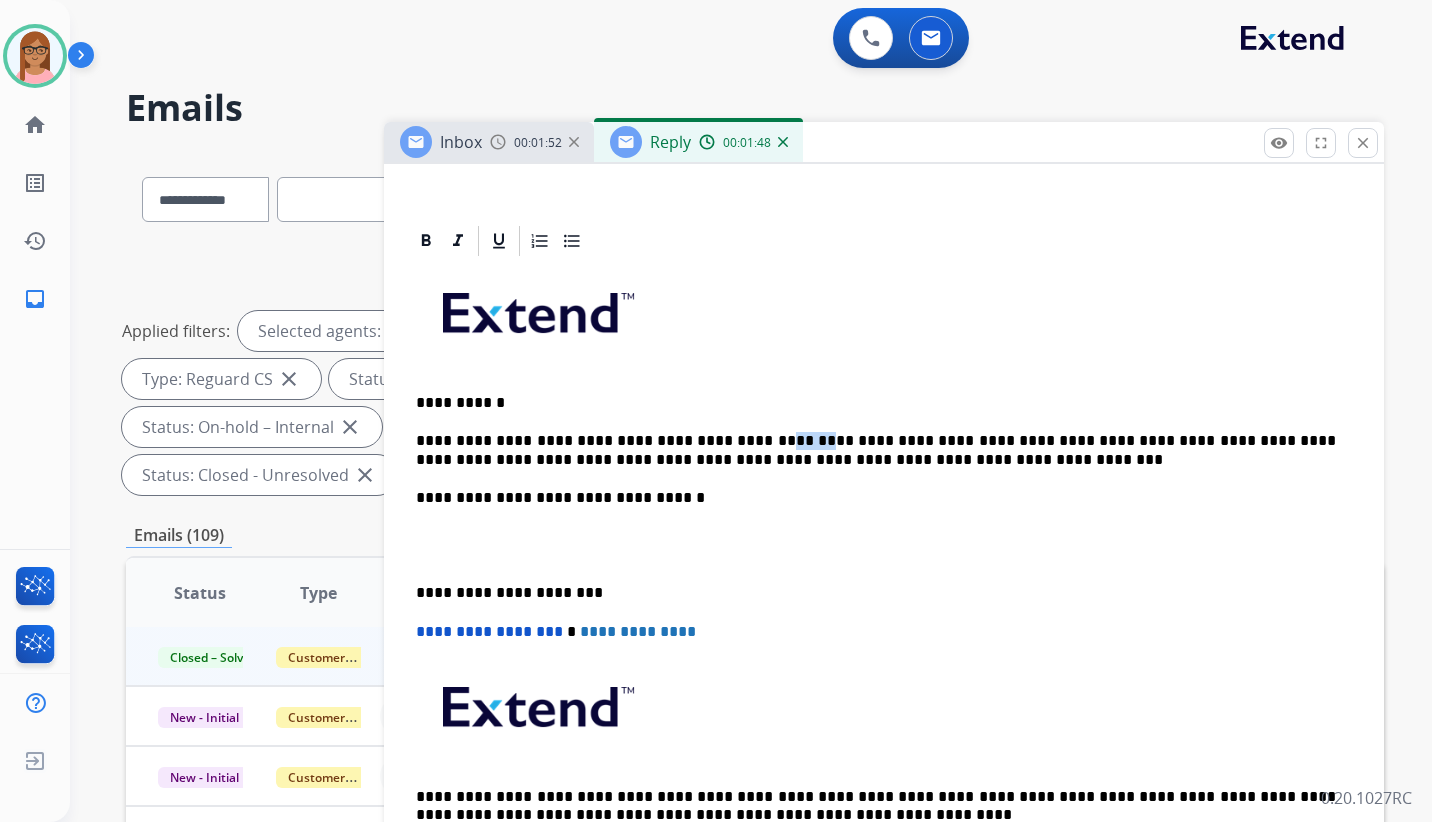 click on "**********" at bounding box center [876, 450] 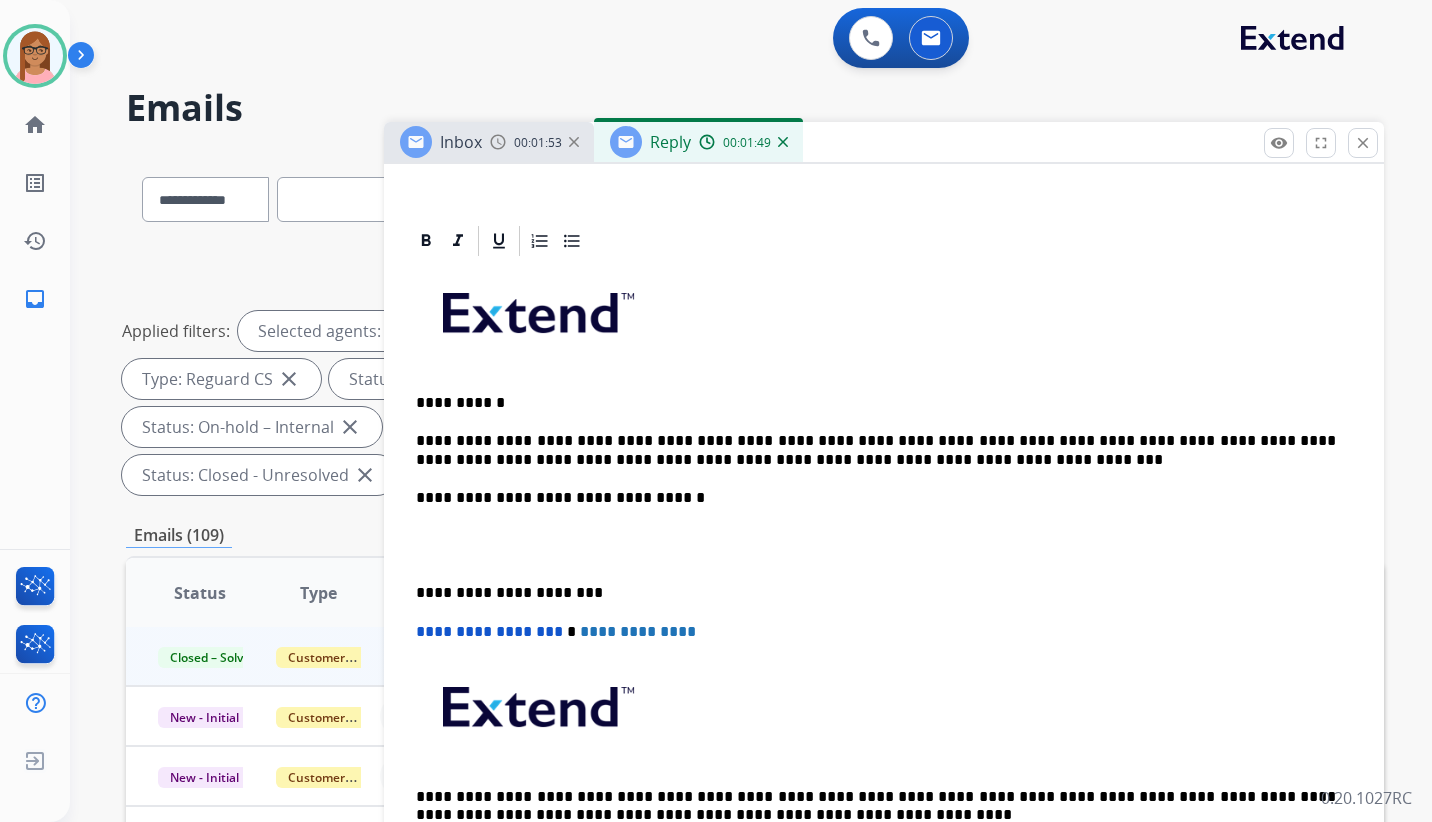 click on "**********" at bounding box center (876, 450) 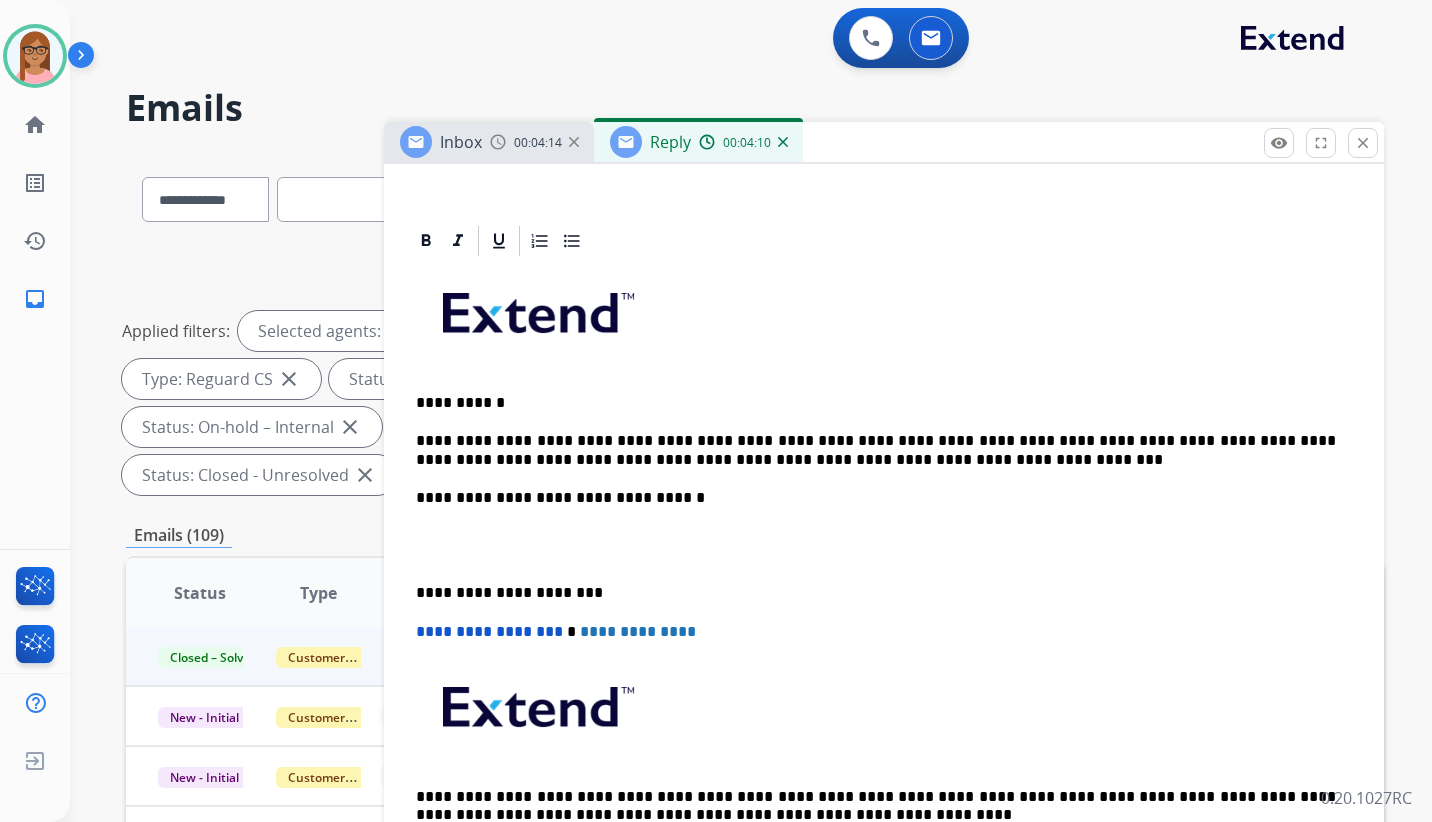 click on "**********" at bounding box center (876, 450) 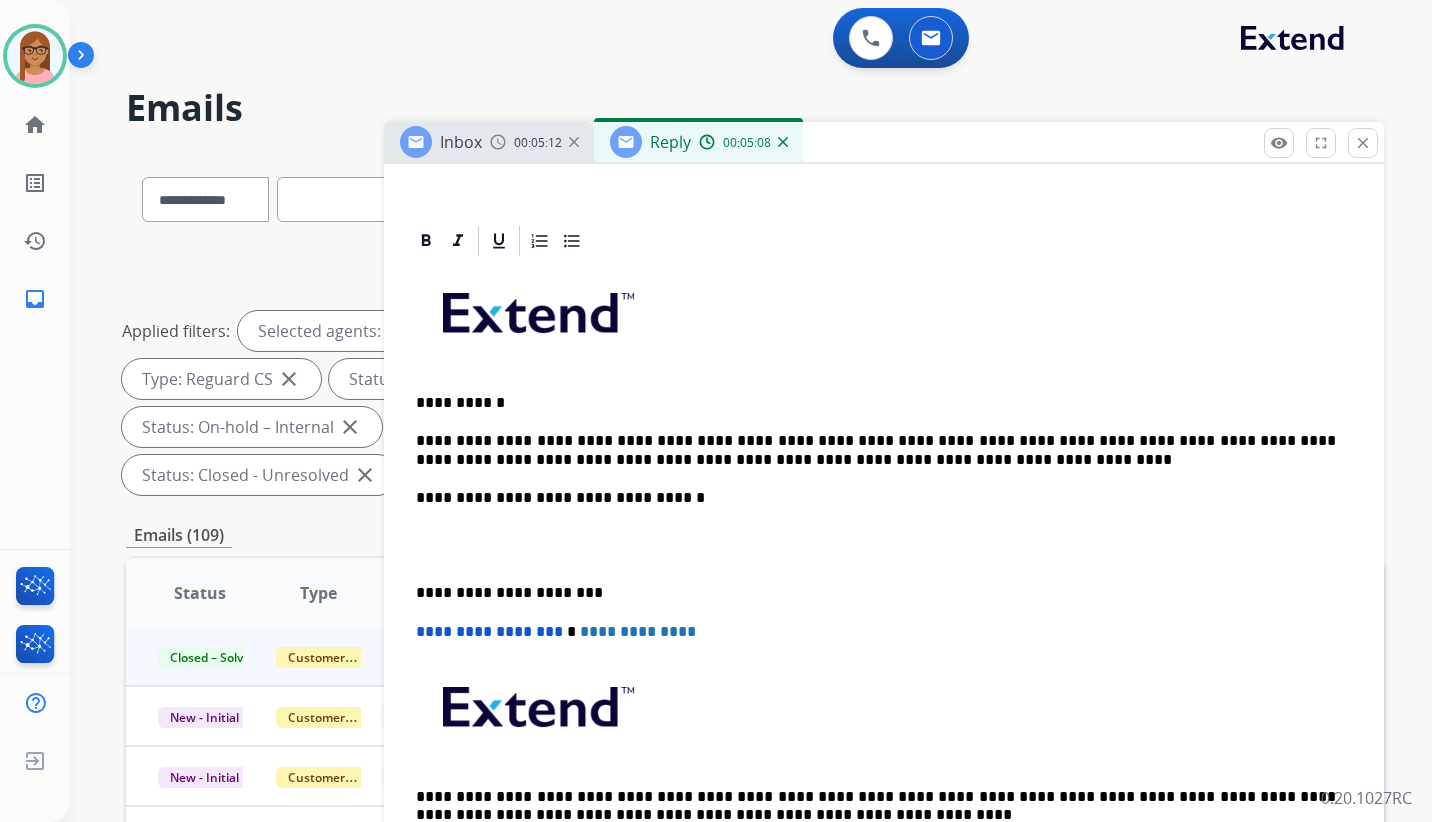 click on "**********" at bounding box center [876, 450] 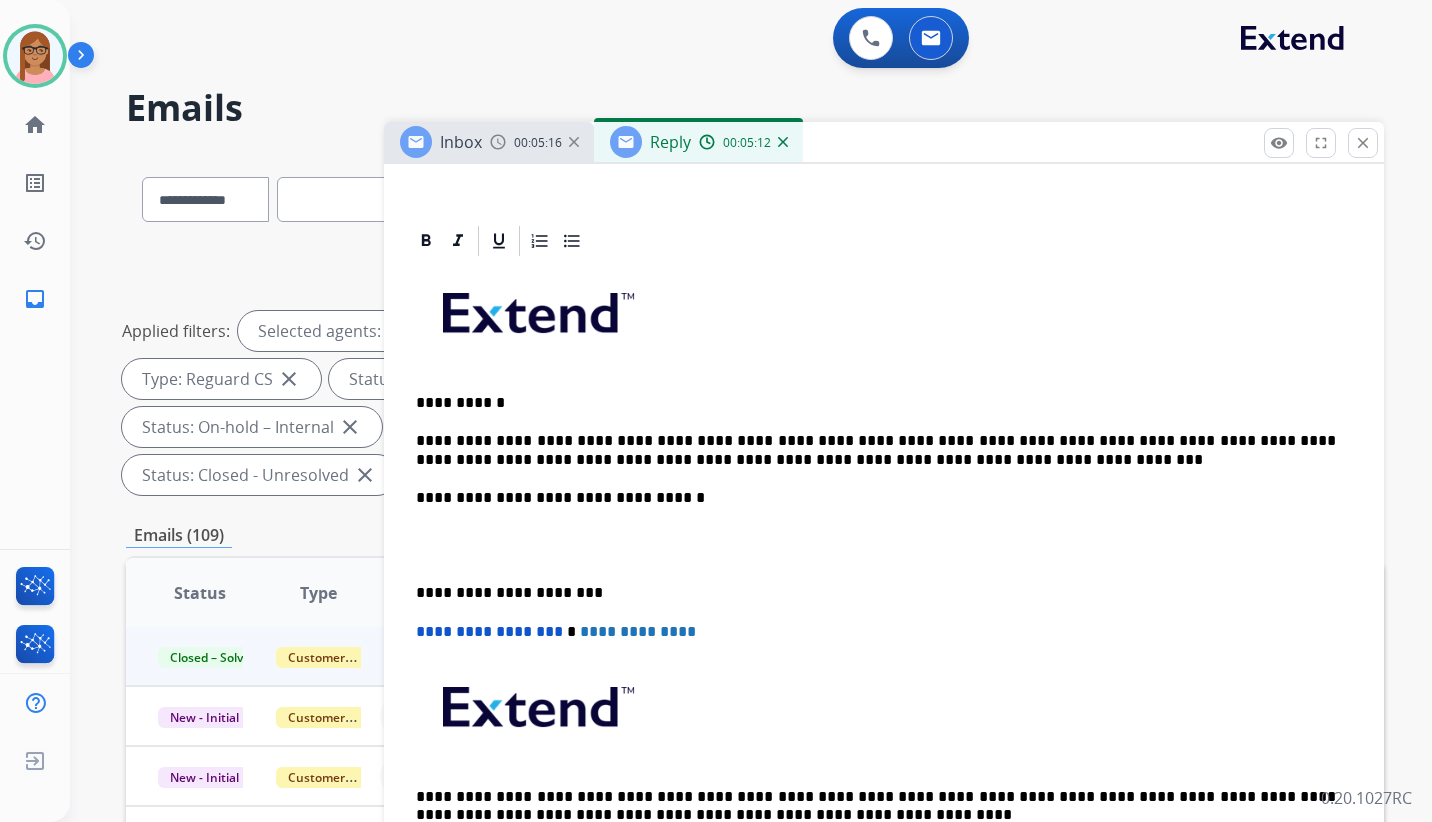 click on "**********" at bounding box center (876, 450) 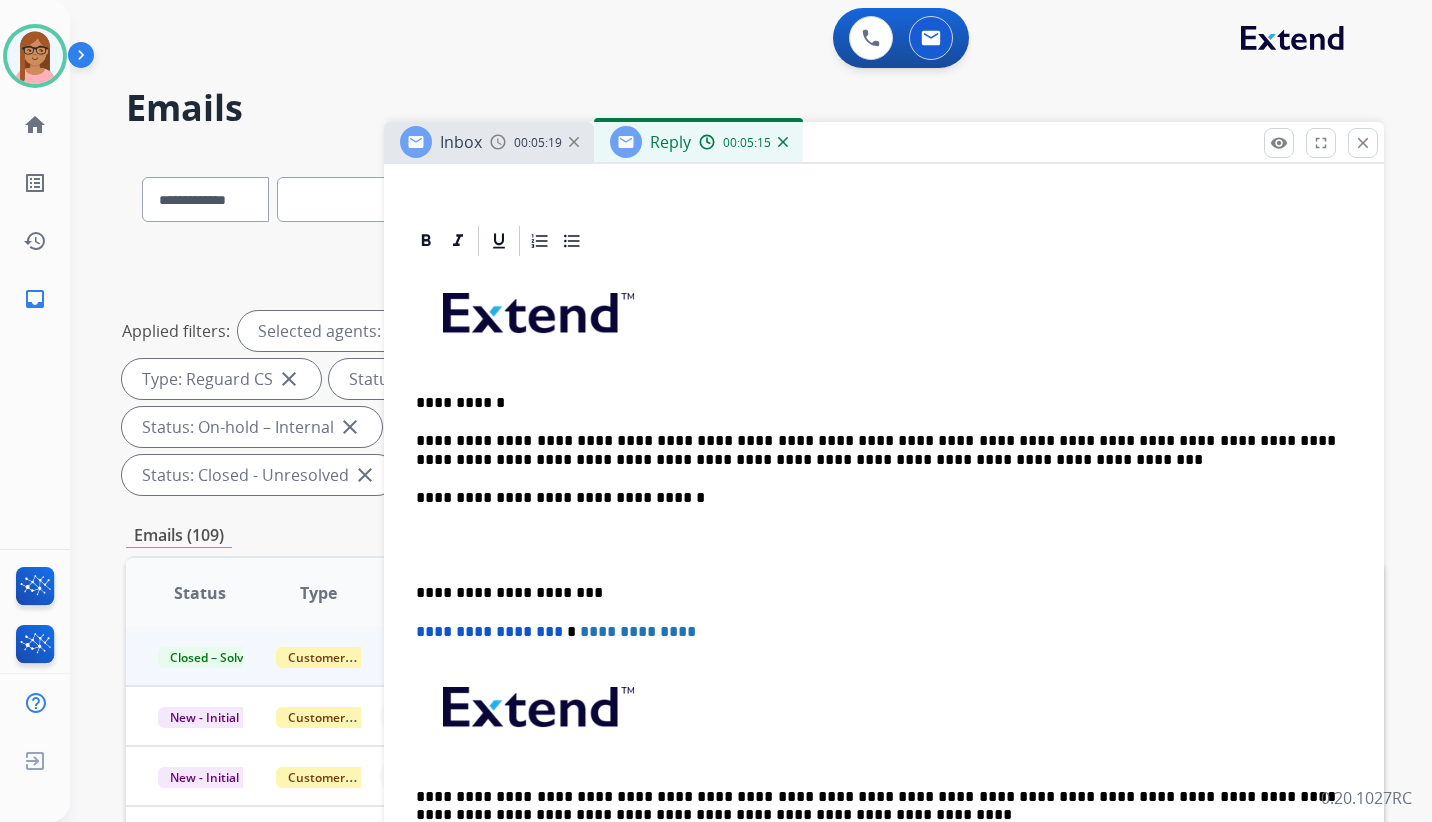 click on "**********" at bounding box center [876, 450] 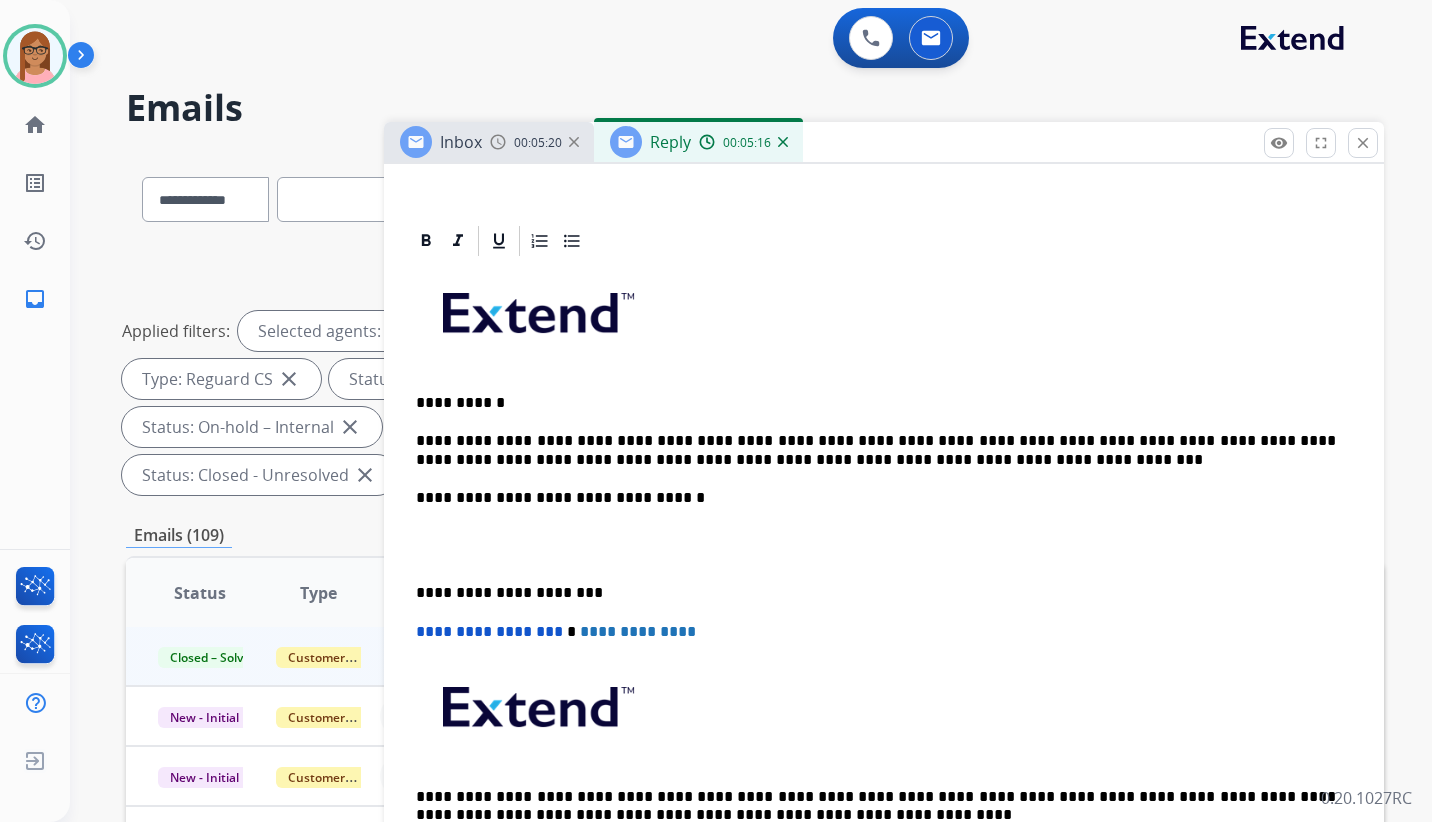click on "**********" at bounding box center [876, 450] 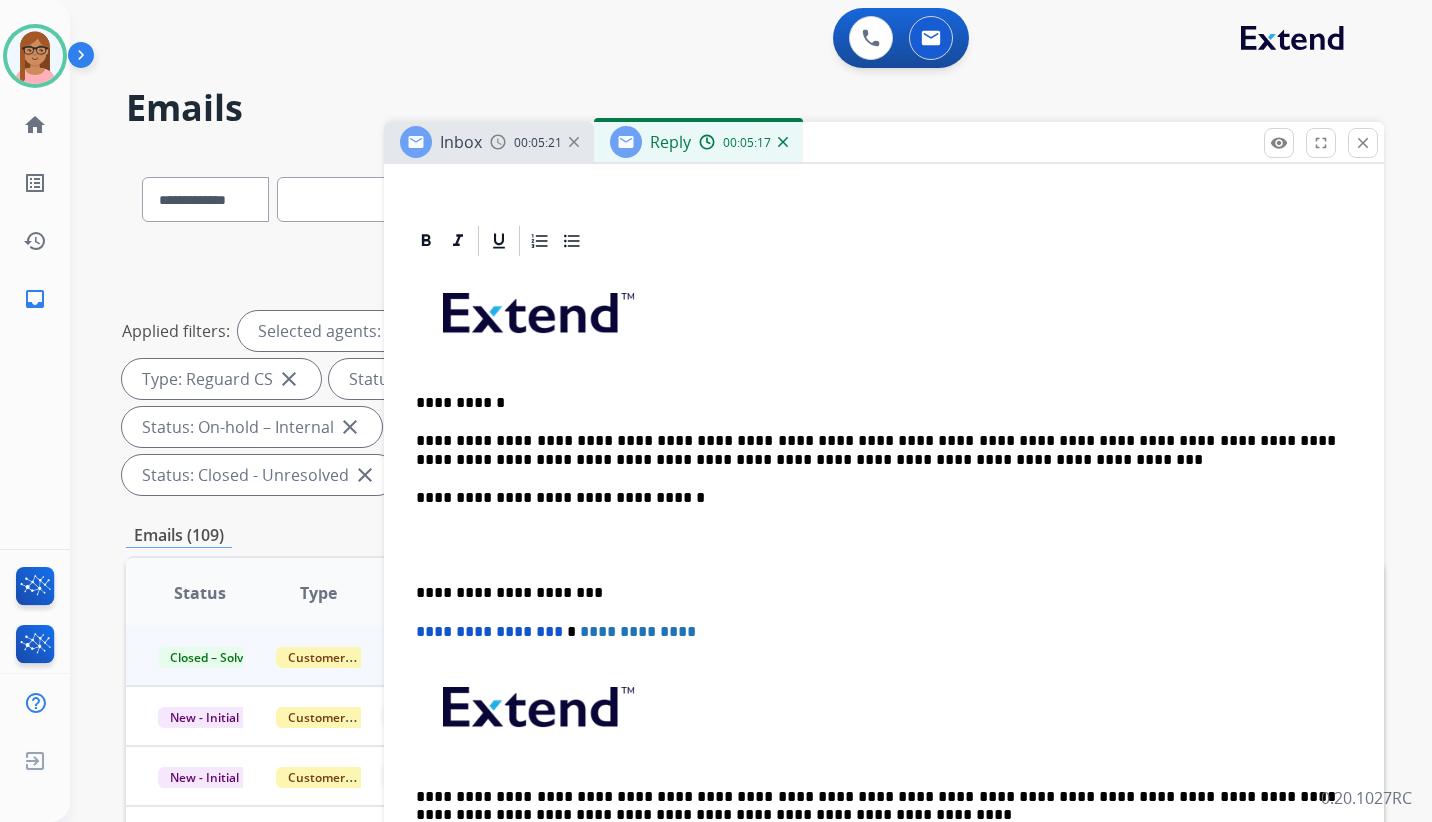 click on "**********" at bounding box center [876, 450] 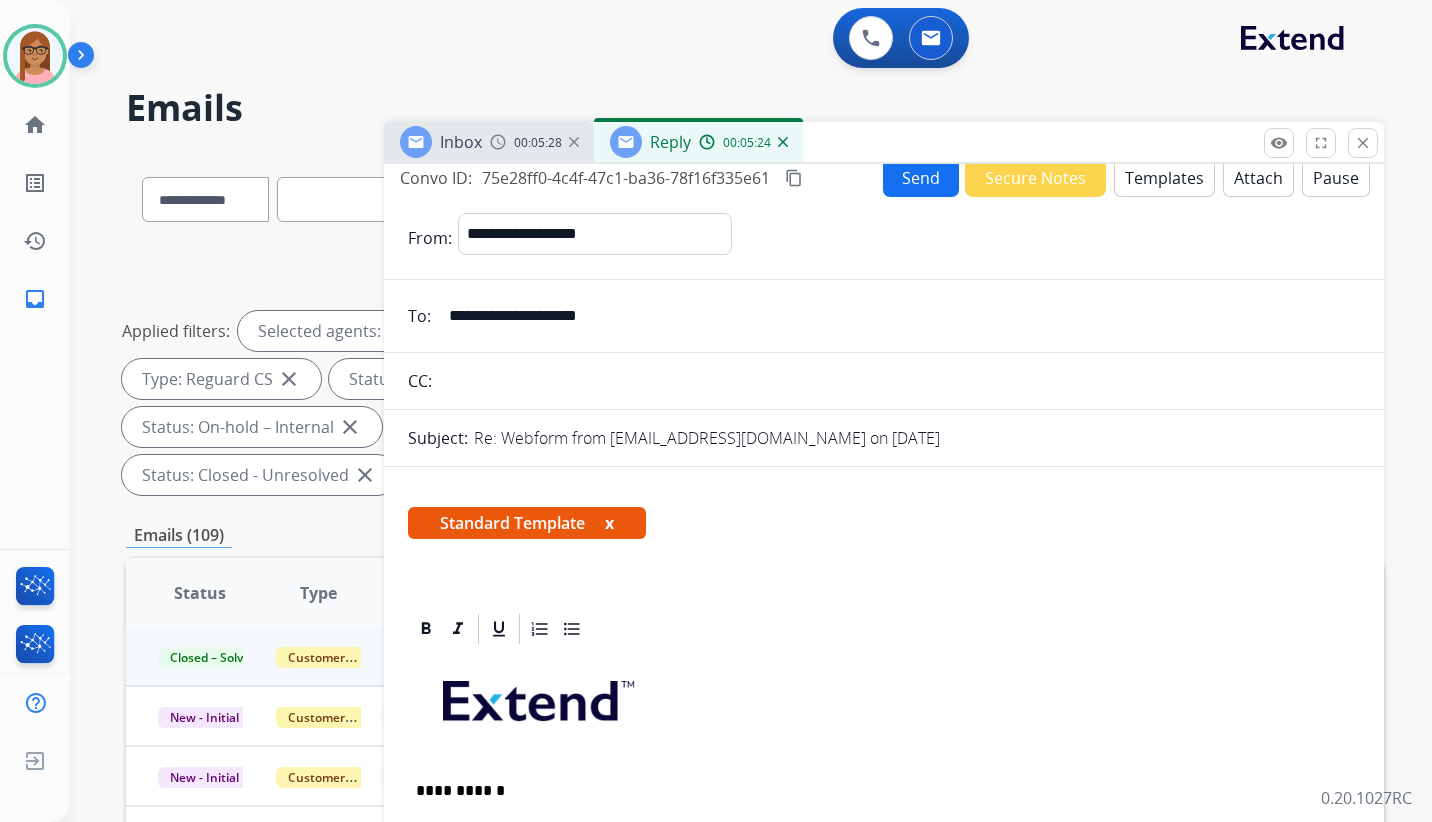 scroll, scrollTop: 0, scrollLeft: 0, axis: both 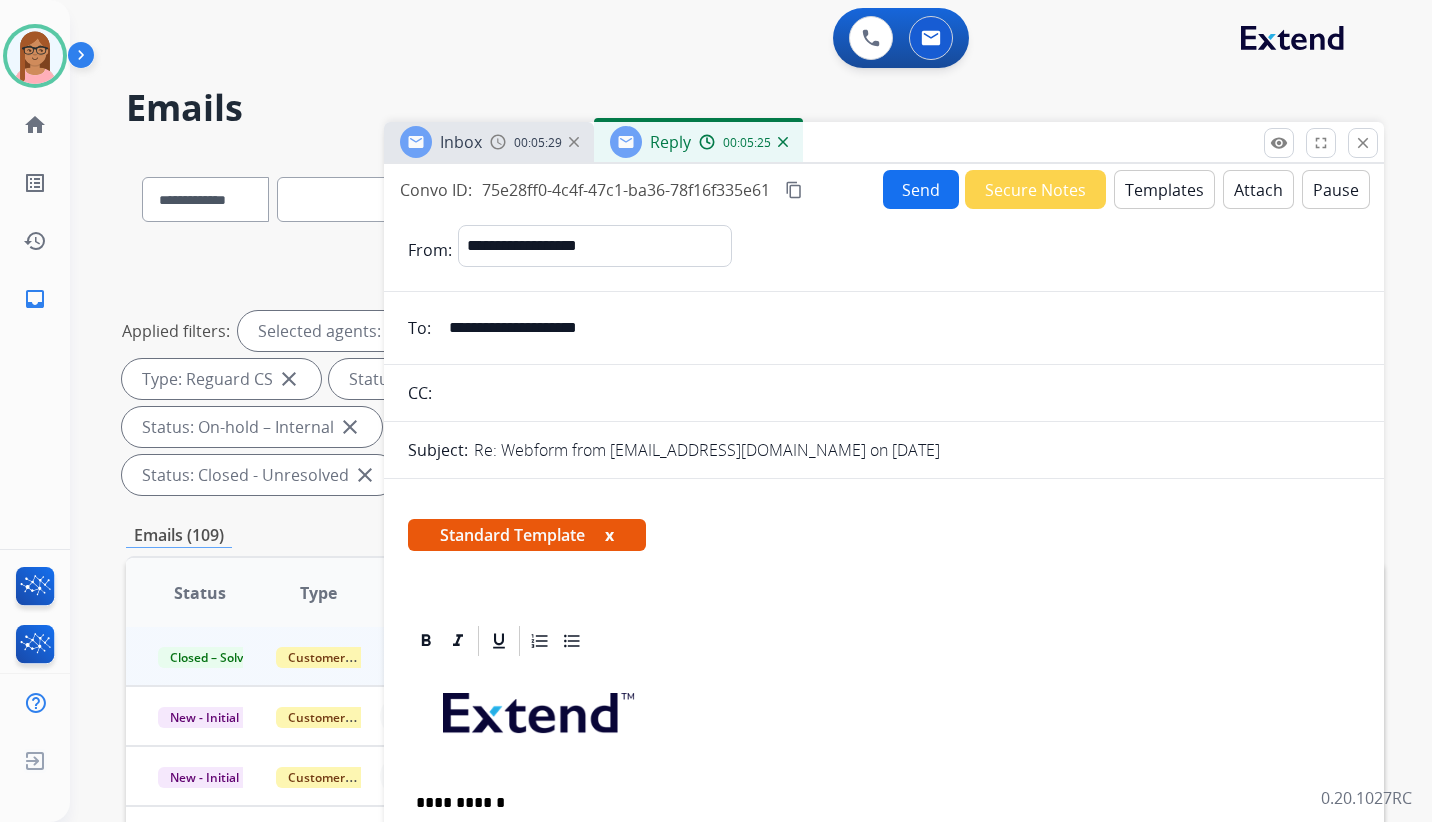 click on "content_copy" at bounding box center [794, 190] 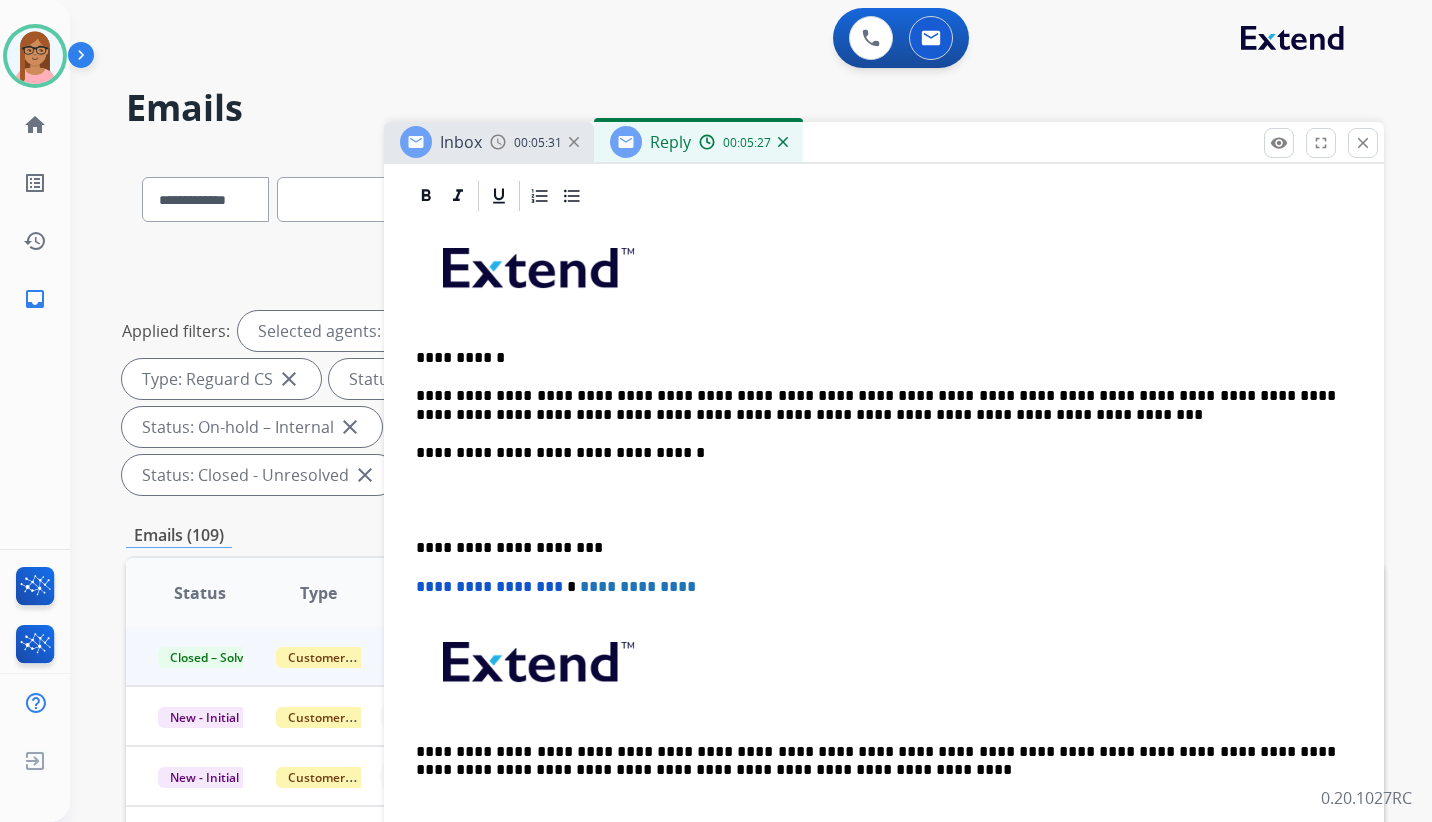 scroll, scrollTop: 500, scrollLeft: 0, axis: vertical 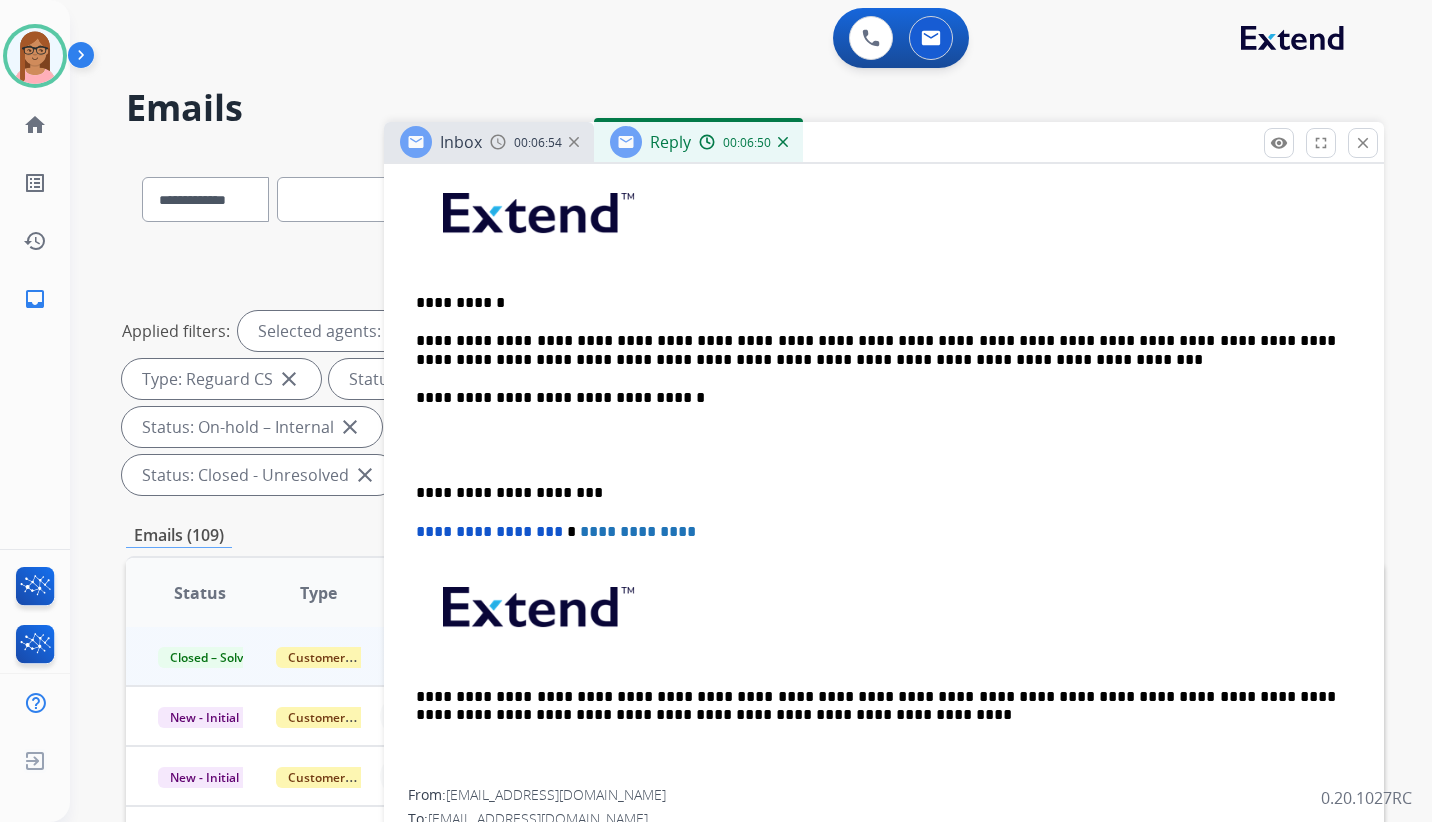 click on "**********" at bounding box center (876, 350) 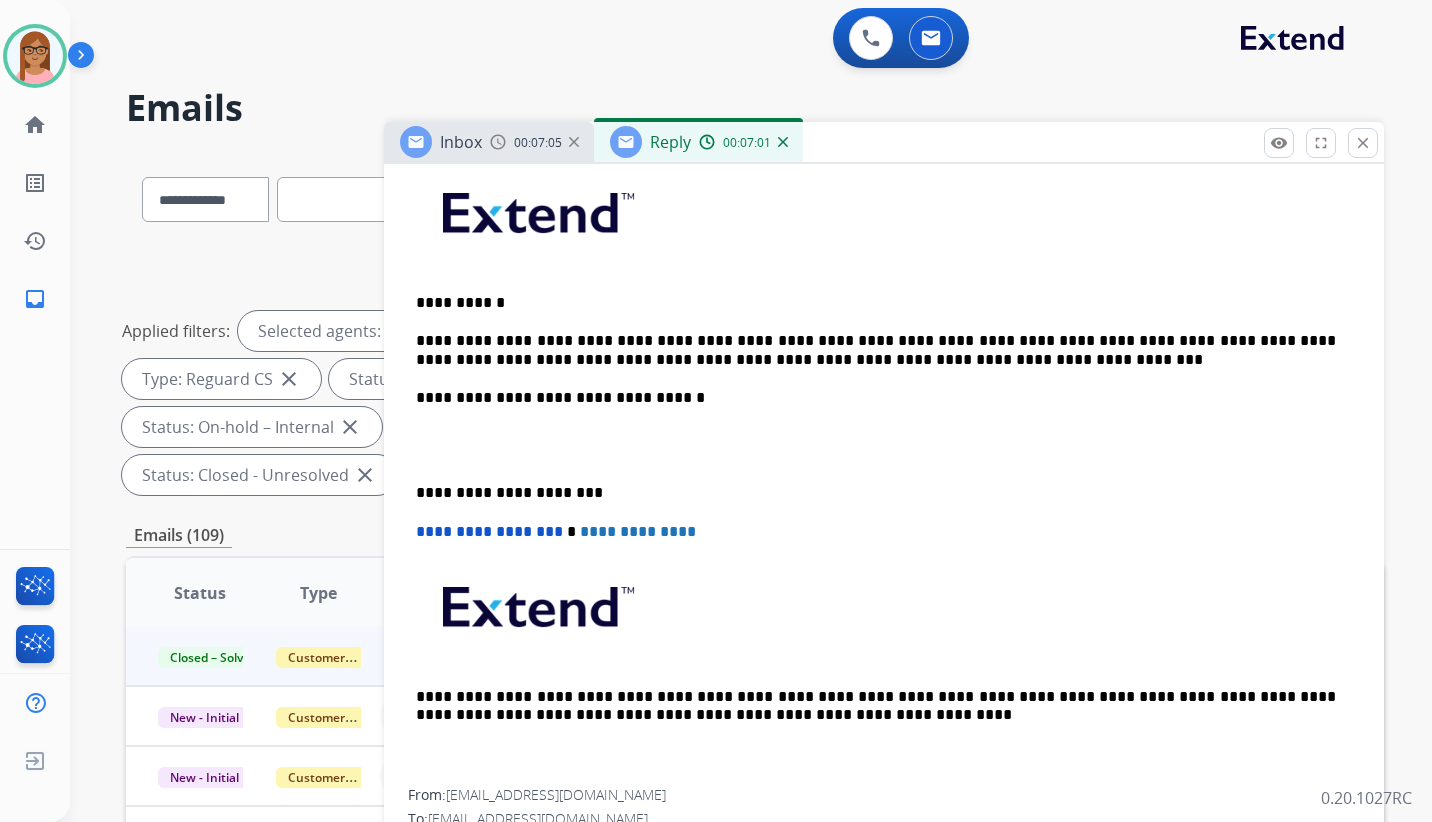 click on "**********" at bounding box center (884, 474) 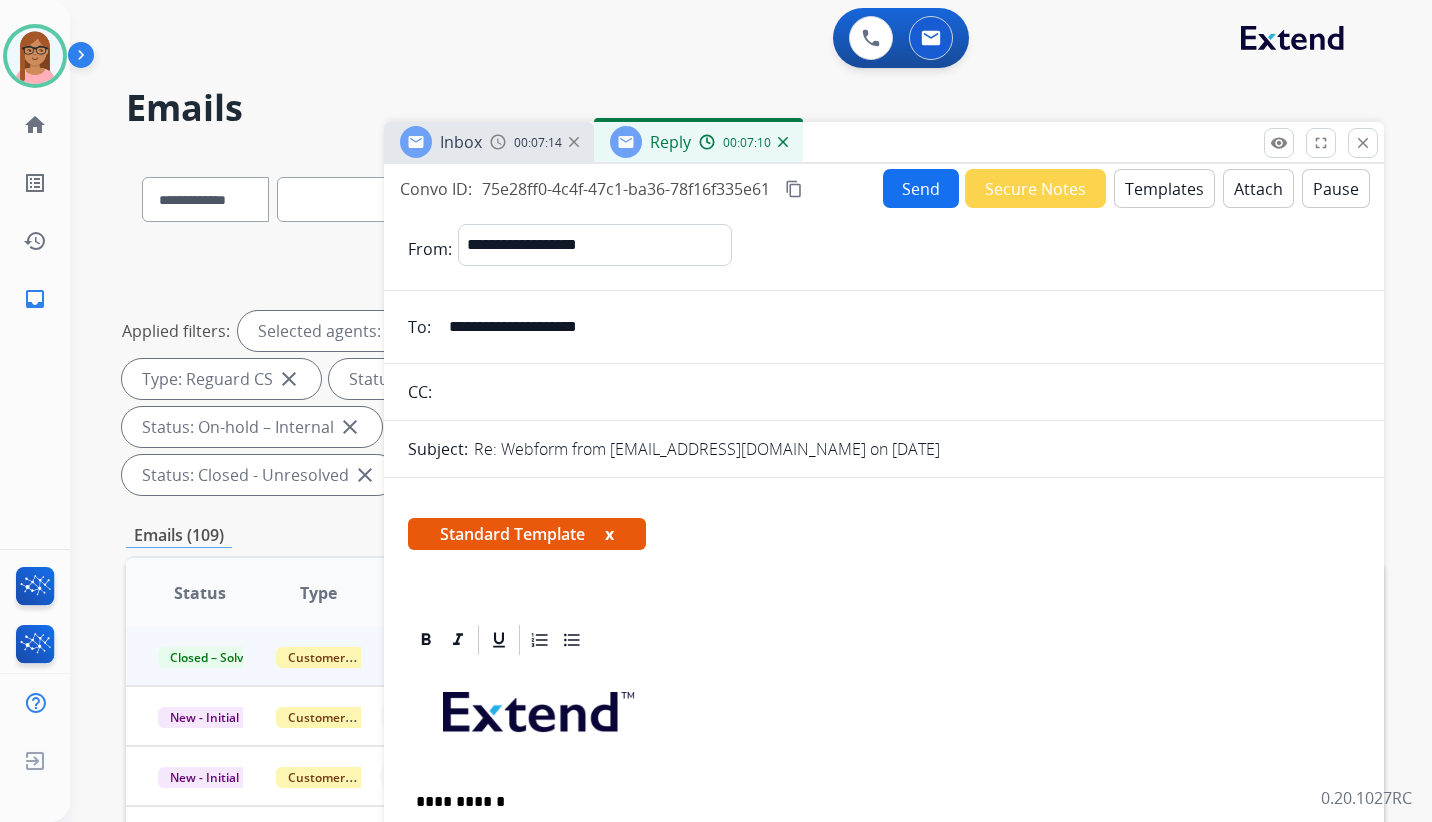 scroll, scrollTop: 0, scrollLeft: 0, axis: both 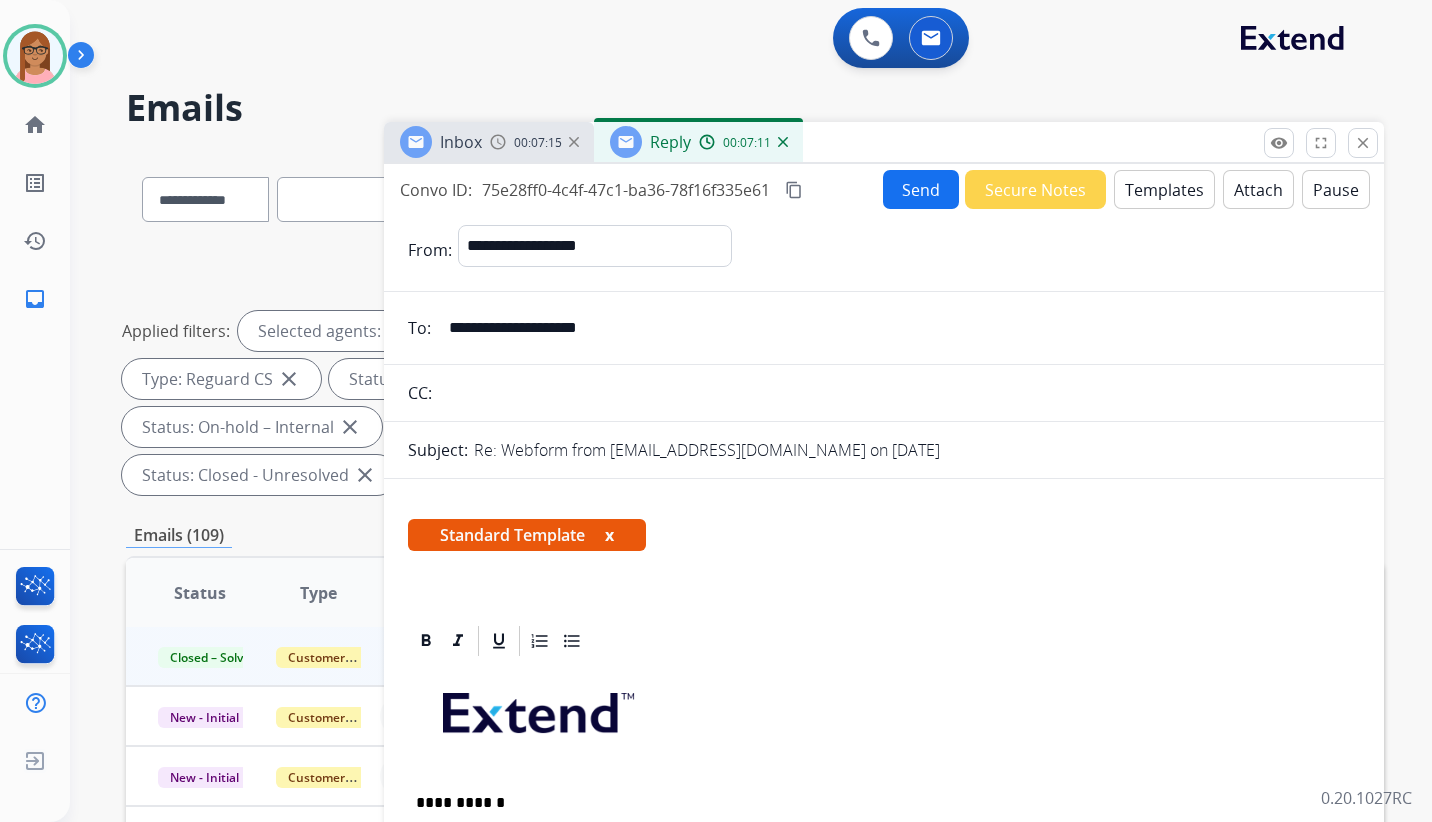 click on "Send" at bounding box center [921, 189] 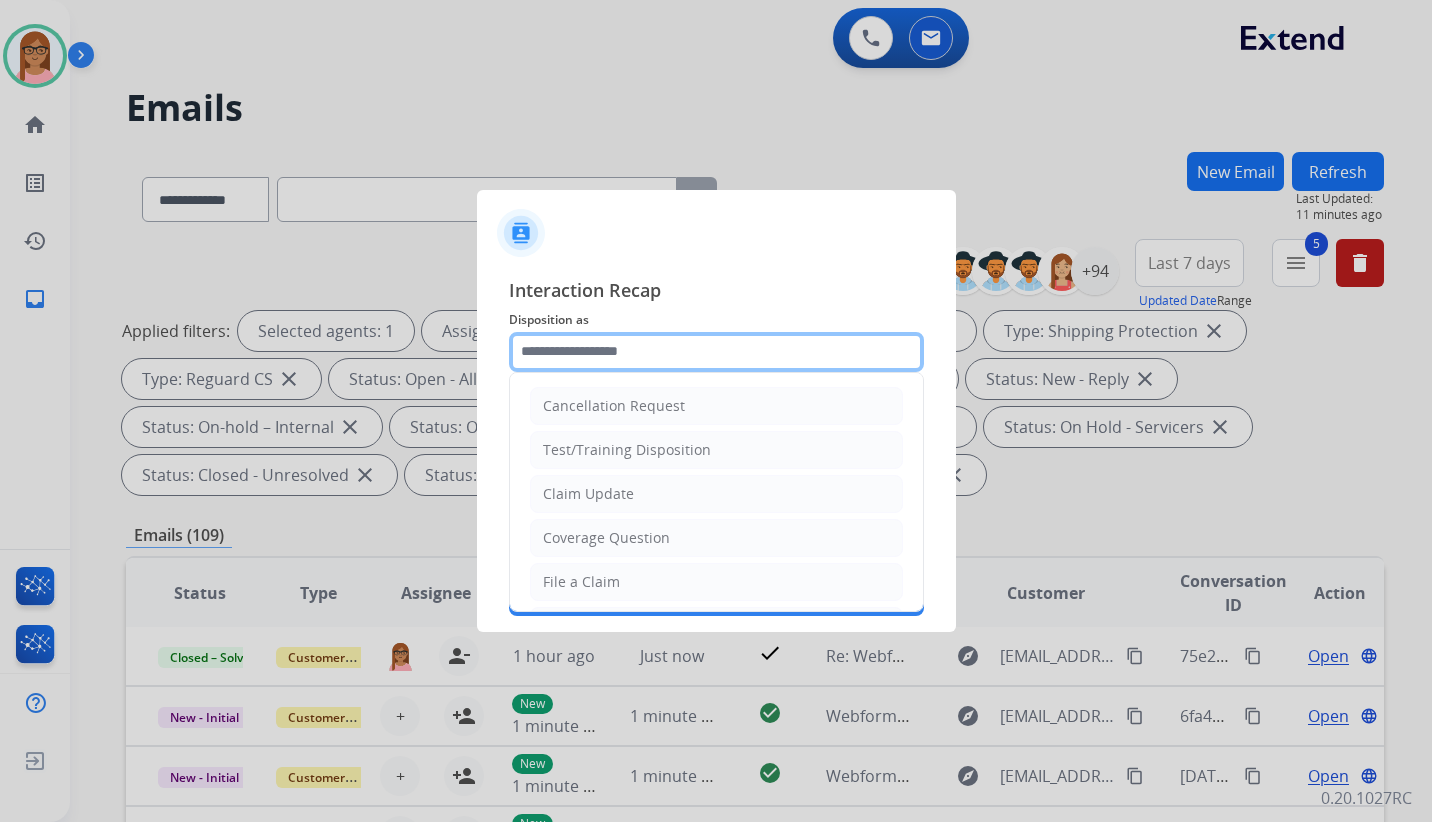 click 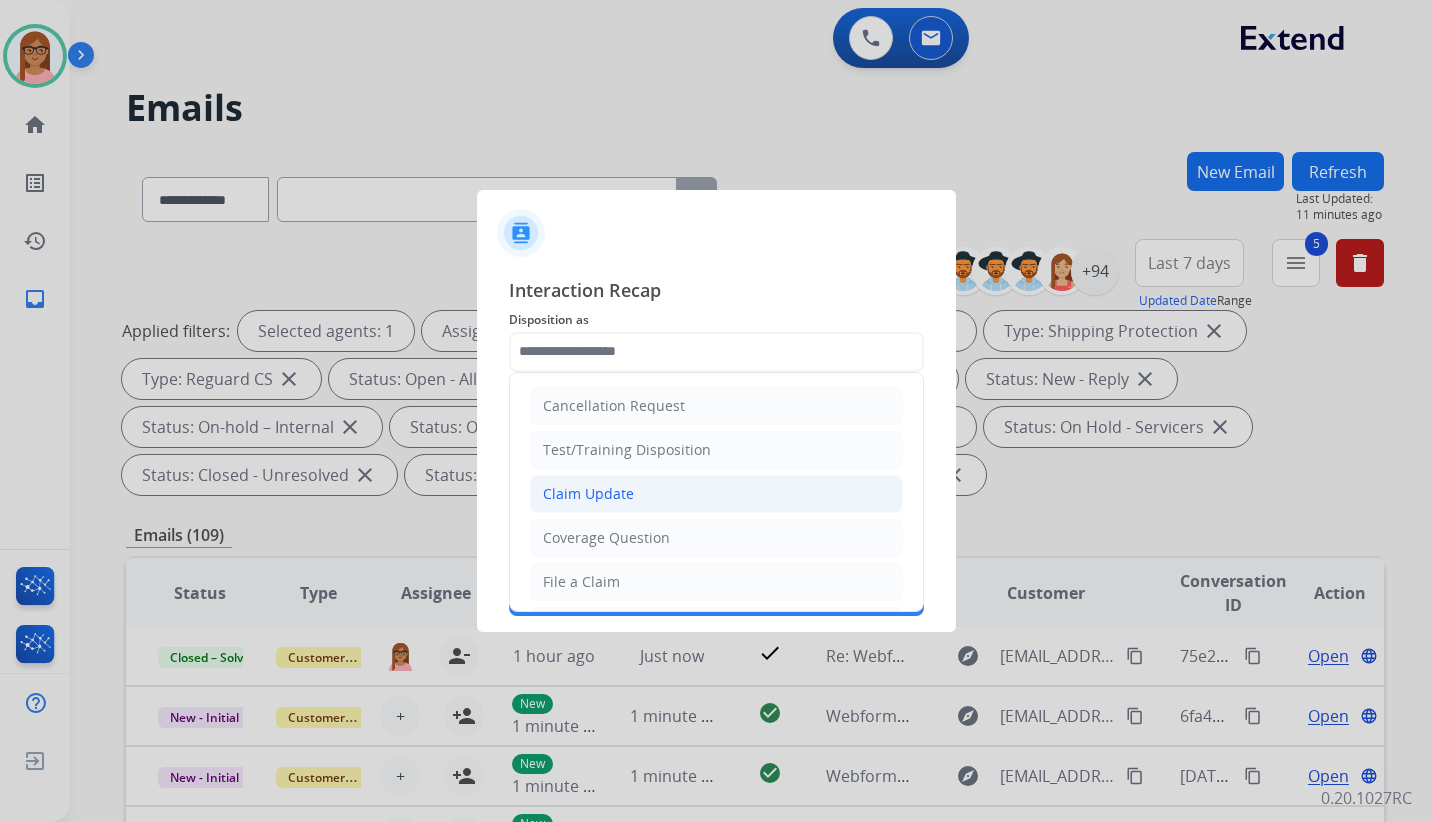 click on "Claim Update" 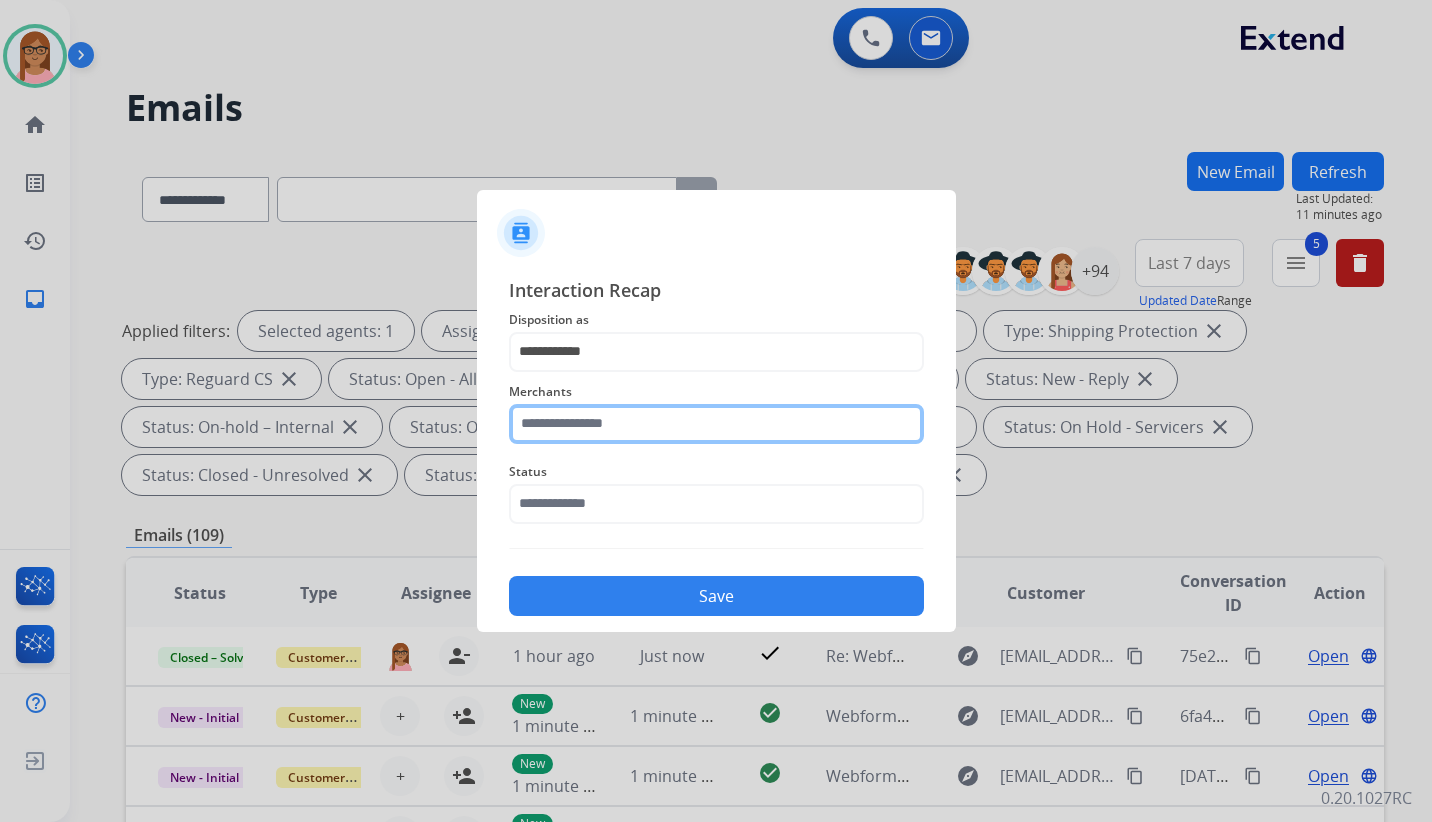click 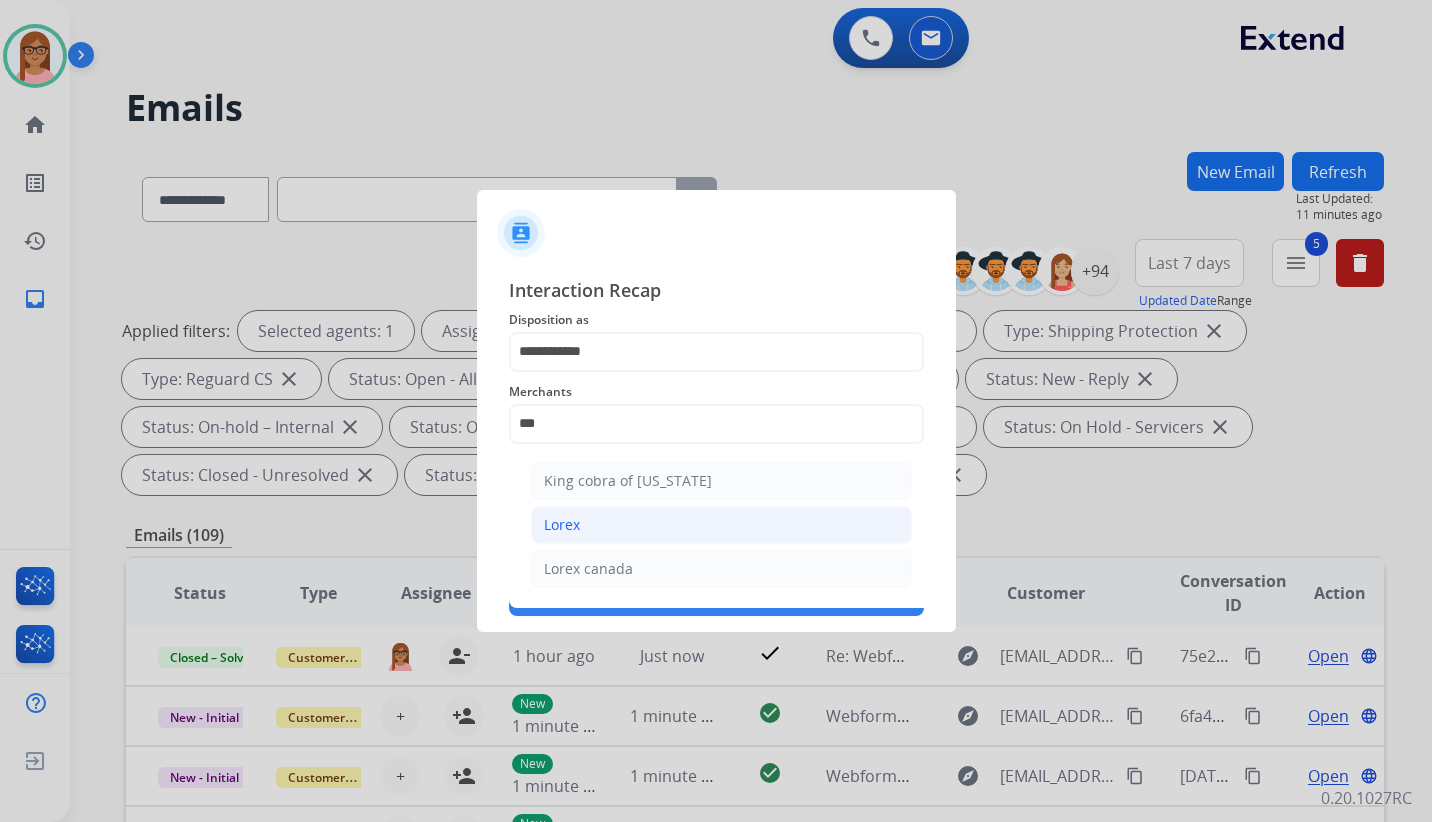 click on "Lorex" 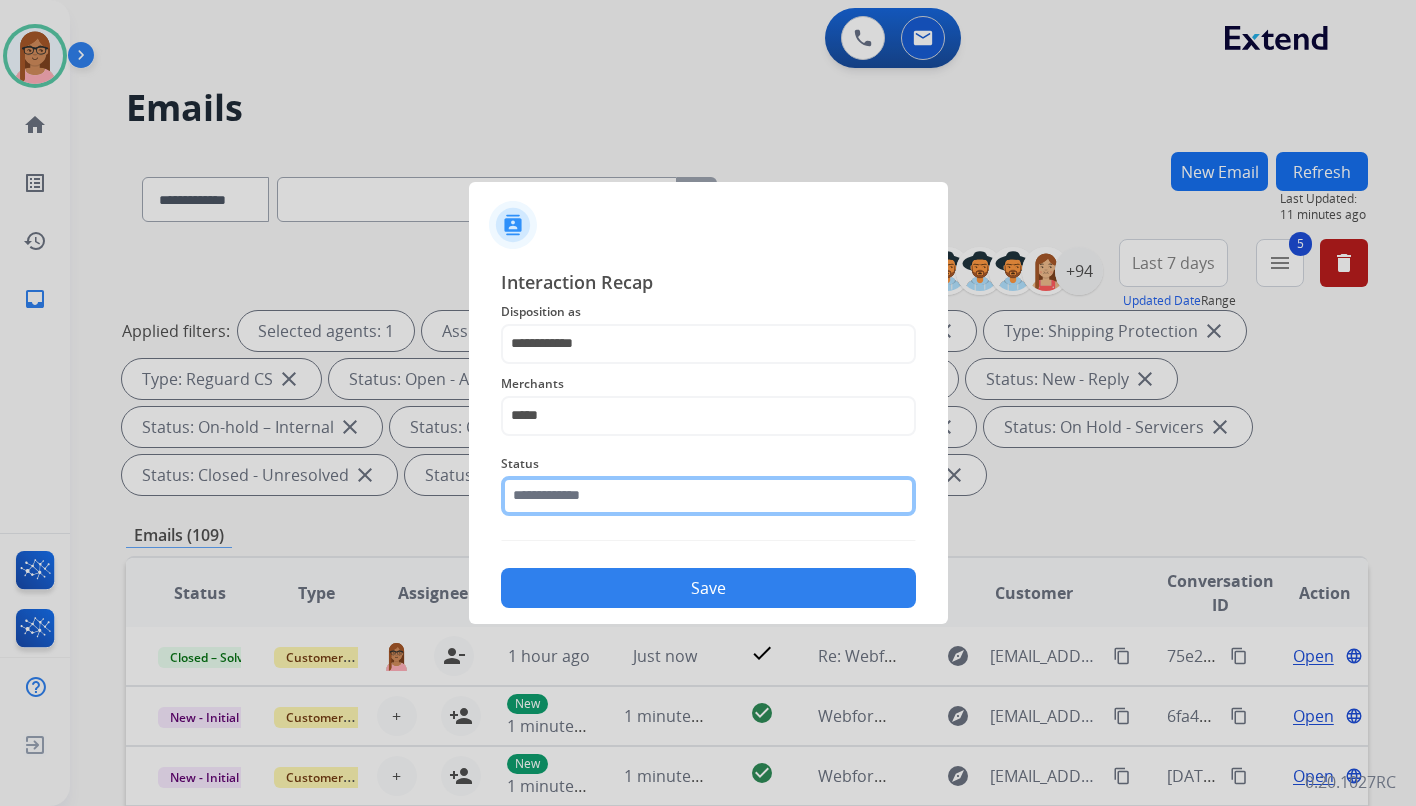 click 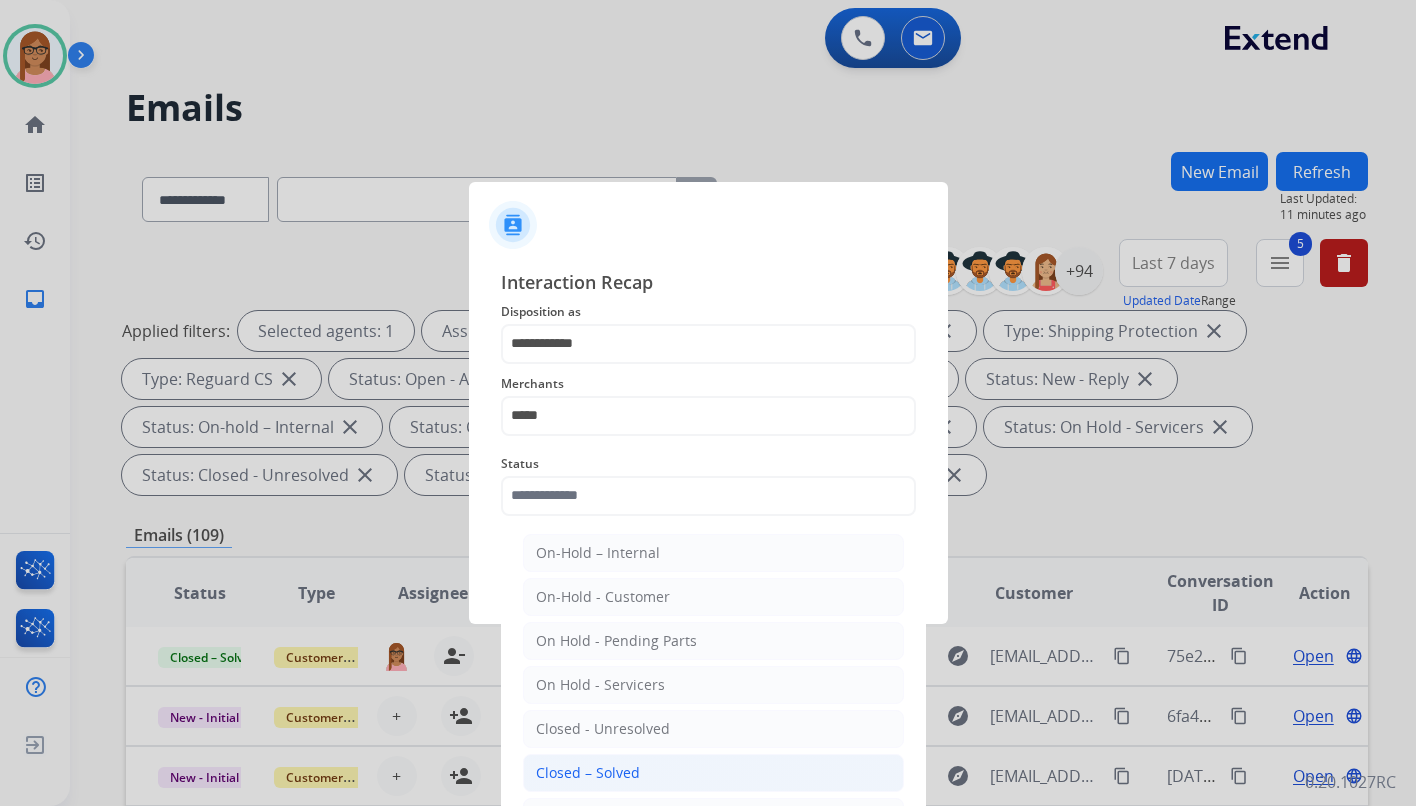 click on "Closed – Solved" 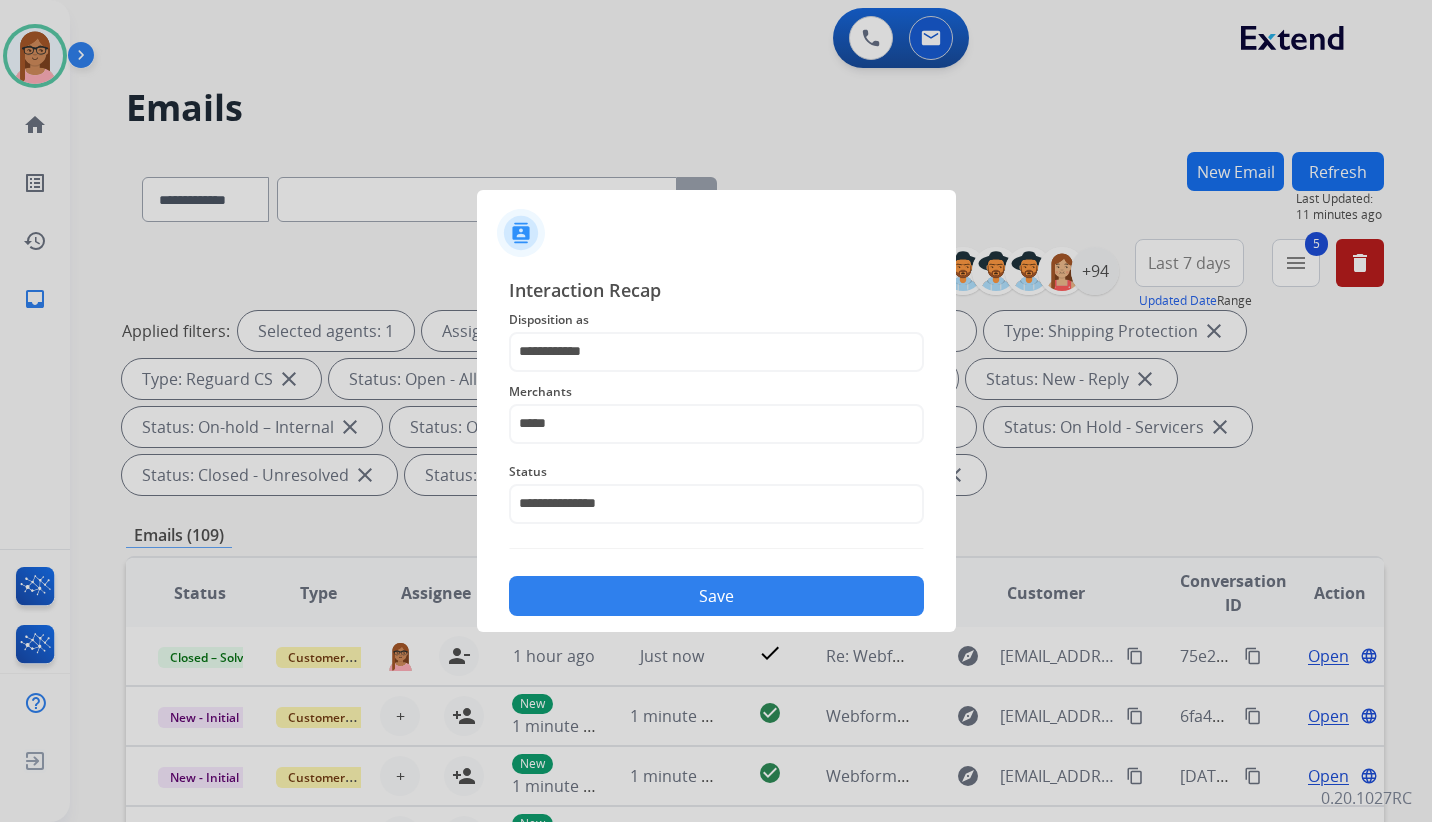 click on "Save" 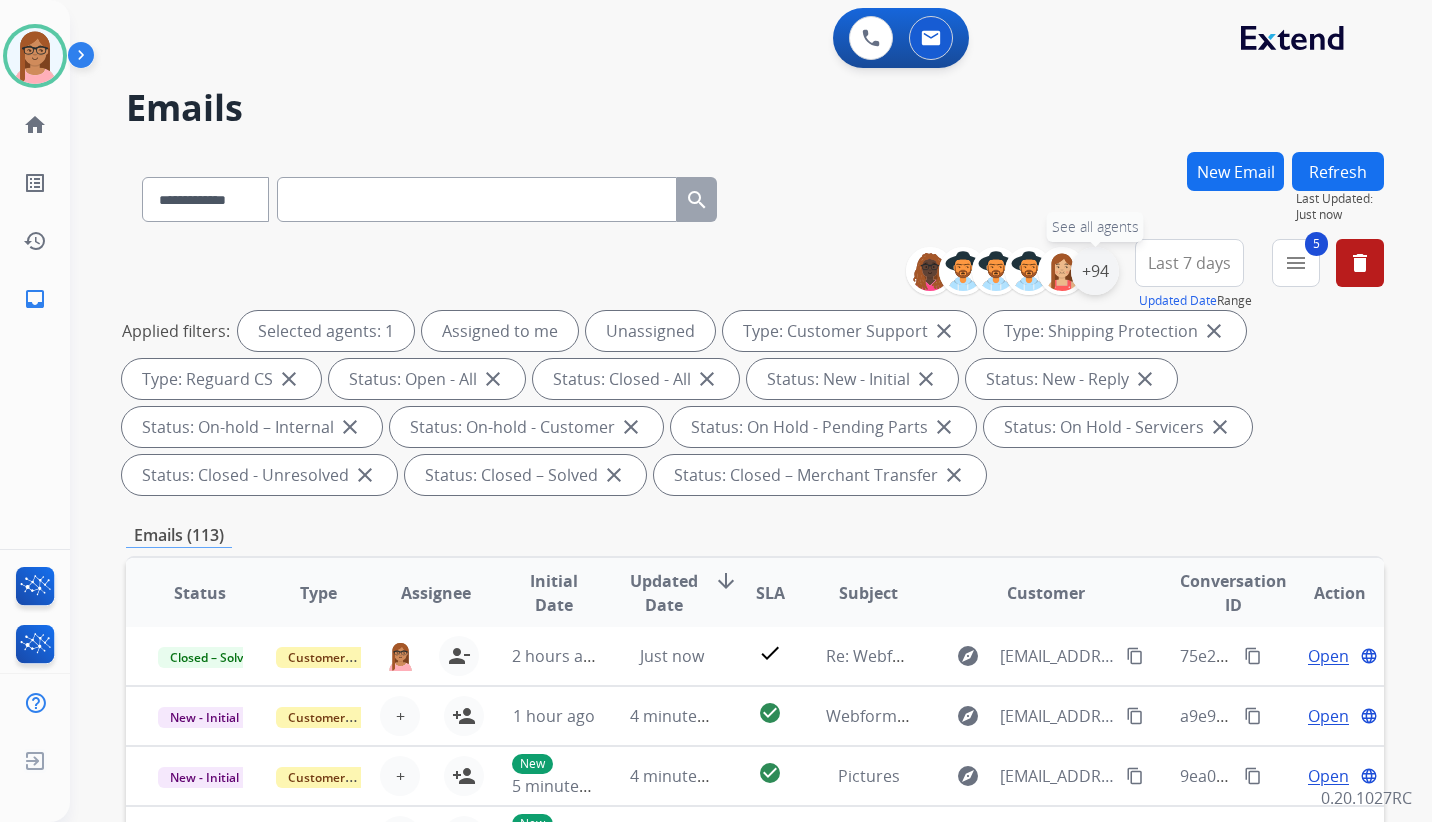 click on "+94" at bounding box center [1095, 271] 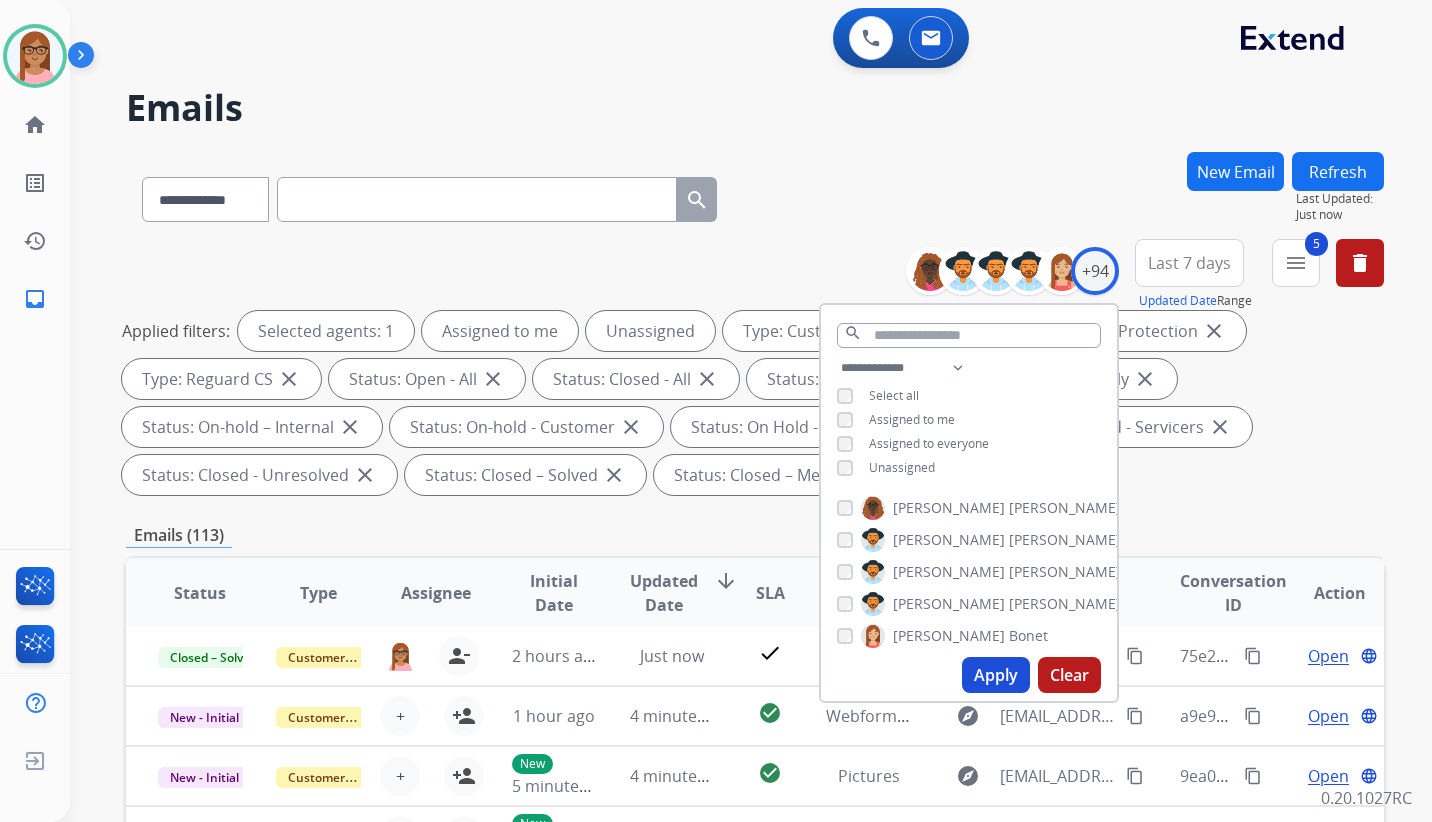click on "**********" at bounding box center (969, 420) 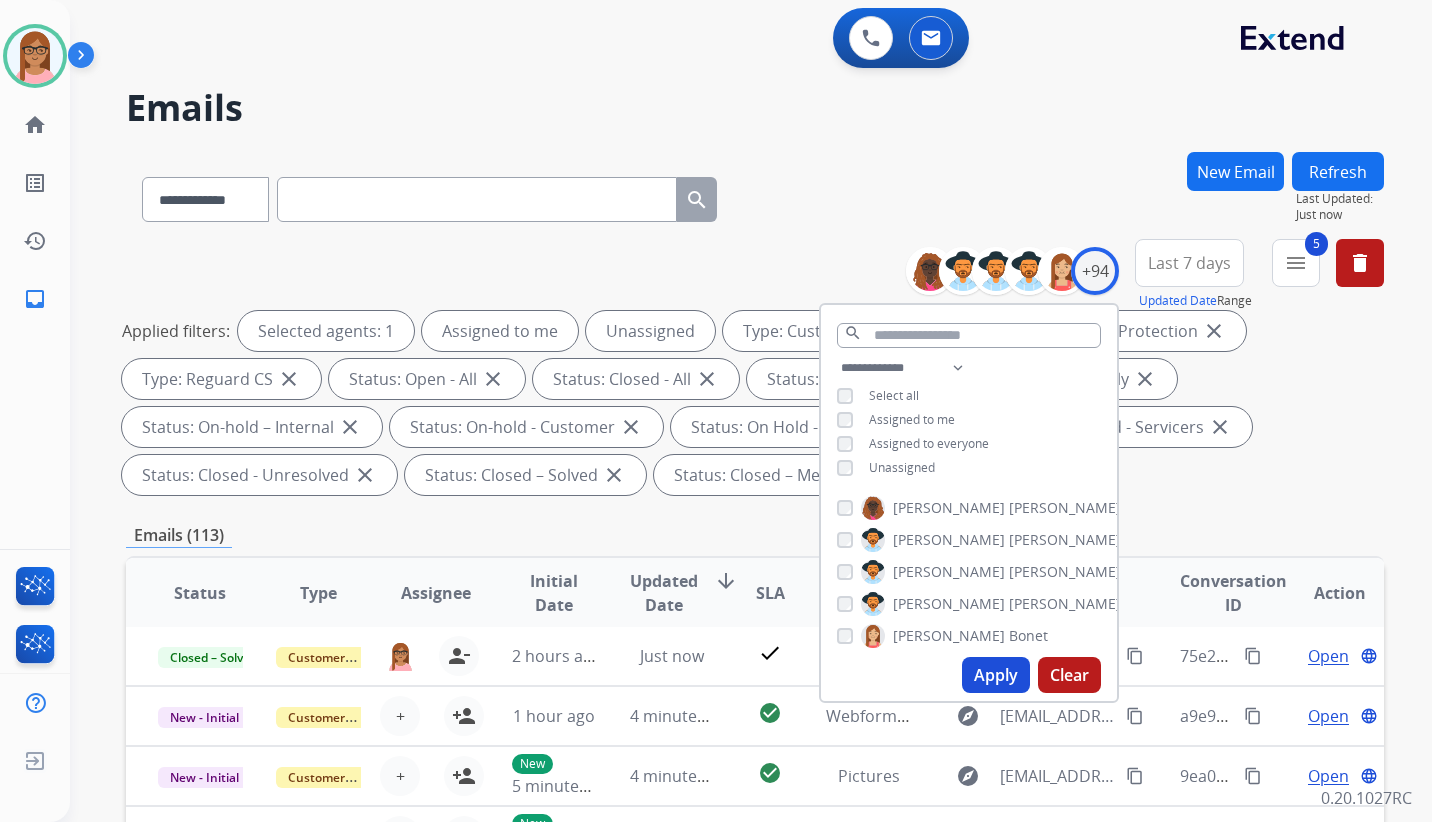 click on "Apply" at bounding box center [996, 675] 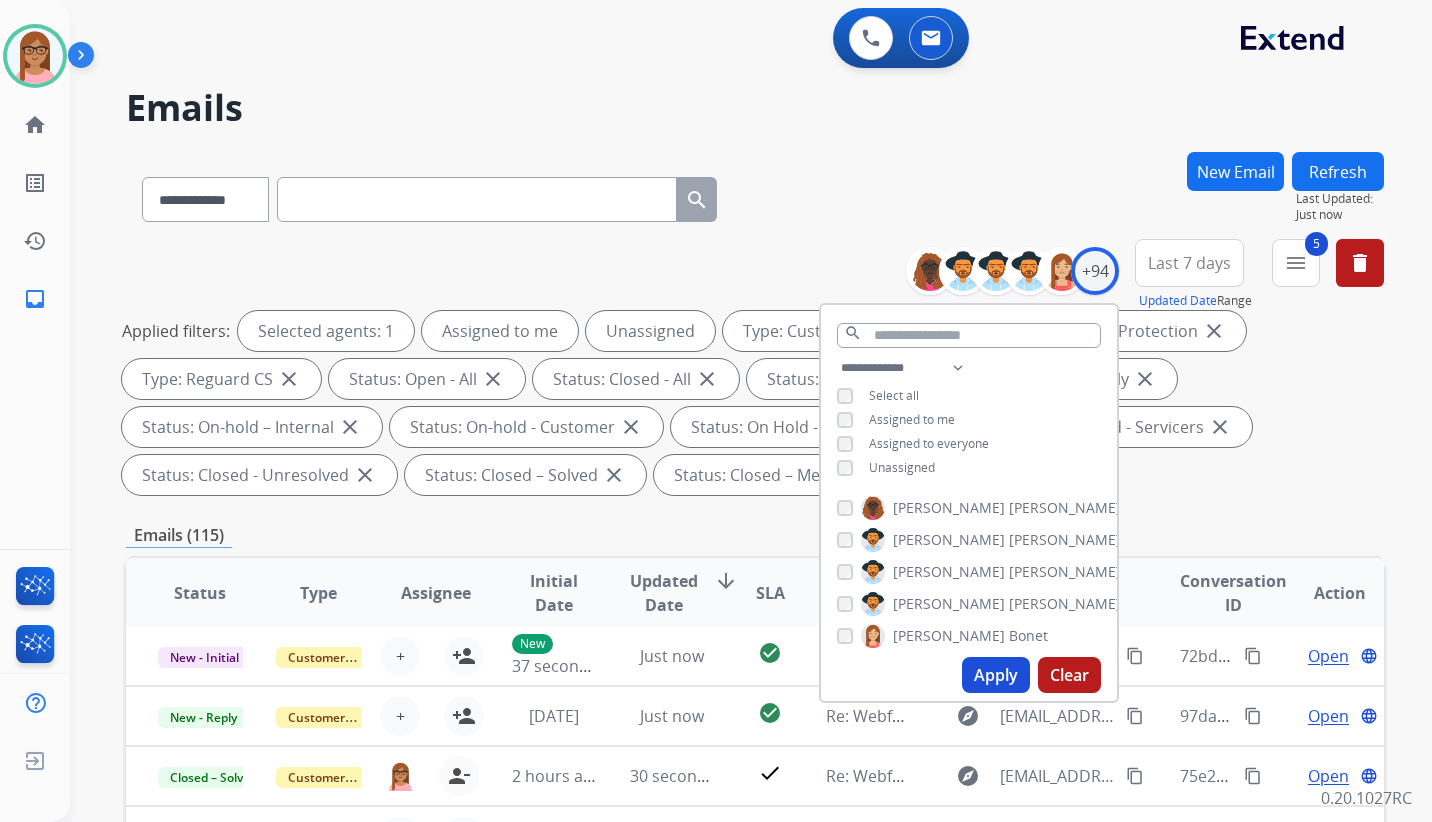 click on "**********" at bounding box center (755, 741) 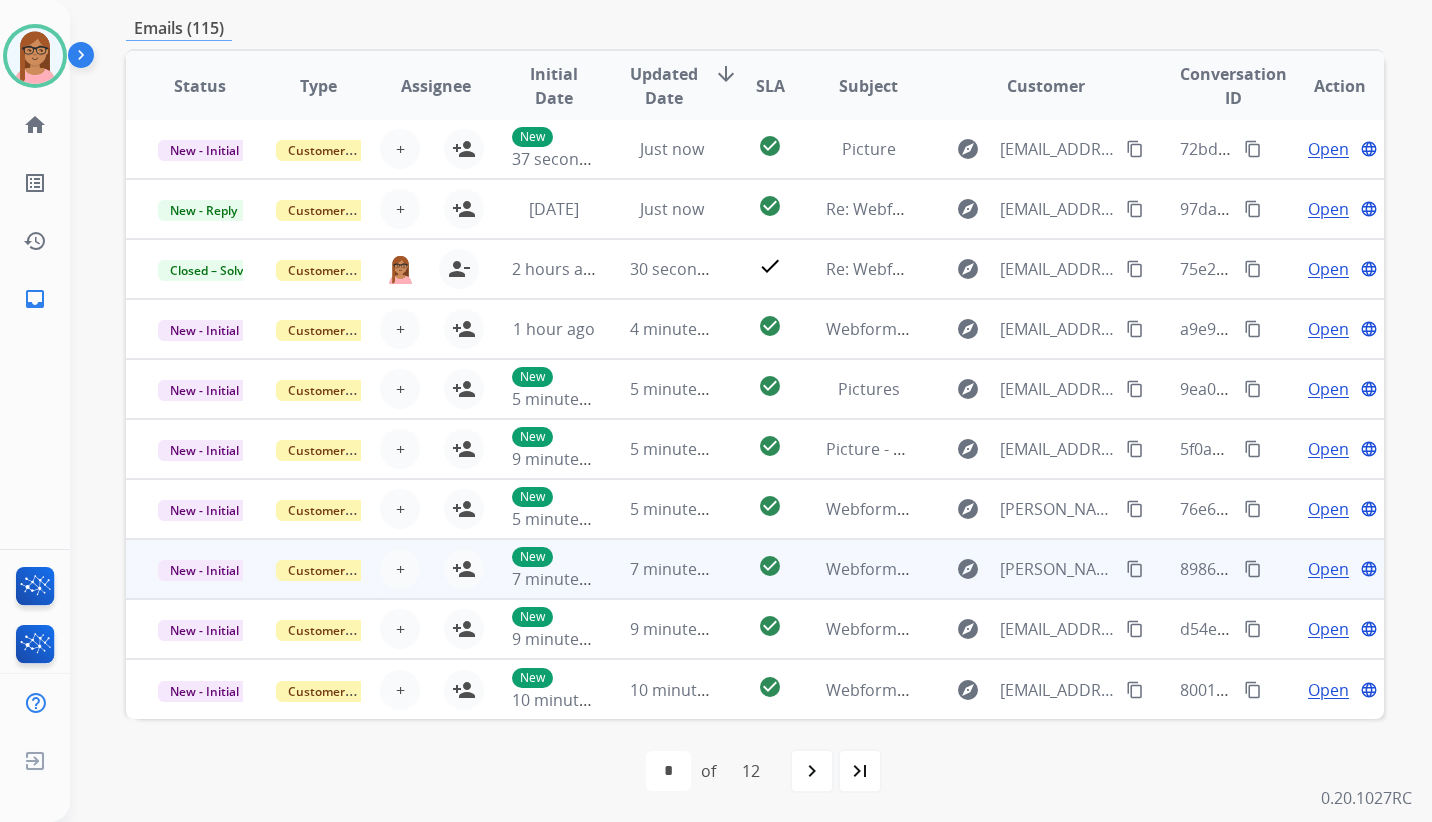 scroll, scrollTop: 508, scrollLeft: 0, axis: vertical 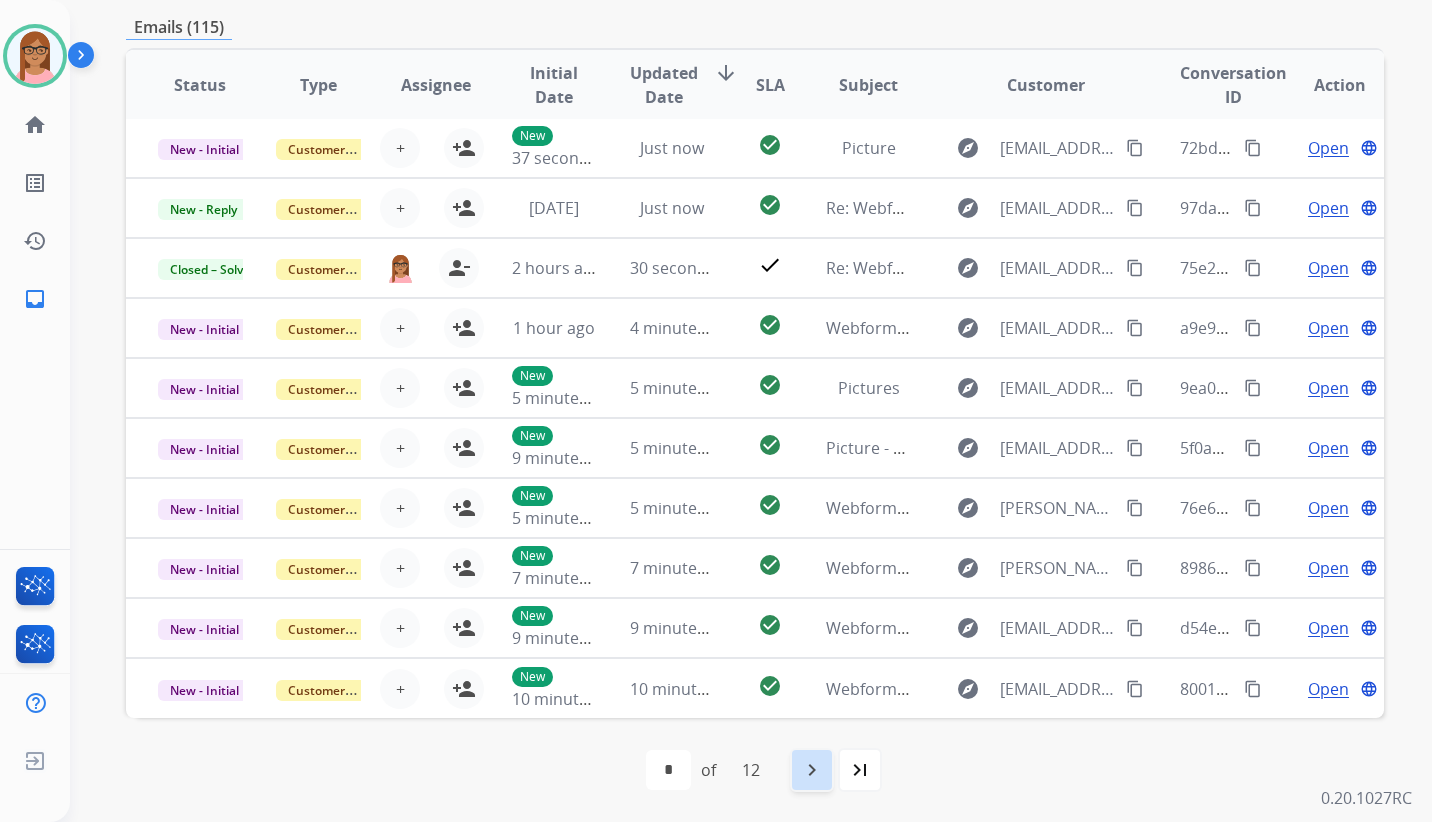 click on "navigate_next" at bounding box center (812, 770) 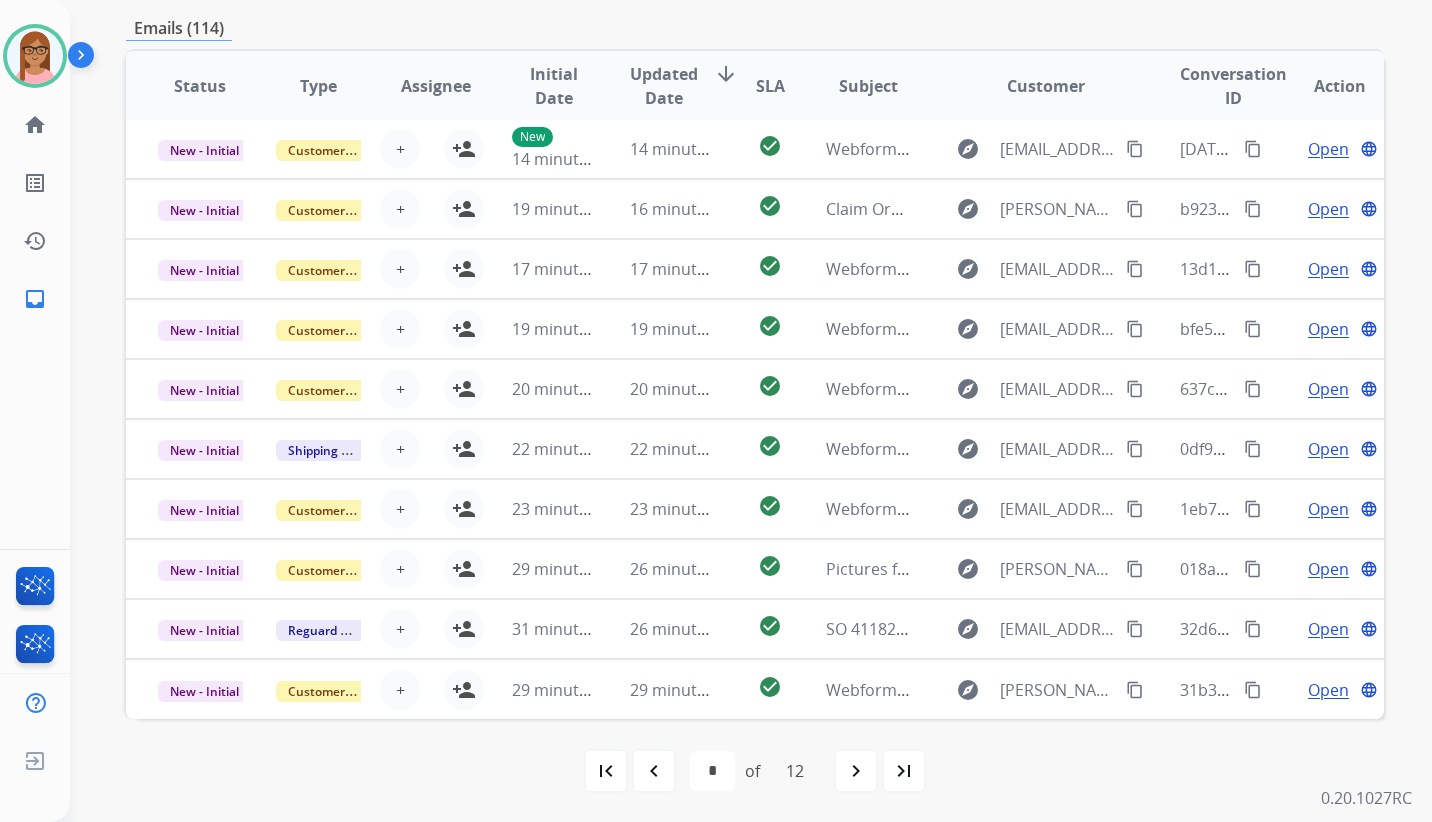 scroll, scrollTop: 508, scrollLeft: 0, axis: vertical 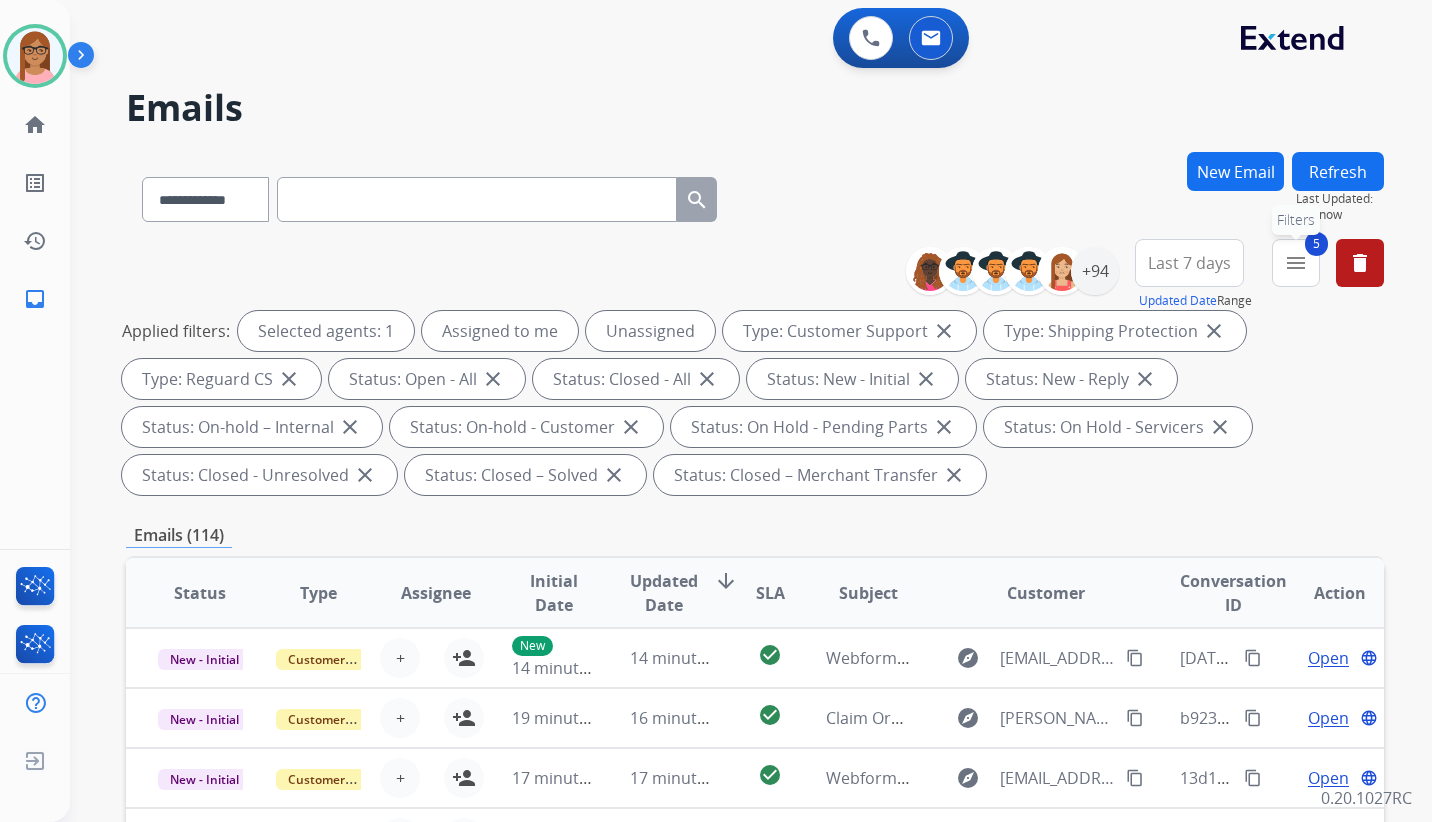 click on "menu" at bounding box center (1296, 263) 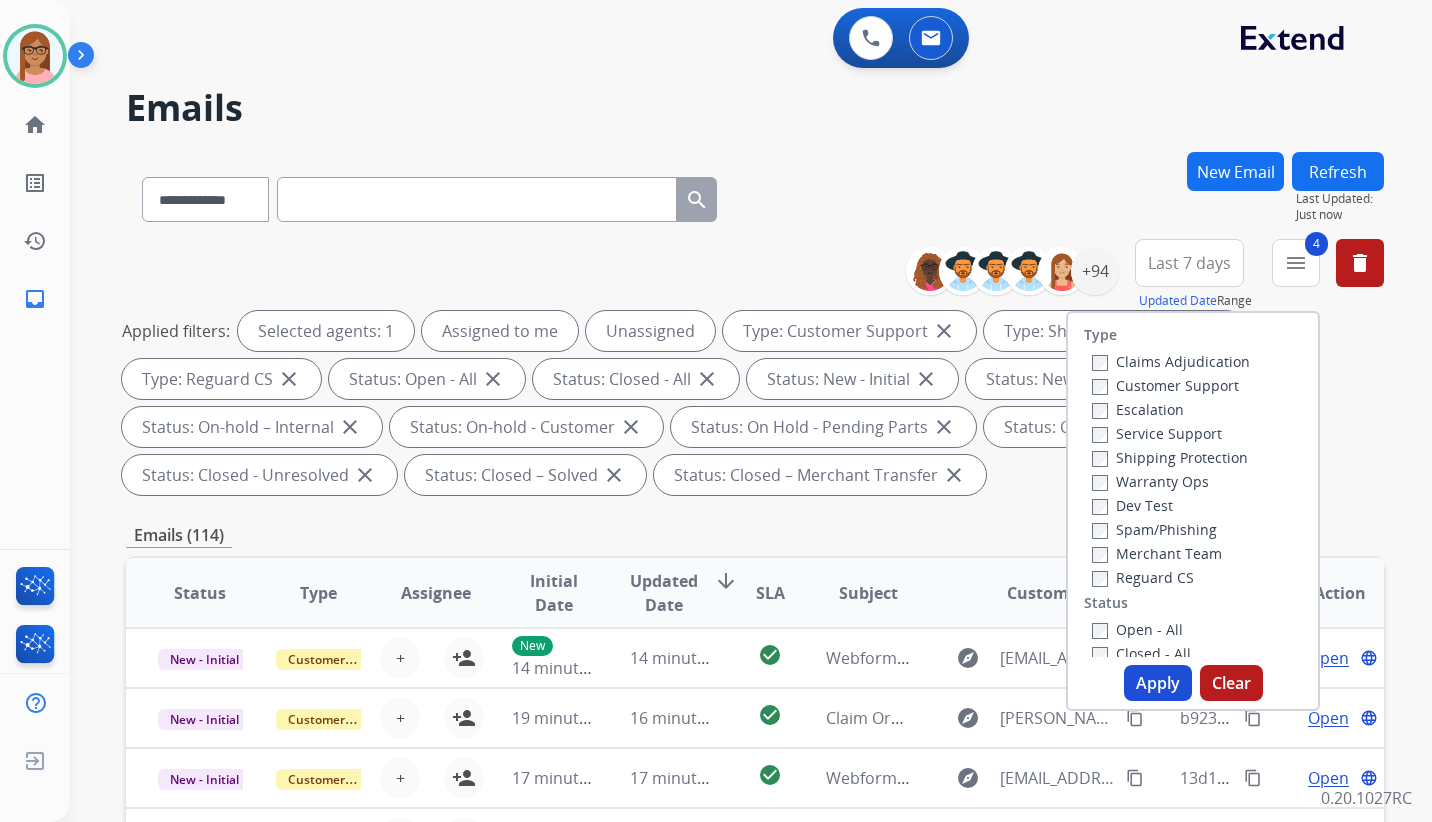 click on "Apply" at bounding box center [1158, 683] 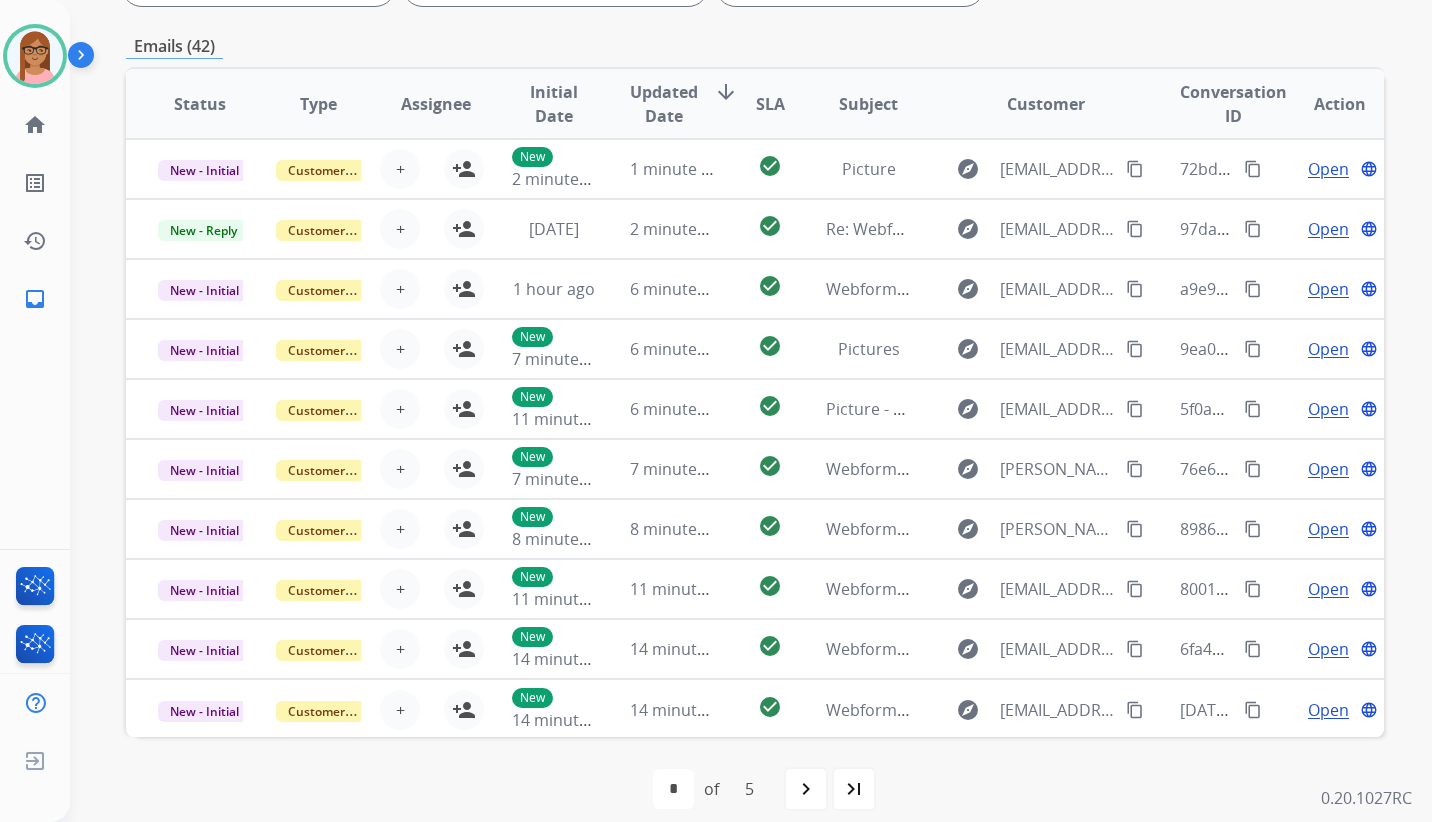 scroll, scrollTop: 460, scrollLeft: 0, axis: vertical 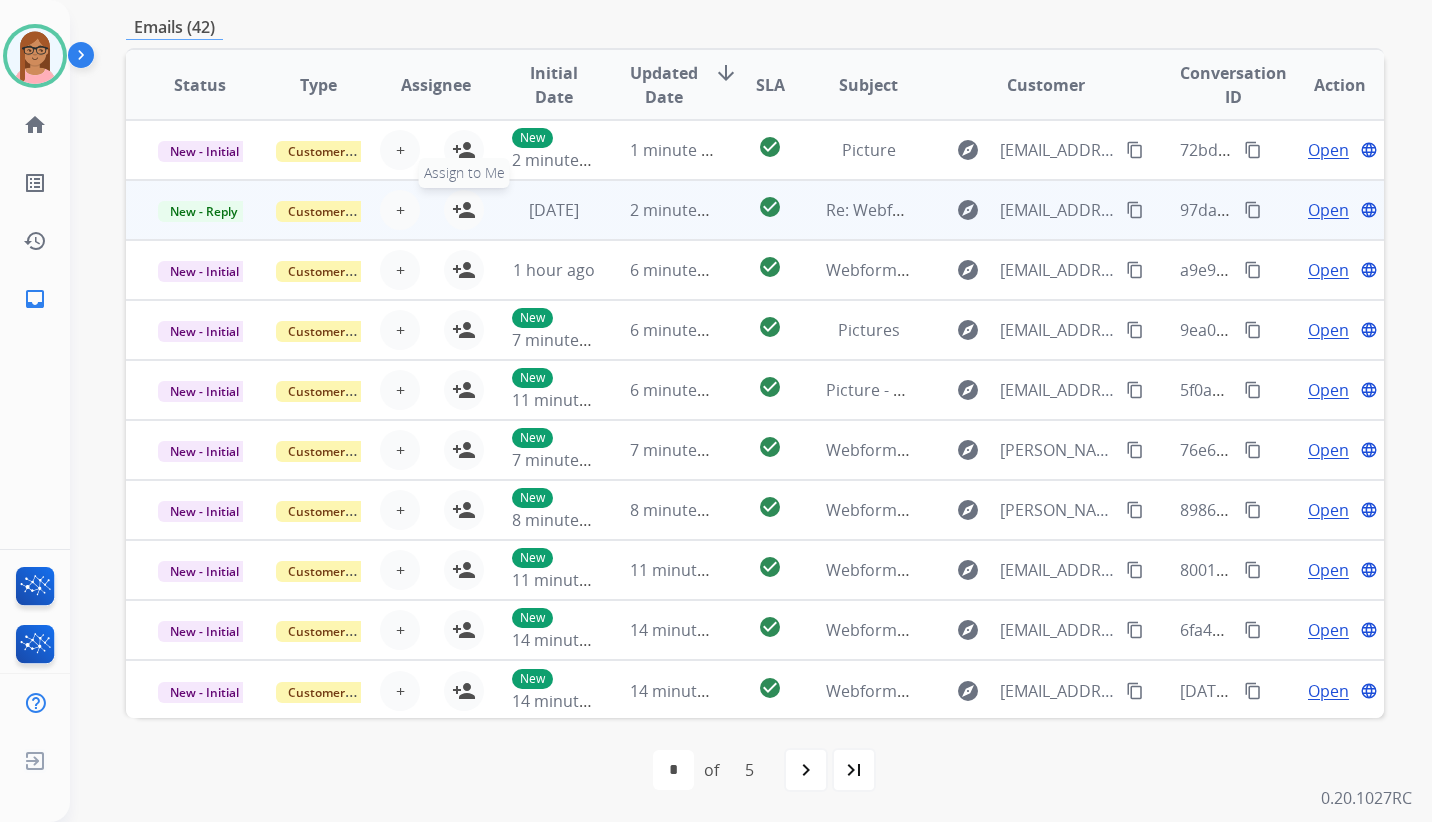 click on "person_add" at bounding box center [464, 210] 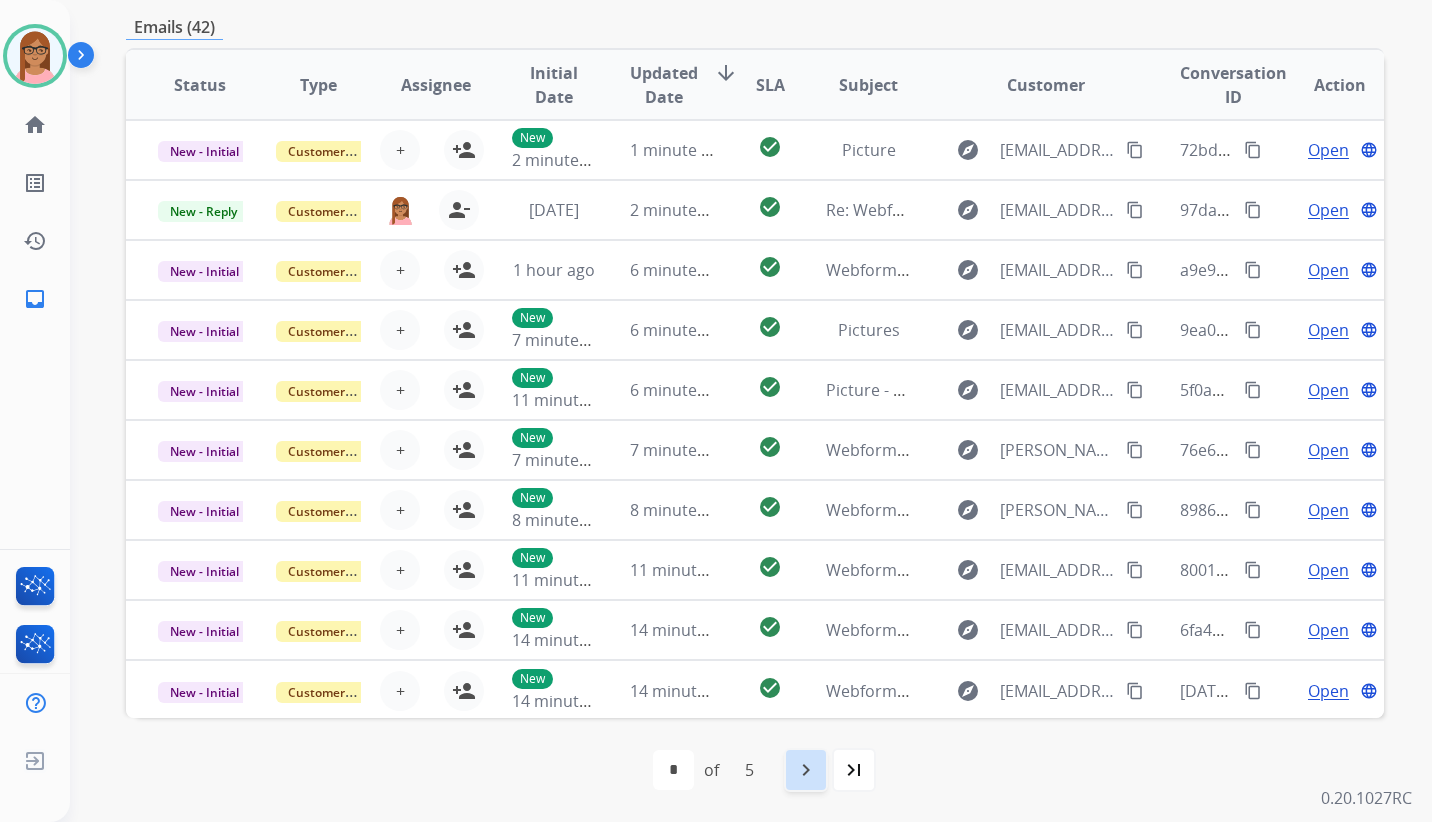 click on "navigate_next" at bounding box center [806, 770] 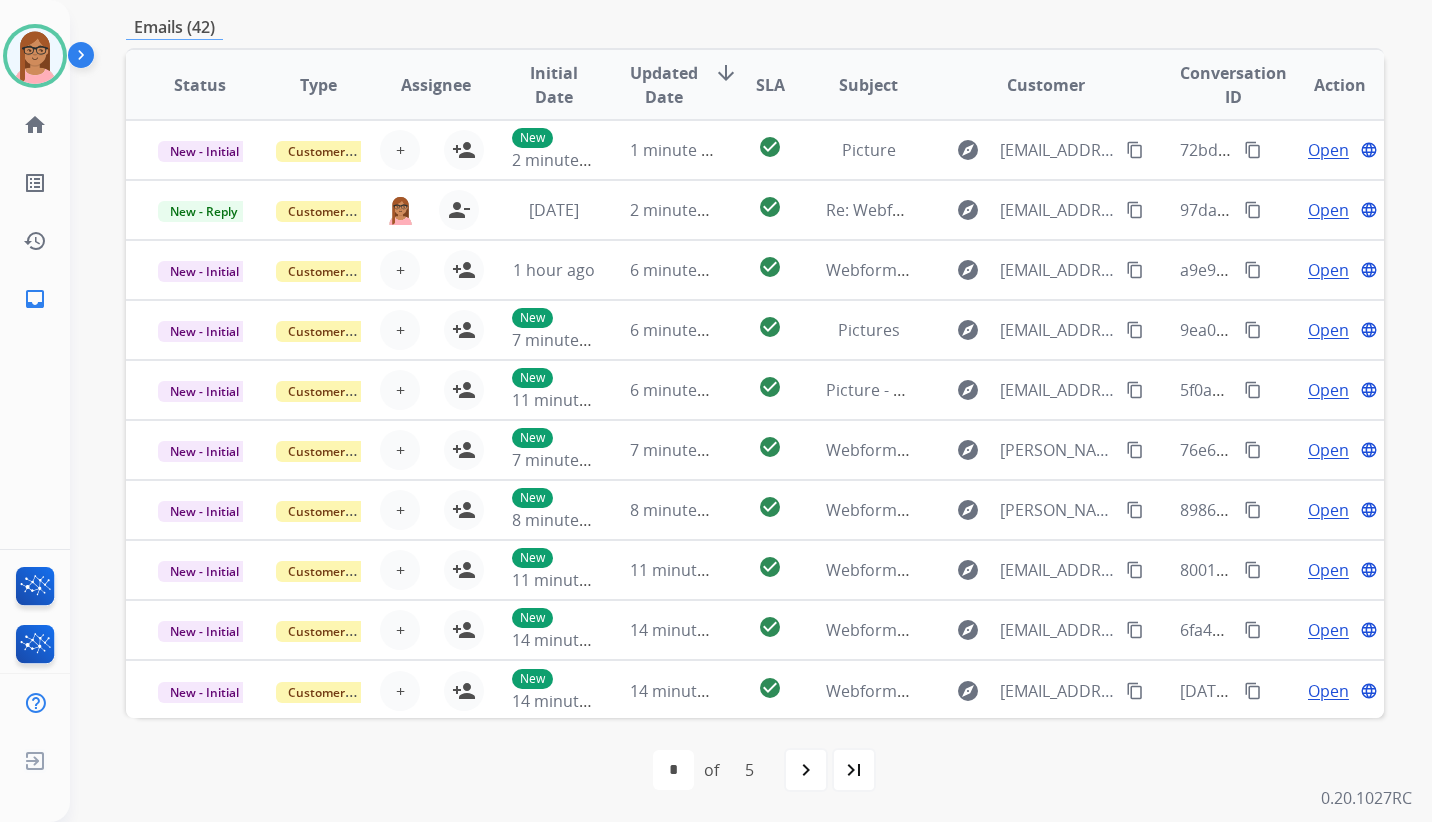 scroll, scrollTop: 0, scrollLeft: 0, axis: both 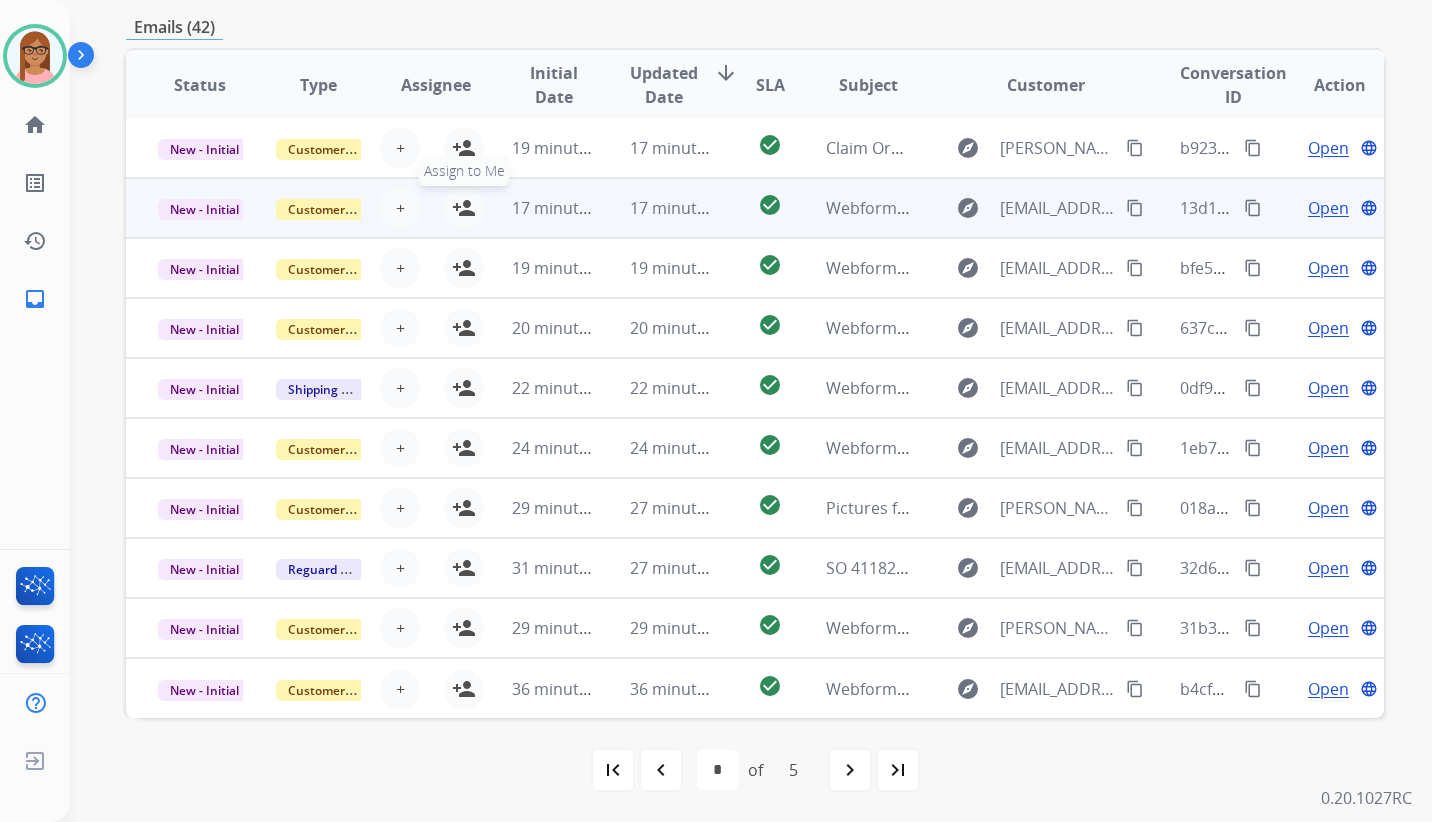 click on "person_add Assign to Me" at bounding box center [464, 208] 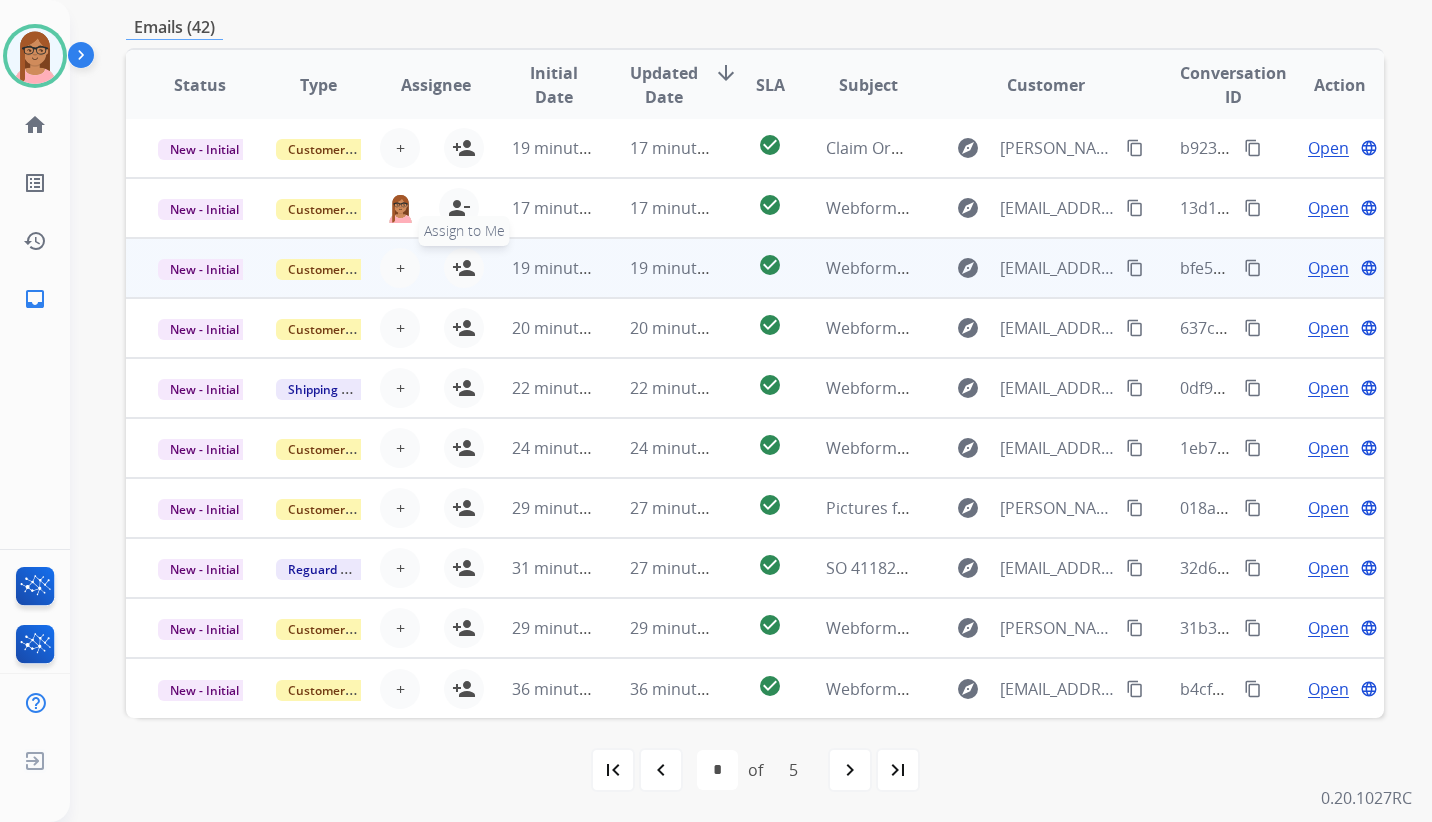 click on "person_add" at bounding box center [464, 268] 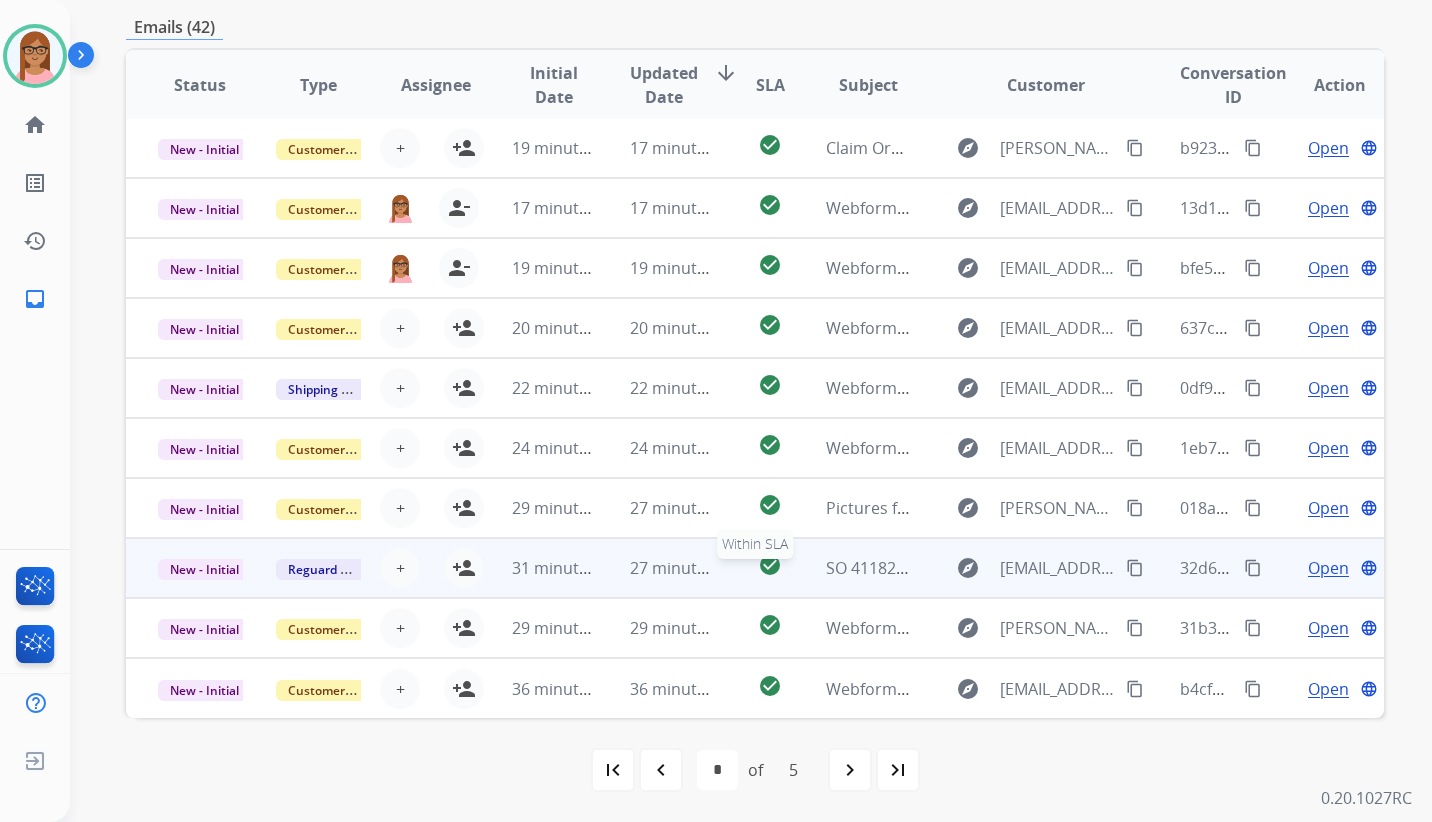 scroll, scrollTop: 0, scrollLeft: 0, axis: both 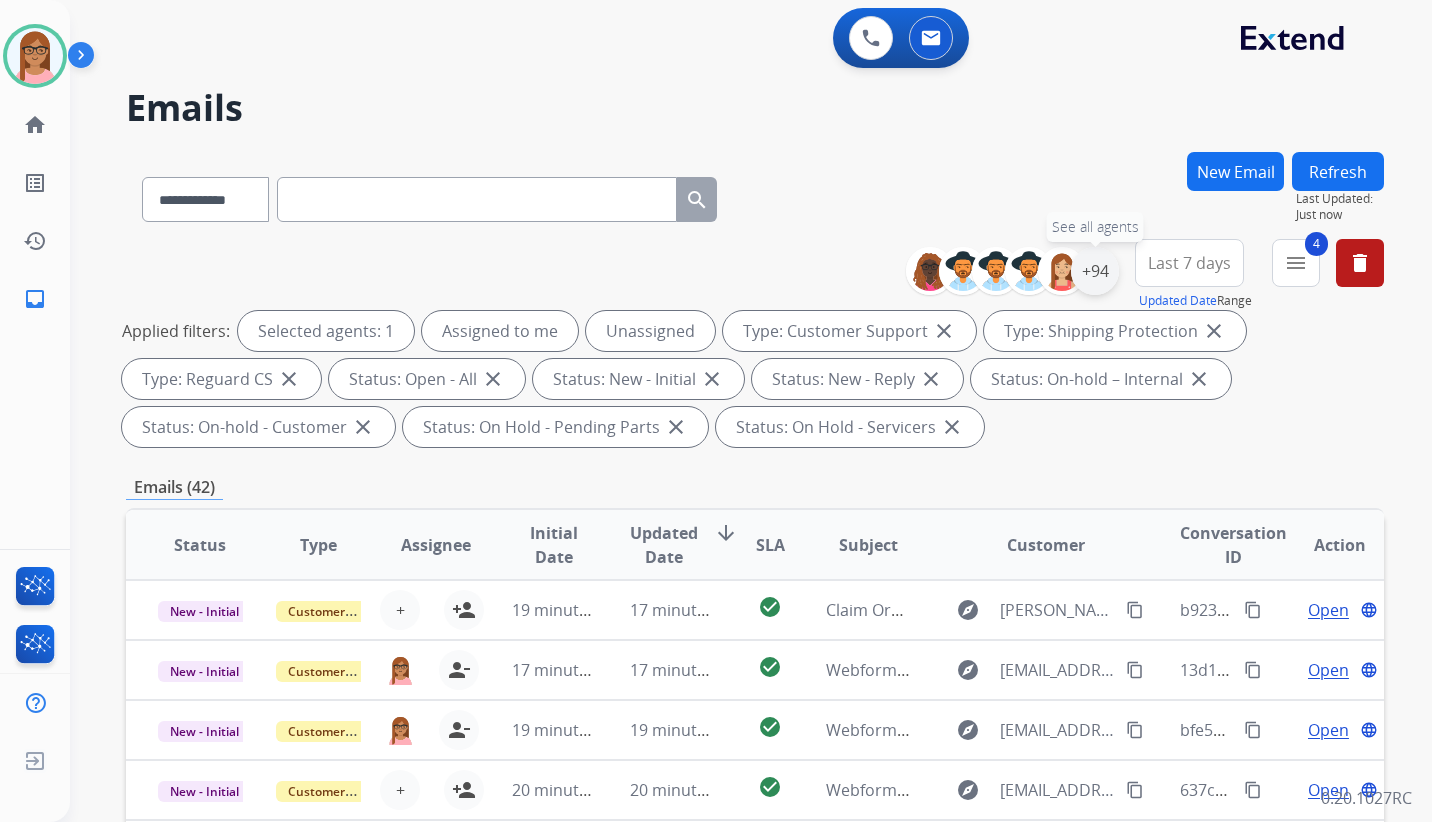 click on "+94" at bounding box center (1095, 271) 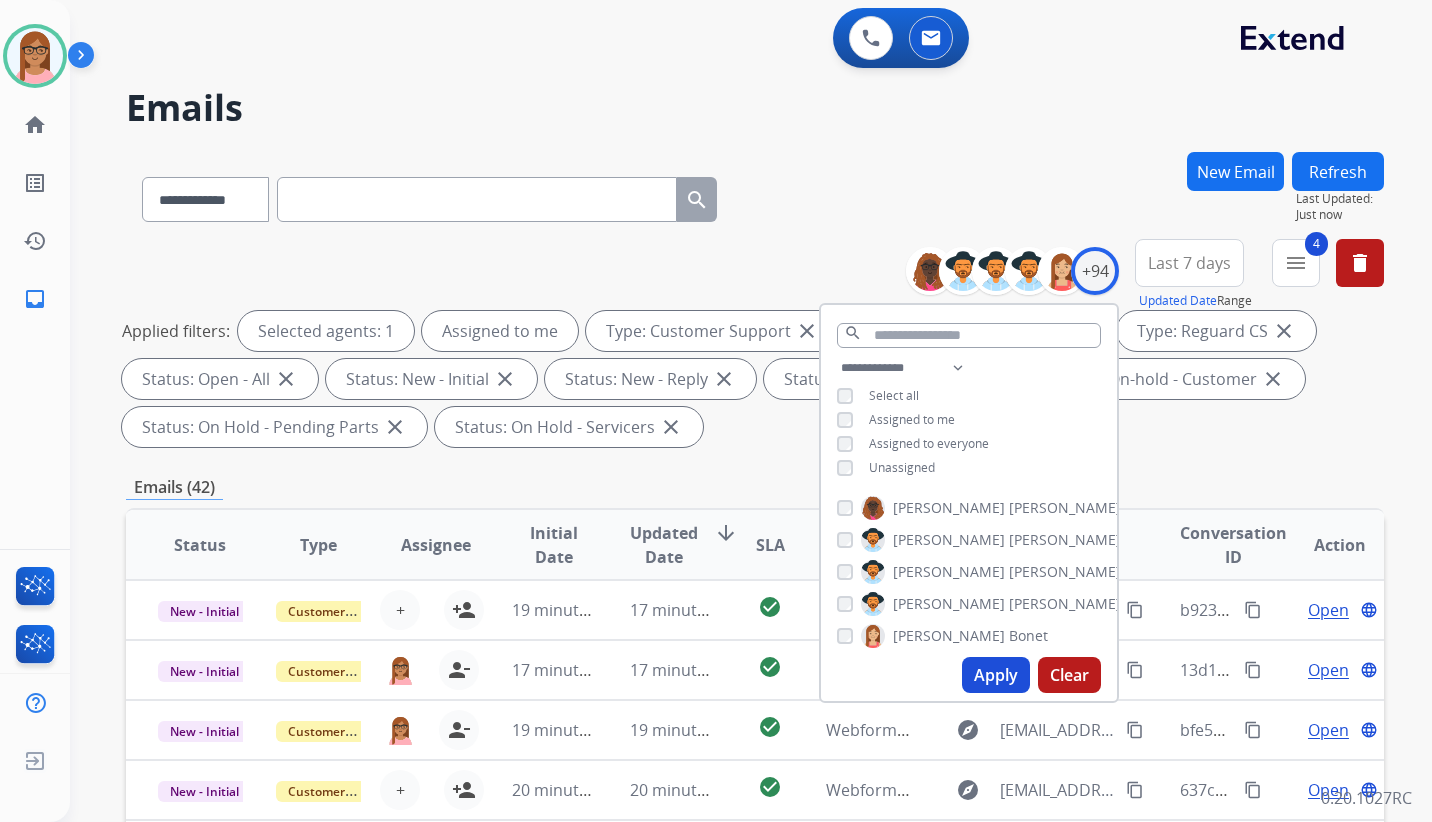 click on "Apply" at bounding box center [996, 675] 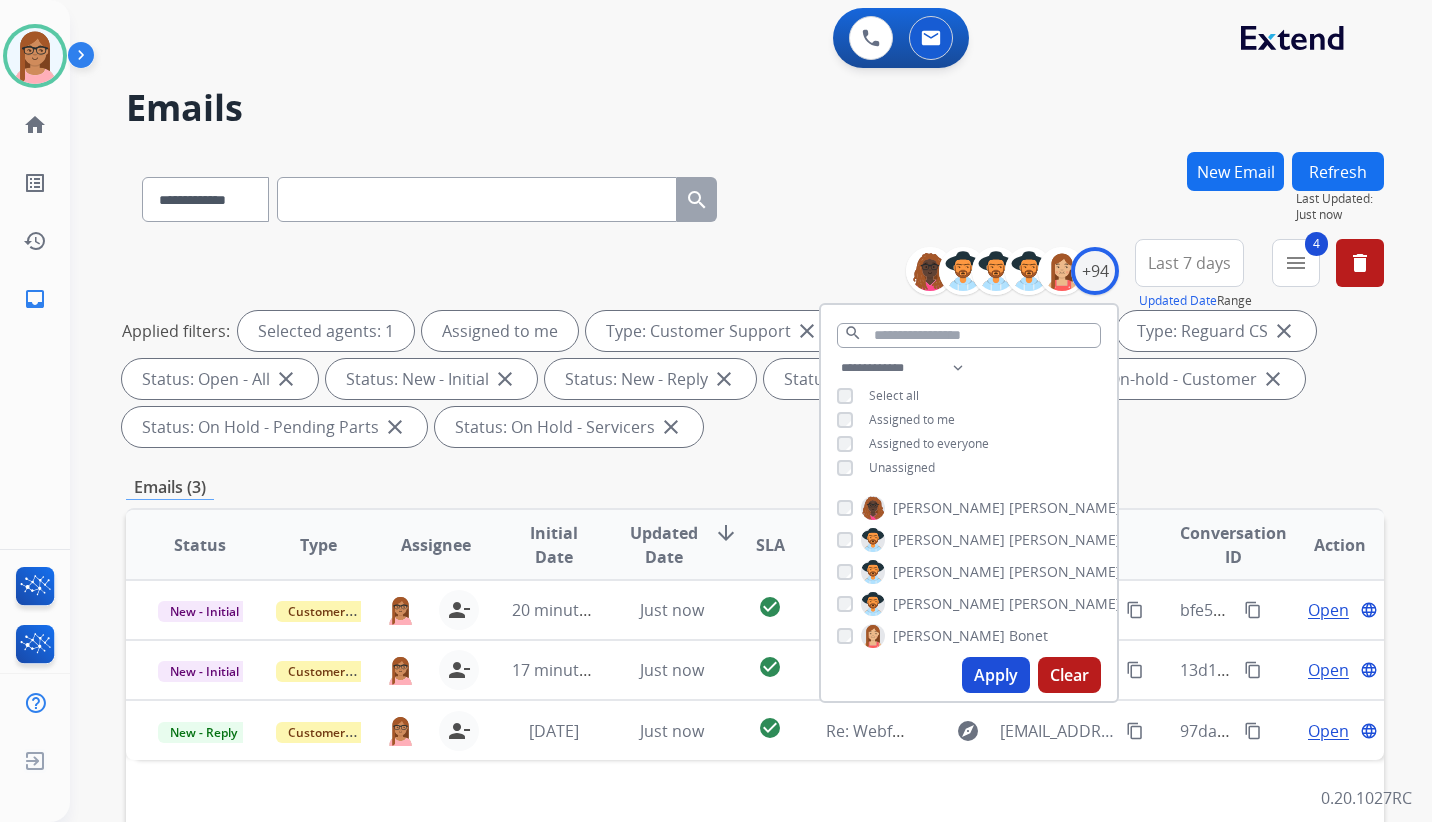 click on "Applied filters:  Selected agents: 1  Assigned to me  Type: Customer Support  close  Type: Shipping Protection  close  Type: Reguard CS  close  Status: Open - All  close  Status: New - Initial  close  Status: New - Reply  close  Status: On-hold – Internal  close  Status: On-hold - Customer  close  Status: On Hold - Pending Parts  close  Status: On Hold - Servicers  close" at bounding box center [751, 379] 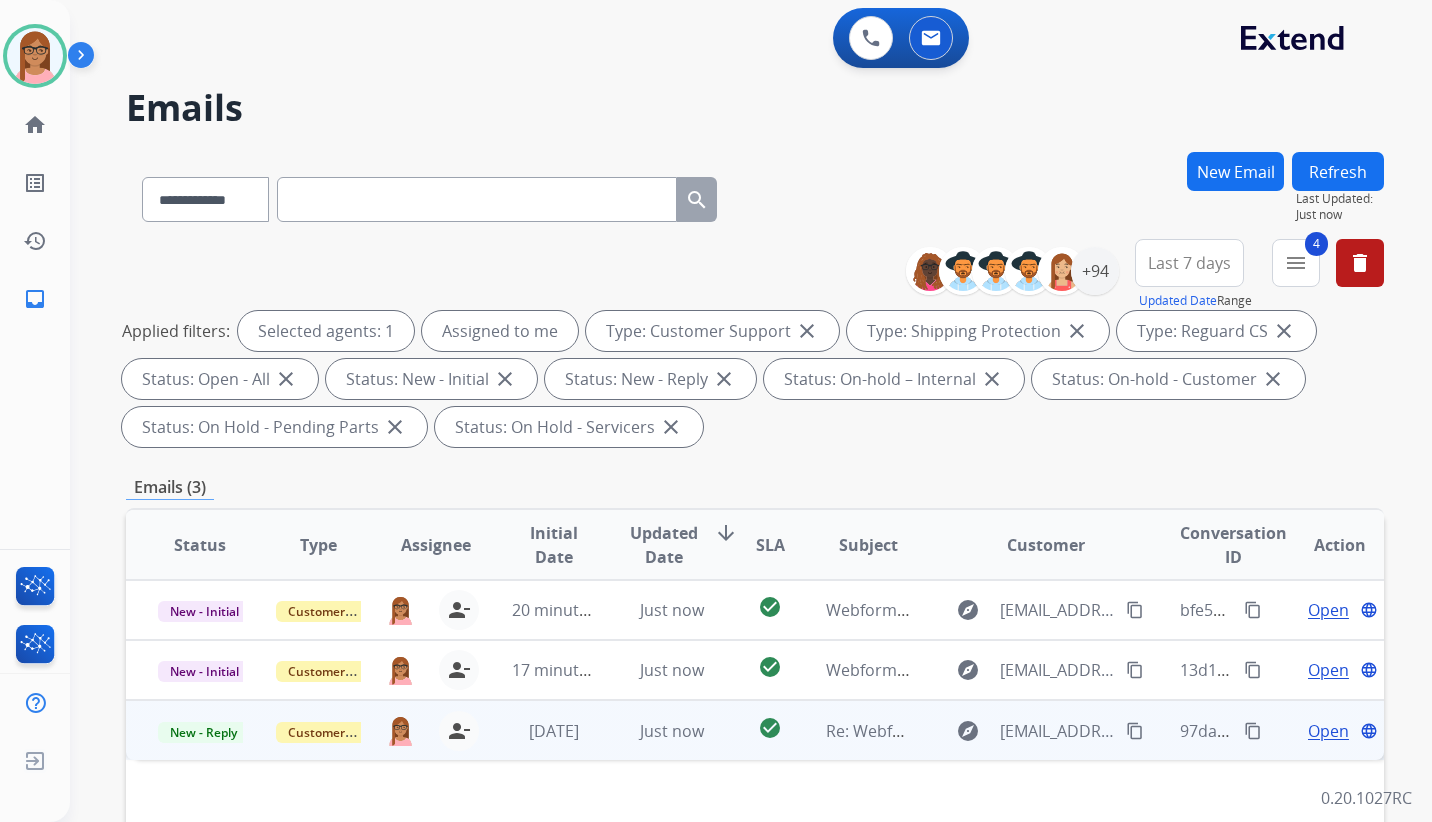 click on "Open" at bounding box center (1328, 731) 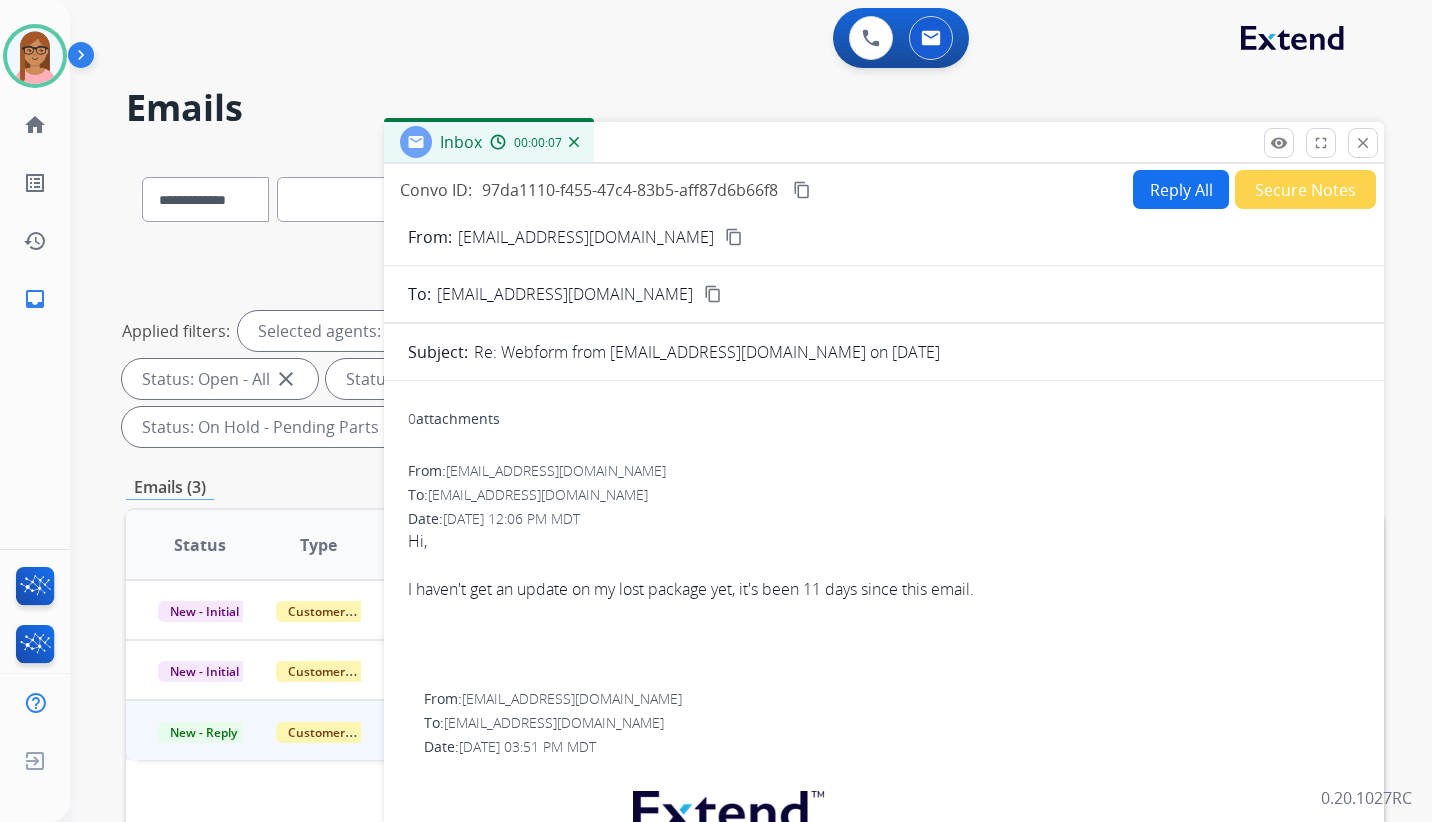 click on "content_copy" at bounding box center (734, 237) 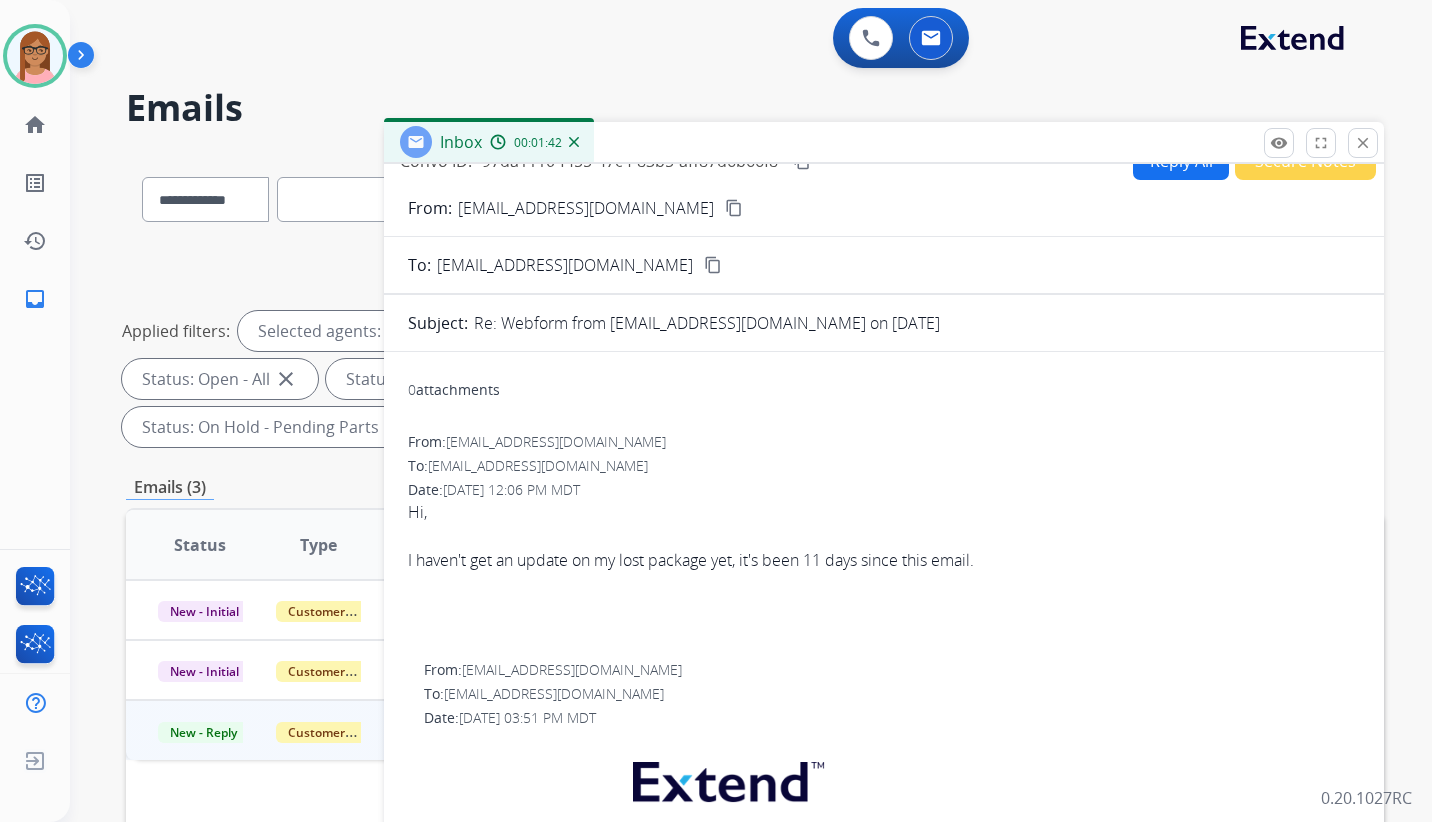 scroll, scrollTop: 0, scrollLeft: 0, axis: both 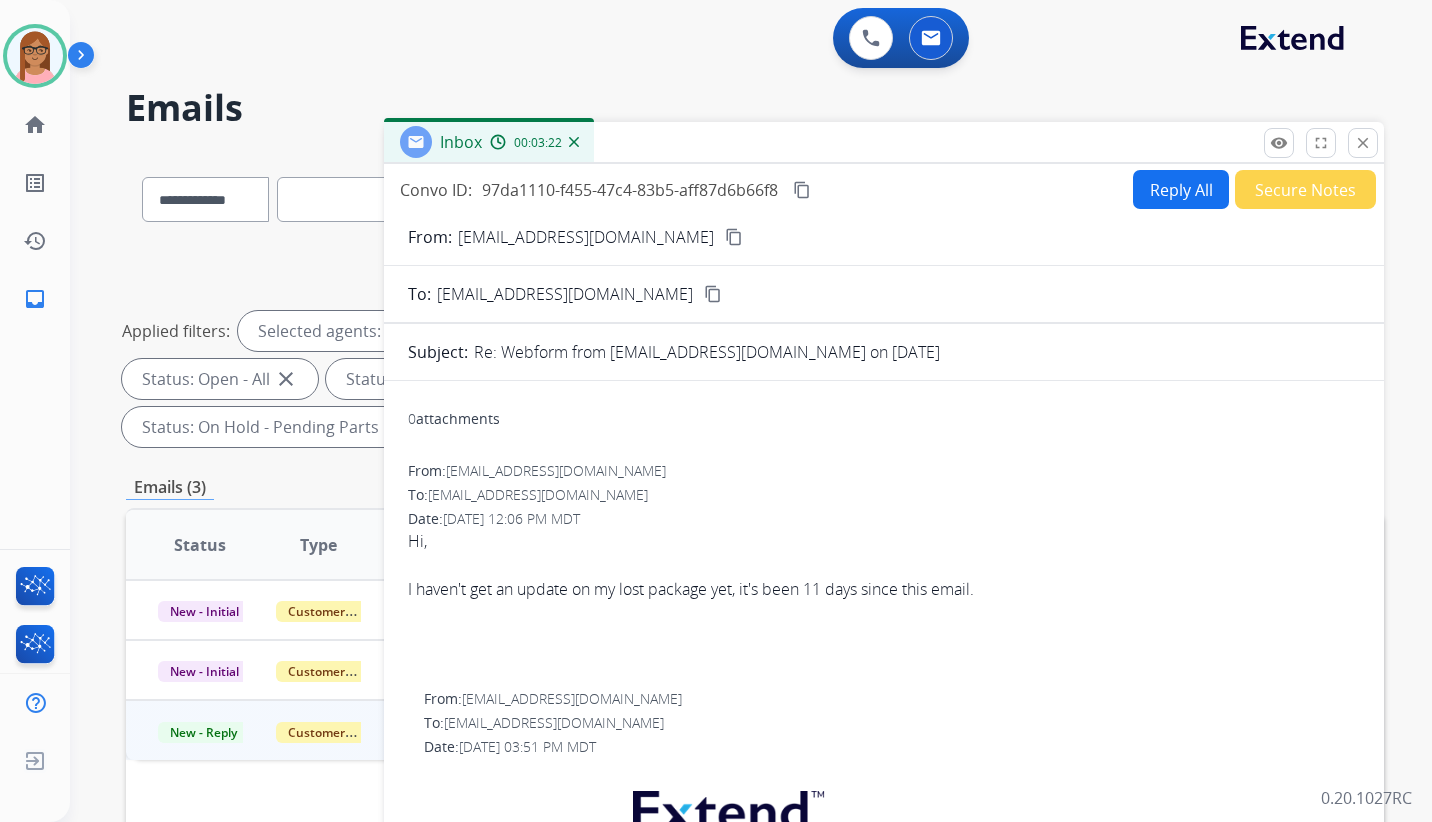 click on "Reply All" at bounding box center [1181, 189] 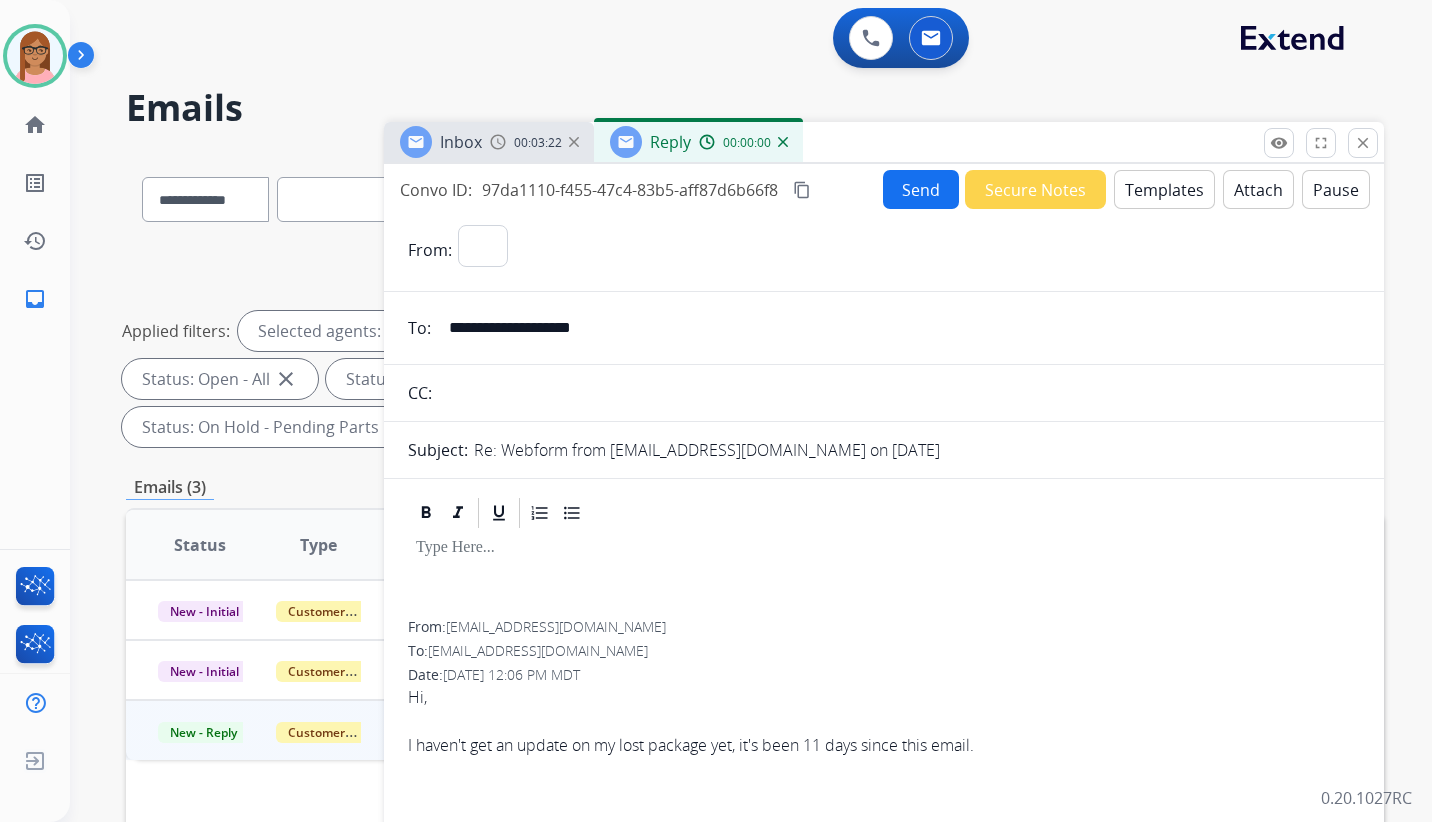 select on "**********" 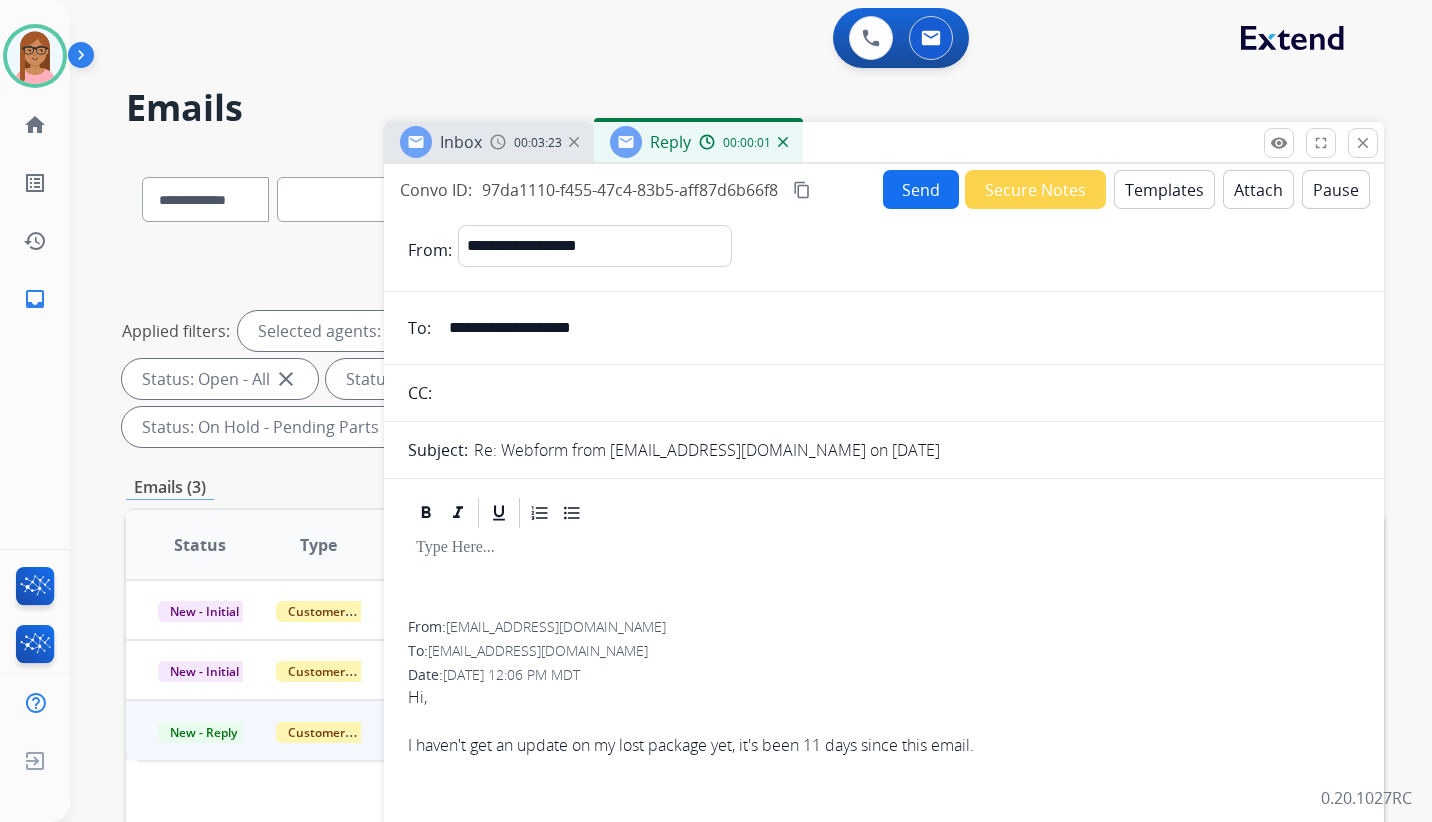 click on "Templates" at bounding box center [1164, 189] 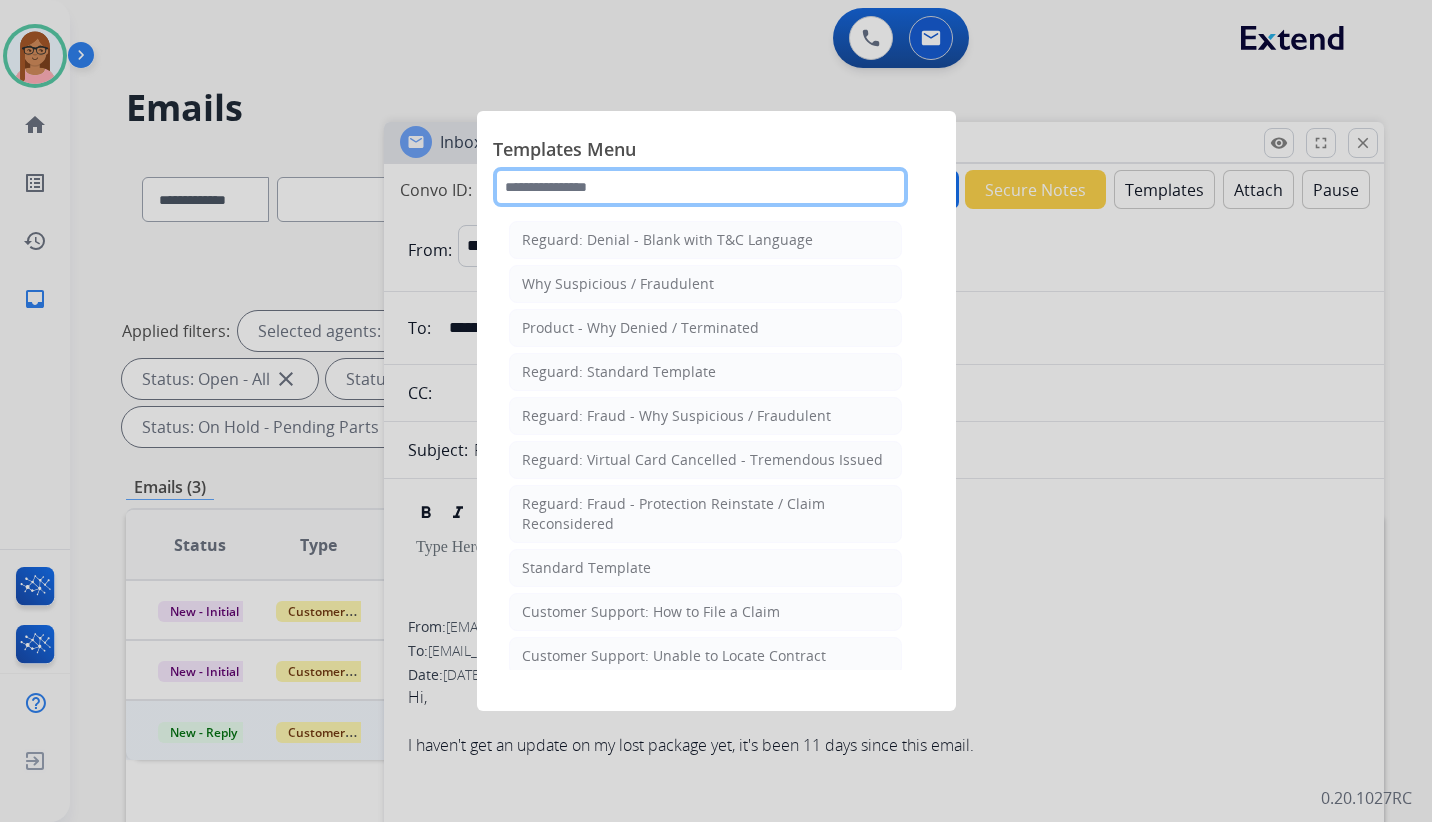 click 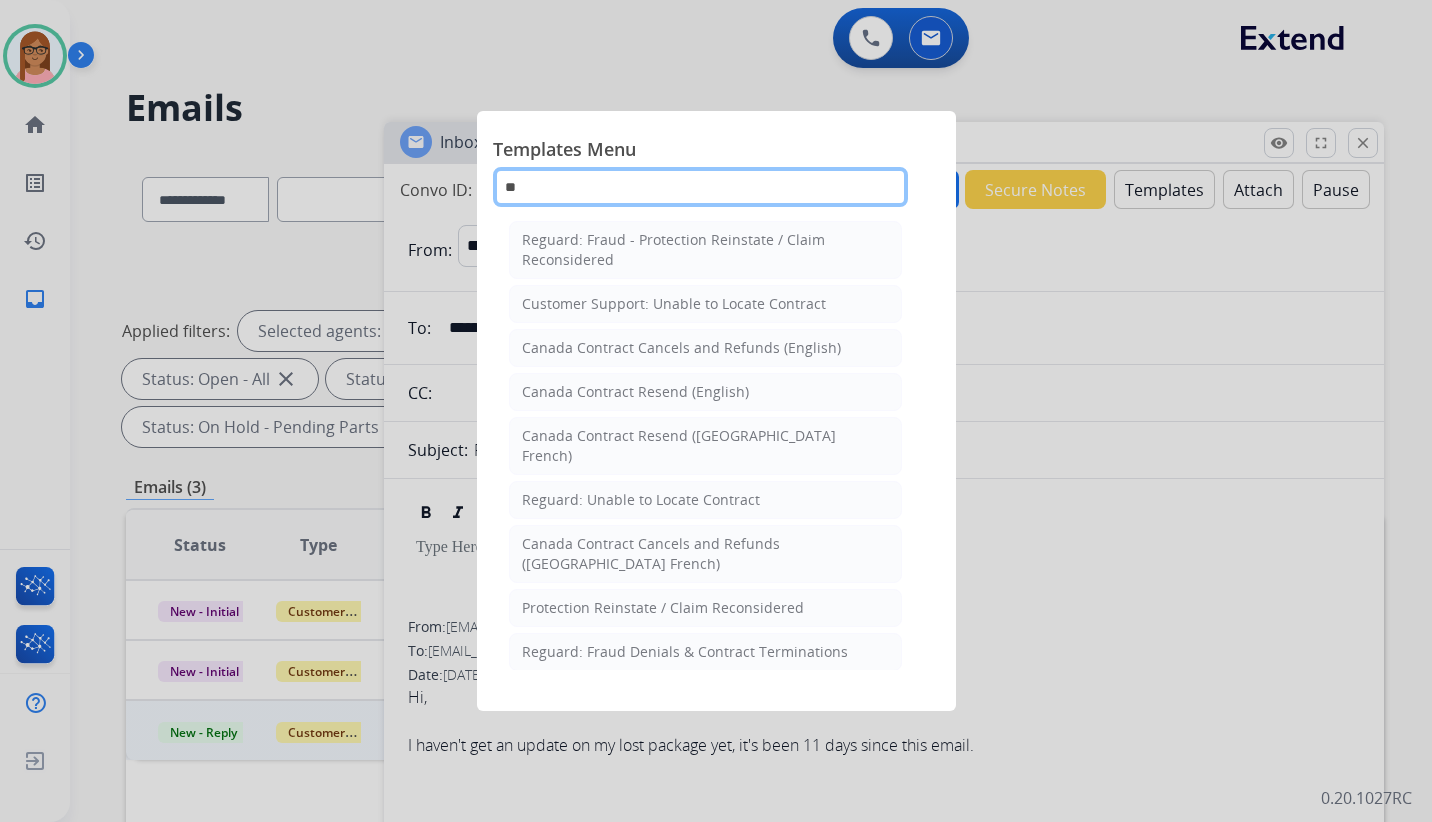 type on "*" 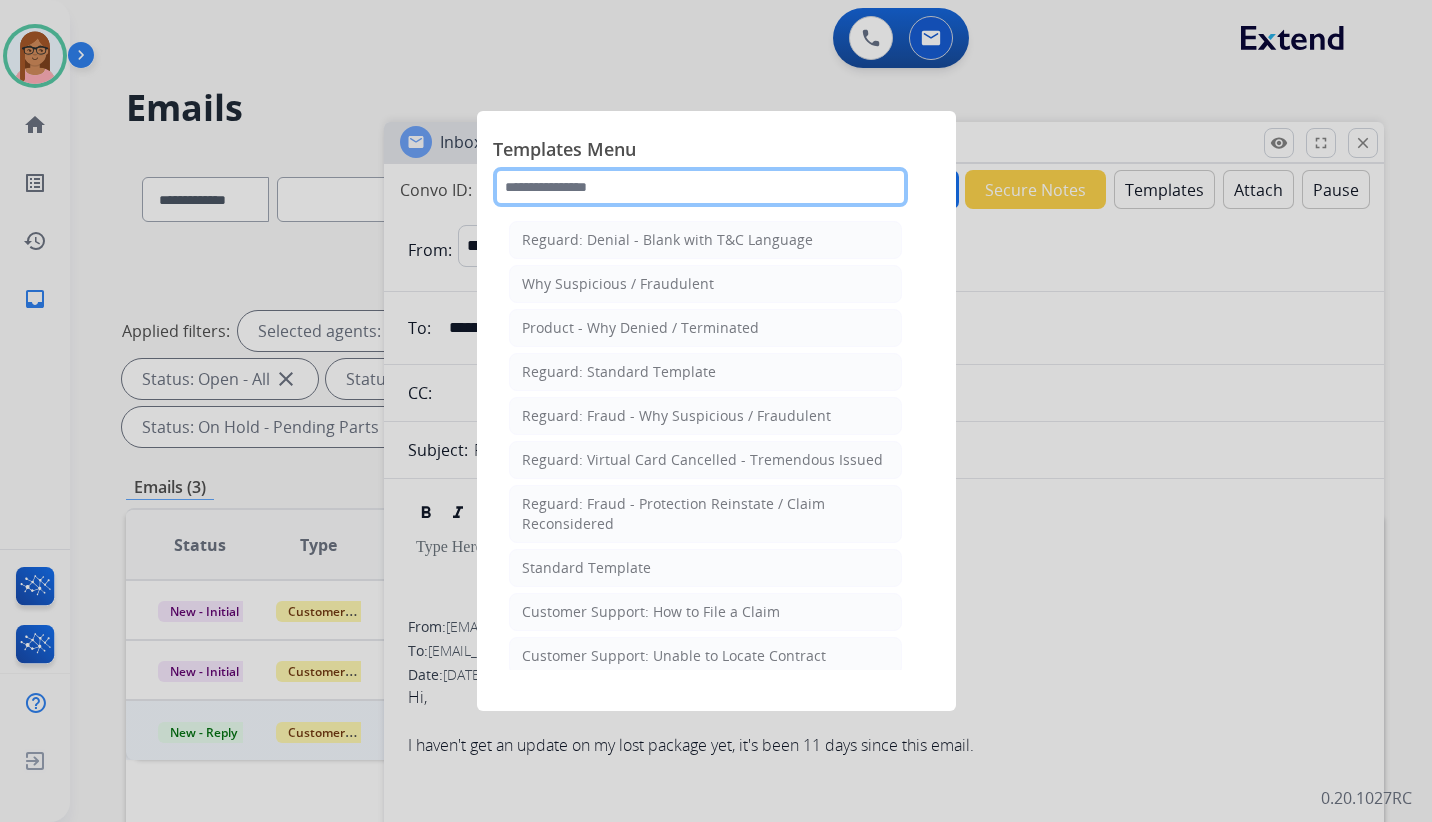 type on "*" 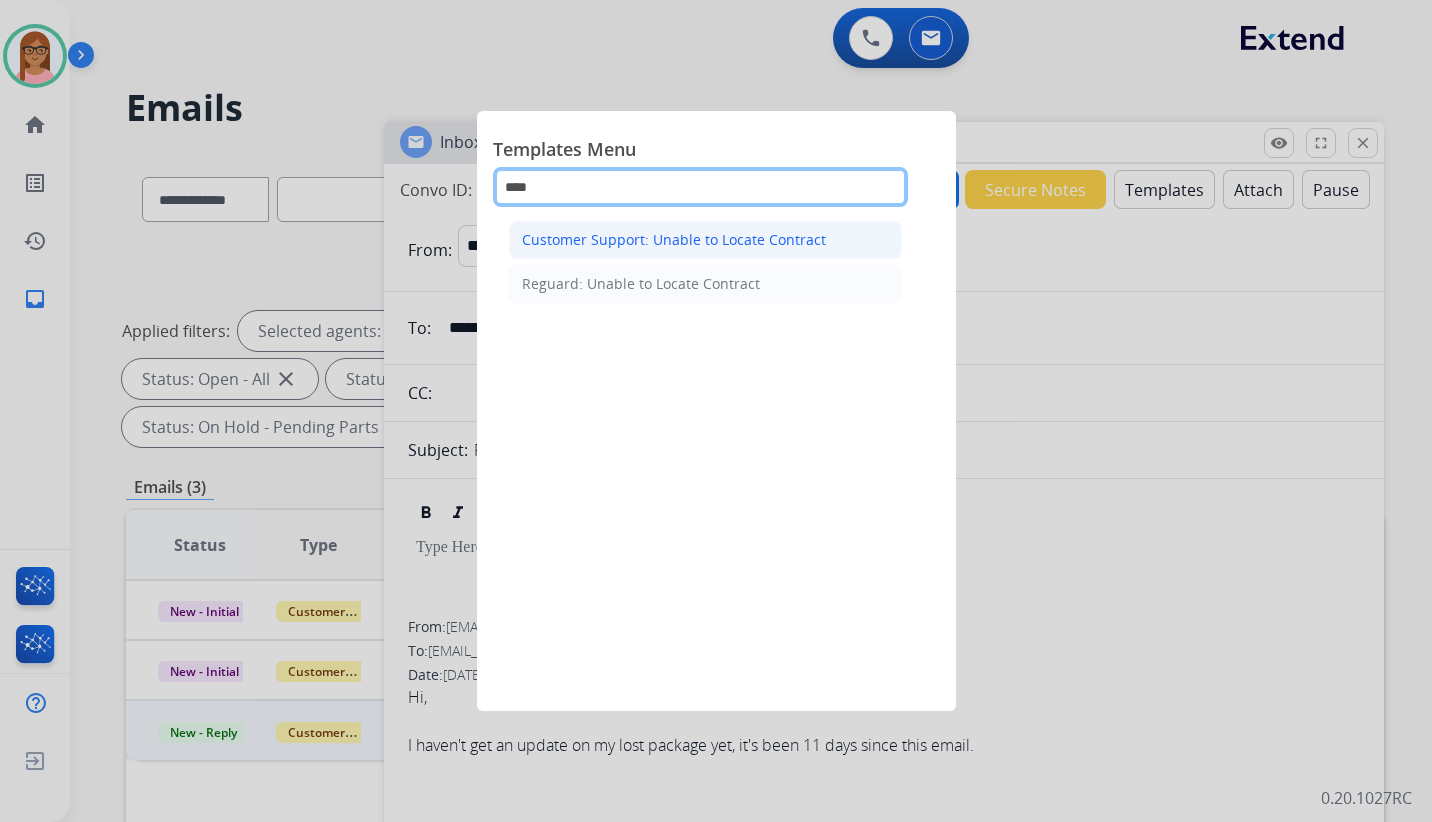 type on "****" 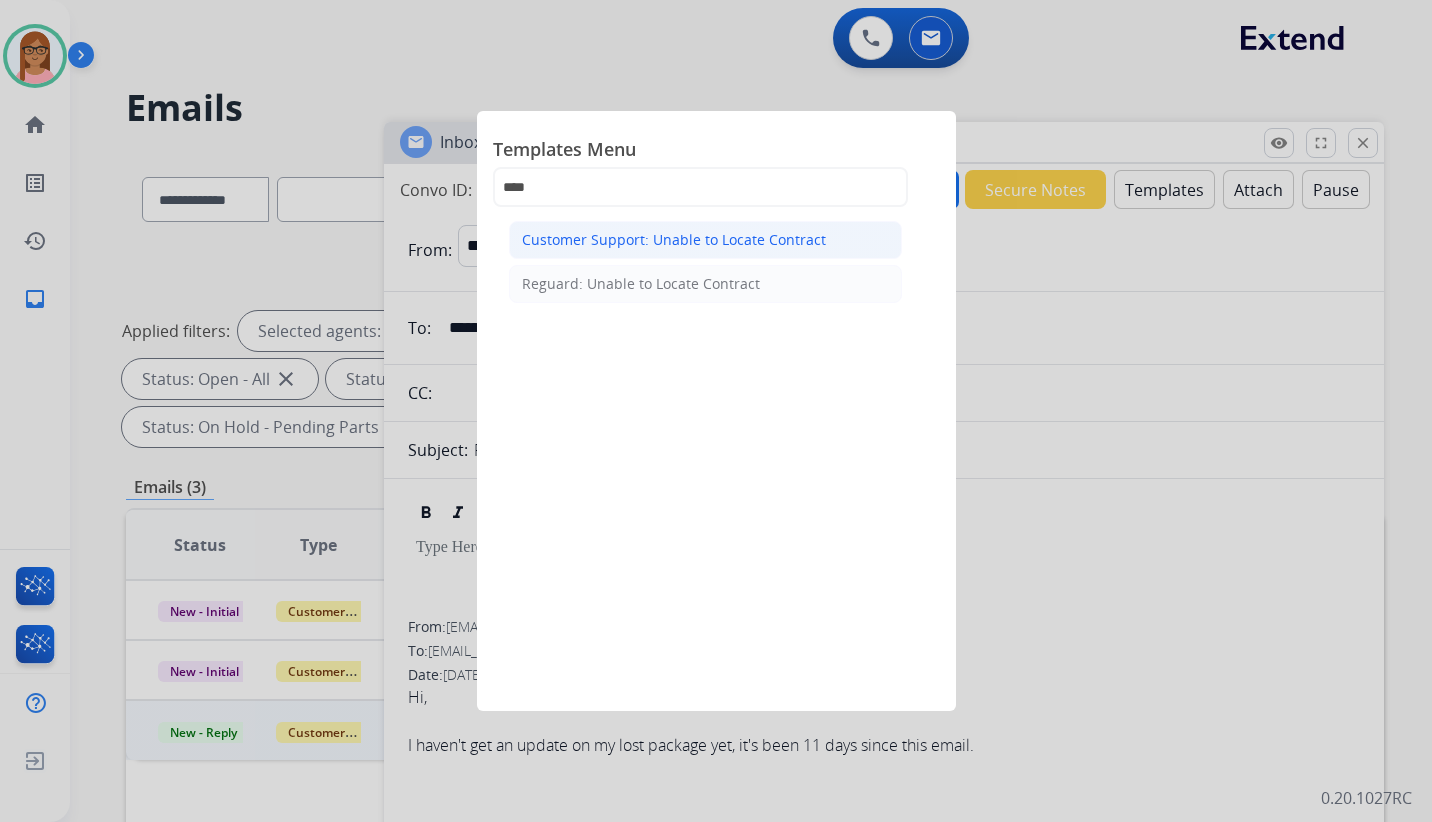 click on "Customer Support: Unable to Locate Contract" 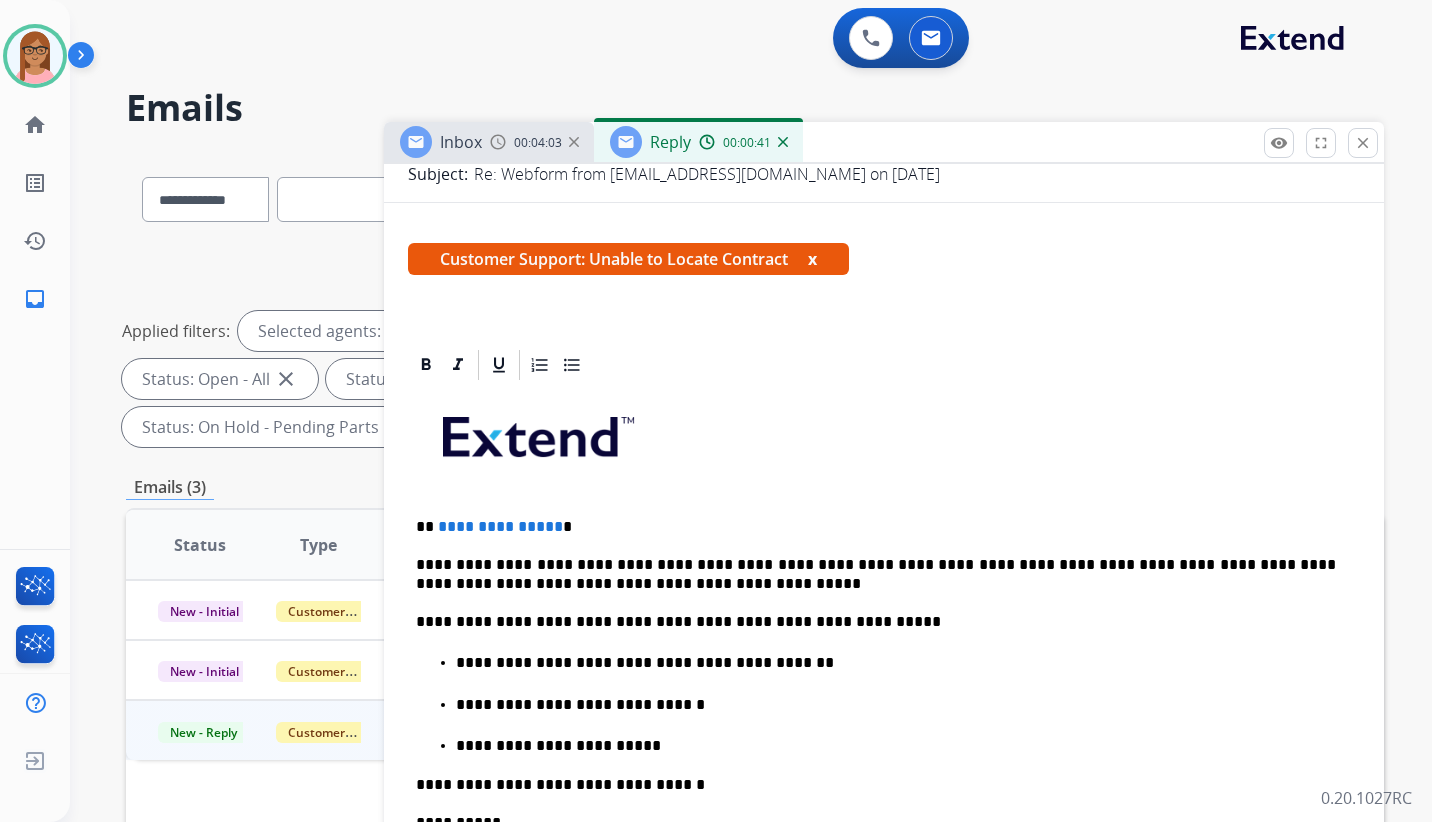 scroll, scrollTop: 0, scrollLeft: 0, axis: both 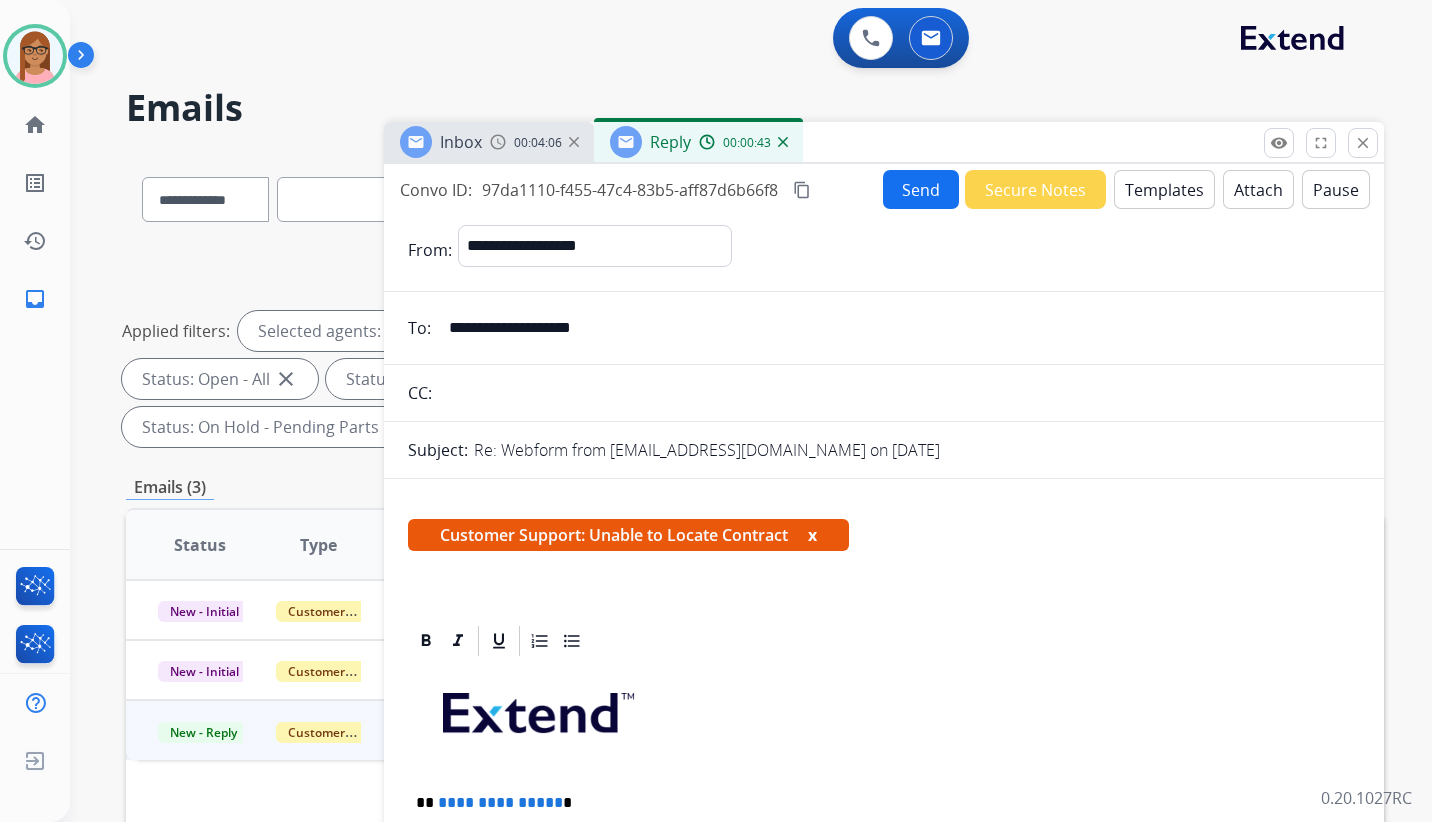 drag, startPoint x: 591, startPoint y: 318, endPoint x: 439, endPoint y: 311, distance: 152.1611 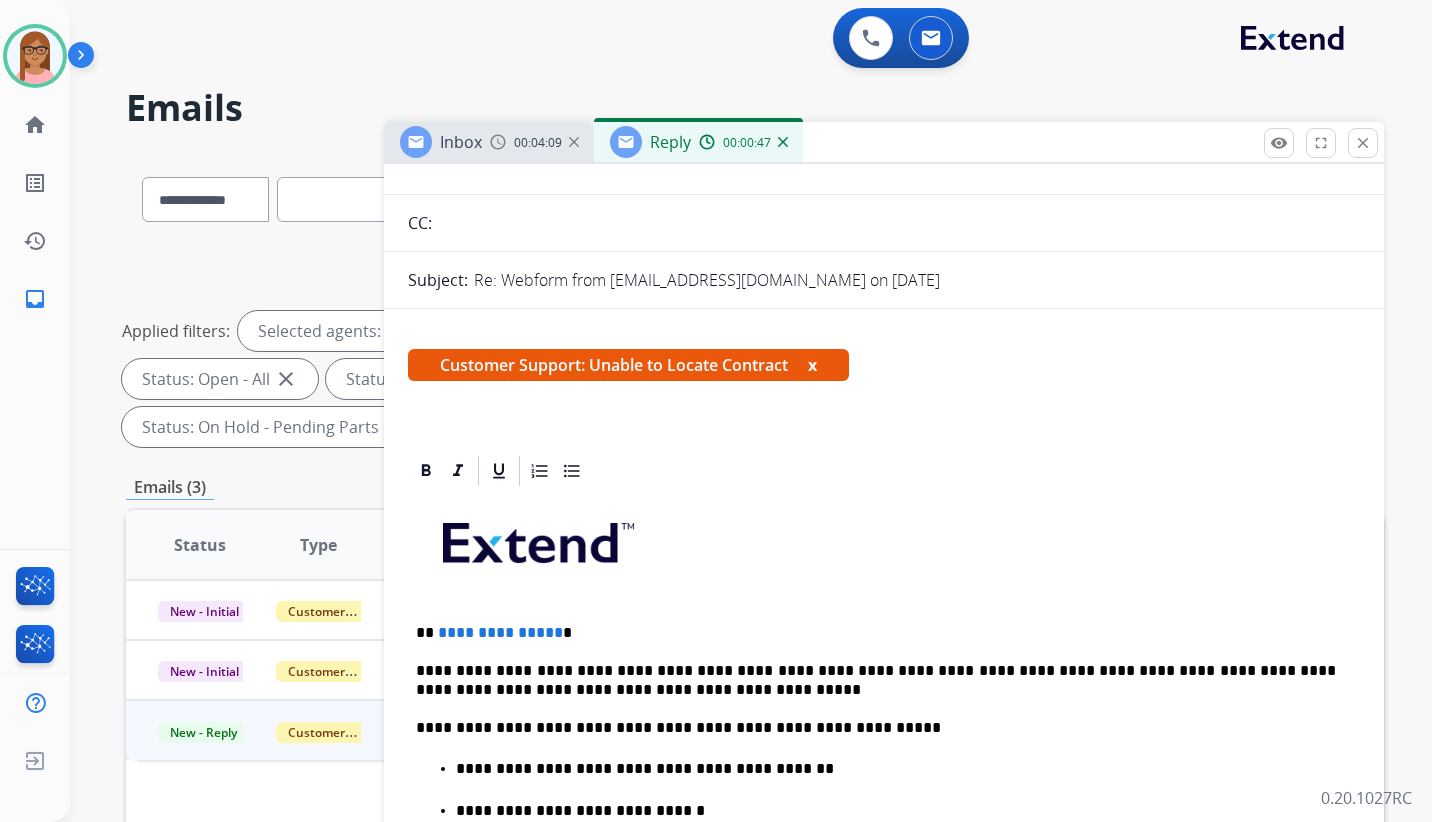 scroll, scrollTop: 200, scrollLeft: 0, axis: vertical 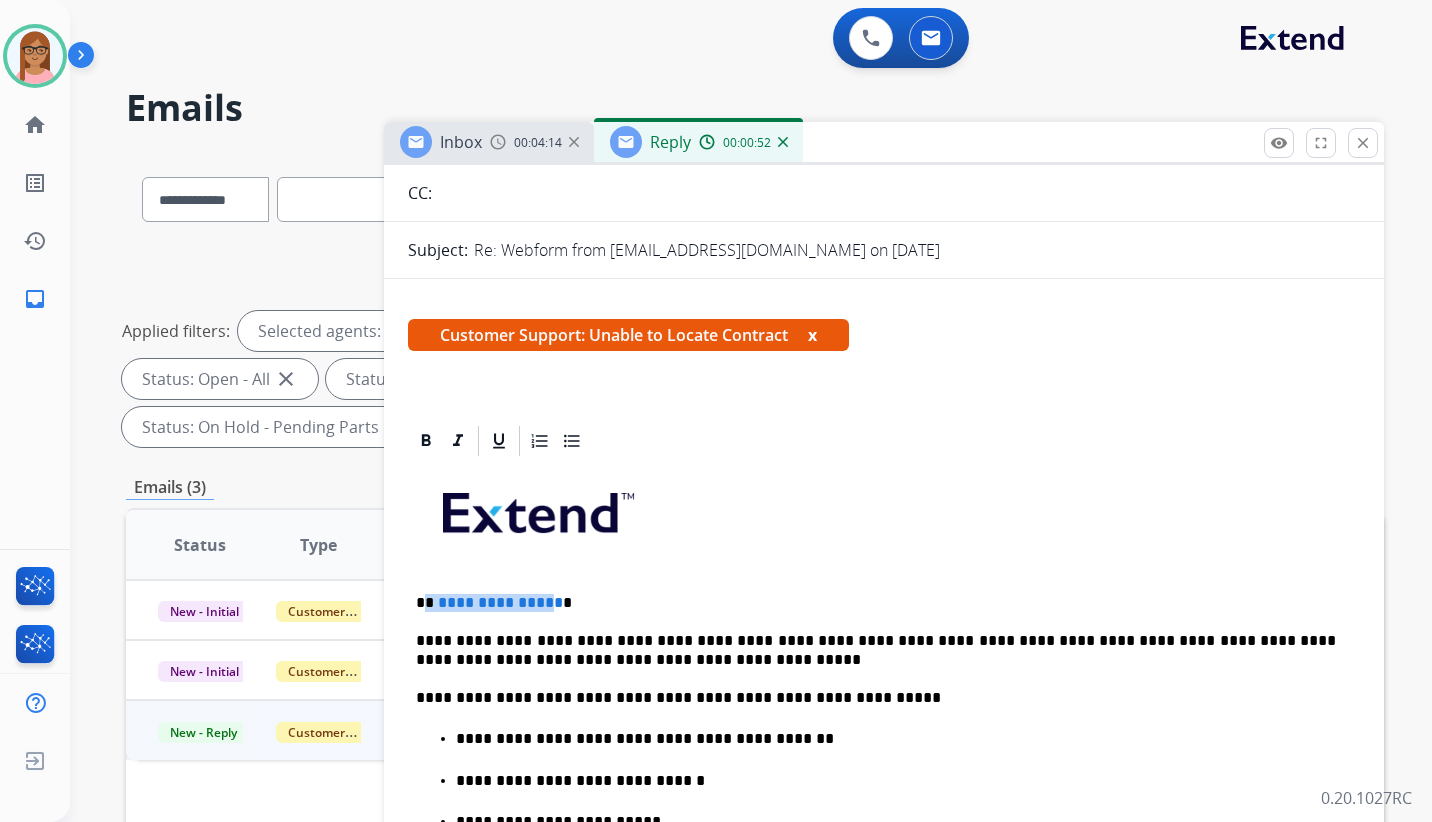 drag, startPoint x: 548, startPoint y: 600, endPoint x: 427, endPoint y: 599, distance: 121.004135 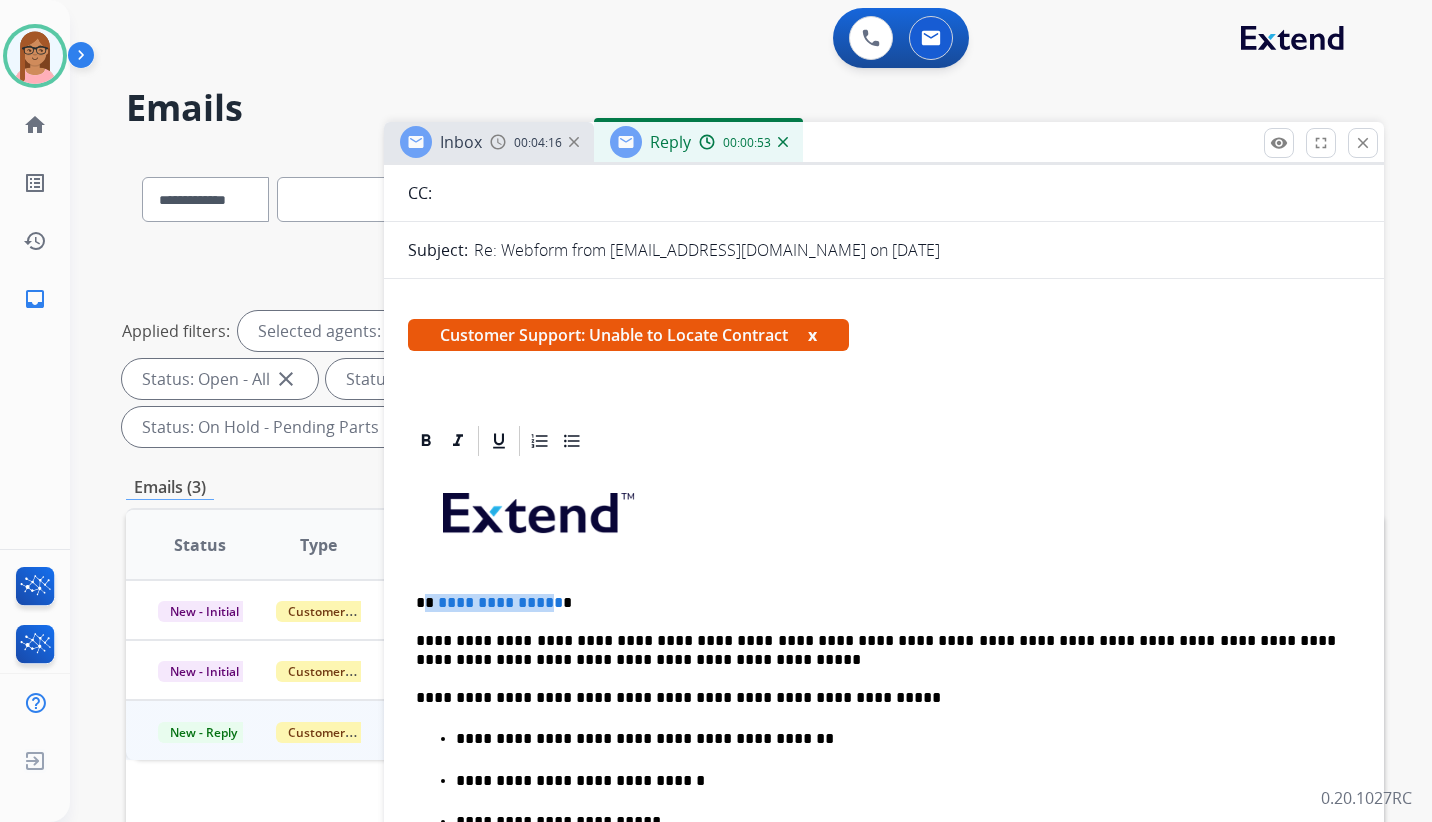 type 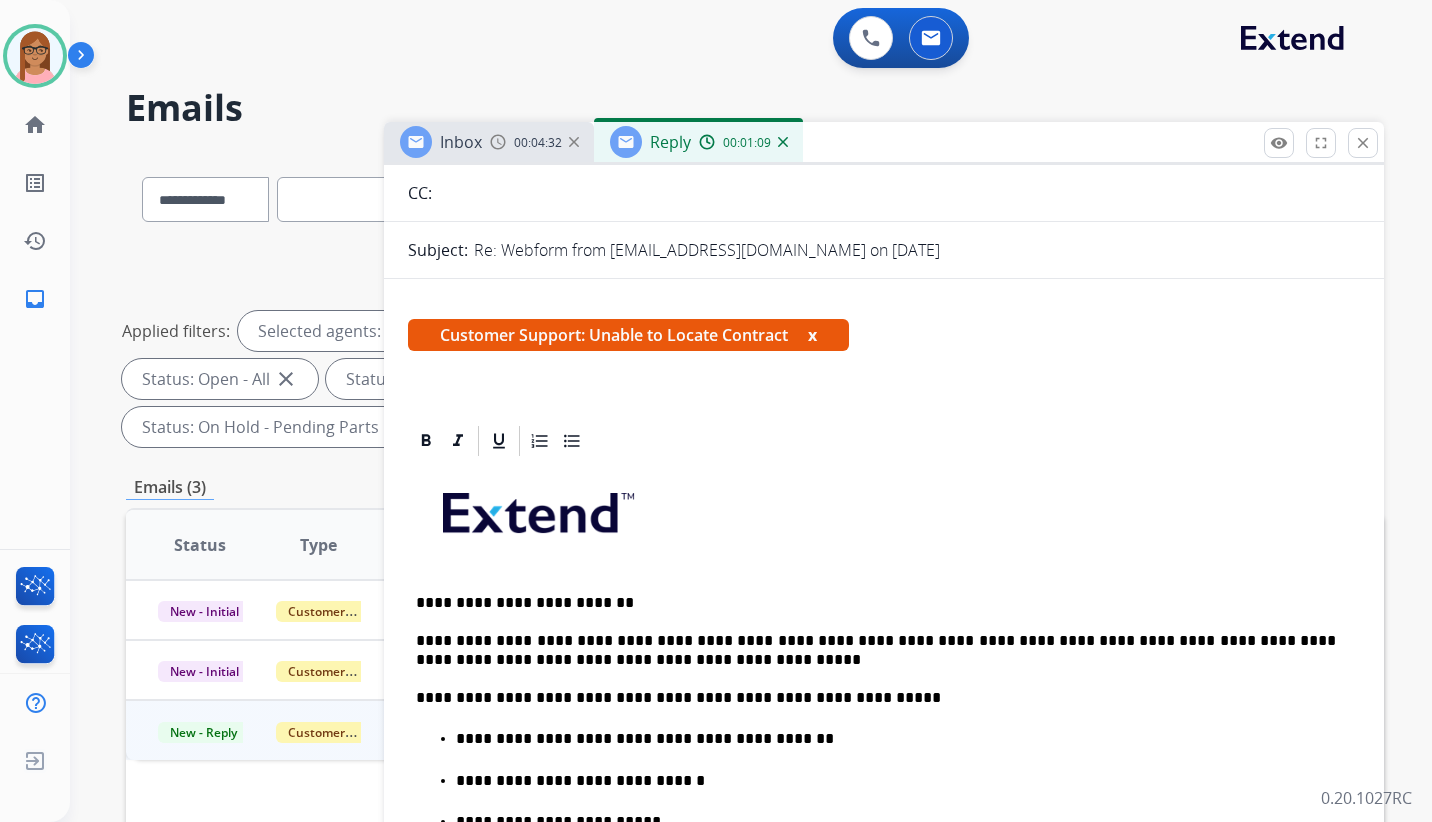 click on "**********" at bounding box center (876, 650) 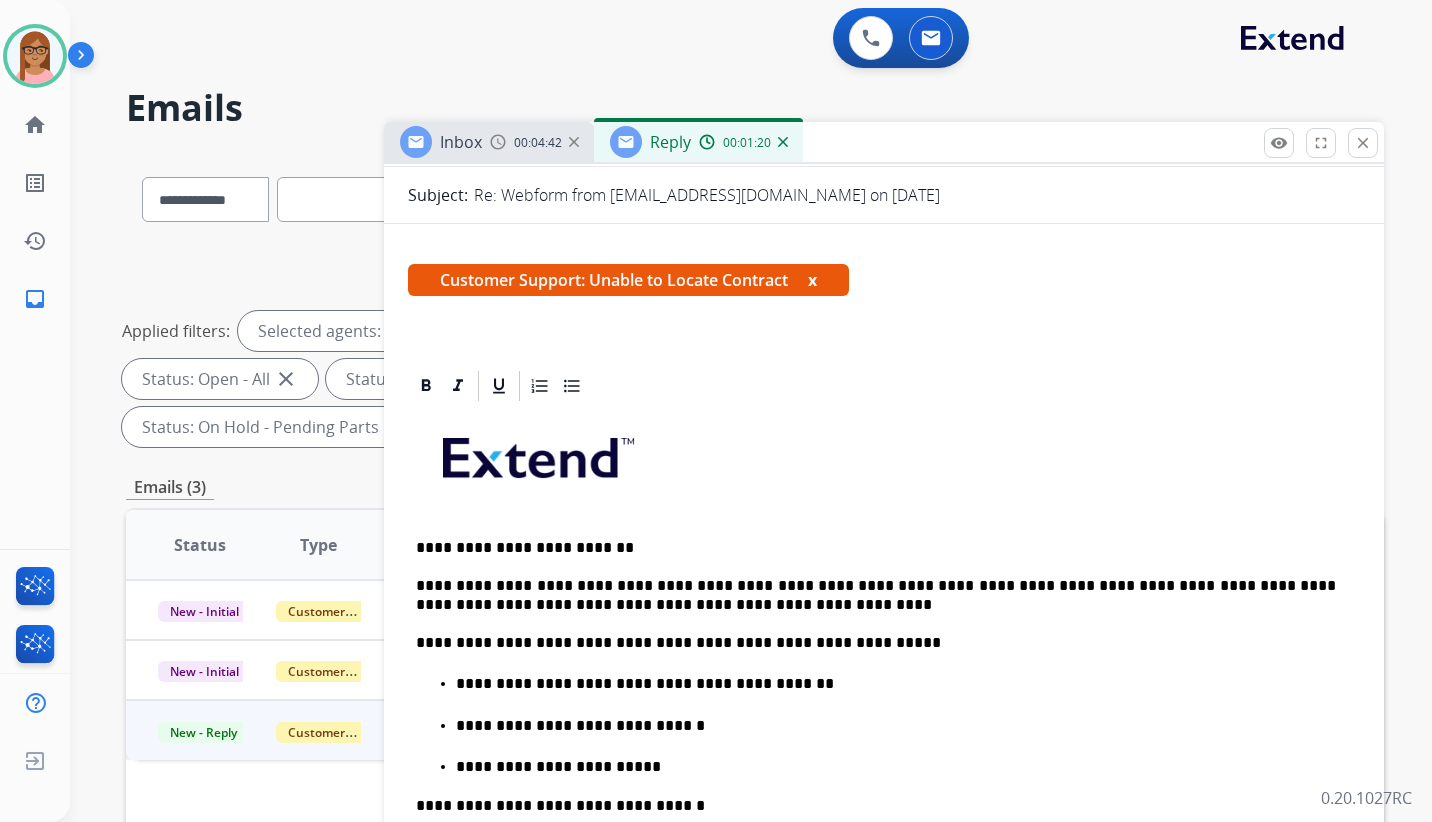 scroll, scrollTop: 300, scrollLeft: 0, axis: vertical 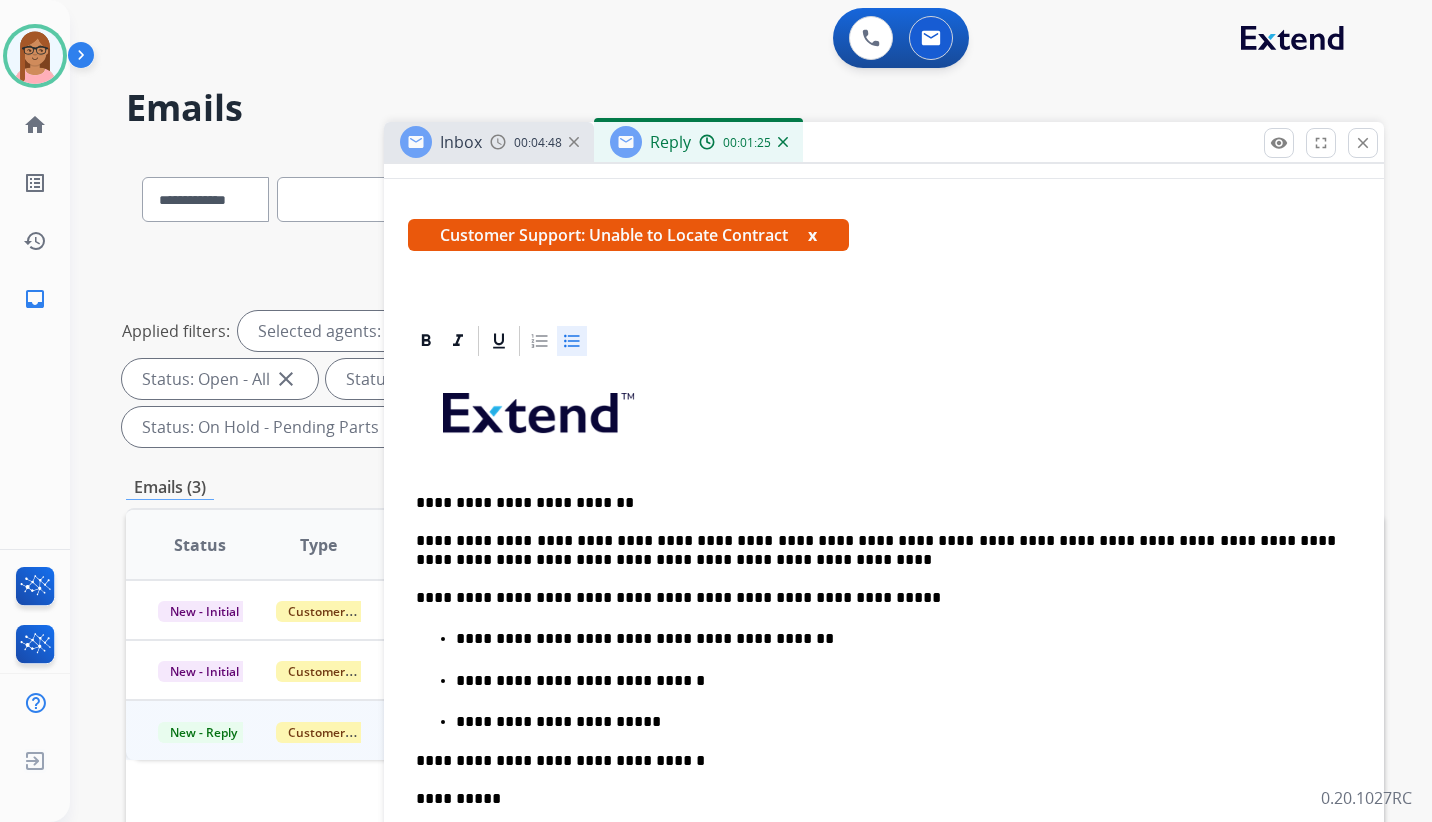 click on "**********" at bounding box center (896, 639) 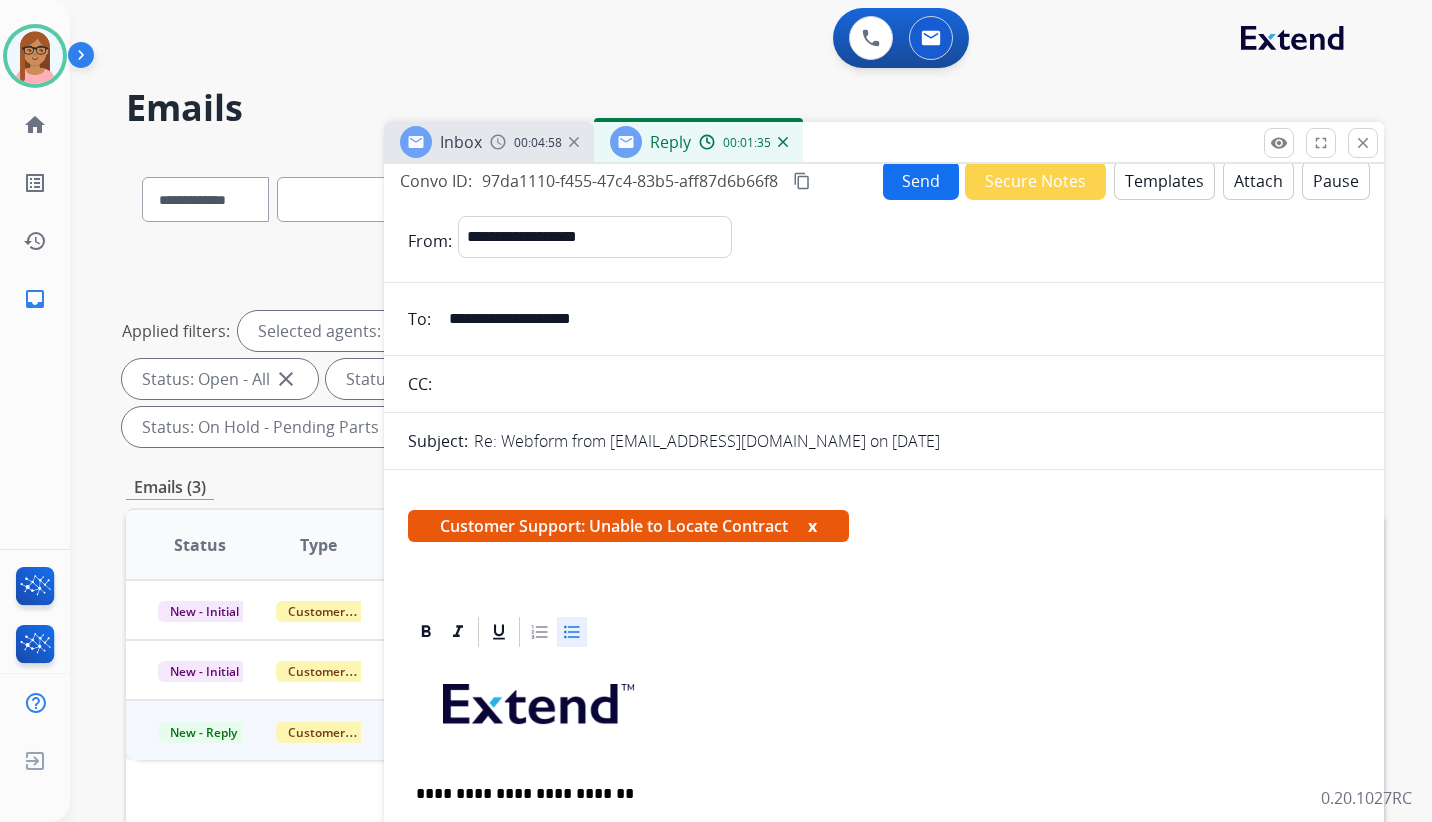 scroll, scrollTop: 0, scrollLeft: 0, axis: both 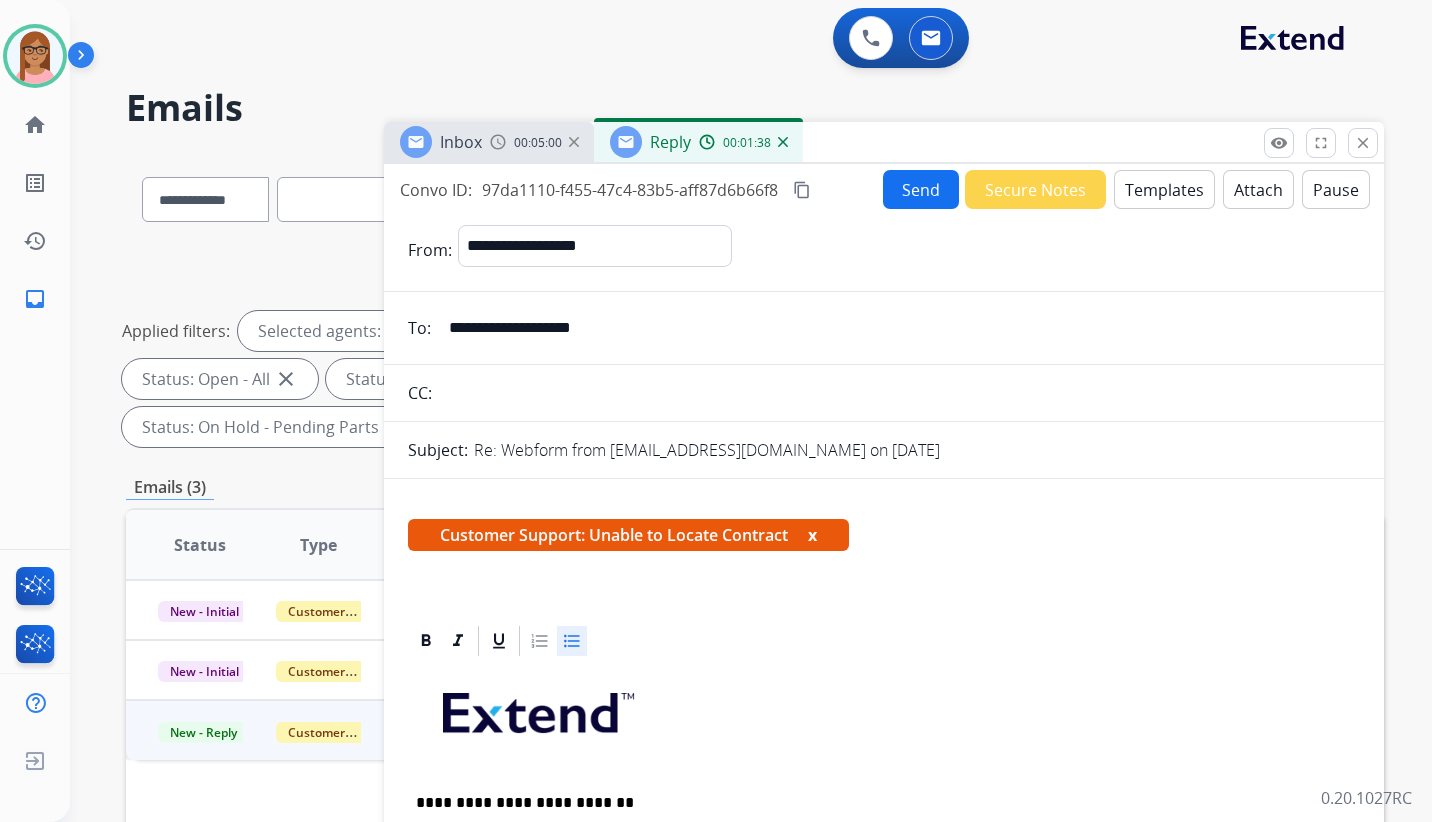 click on "Send" at bounding box center (921, 189) 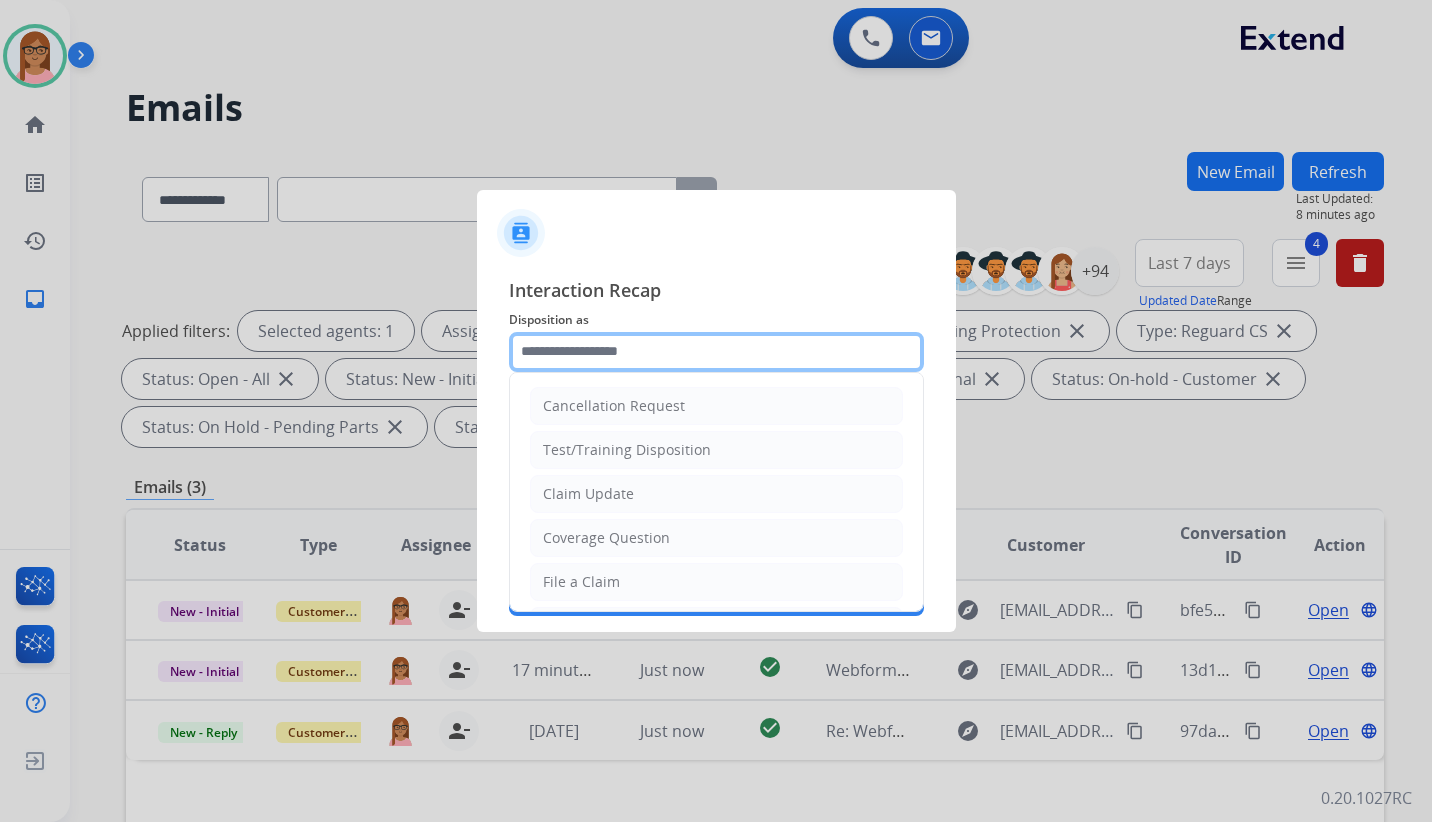 click 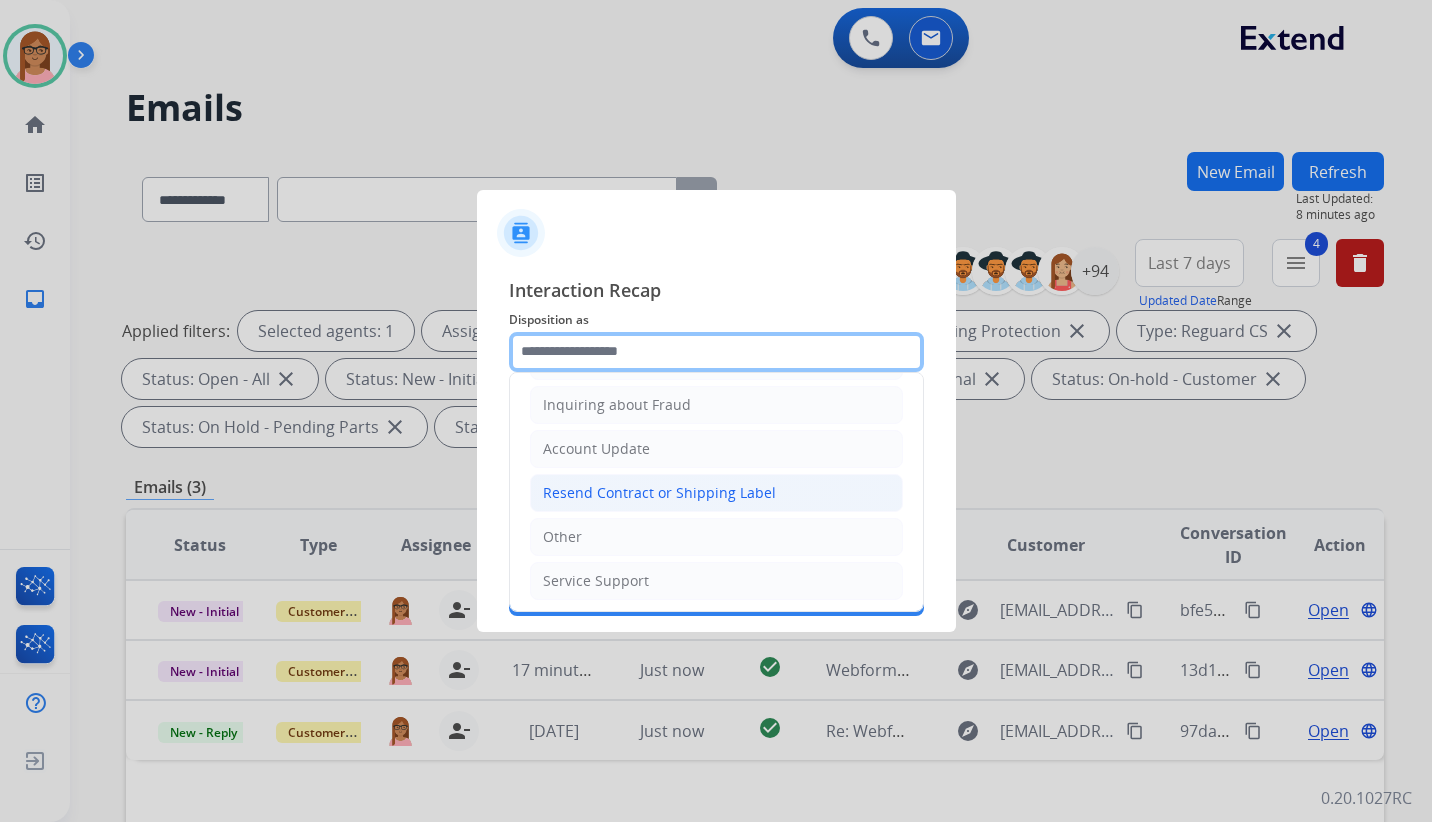 scroll, scrollTop: 312, scrollLeft: 0, axis: vertical 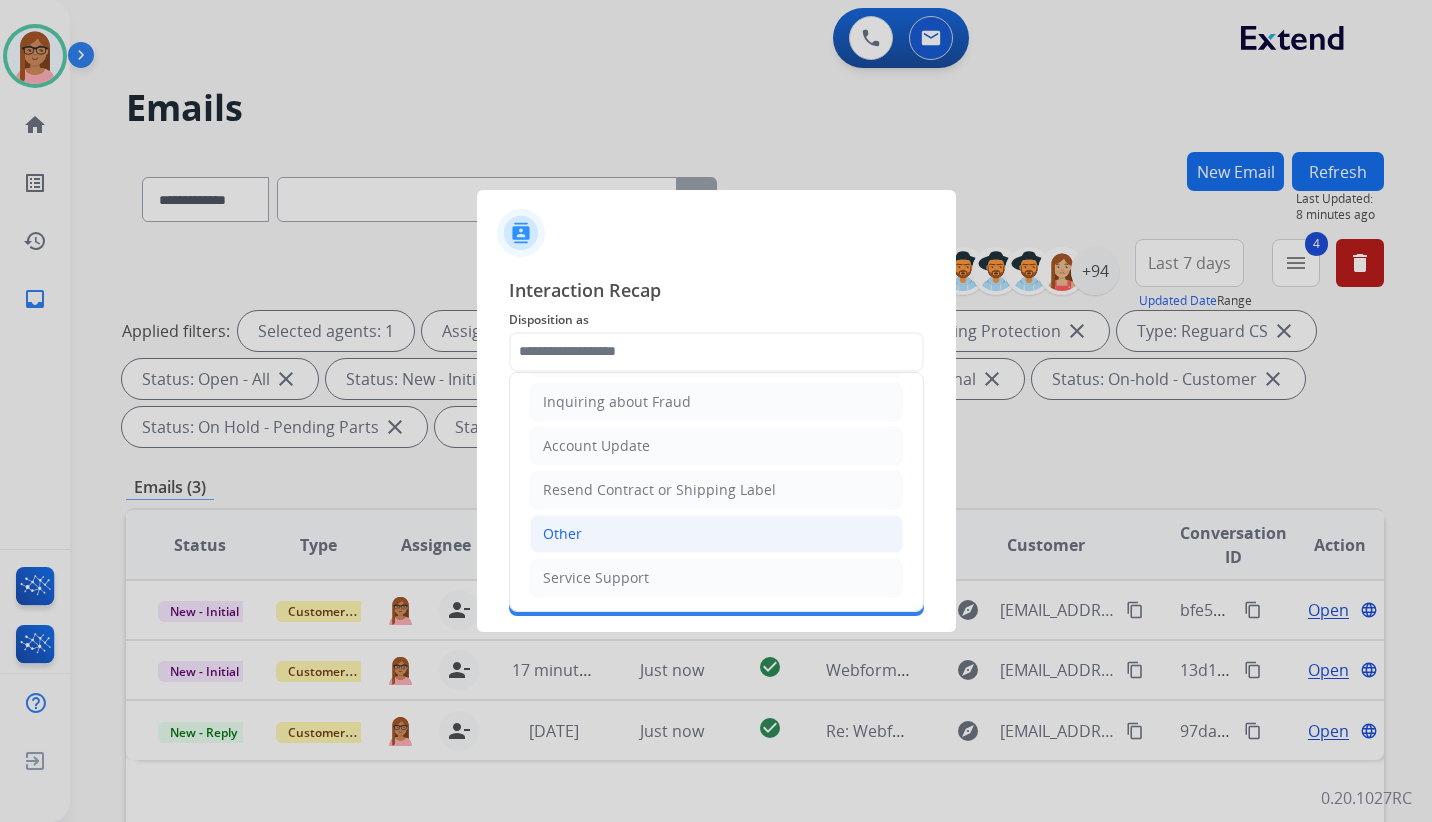 click on "Other" 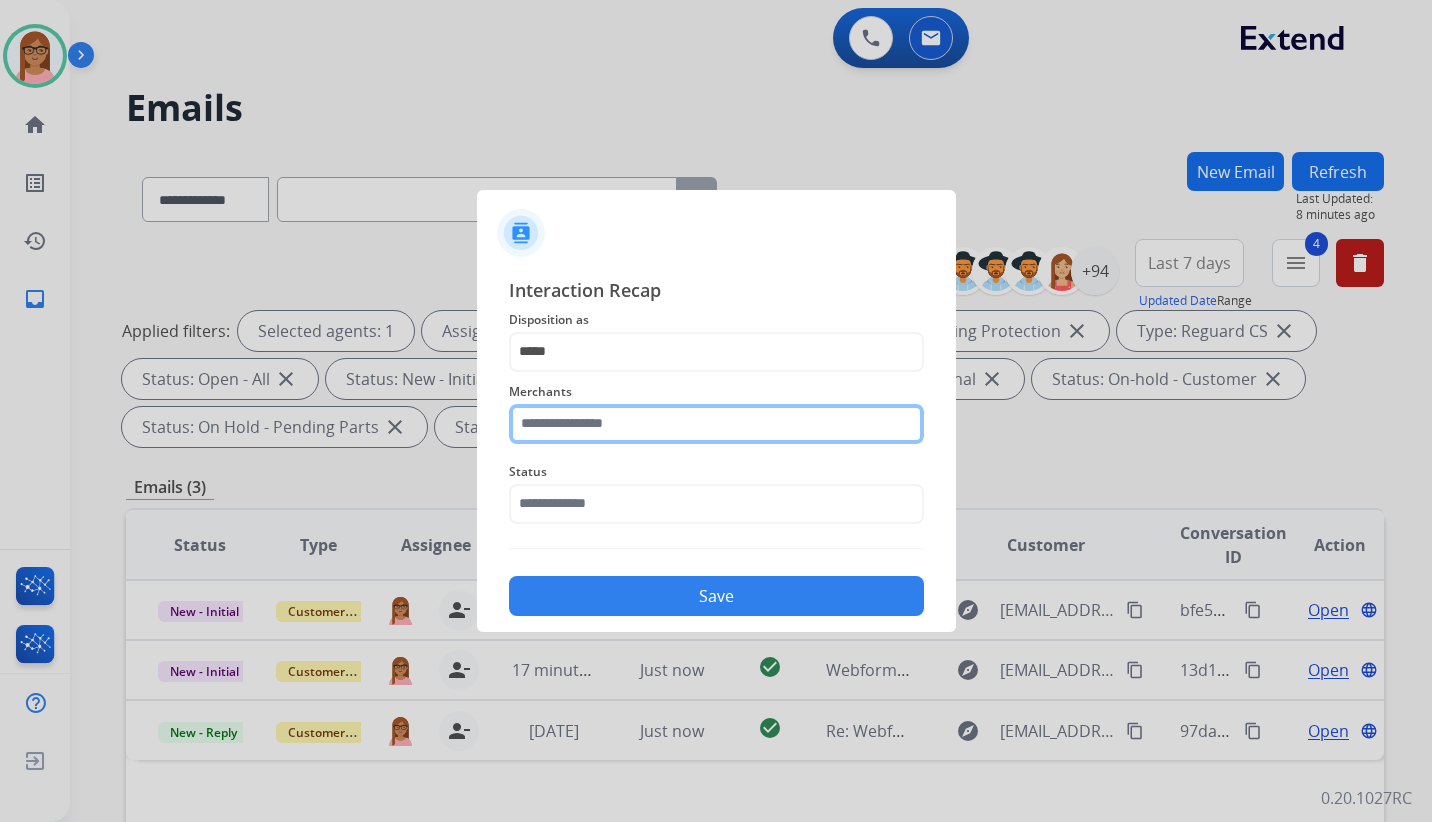 click 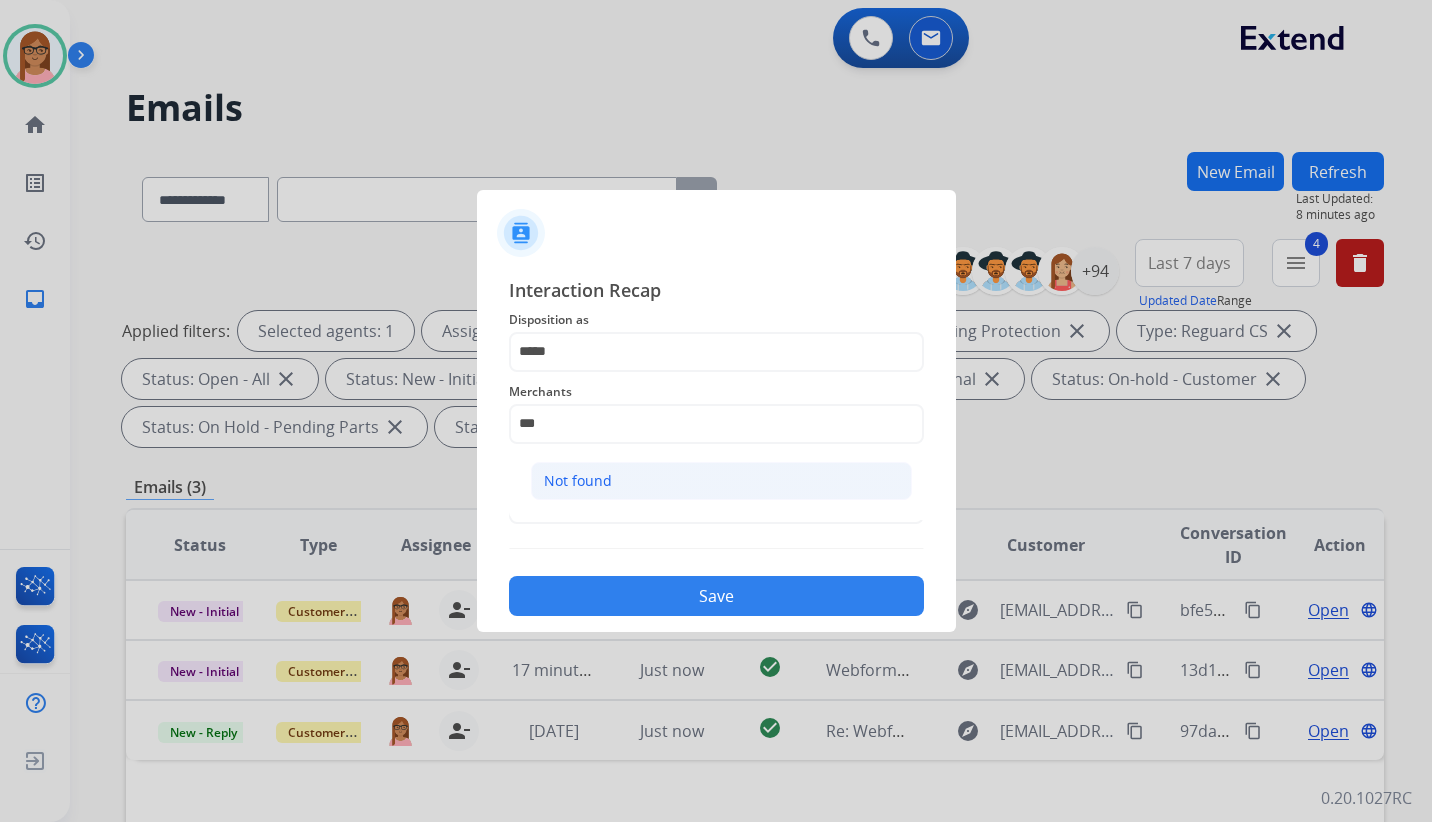 click on "Not found" 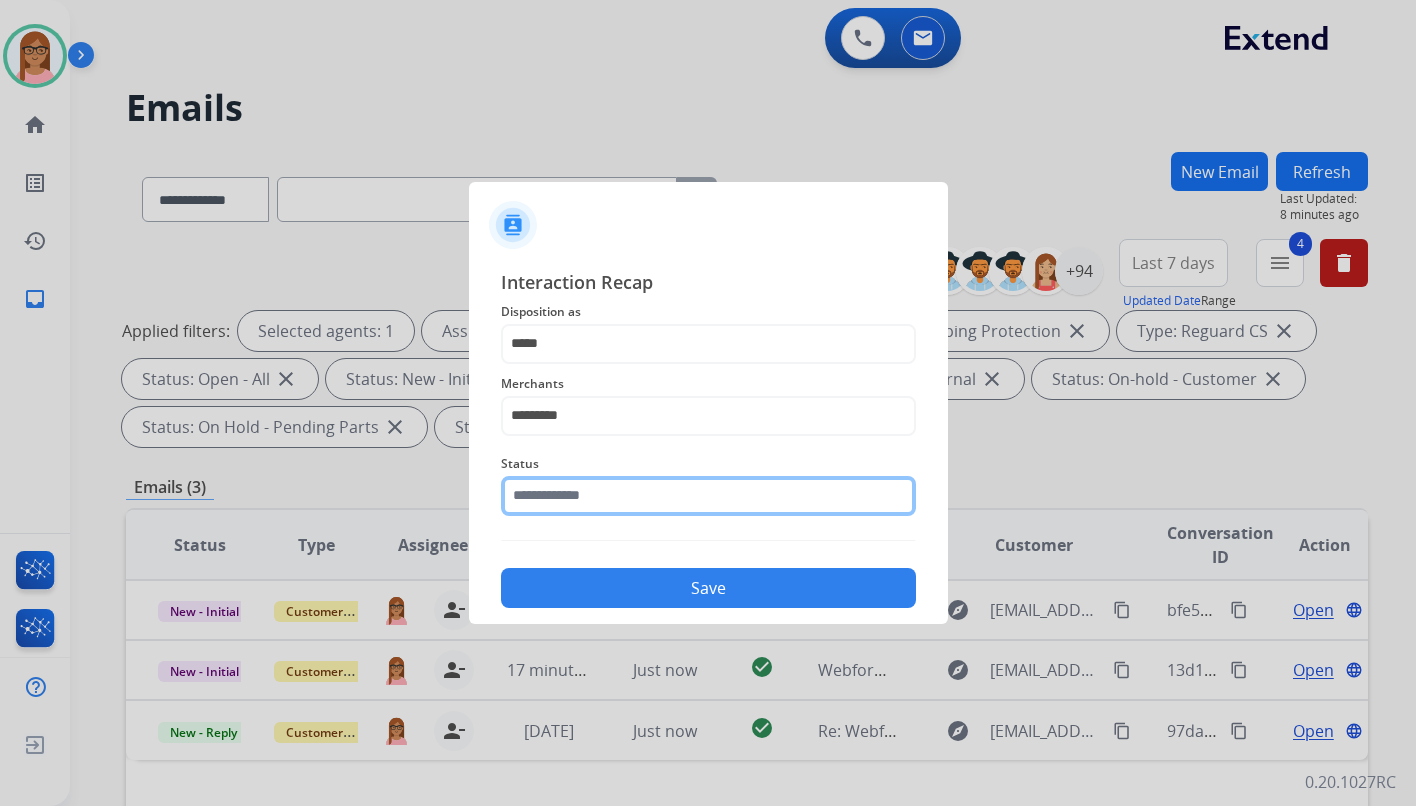 click 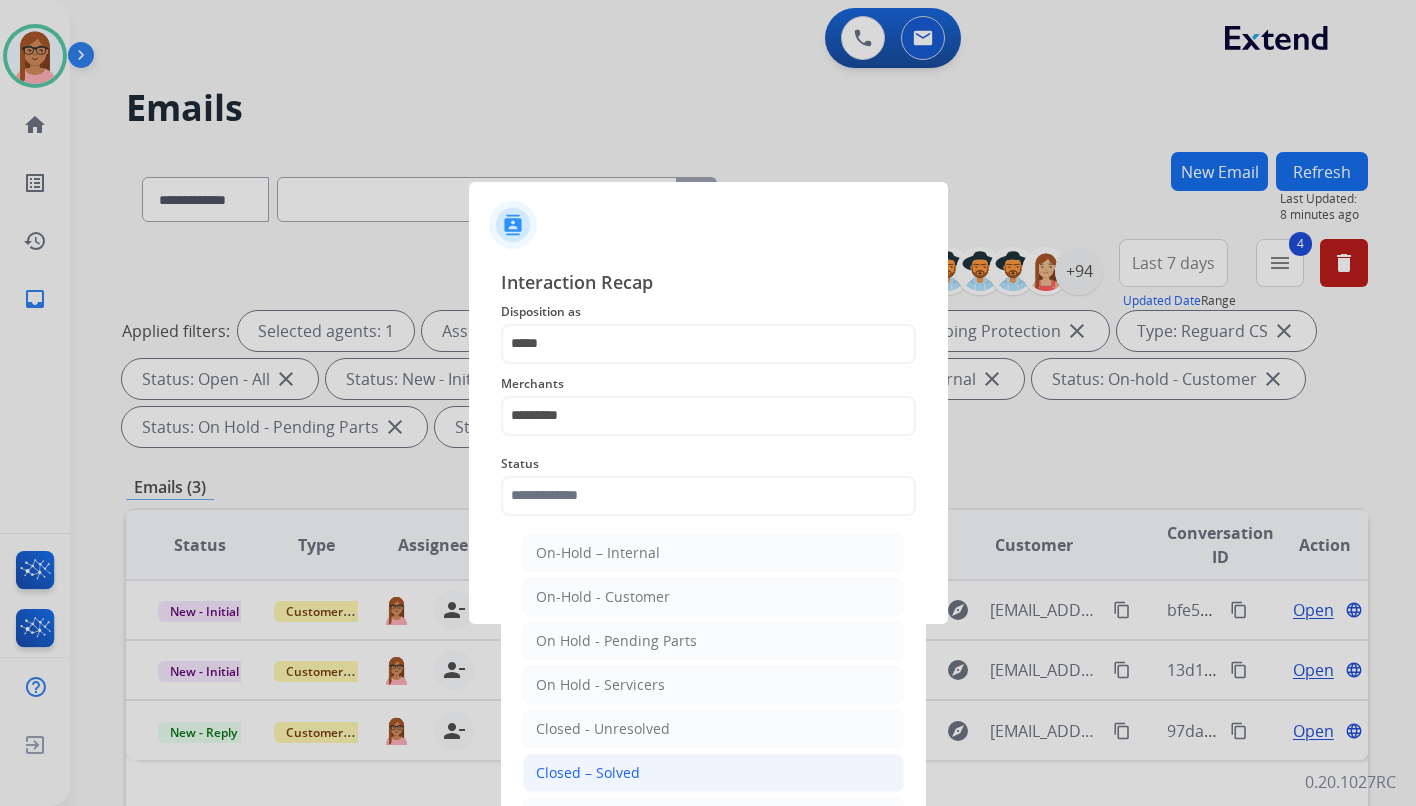 click on "Closed – Solved" 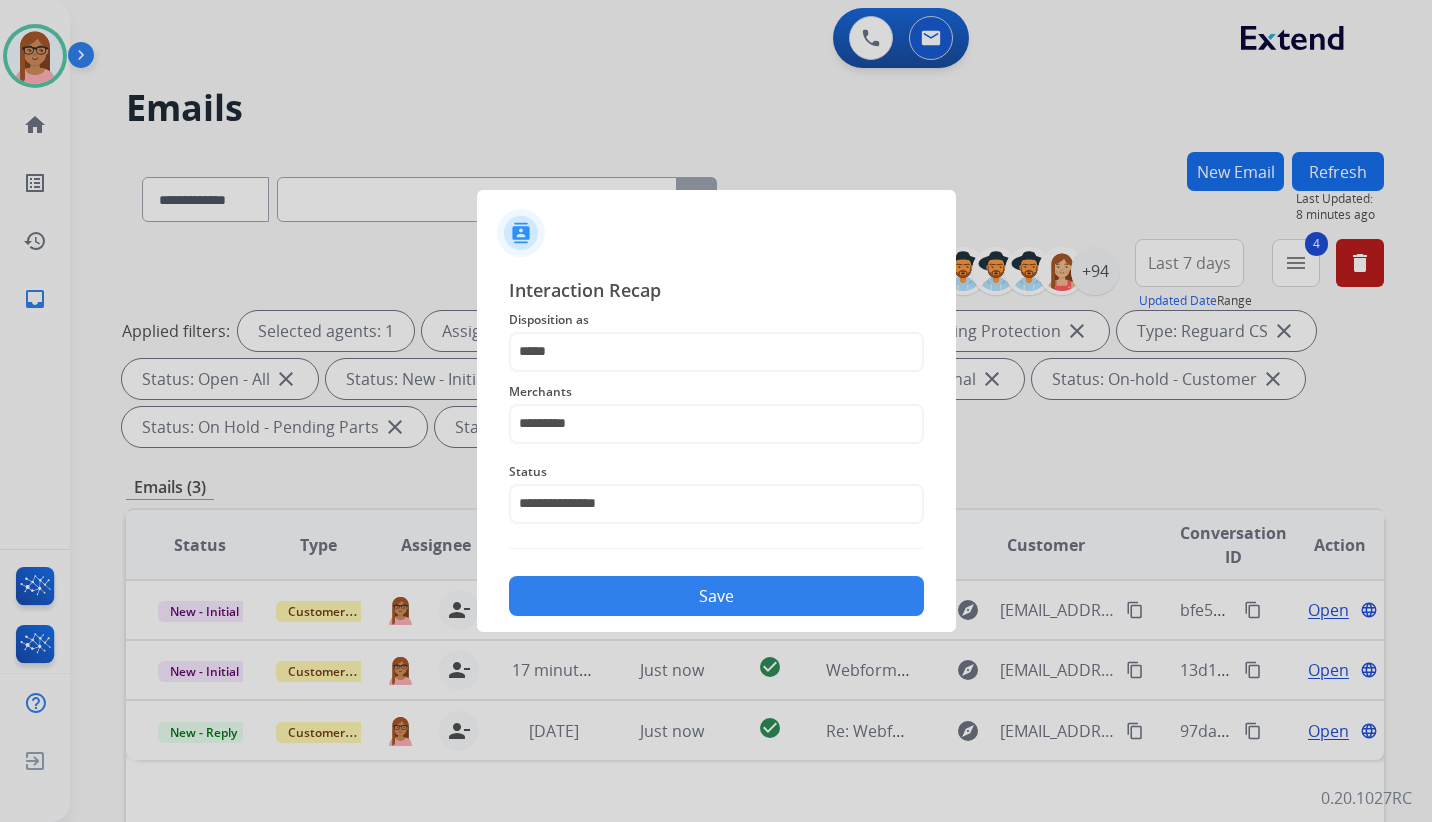 click on "Save" 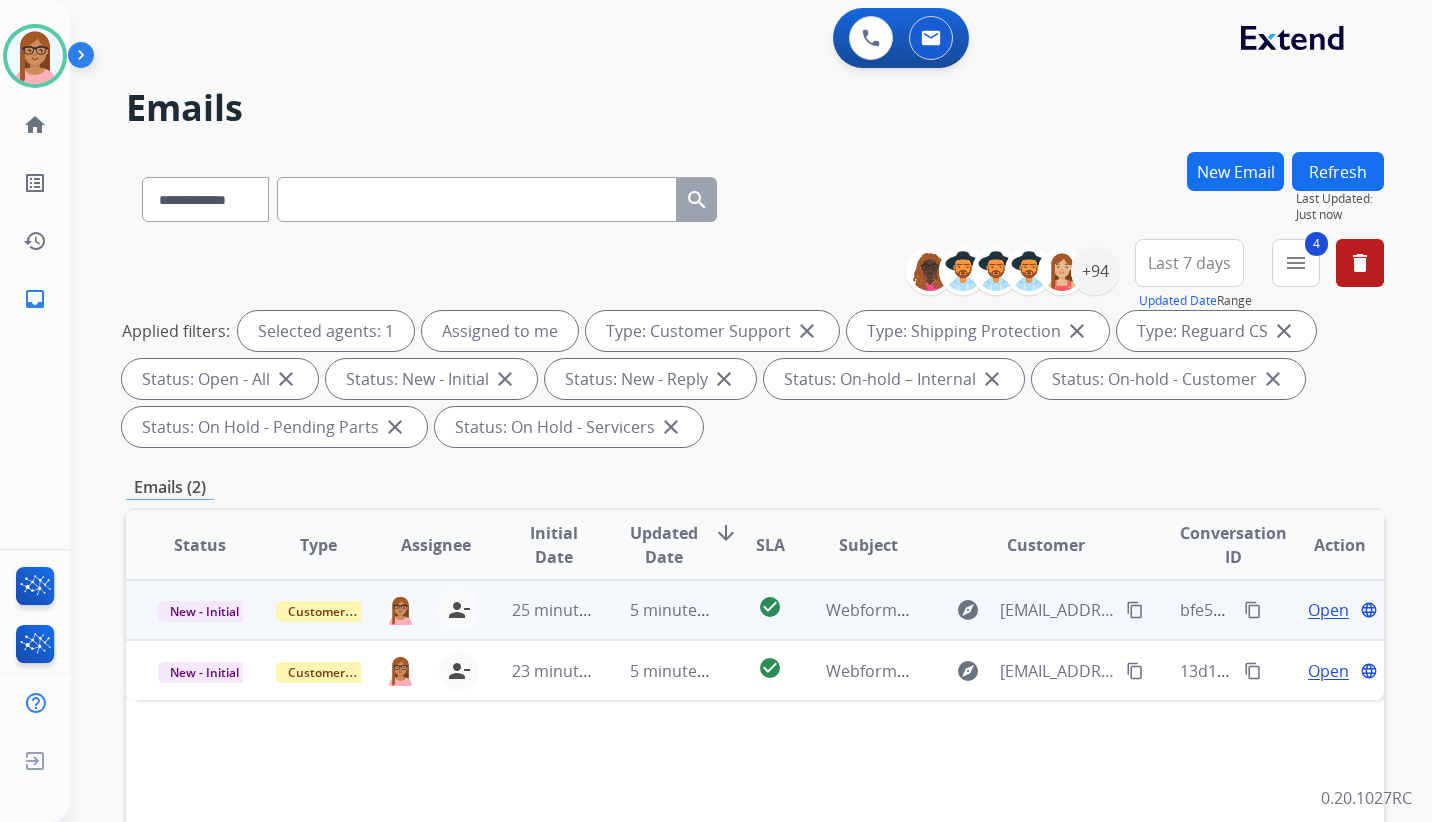 click on "Open" at bounding box center [1328, 610] 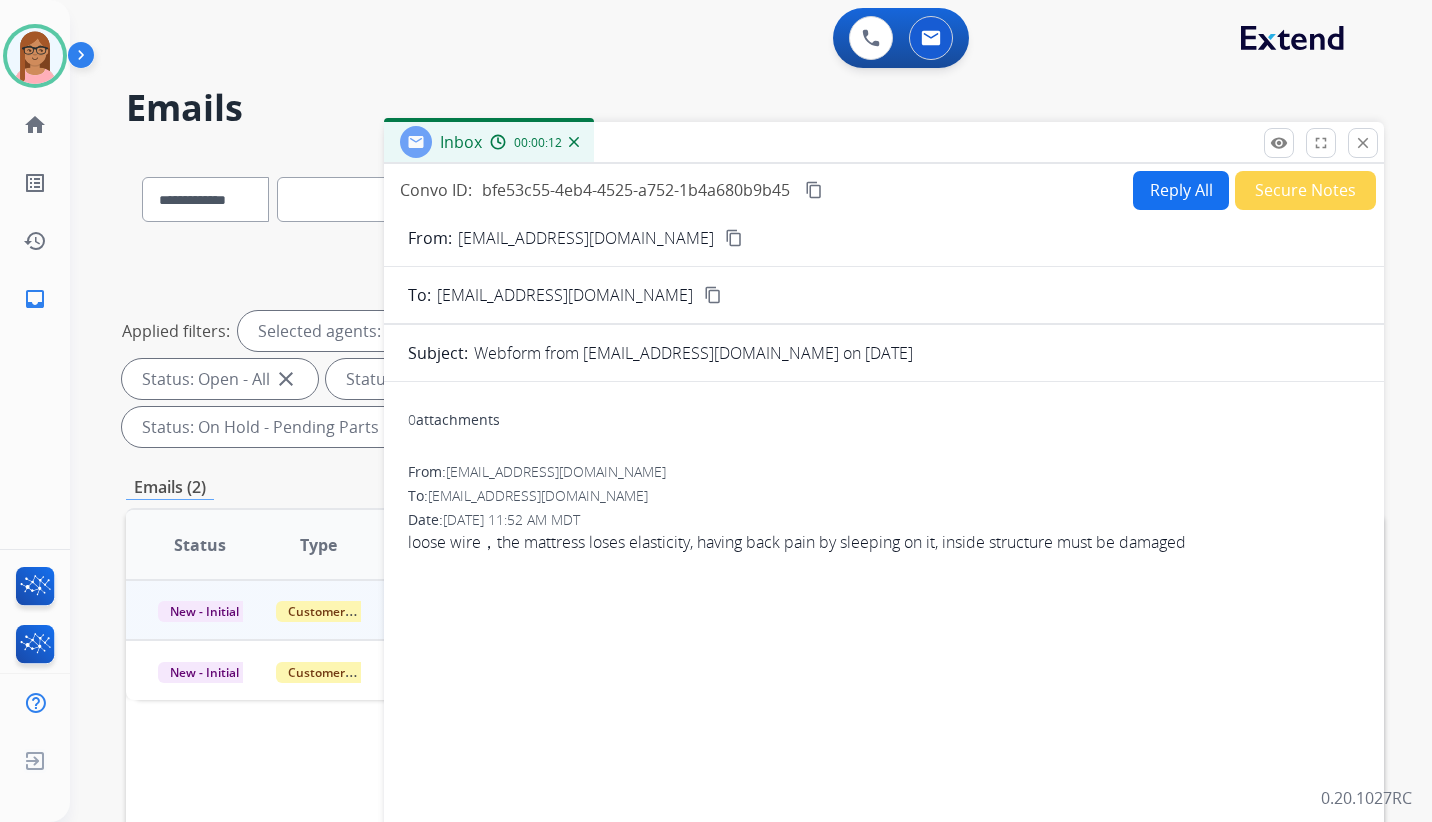 click on "content_copy" at bounding box center [734, 238] 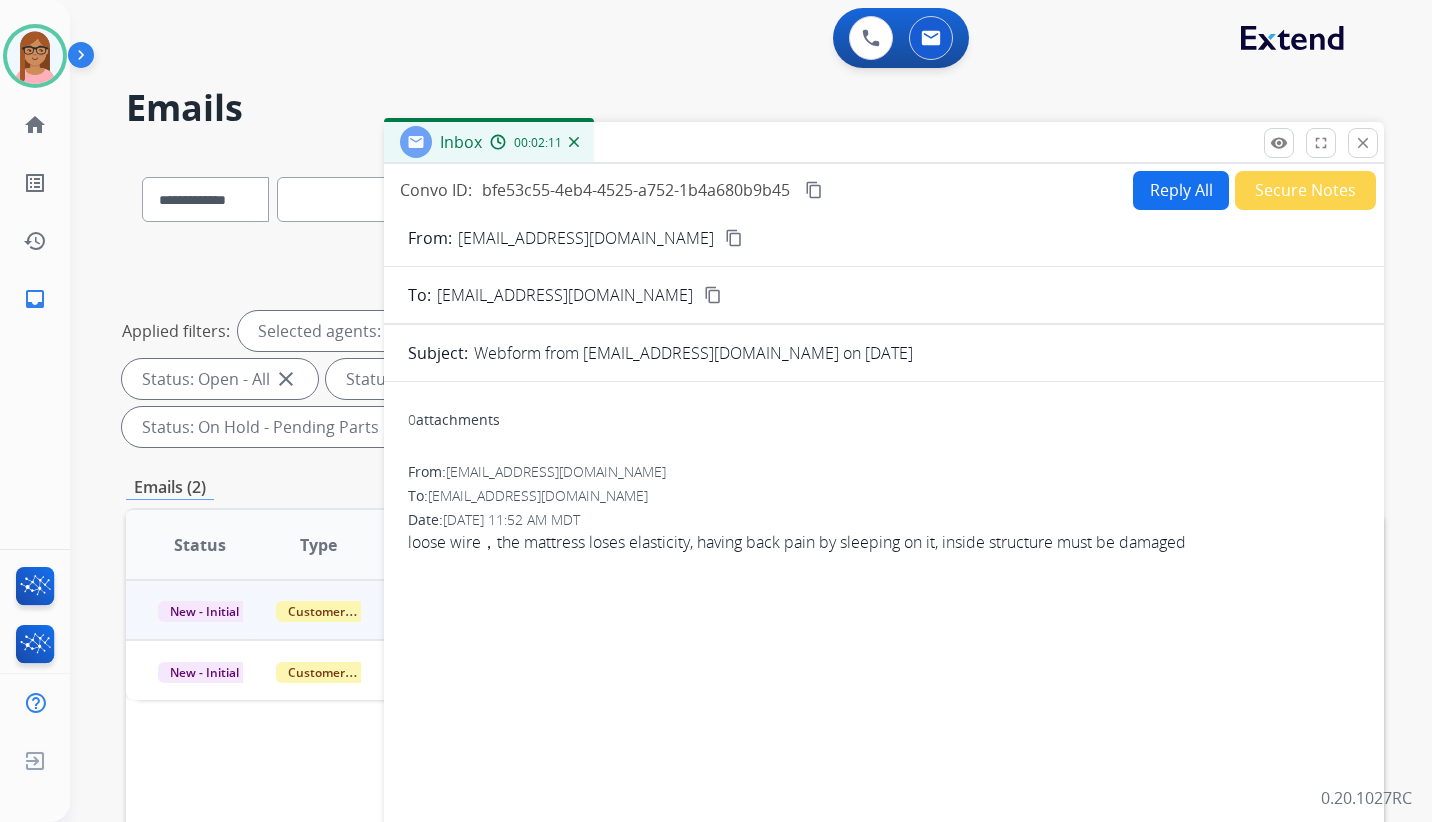 click on "Reply All" at bounding box center [1181, 190] 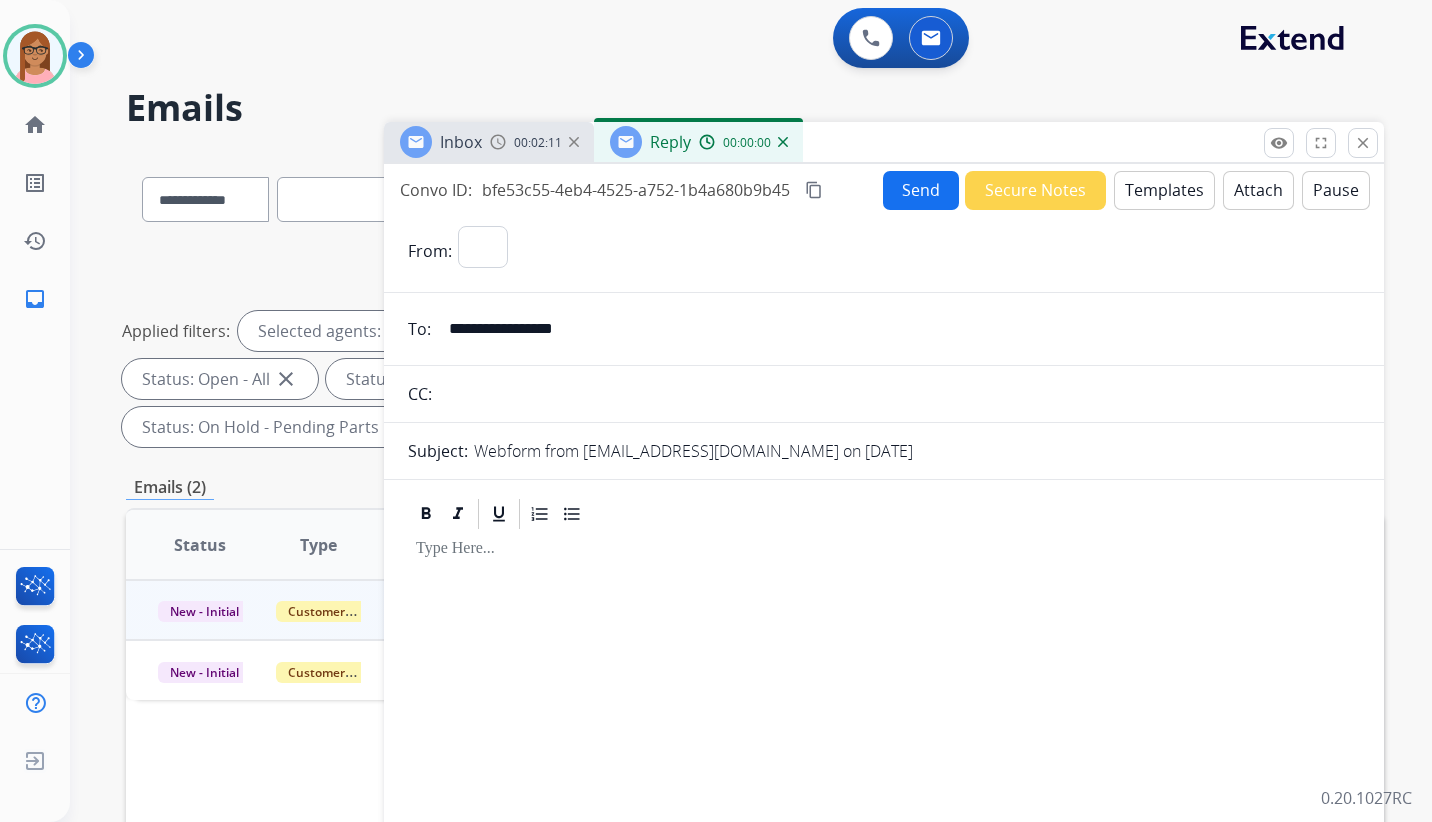 select on "**********" 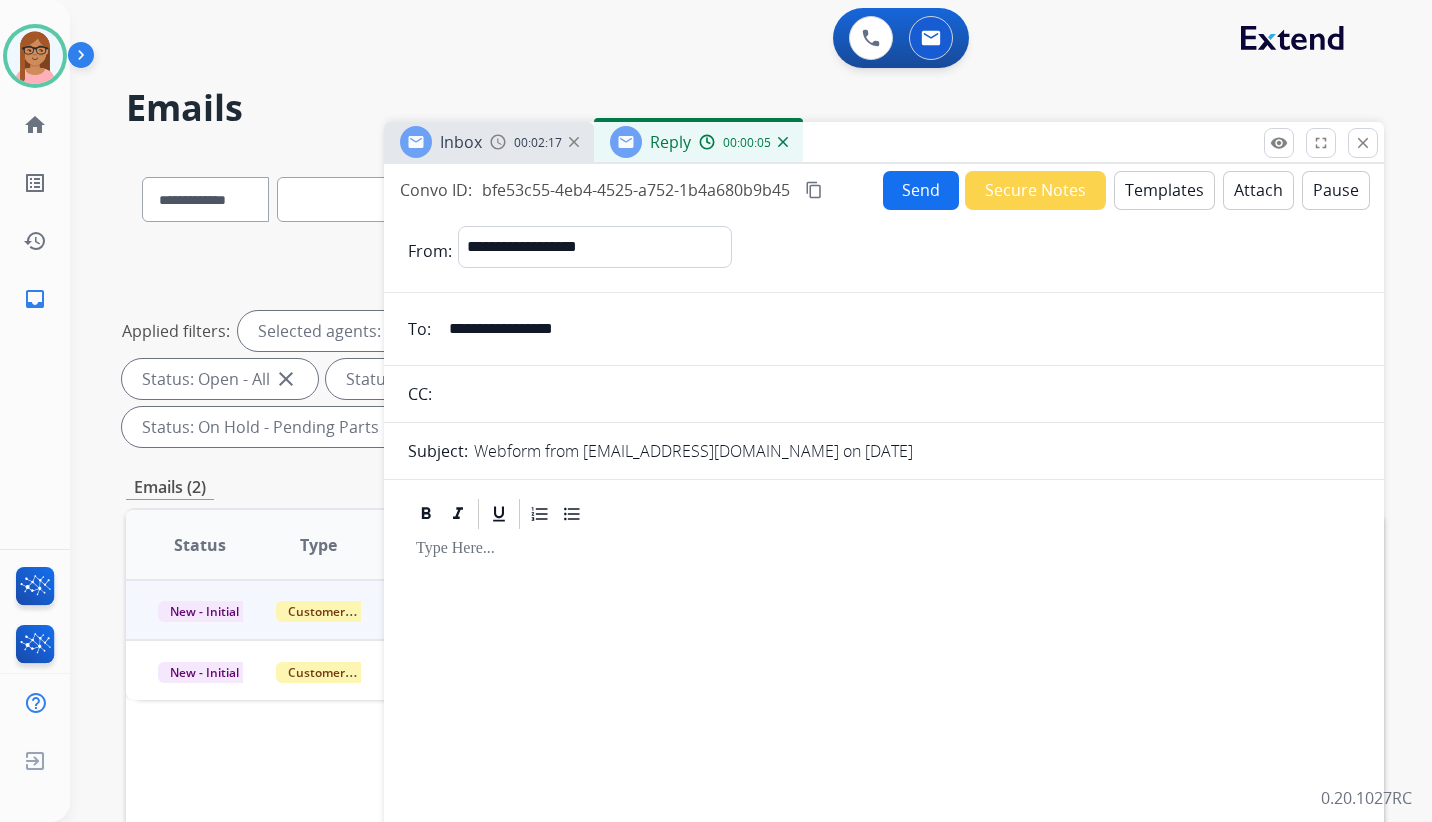 click on "Templates" at bounding box center [1164, 190] 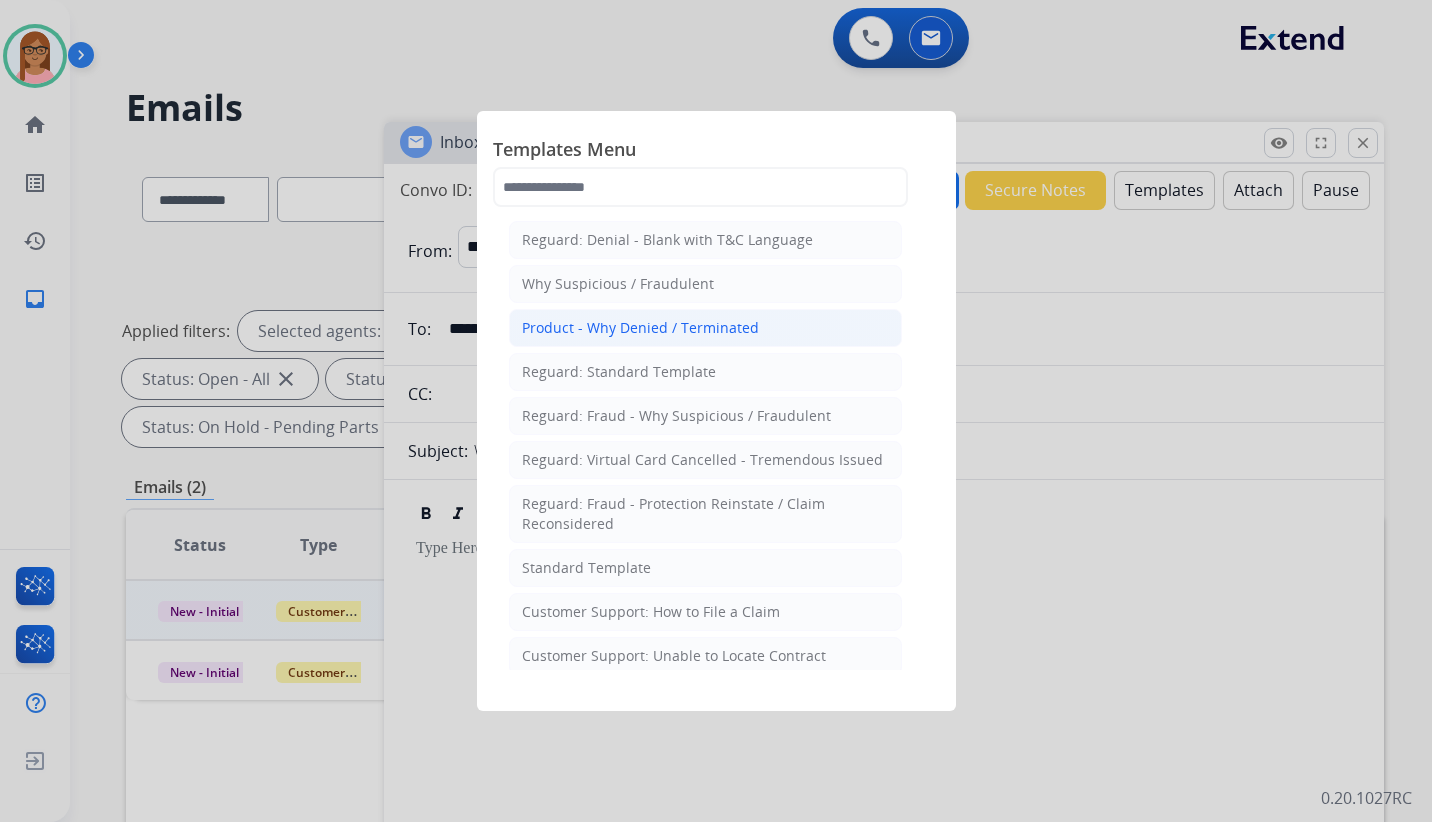 click on "Product - Why Denied / Terminated" 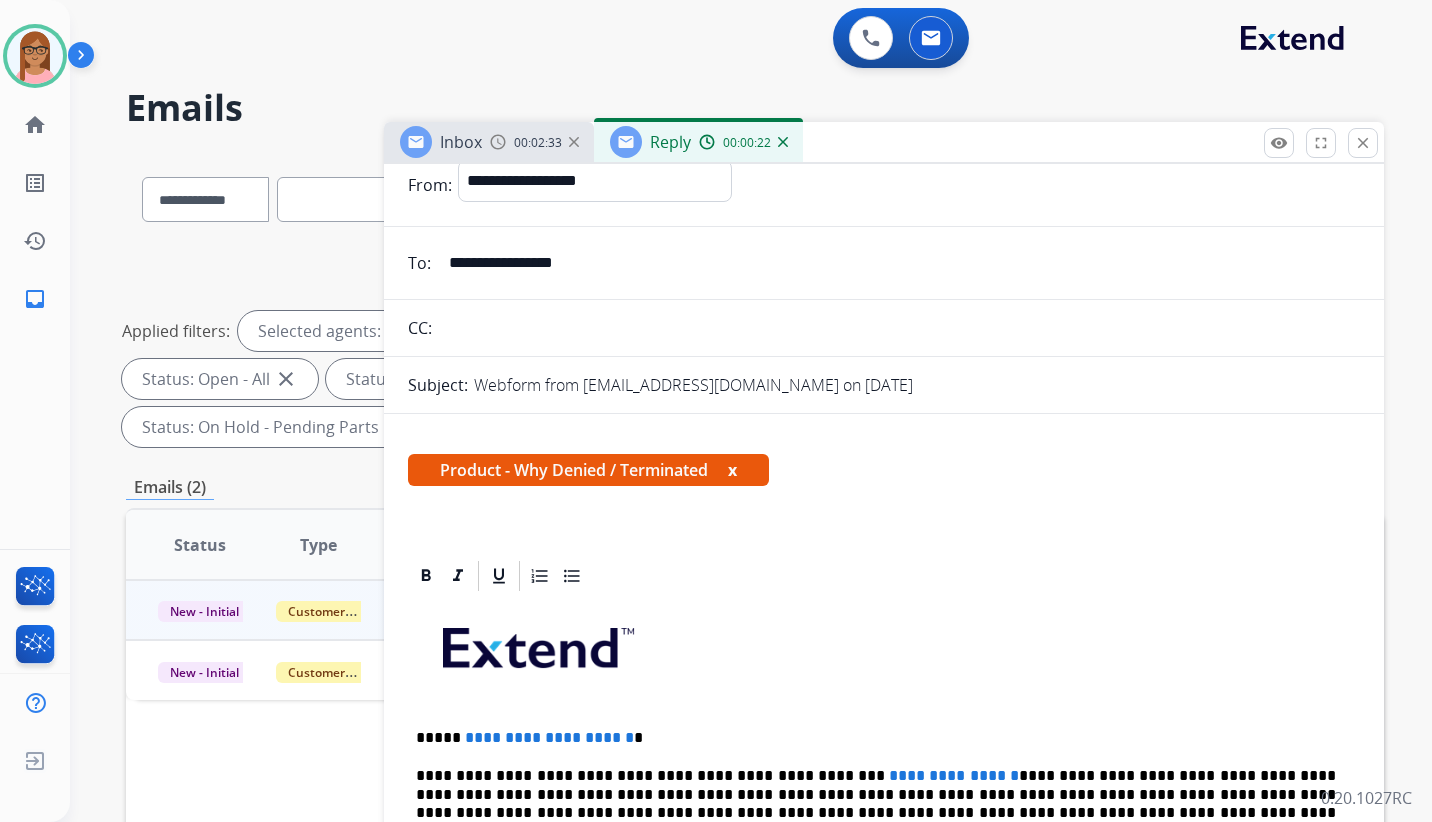 scroll, scrollTop: 0, scrollLeft: 0, axis: both 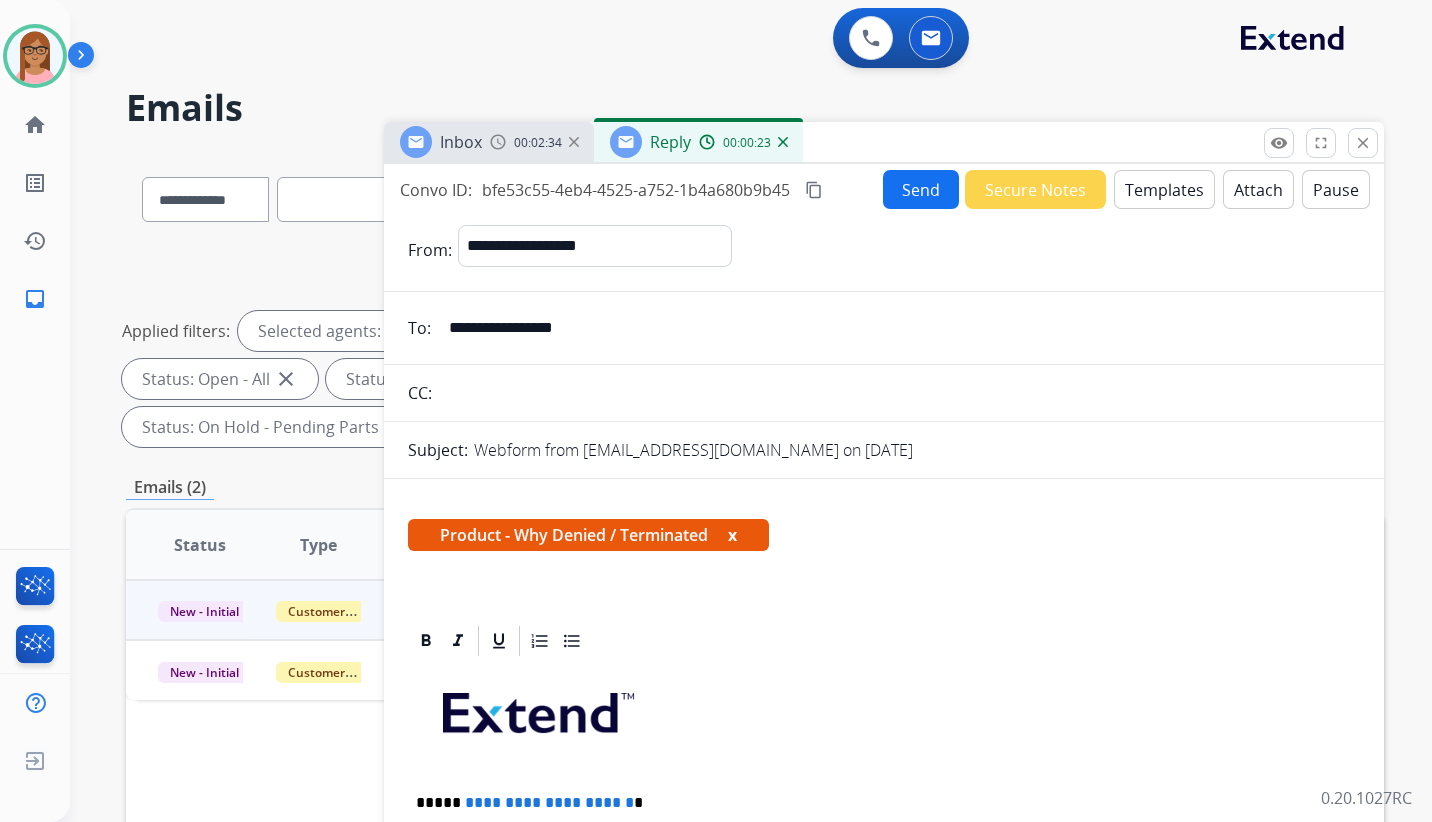 click on "Templates" at bounding box center (1164, 189) 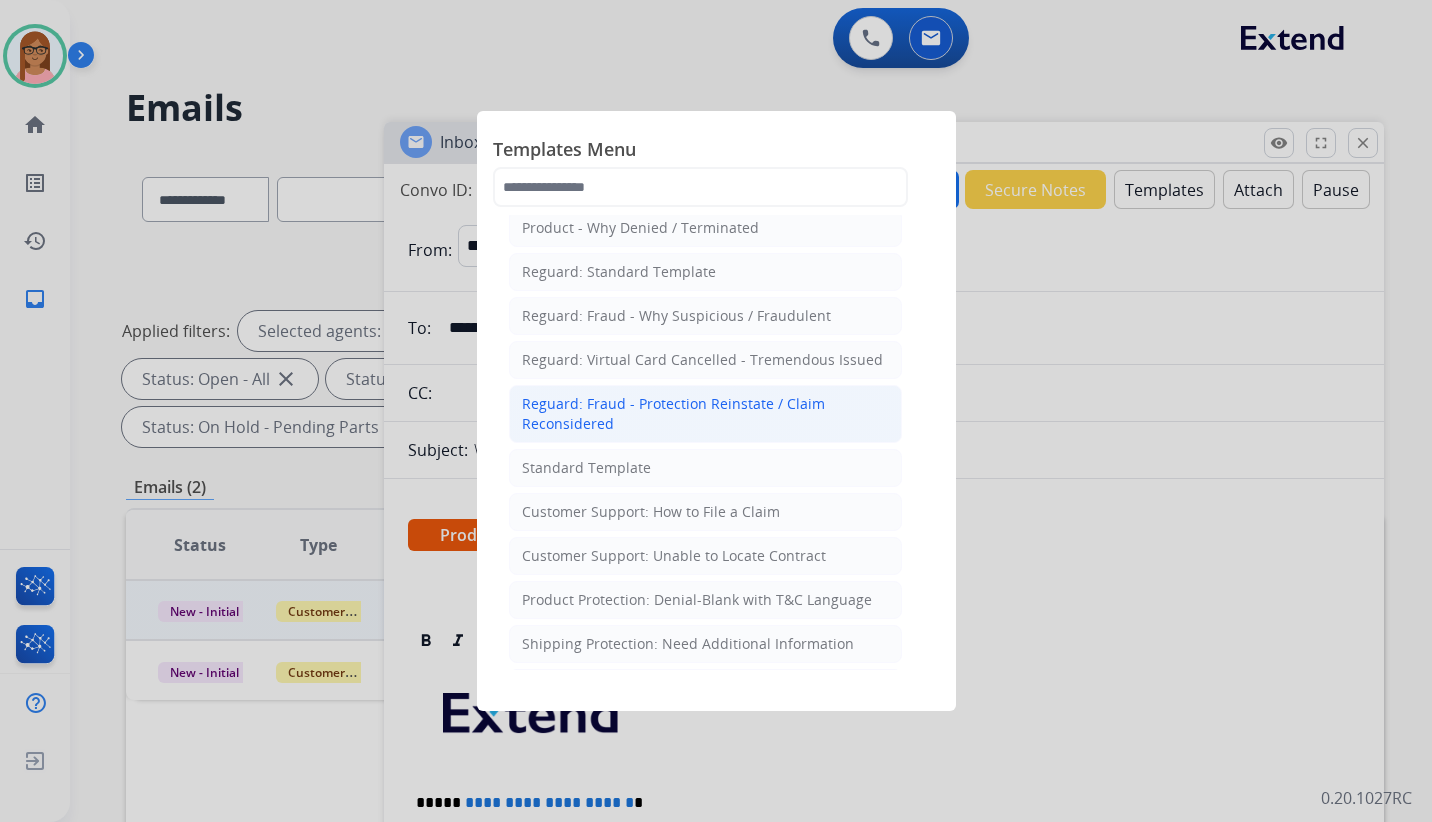 scroll, scrollTop: 200, scrollLeft: 0, axis: vertical 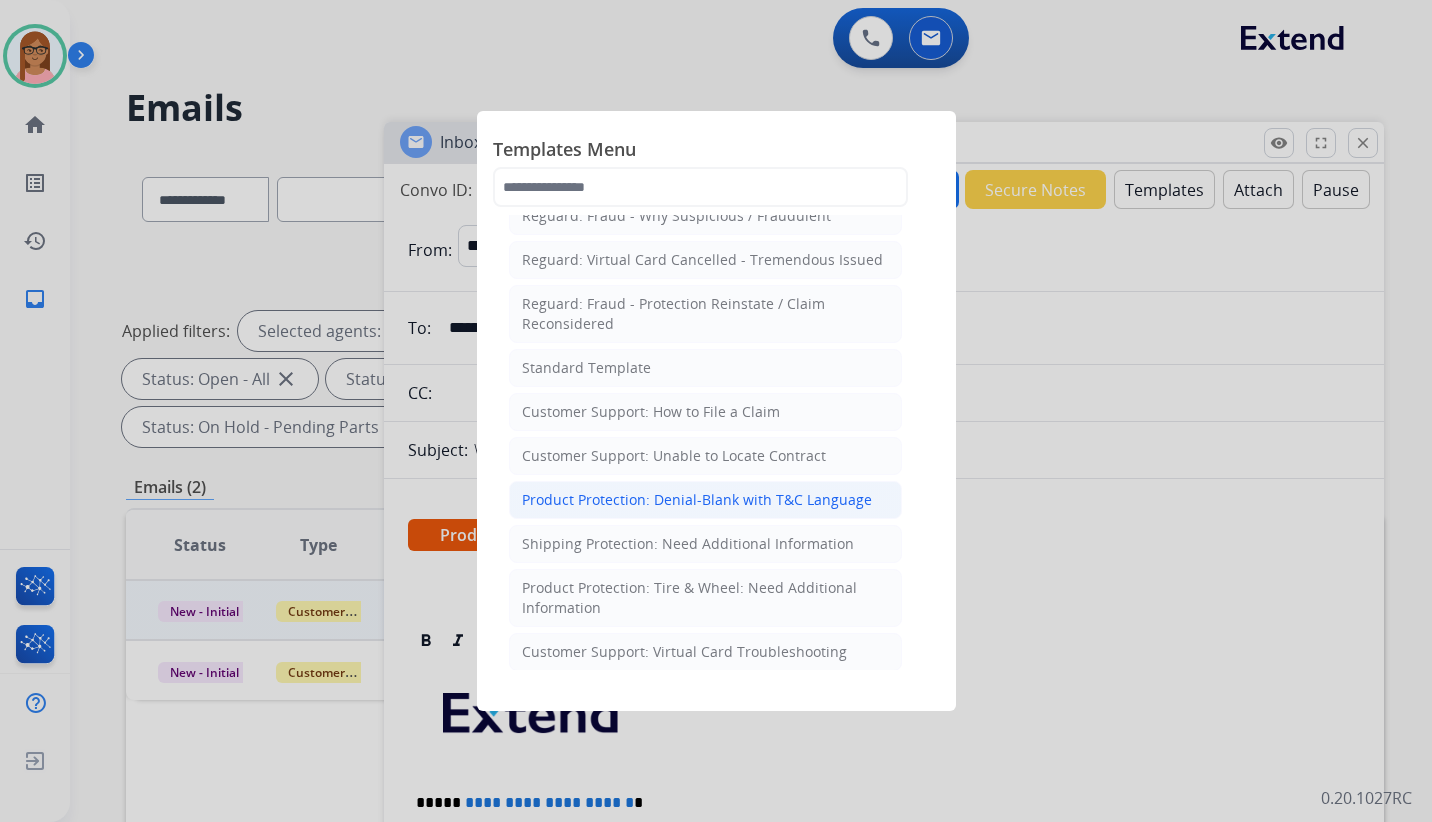 click on "Product Protection: Denial-Blank with T&C Language" 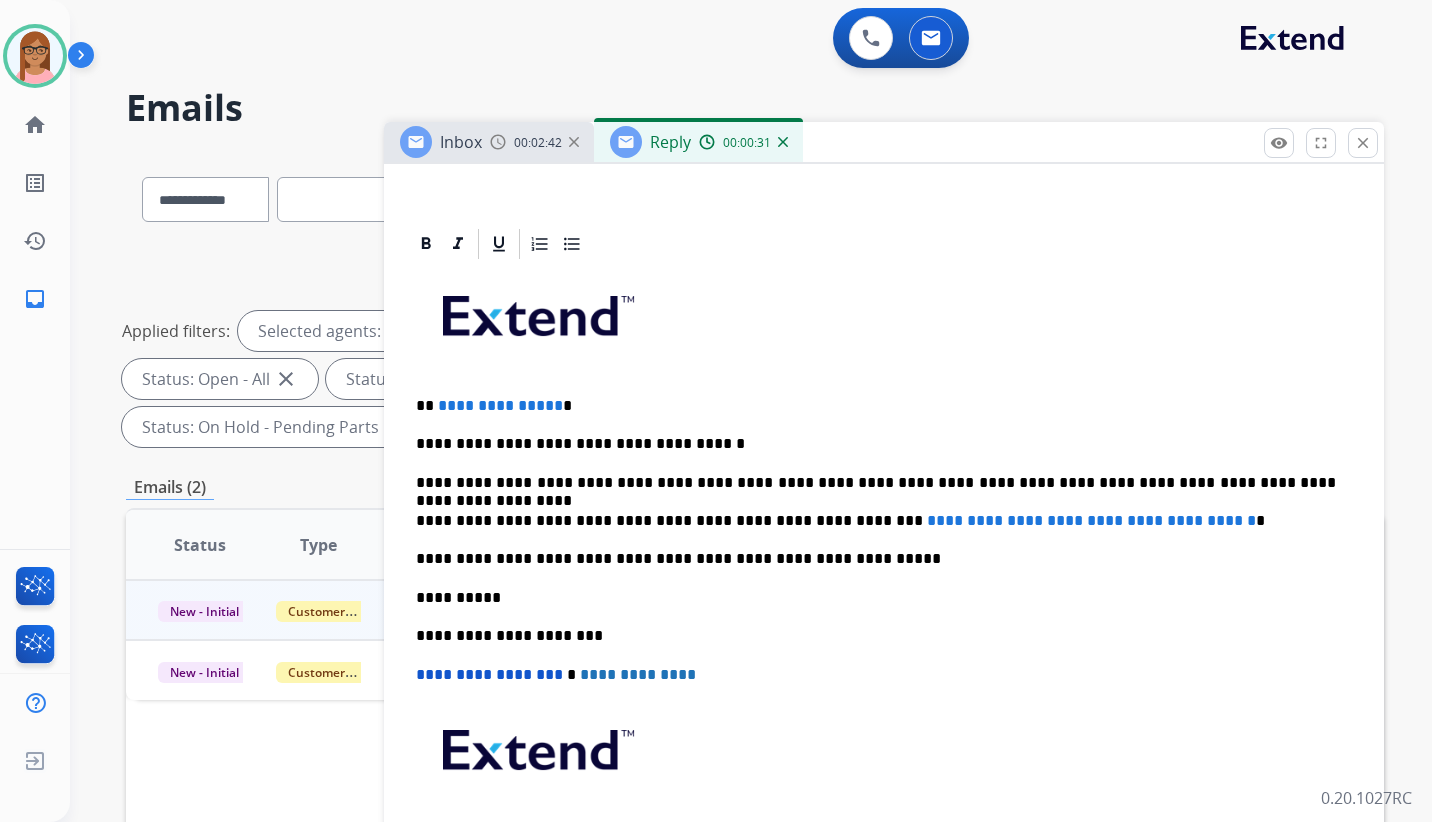 scroll, scrollTop: 400, scrollLeft: 0, axis: vertical 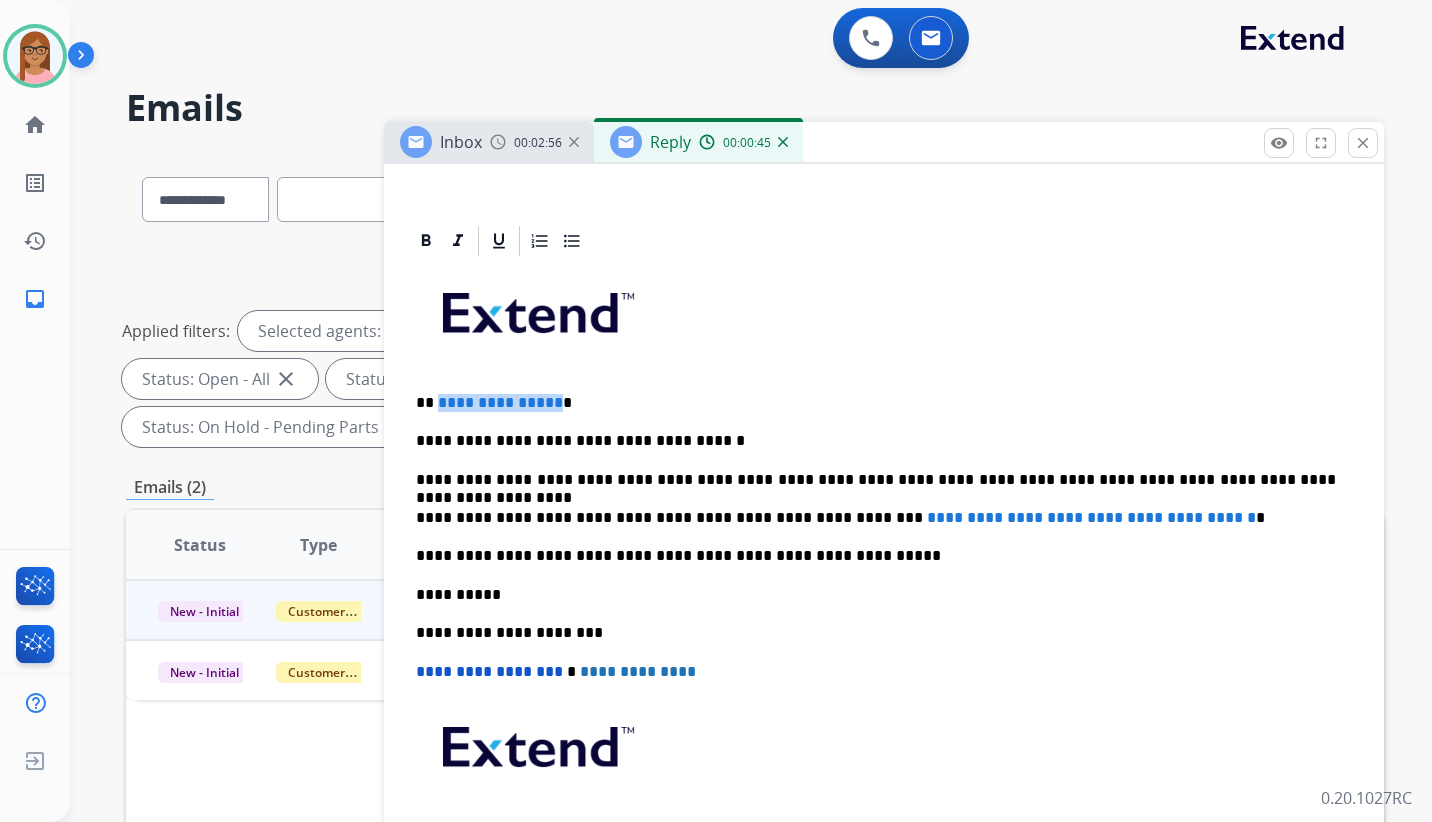 drag, startPoint x: 549, startPoint y: 403, endPoint x: 438, endPoint y: 399, distance: 111.07205 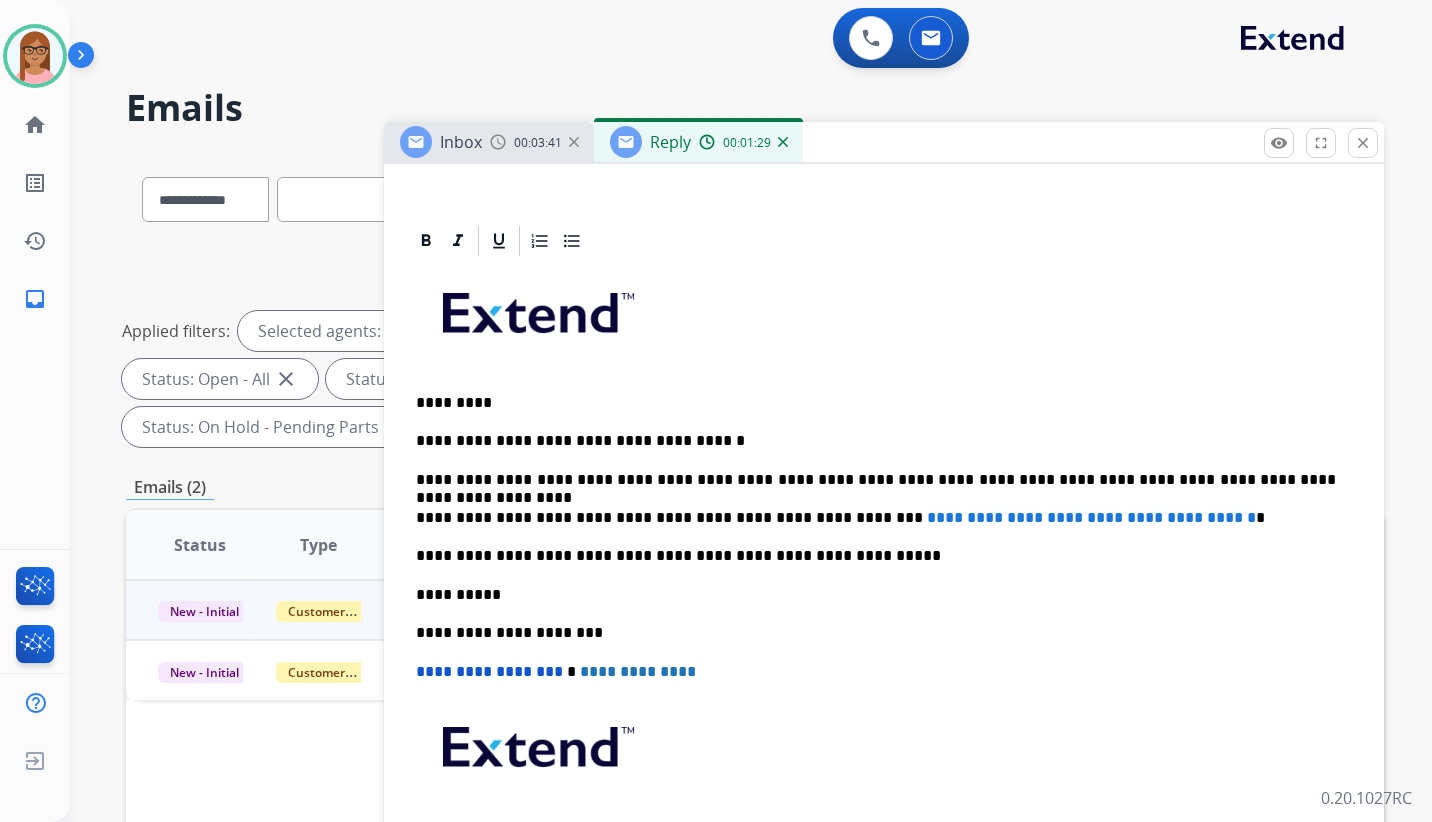 click on "*********" at bounding box center [876, 403] 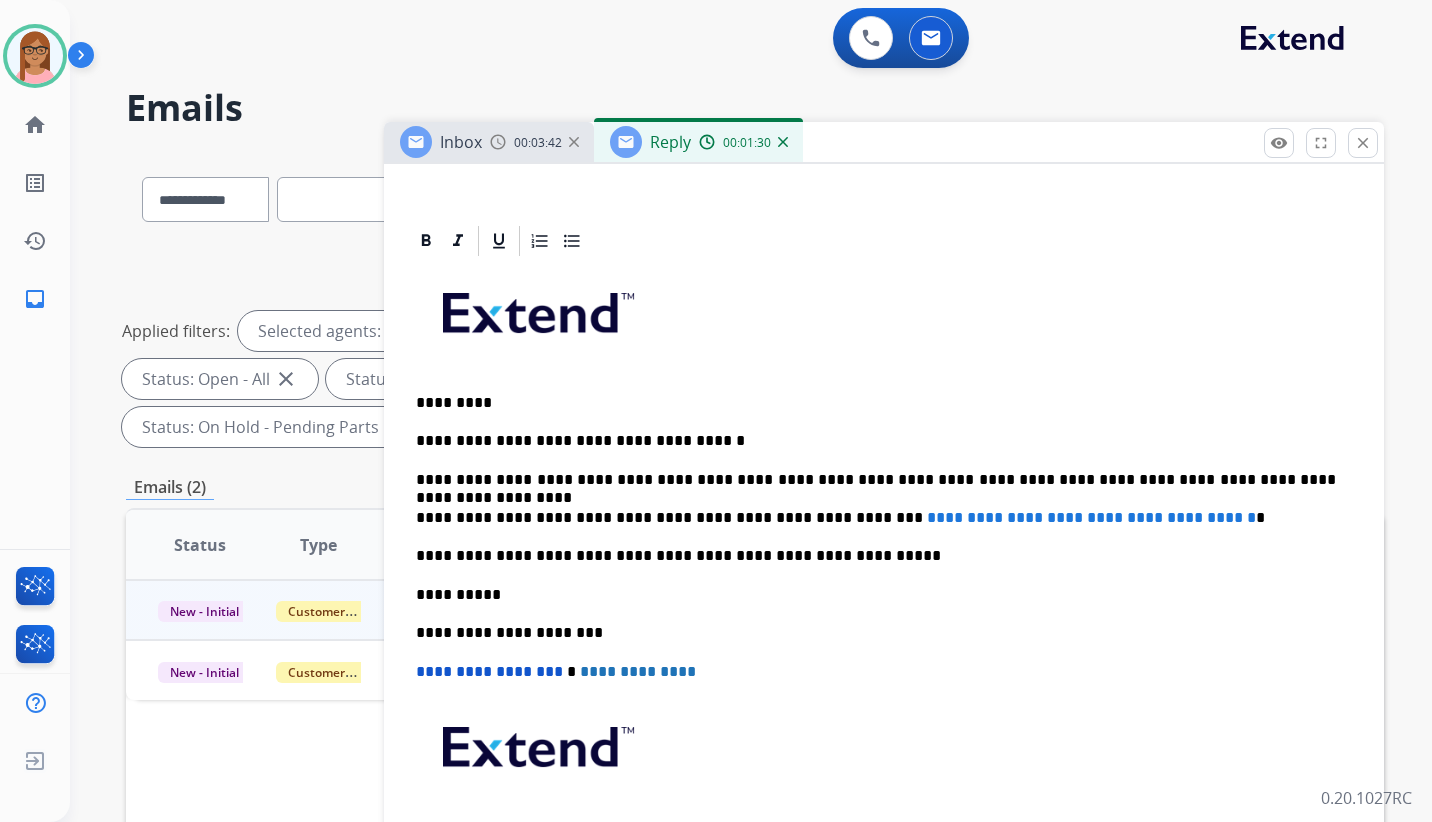 type 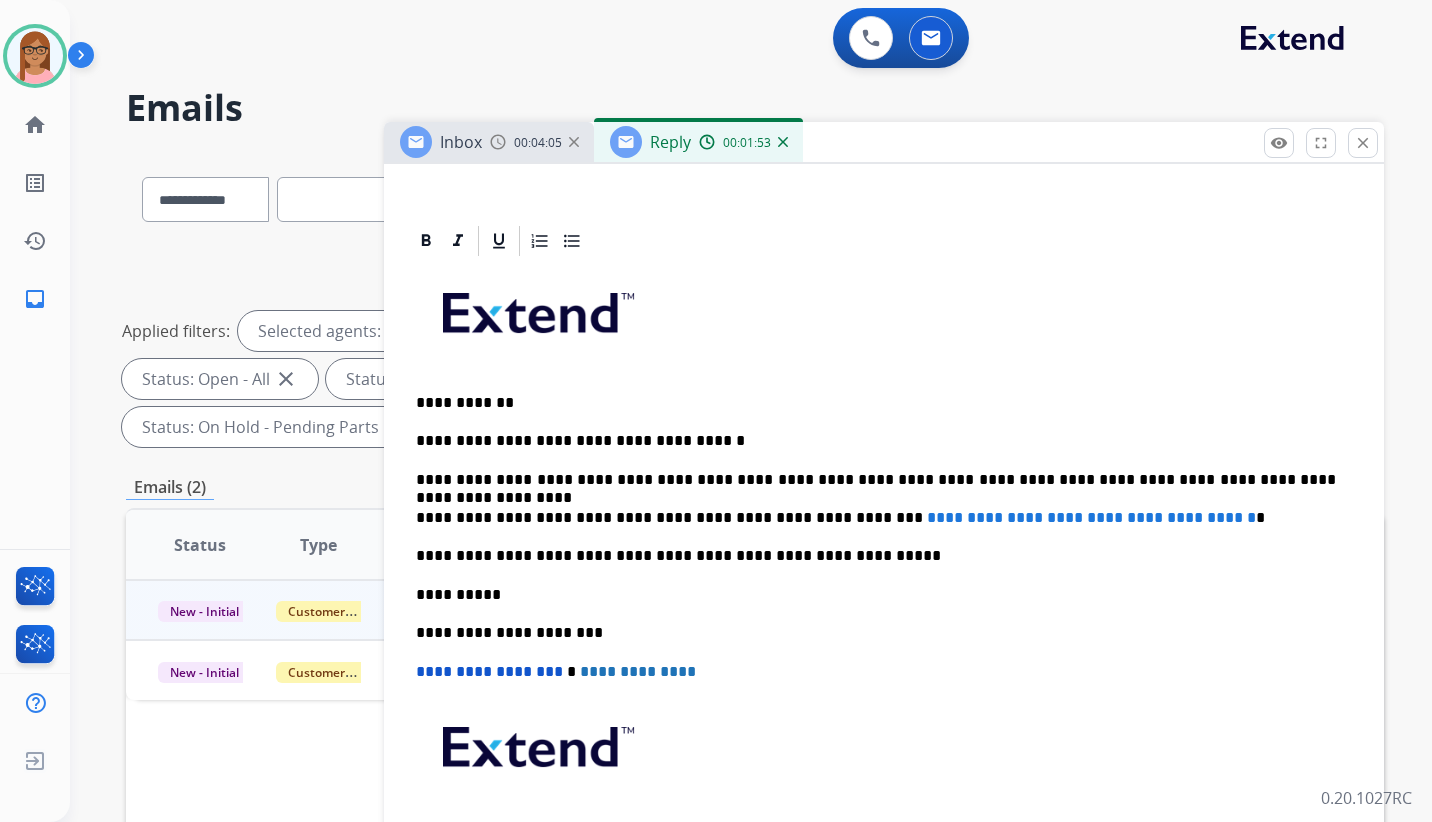 click on "**********" at bounding box center (876, 480) 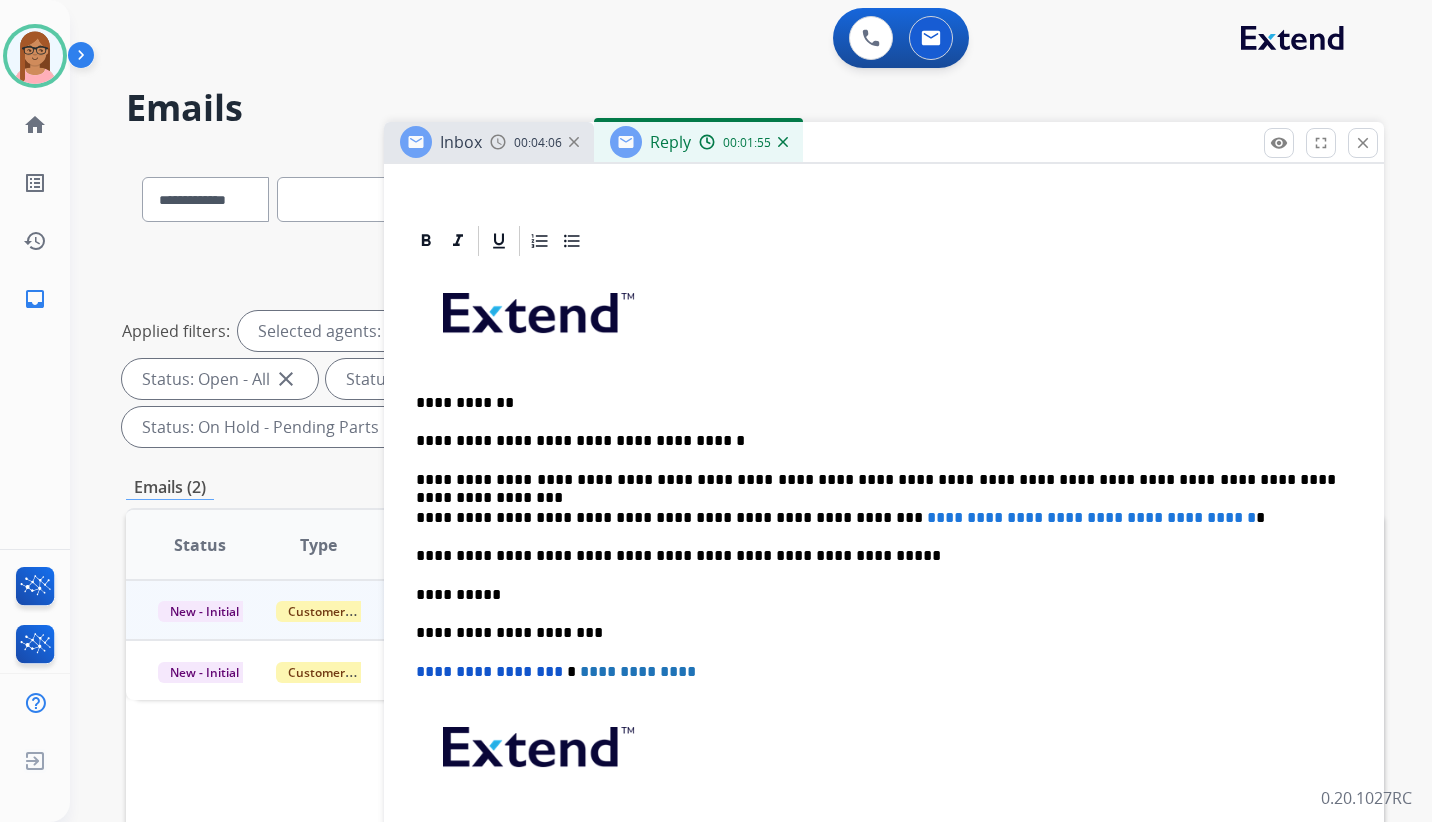 click on "**********" at bounding box center [884, 594] 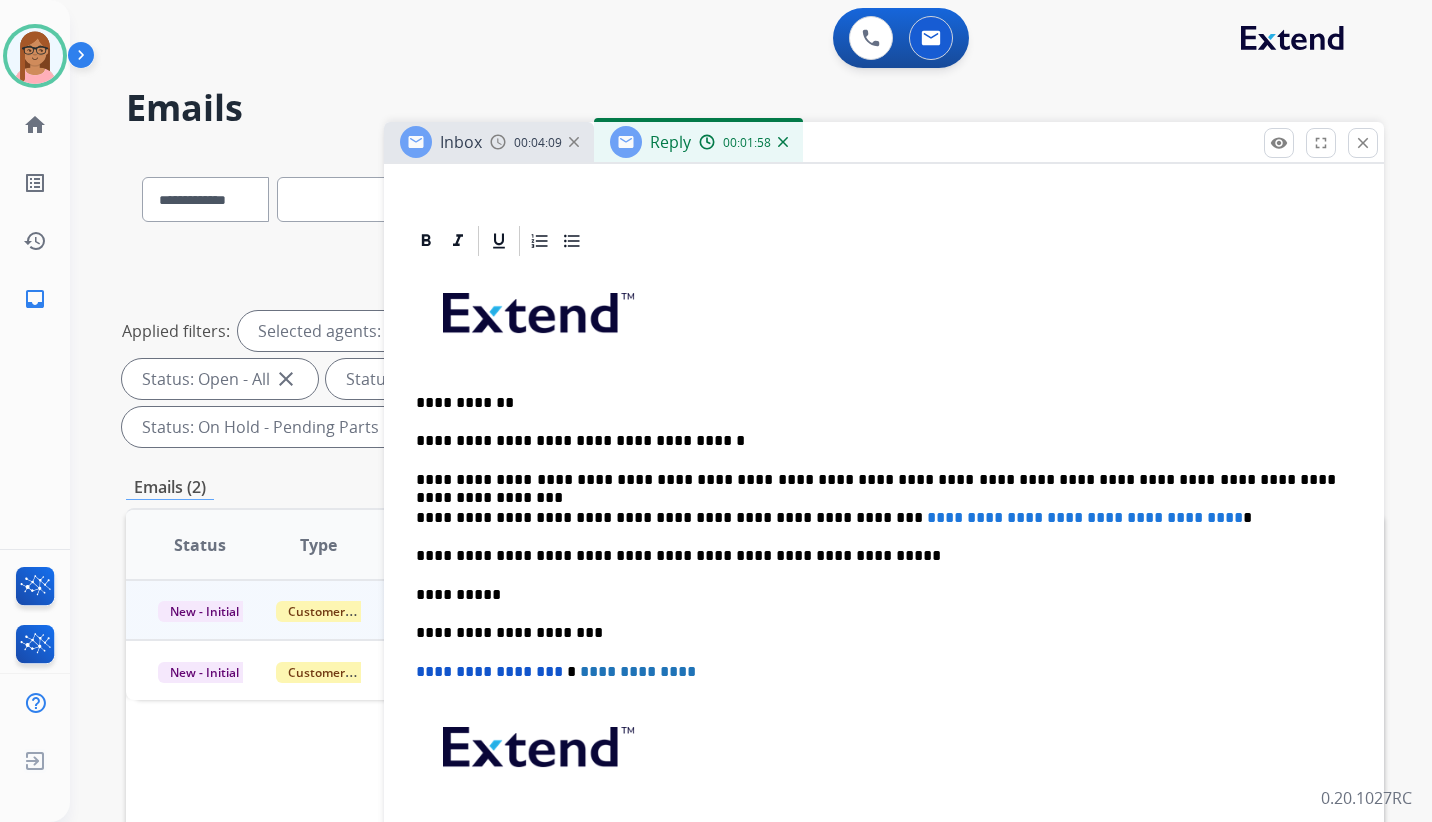 click on "**********" at bounding box center [876, 480] 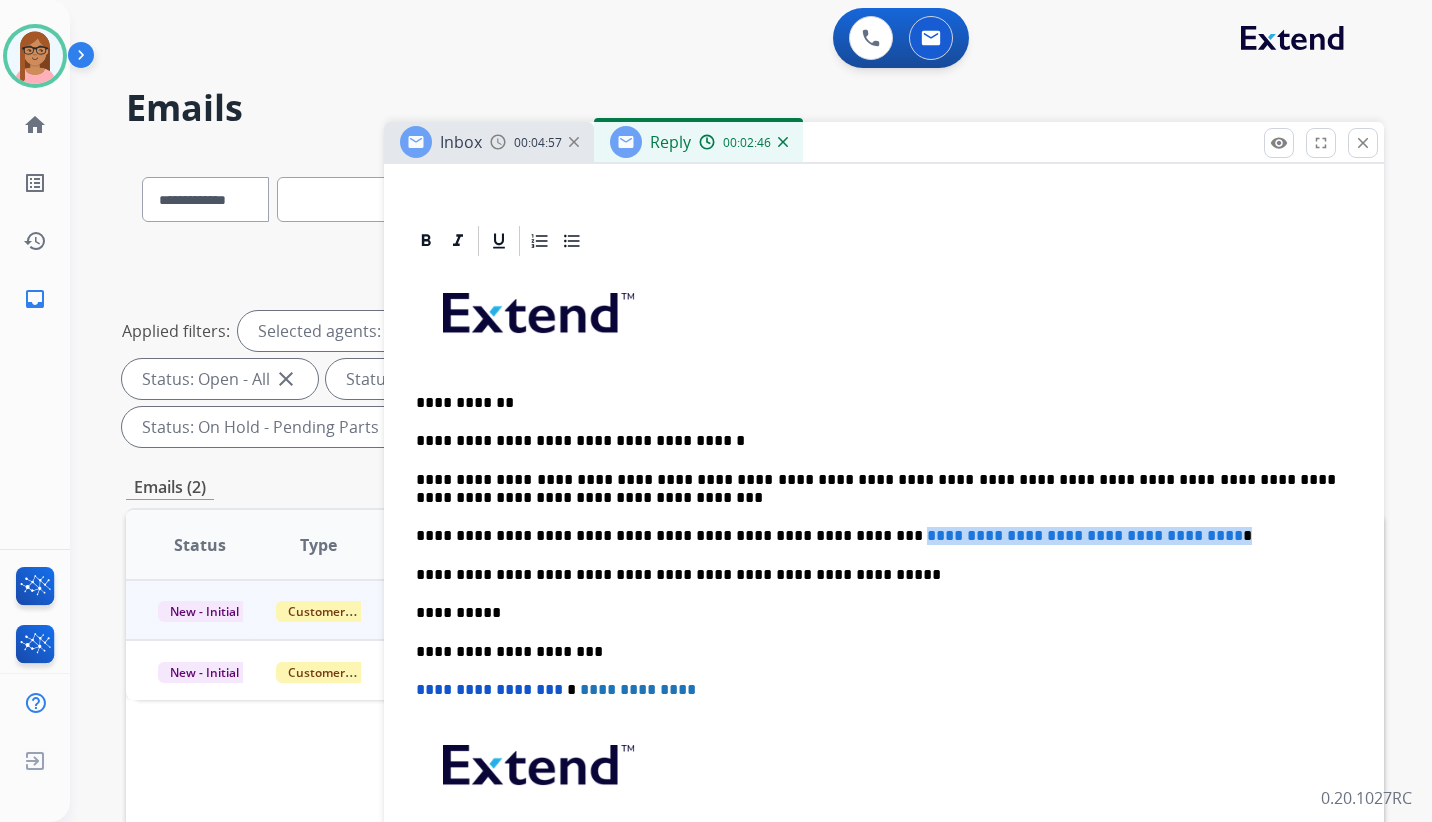 drag, startPoint x: 1196, startPoint y: 534, endPoint x: 826, endPoint y: 531, distance: 370.01218 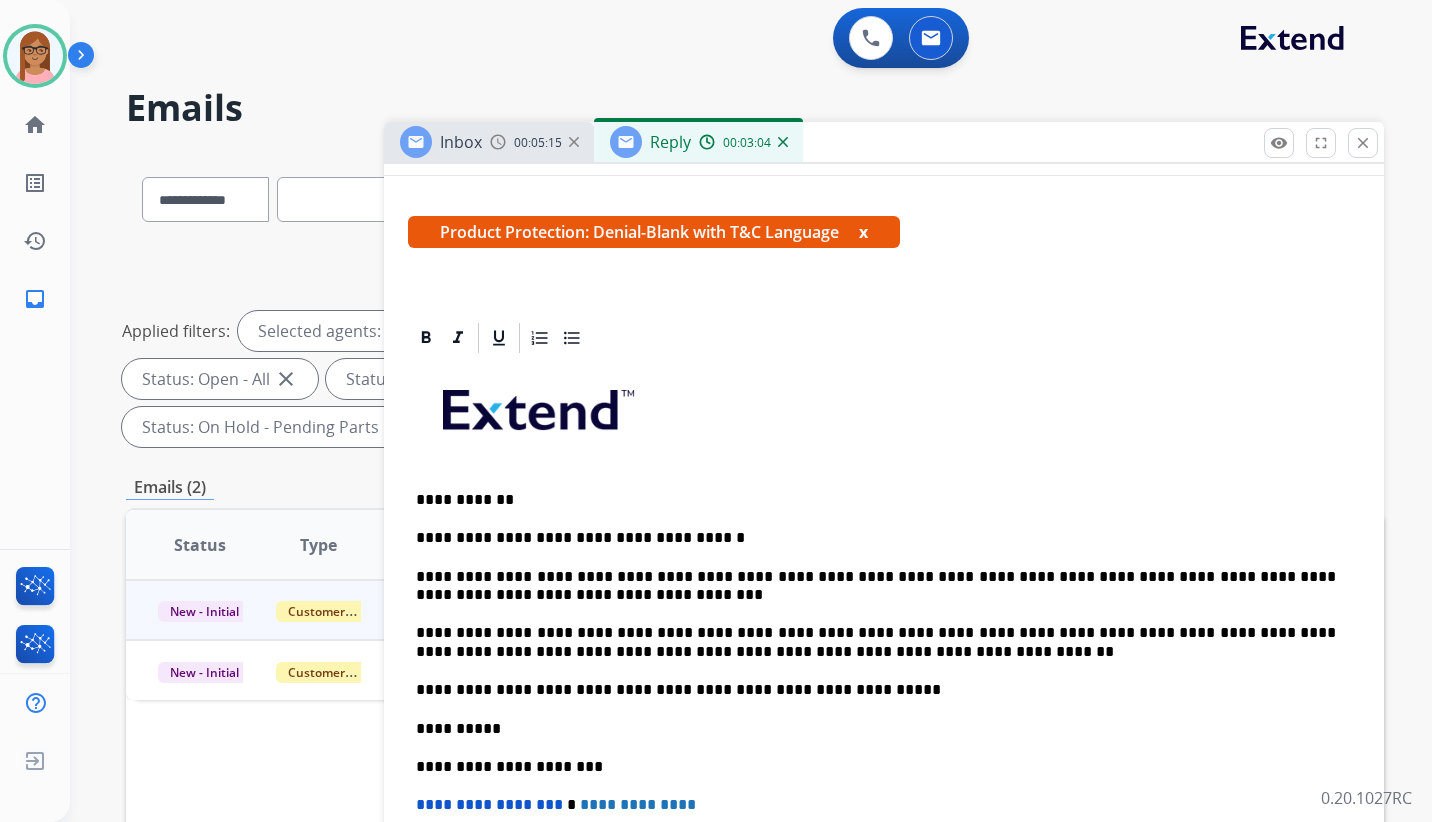 scroll, scrollTop: 458, scrollLeft: 0, axis: vertical 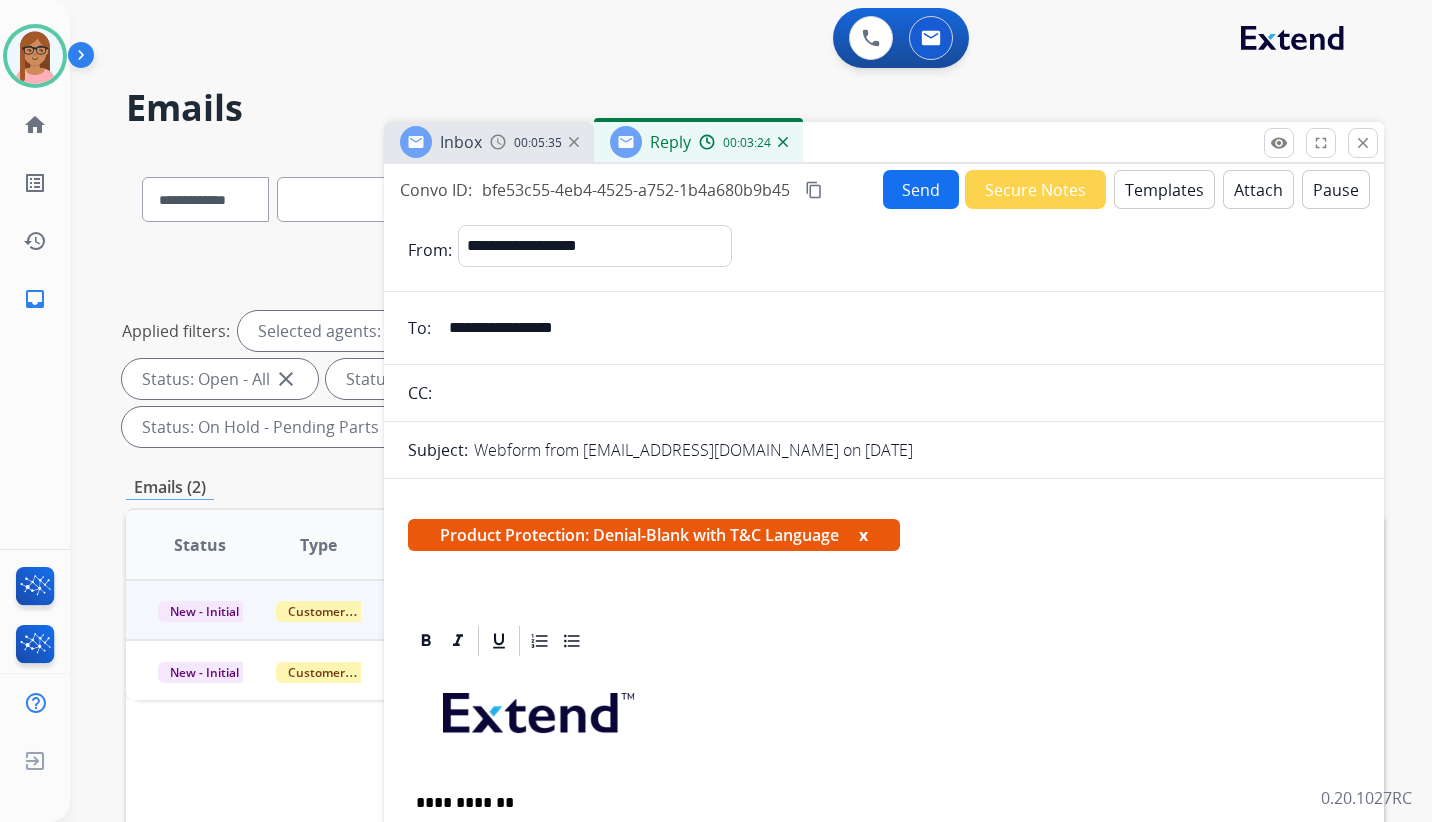click on "content_copy" at bounding box center (814, 190) 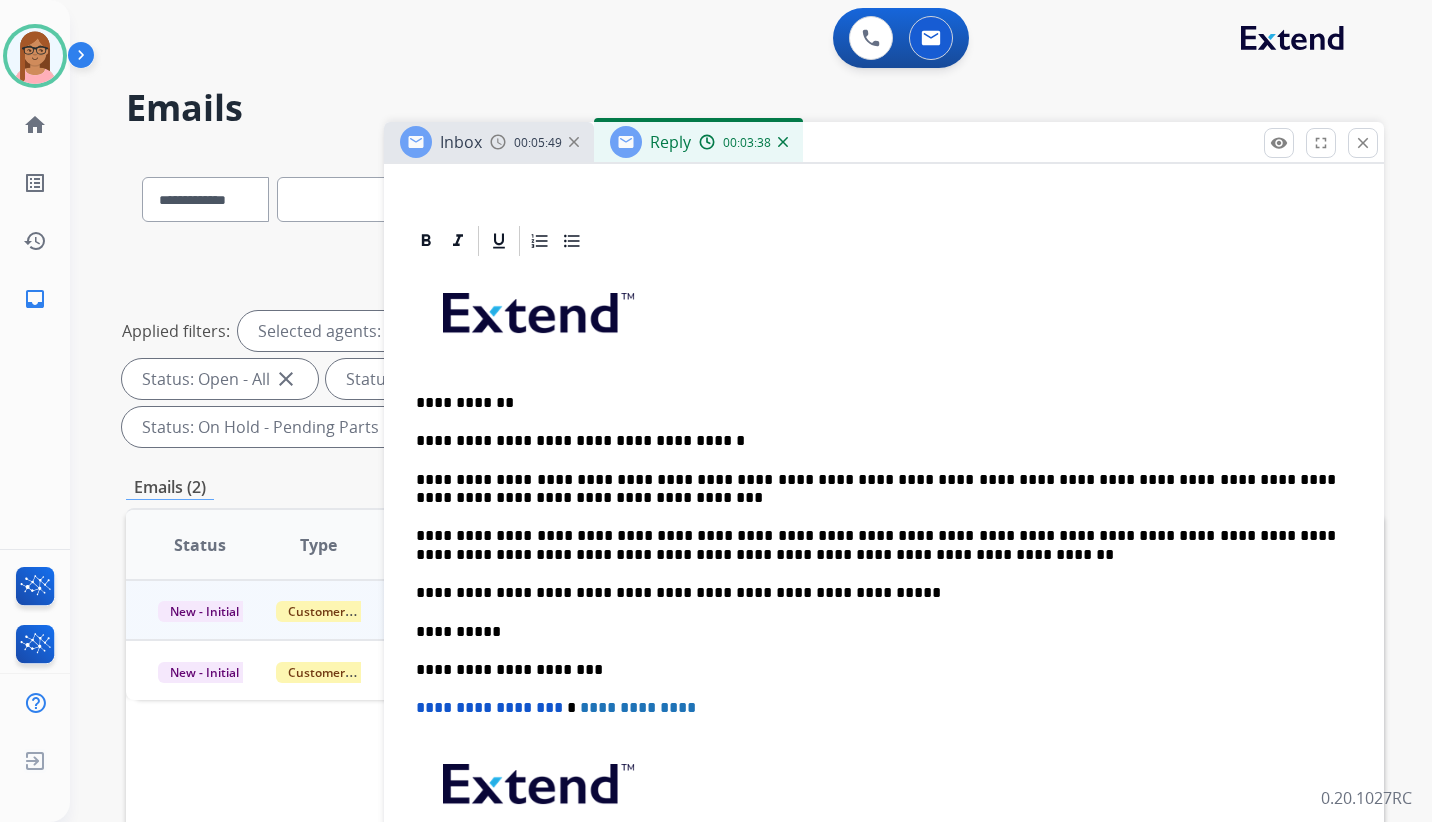 scroll, scrollTop: 458, scrollLeft: 0, axis: vertical 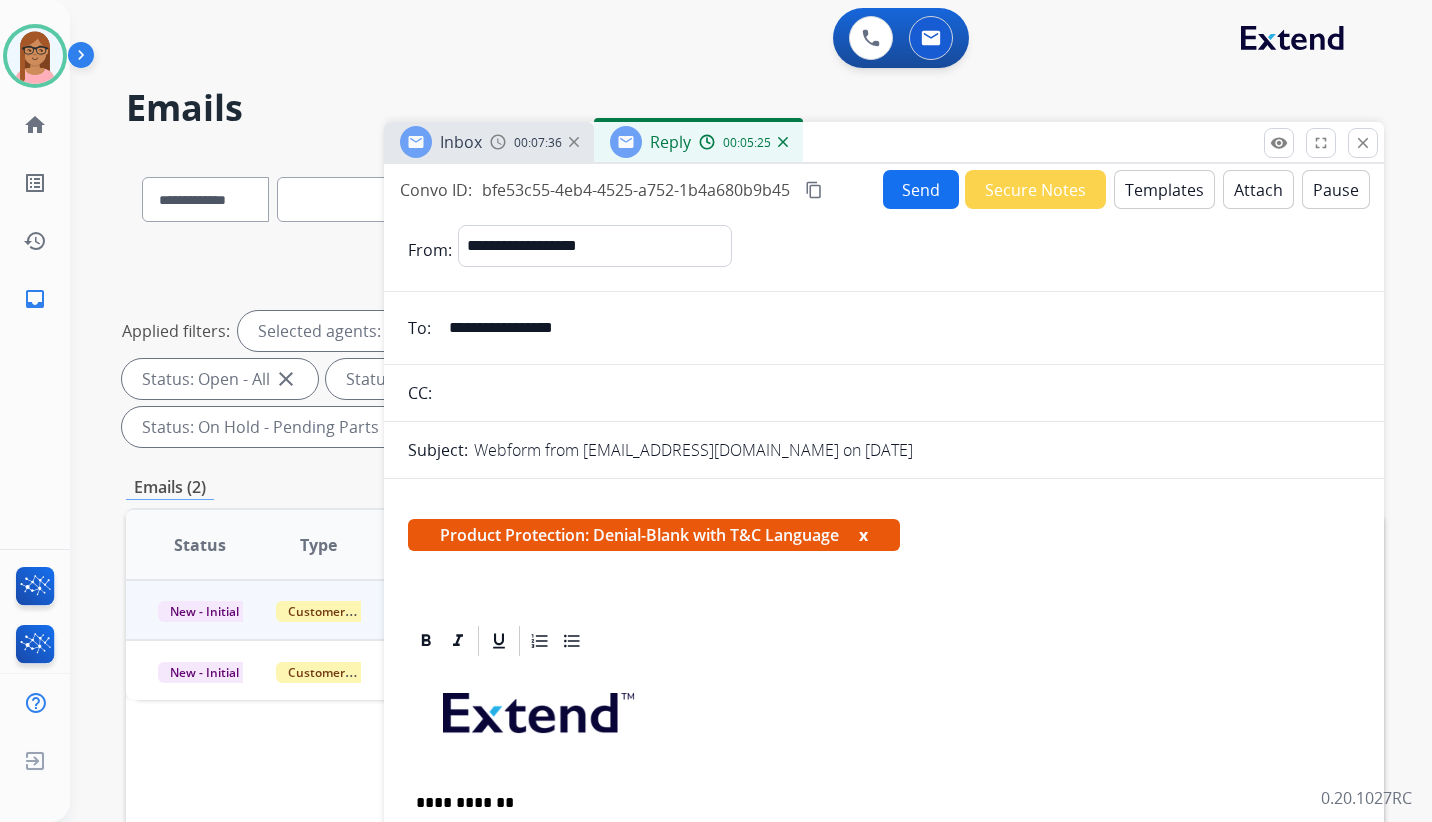 click on "Attach" at bounding box center [1258, 189] 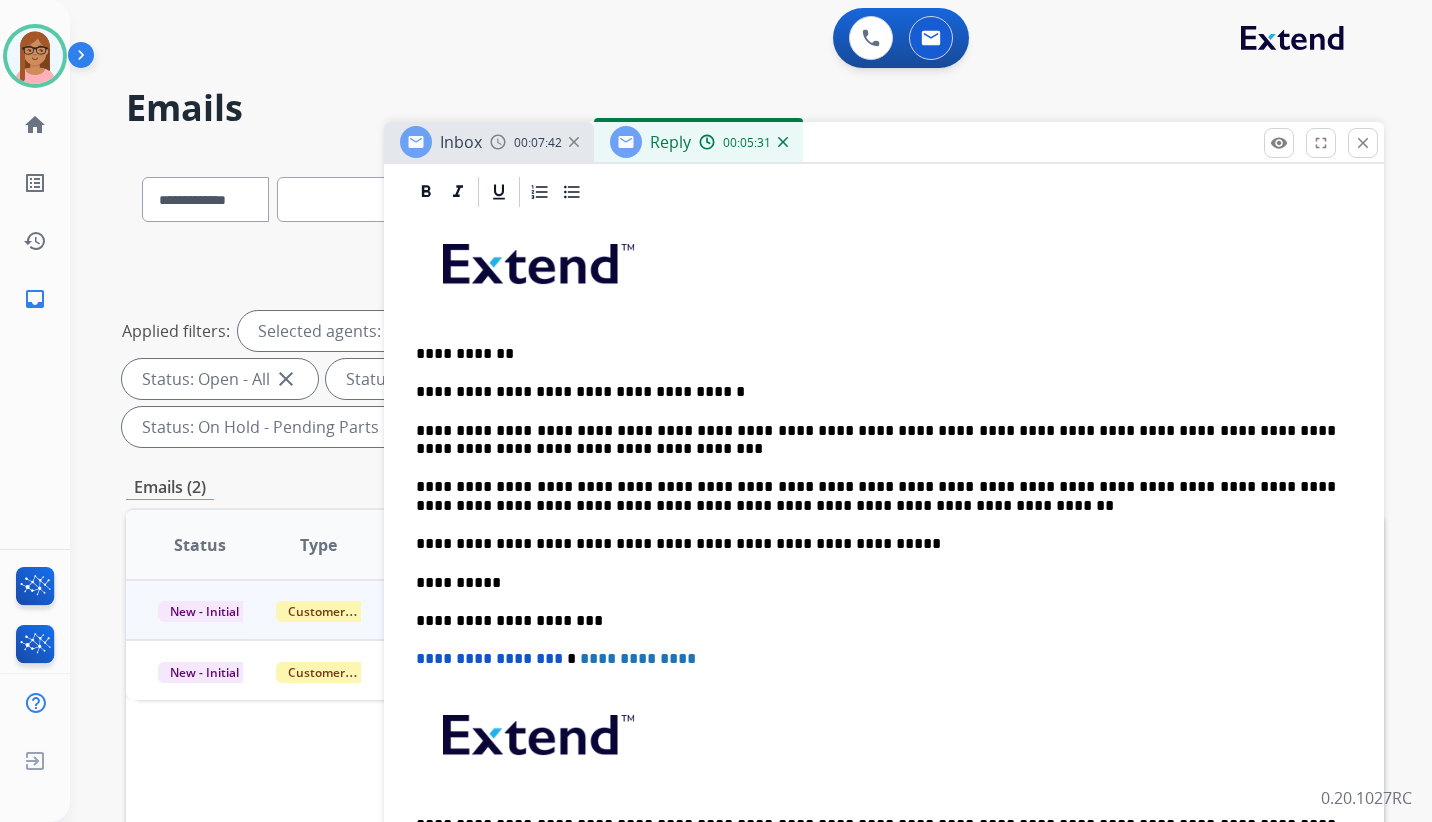scroll, scrollTop: 506, scrollLeft: 0, axis: vertical 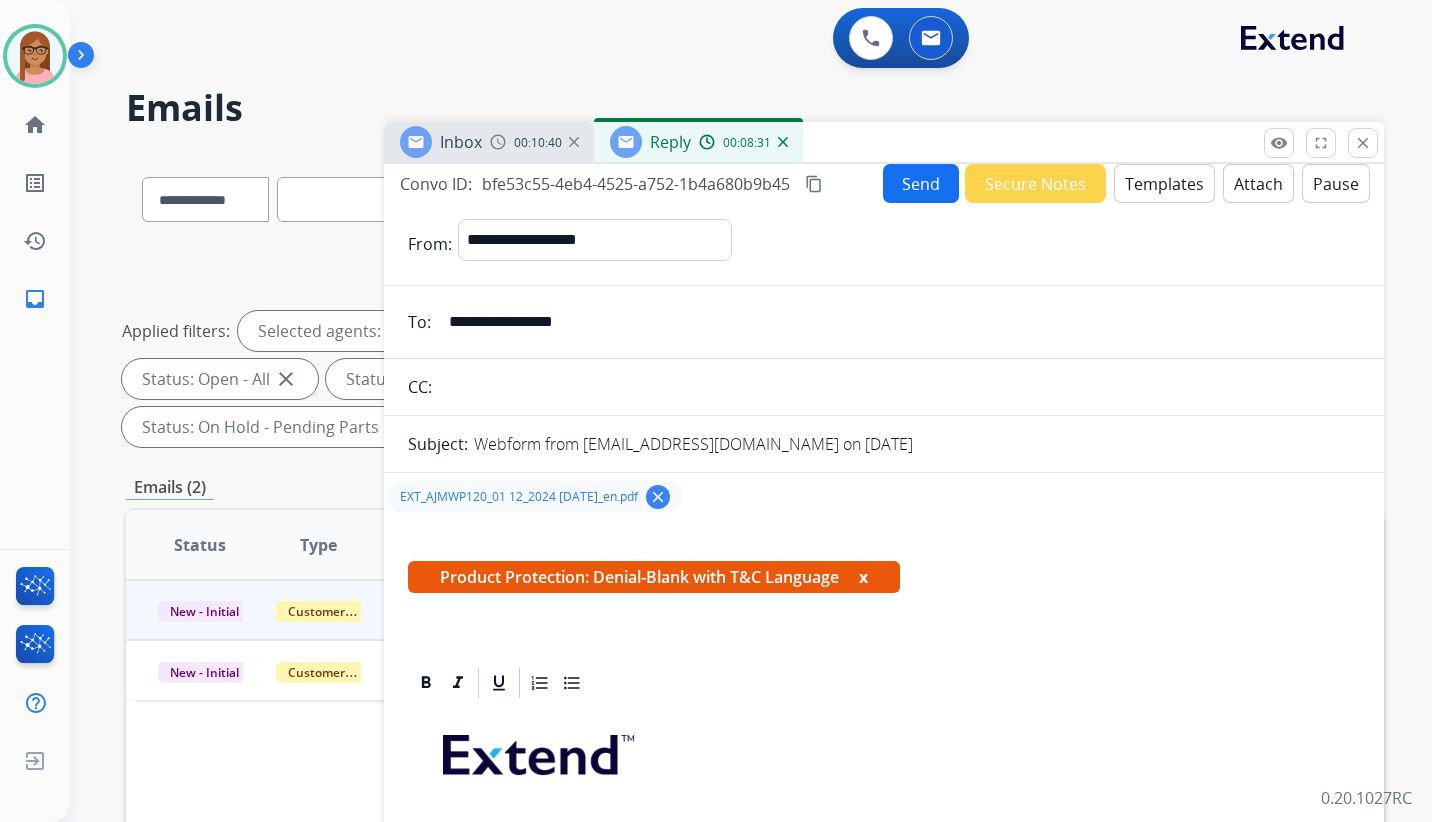 click on "Send" at bounding box center (921, 183) 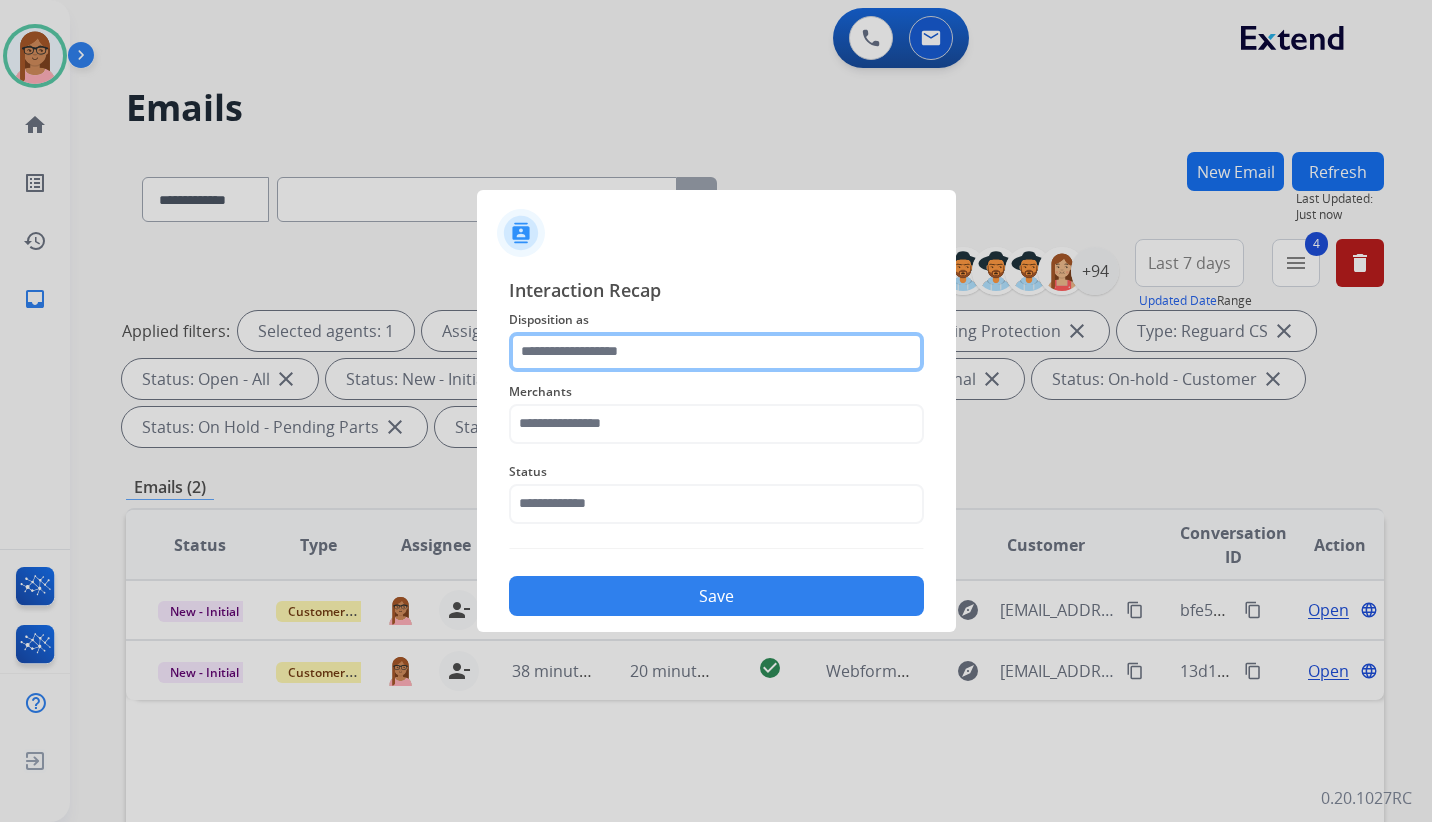 click 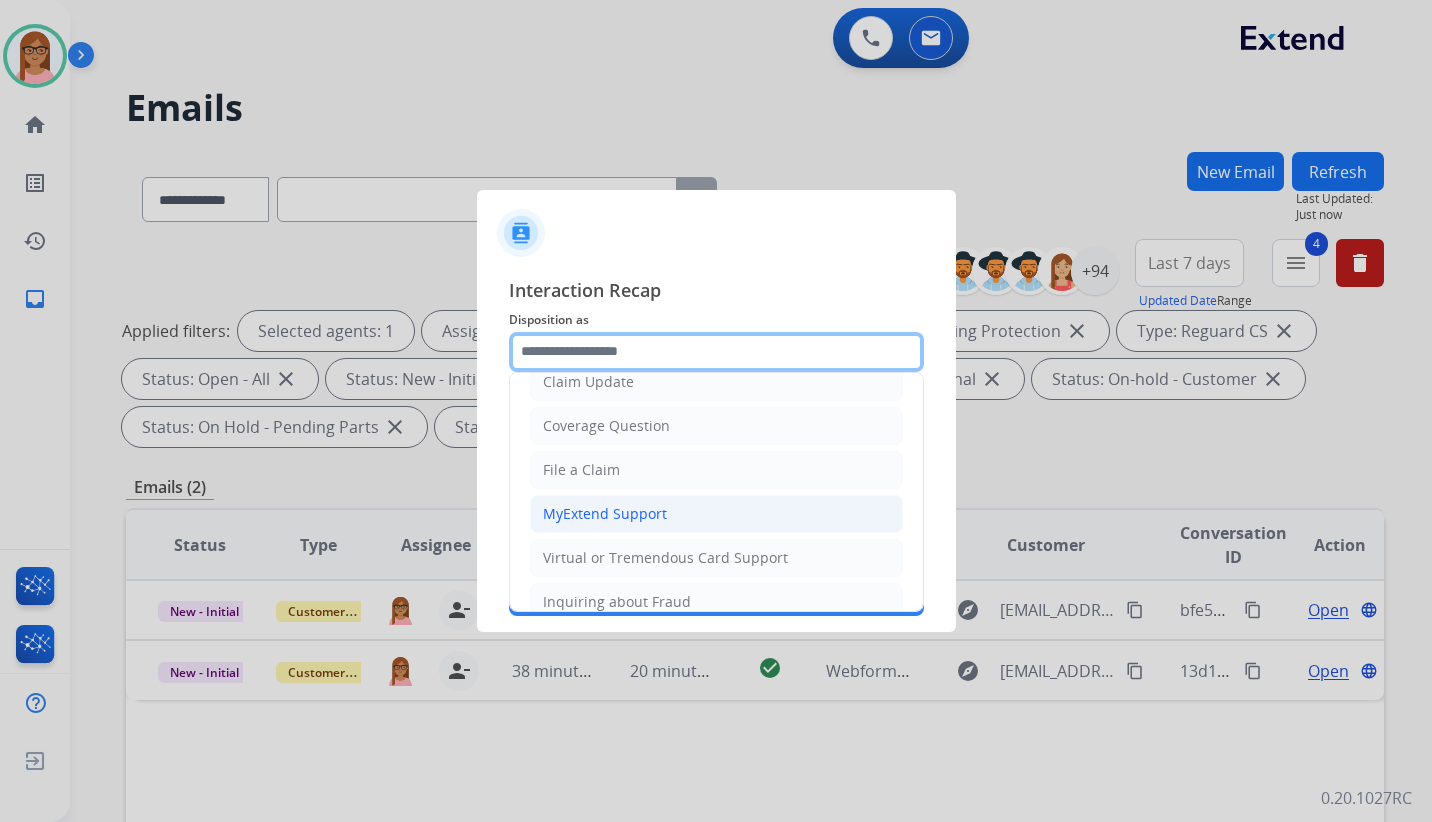 scroll, scrollTop: 12, scrollLeft: 0, axis: vertical 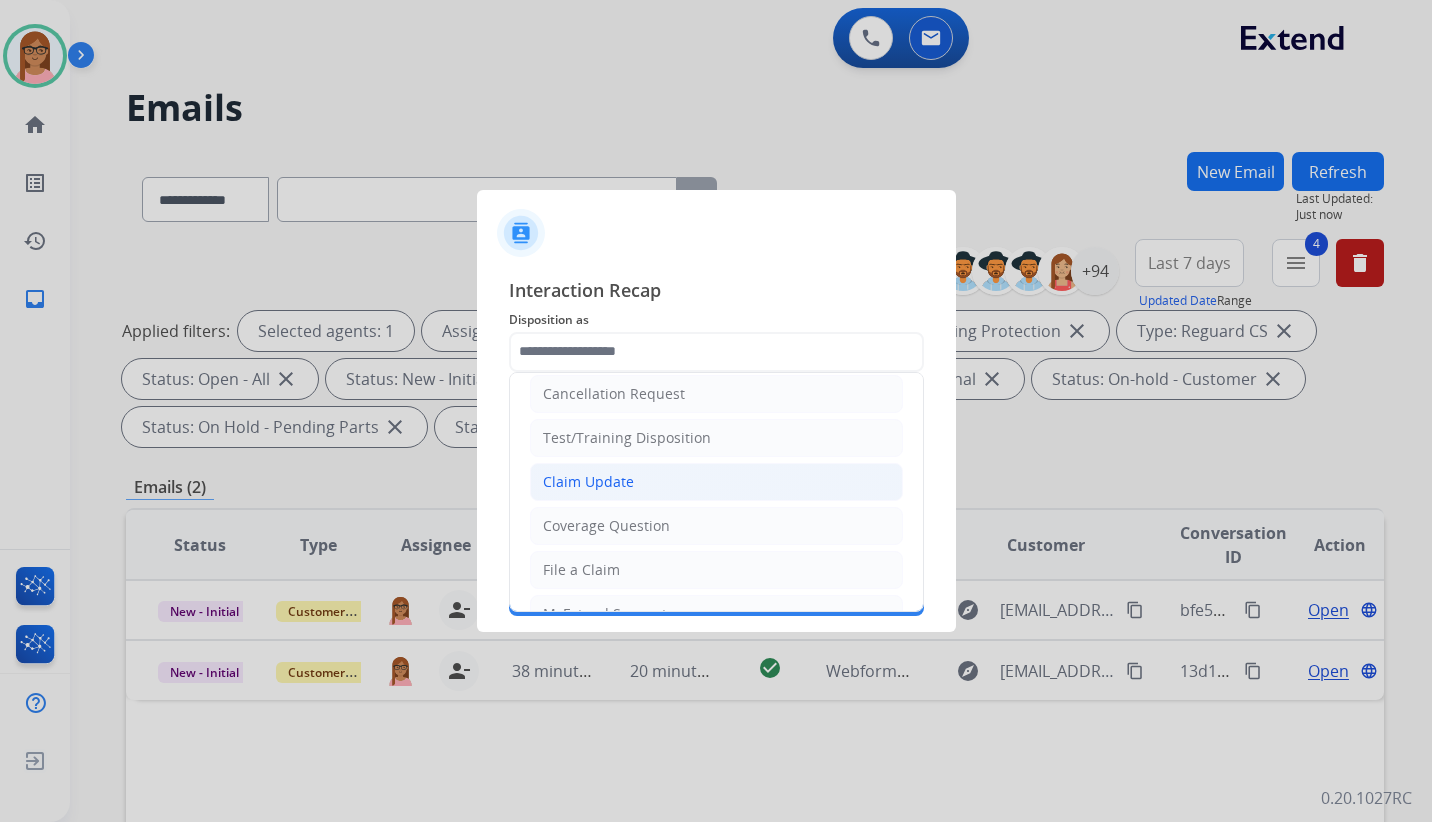 click on "Claim Update" 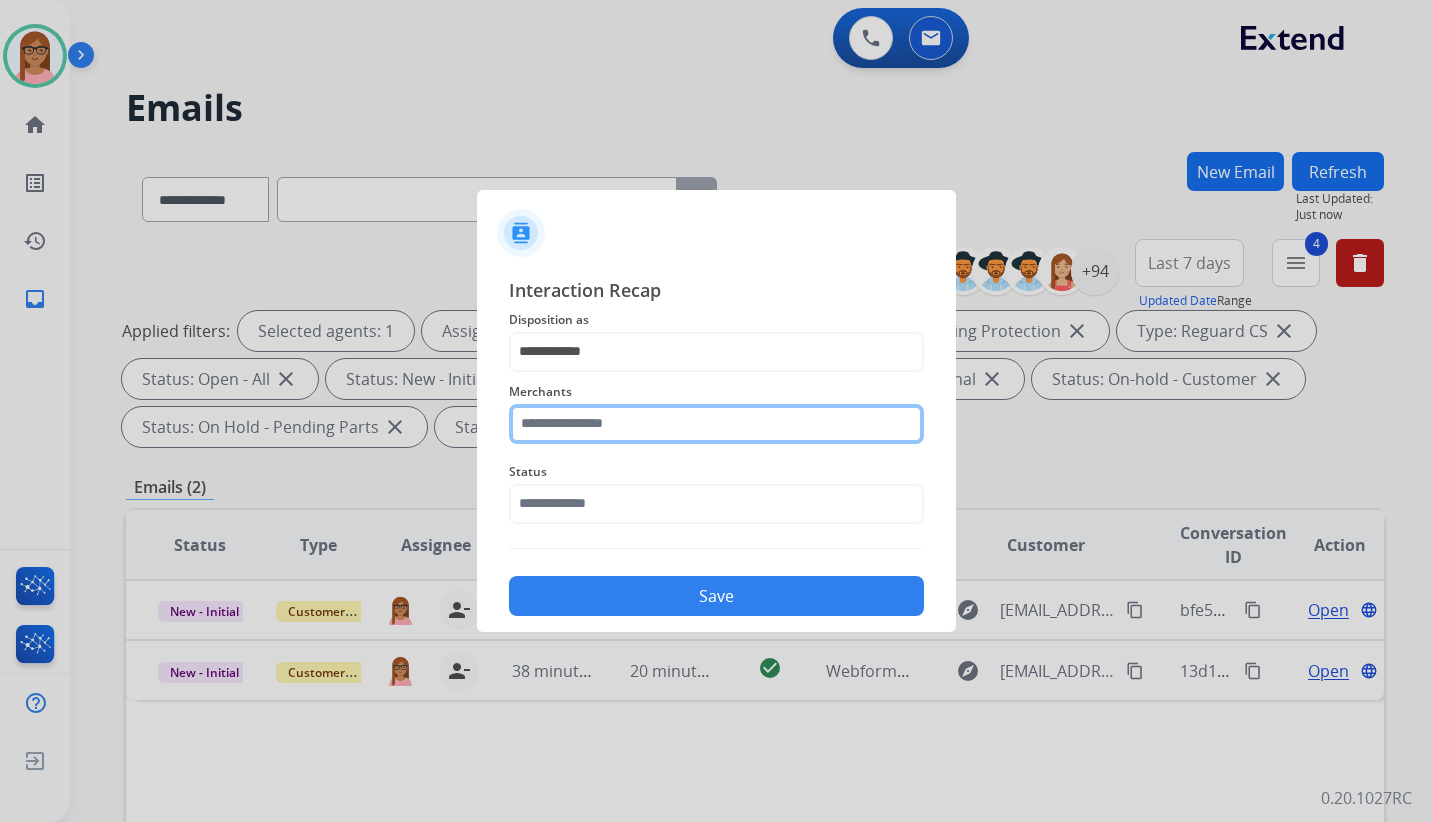 click 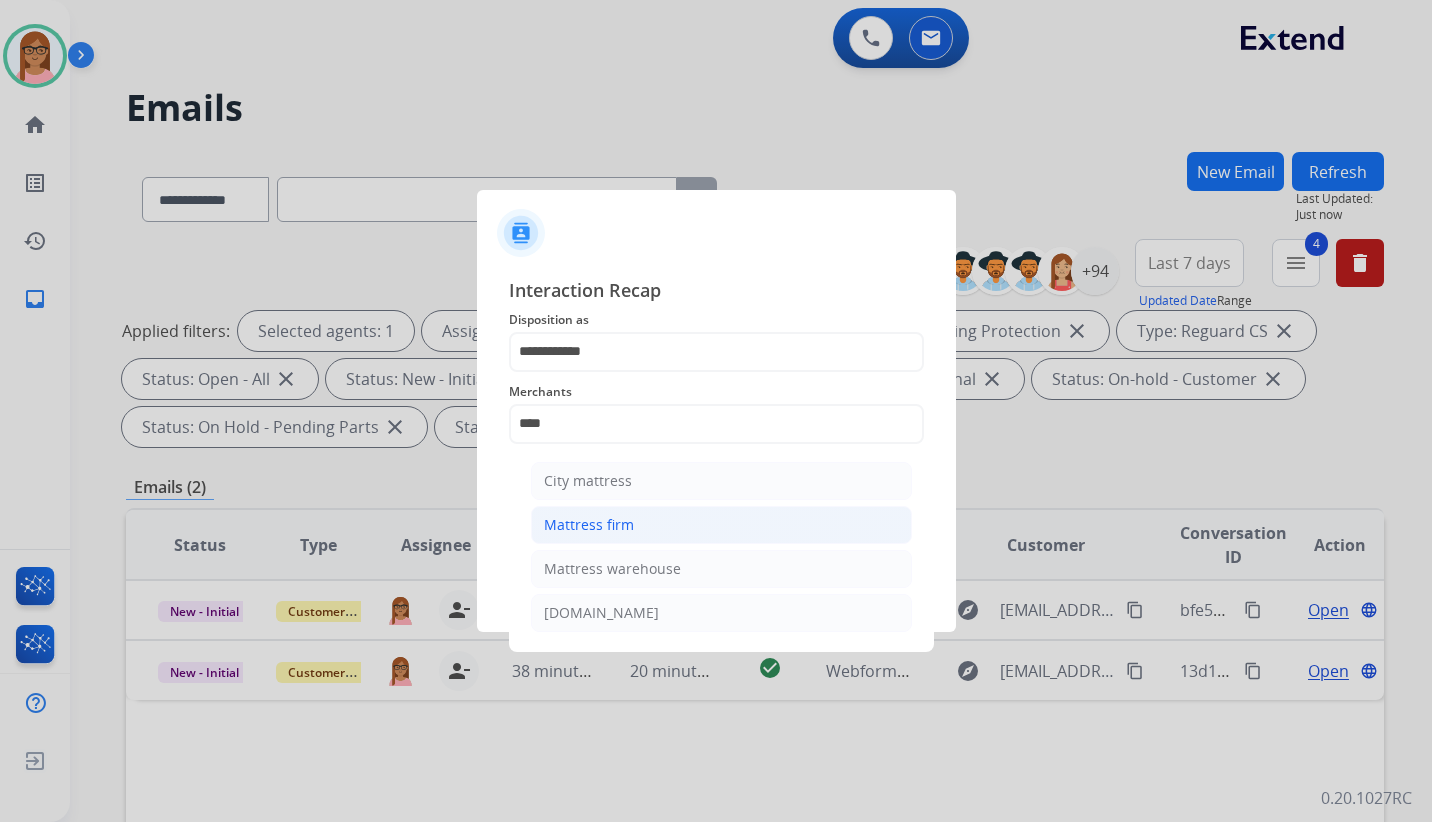 click on "Mattress firm" 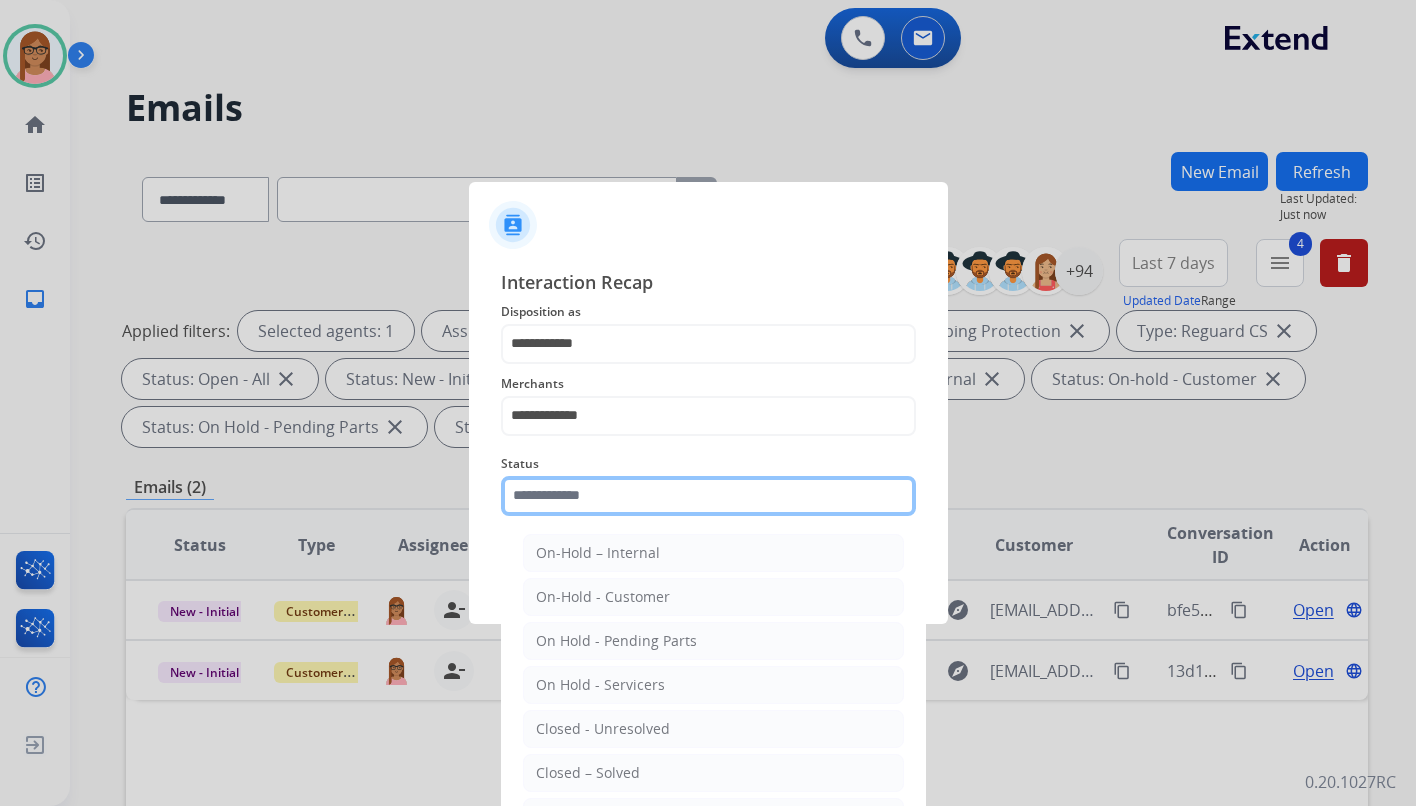 click 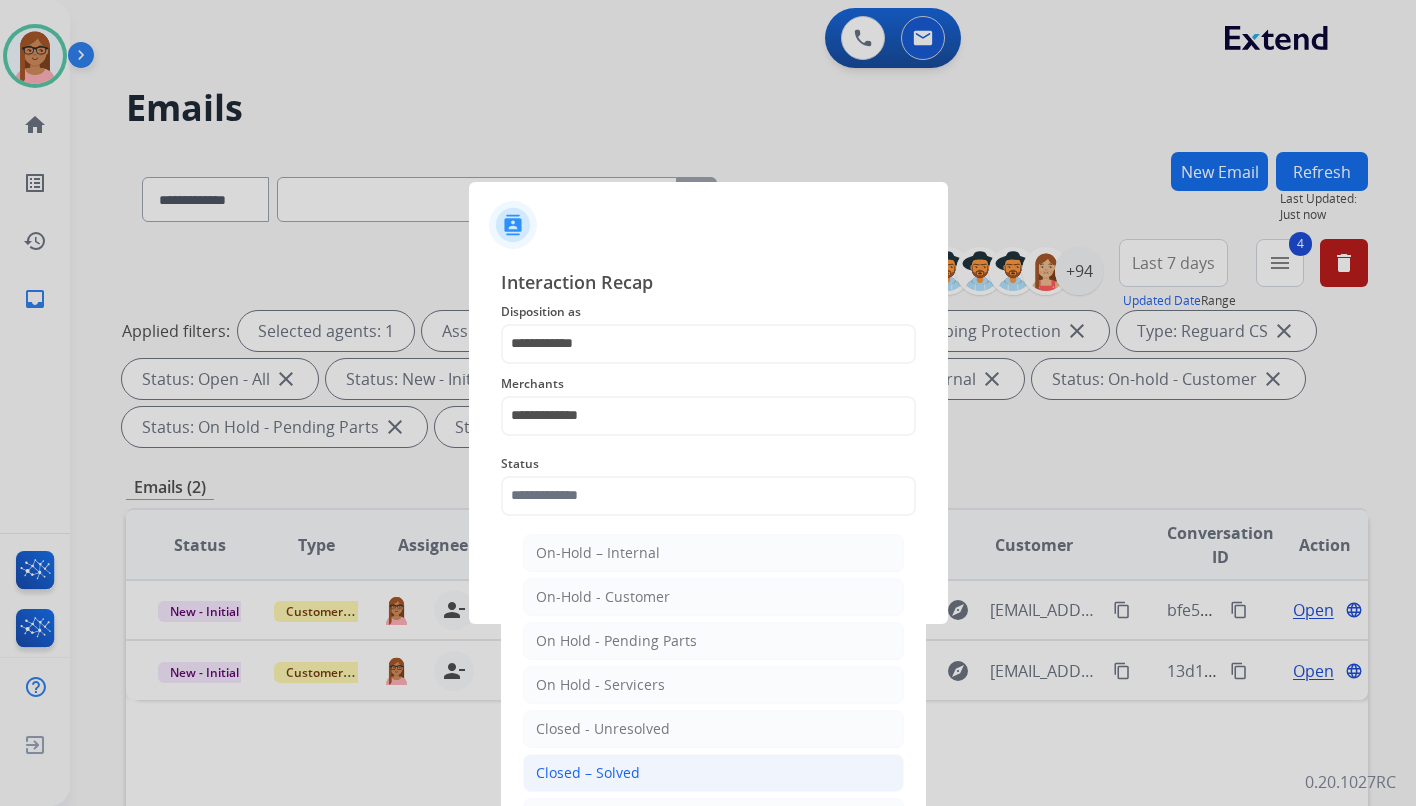 click on "Closed – Solved" 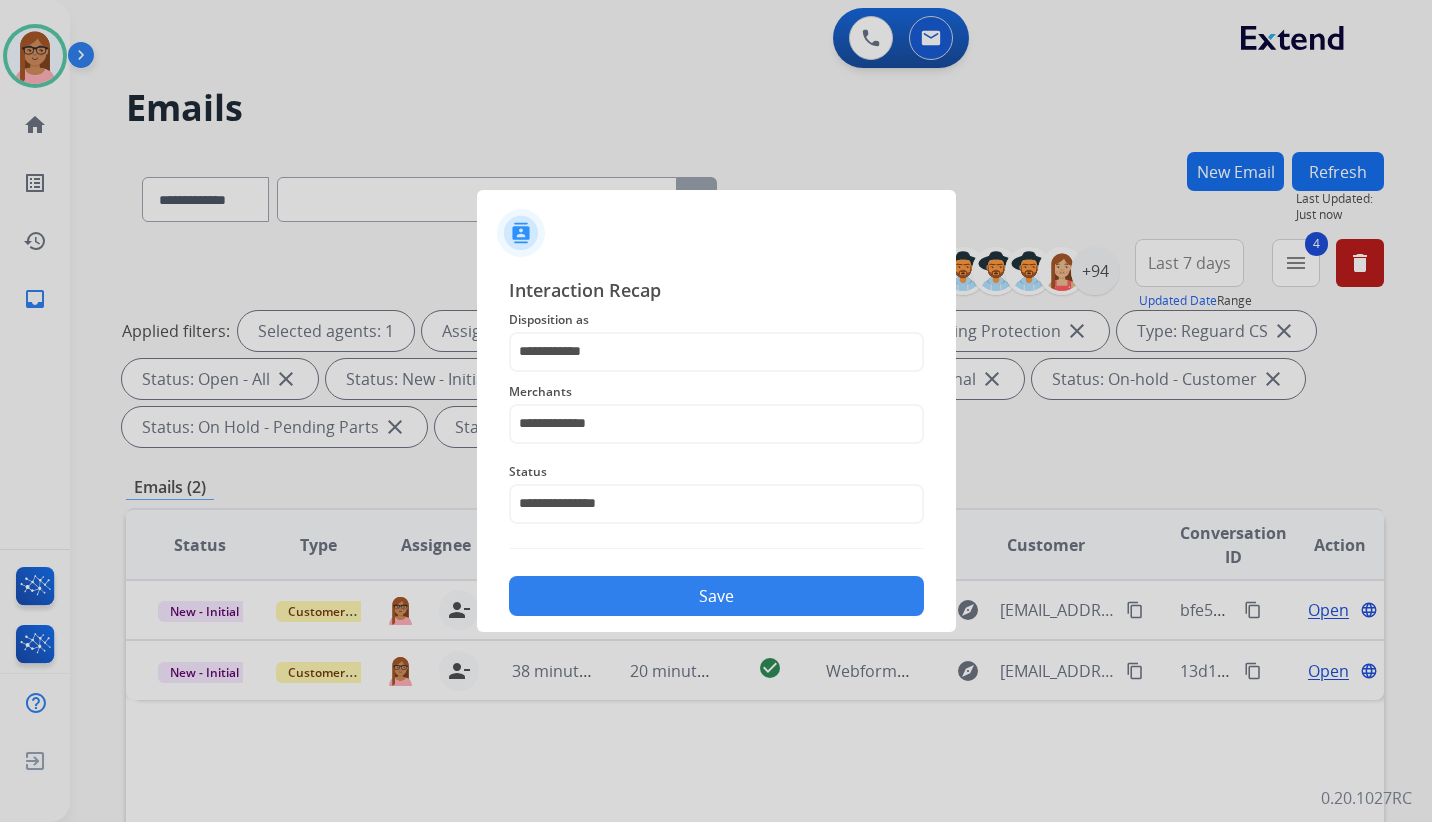 click on "Save" 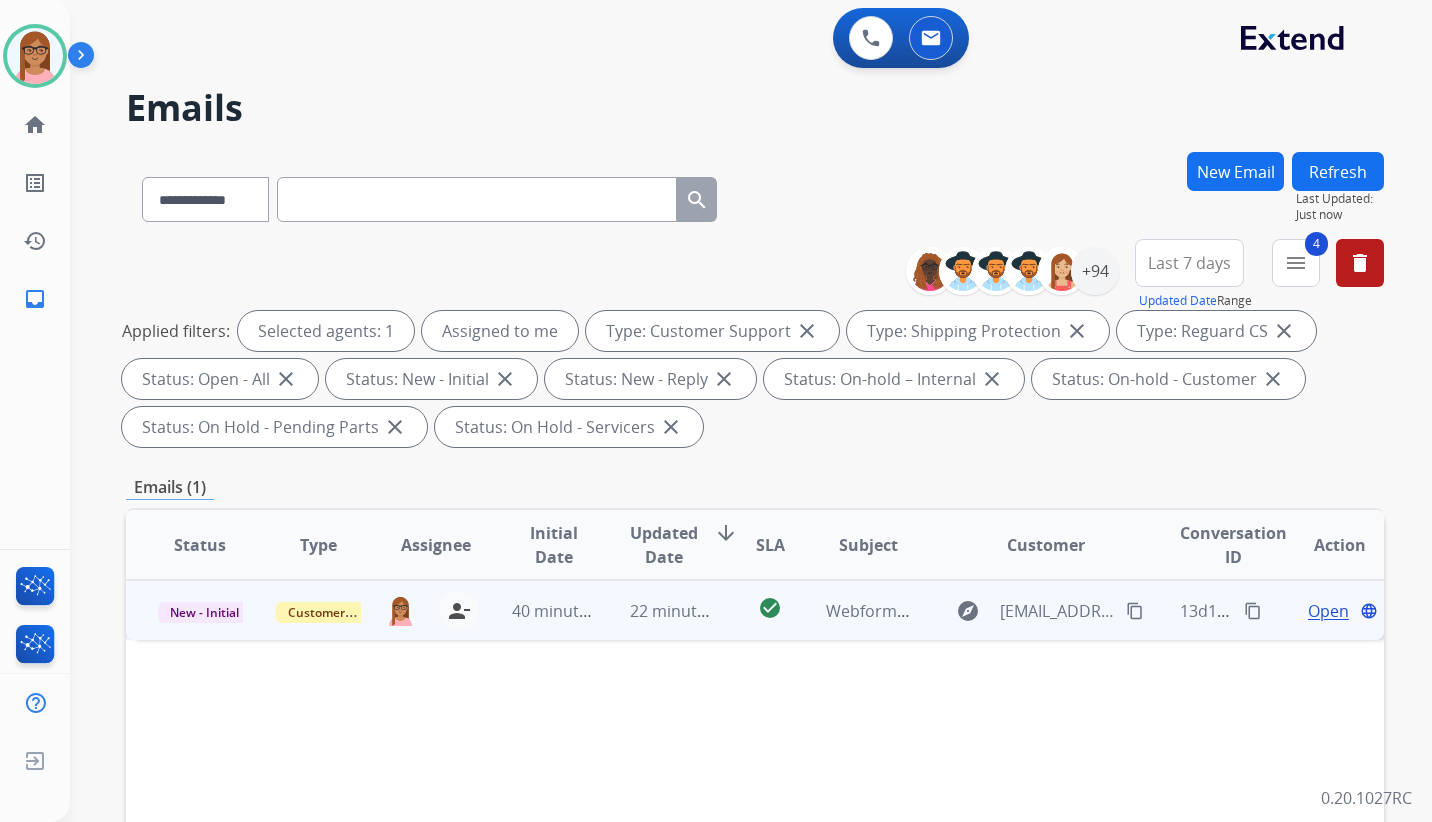 click on "Open" at bounding box center (1328, 611) 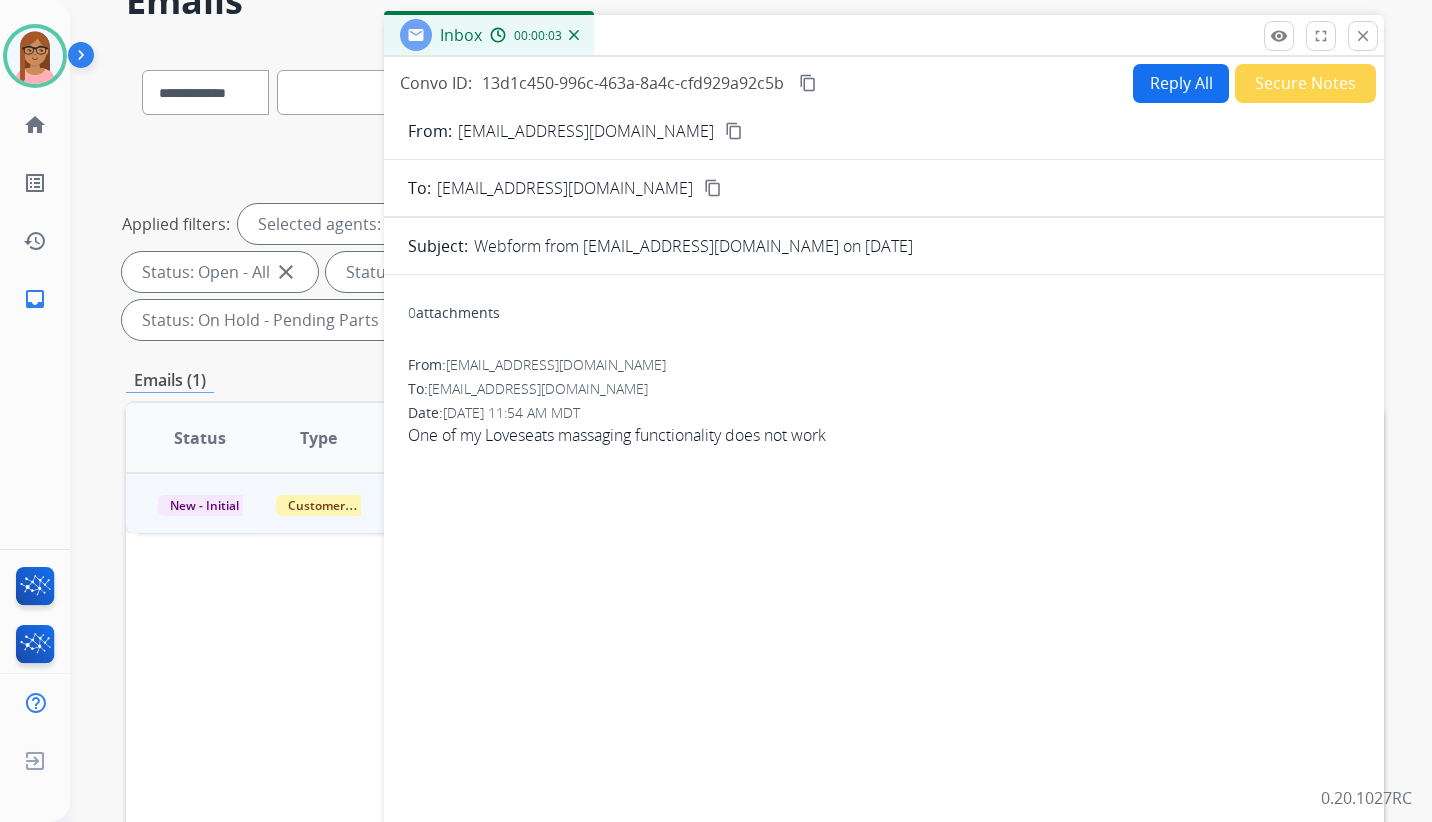 scroll, scrollTop: 100, scrollLeft: 0, axis: vertical 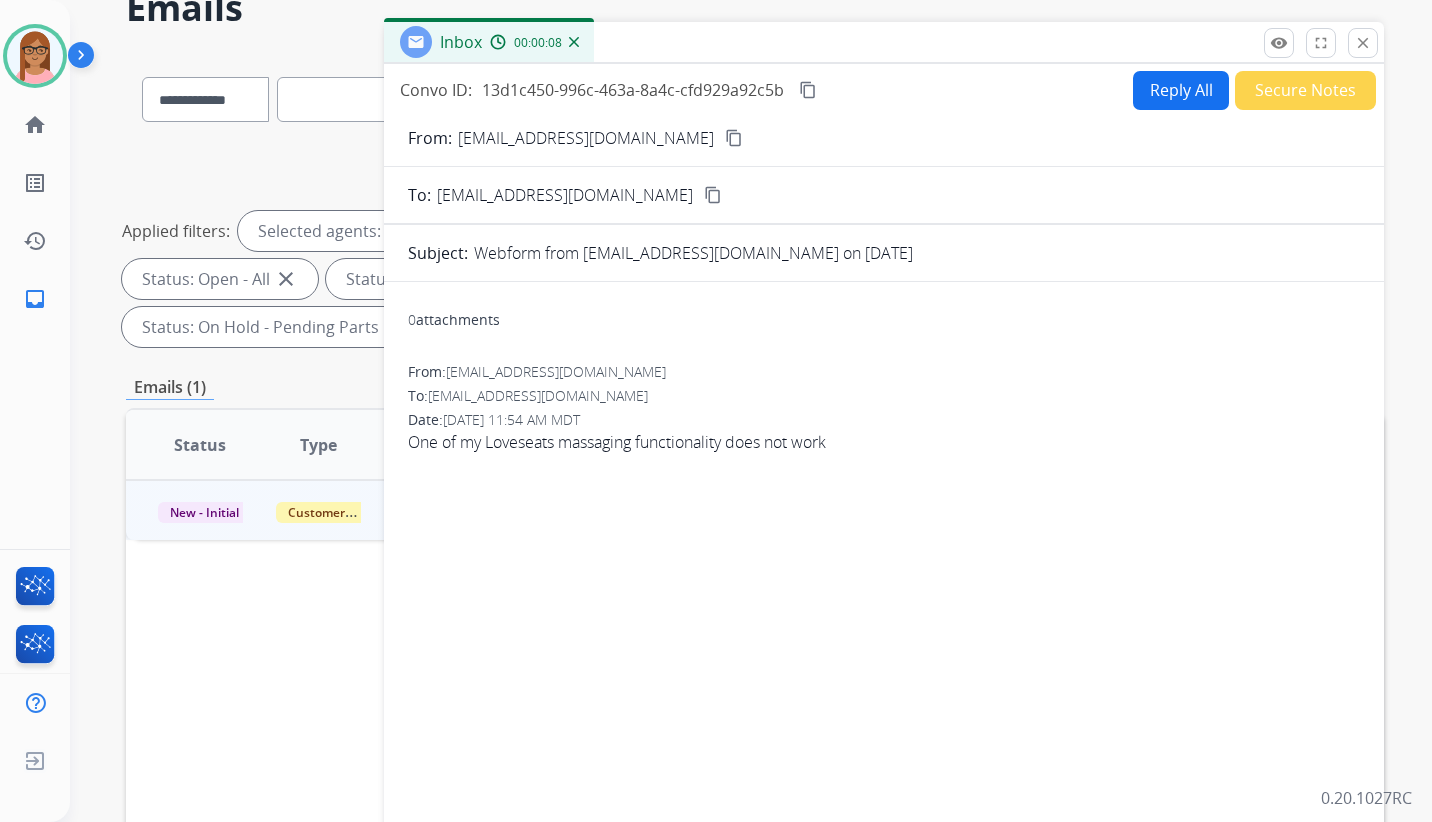 click on "content_copy" at bounding box center [734, 138] 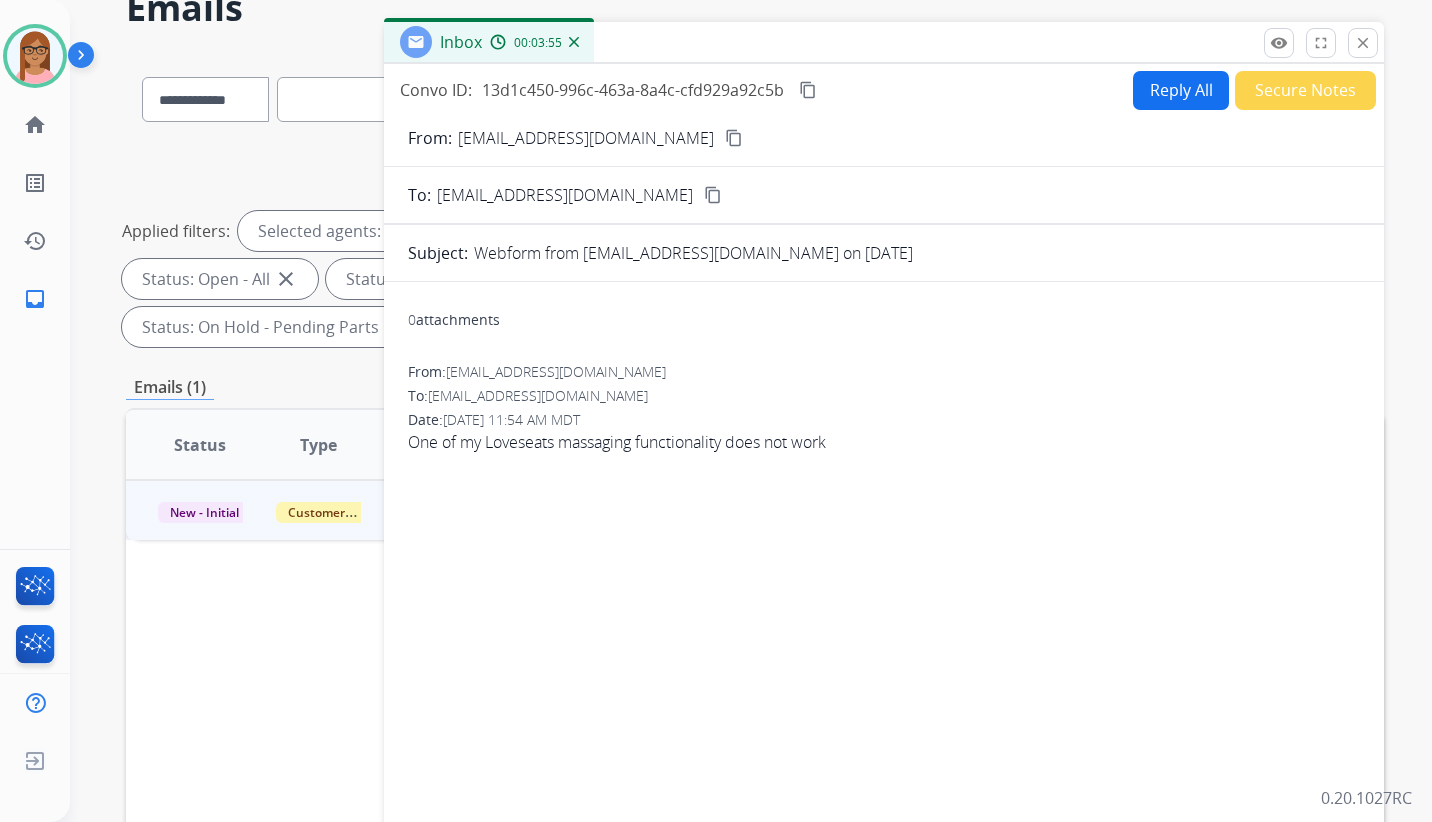 click on "Reply All" at bounding box center (1181, 90) 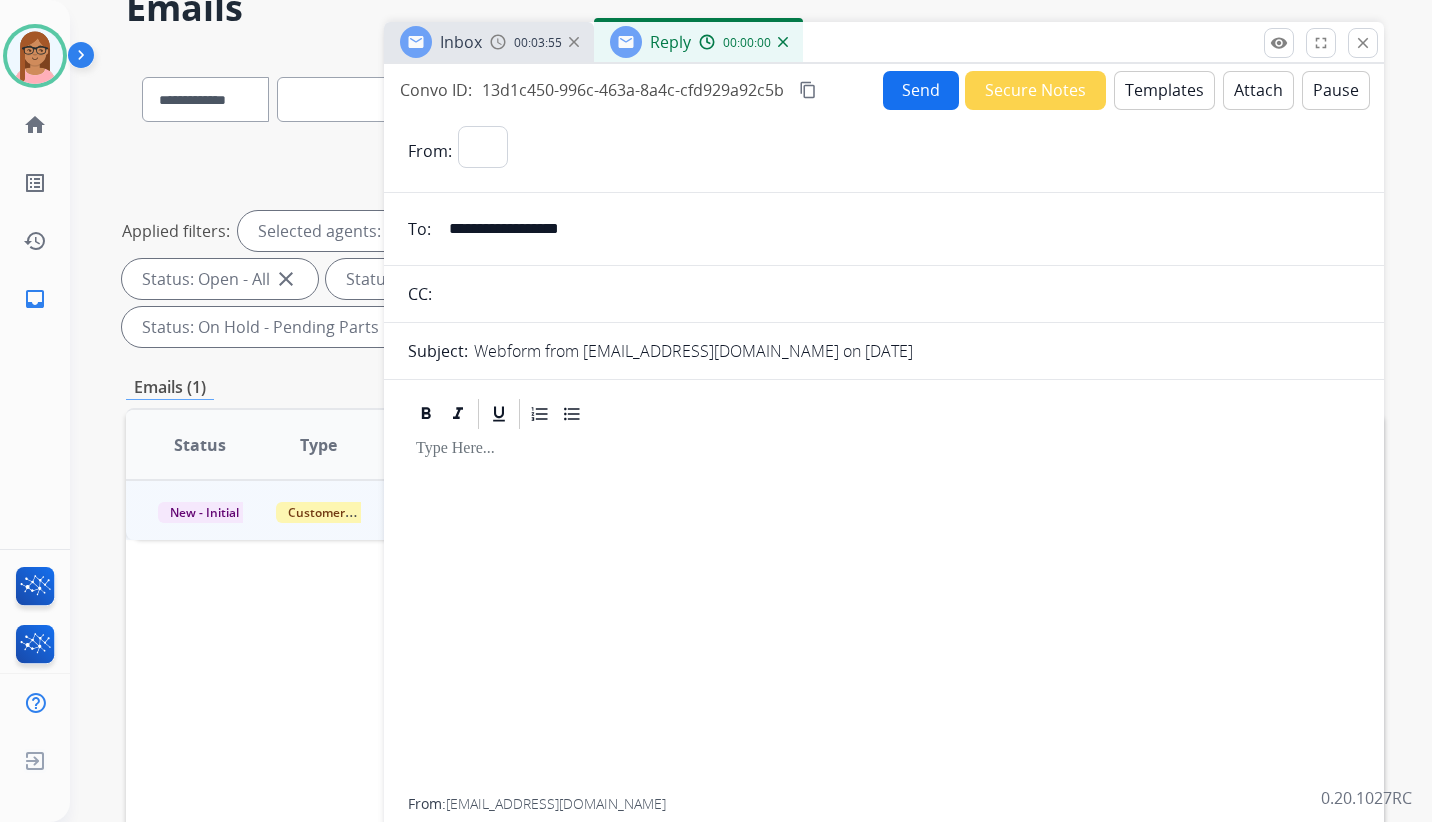 select on "**********" 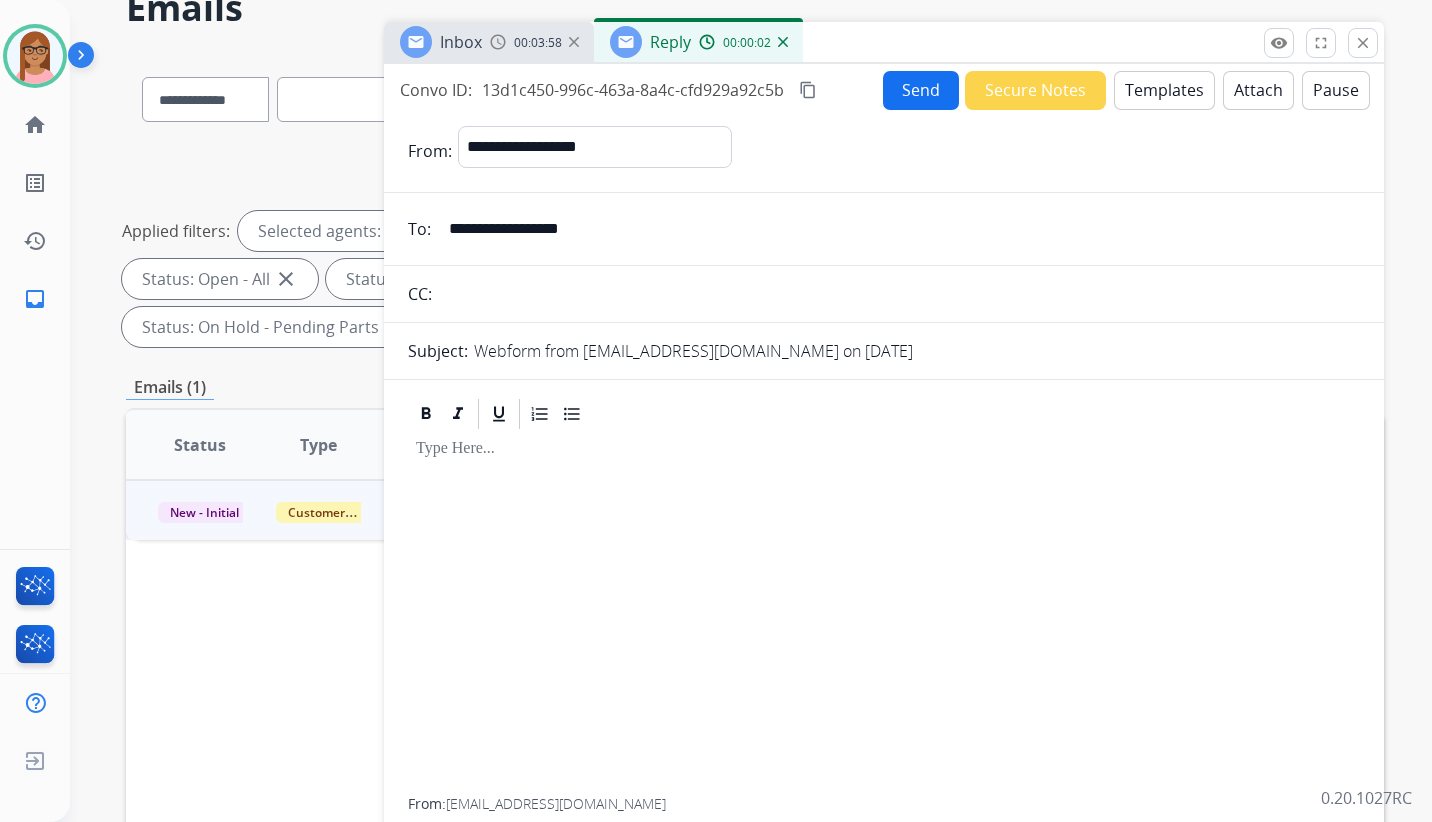 click on "Templates" at bounding box center [1164, 90] 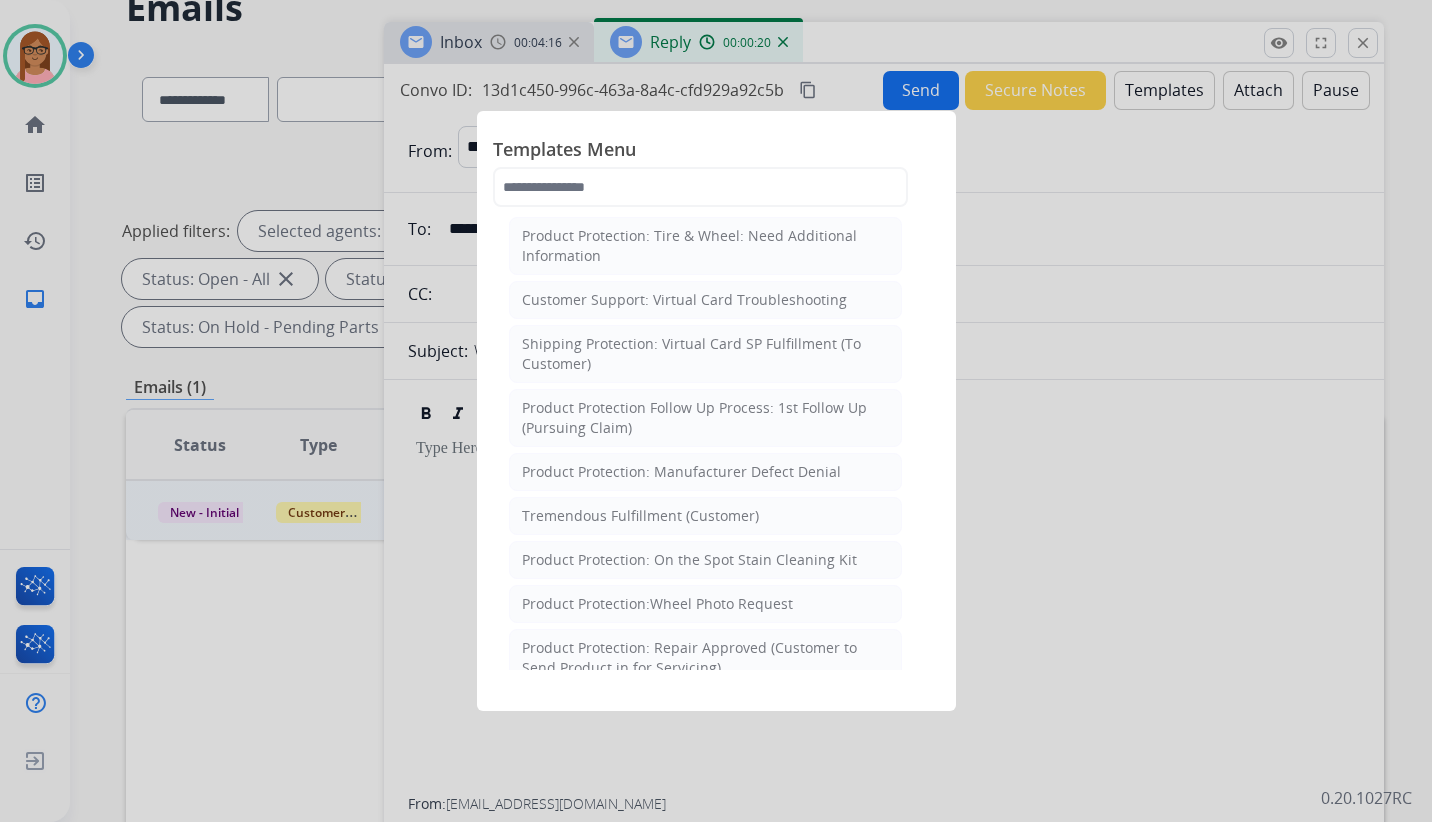 scroll, scrollTop: 600, scrollLeft: 0, axis: vertical 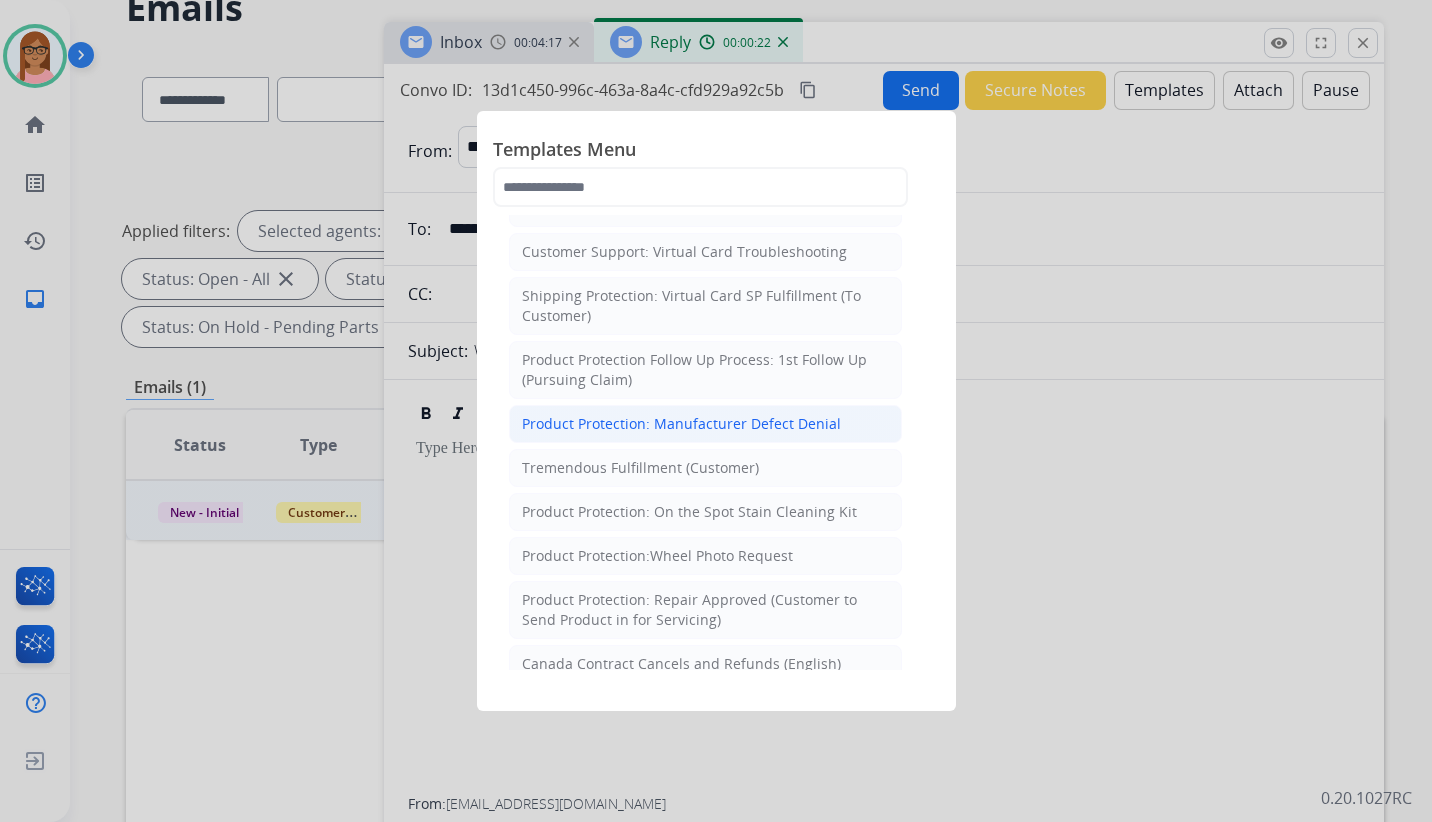 click on "Product Protection: Manufacturer Defect Denial" 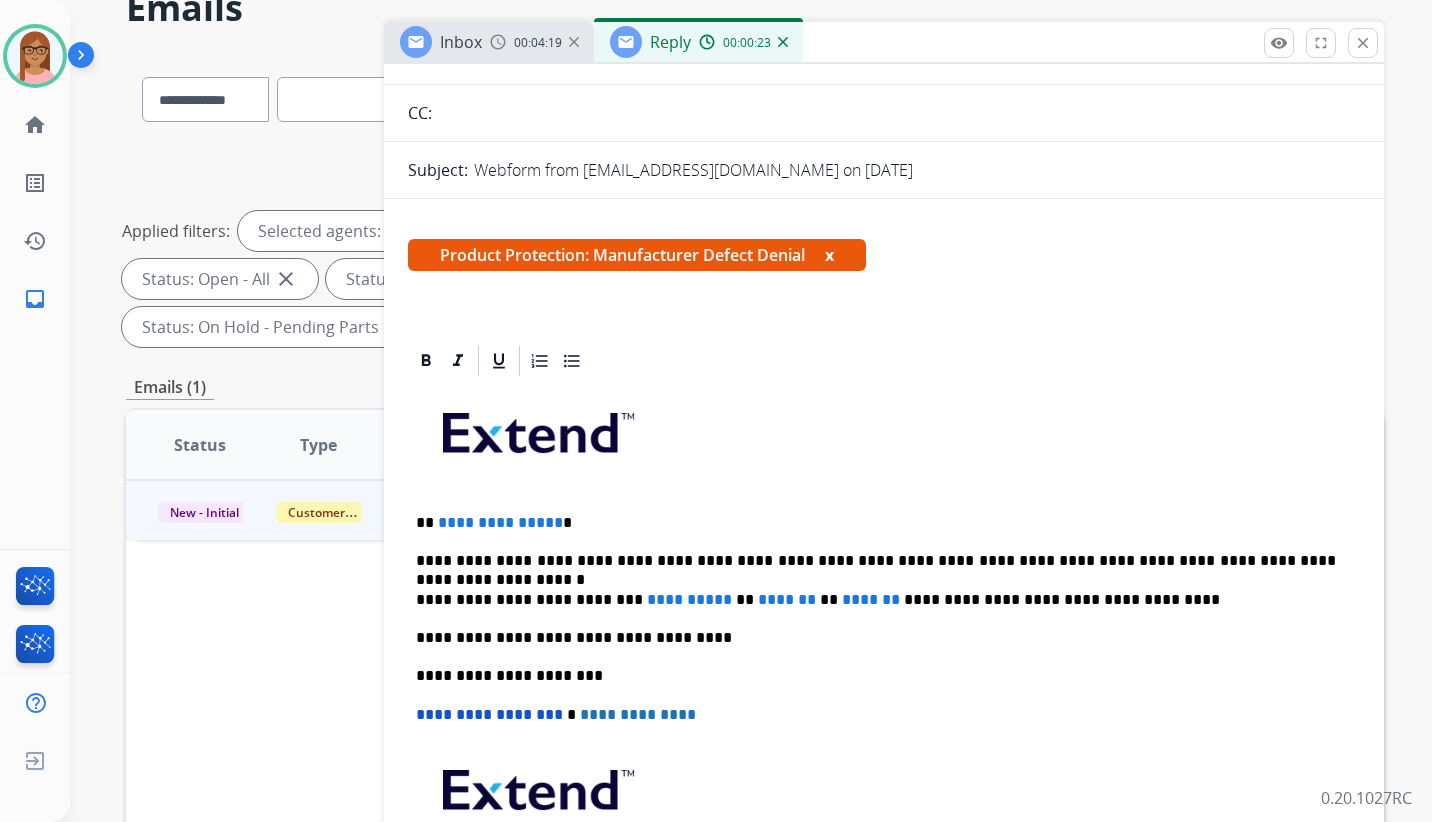 scroll, scrollTop: 200, scrollLeft: 0, axis: vertical 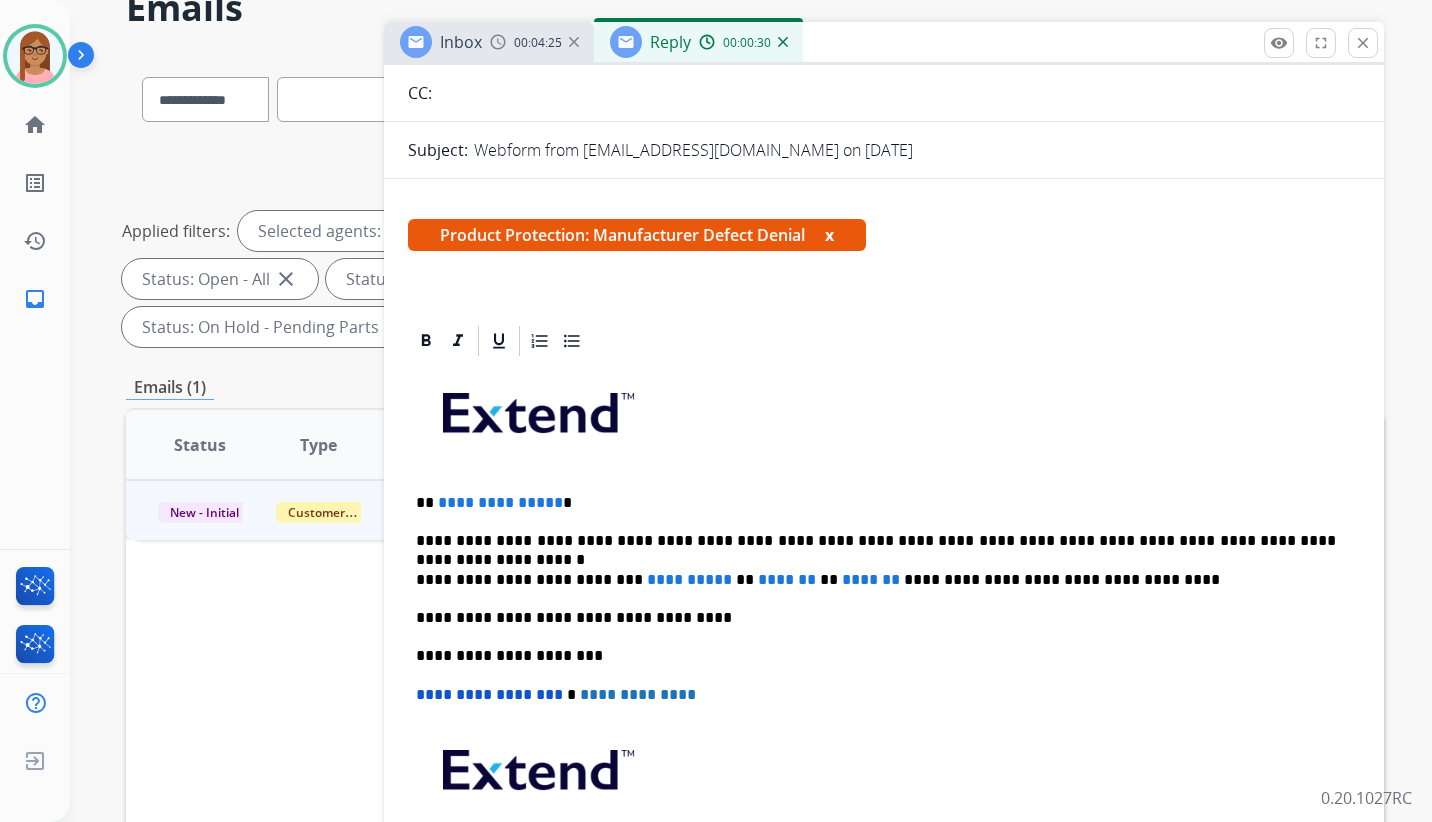 click on "**********" at bounding box center (500, 502) 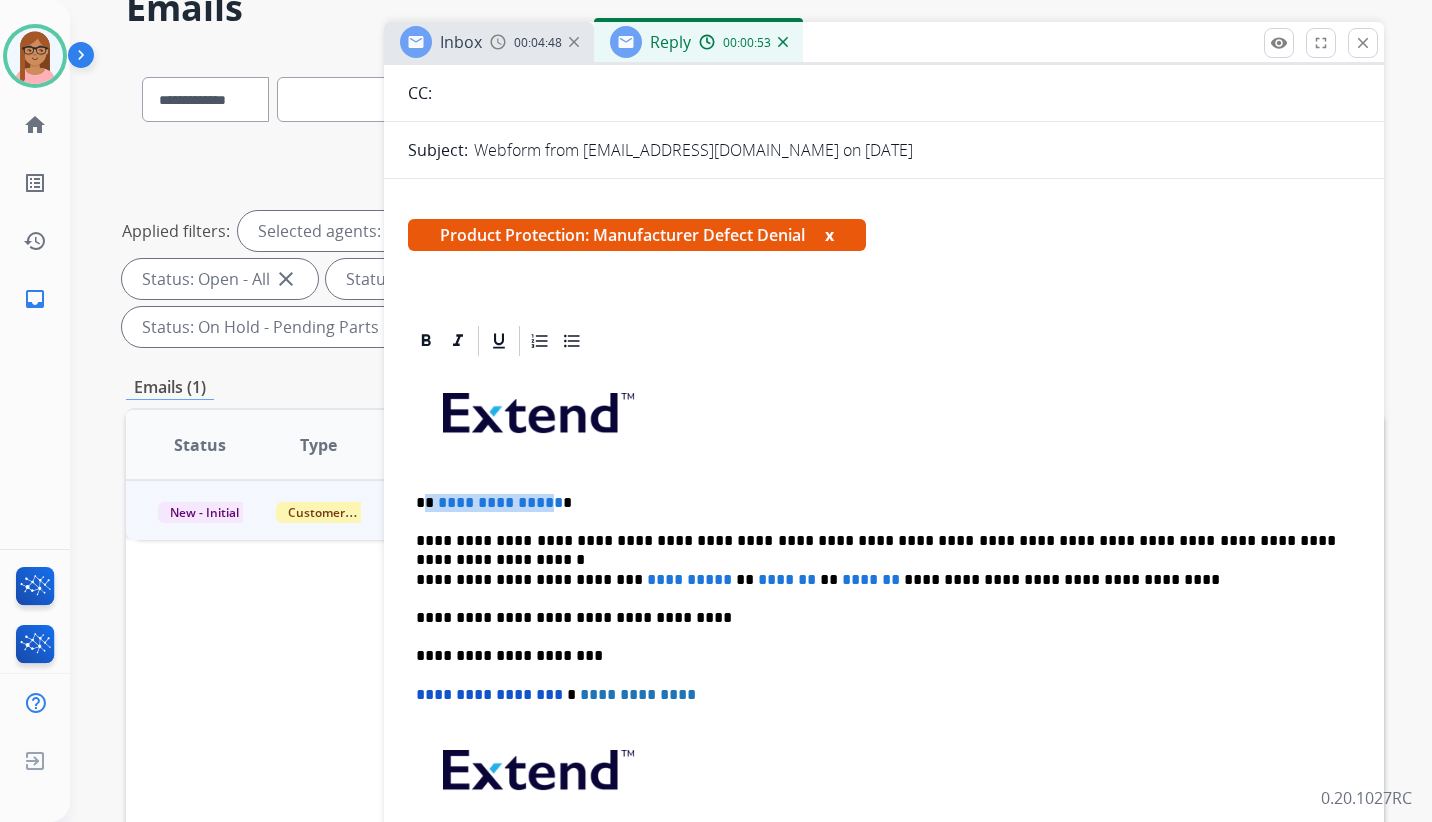 drag, startPoint x: 547, startPoint y: 497, endPoint x: 425, endPoint y: 500, distance: 122.03688 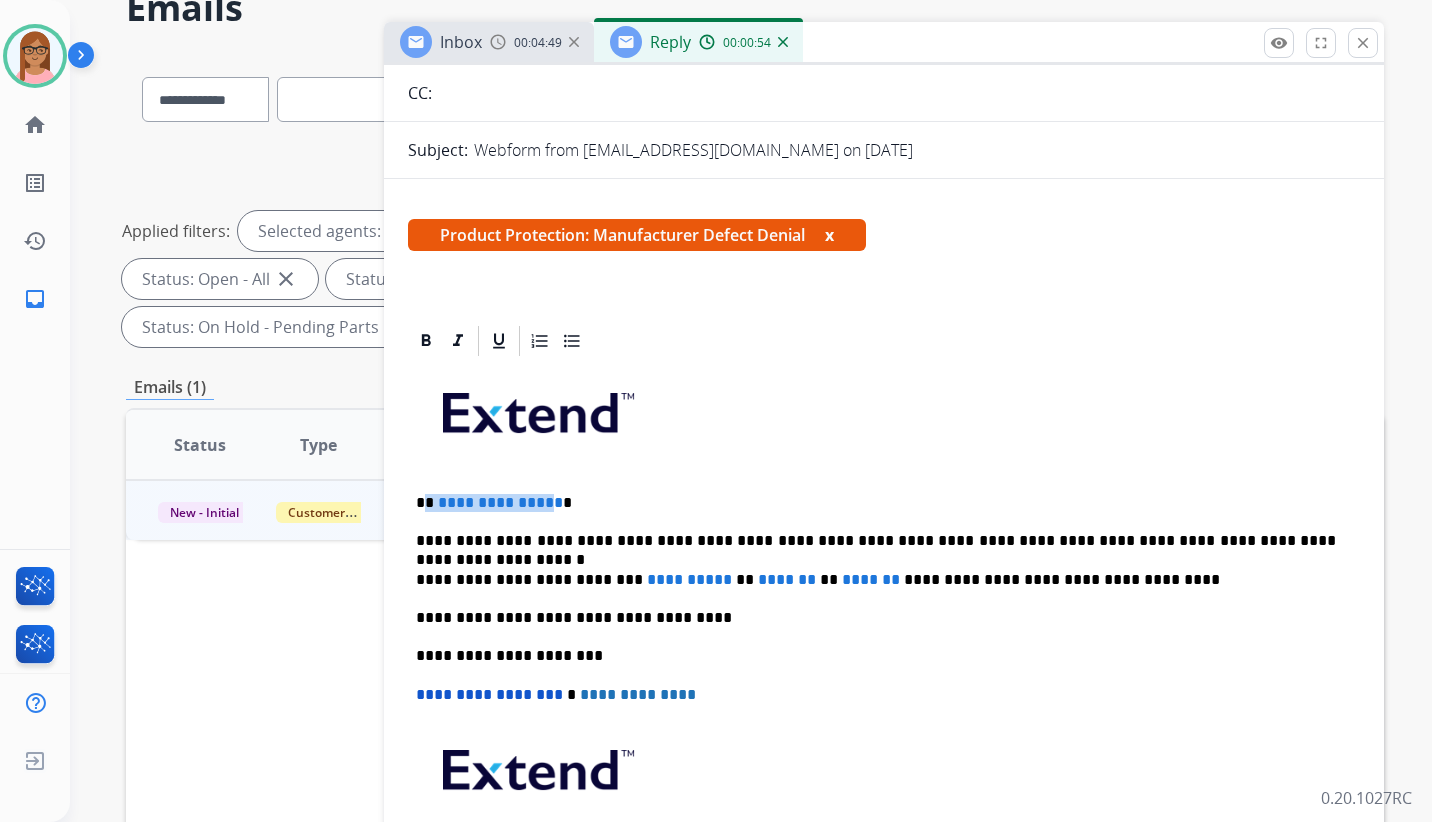 type 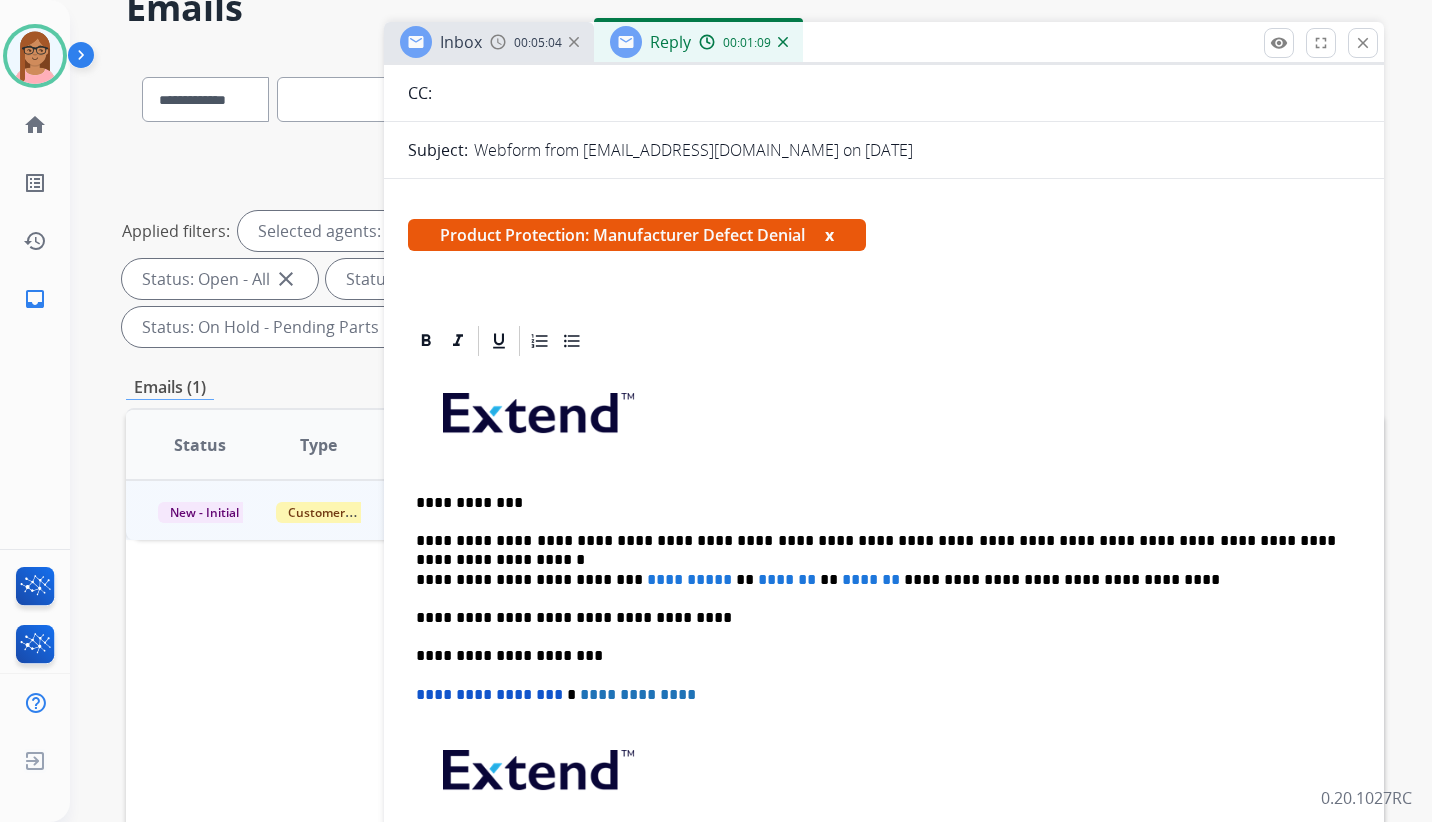 click on "**********" at bounding box center [876, 541] 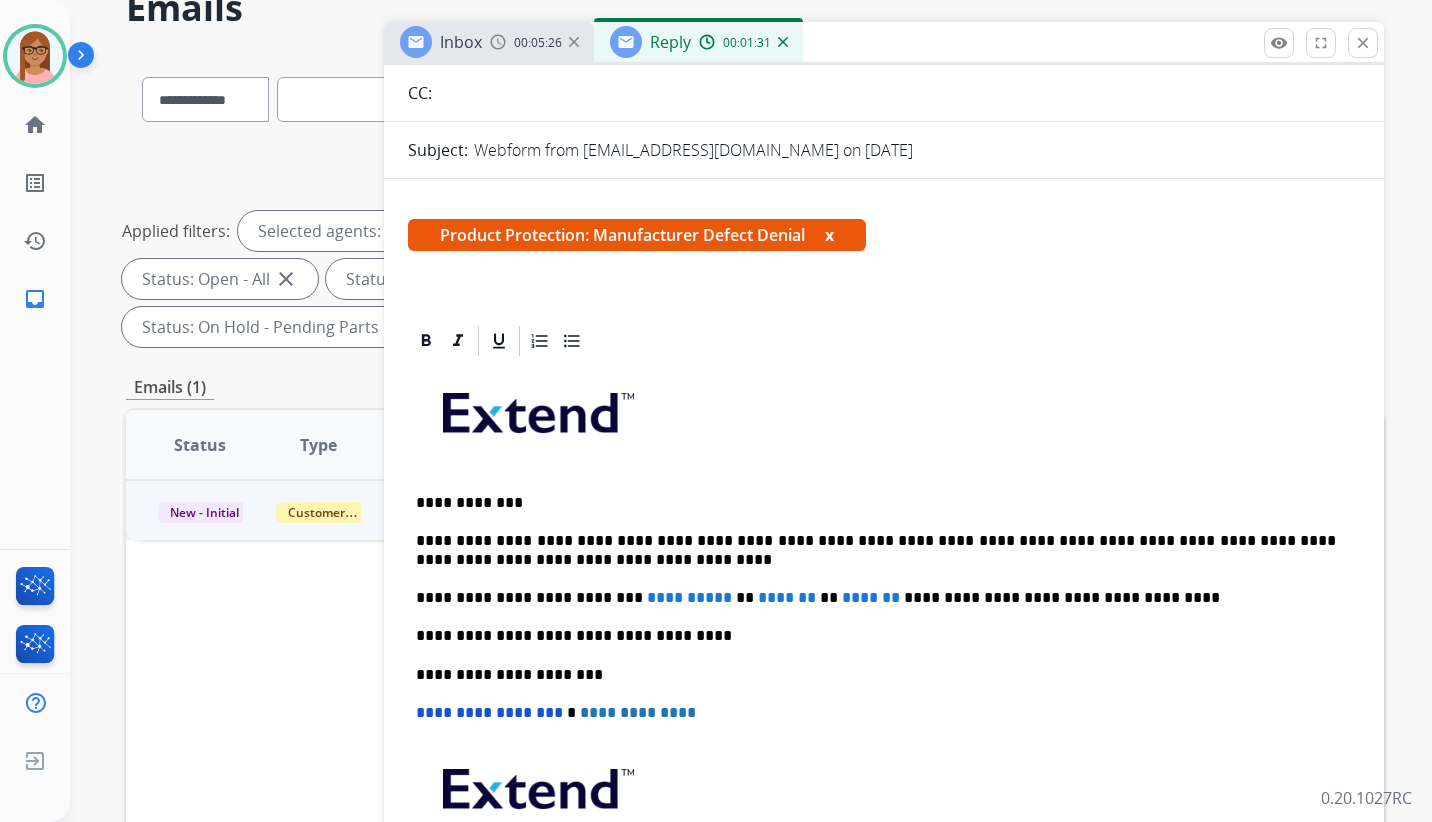 click on "**********" at bounding box center [876, 550] 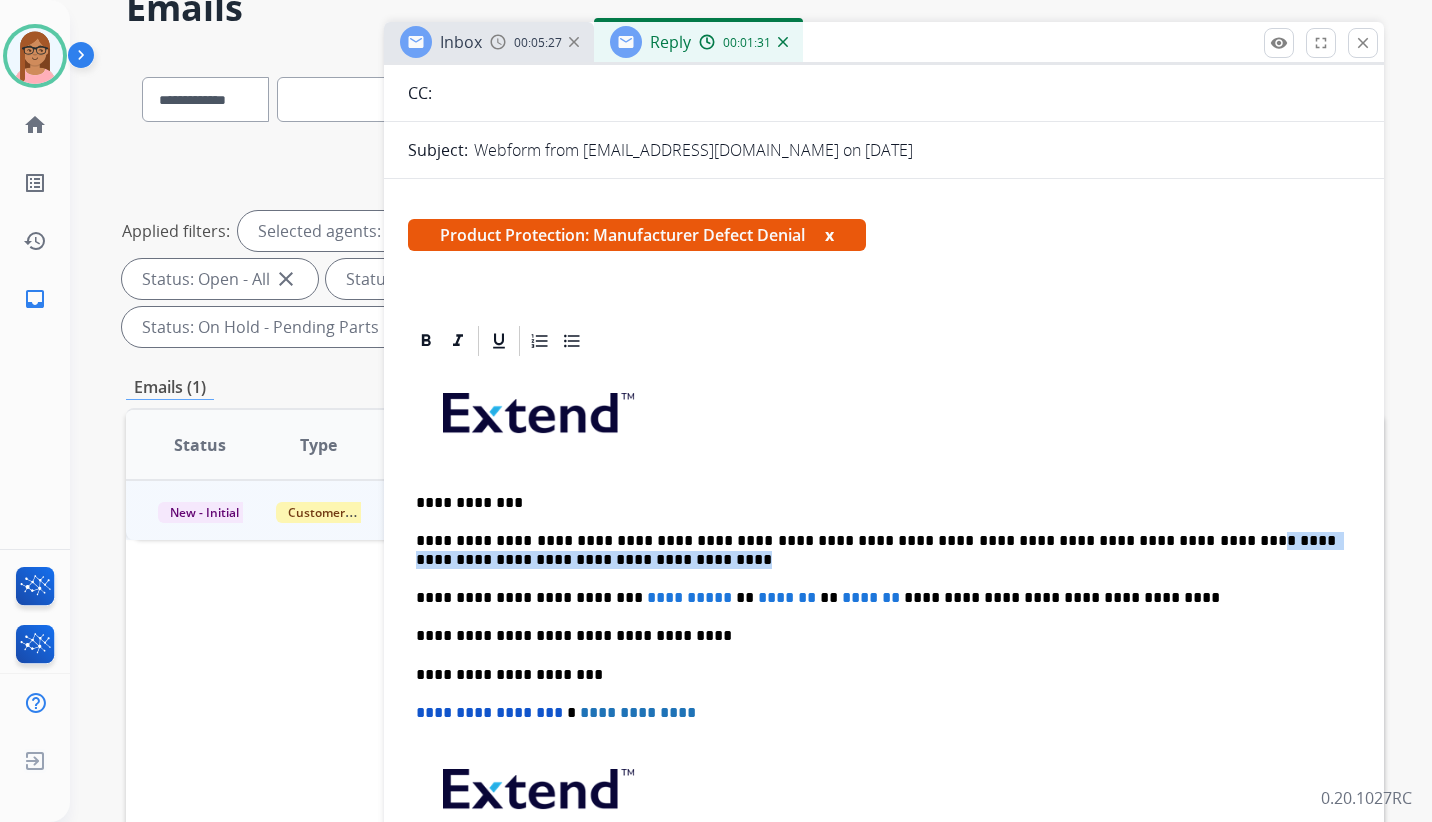 click on "**********" at bounding box center (876, 550) 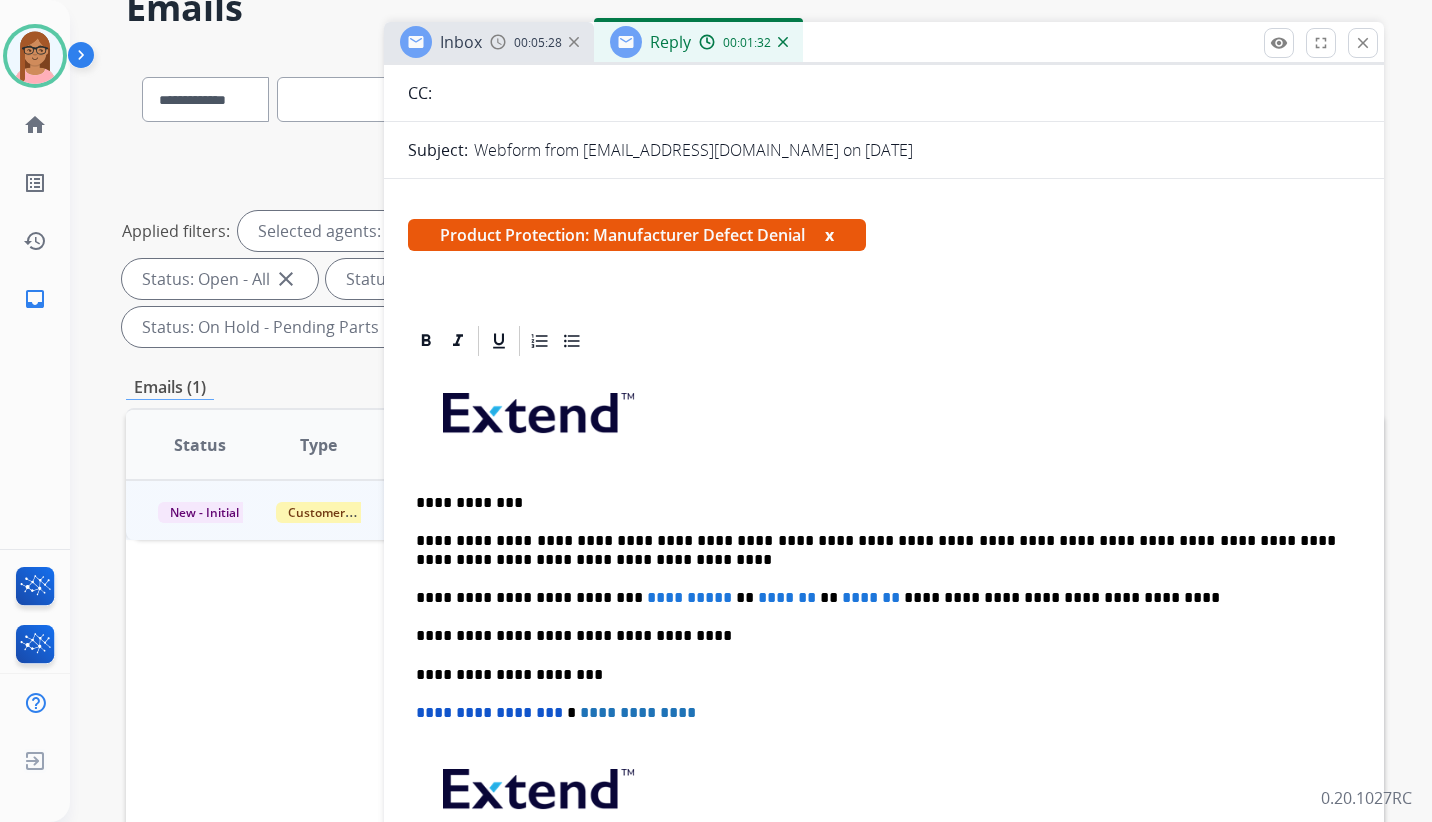 click on "**********" at bounding box center (876, 550) 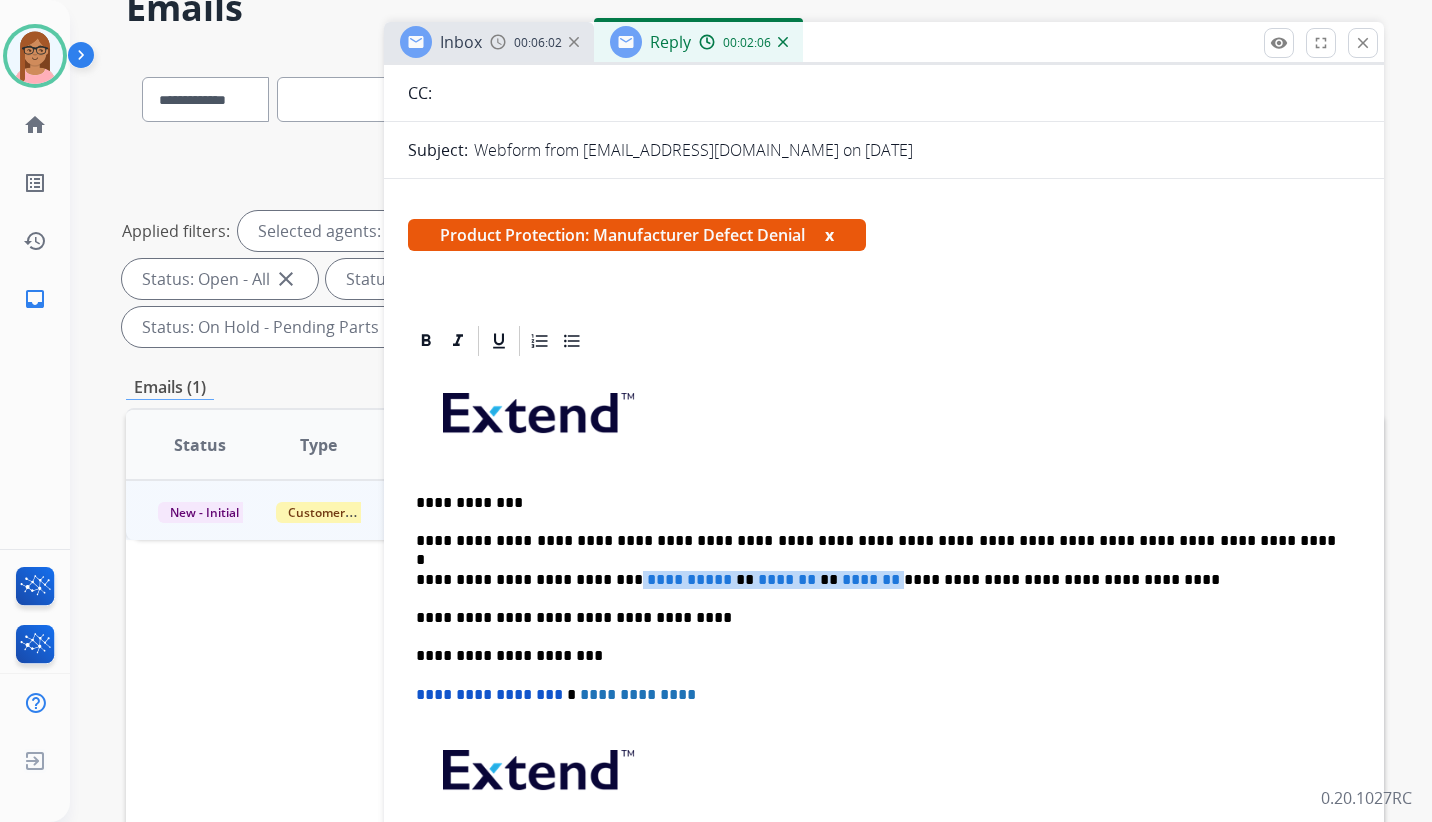 drag, startPoint x: 617, startPoint y: 581, endPoint x: 891, endPoint y: 582, distance: 274.00183 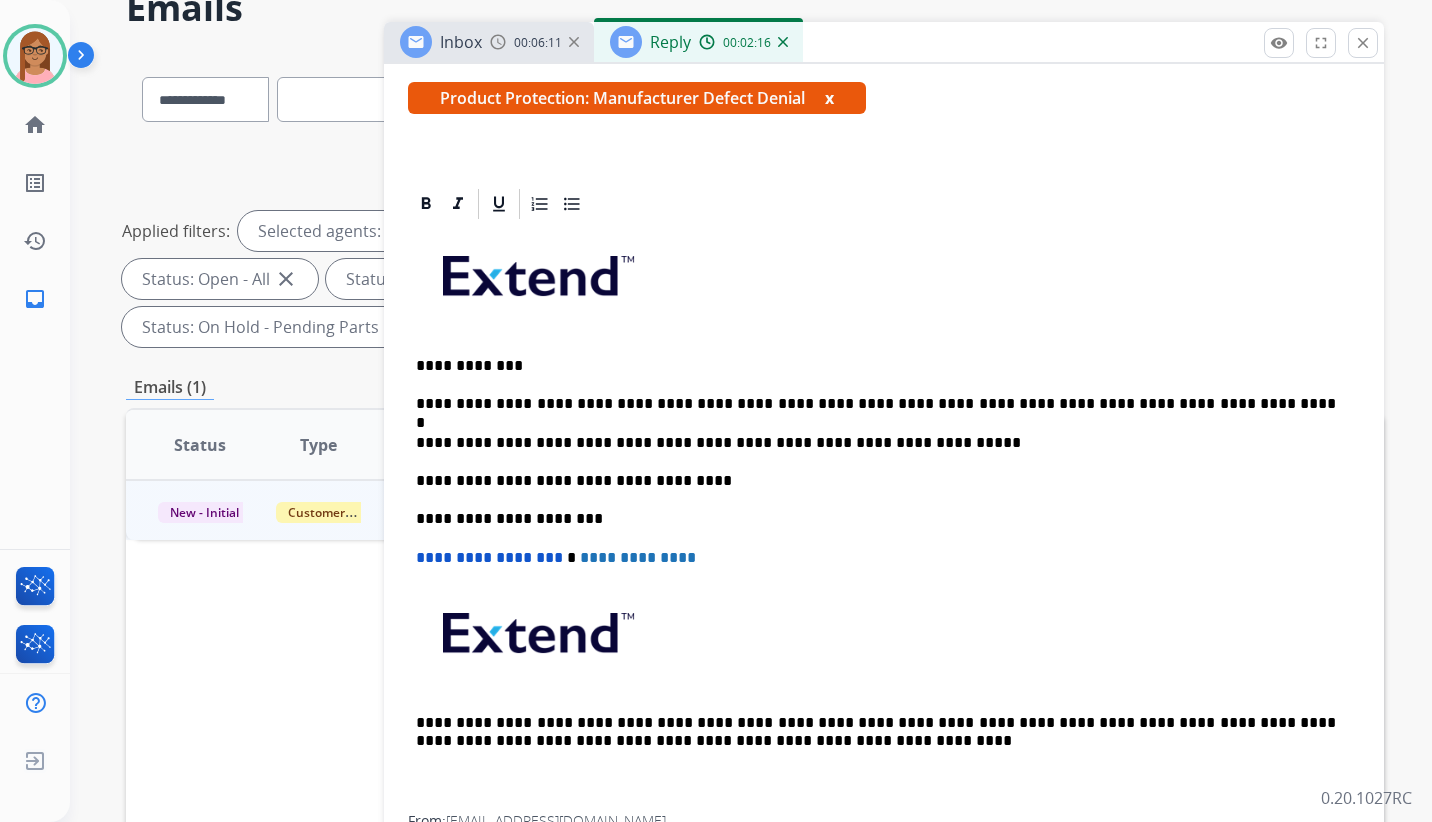 scroll, scrollTop: 344, scrollLeft: 0, axis: vertical 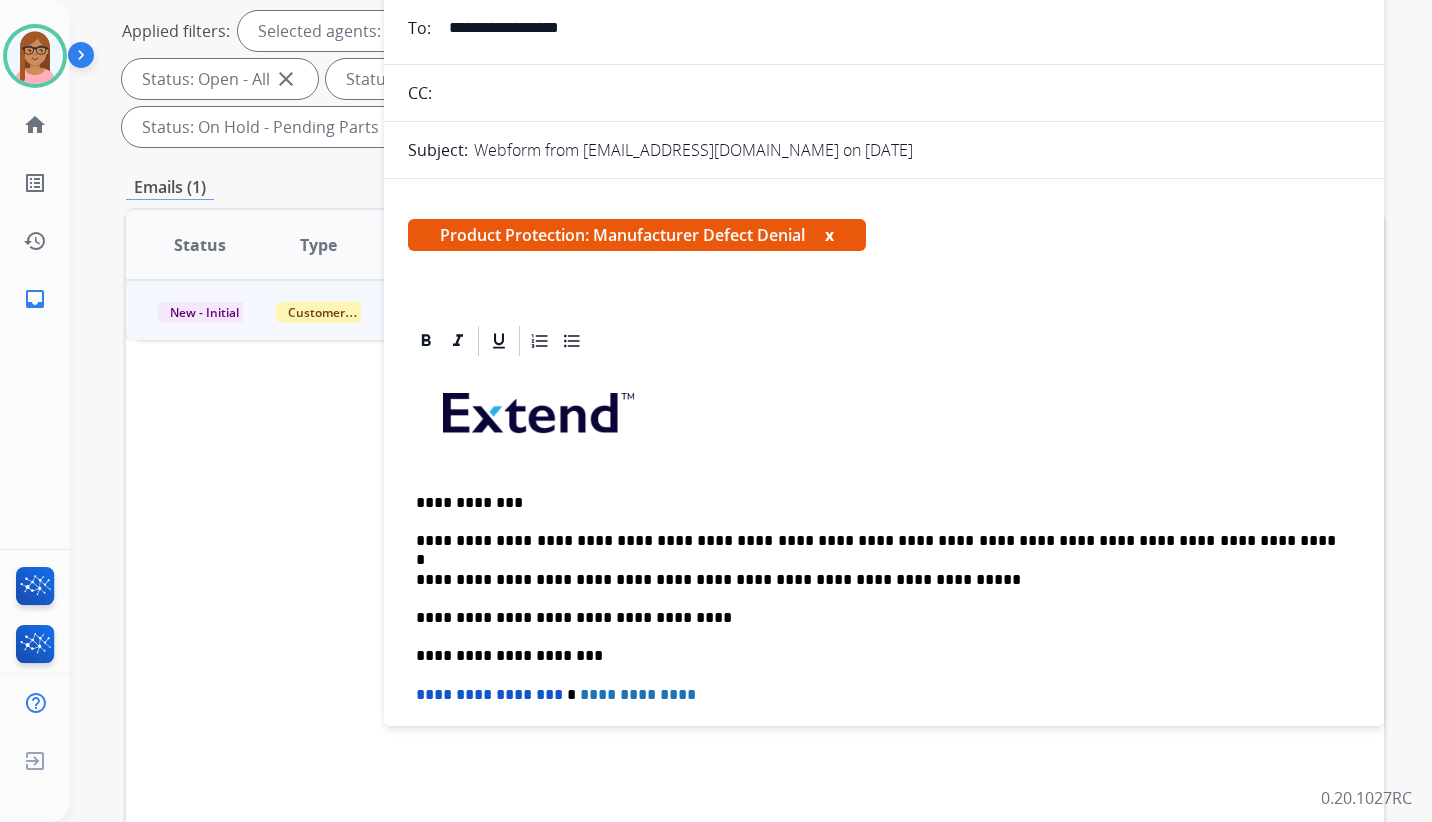 click on "**********" at bounding box center [876, 541] 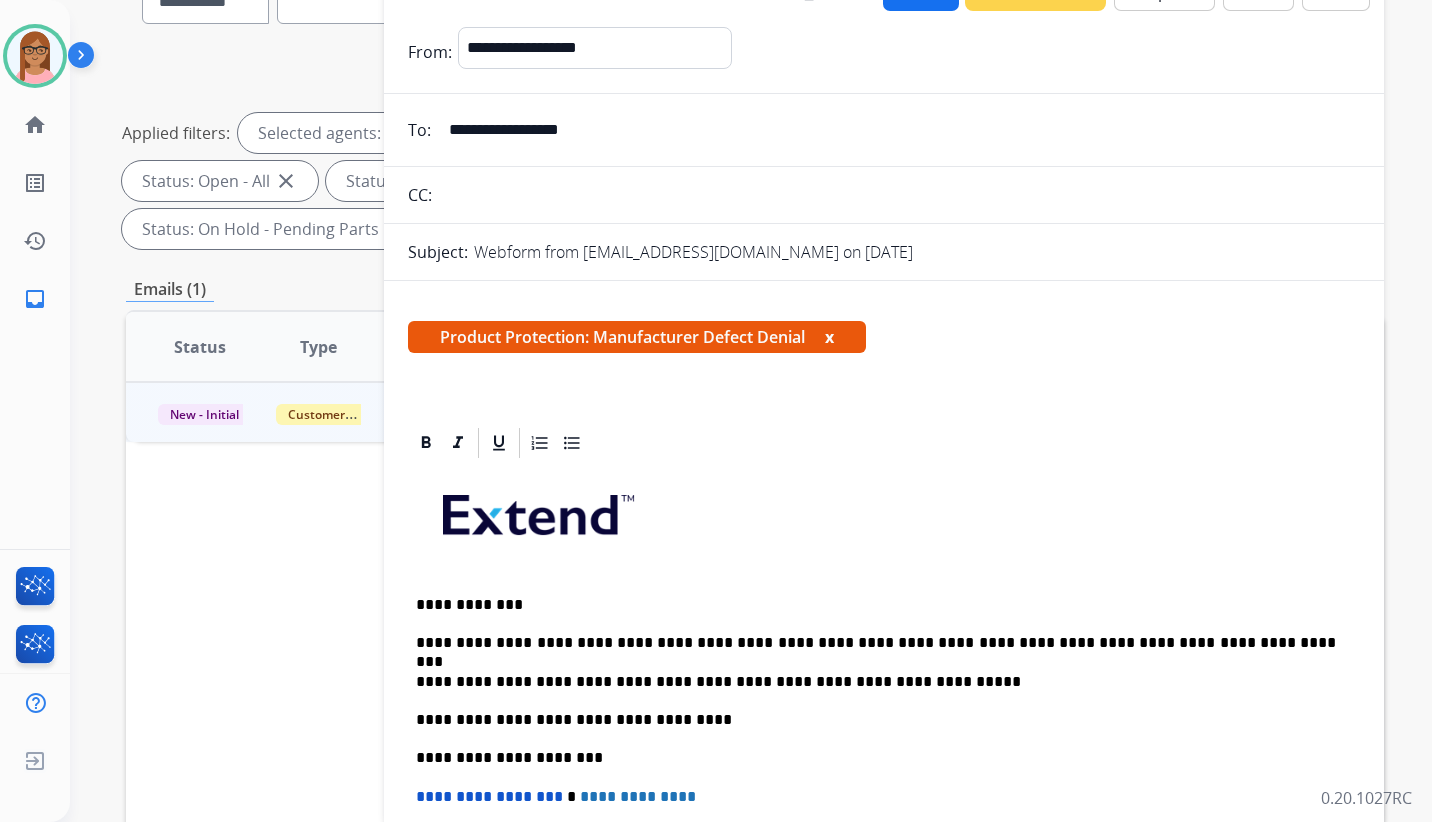 scroll, scrollTop: 0, scrollLeft: 0, axis: both 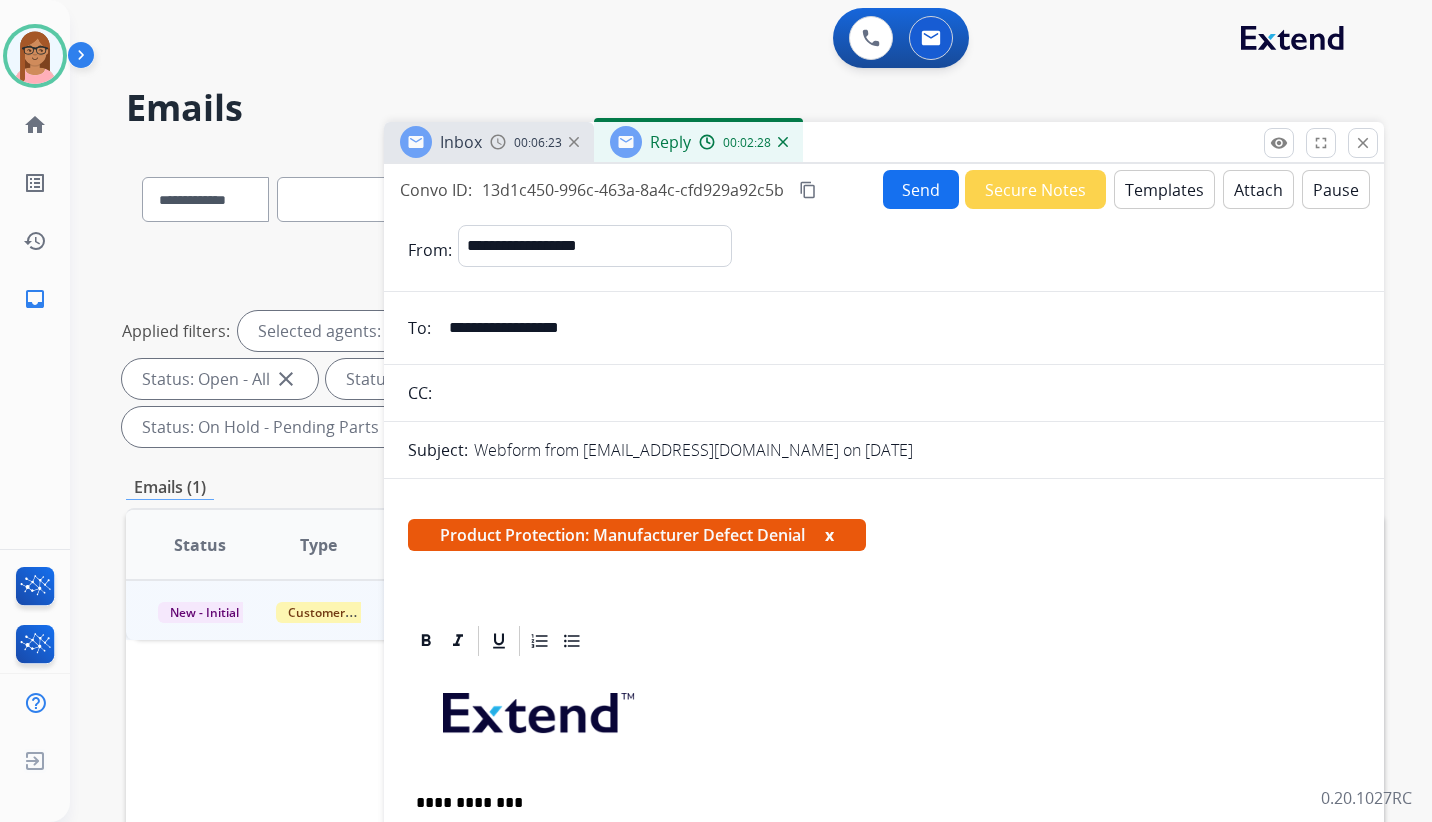 click on "content_copy" at bounding box center (808, 190) 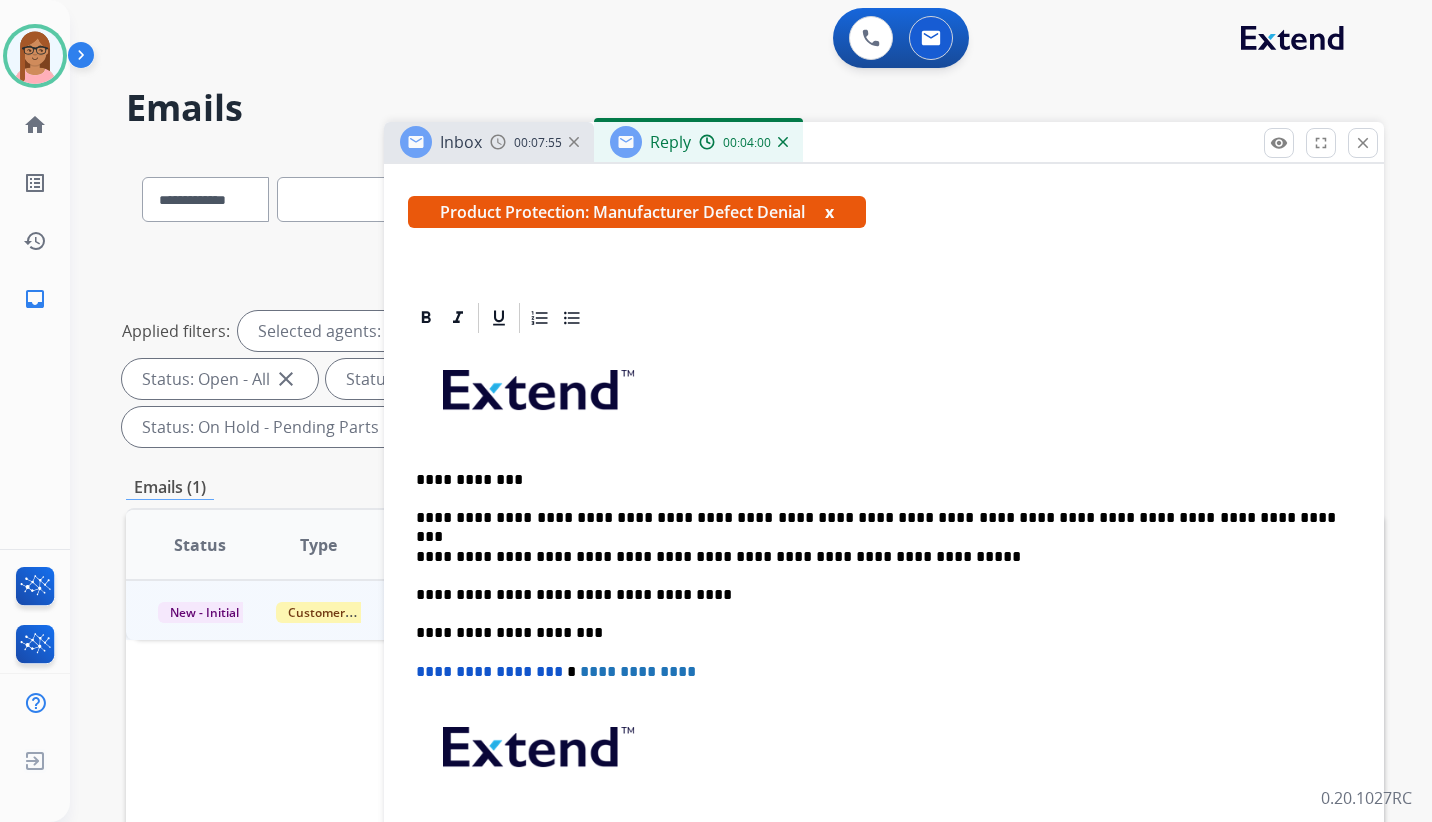 scroll, scrollTop: 344, scrollLeft: 0, axis: vertical 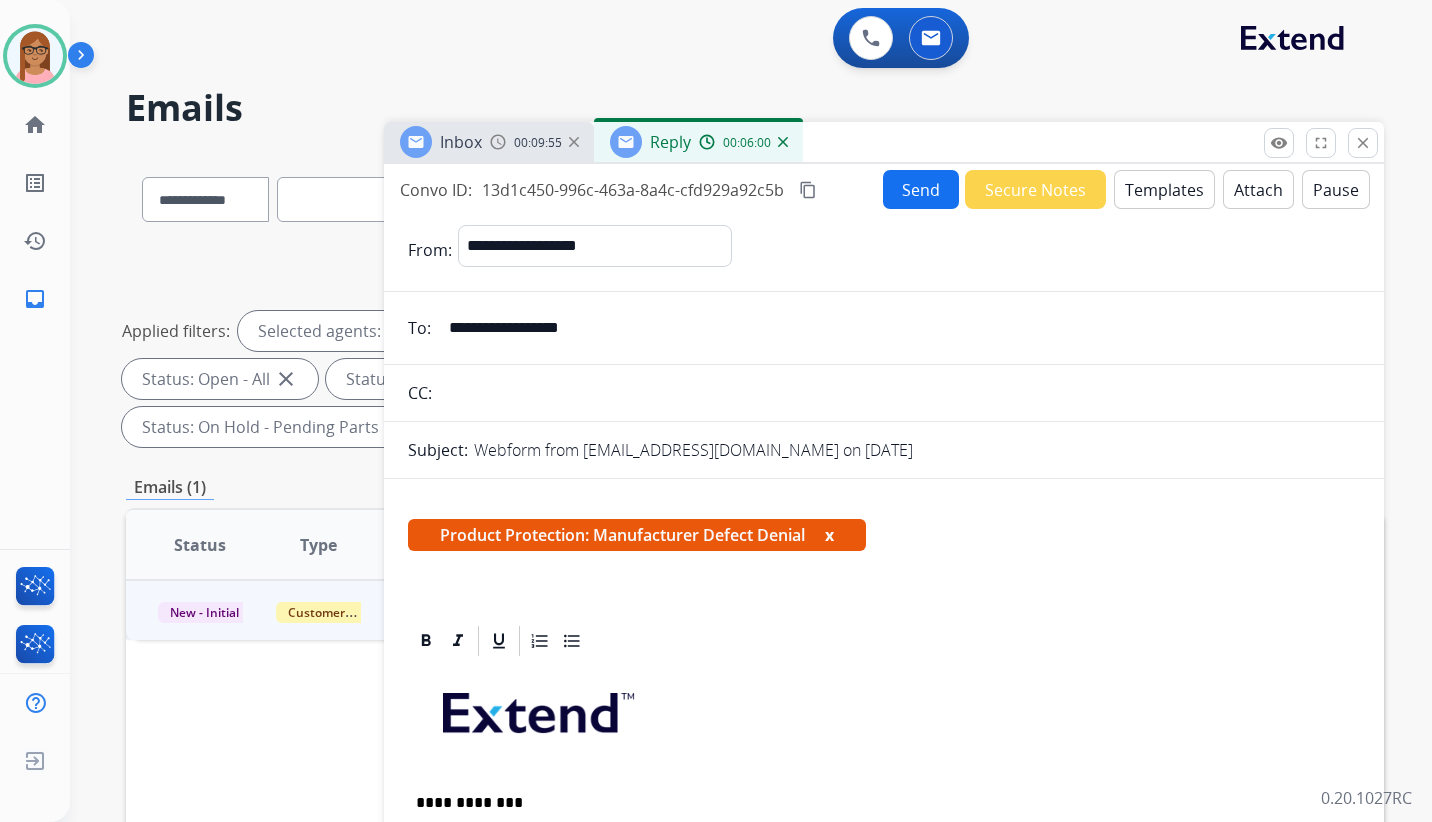 click on "Send" at bounding box center (921, 189) 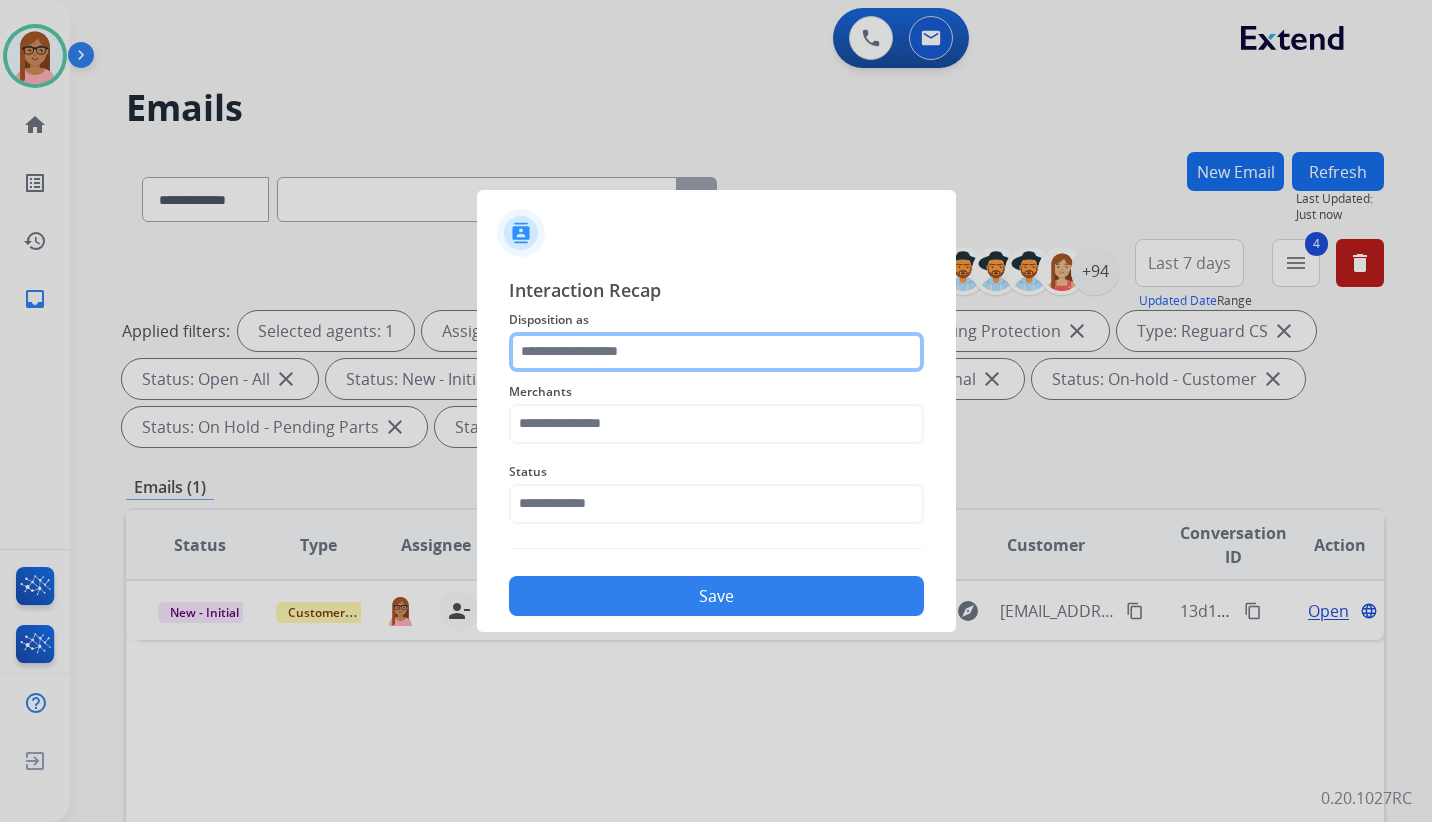 click 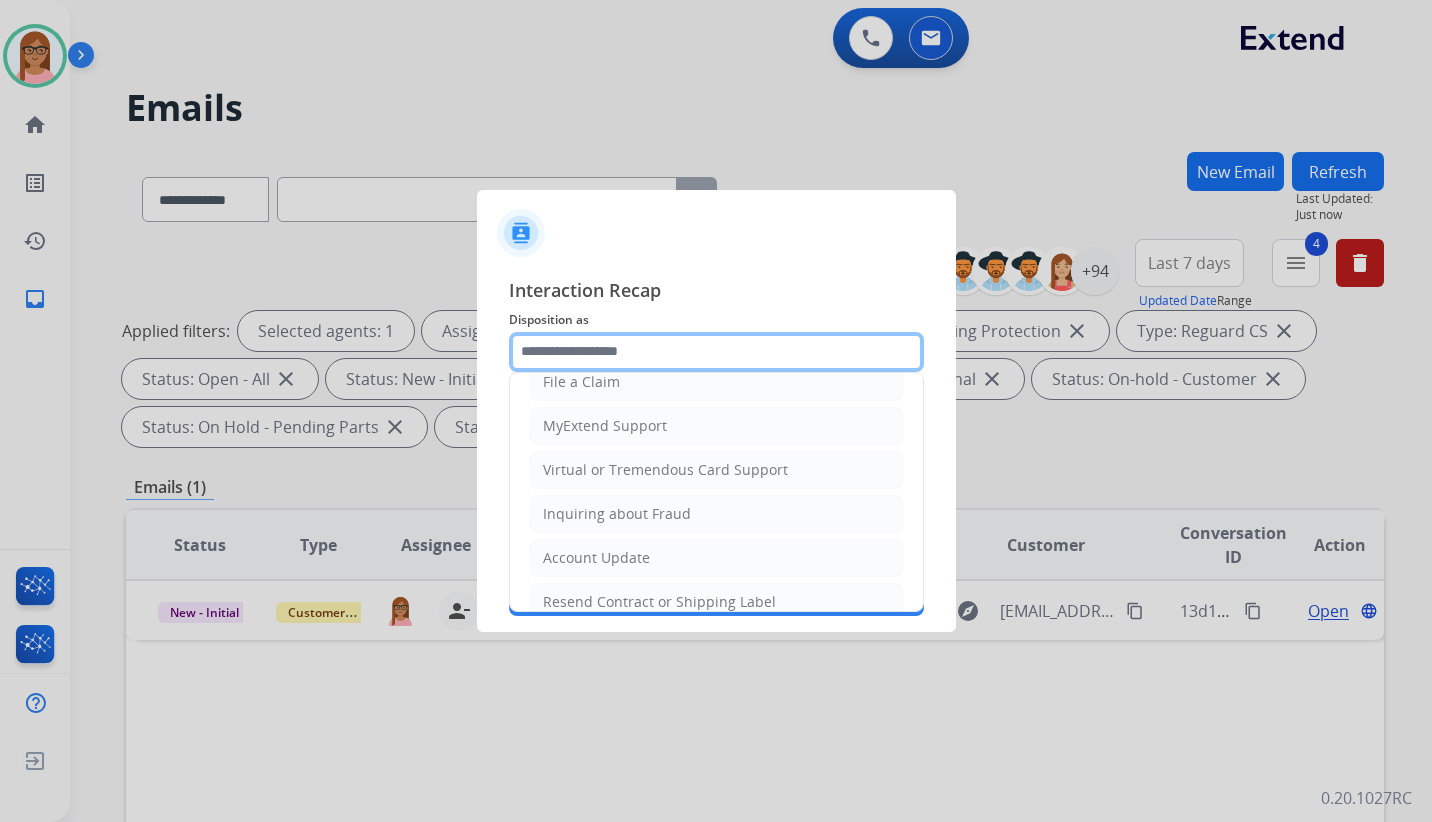 scroll, scrollTop: 100, scrollLeft: 0, axis: vertical 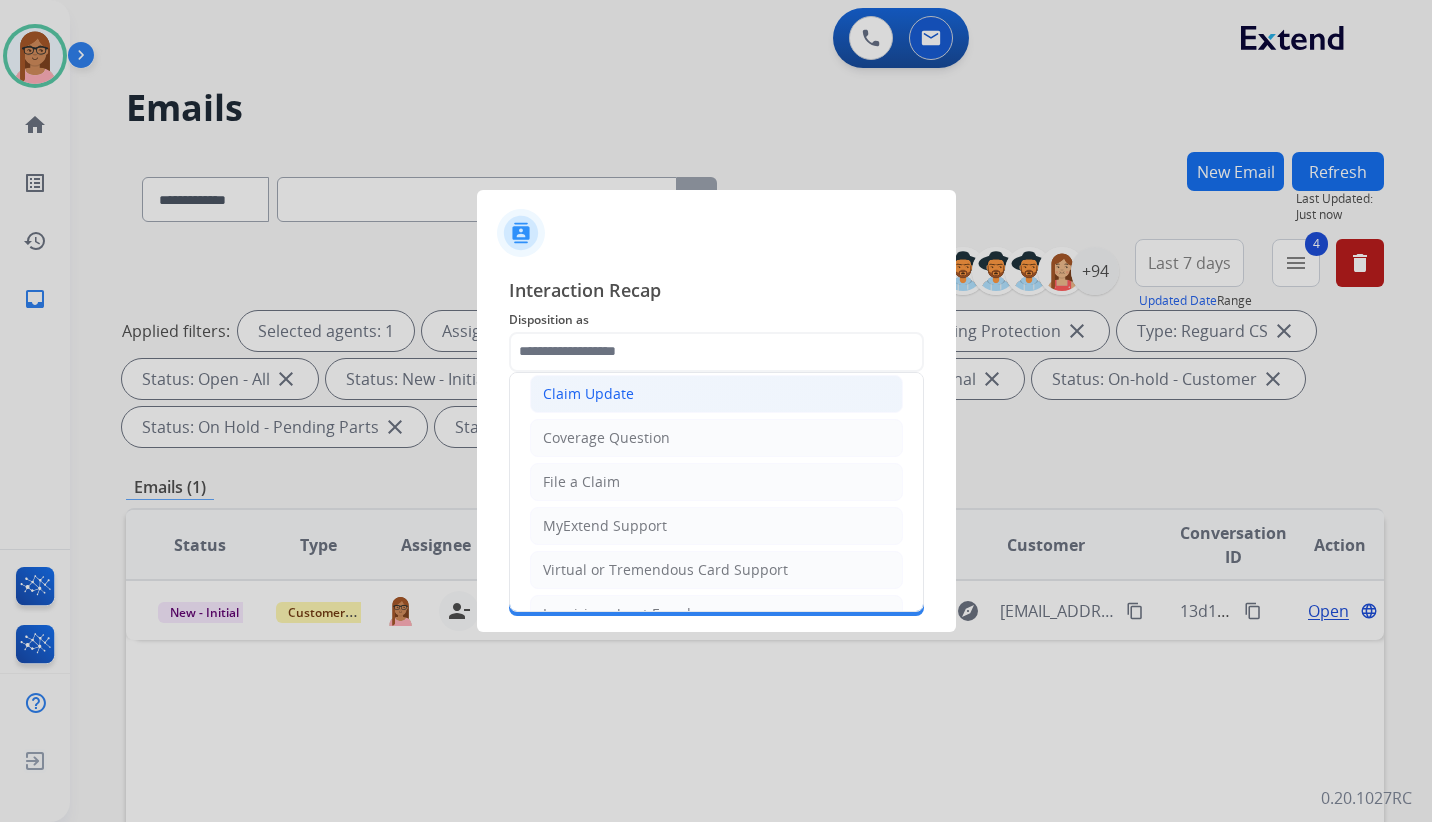 click on "File a Claim" 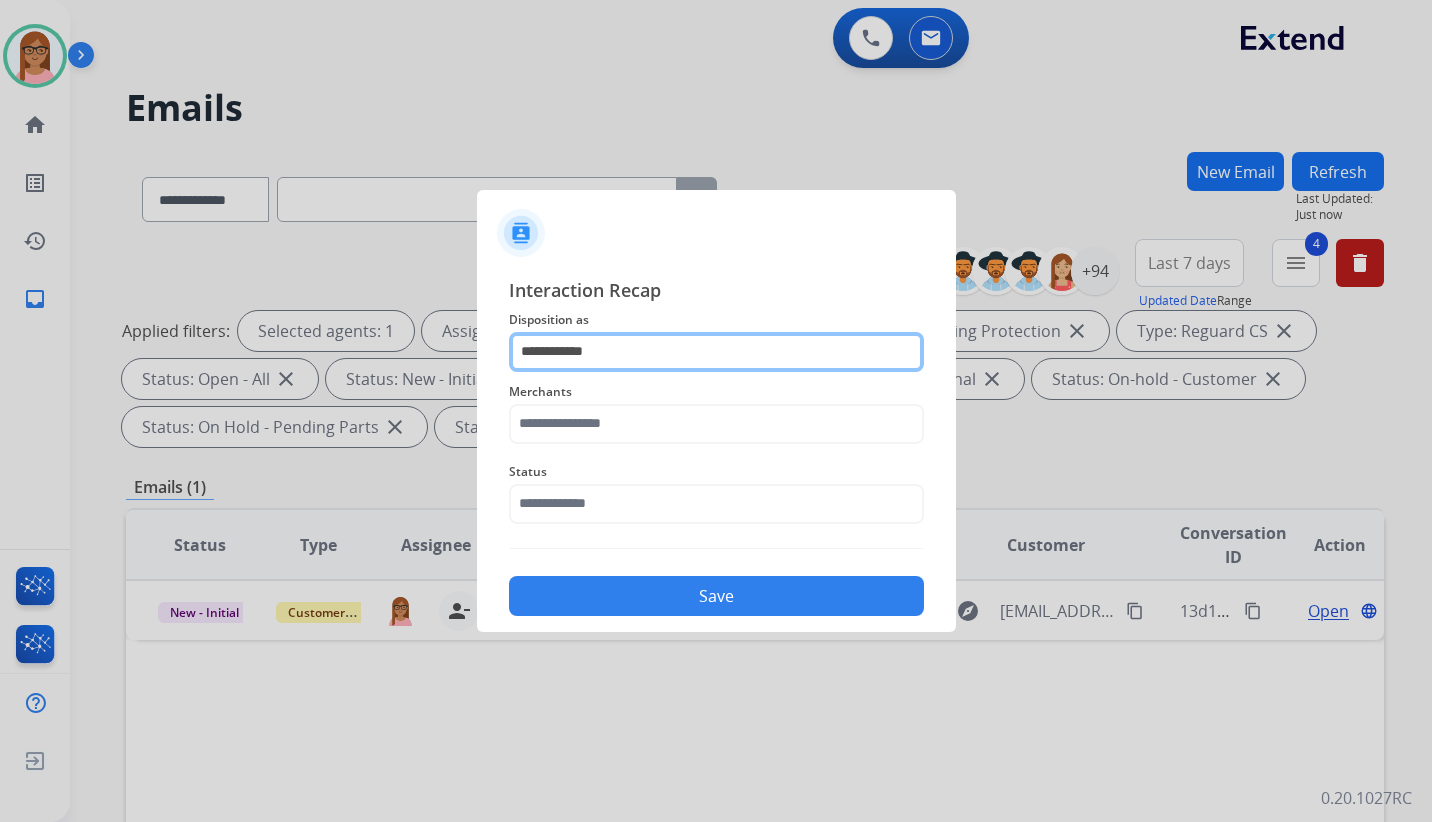 click on "**********" 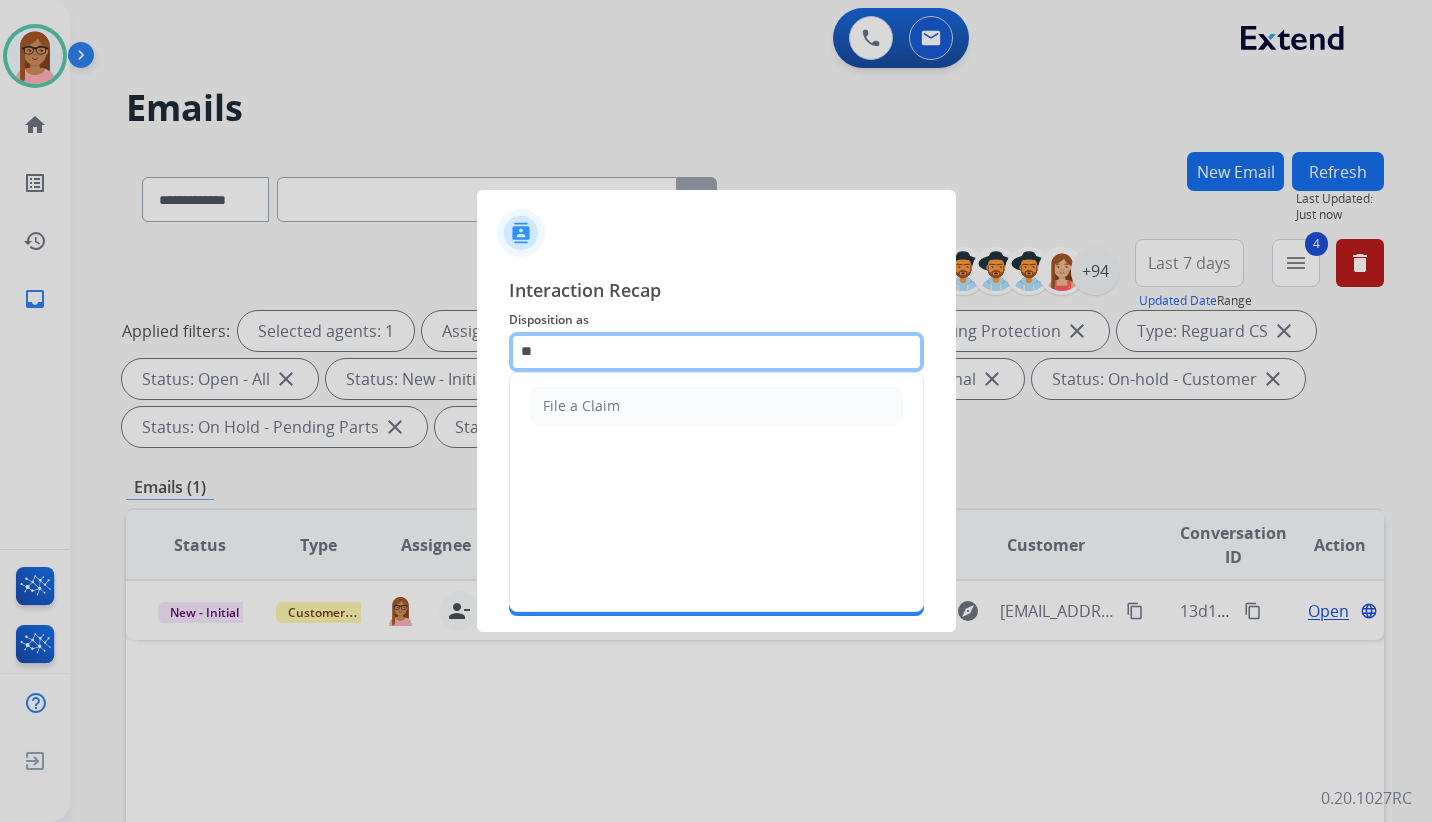 type on "*" 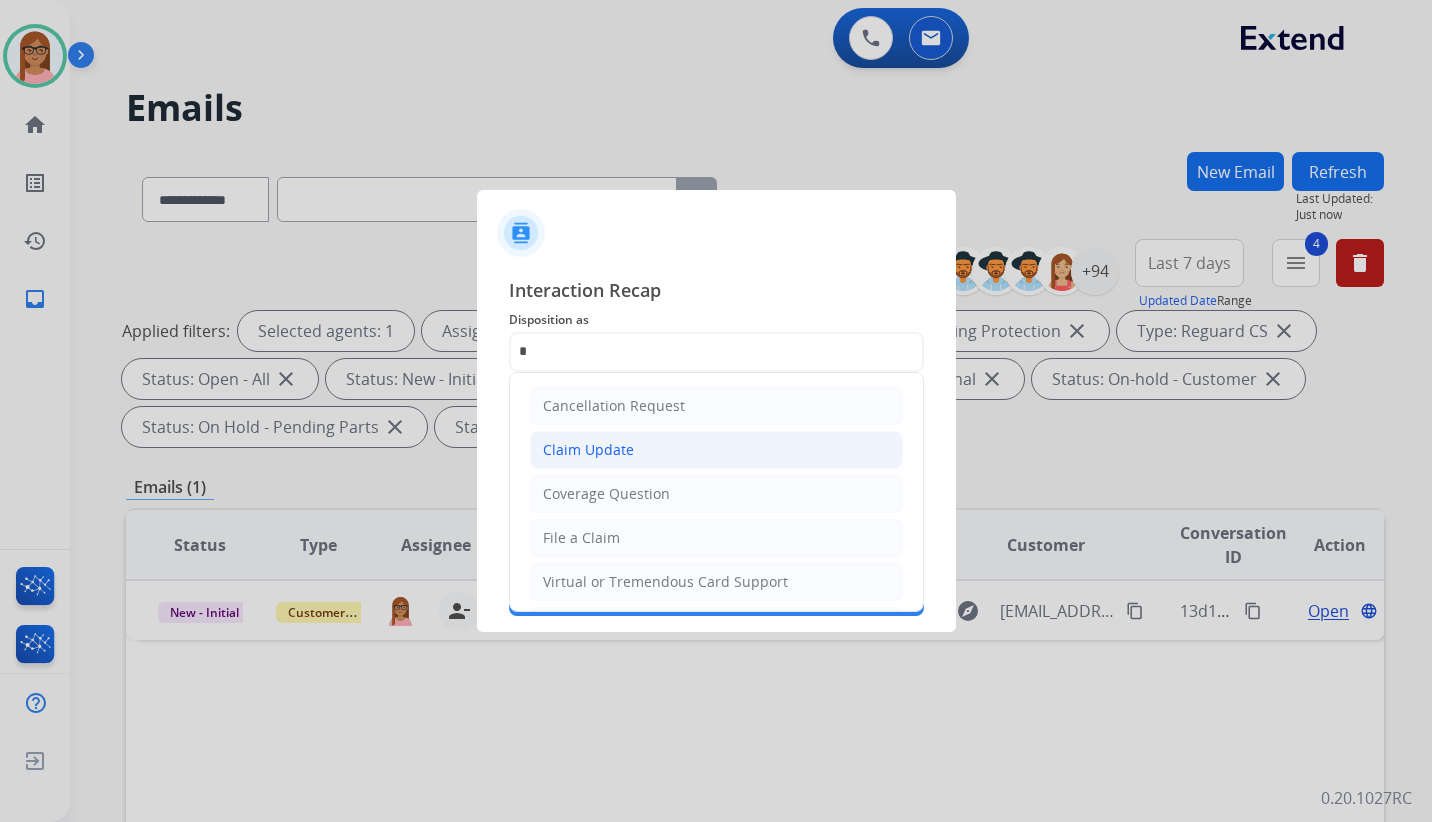 click on "Claim Update" 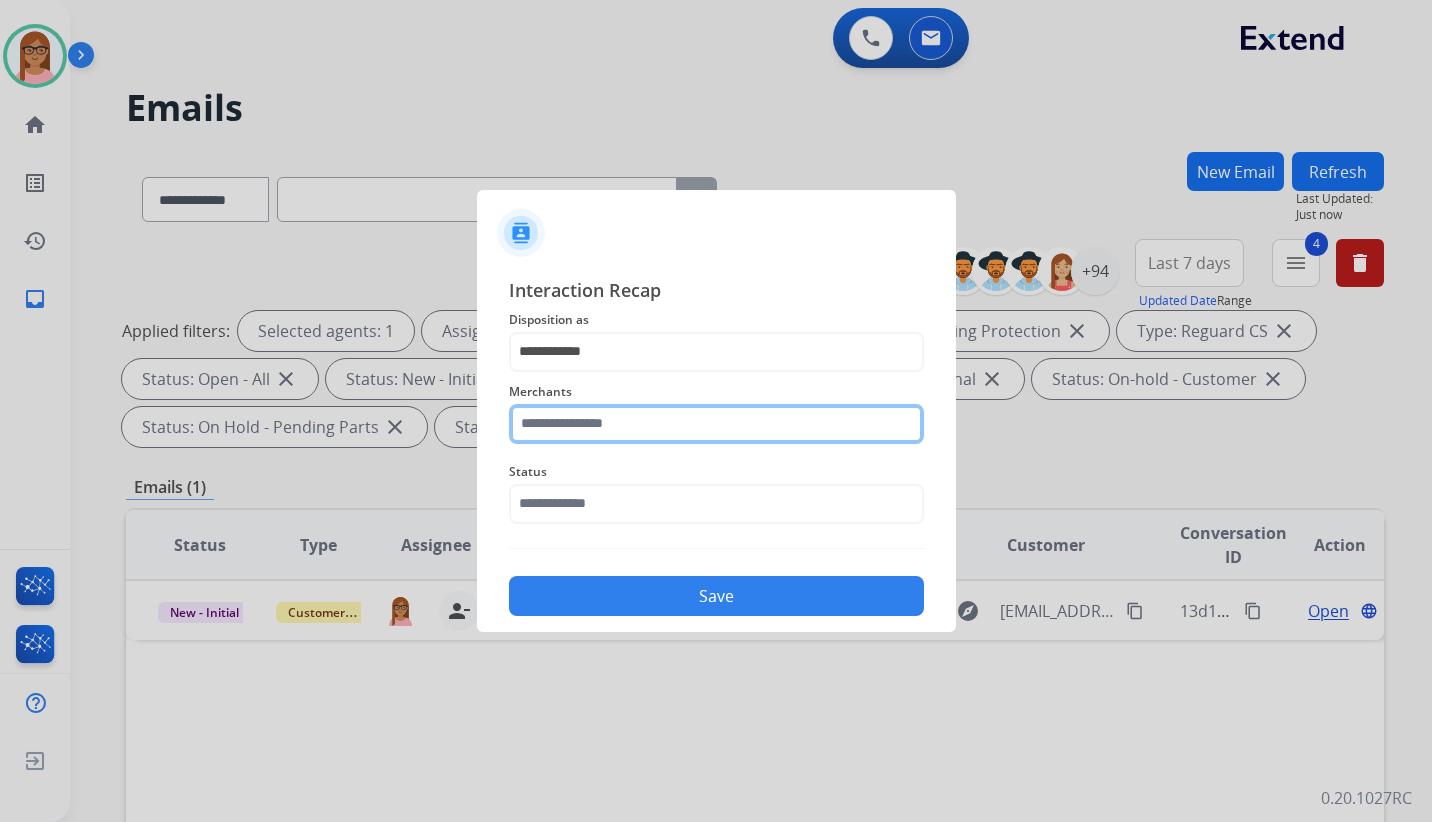 click 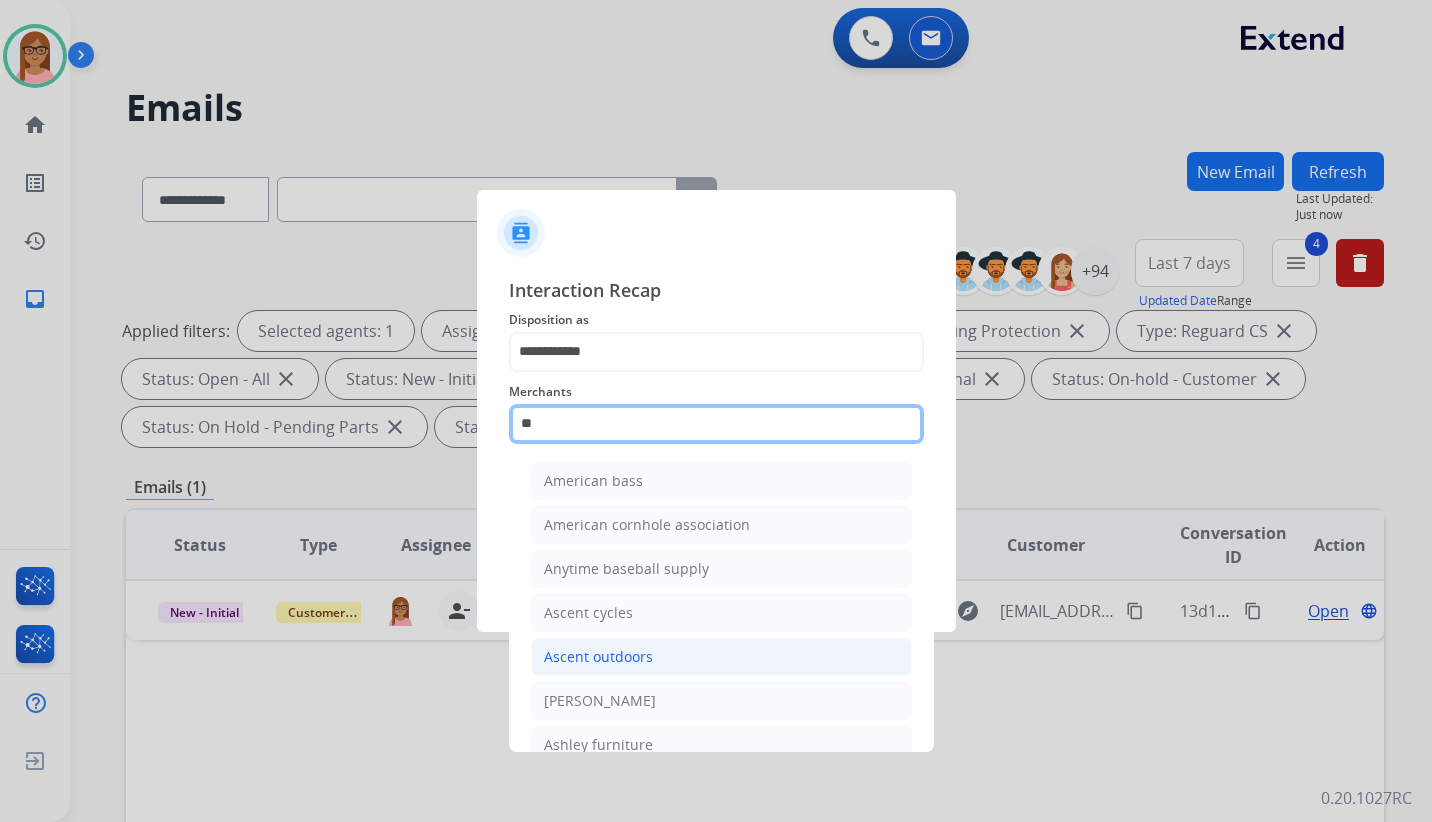 scroll, scrollTop: 100, scrollLeft: 0, axis: vertical 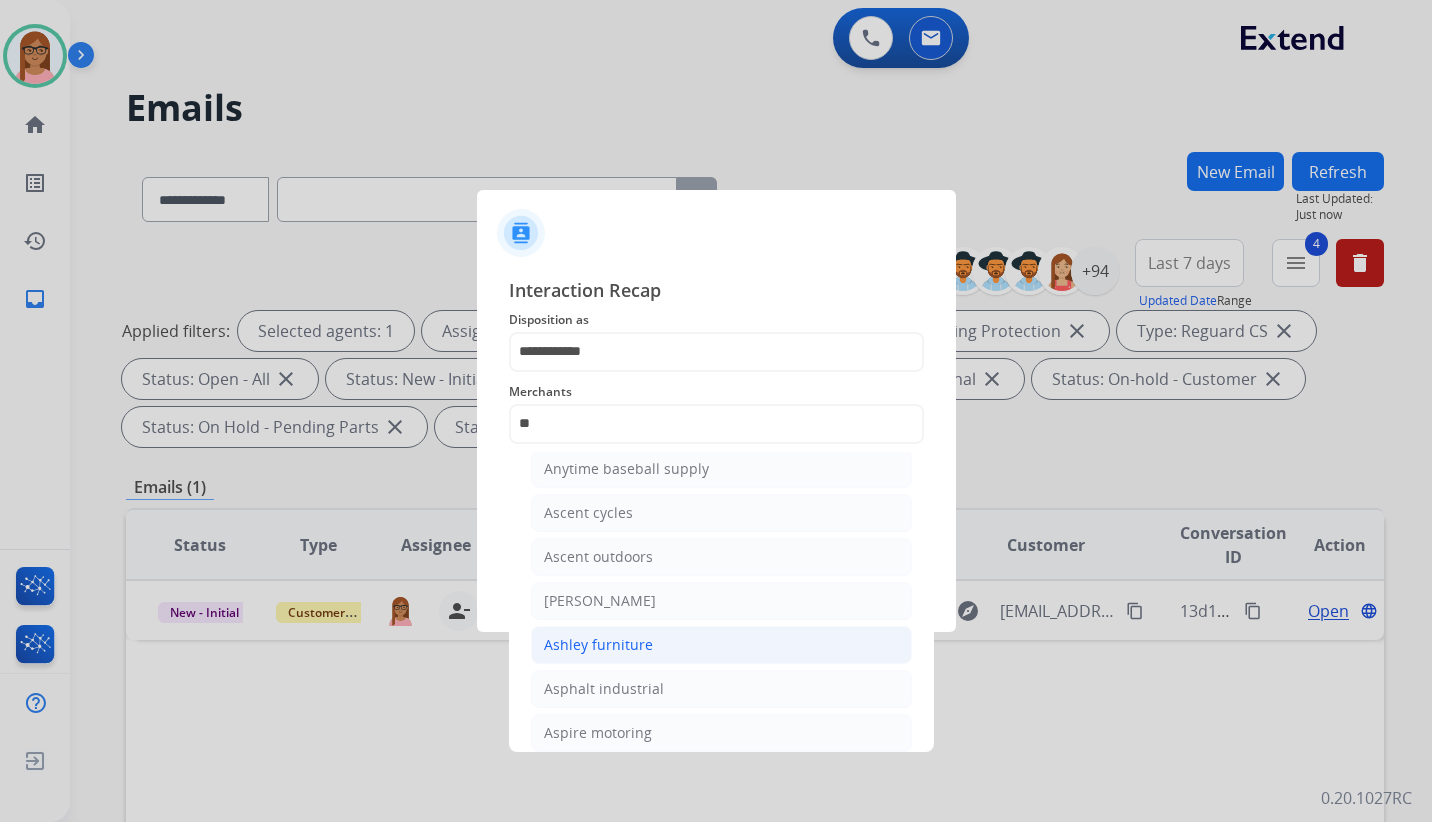 click on "Ashley furniture" 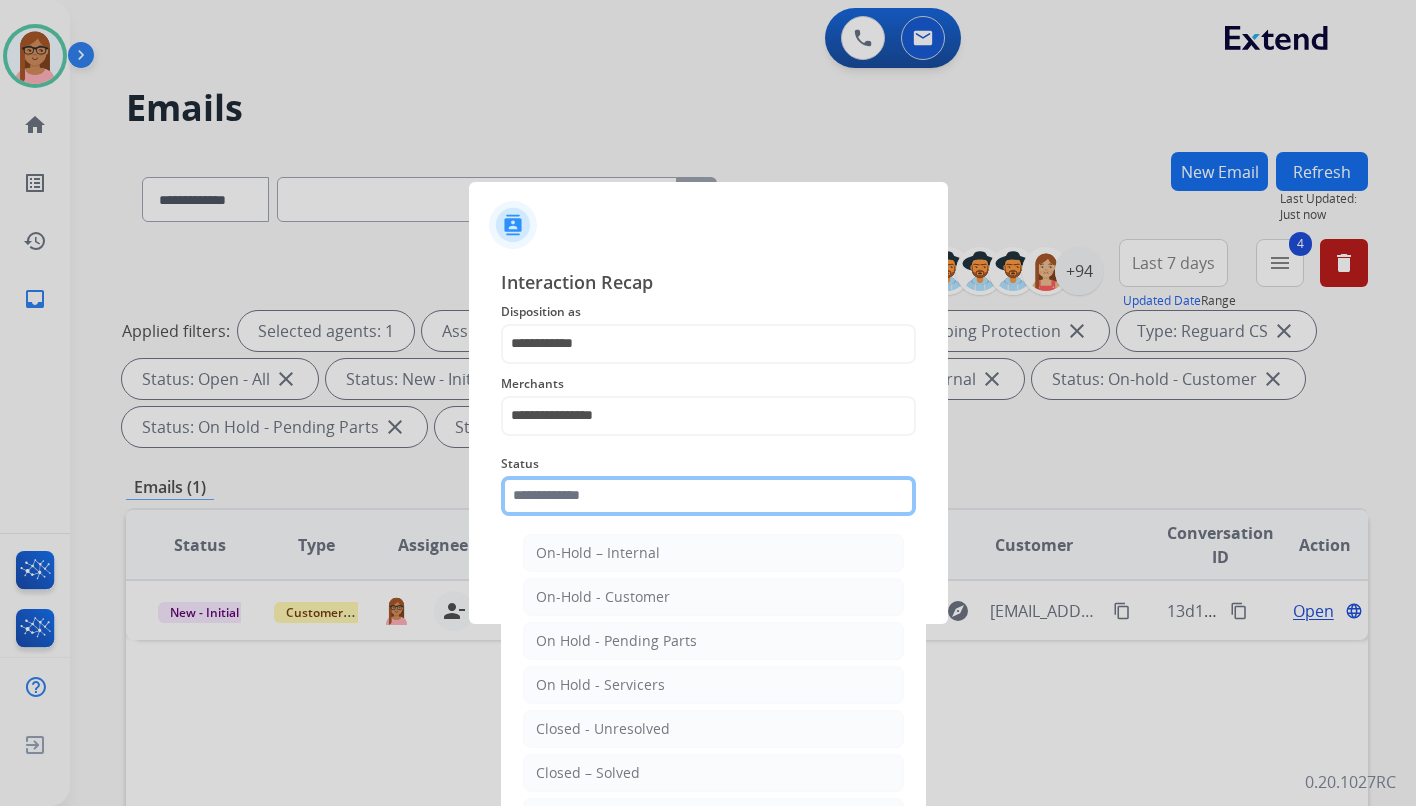 click 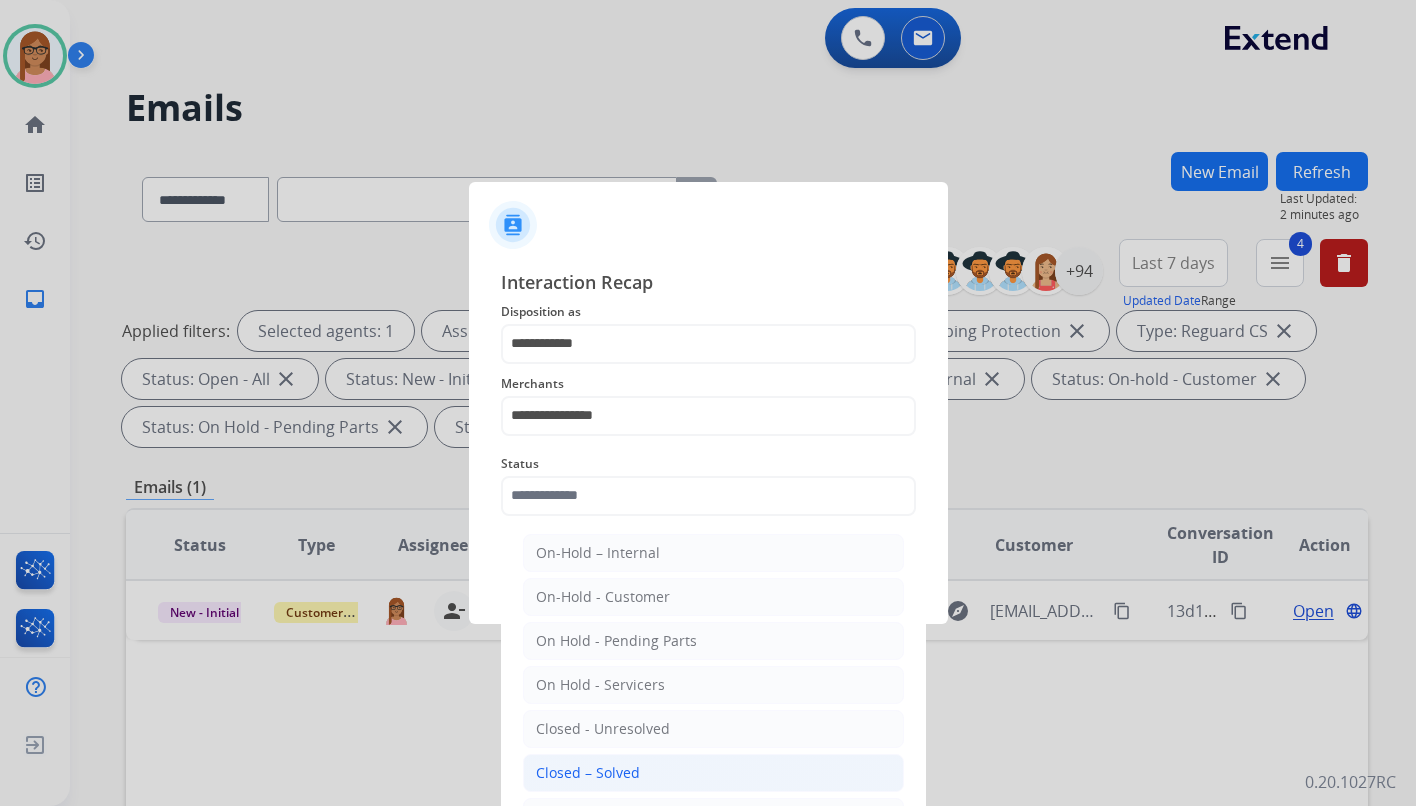 click on "Closed – Solved" 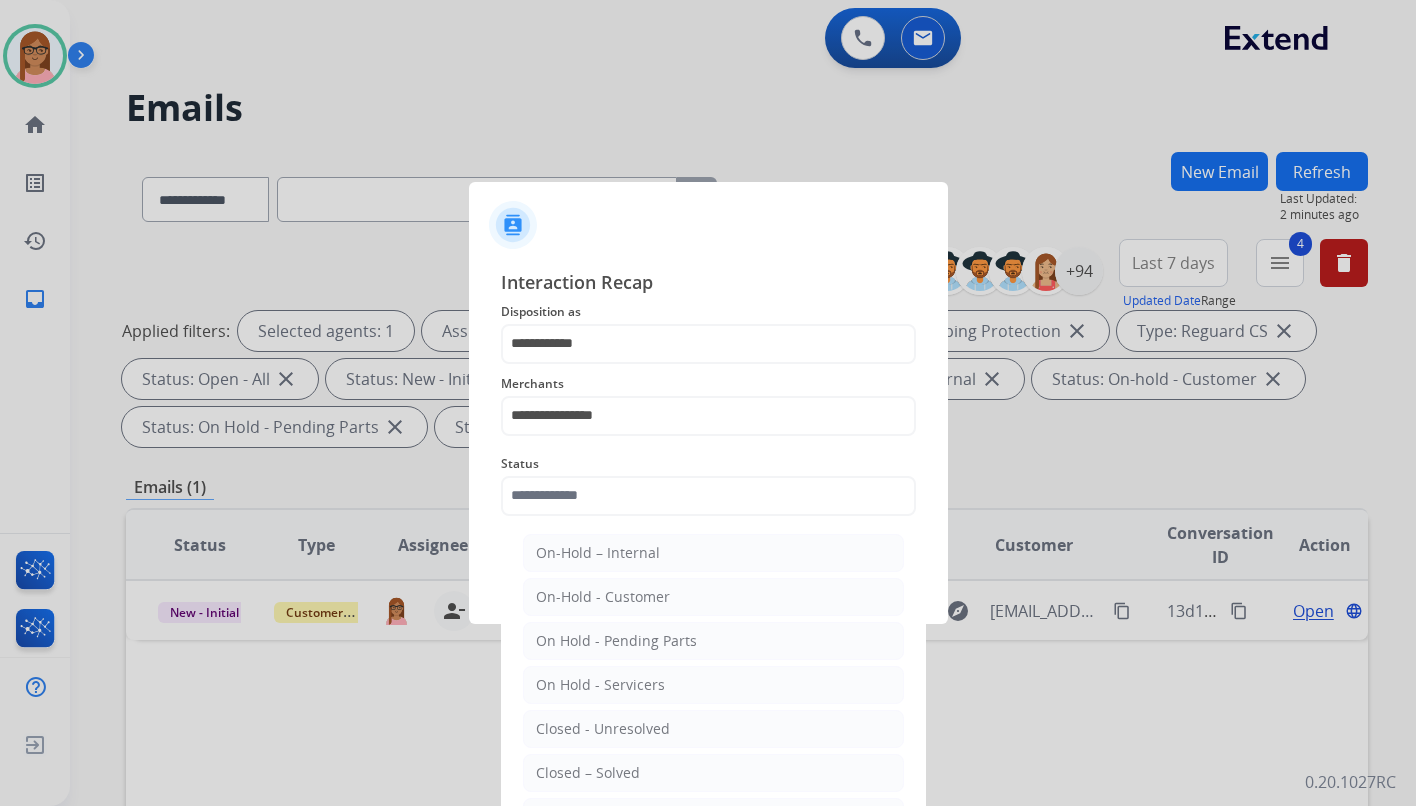 type on "**********" 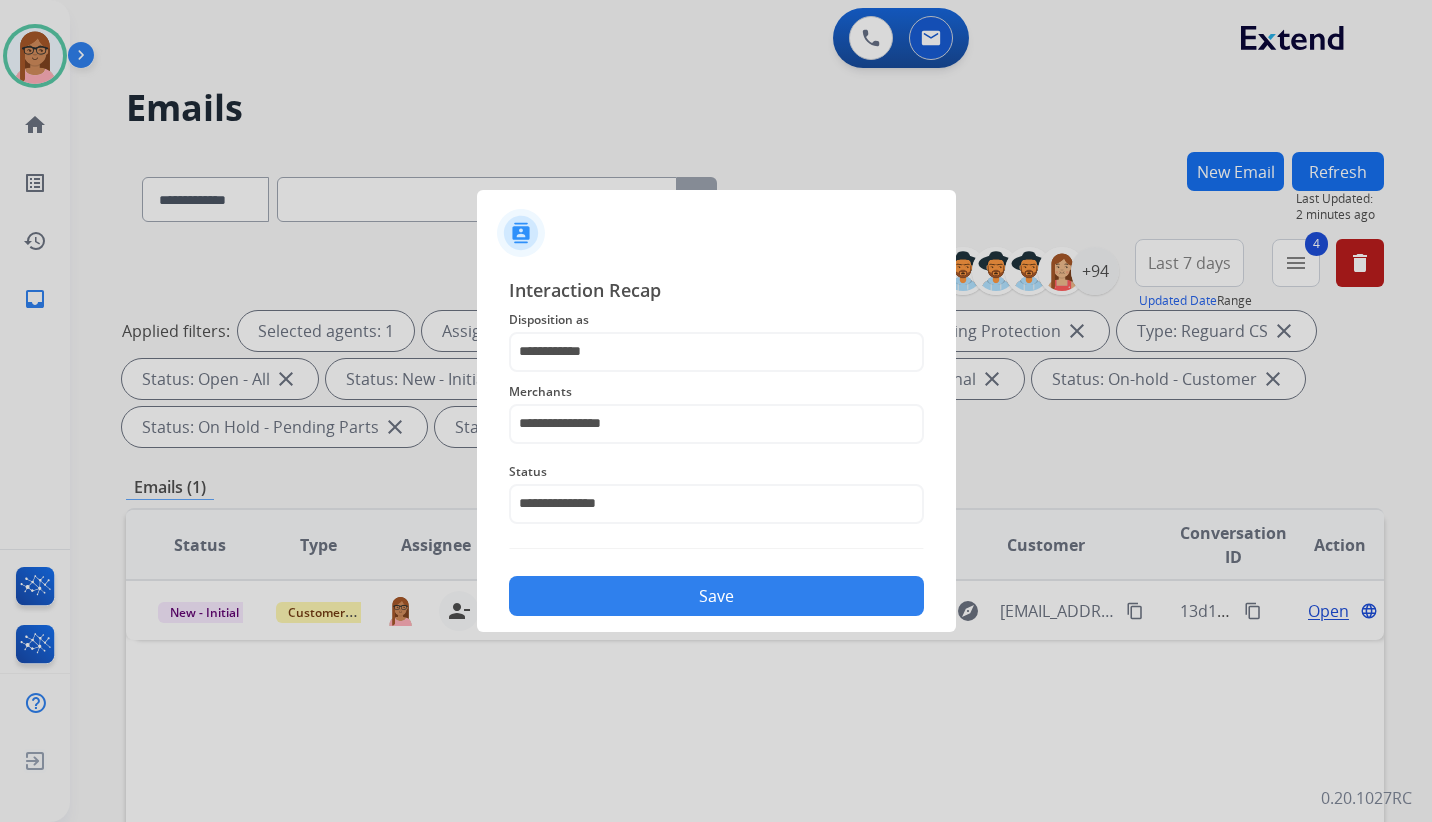 click on "Save" 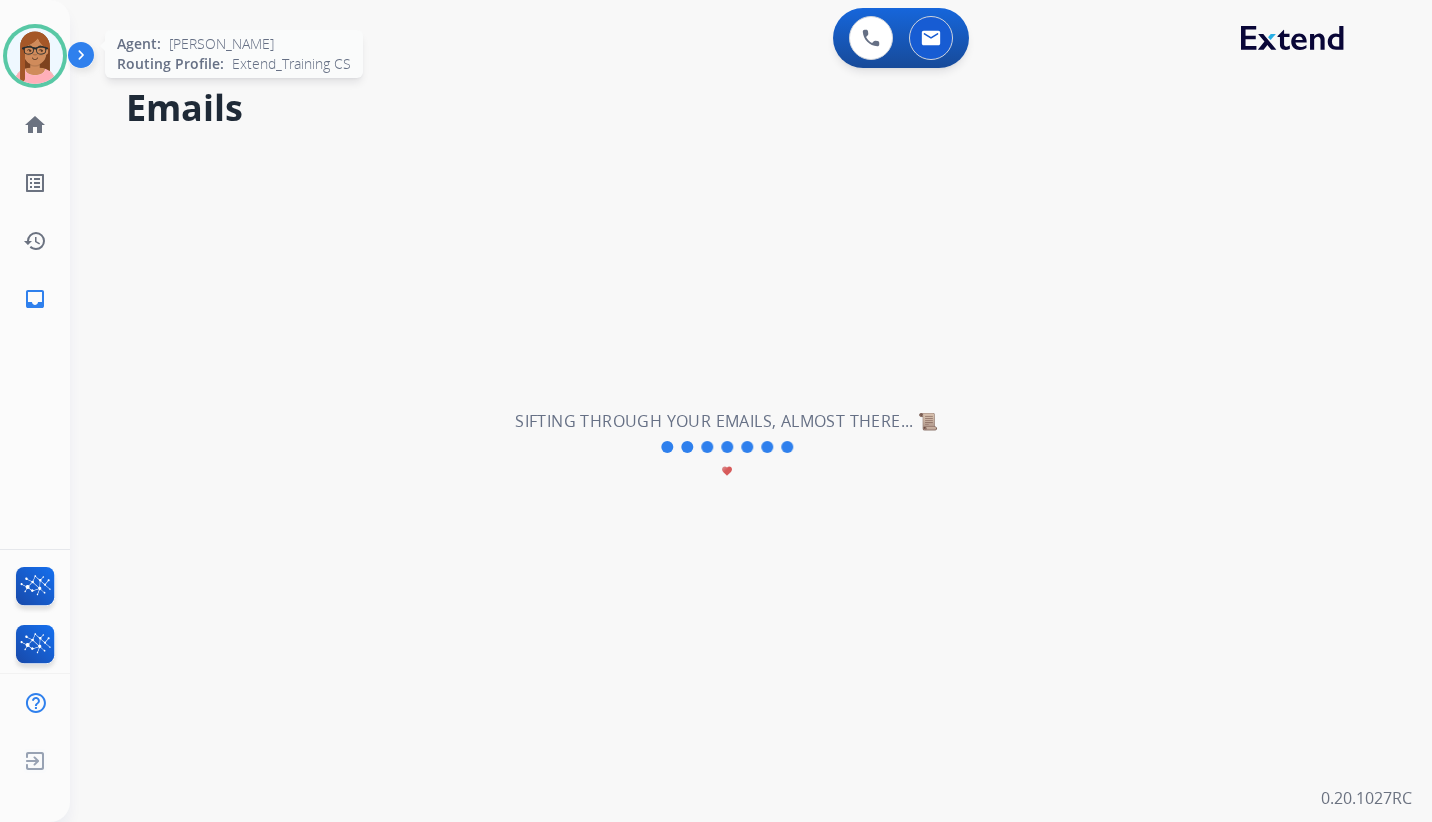 click at bounding box center (35, 56) 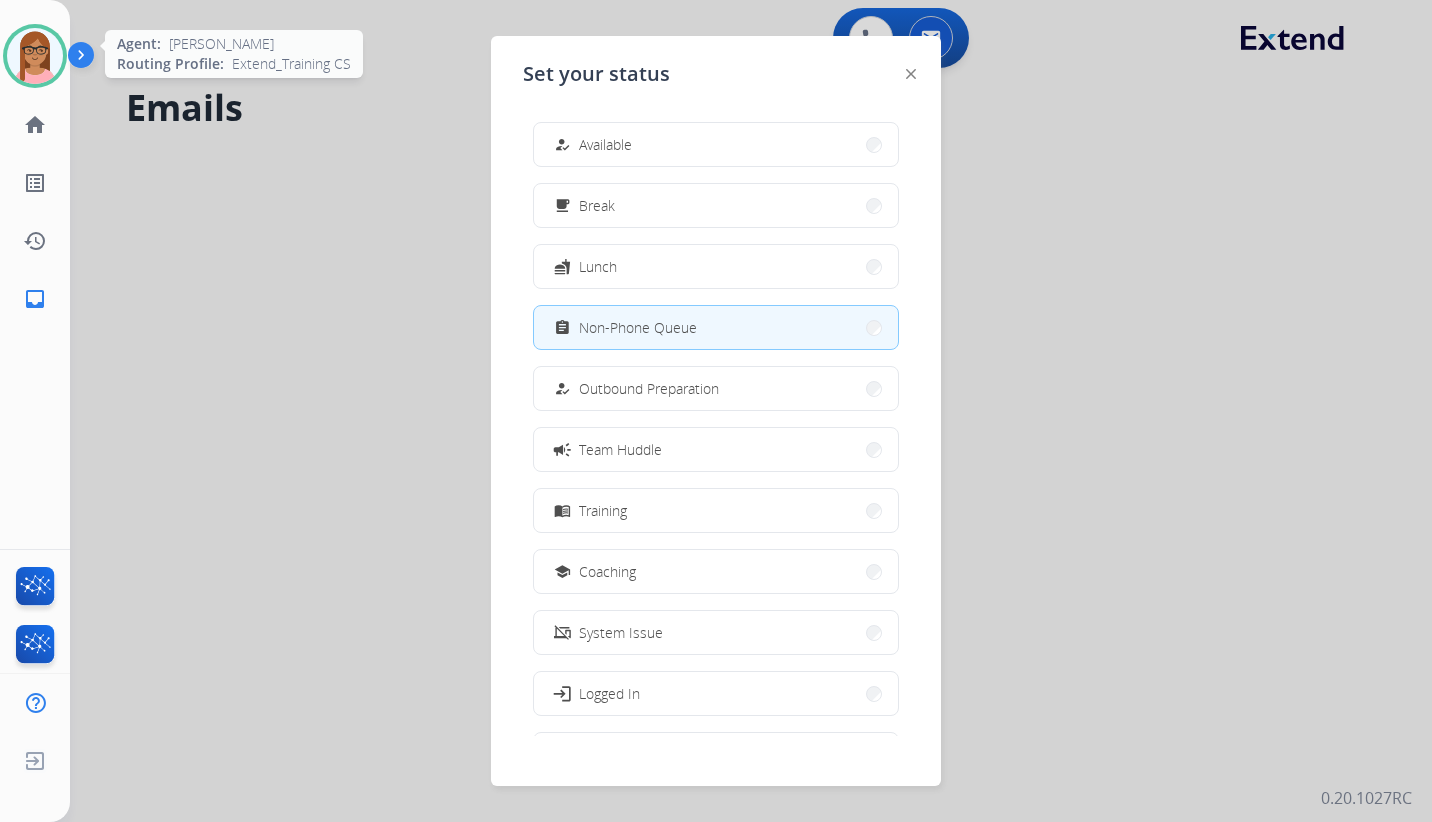 click at bounding box center [35, 56] 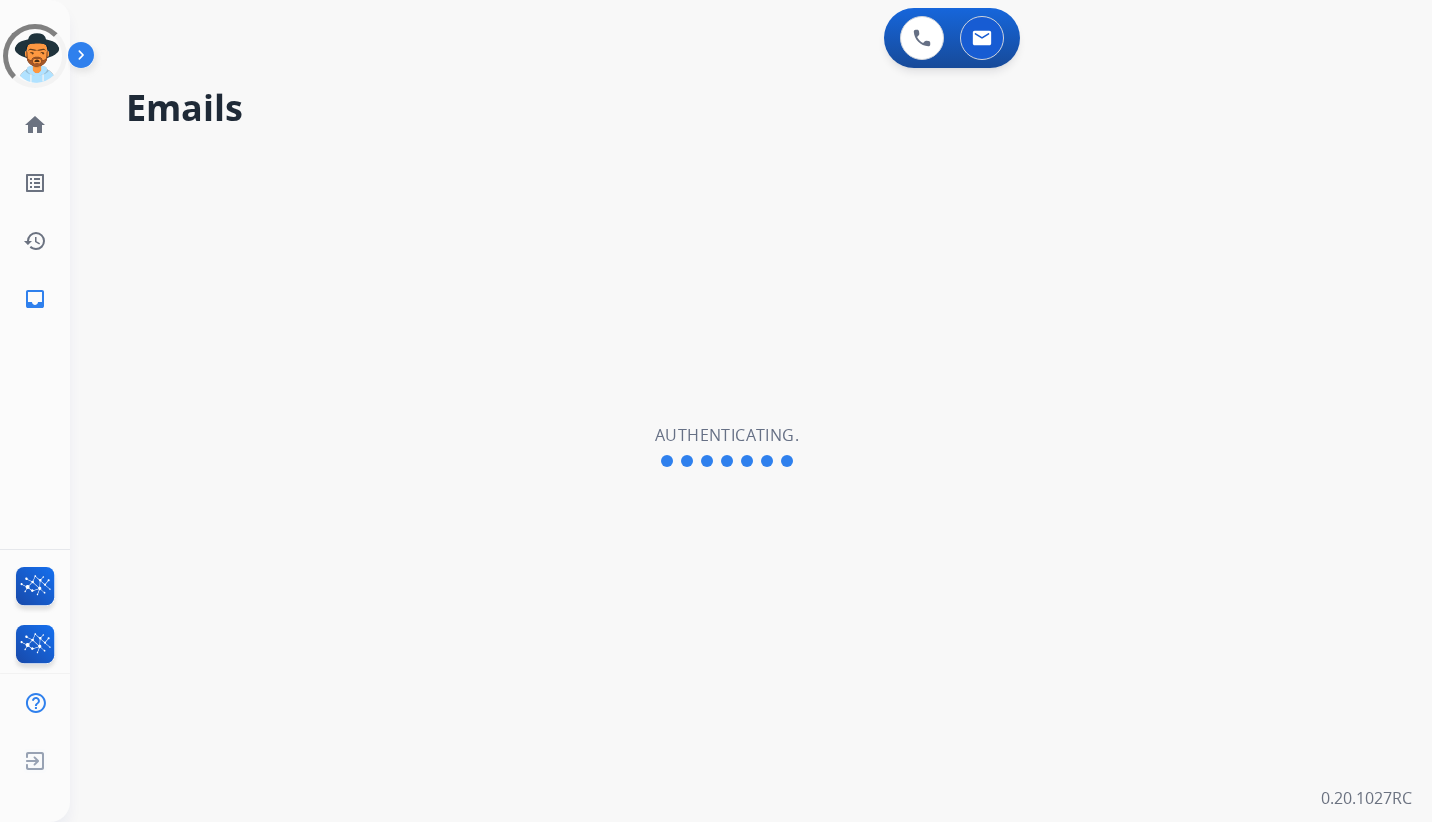 scroll, scrollTop: 0, scrollLeft: 0, axis: both 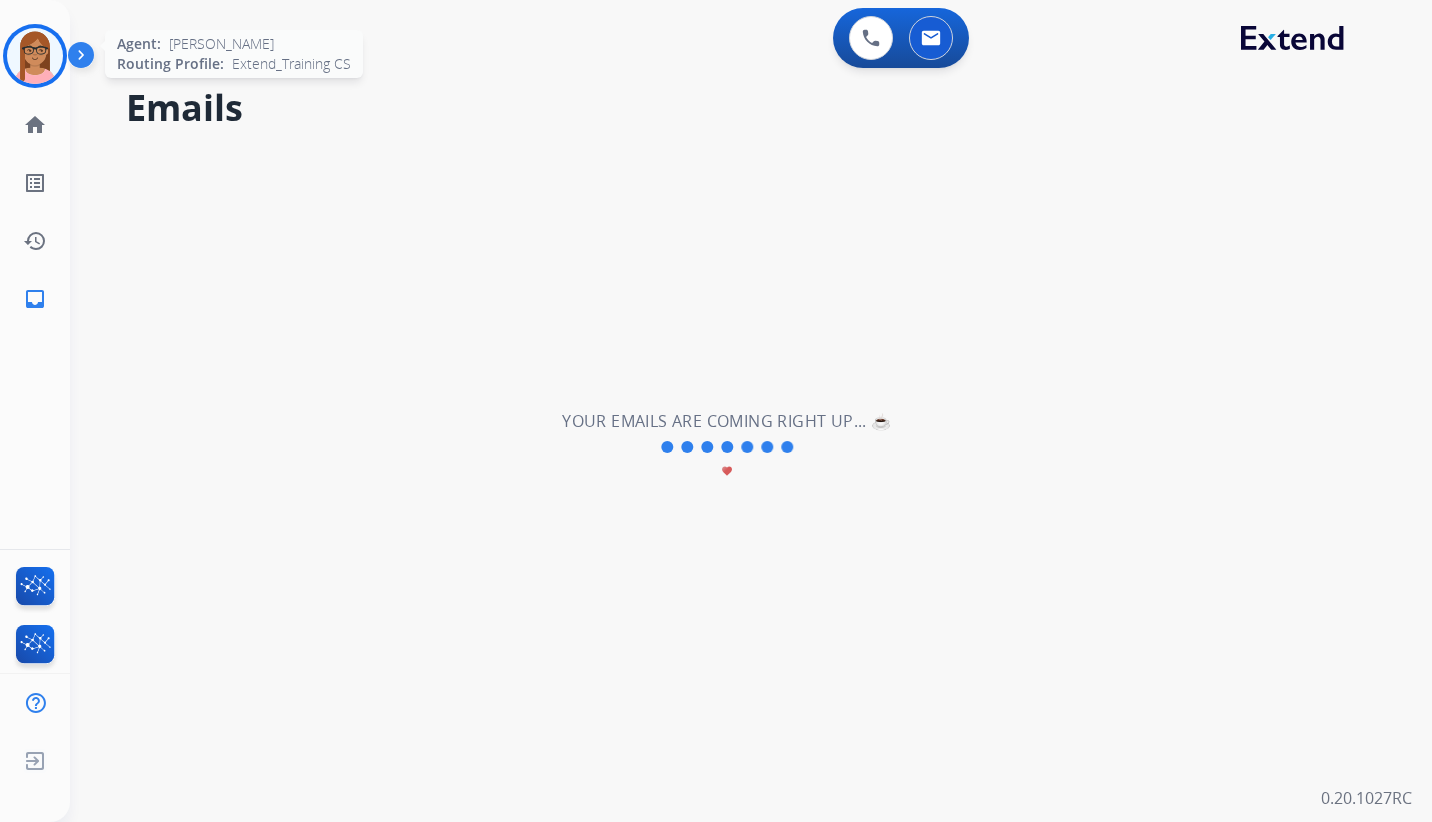 click at bounding box center (35, 56) 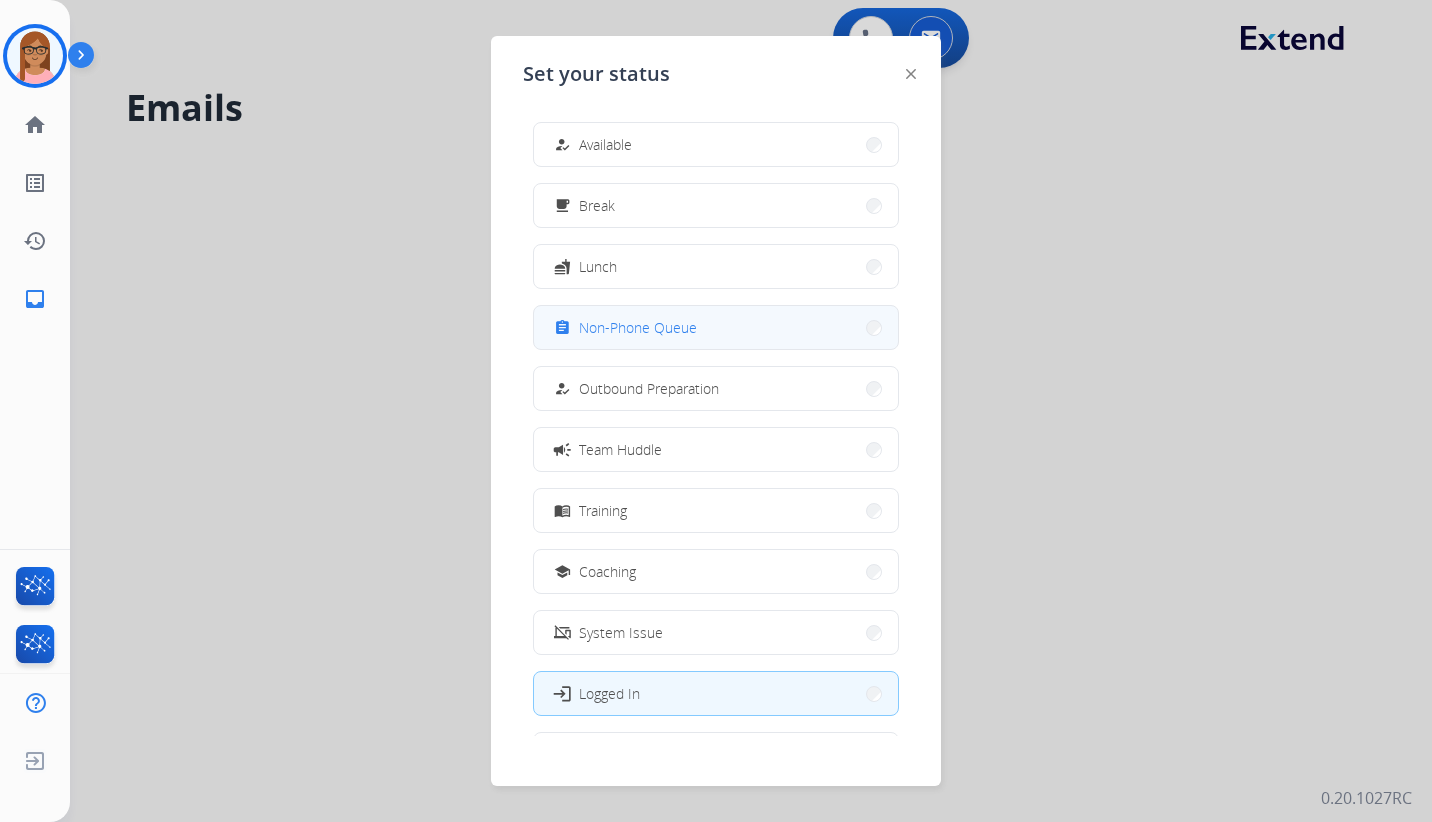 click on "Non-Phone Queue" at bounding box center [638, 327] 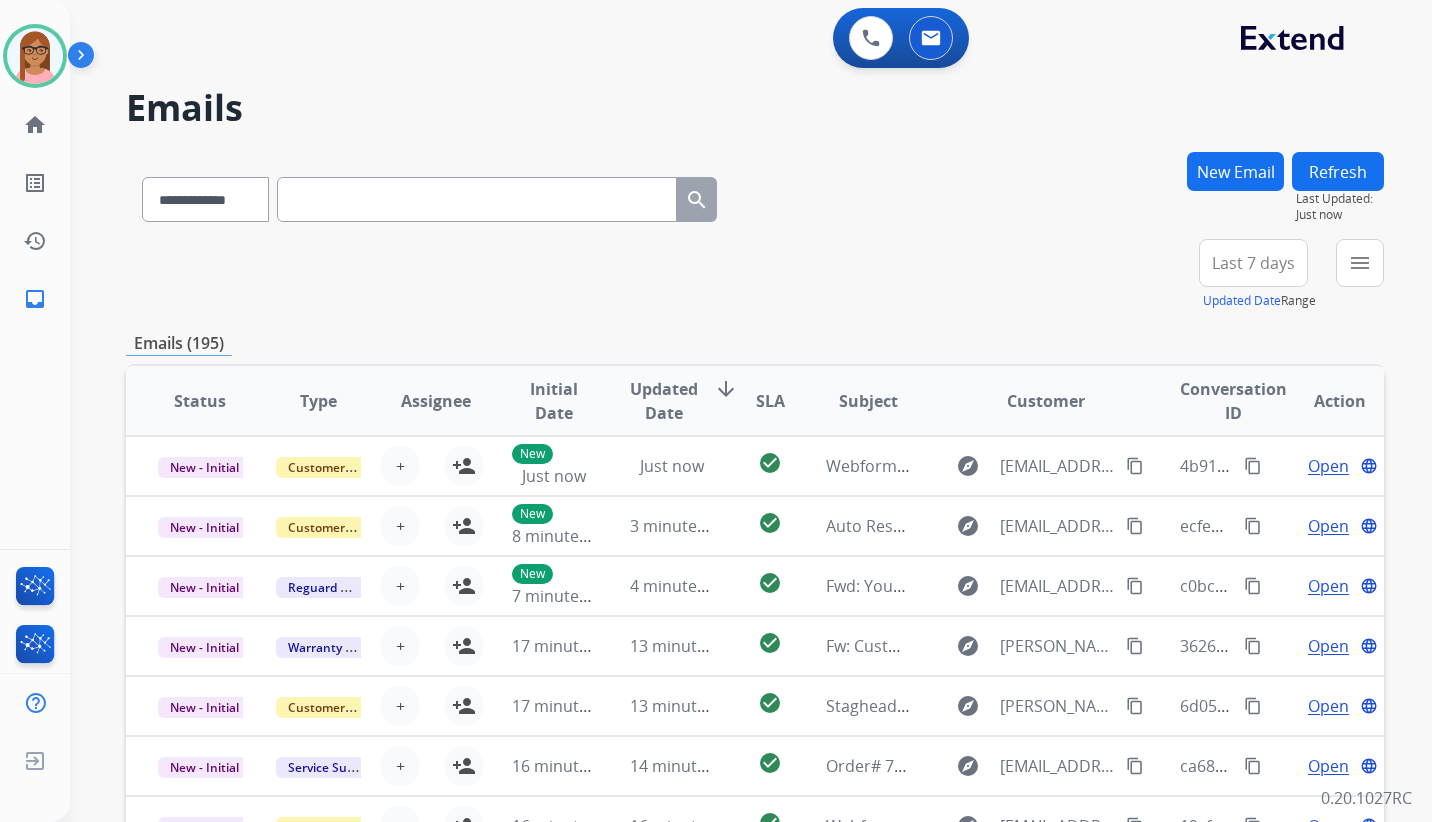 click on "Refresh" at bounding box center (1338, 171) 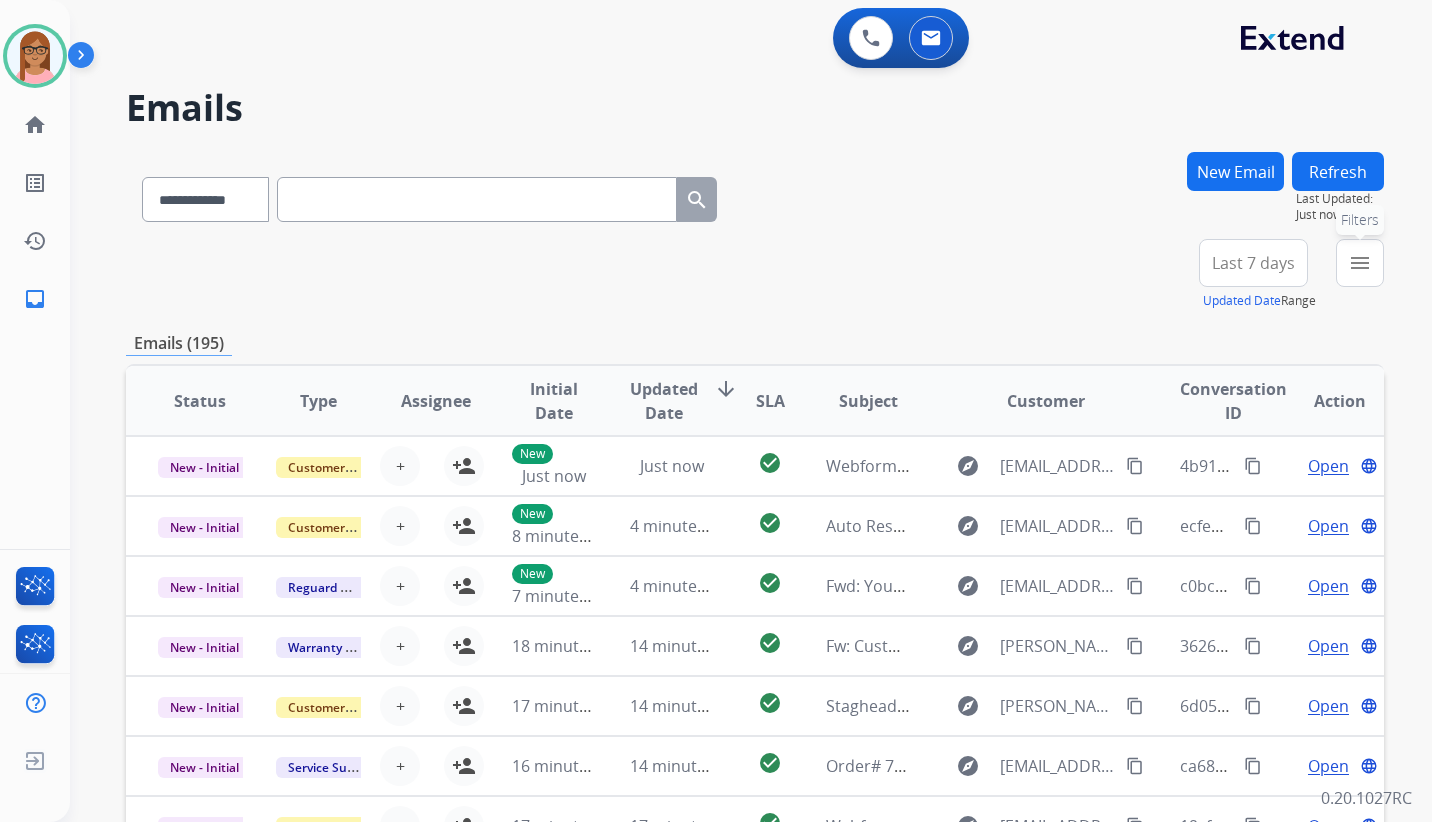 click on "menu  Filters" at bounding box center (1360, 263) 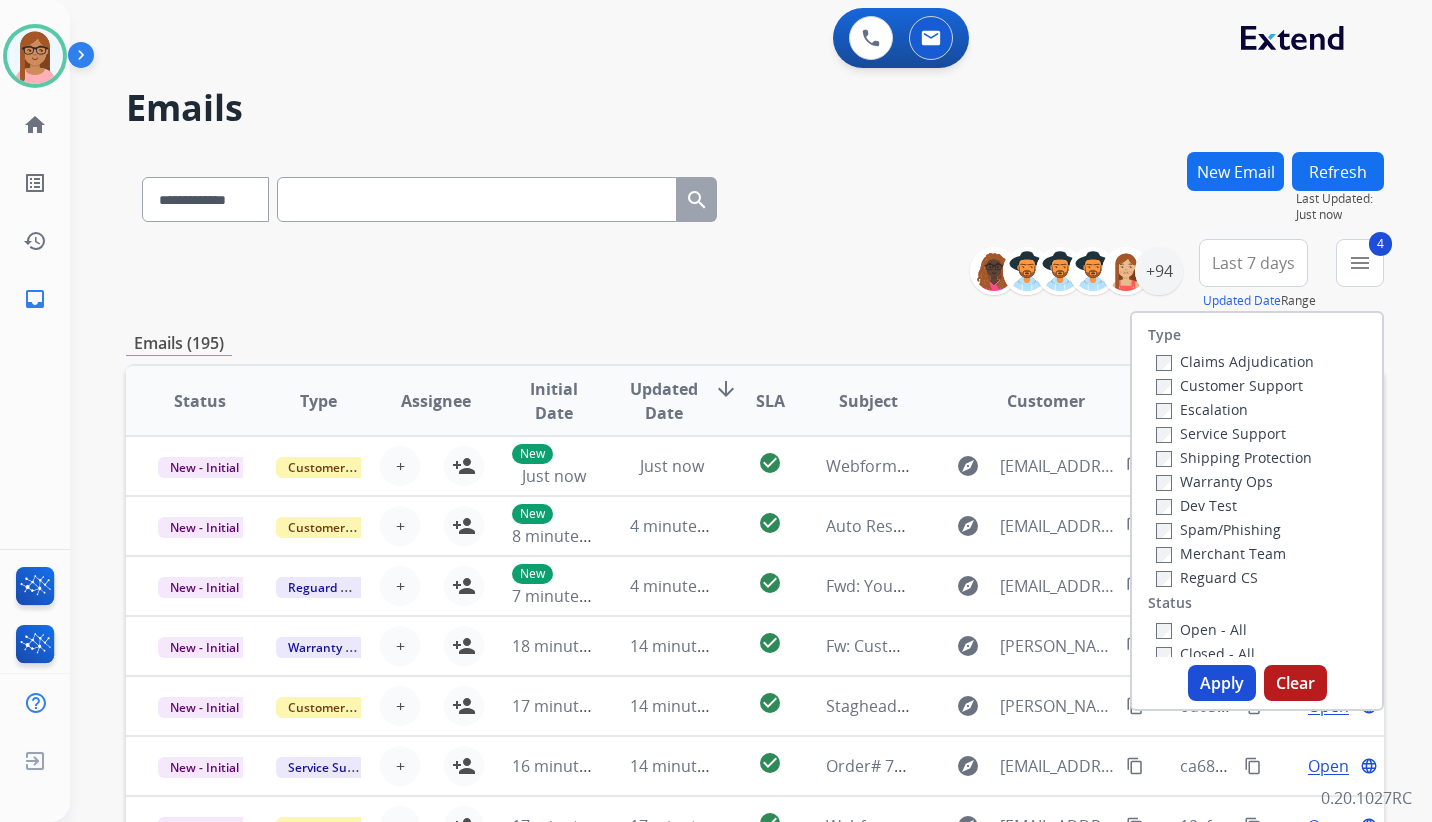 click on "Closed - All" at bounding box center [1261, 653] 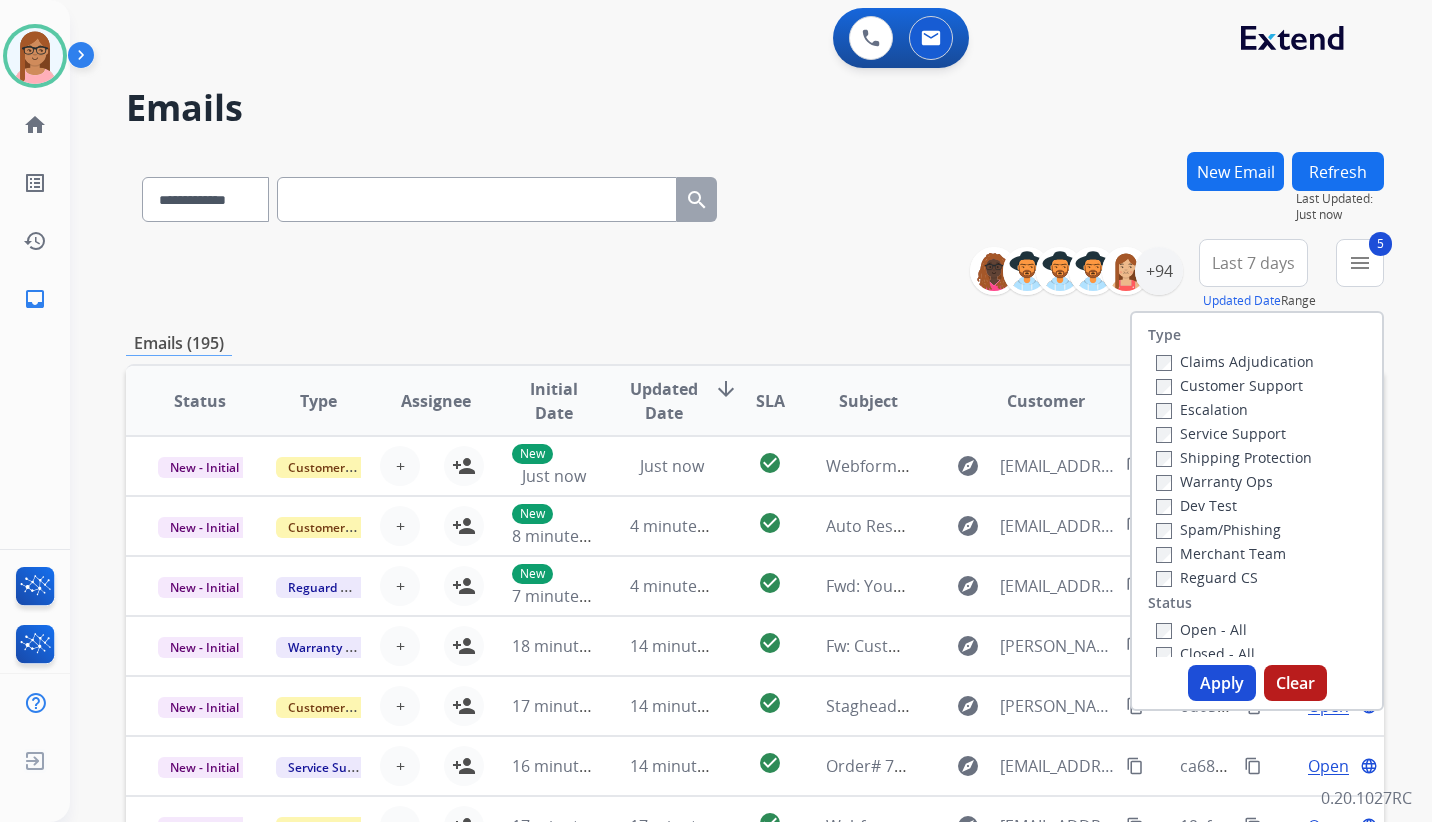 click on "Apply" at bounding box center [1222, 683] 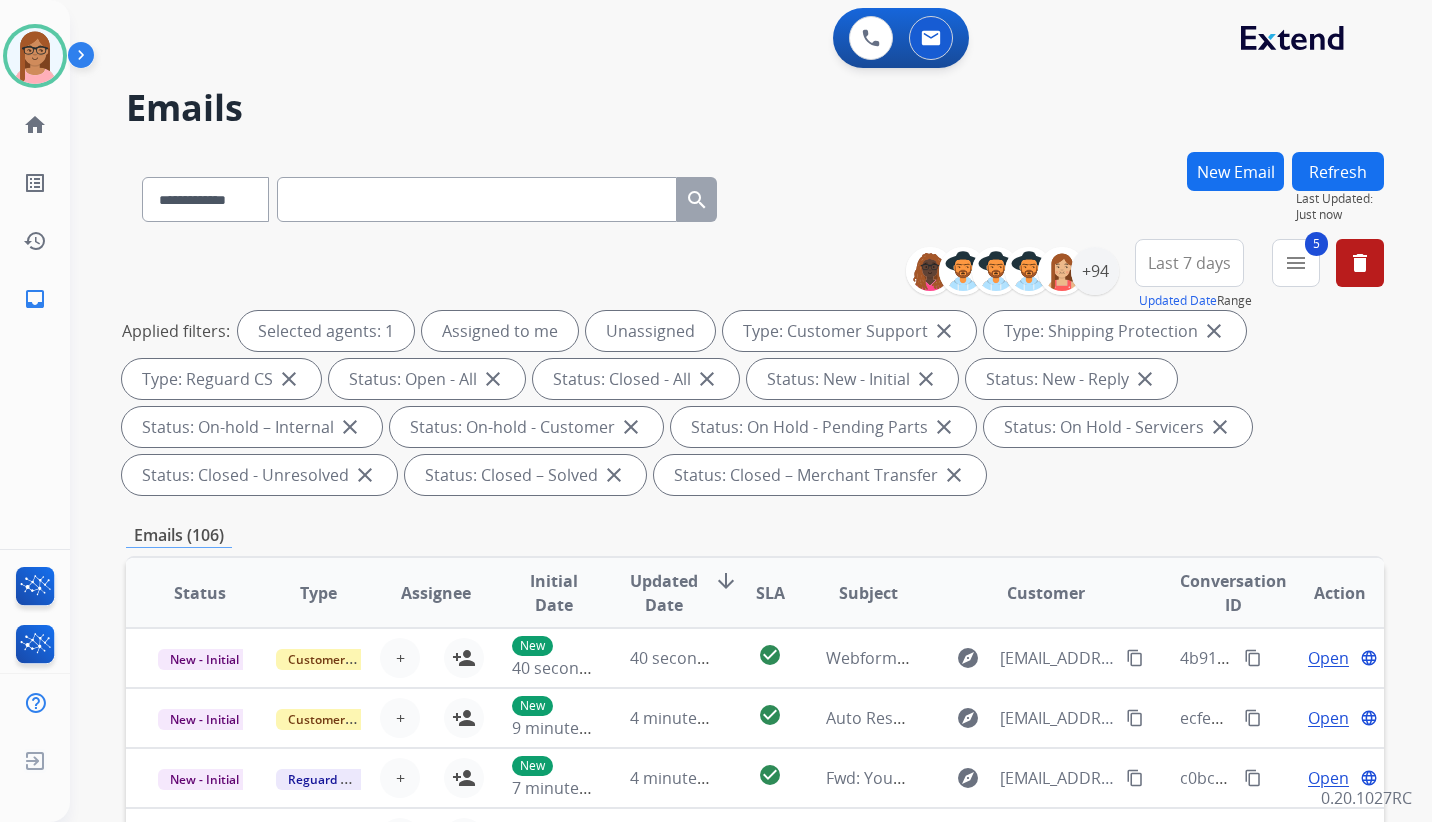click on "Last 7 days" at bounding box center (1189, 263) 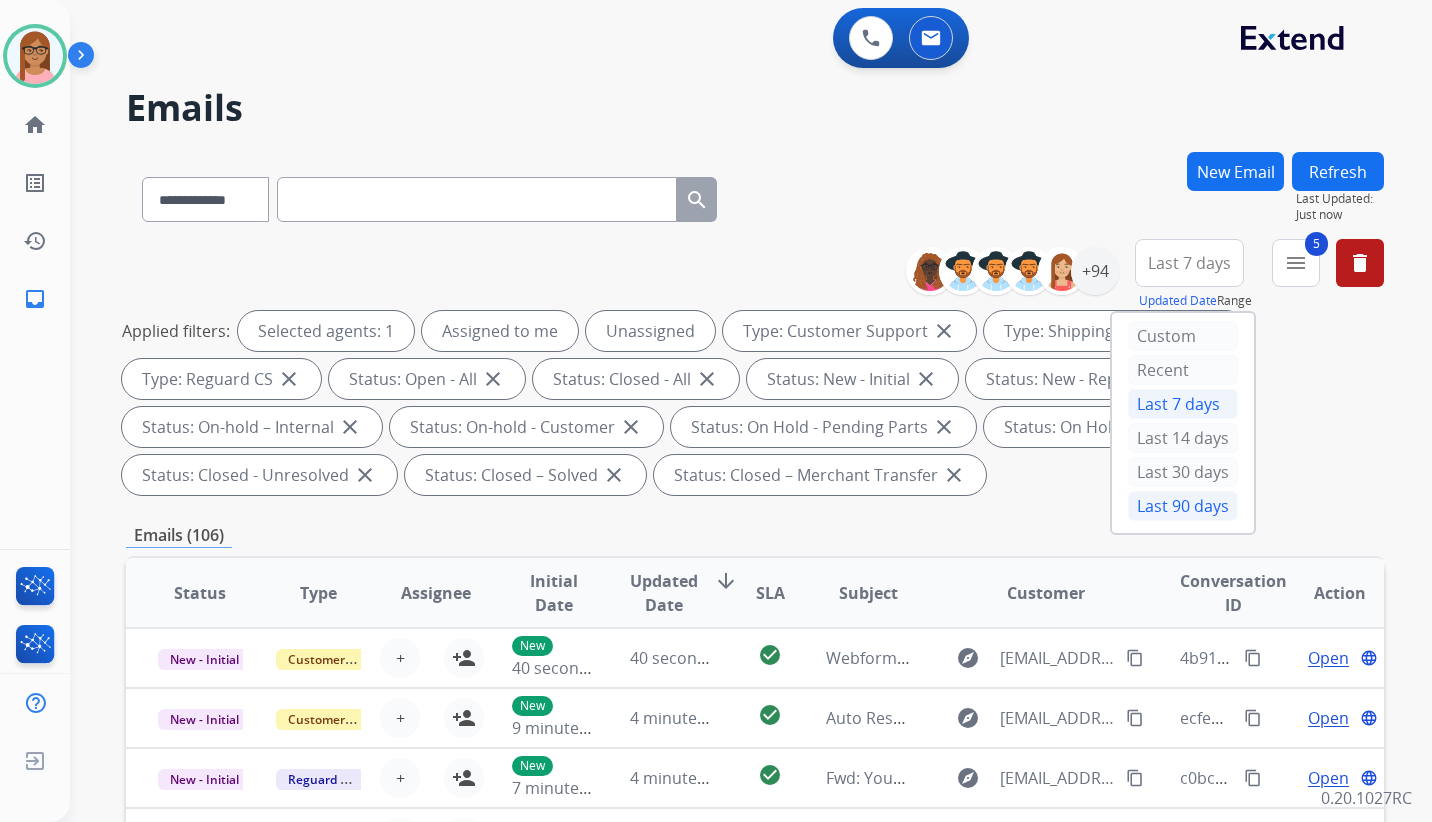 click on "Last 90 days" at bounding box center [1183, 506] 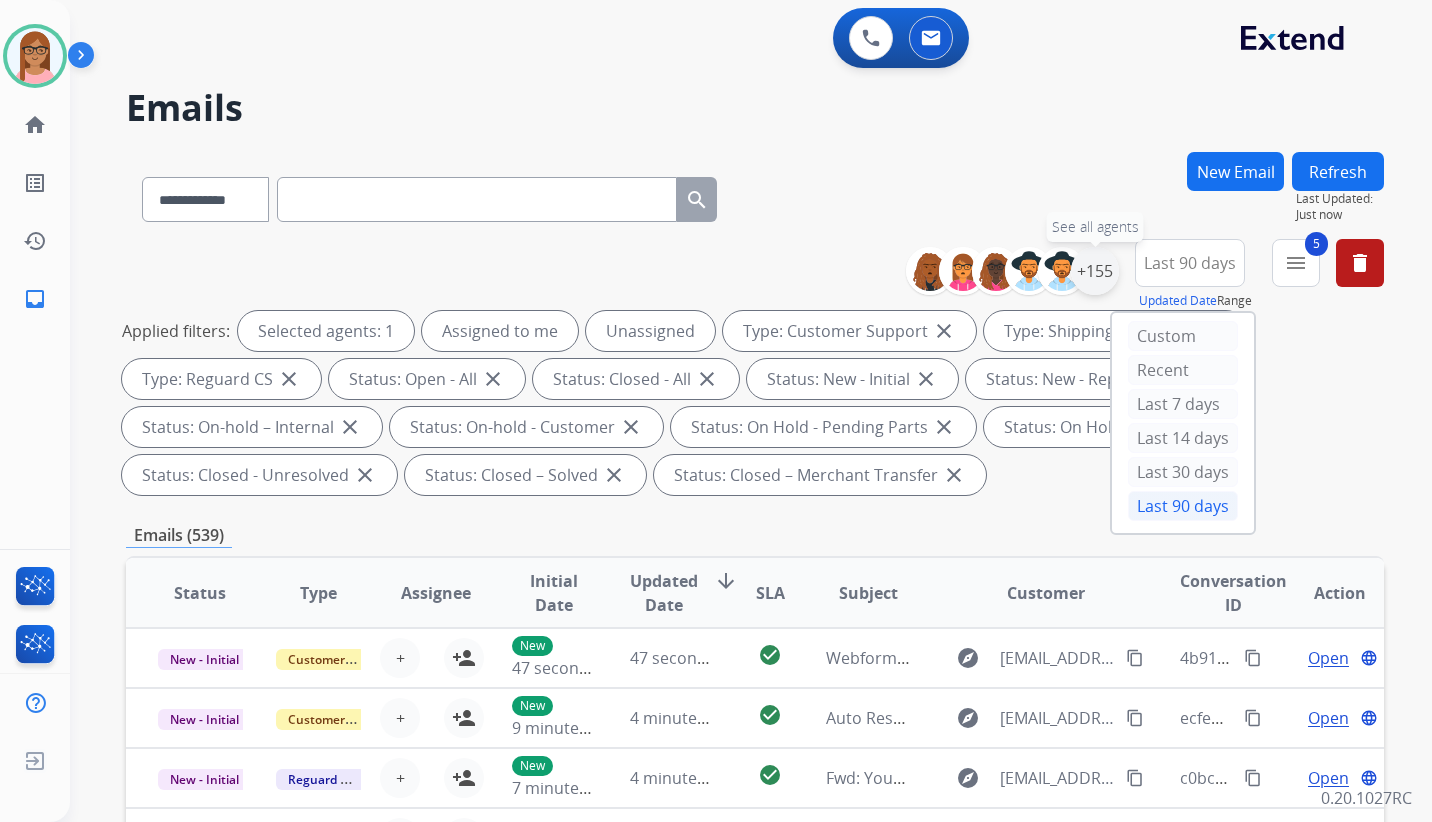 click on "+155" at bounding box center [1095, 271] 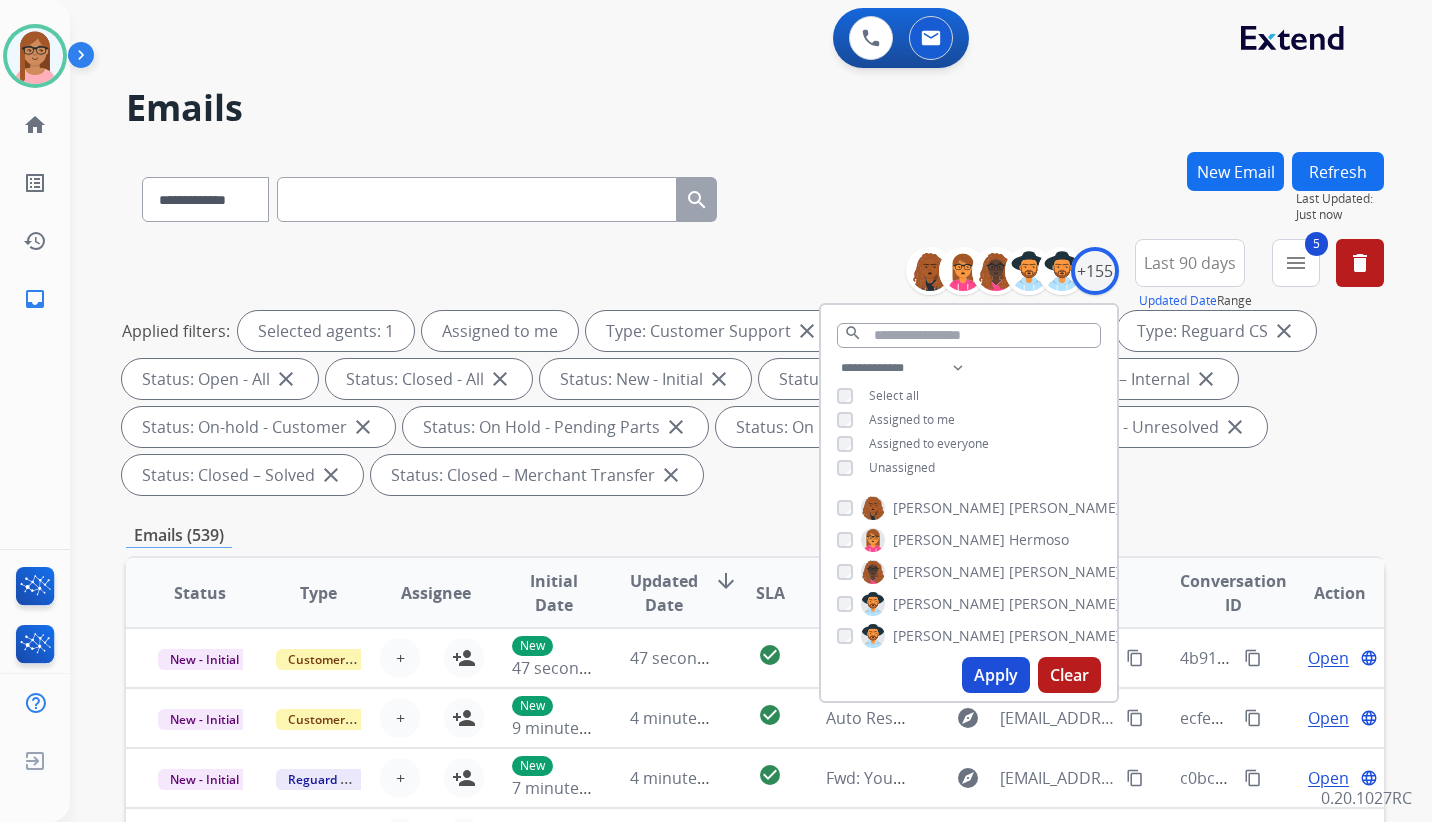 click on "Apply" at bounding box center [996, 675] 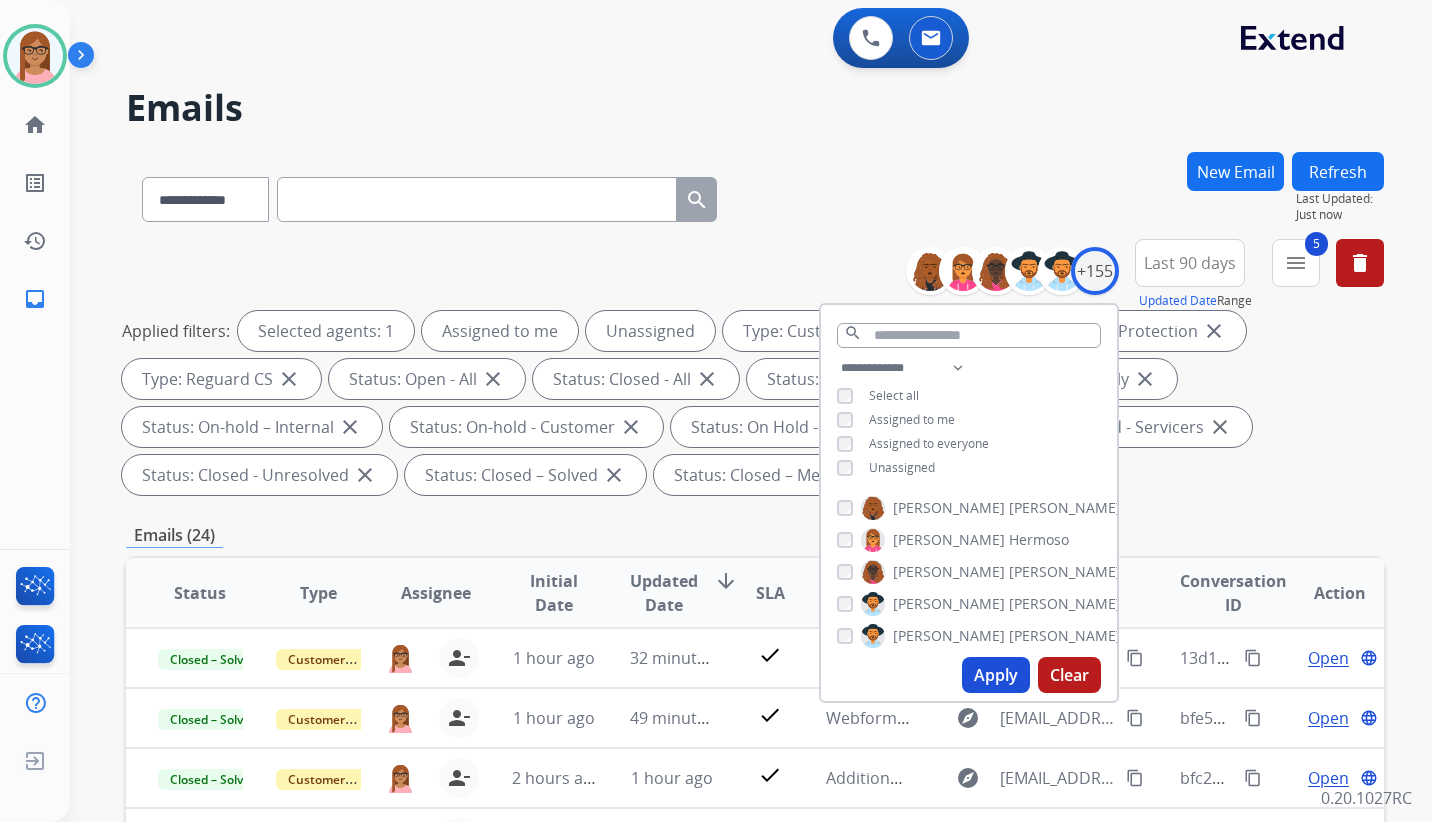 click on "Apply" at bounding box center (996, 675) 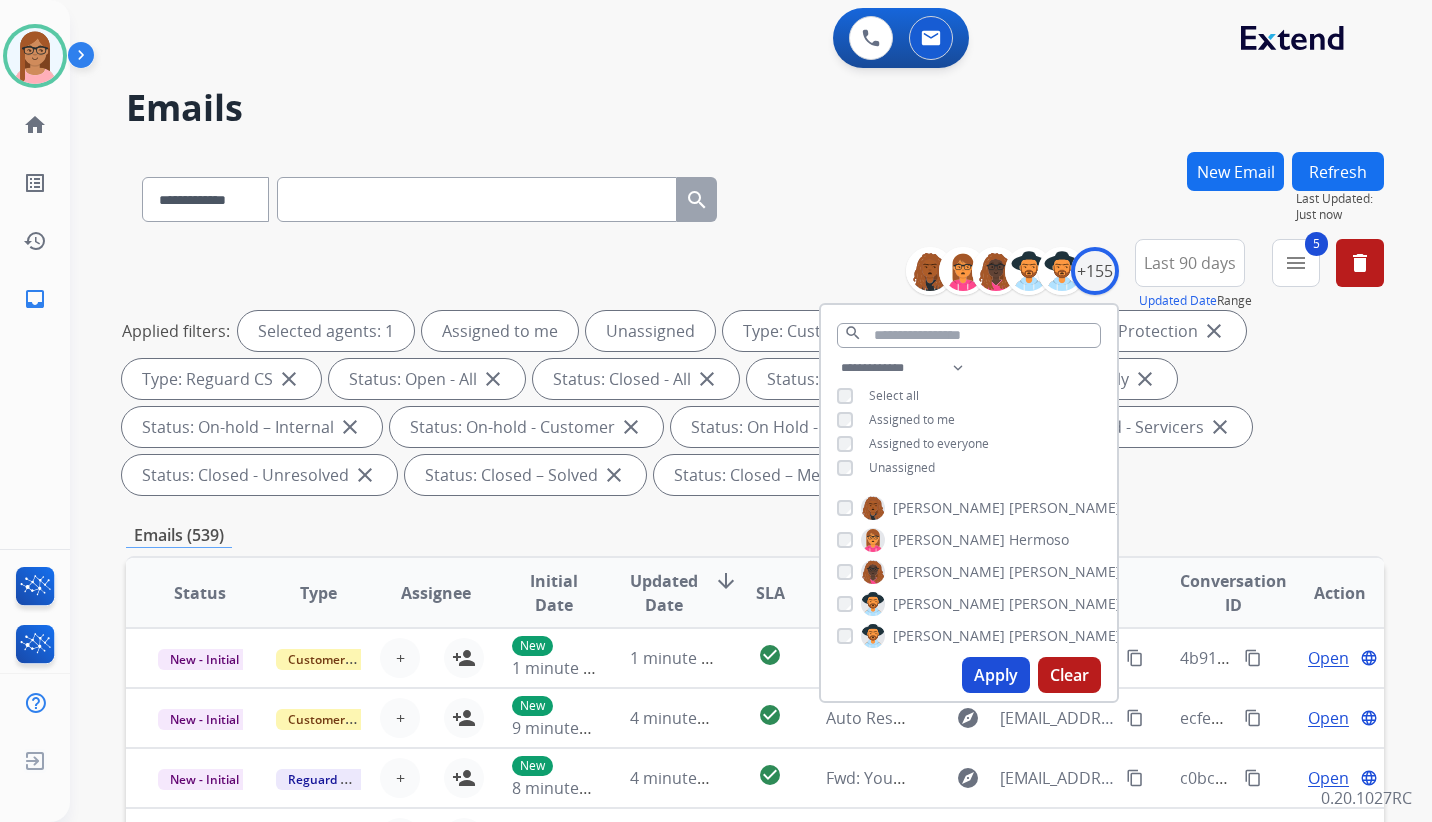 click on "**********" at bounding box center [755, 741] 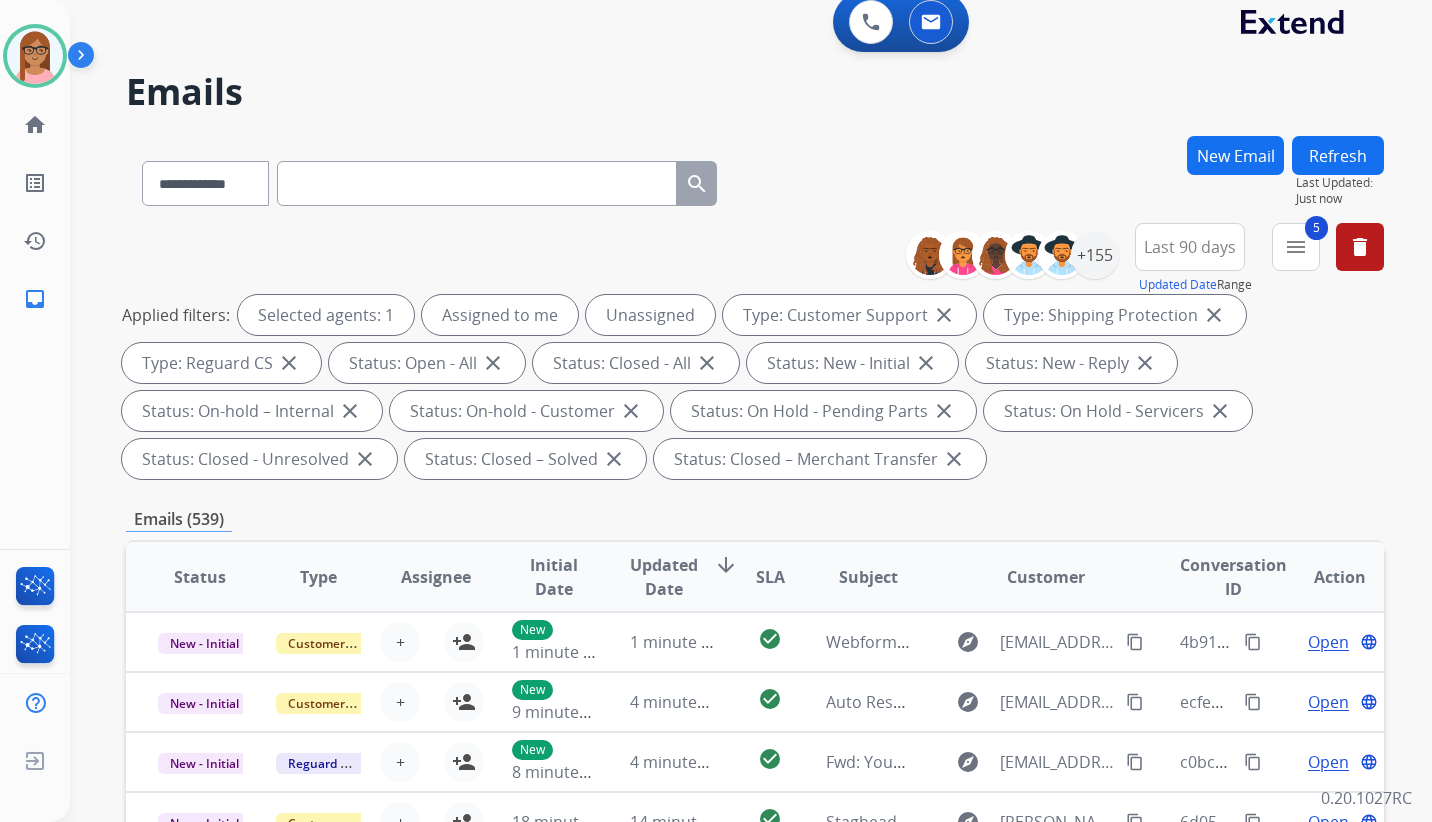 scroll, scrollTop: 8, scrollLeft: 0, axis: vertical 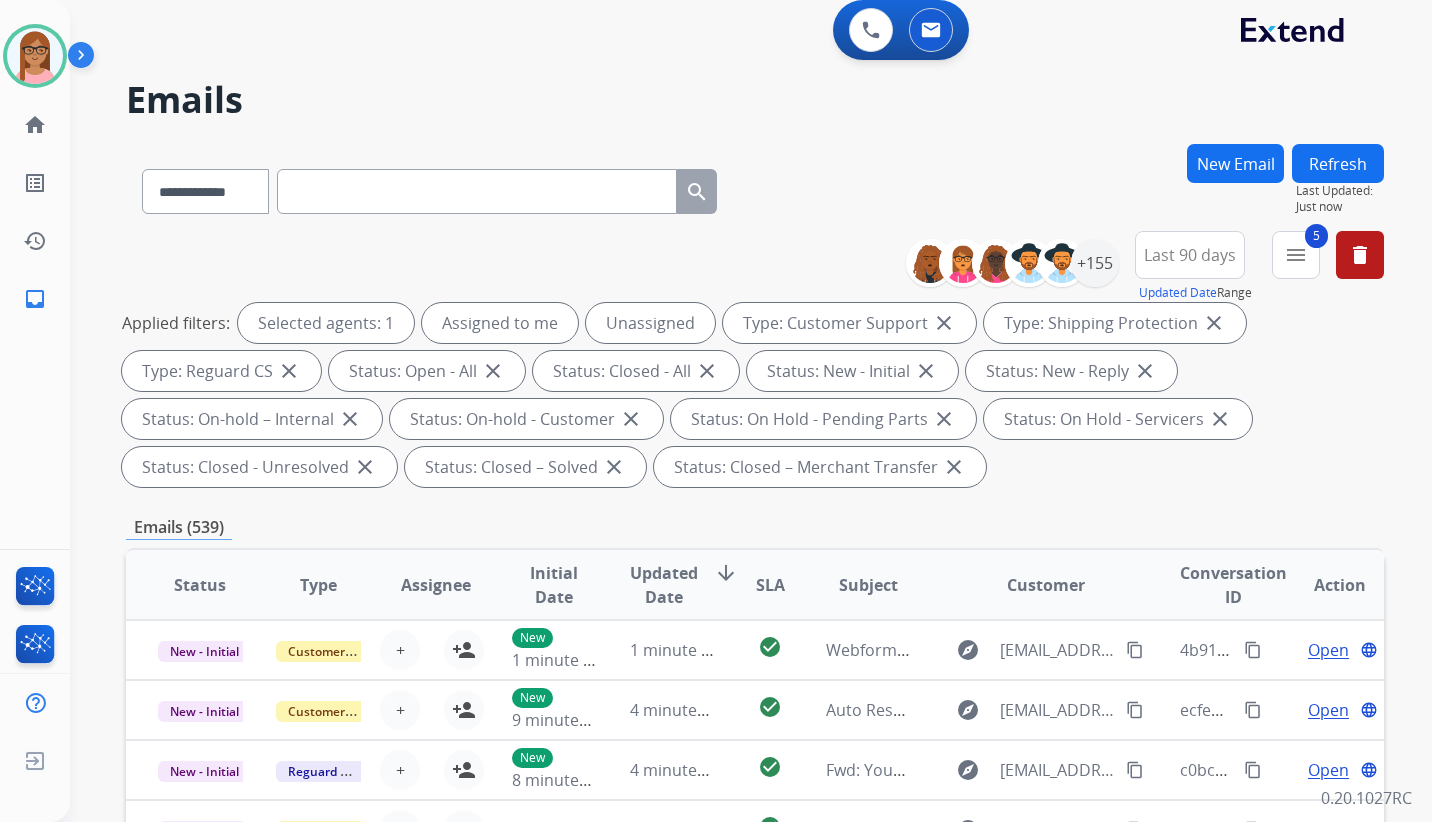 click at bounding box center (477, 191) 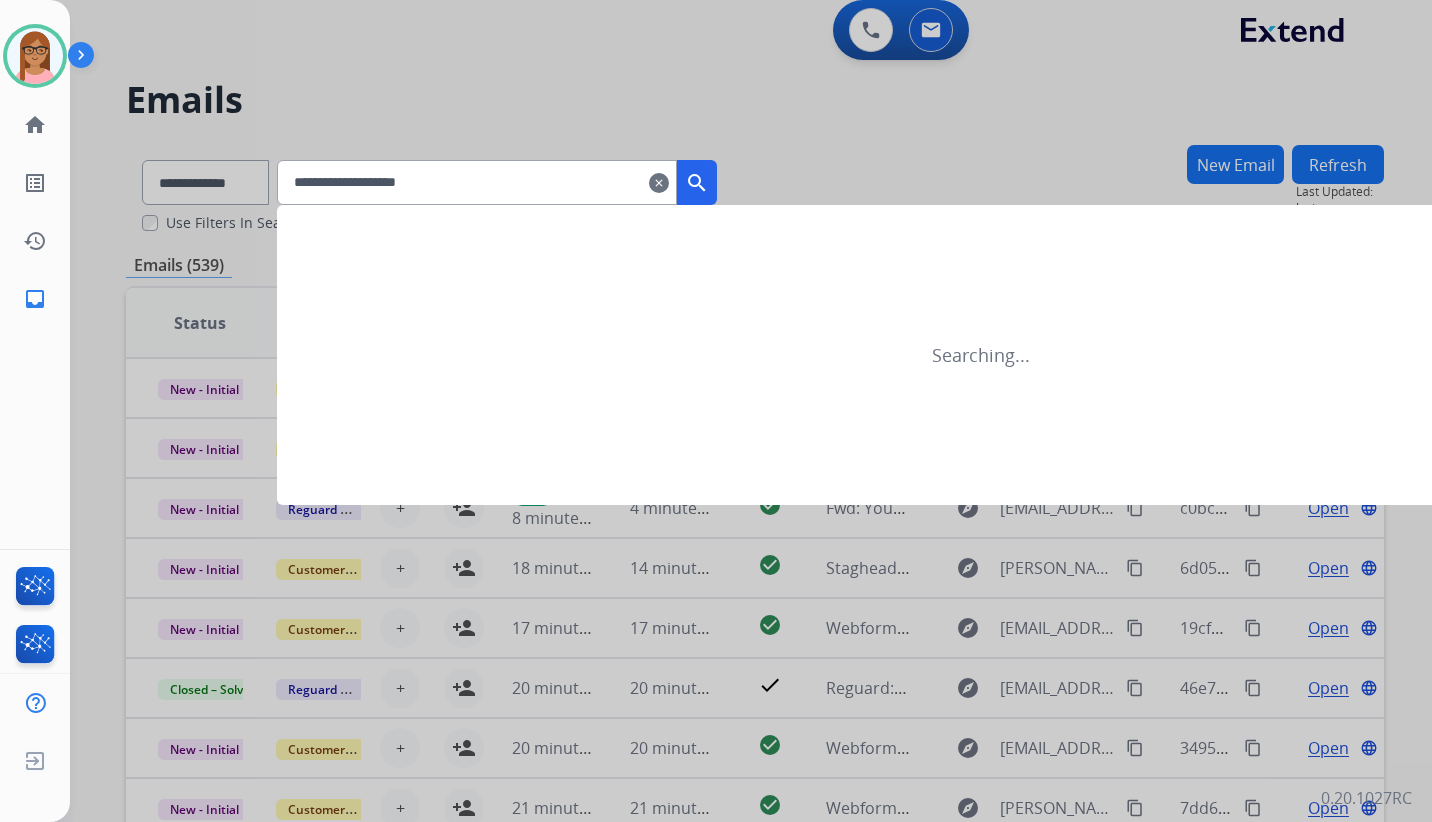 type on "**********" 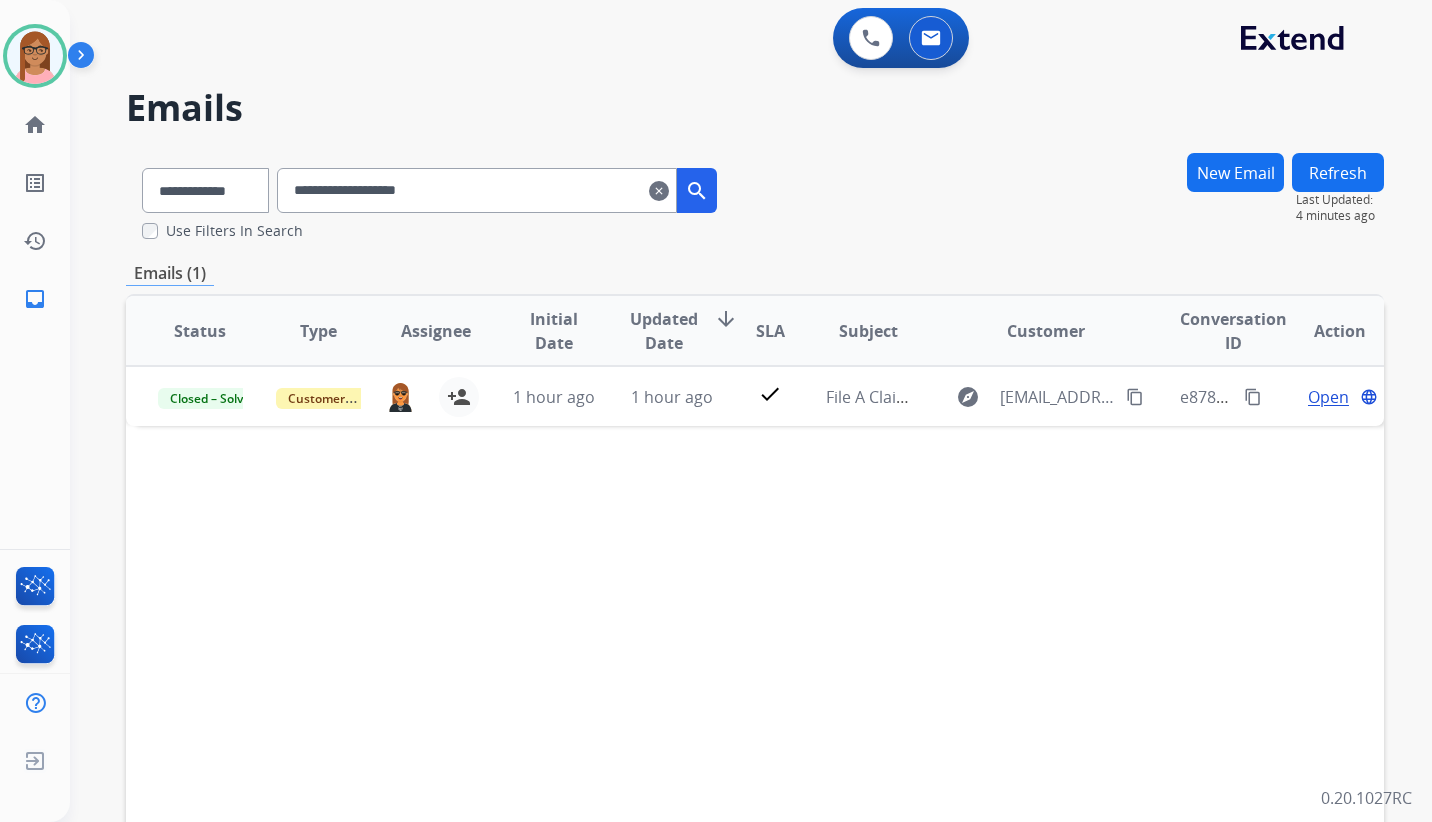 click on "Refresh" at bounding box center [1338, 172] 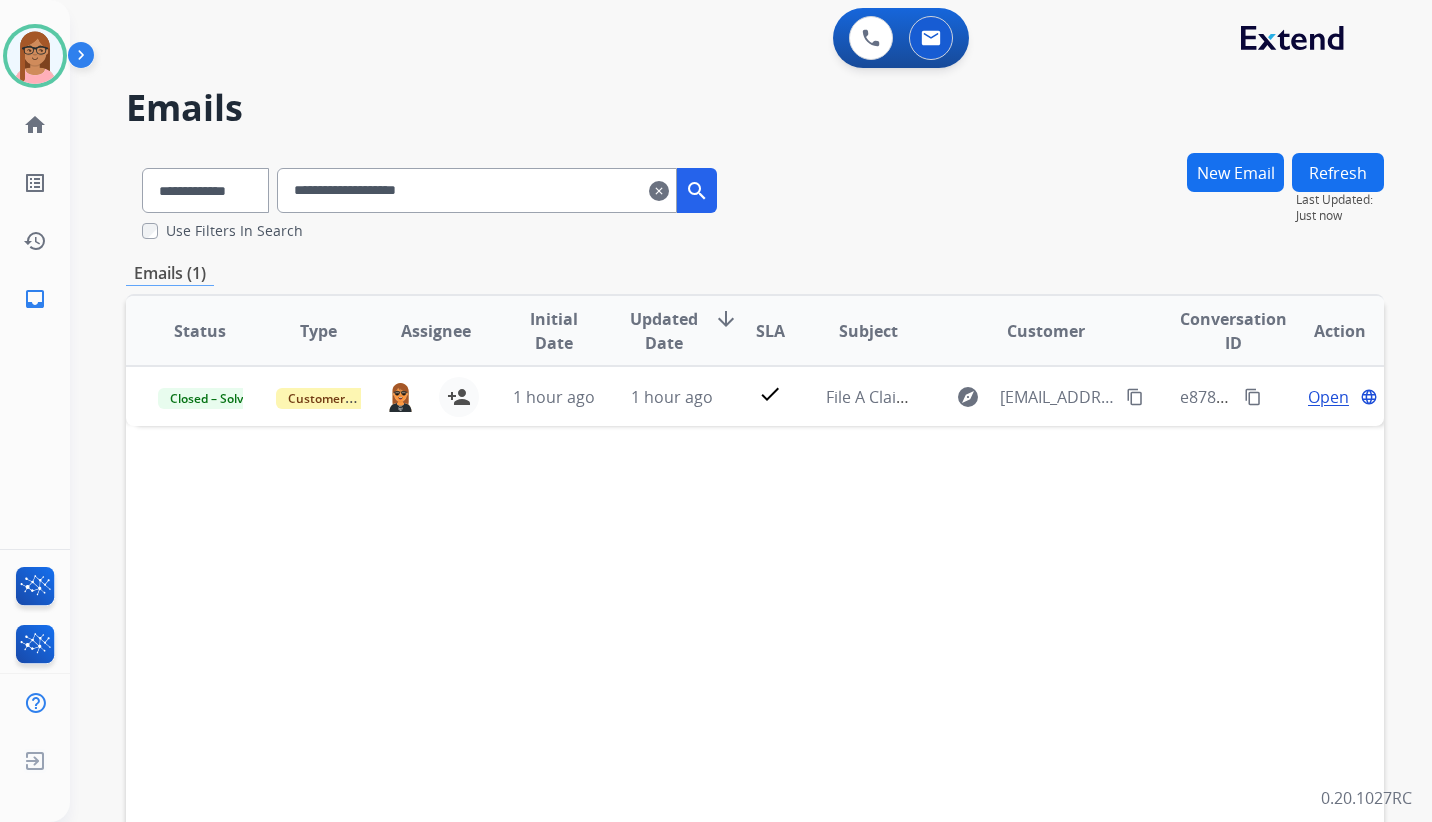 click on "clear" at bounding box center [659, 191] 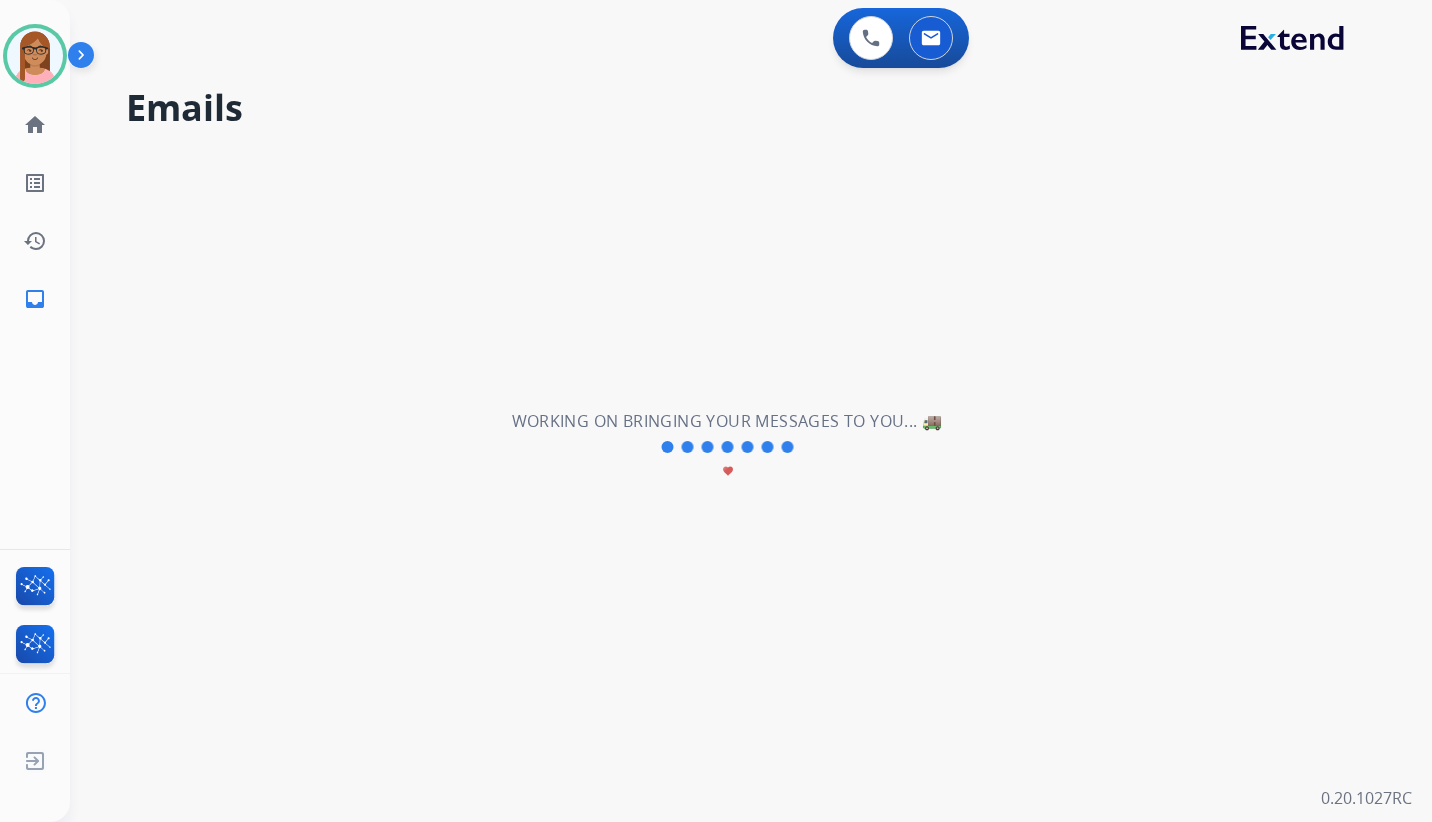 type 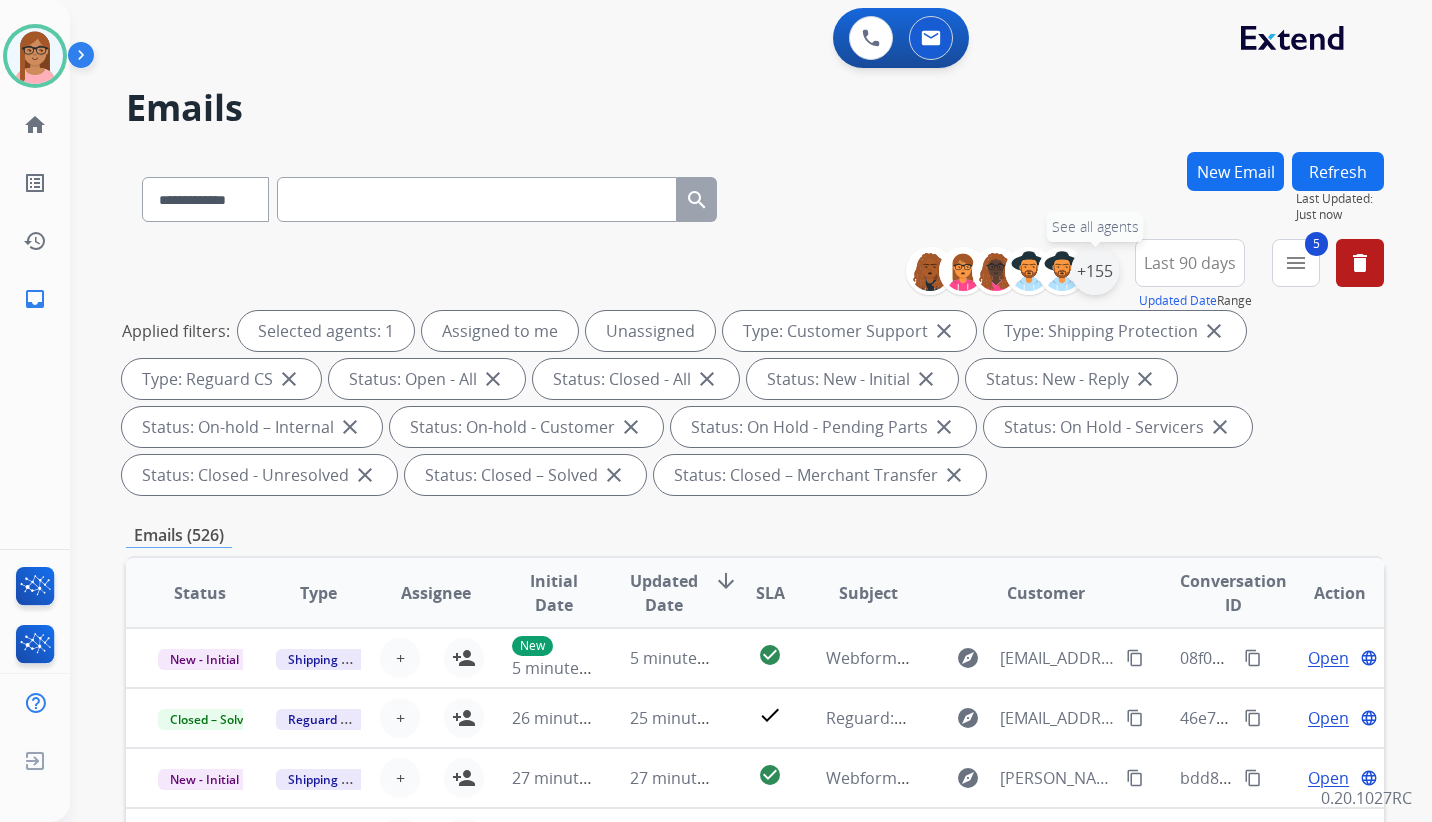 click on "+155" at bounding box center (1095, 271) 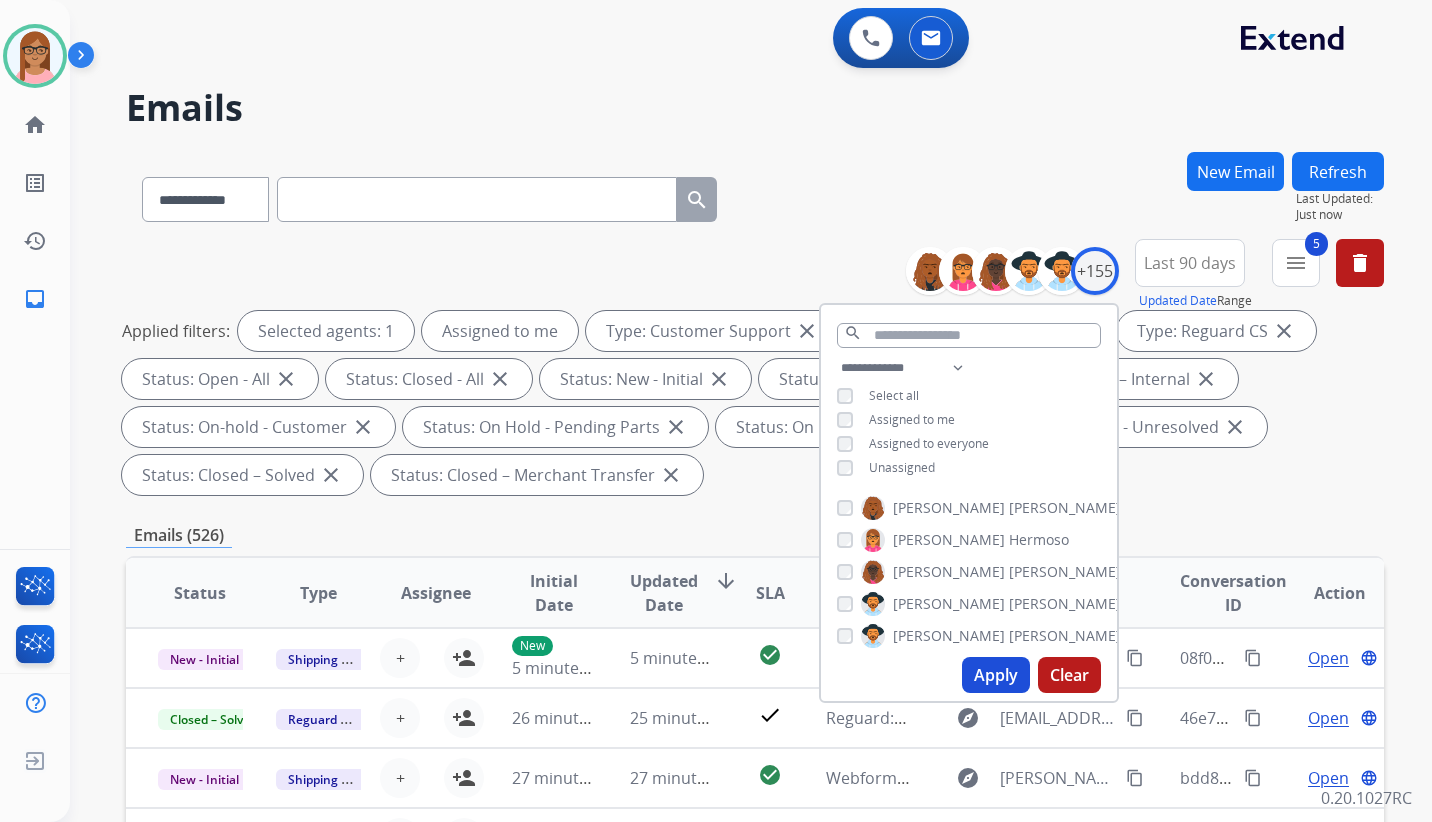 click on "Apply" at bounding box center (996, 675) 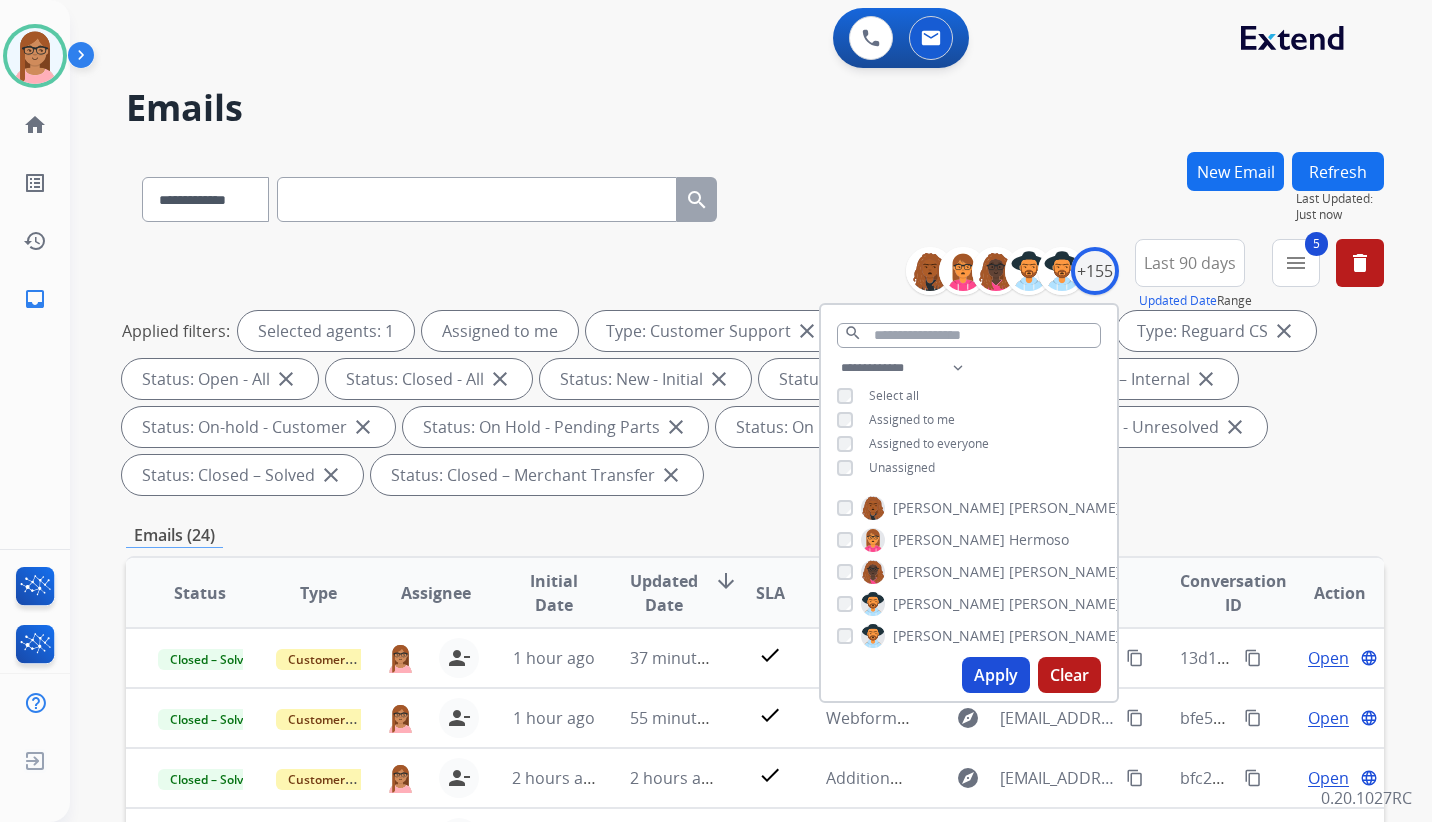 click on "Applied filters:  Selected agents: 1  Assigned to me  Type: Customer Support  close  Type: Shipping Protection  close  Type: Reguard CS  close  Status: Open - All  close  Status: Closed - All  close  Status: New - Initial  close  Status: New - Reply  close  Status: On-hold – Internal  close  Status: On-hold - Customer  close  Status: On Hold - Pending Parts  close  Status: On Hold - Servicers  close  Status: Closed - Unresolved  close  Status: Closed – Solved  close  Status: Closed – Merchant Transfer  close" at bounding box center [751, 403] 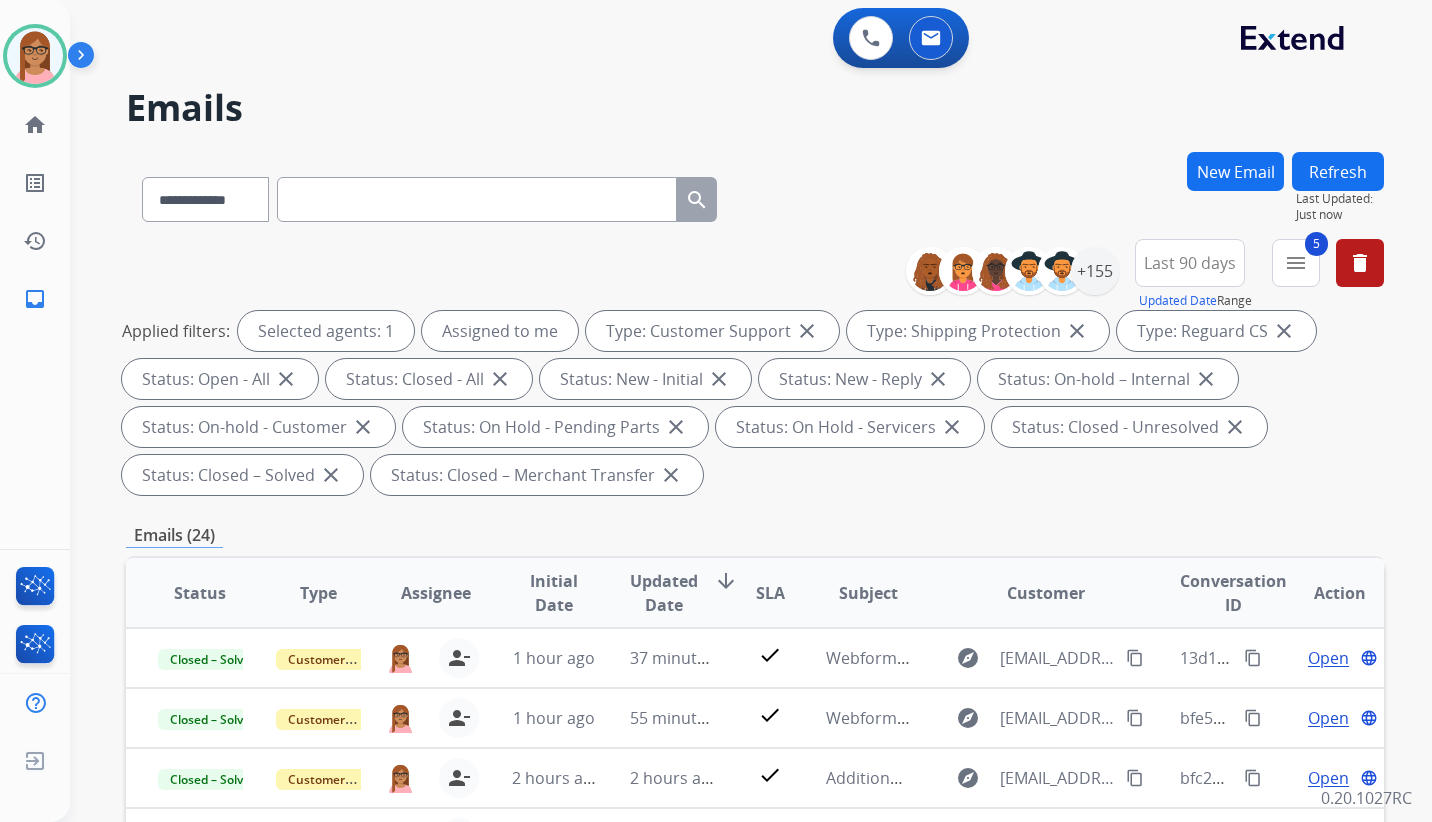 scroll, scrollTop: 2, scrollLeft: 0, axis: vertical 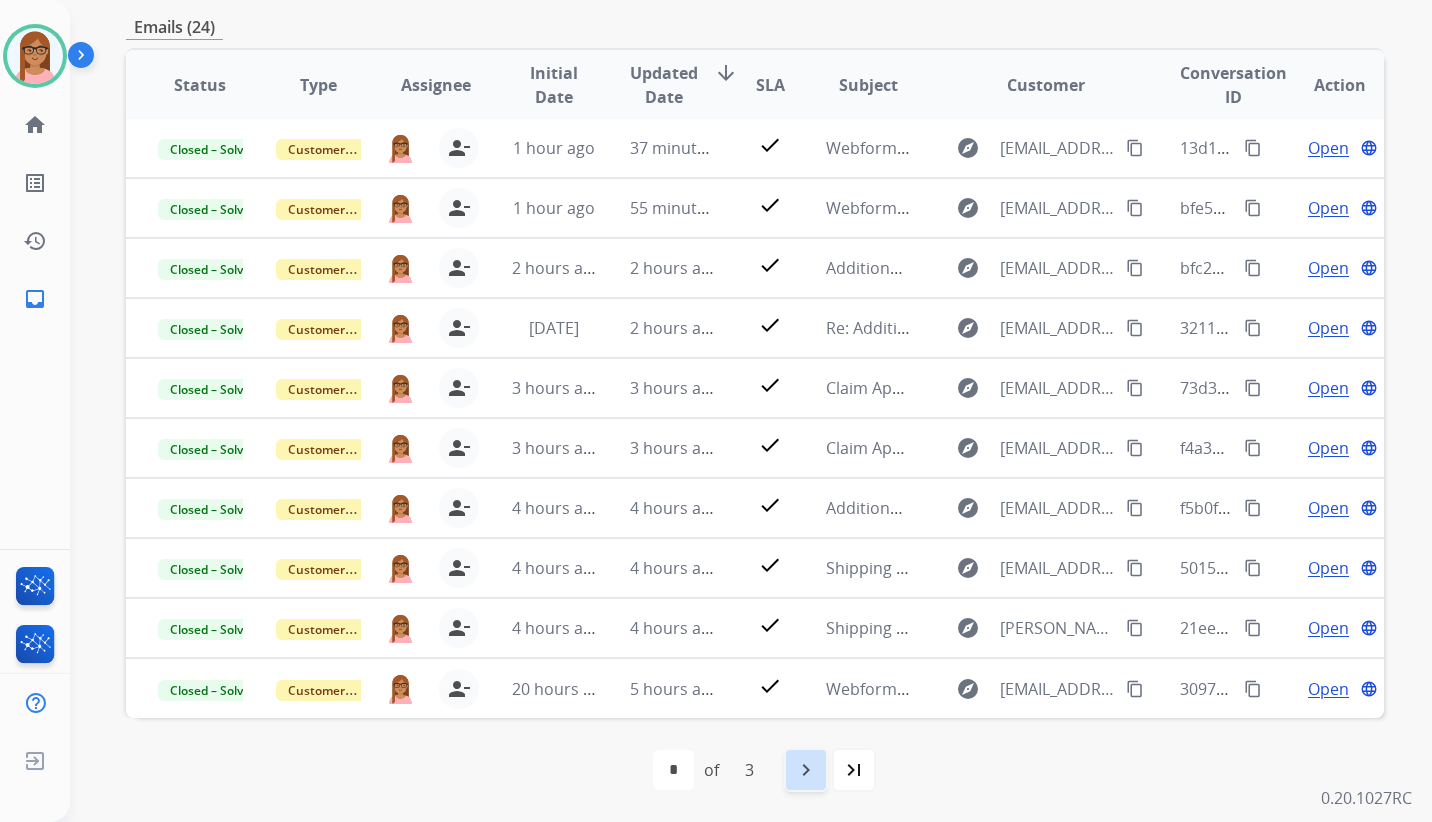 click on "navigate_next" at bounding box center [806, 770] 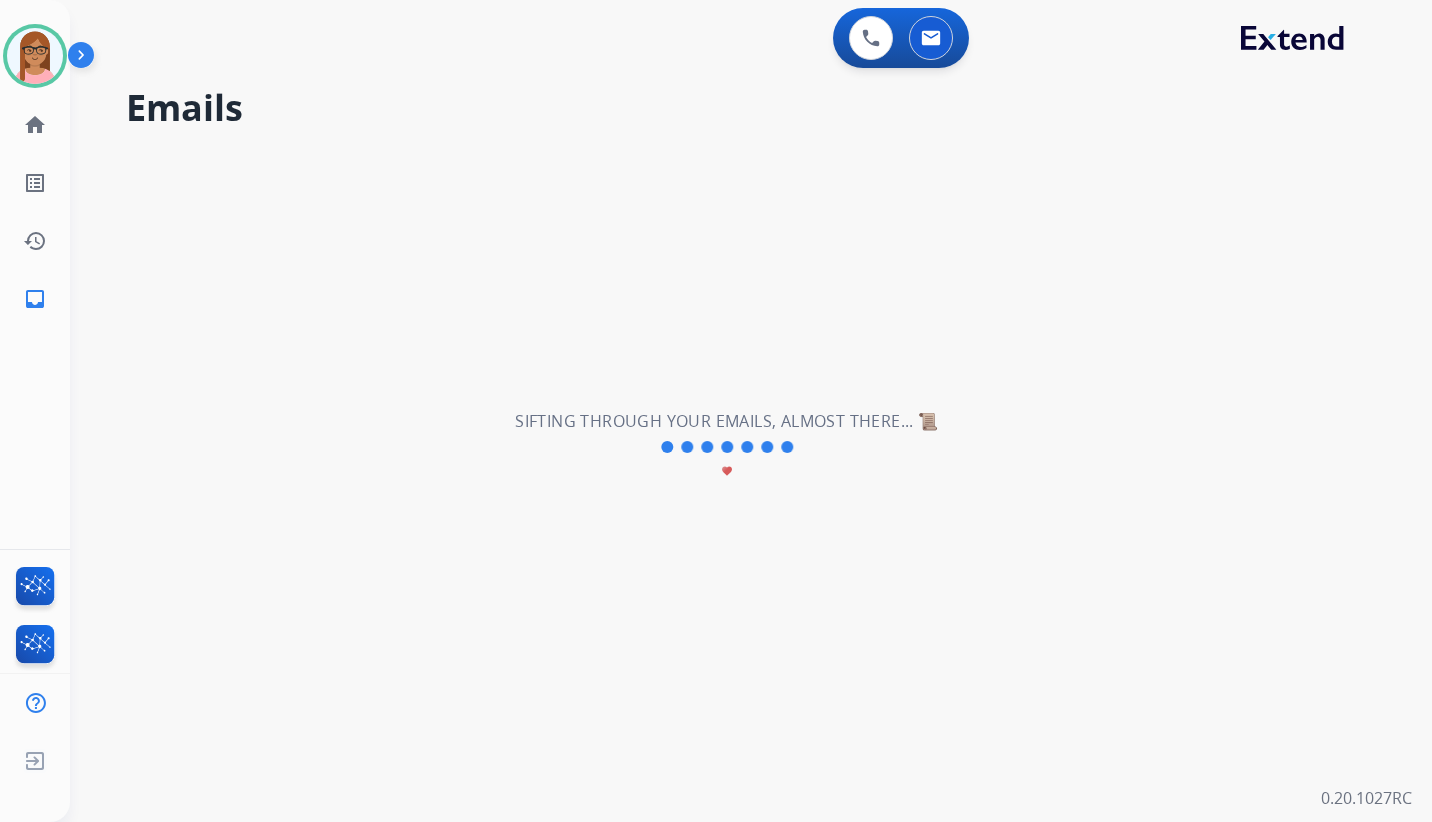 select on "*" 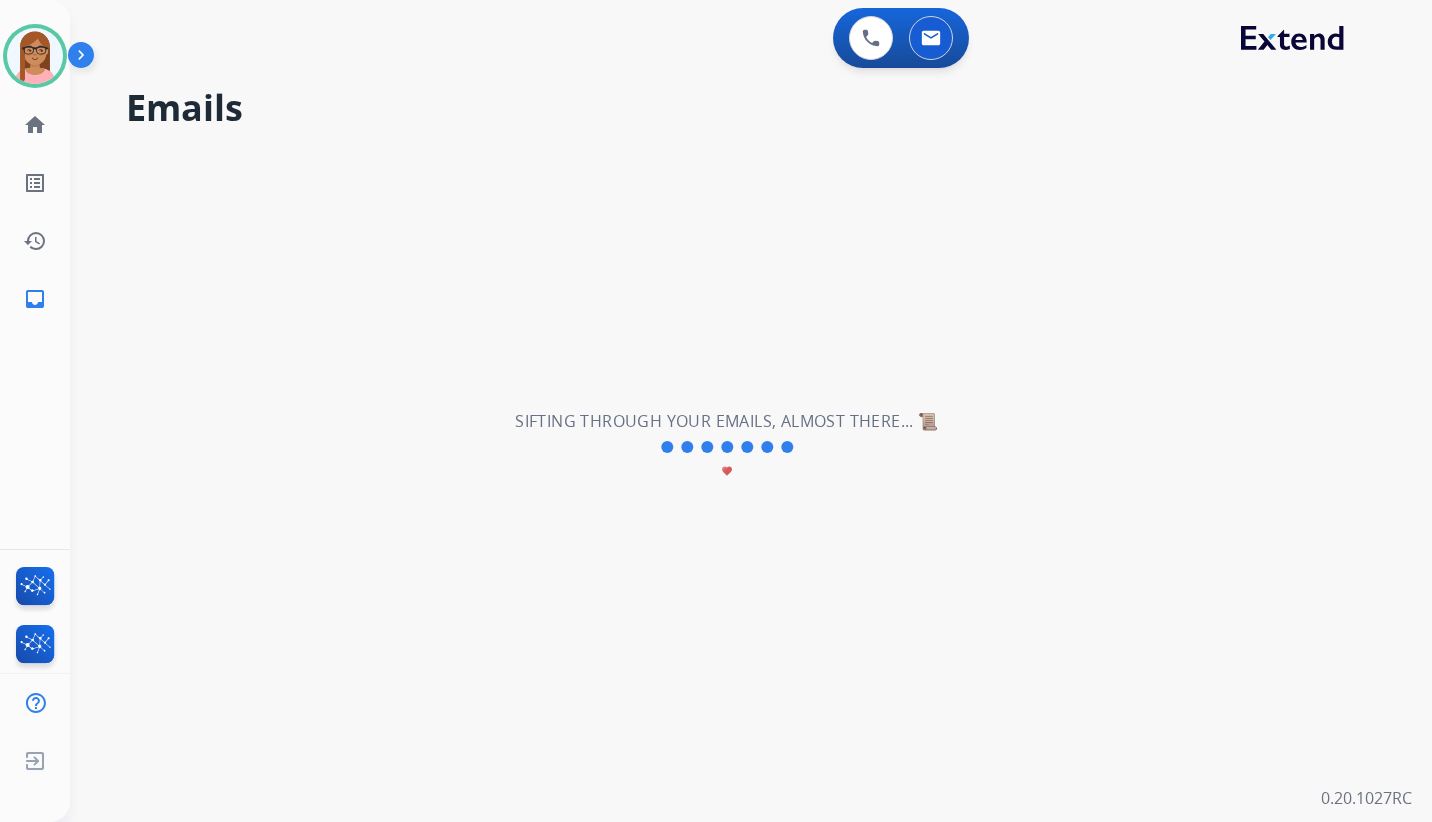 scroll, scrollTop: 0, scrollLeft: 0, axis: both 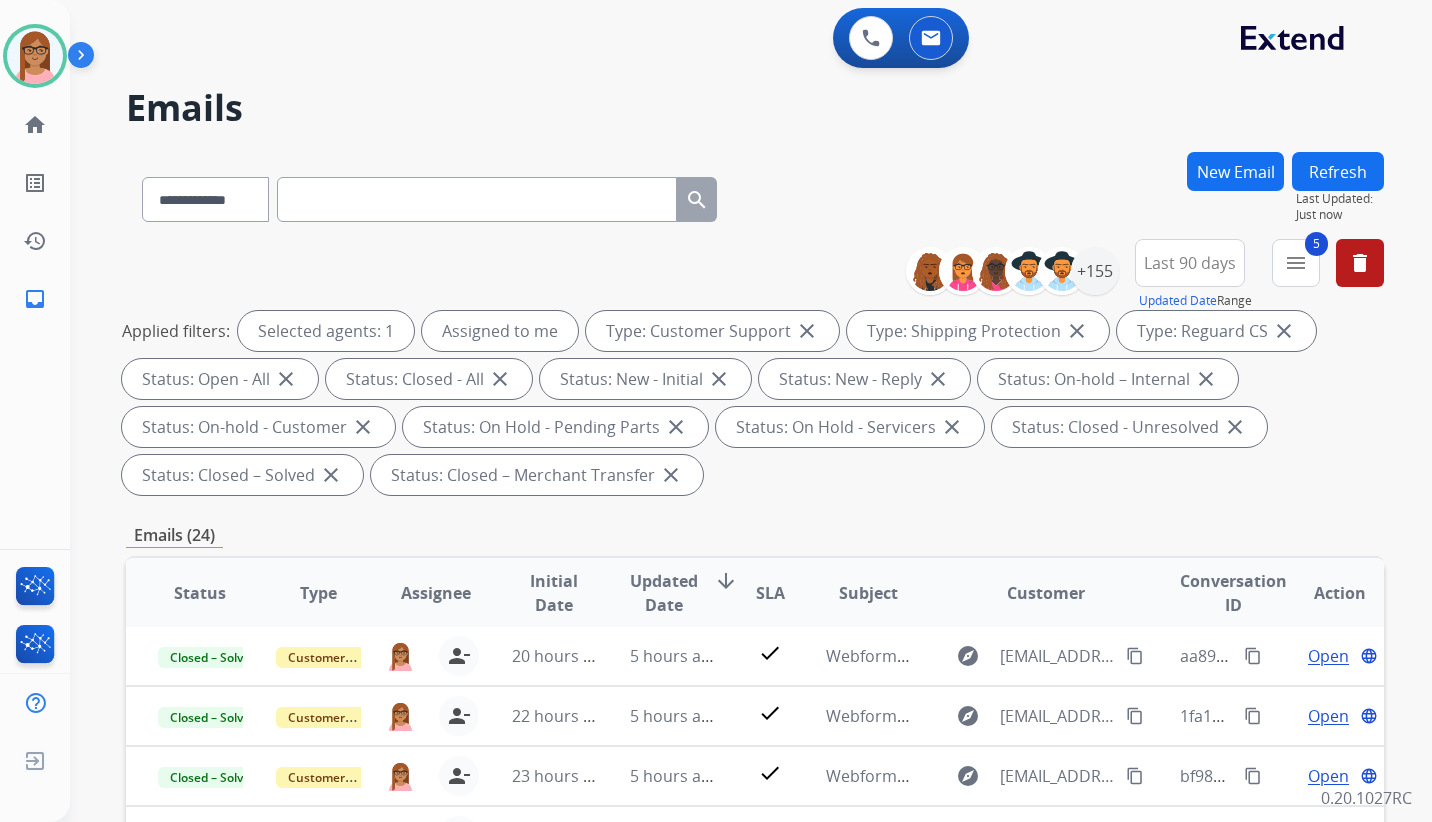 click on "**********" at bounding box center (755, 741) 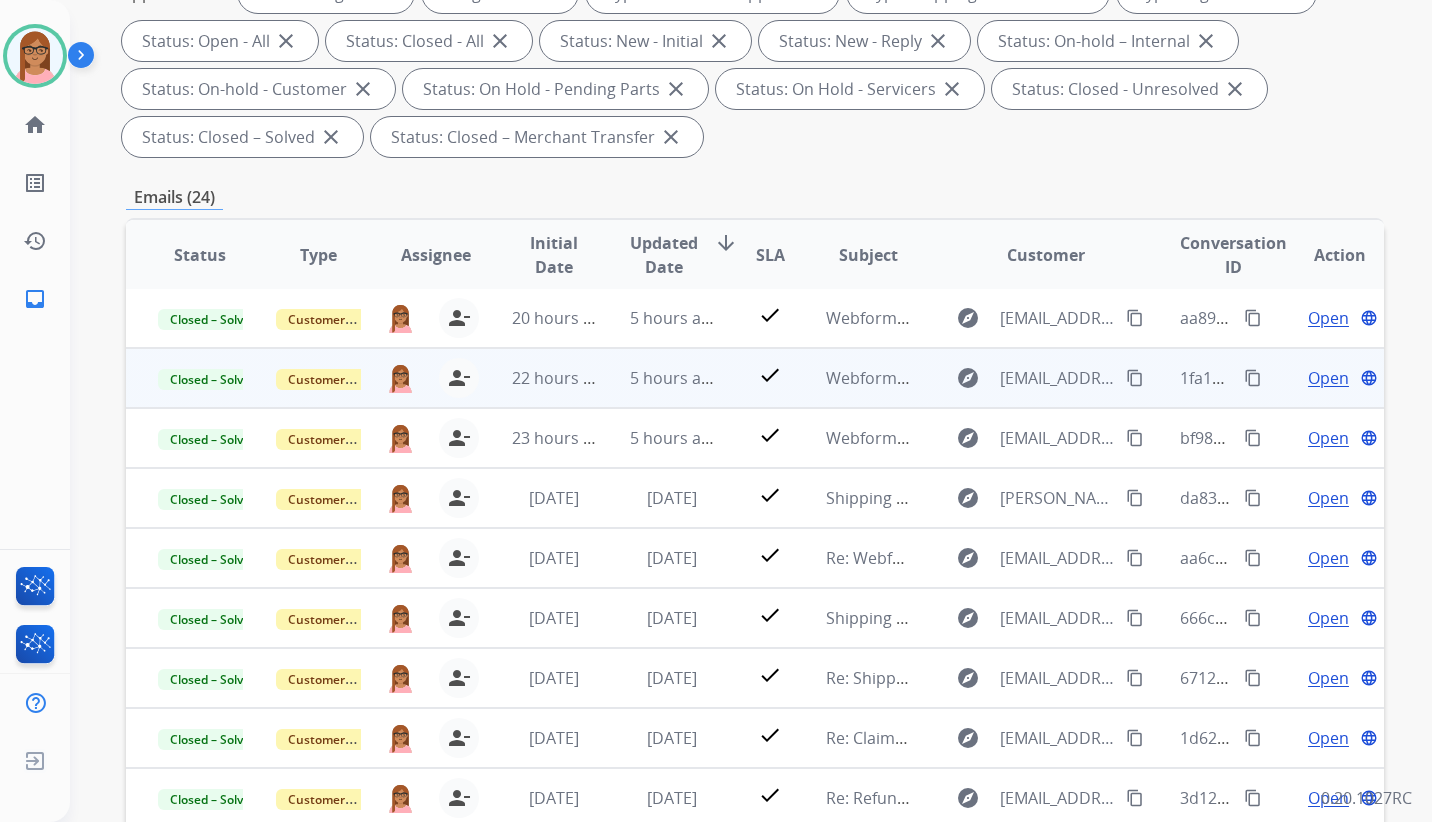 scroll, scrollTop: 500, scrollLeft: 0, axis: vertical 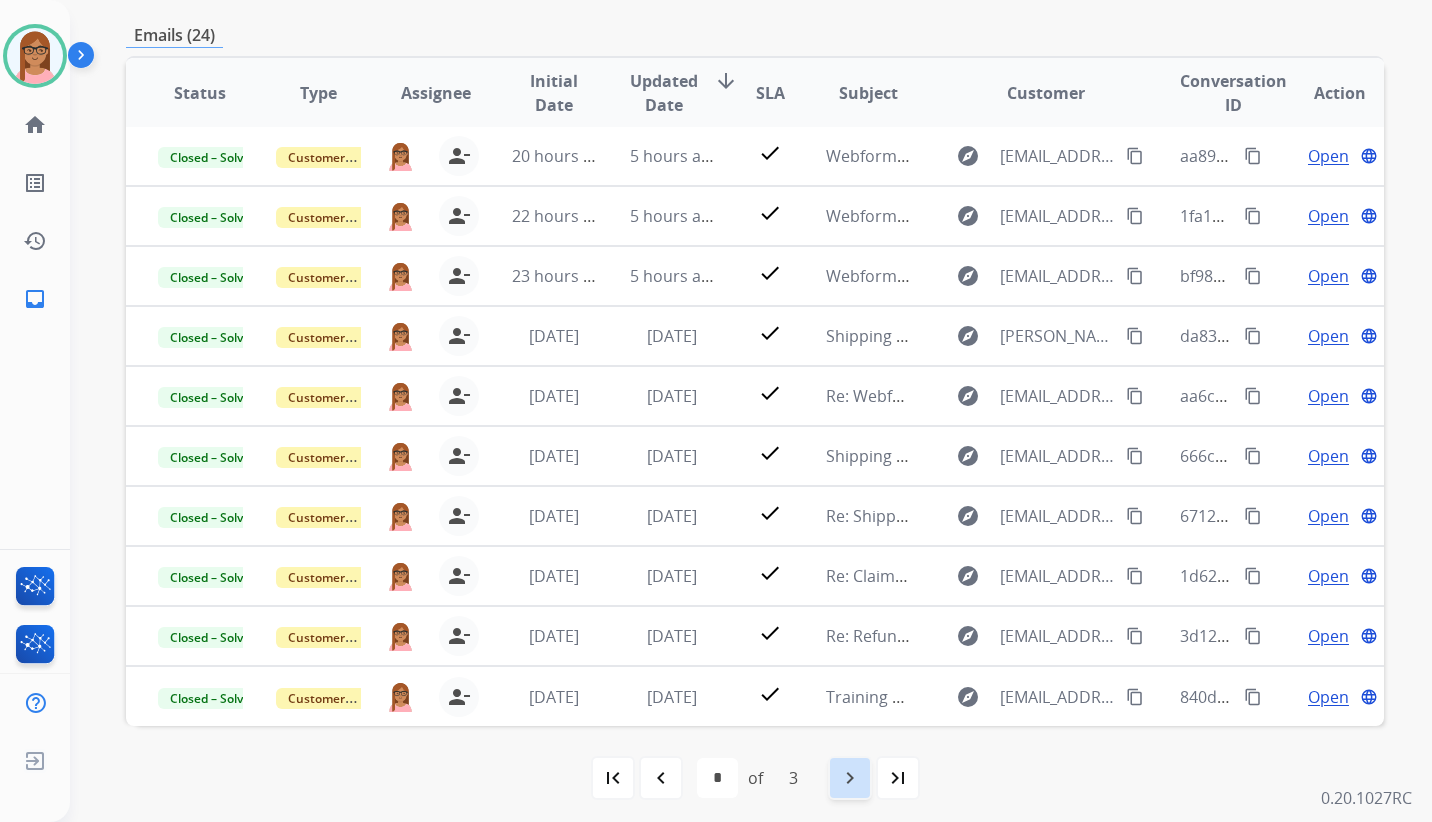 click on "navigate_next" at bounding box center [850, 778] 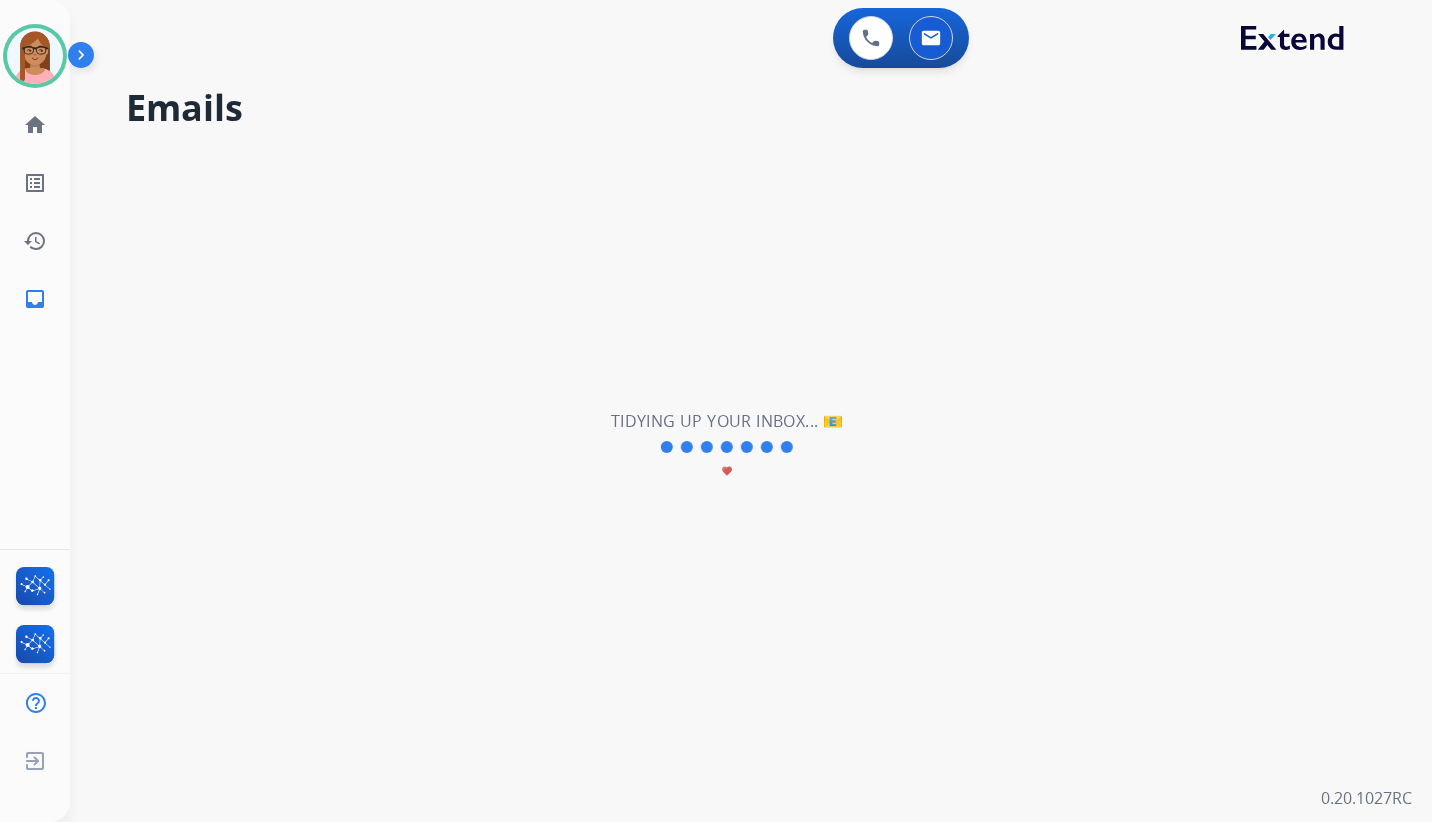 scroll, scrollTop: 0, scrollLeft: 0, axis: both 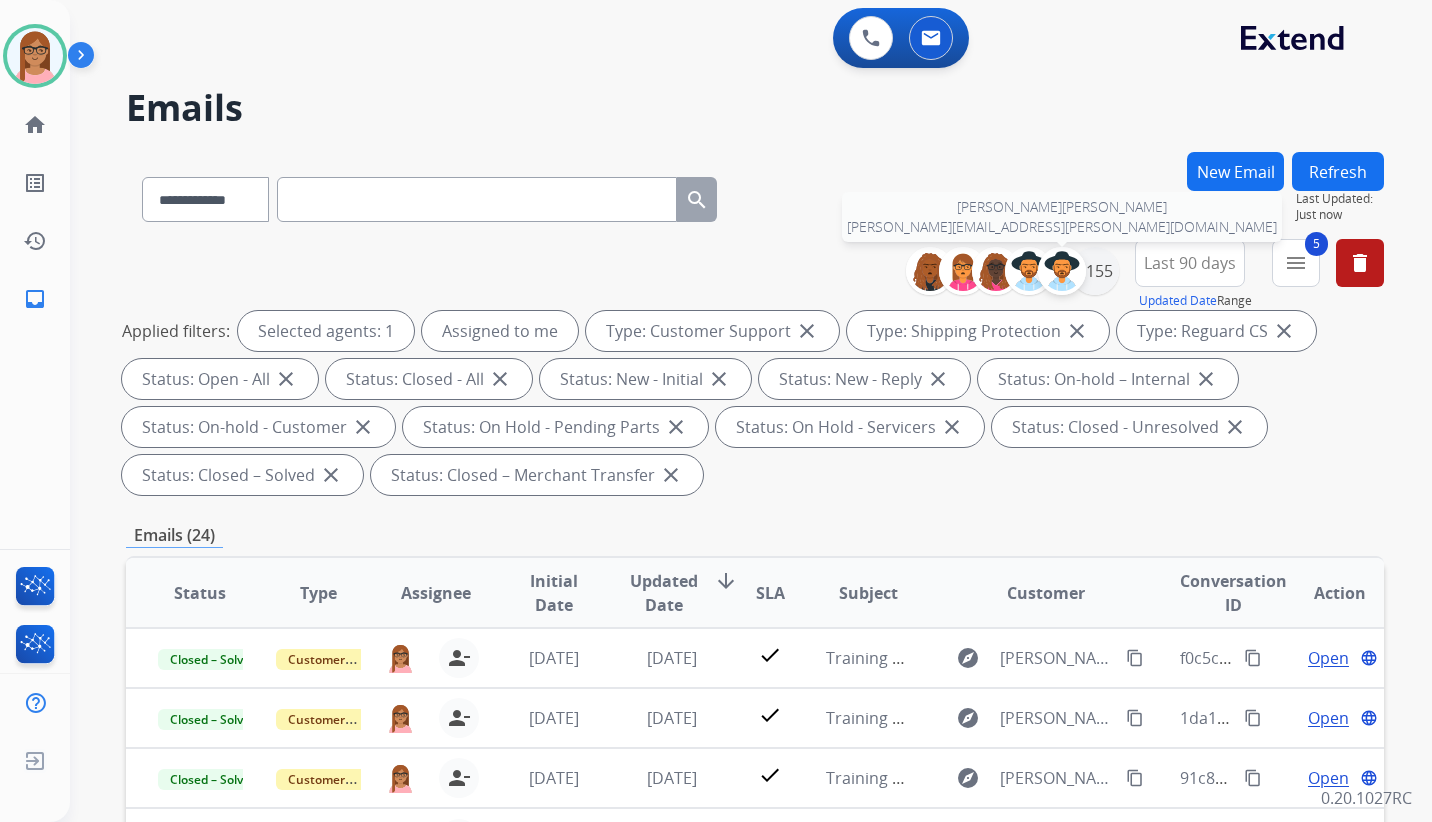 click at bounding box center (1062, 271) 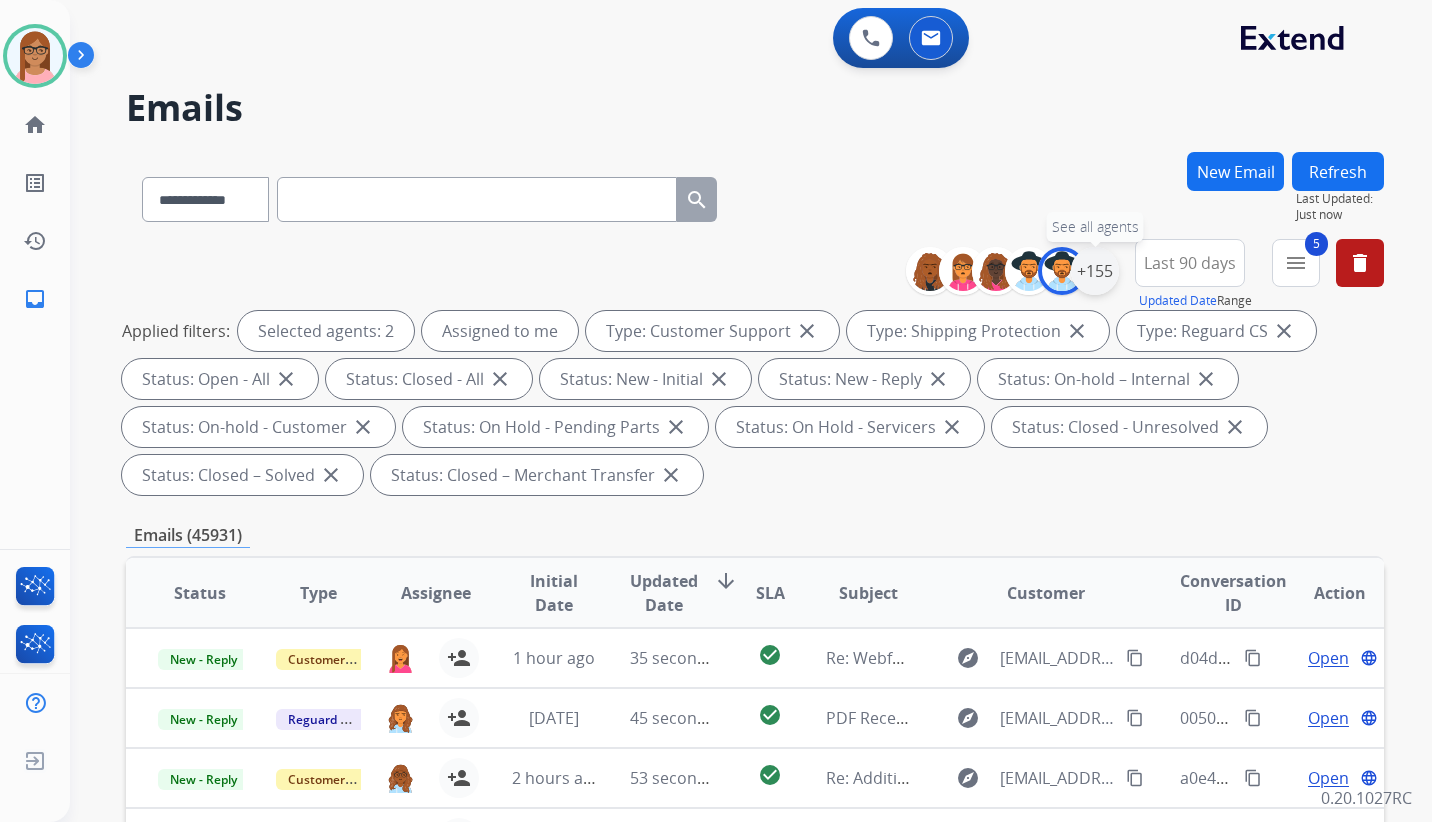 click on "+155" at bounding box center (1095, 271) 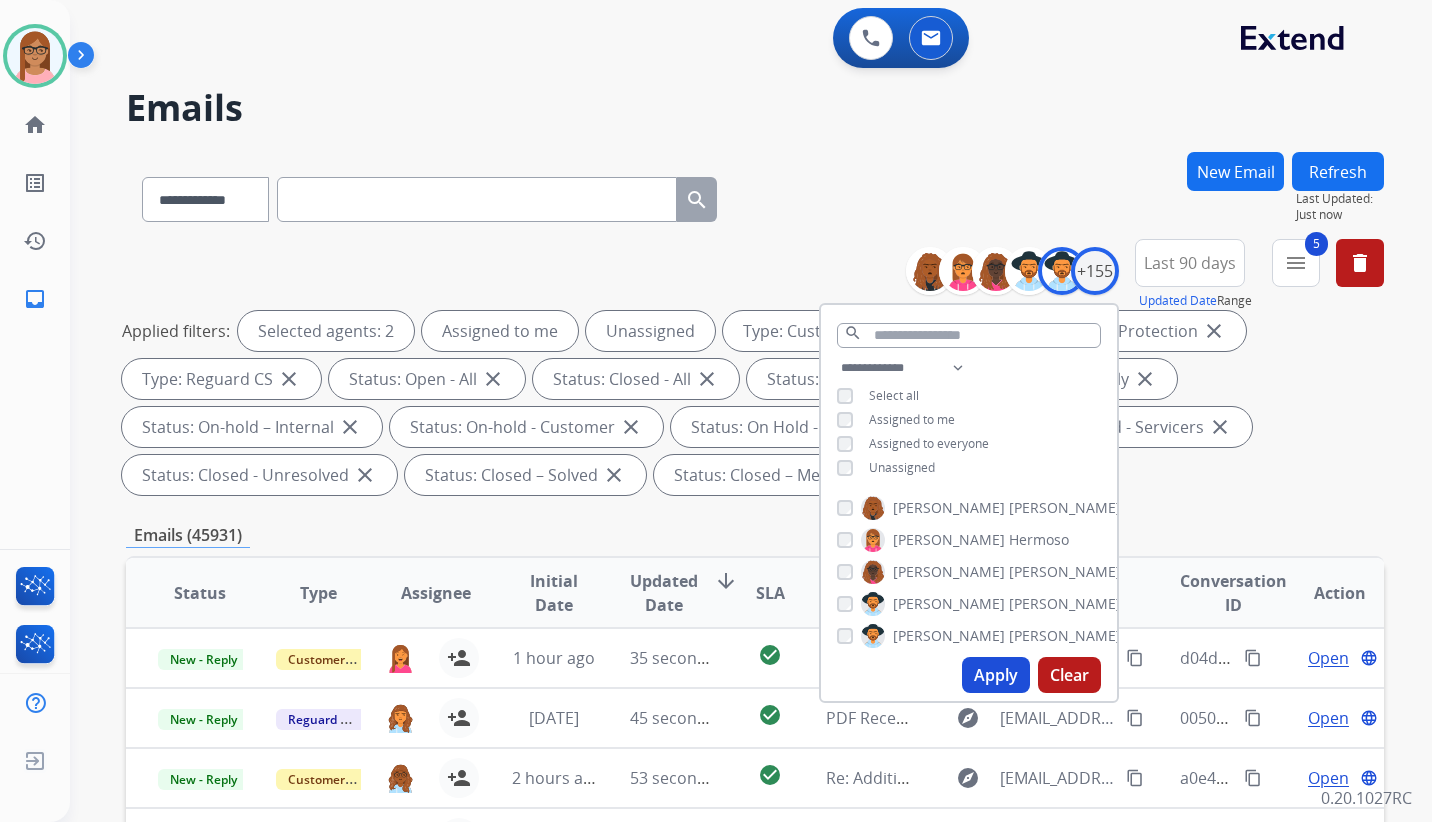 click on "Apply" at bounding box center [996, 675] 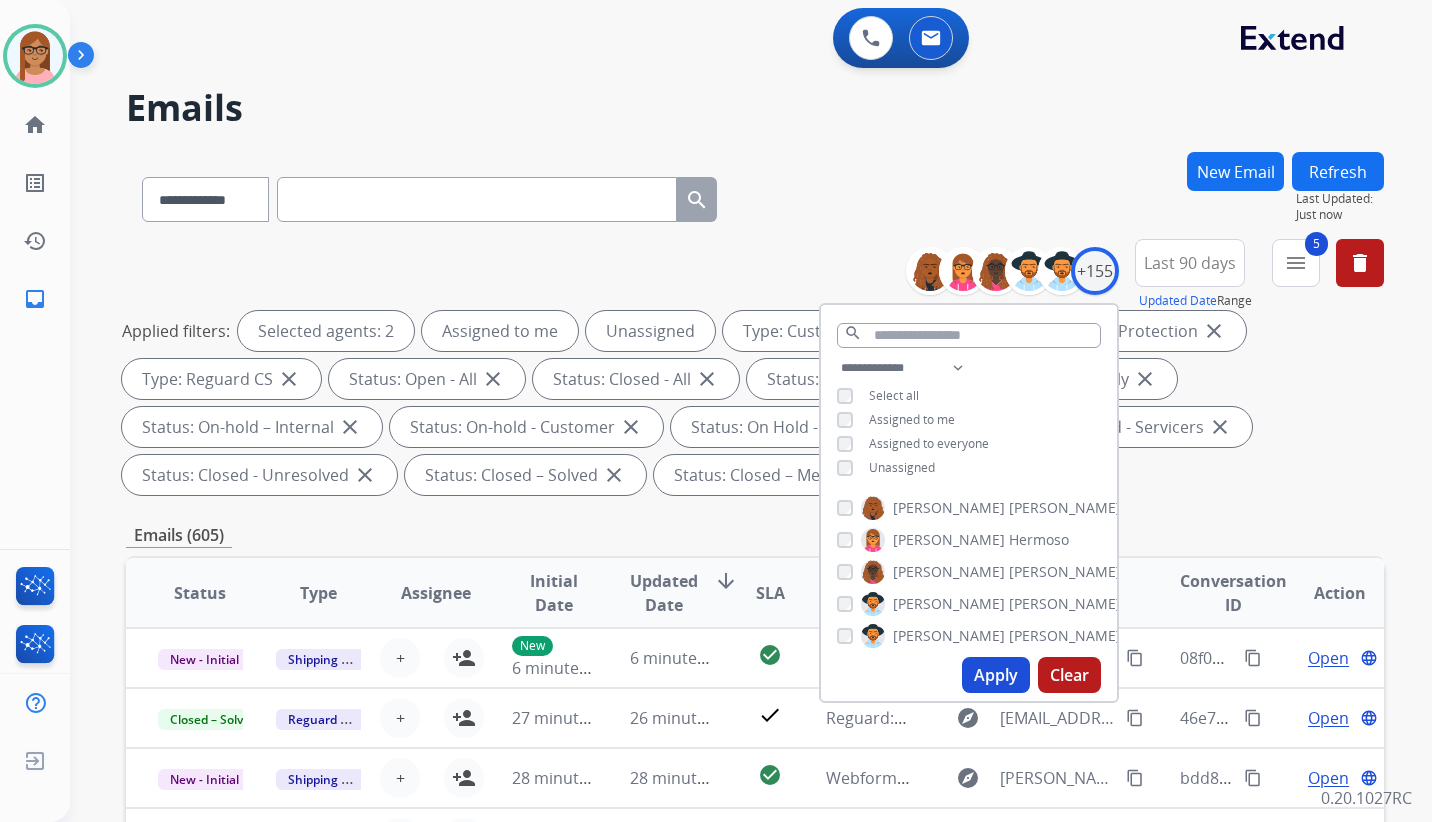 click on "Apply" at bounding box center (996, 675) 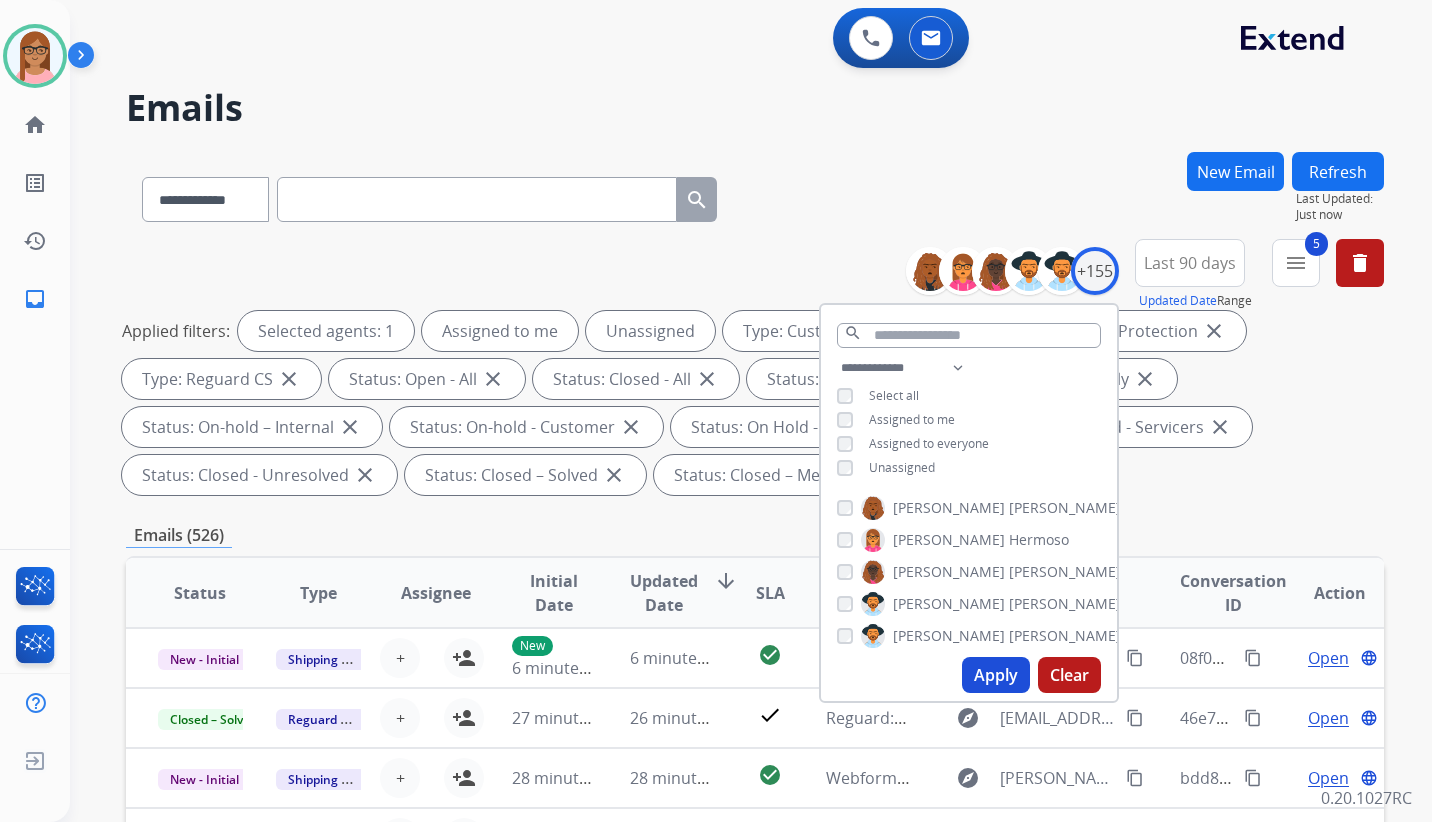 click on "Applied filters:  Selected agents: 1  Assigned to me Unassigned  Type: Customer Support  close  Type: Shipping Protection  close  Type: Reguard CS  close  Status: Open - All  close  Status: Closed - All  close  Status: New - Initial  close  Status: New - Reply  close  Status: On-hold – Internal  close  Status: On-hold - Customer  close  Status: On Hold - Pending Parts  close  Status: On Hold - Servicers  close  Status: Closed - Unresolved  close  Status: Closed – Solved  close  Status: Closed – Merchant Transfer  close" at bounding box center (751, 403) 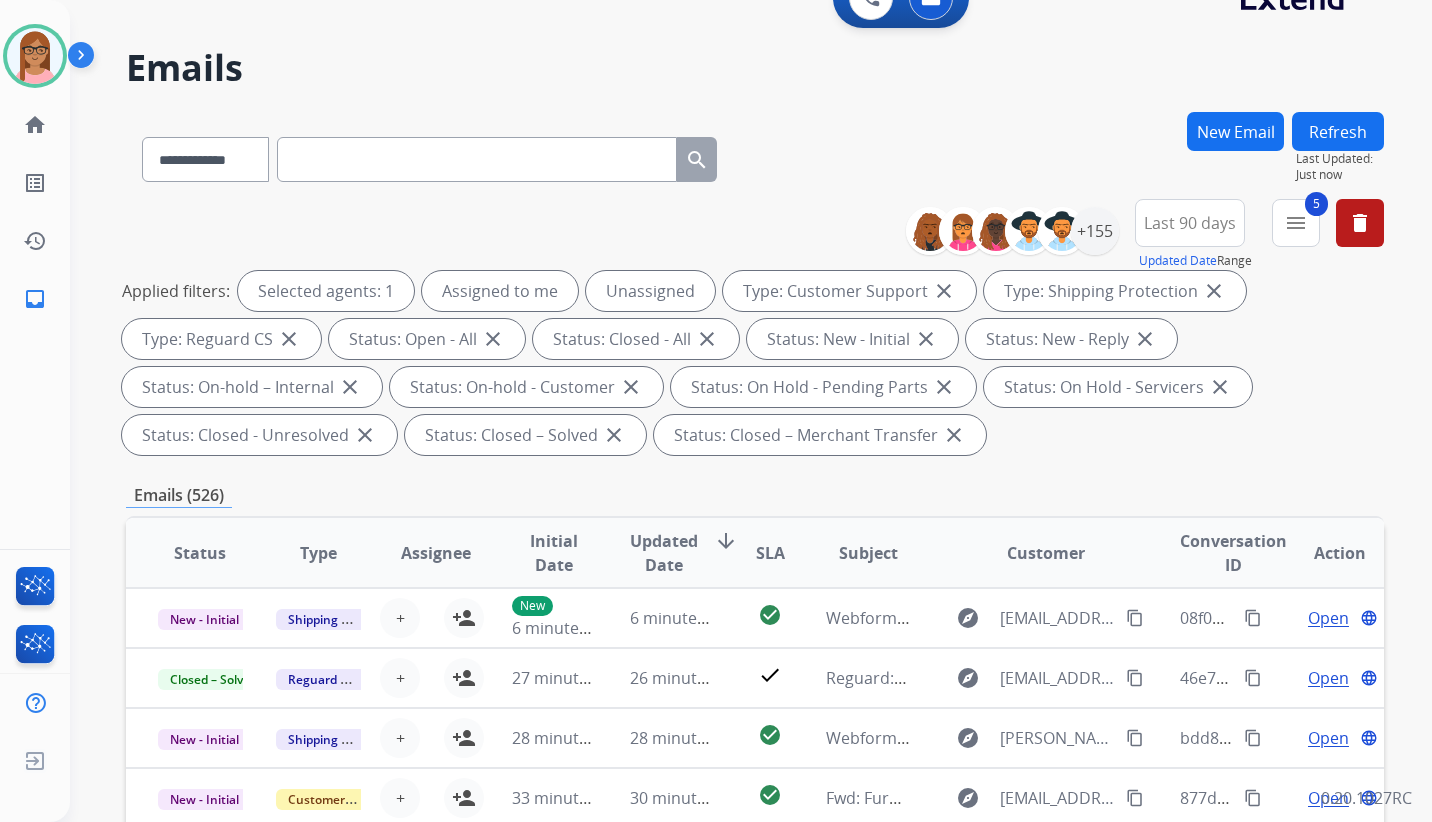 scroll, scrollTop: 0, scrollLeft: 0, axis: both 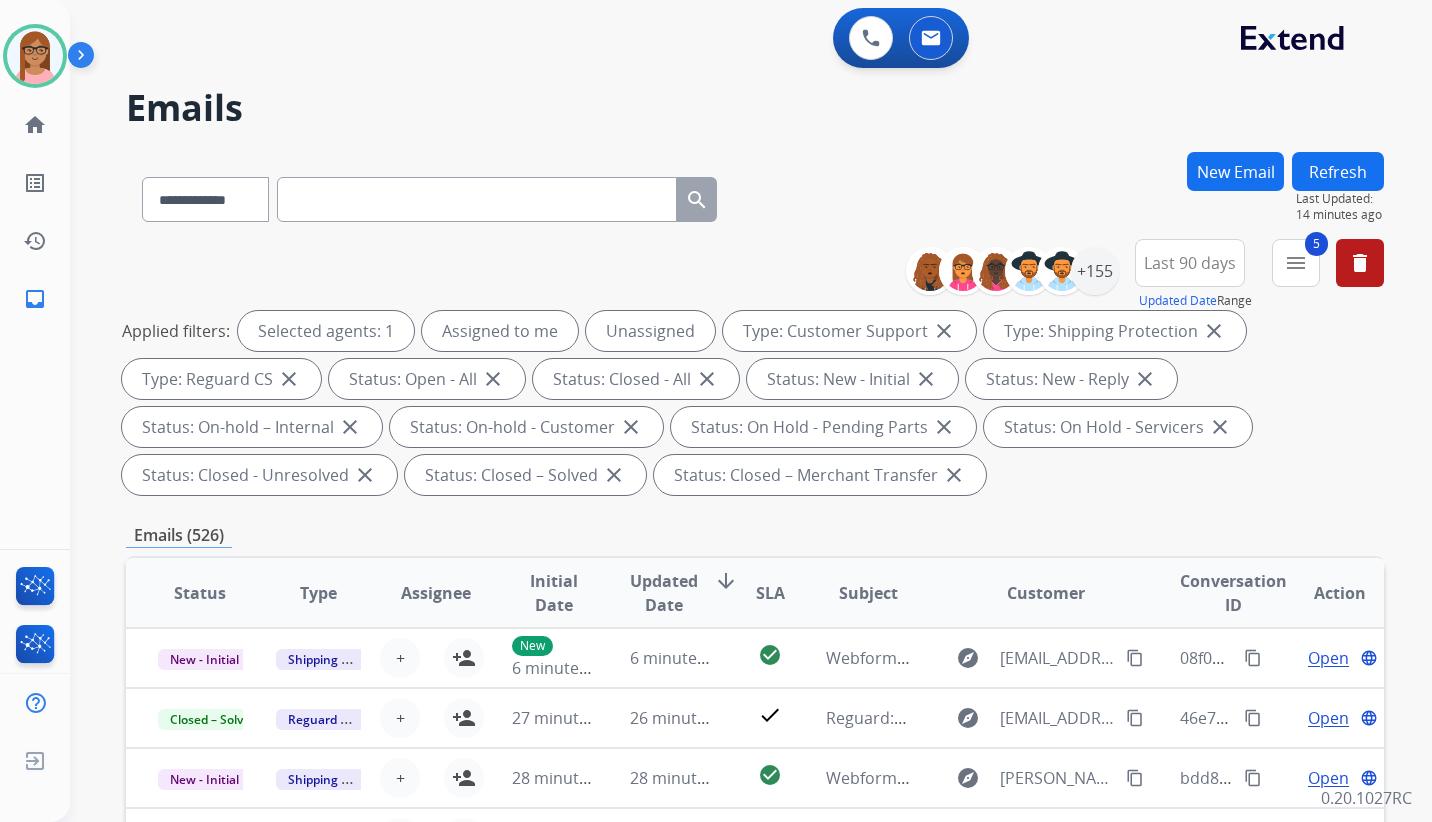 click on "New Email" at bounding box center (1235, 171) 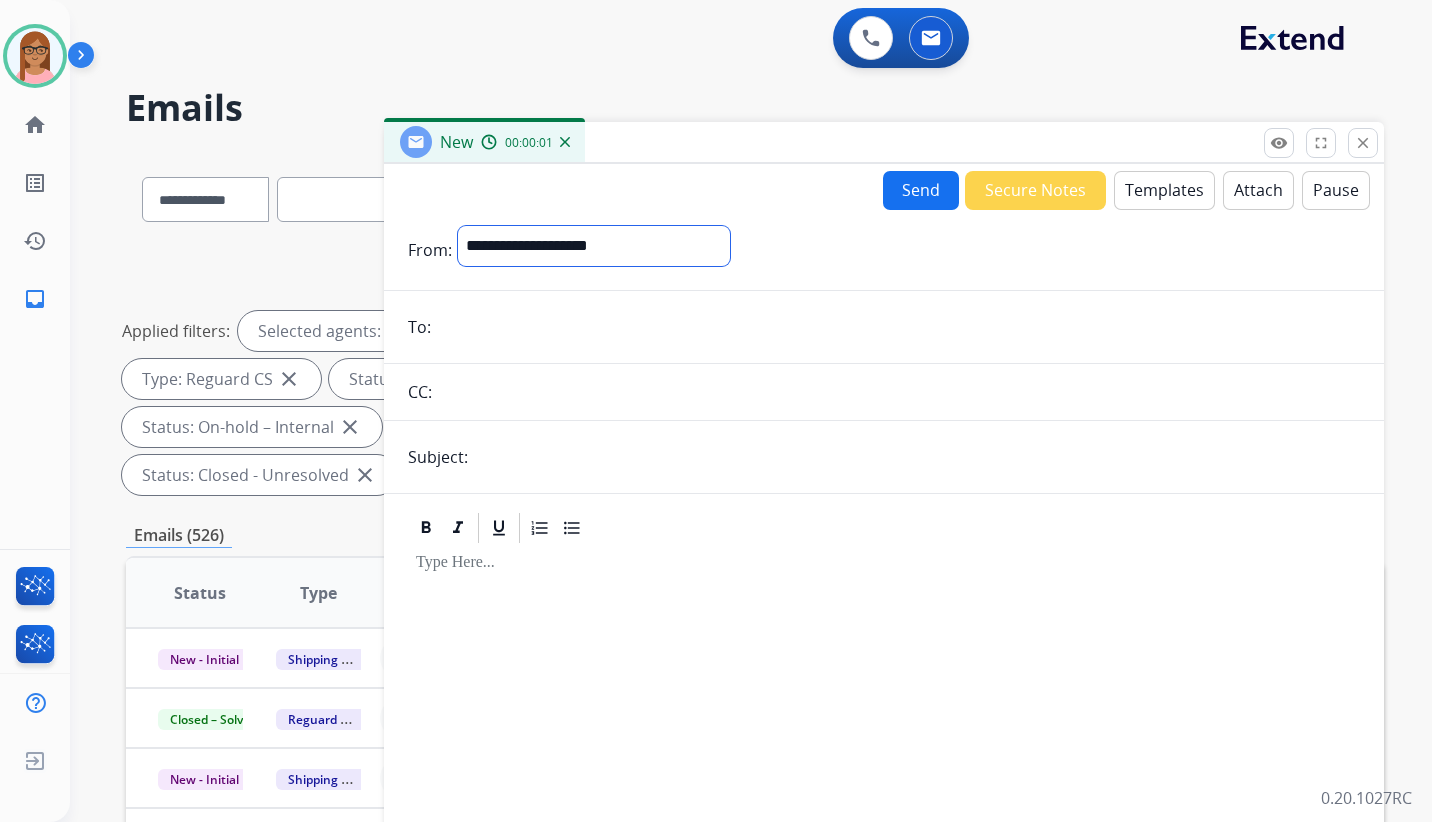 click on "**********" at bounding box center (594, 246) 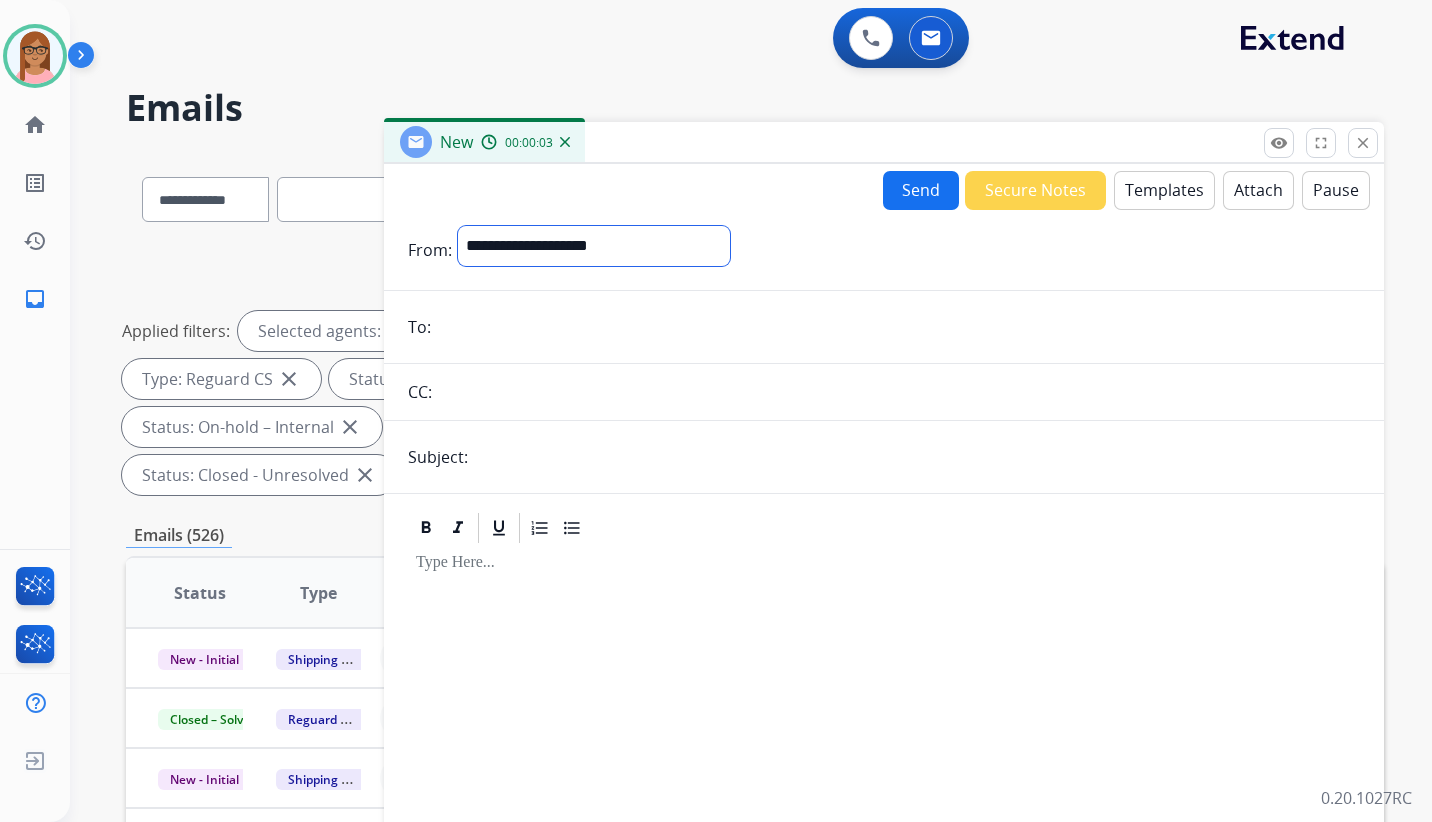 select on "**********" 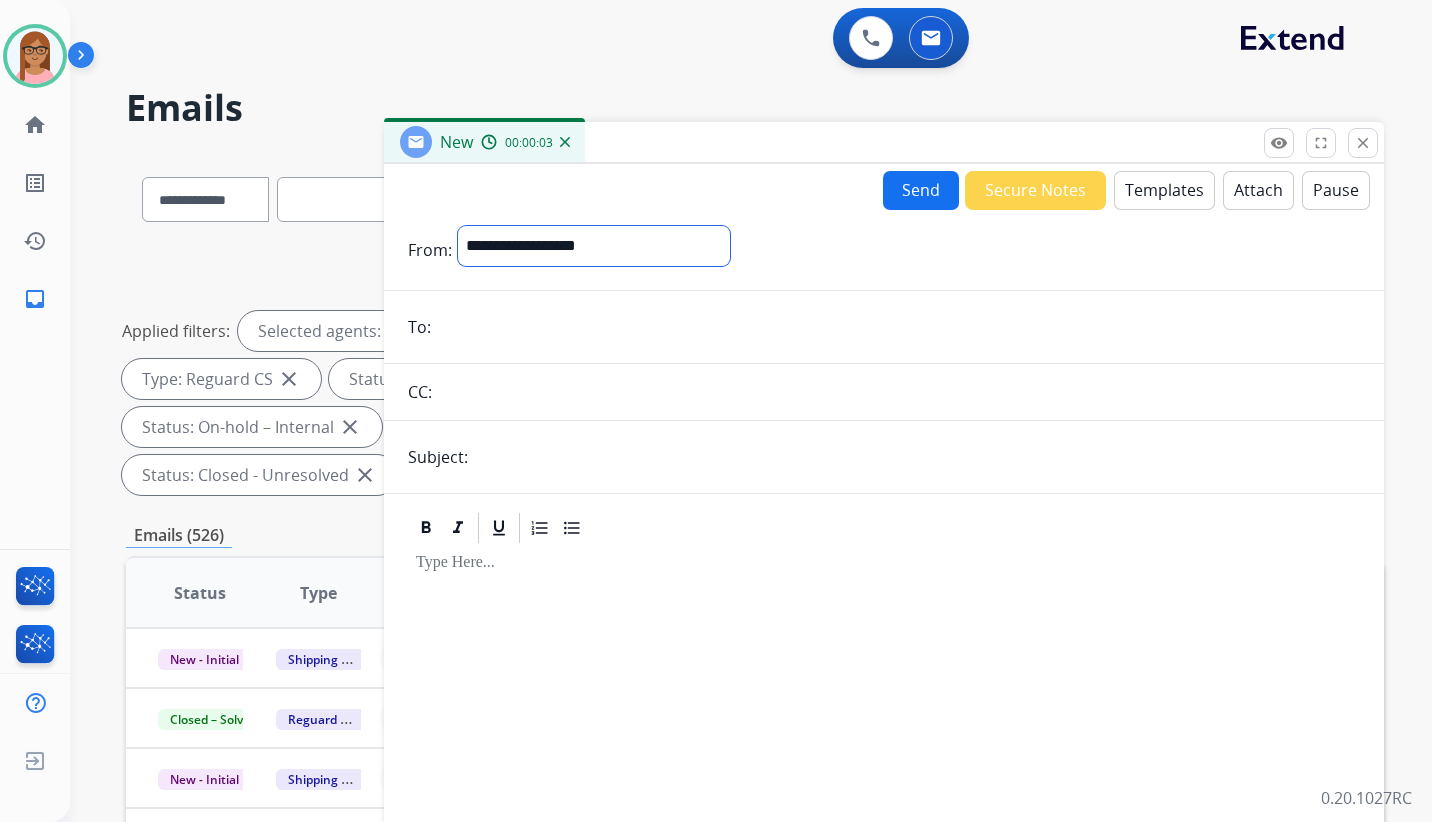click on "**********" at bounding box center (594, 246) 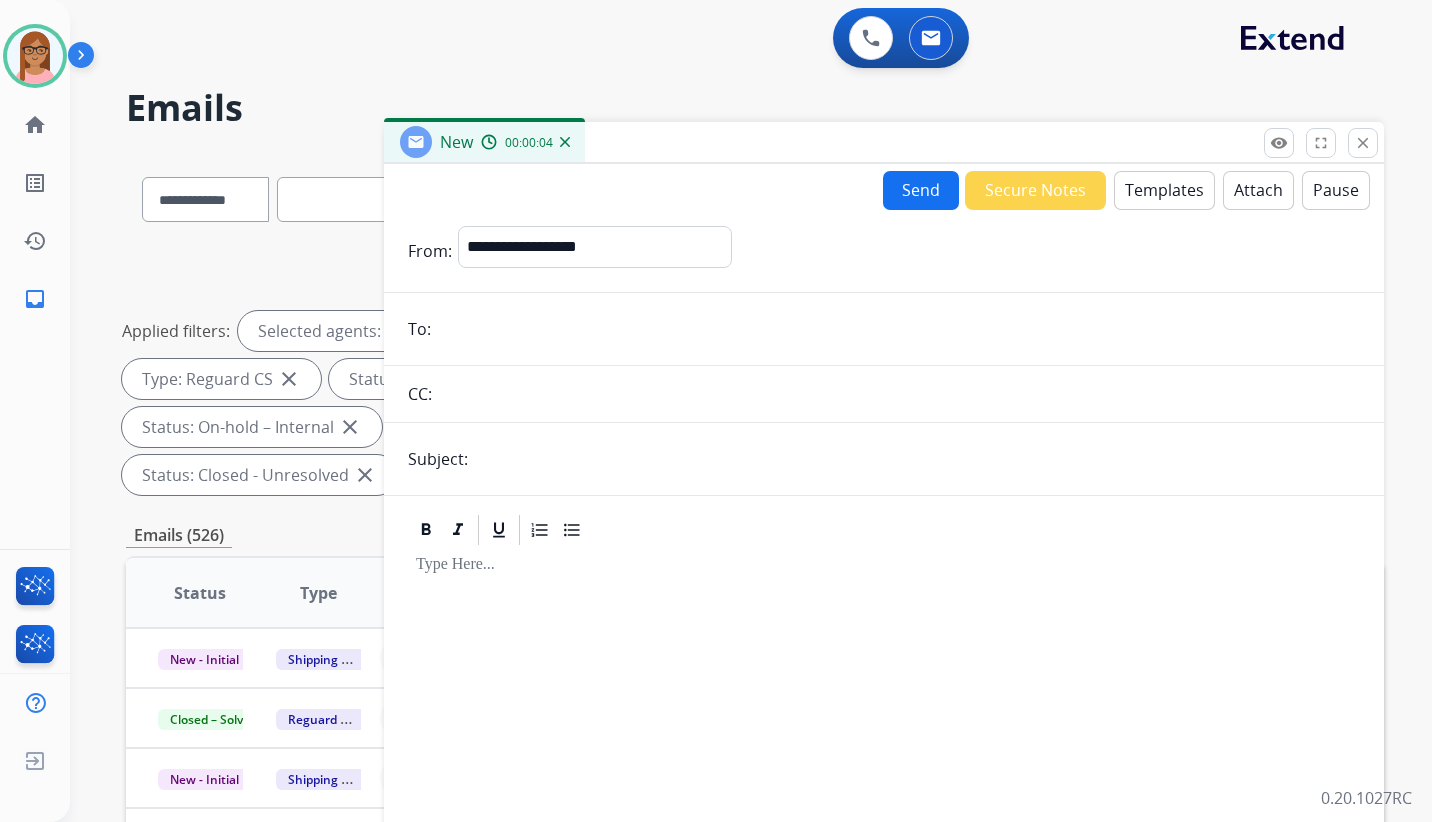 click at bounding box center (898, 329) 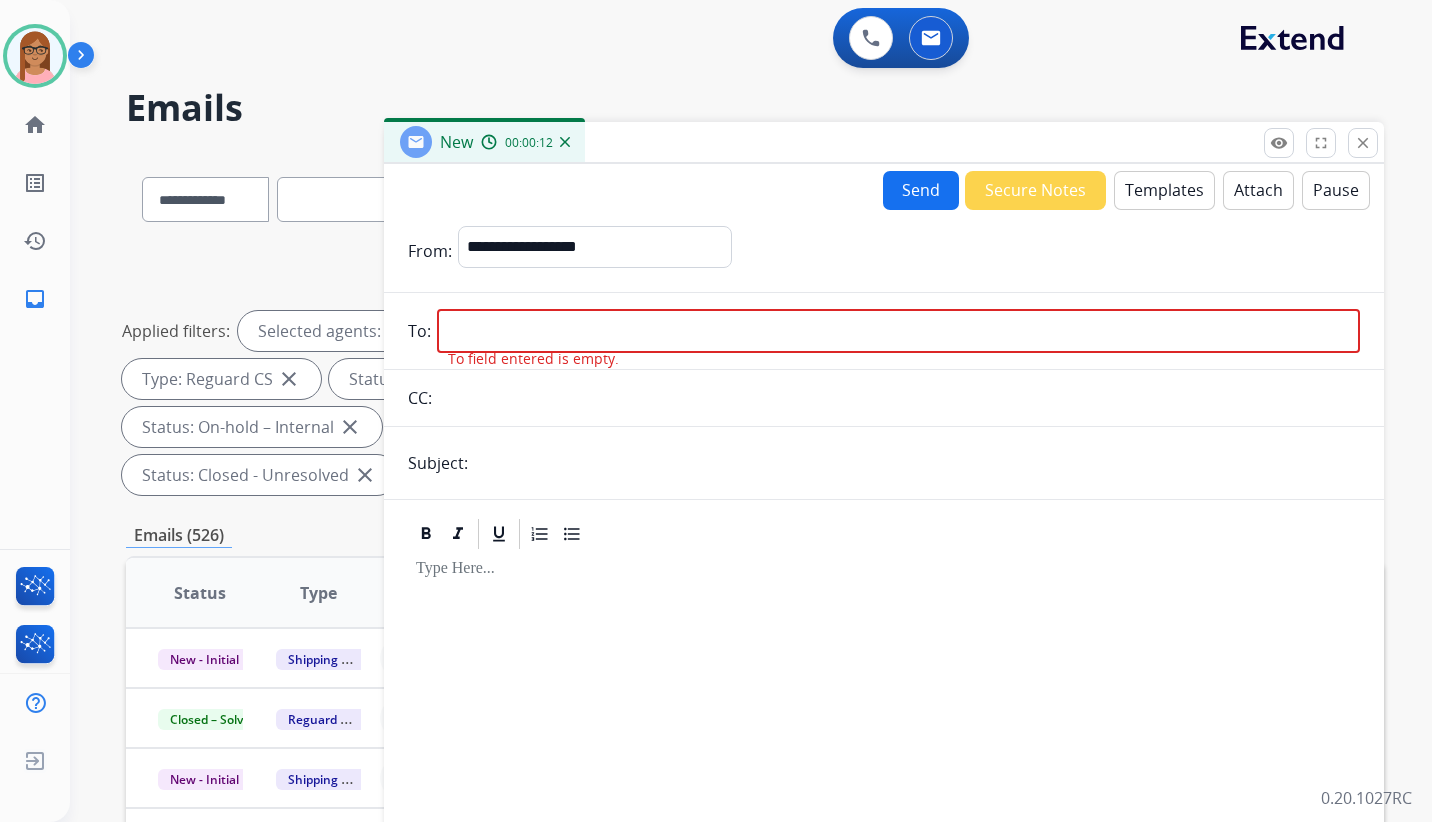 click at bounding box center (898, 331) 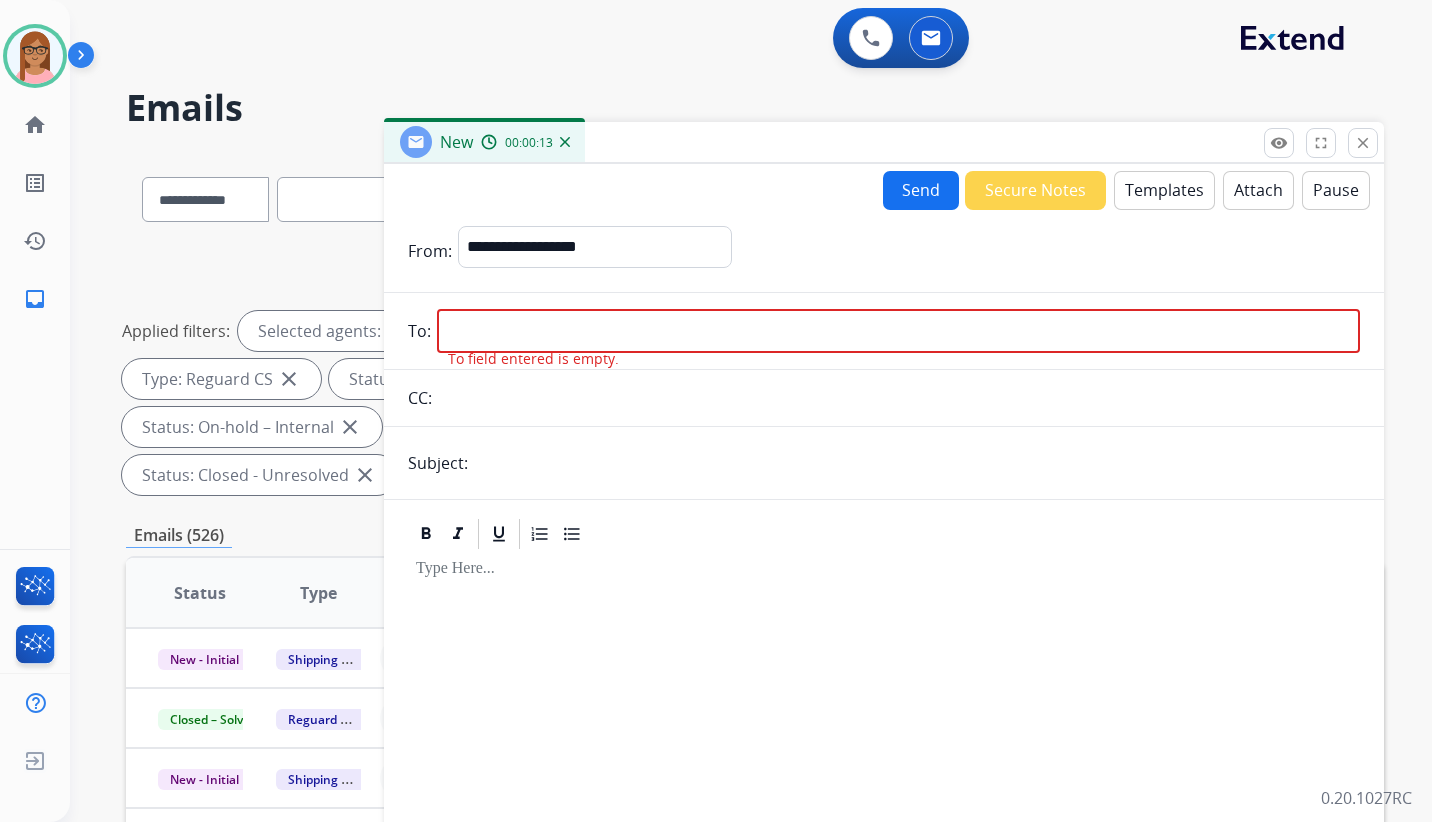 paste on "**********" 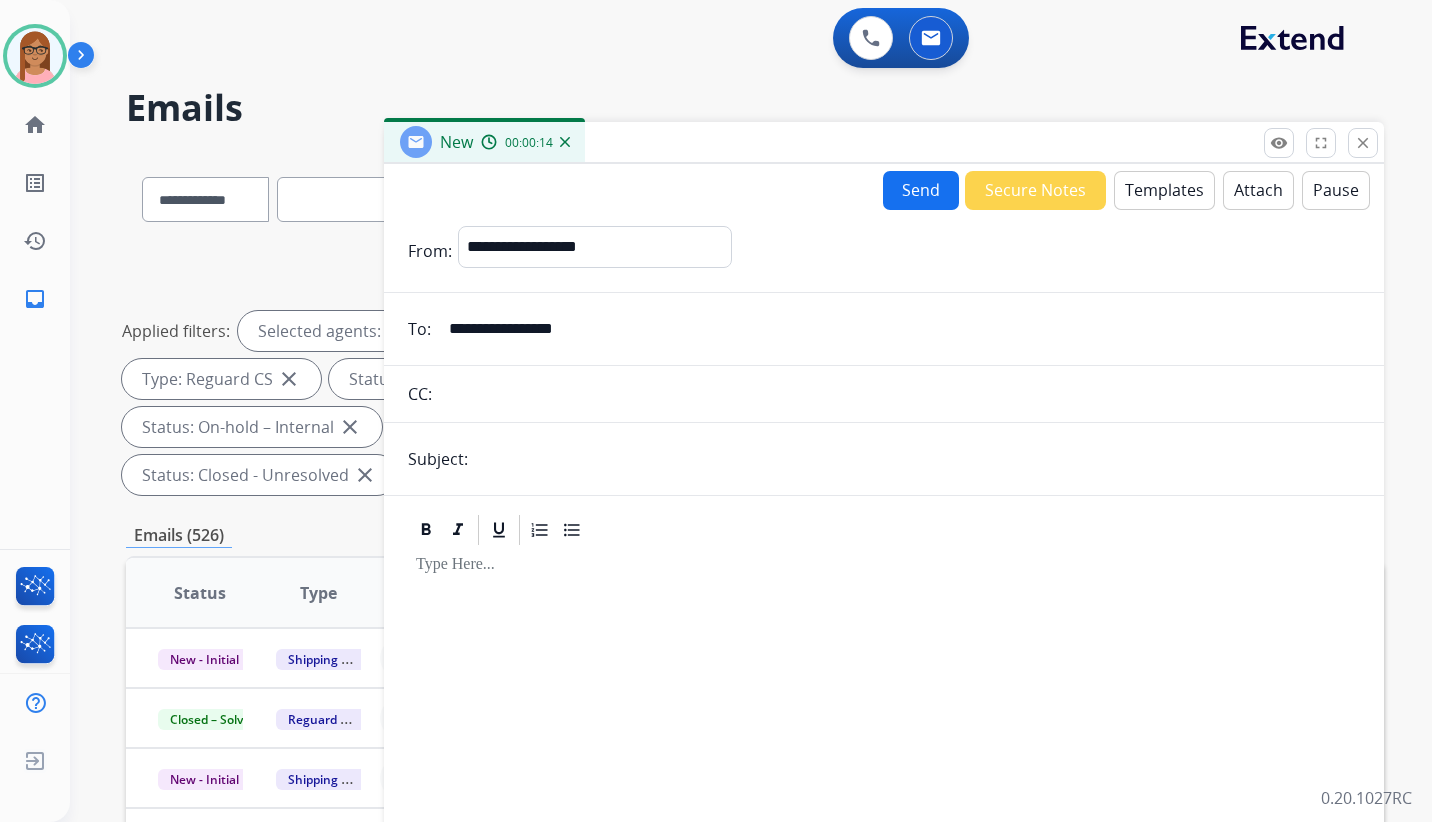 type on "**********" 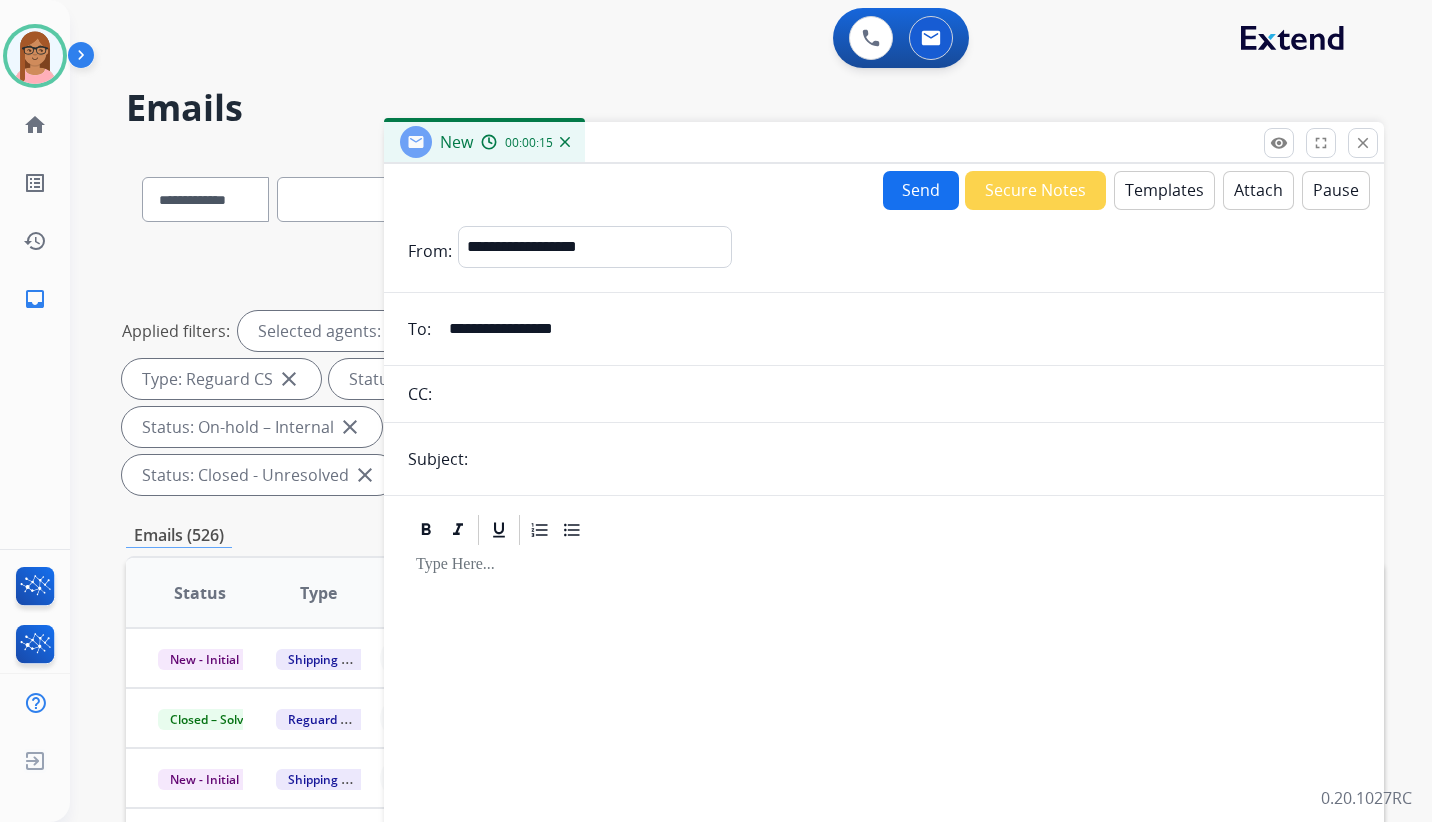 click at bounding box center (917, 459) 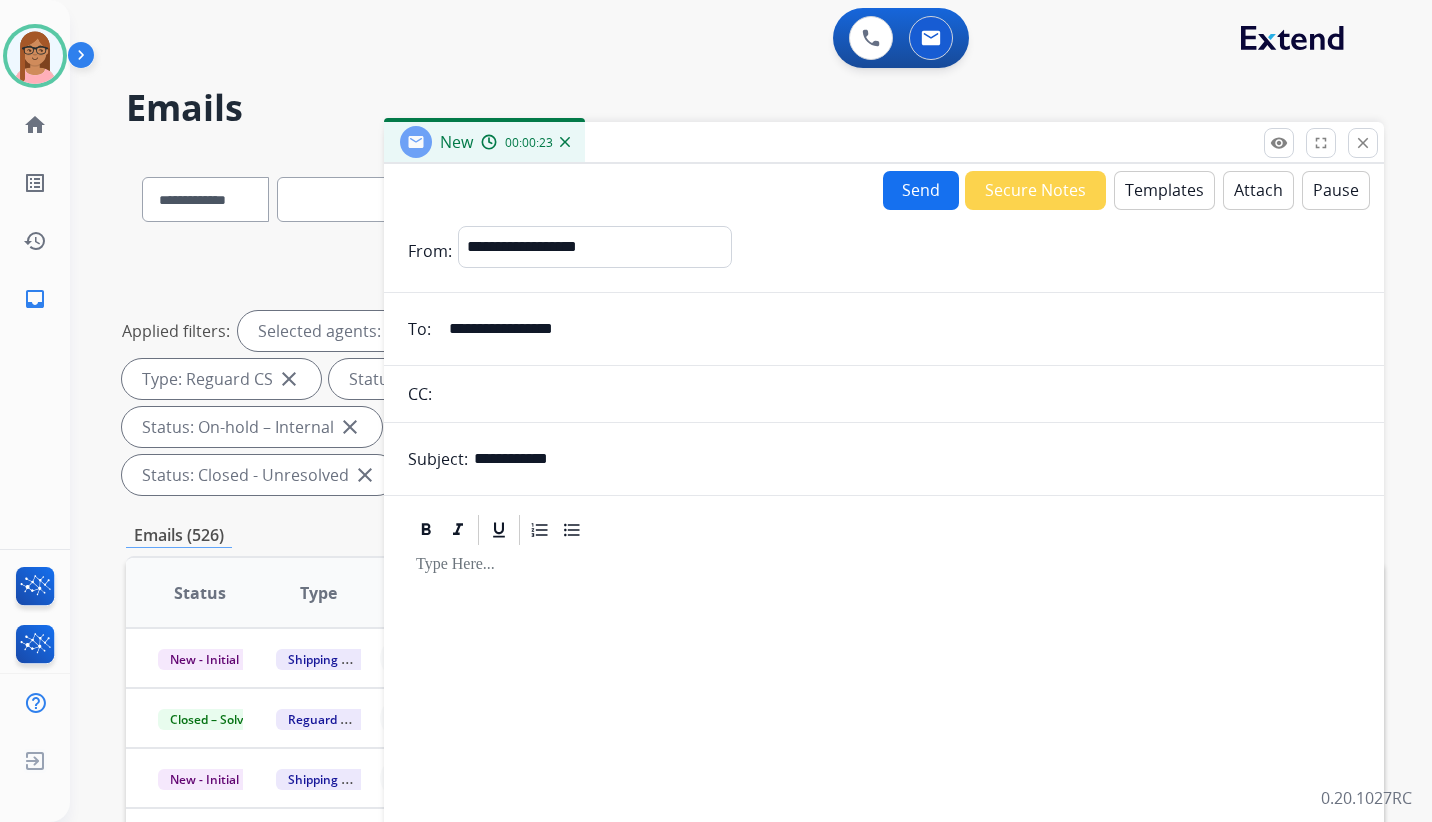 type on "**********" 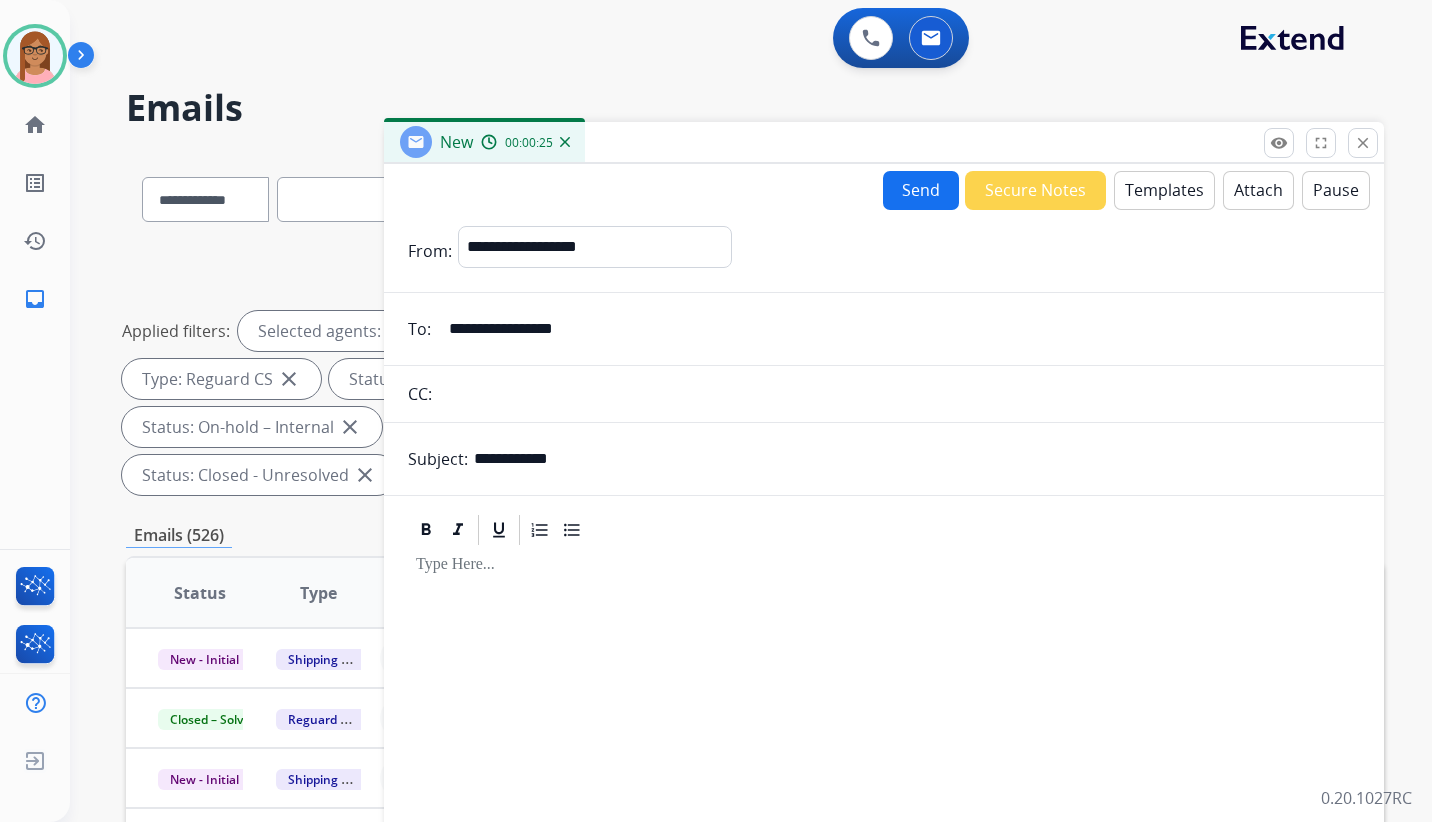 click on "Templates" at bounding box center [1164, 190] 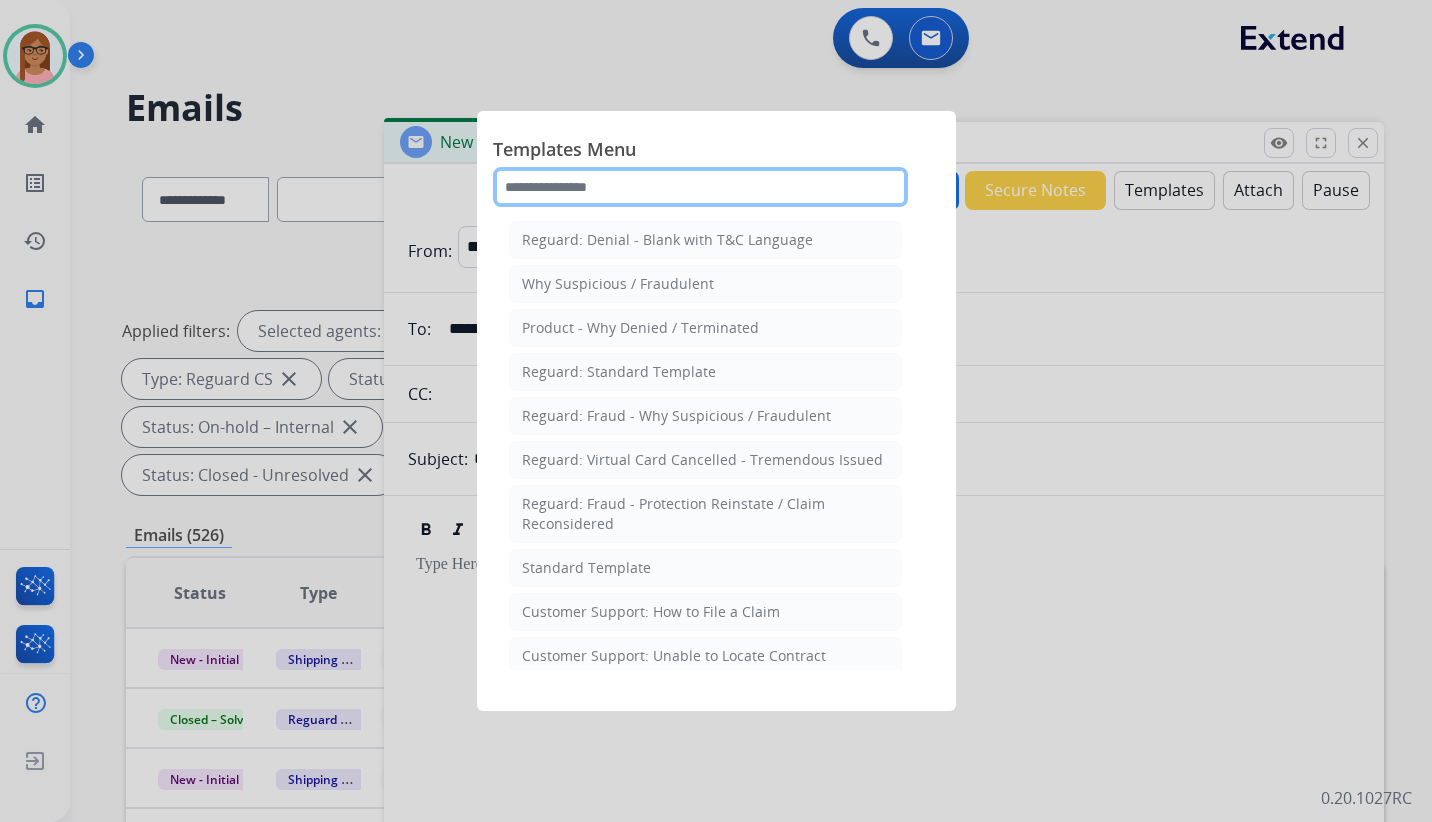 click 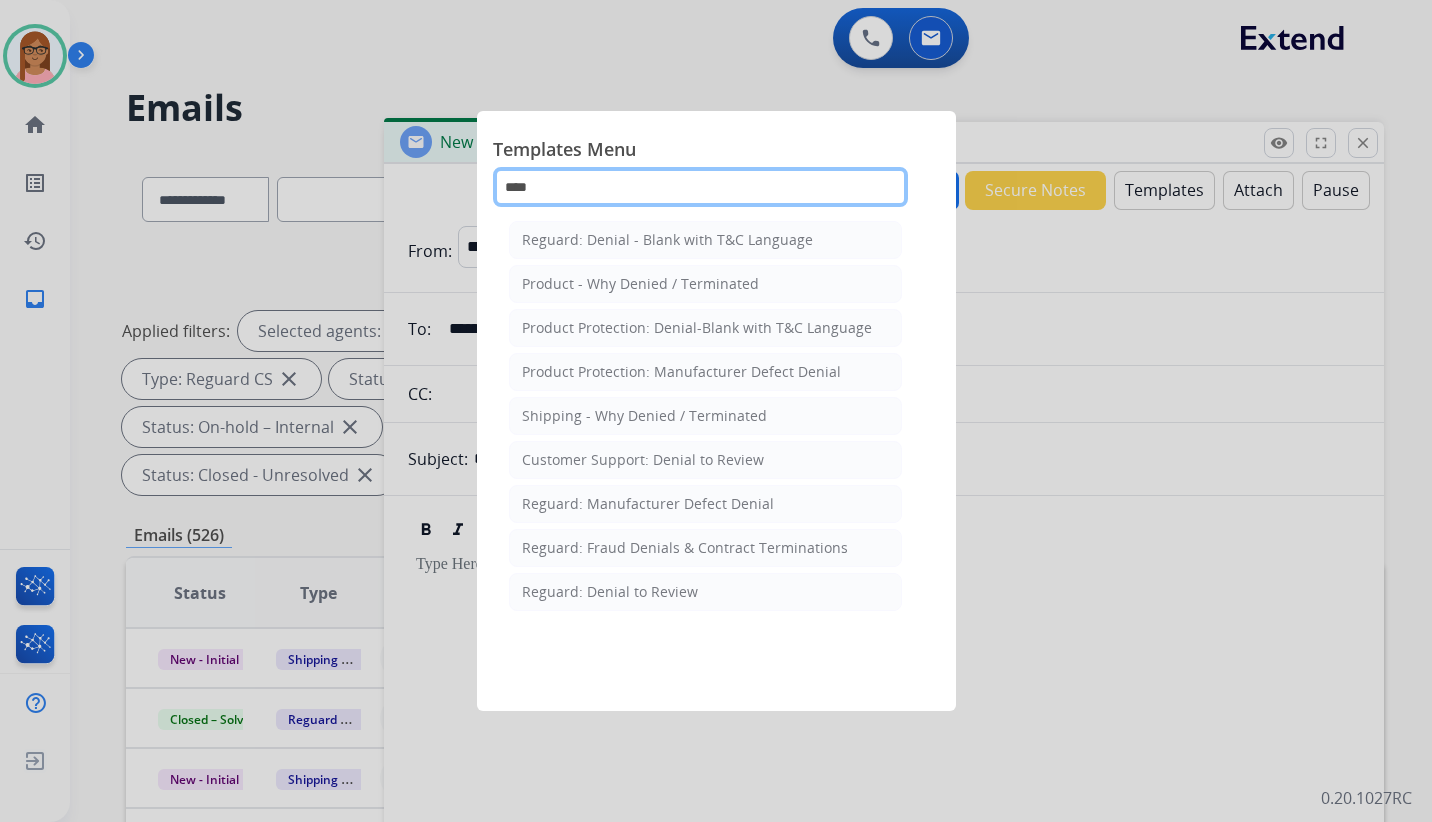 type on "****" 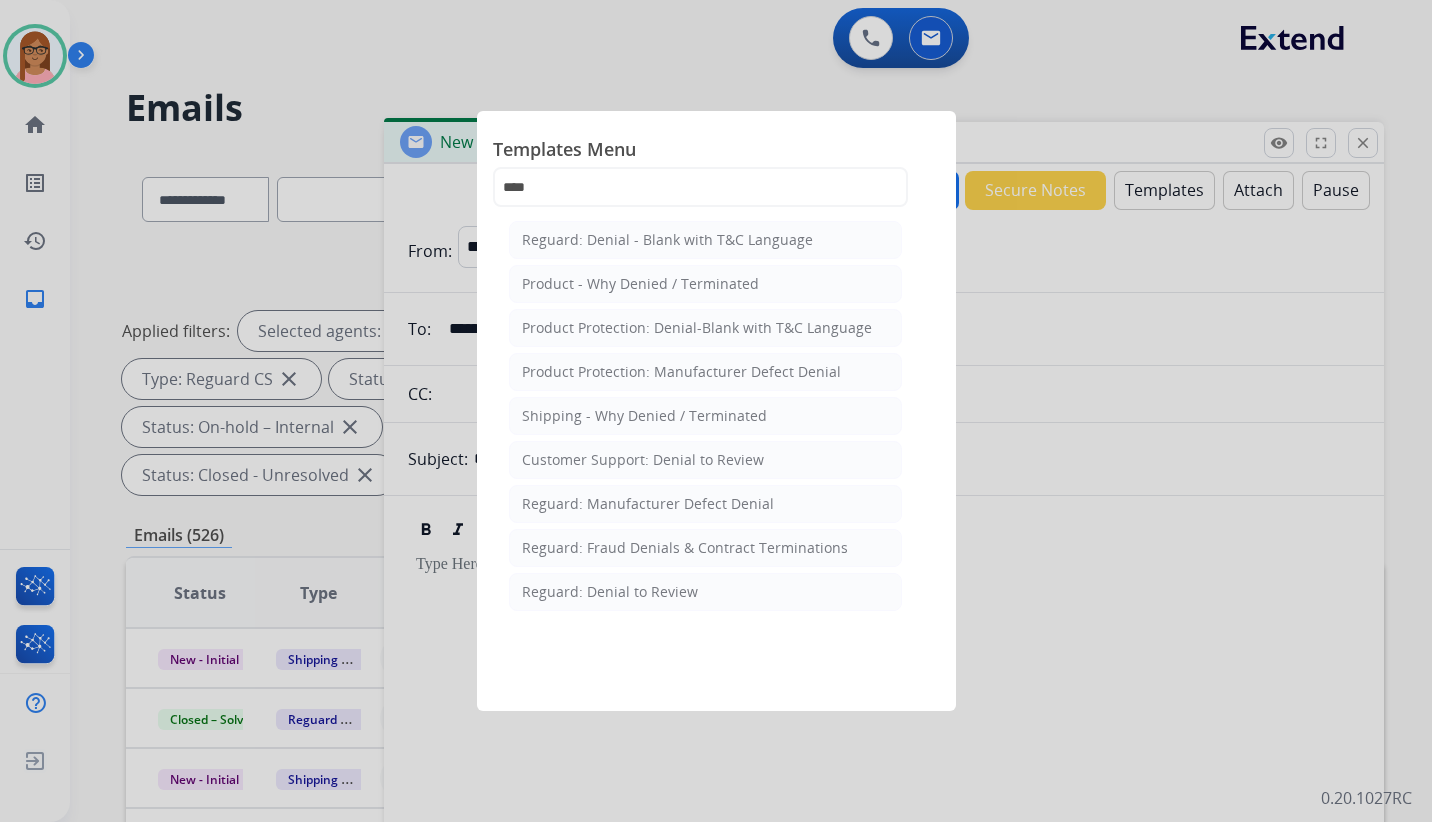 click 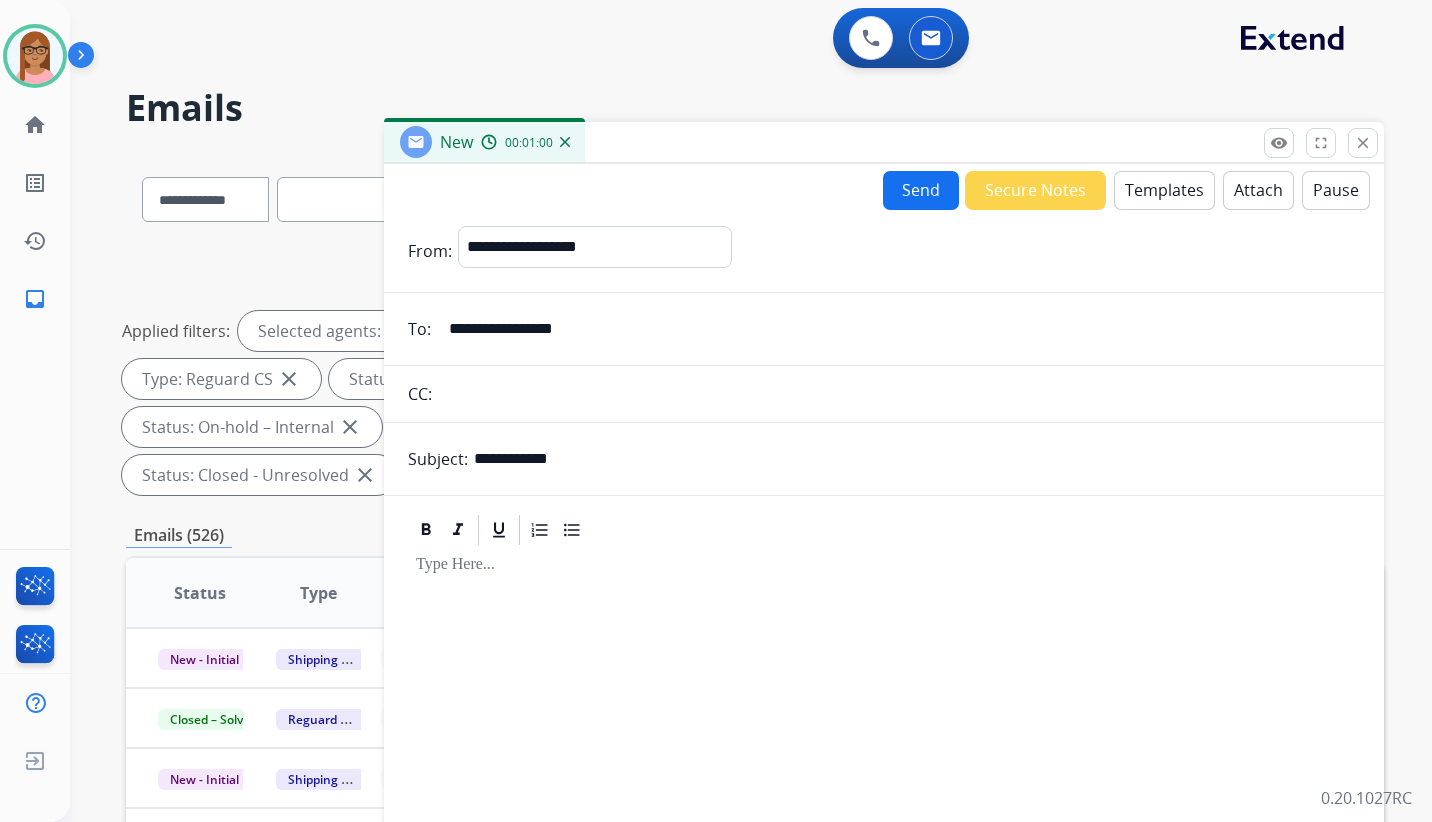 click at bounding box center [884, 565] 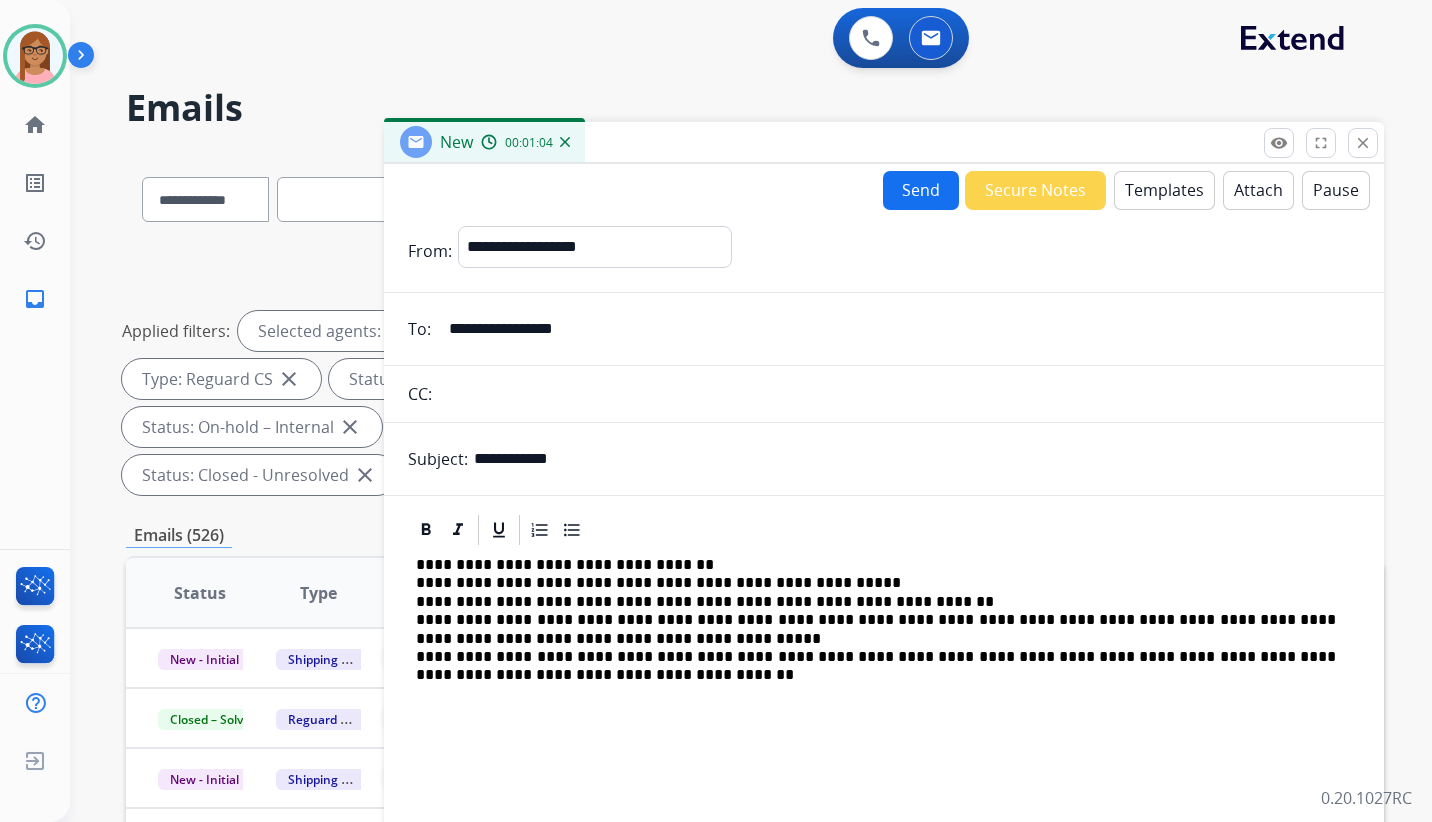 click on "**********" at bounding box center [876, 620] 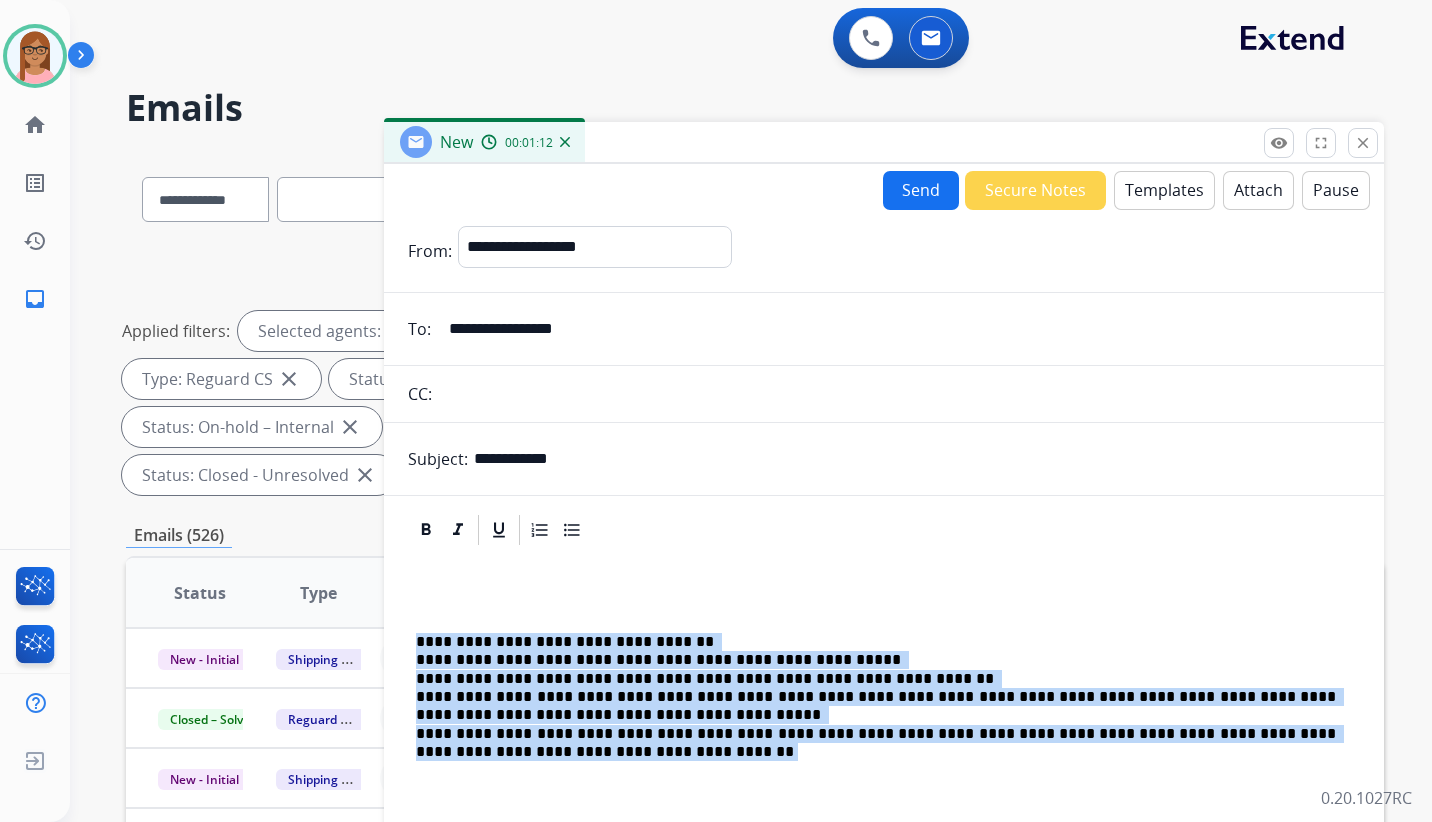 drag, startPoint x: 418, startPoint y: 638, endPoint x: 763, endPoint y: 760, distance: 365.9358 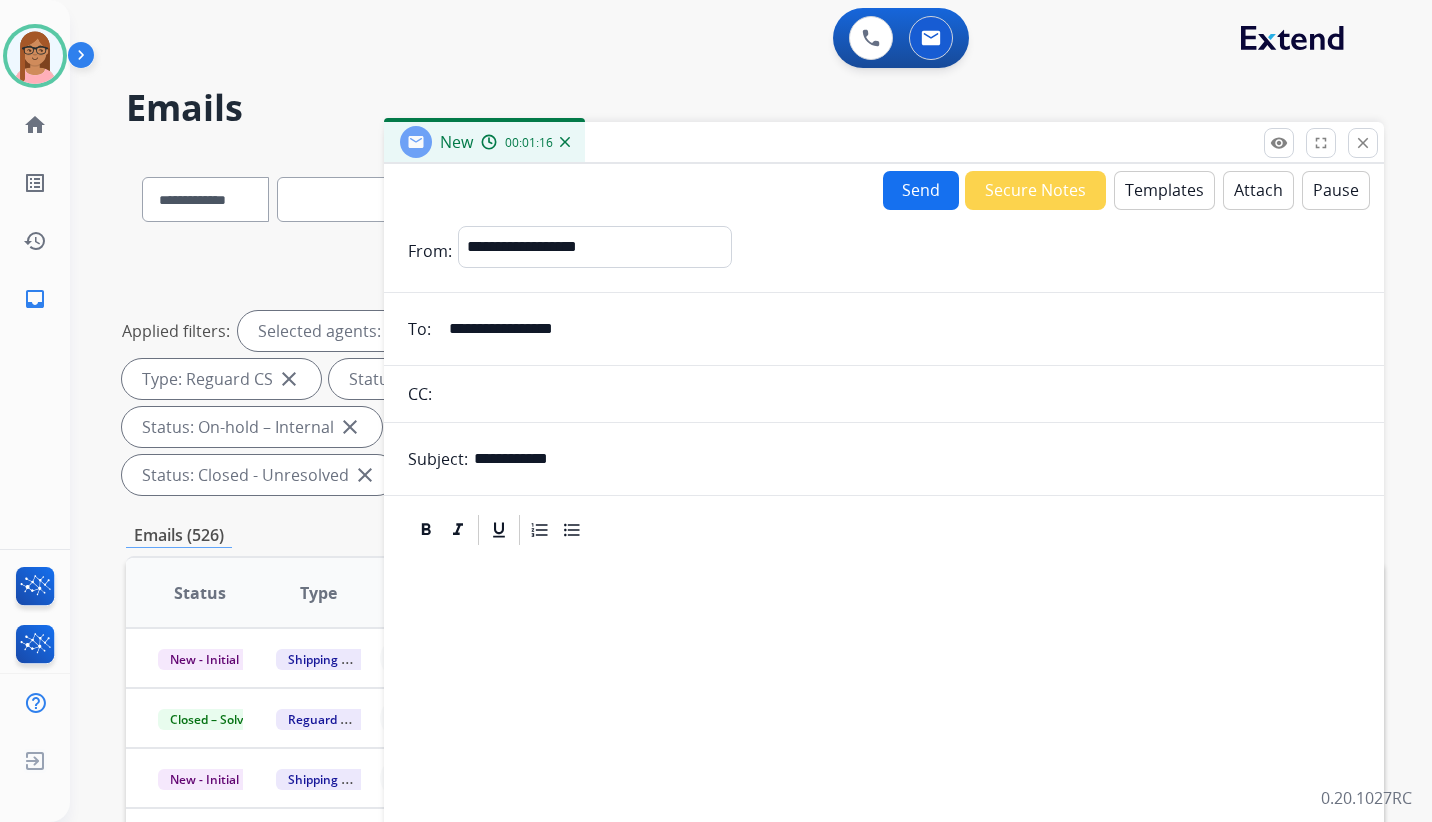 click on "Templates" at bounding box center [1164, 190] 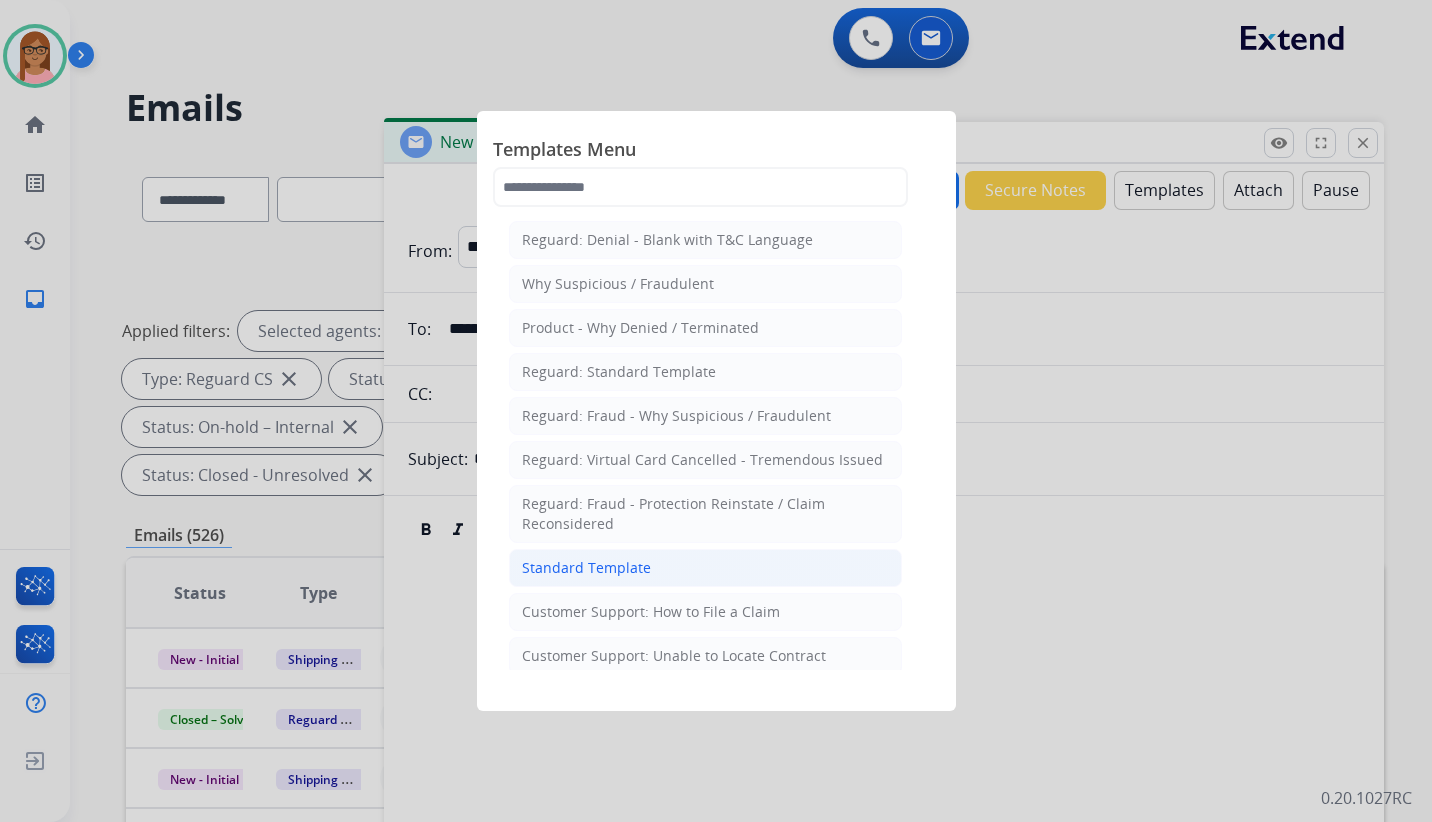 click on "Standard Template" 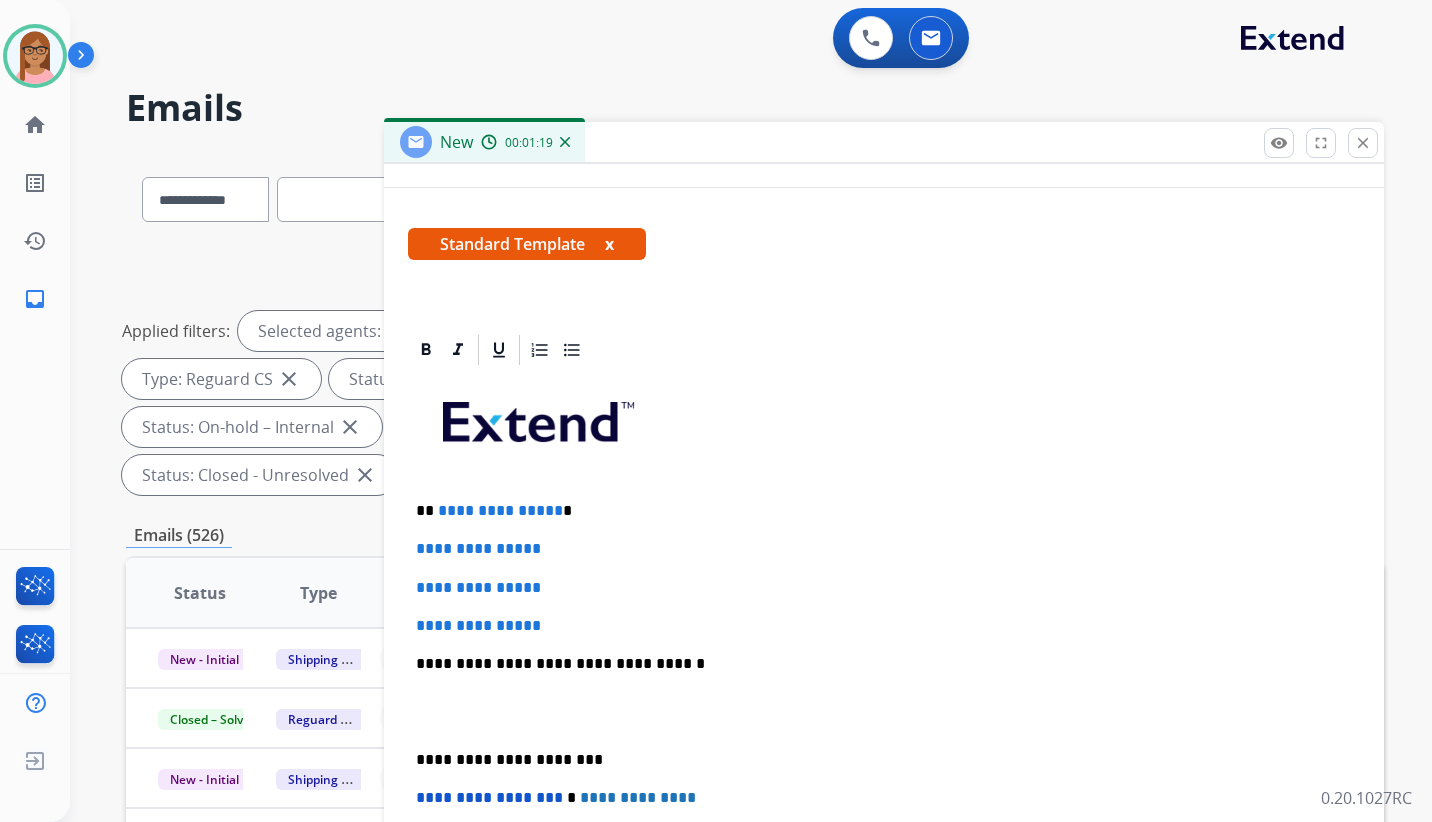 scroll, scrollTop: 309, scrollLeft: 0, axis: vertical 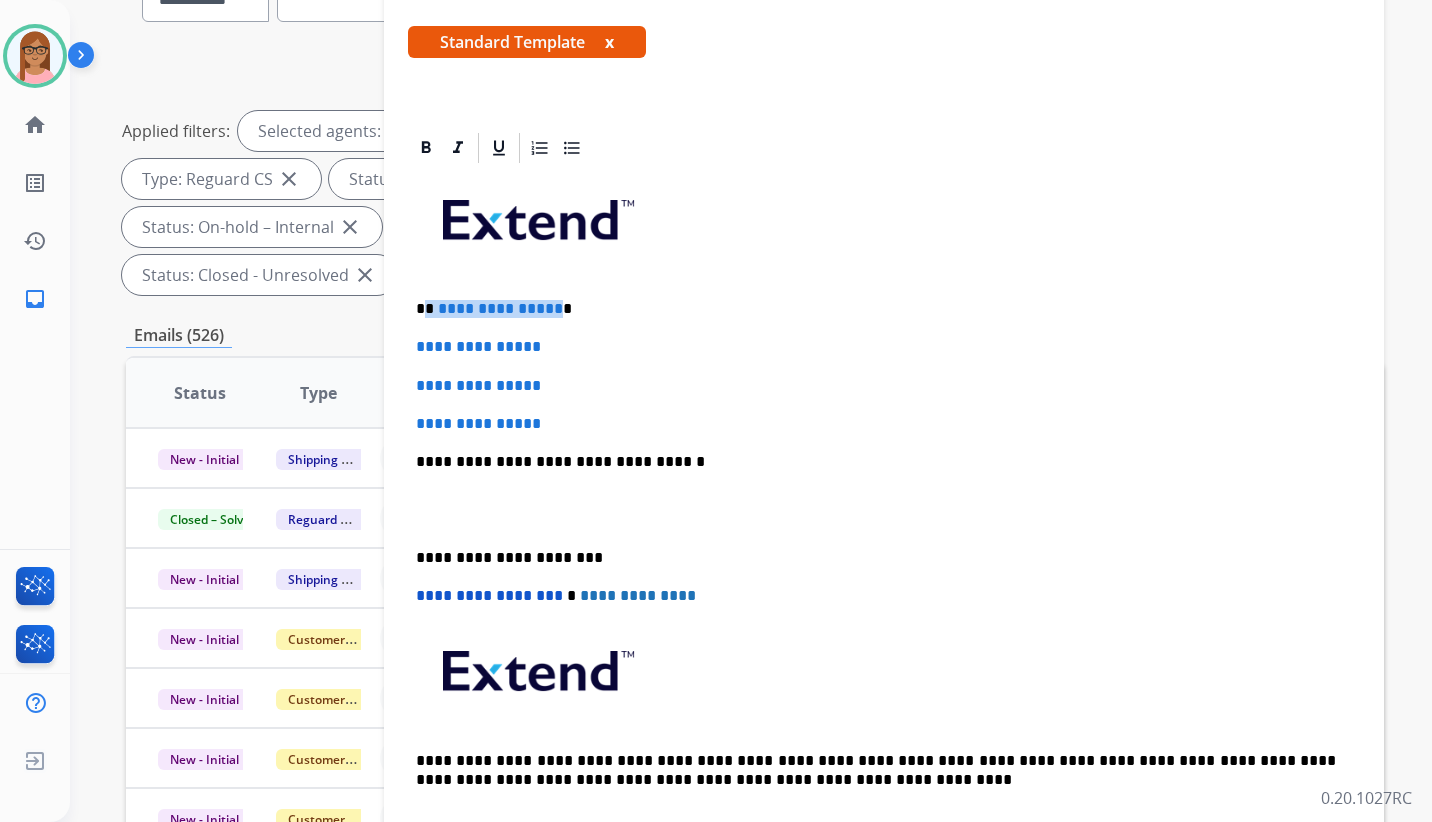drag, startPoint x: 550, startPoint y: 306, endPoint x: 428, endPoint y: 308, distance: 122.016396 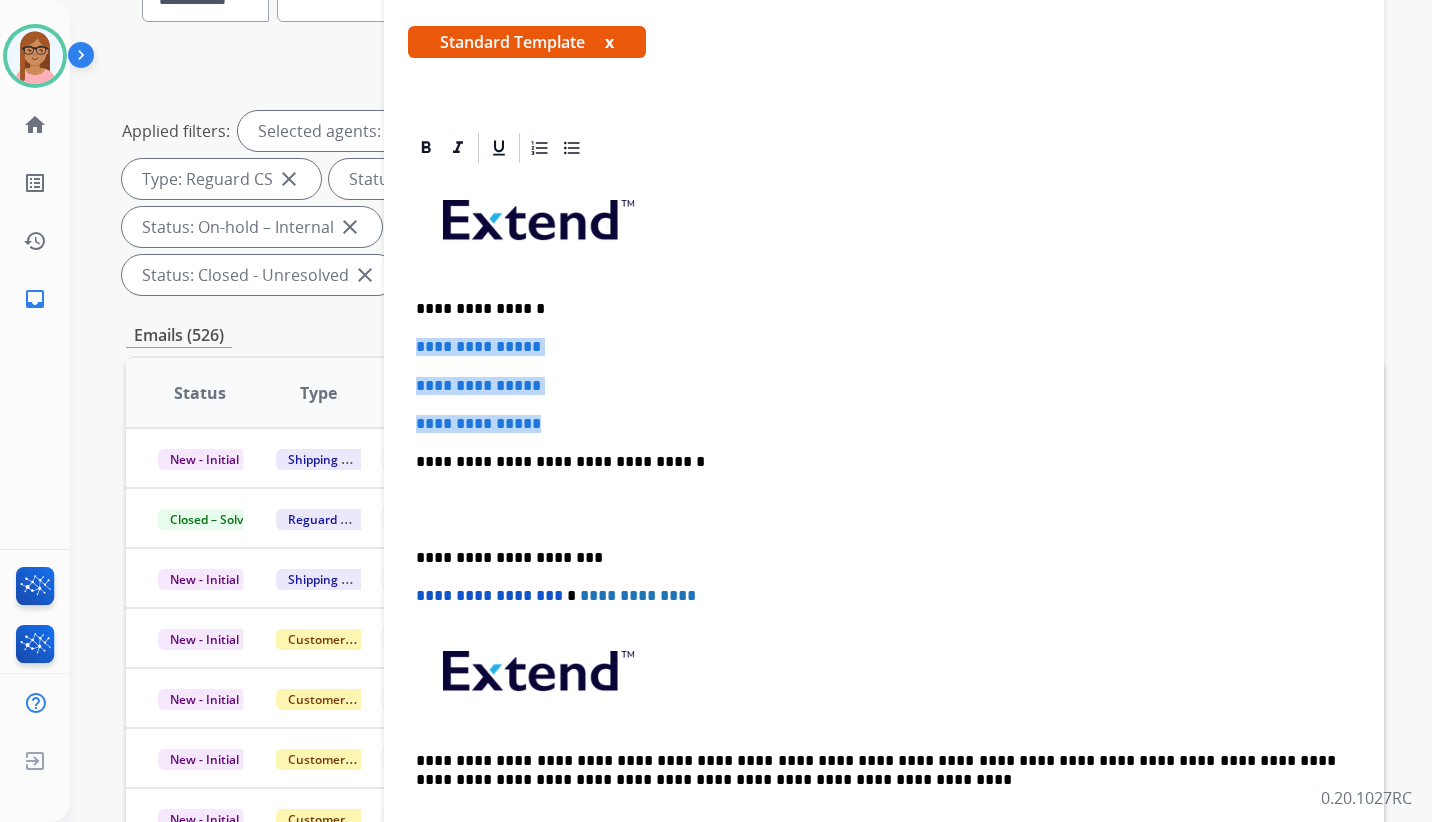 drag, startPoint x: 414, startPoint y: 346, endPoint x: 549, endPoint y: 422, distance: 154.92256 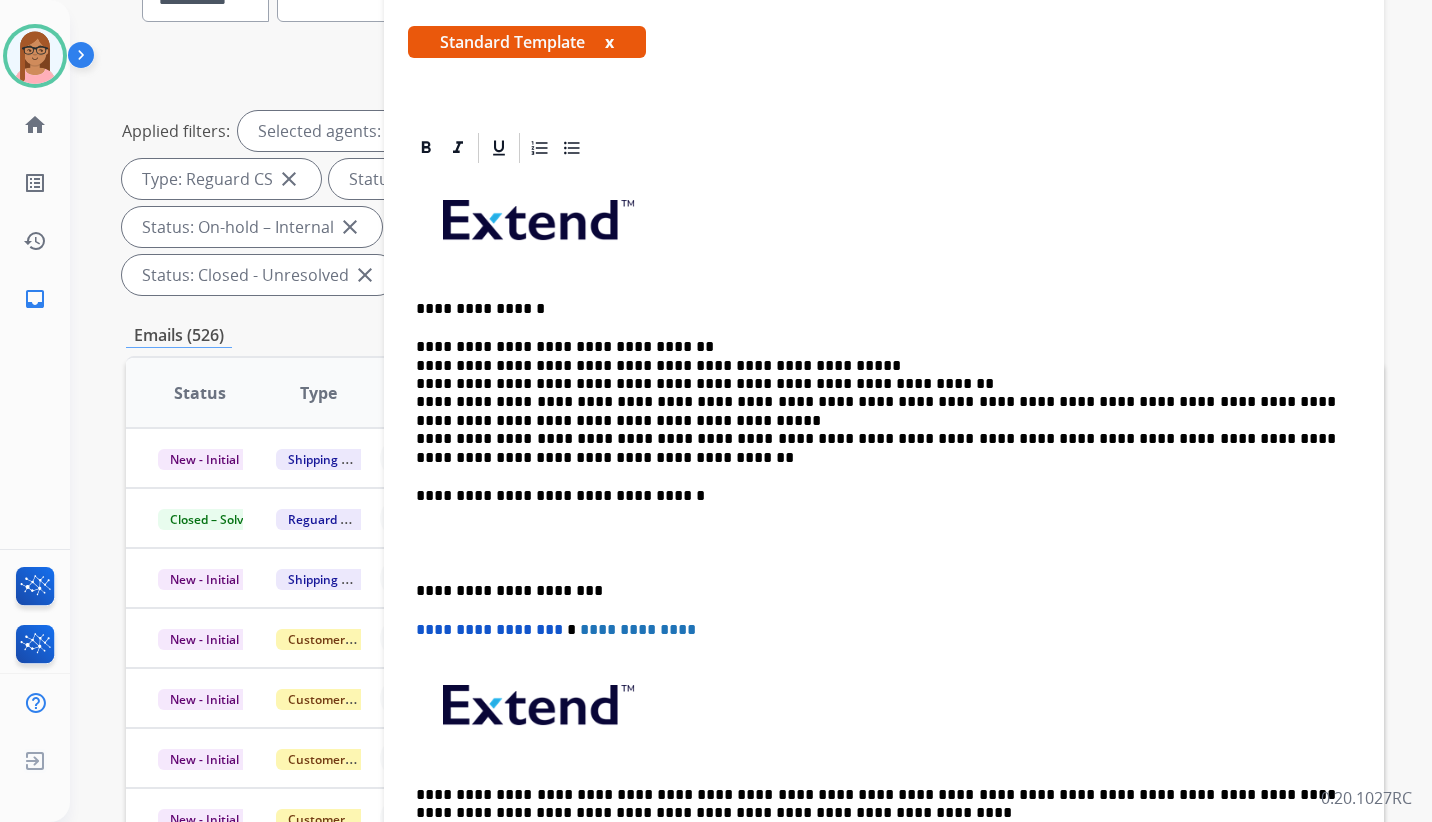 click on "**********" at bounding box center (876, 402) 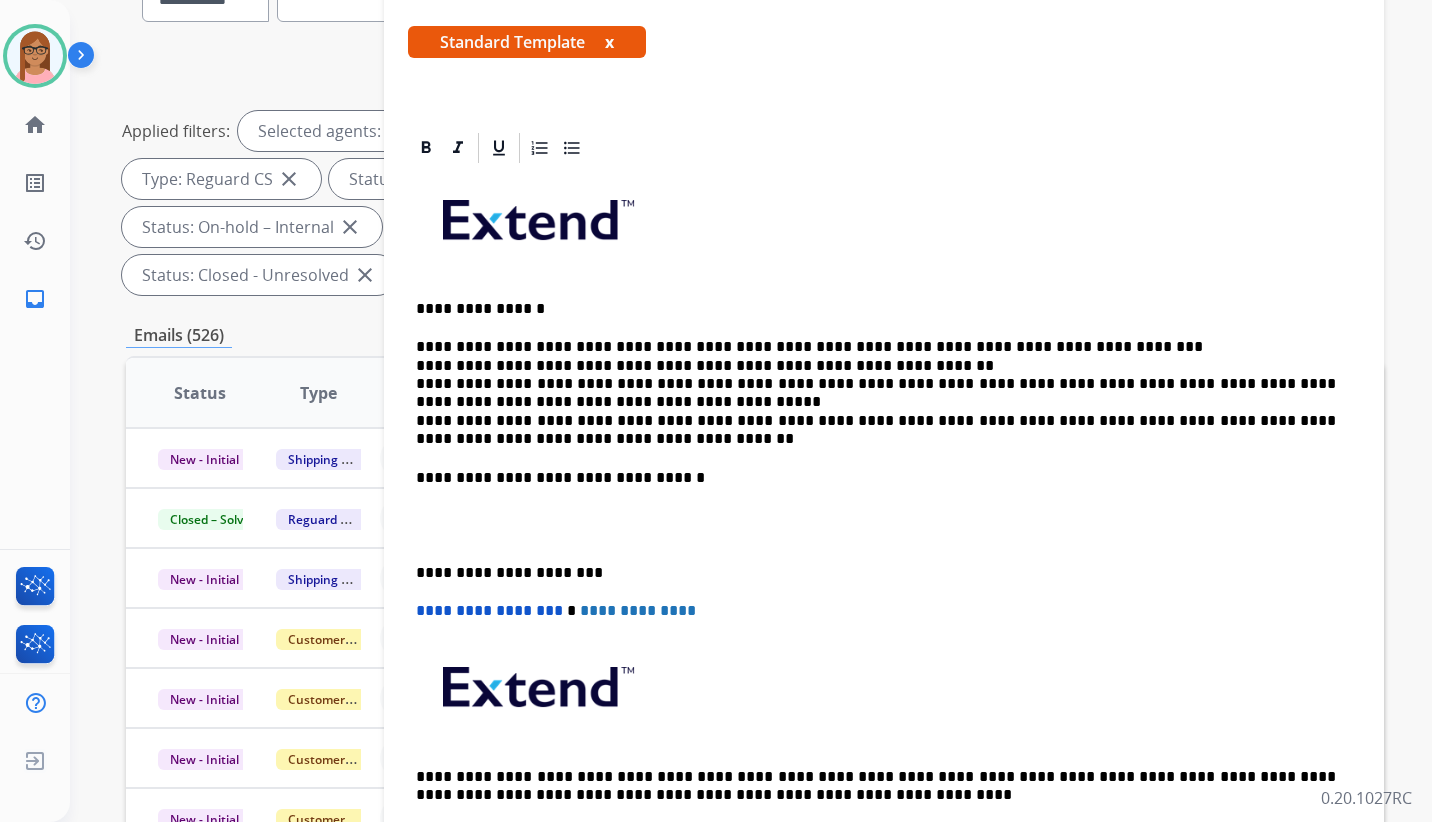 click on "**********" at bounding box center [876, 393] 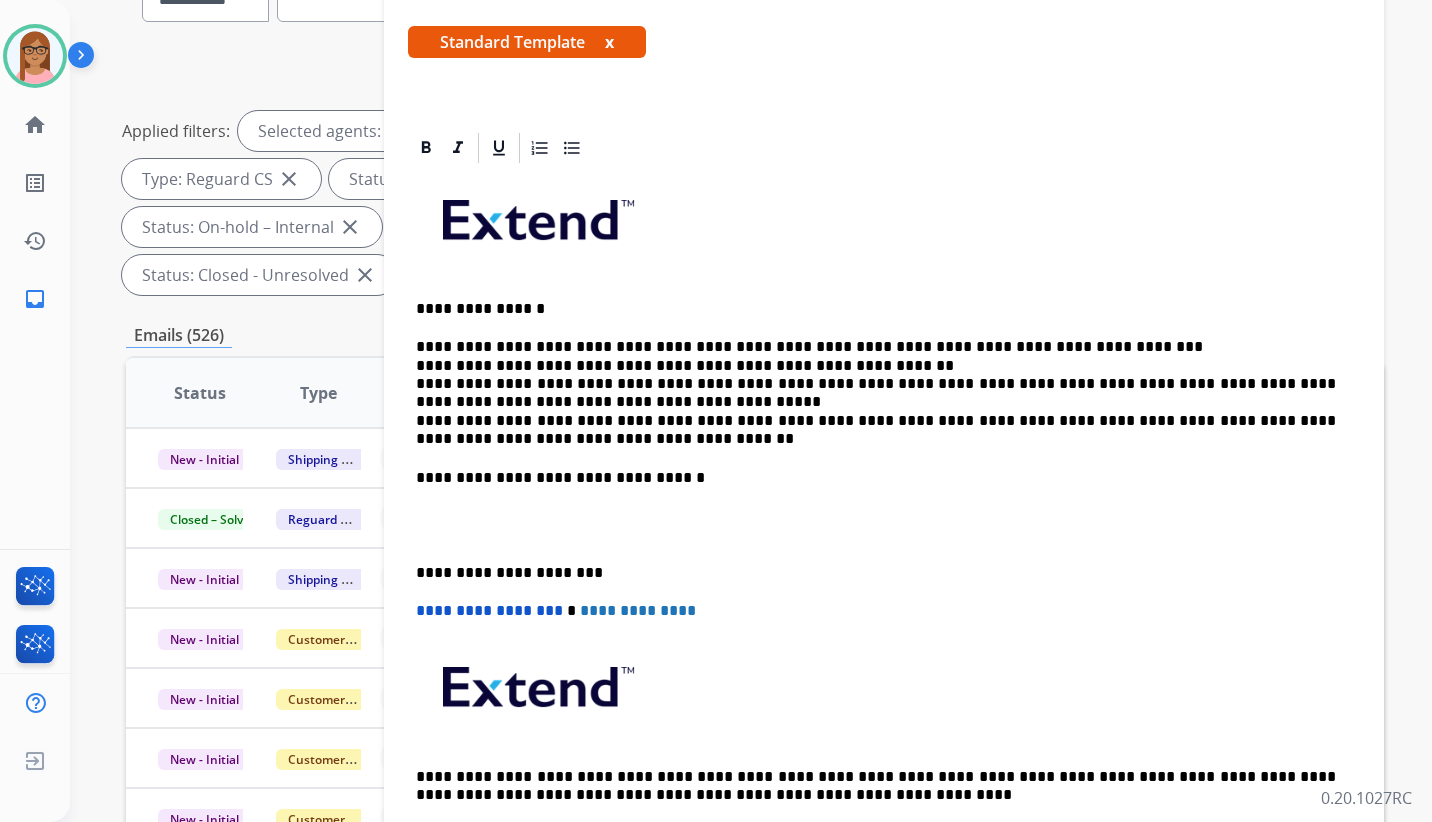 click on "**********" at bounding box center (876, 393) 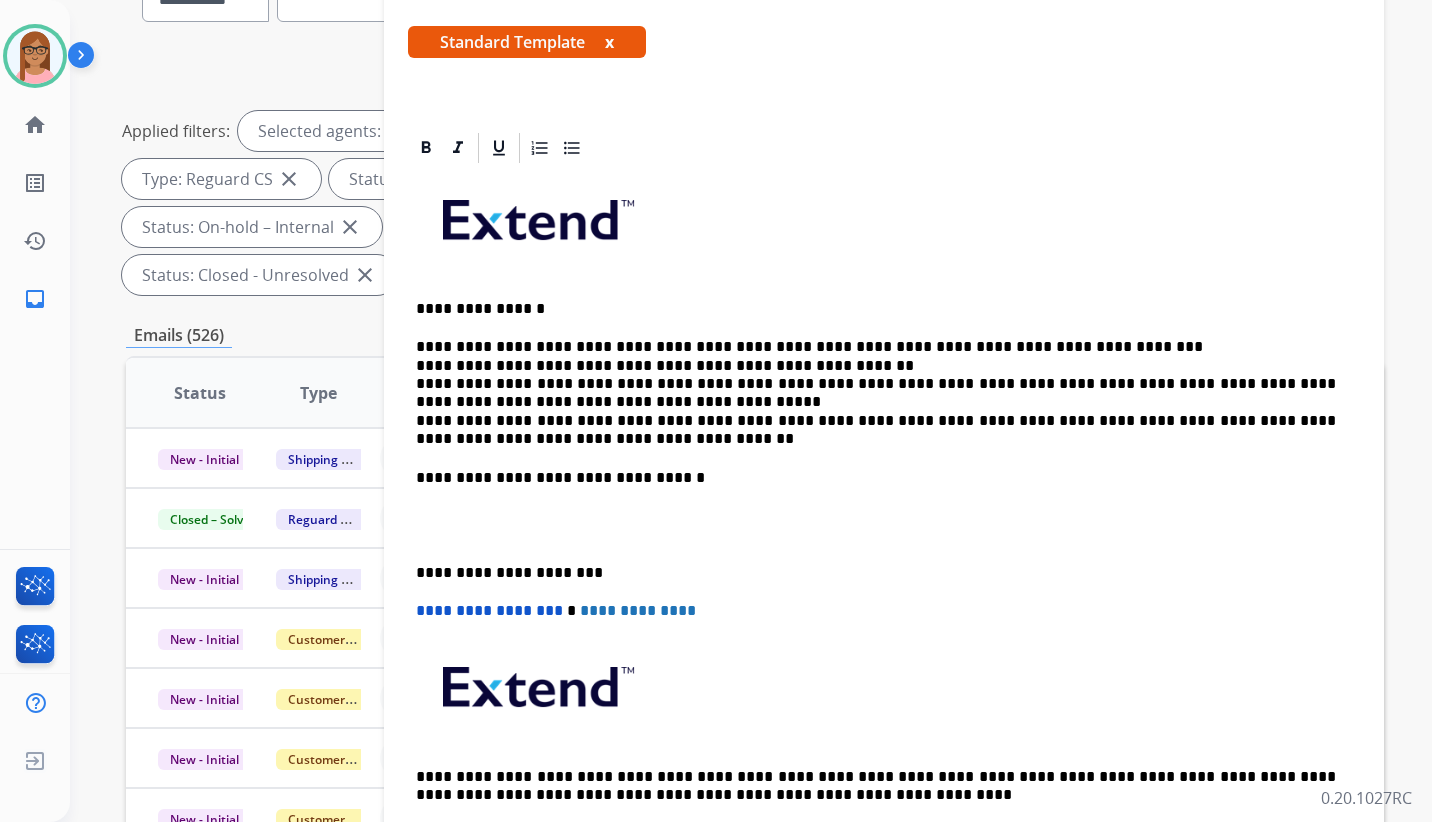 scroll, scrollTop: 0, scrollLeft: 0, axis: both 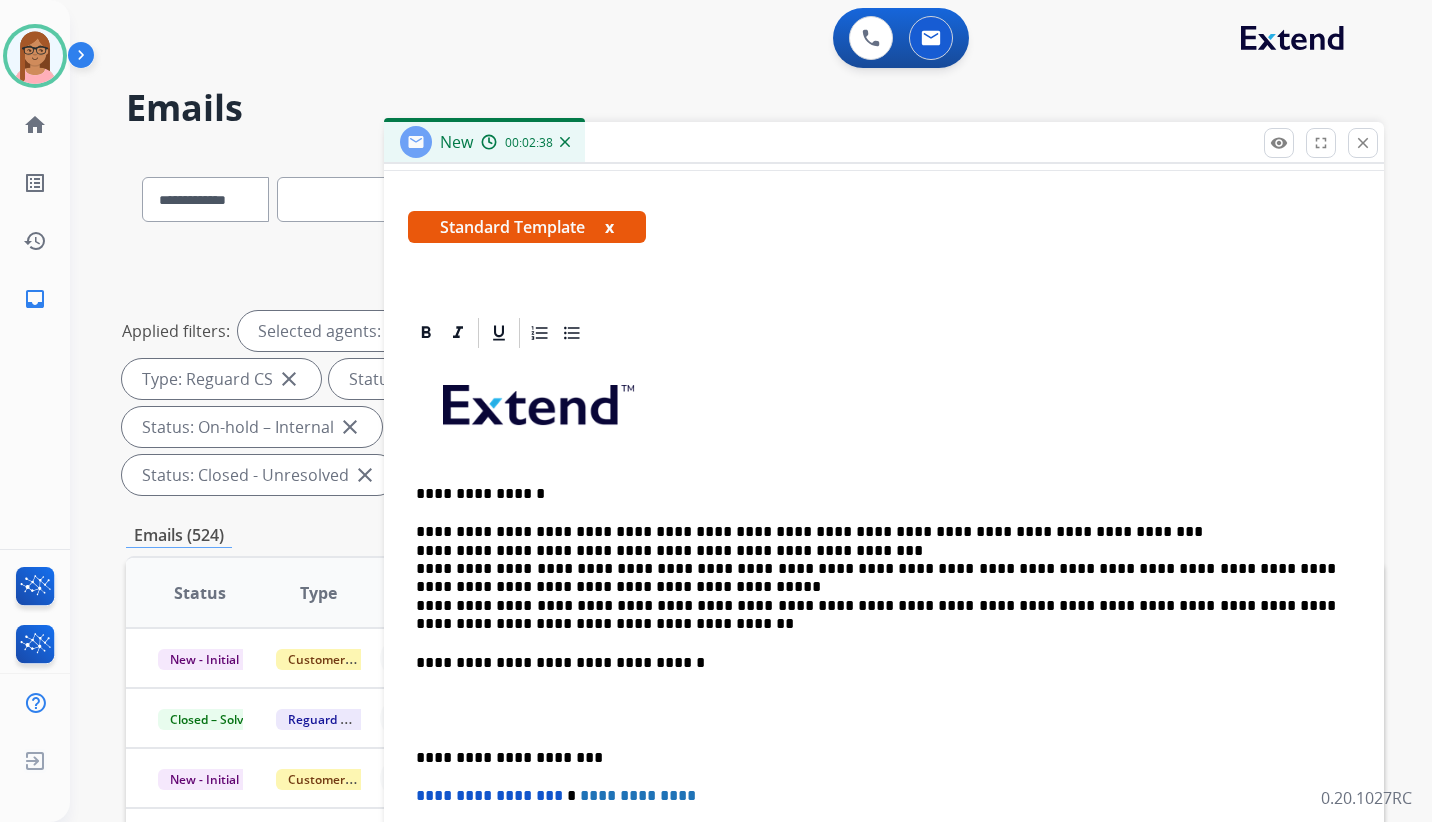 click on "**********" at bounding box center [876, 578] 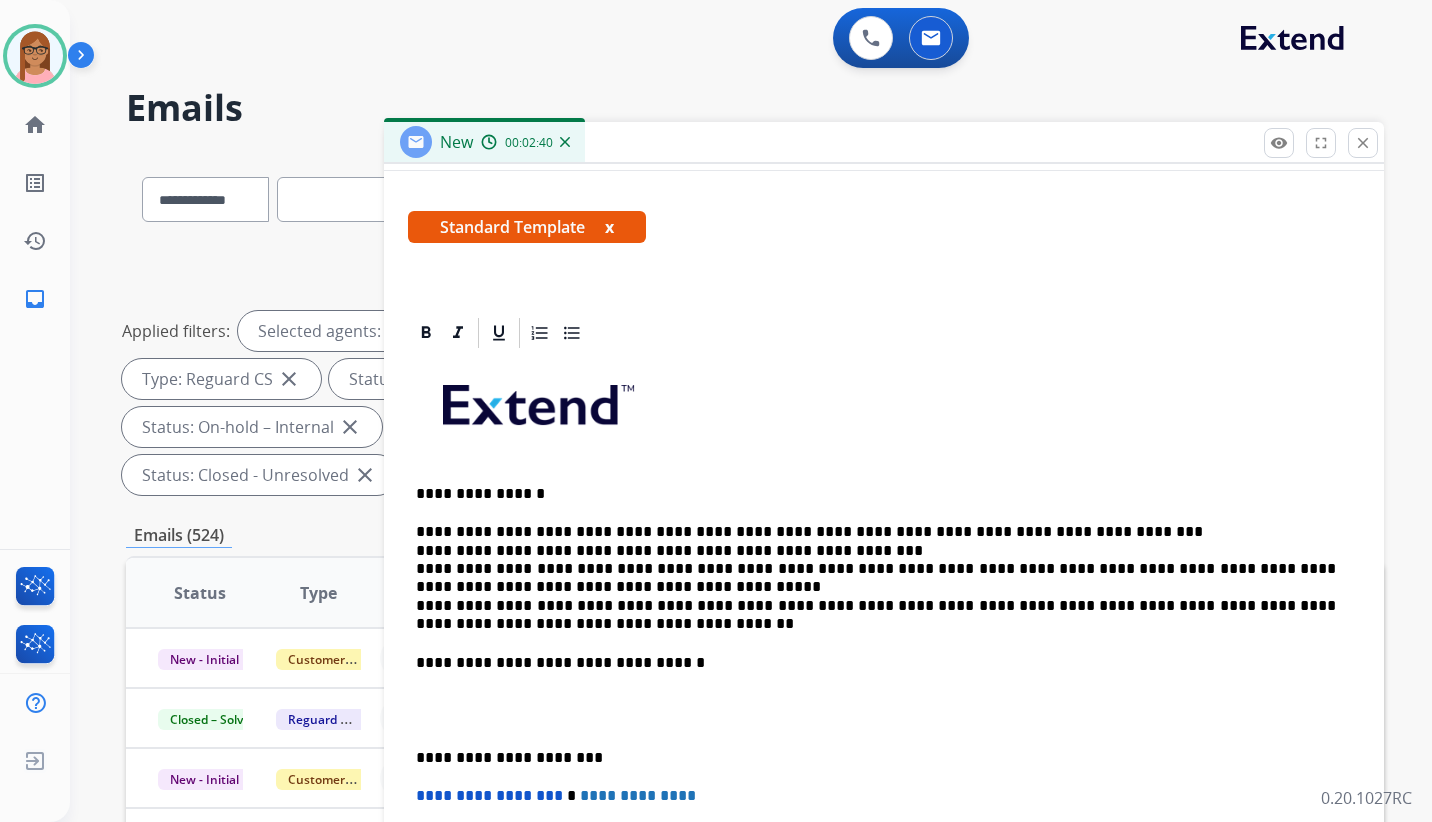click on "**********" at bounding box center [876, 578] 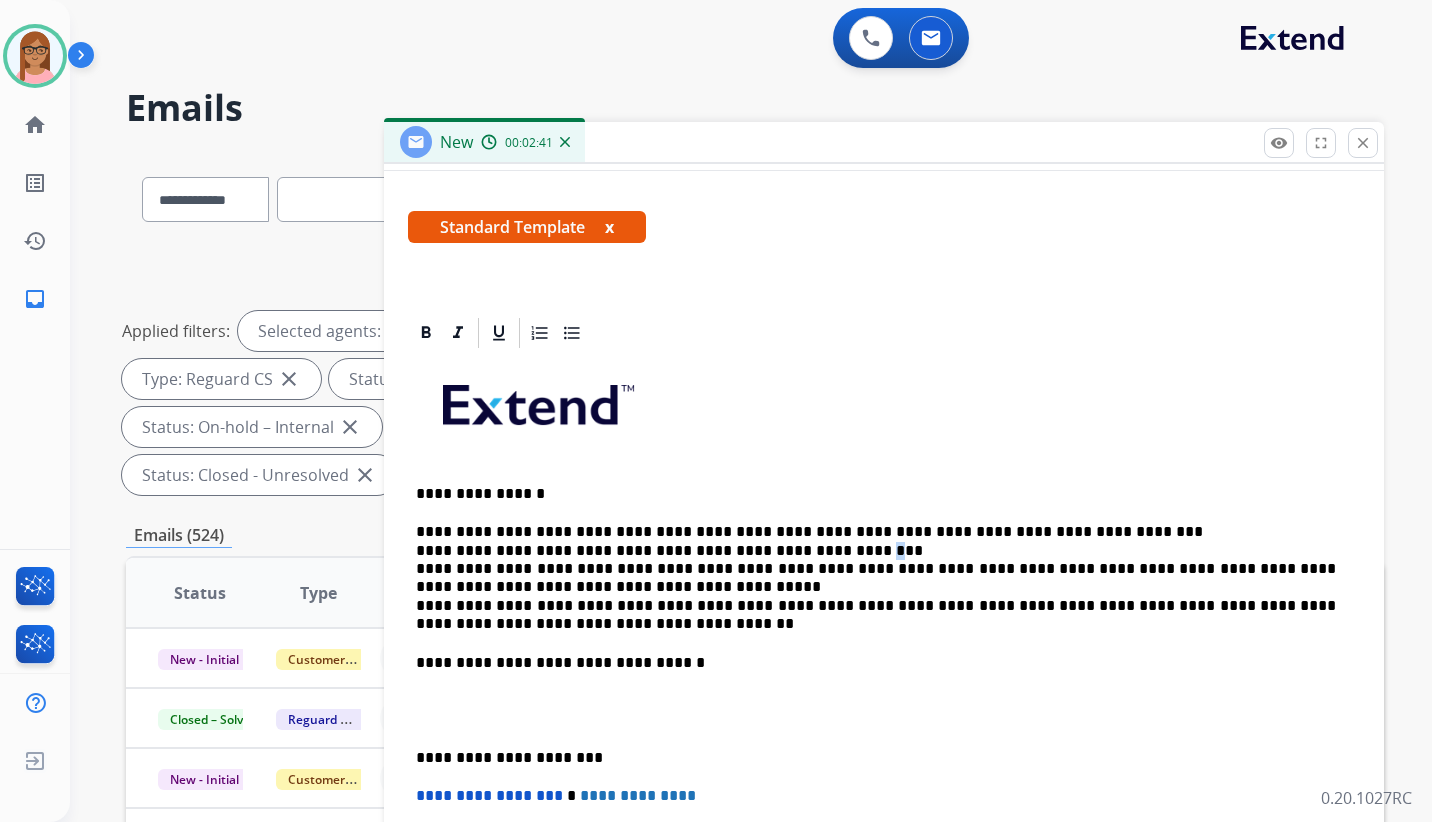 click on "**********" at bounding box center [876, 578] 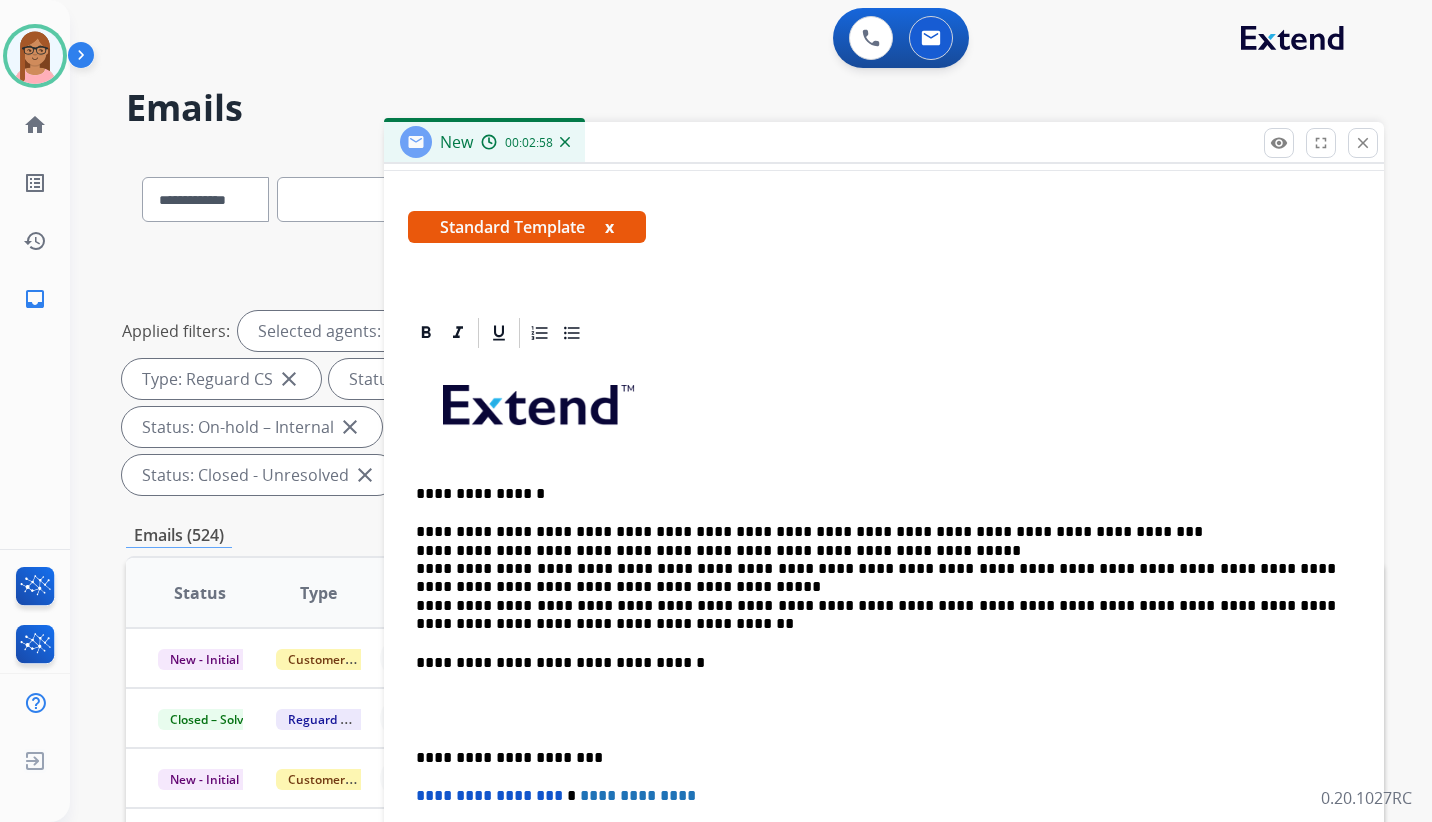 click on "**********" at bounding box center (876, 578) 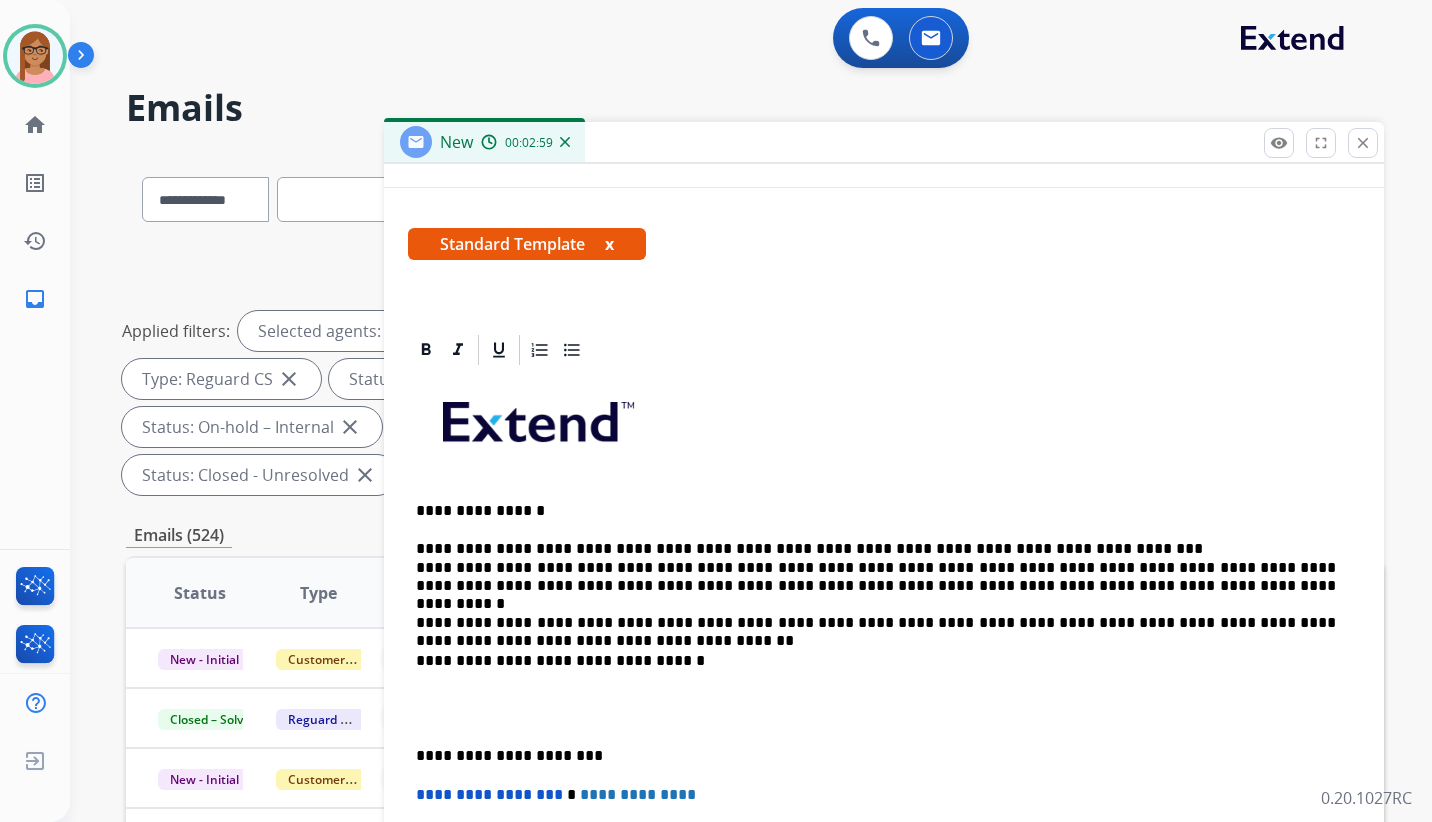 scroll, scrollTop: 306, scrollLeft: 0, axis: vertical 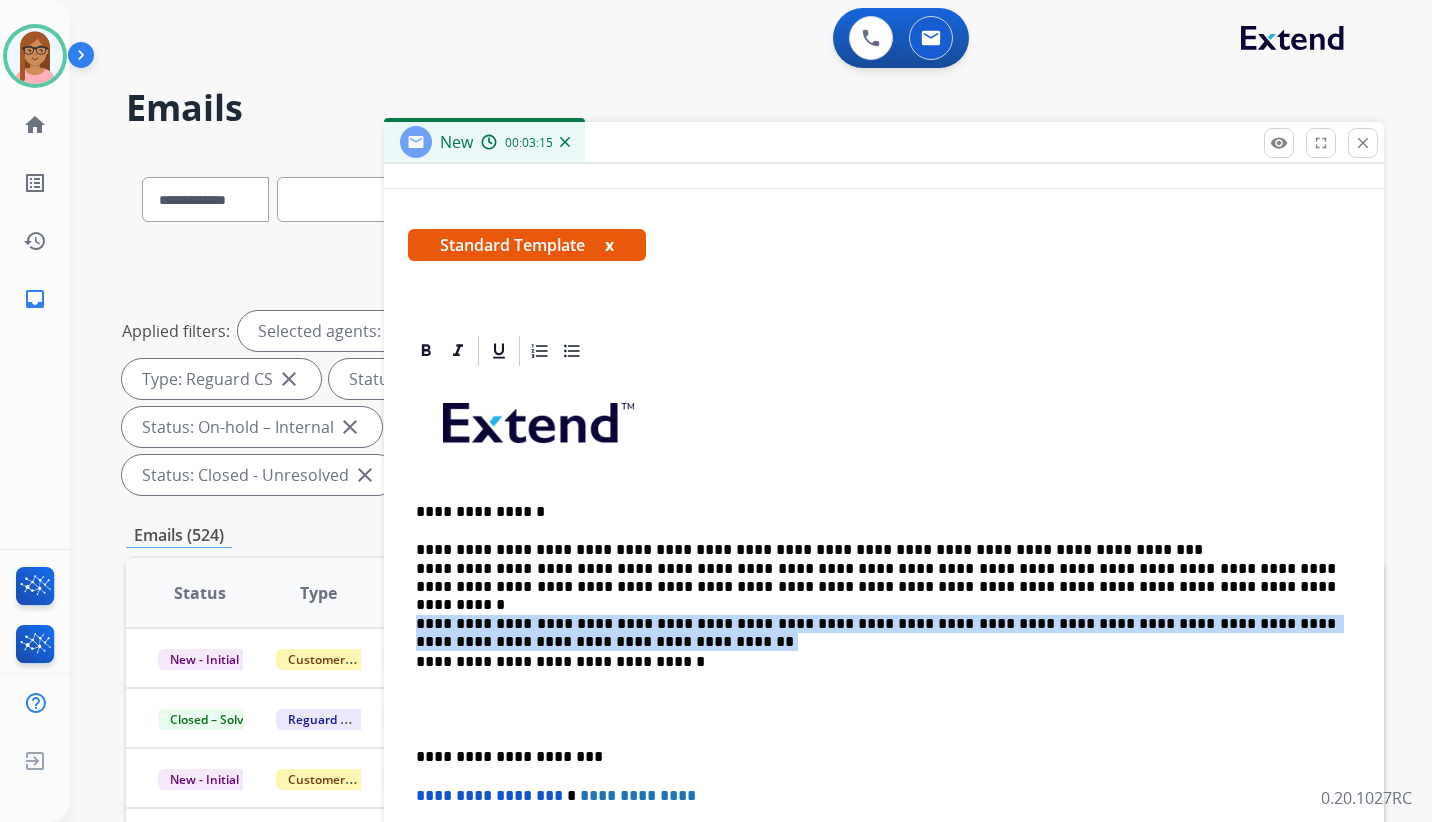 drag, startPoint x: 417, startPoint y: 607, endPoint x: 782, endPoint y: 618, distance: 365.1657 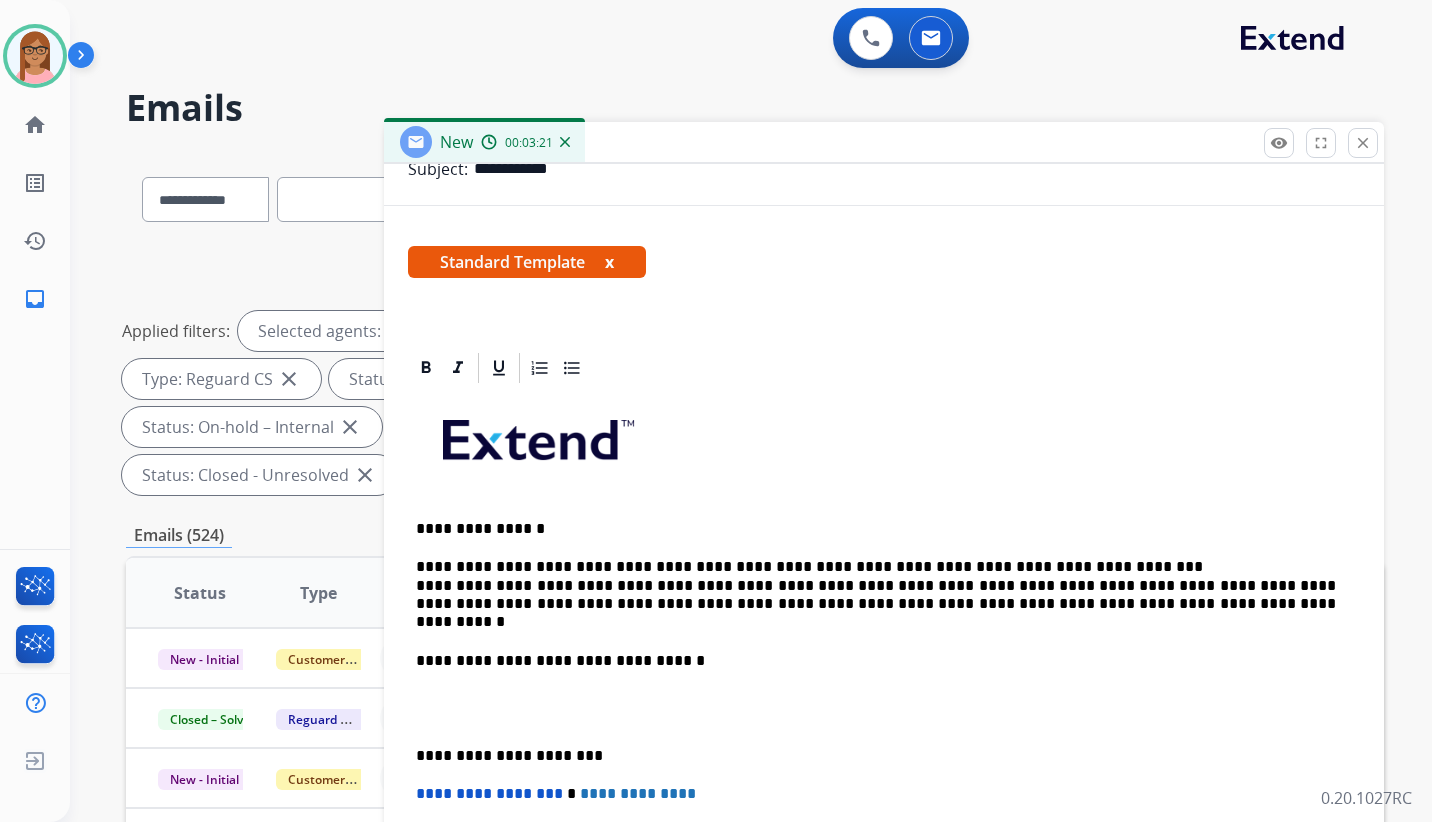 scroll, scrollTop: 288, scrollLeft: 0, axis: vertical 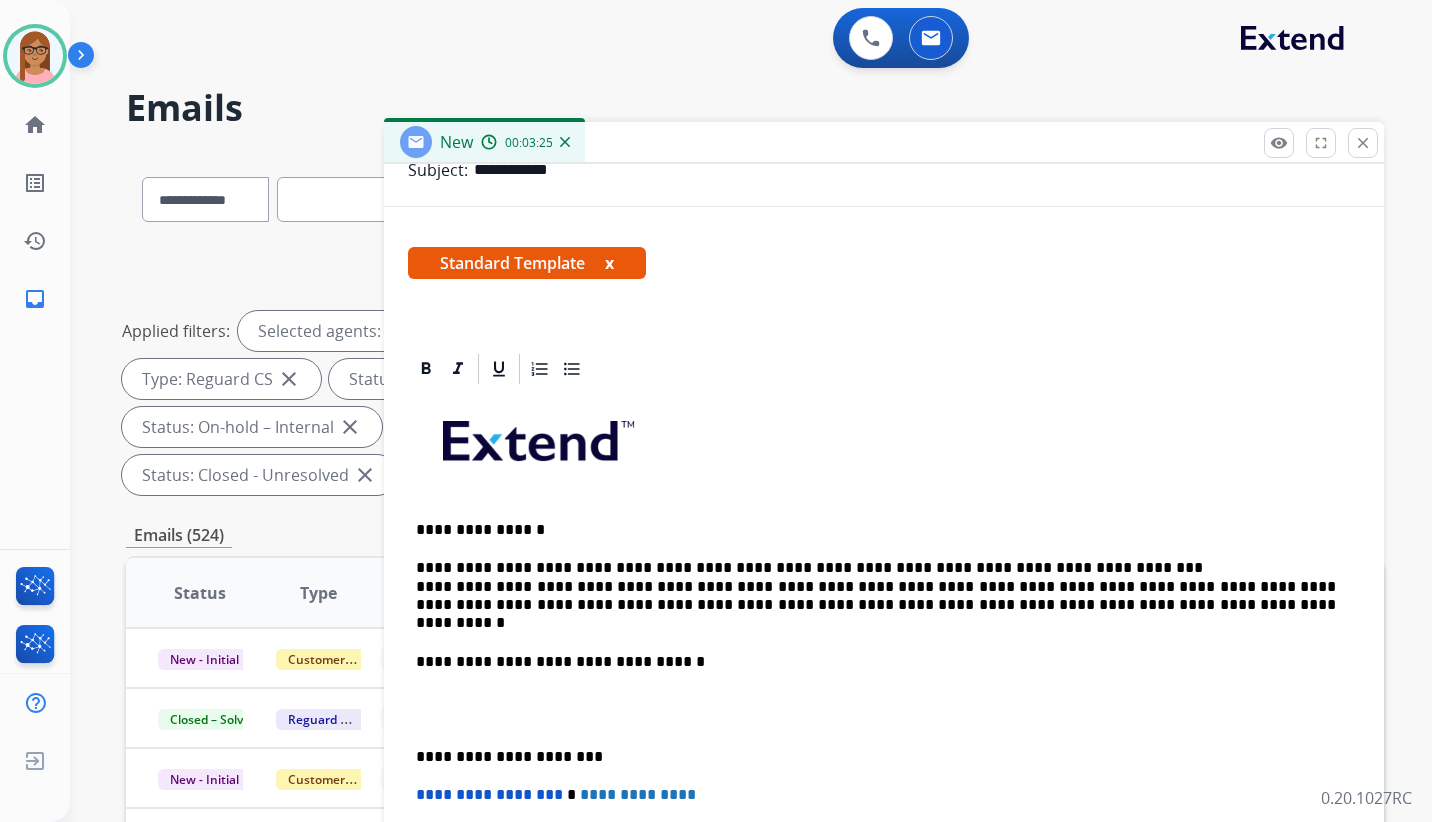 click on "**********" at bounding box center (884, 720) 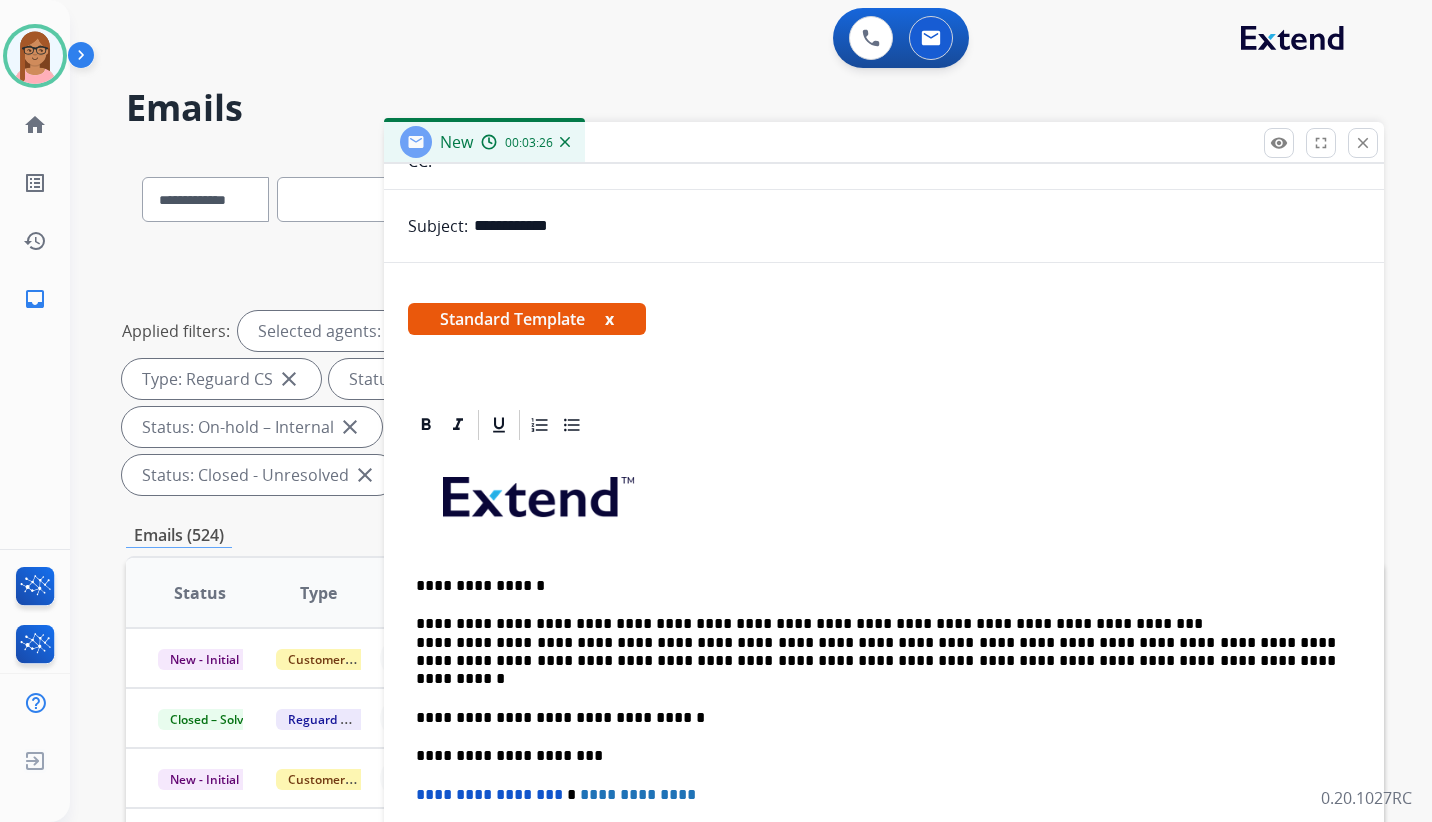 scroll, scrollTop: 231, scrollLeft: 0, axis: vertical 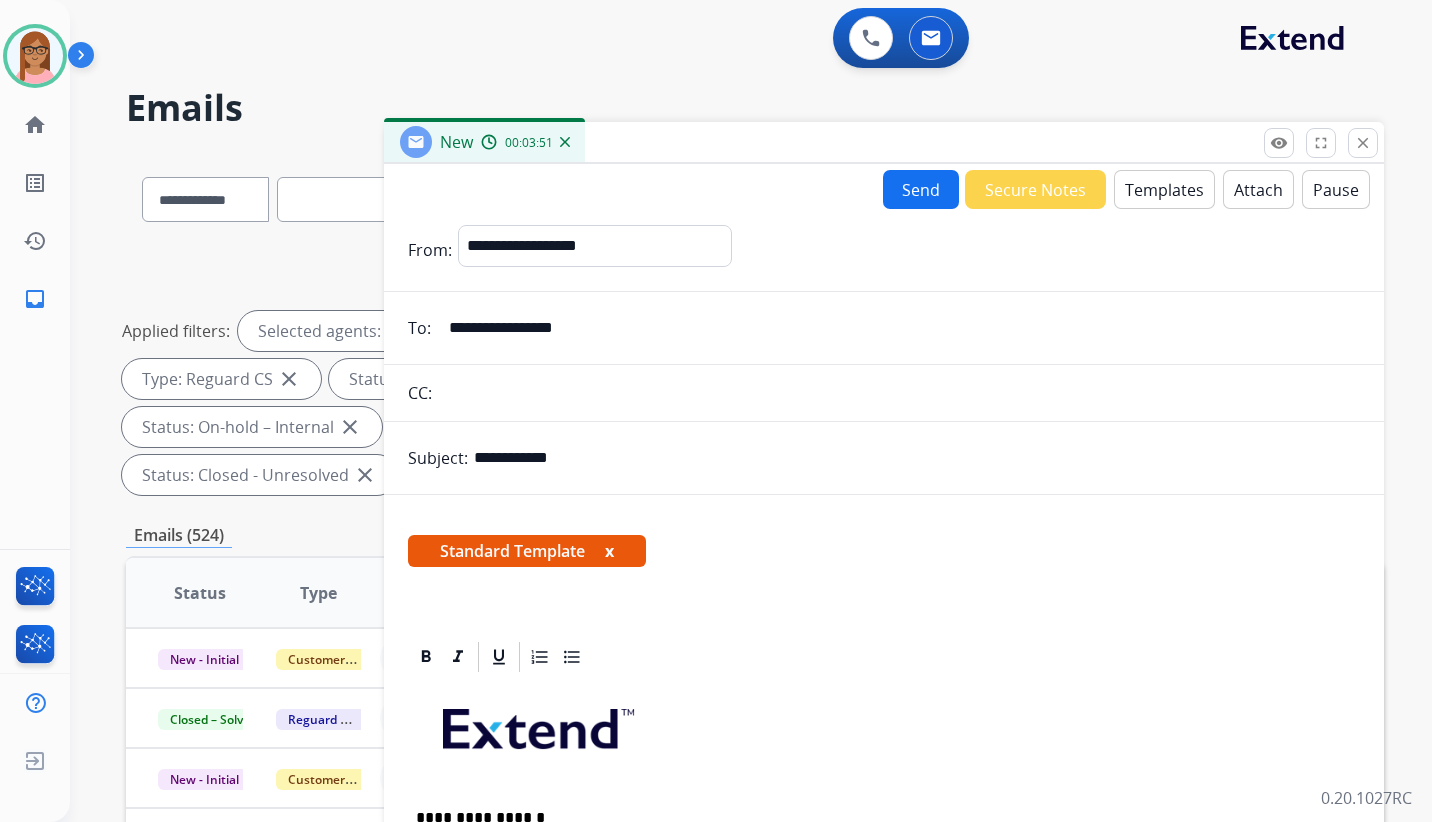 drag, startPoint x: 603, startPoint y: 330, endPoint x: 448, endPoint y: 348, distance: 156.04166 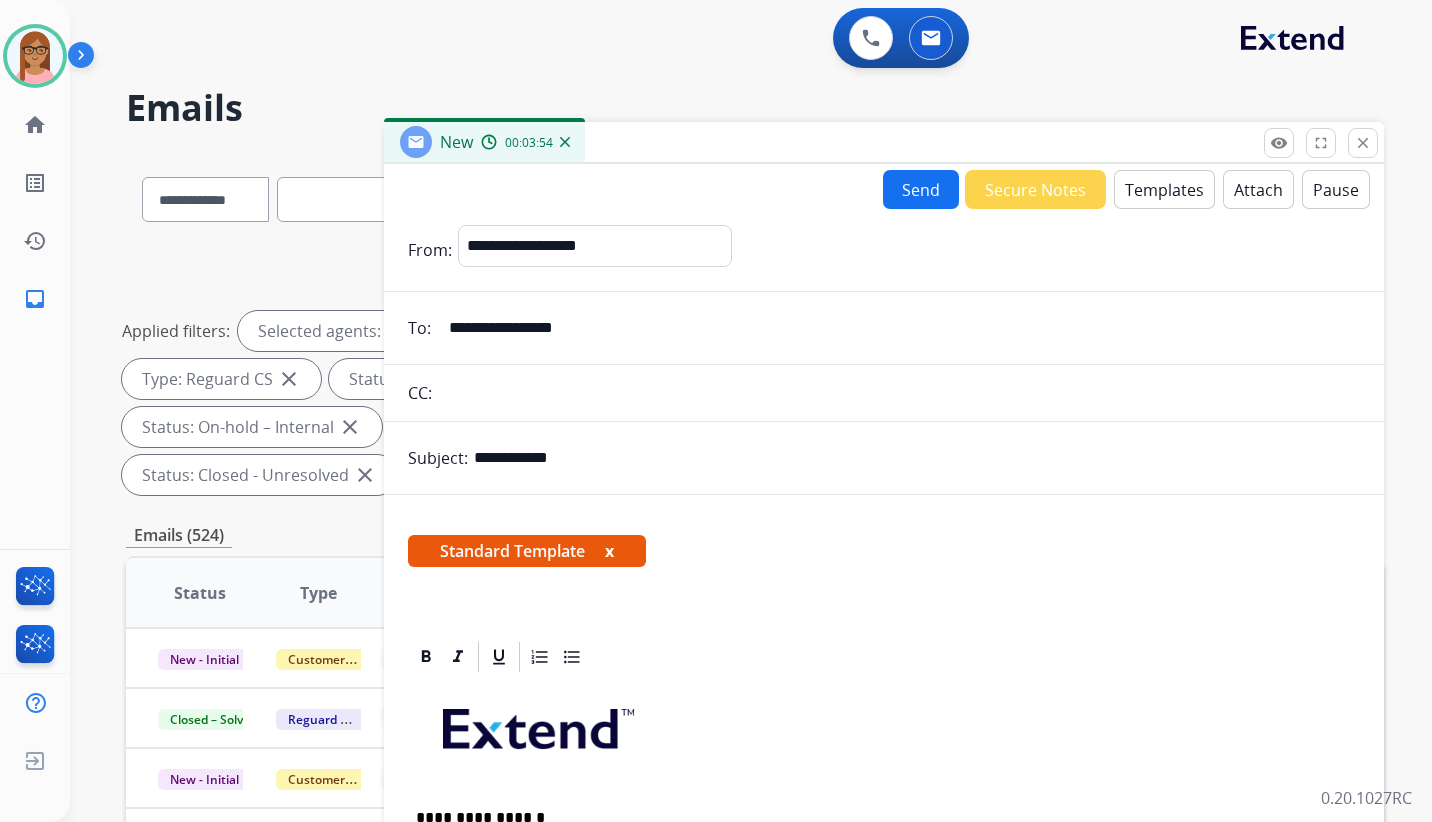 click on "Send" at bounding box center (921, 189) 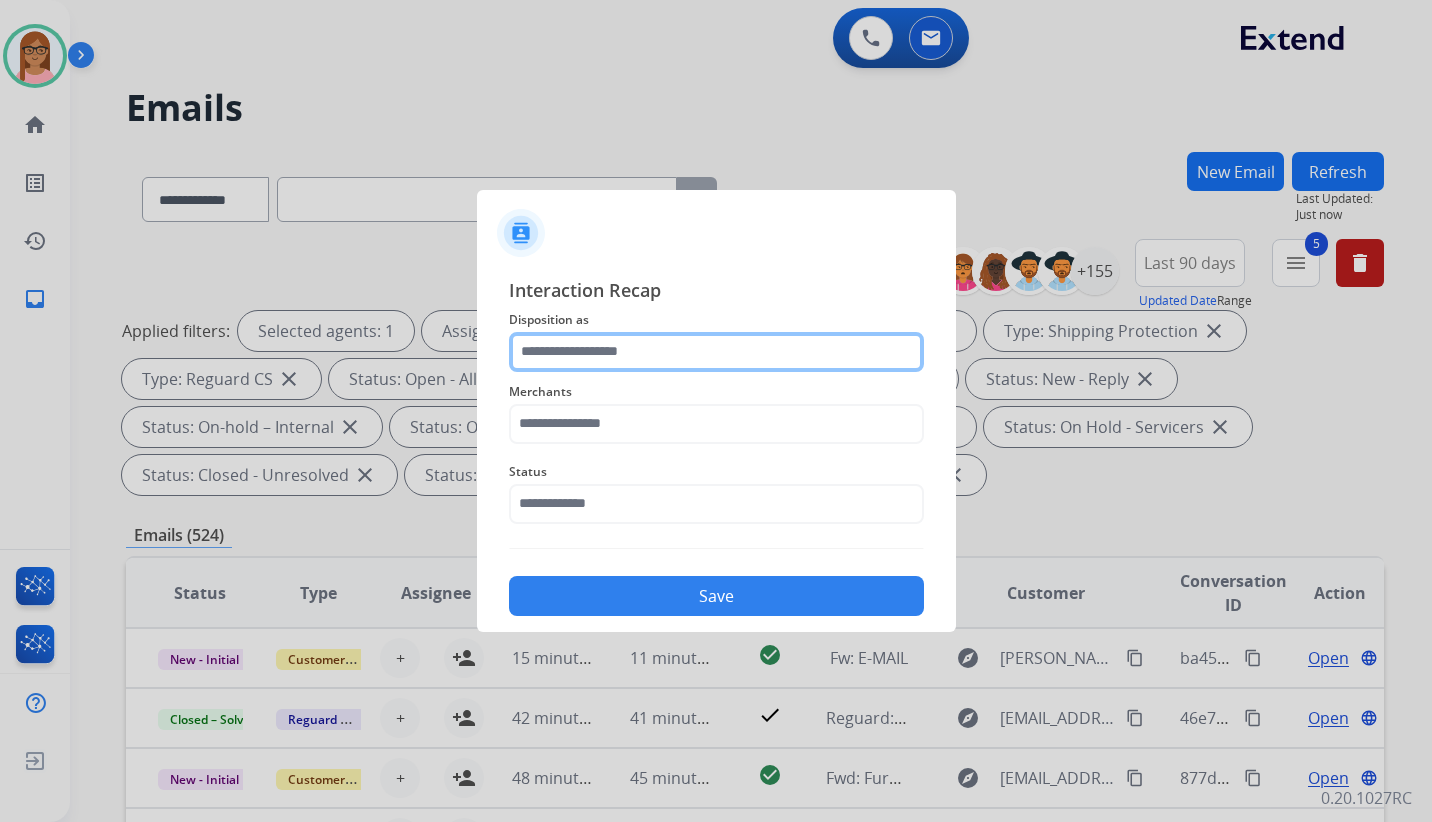 click 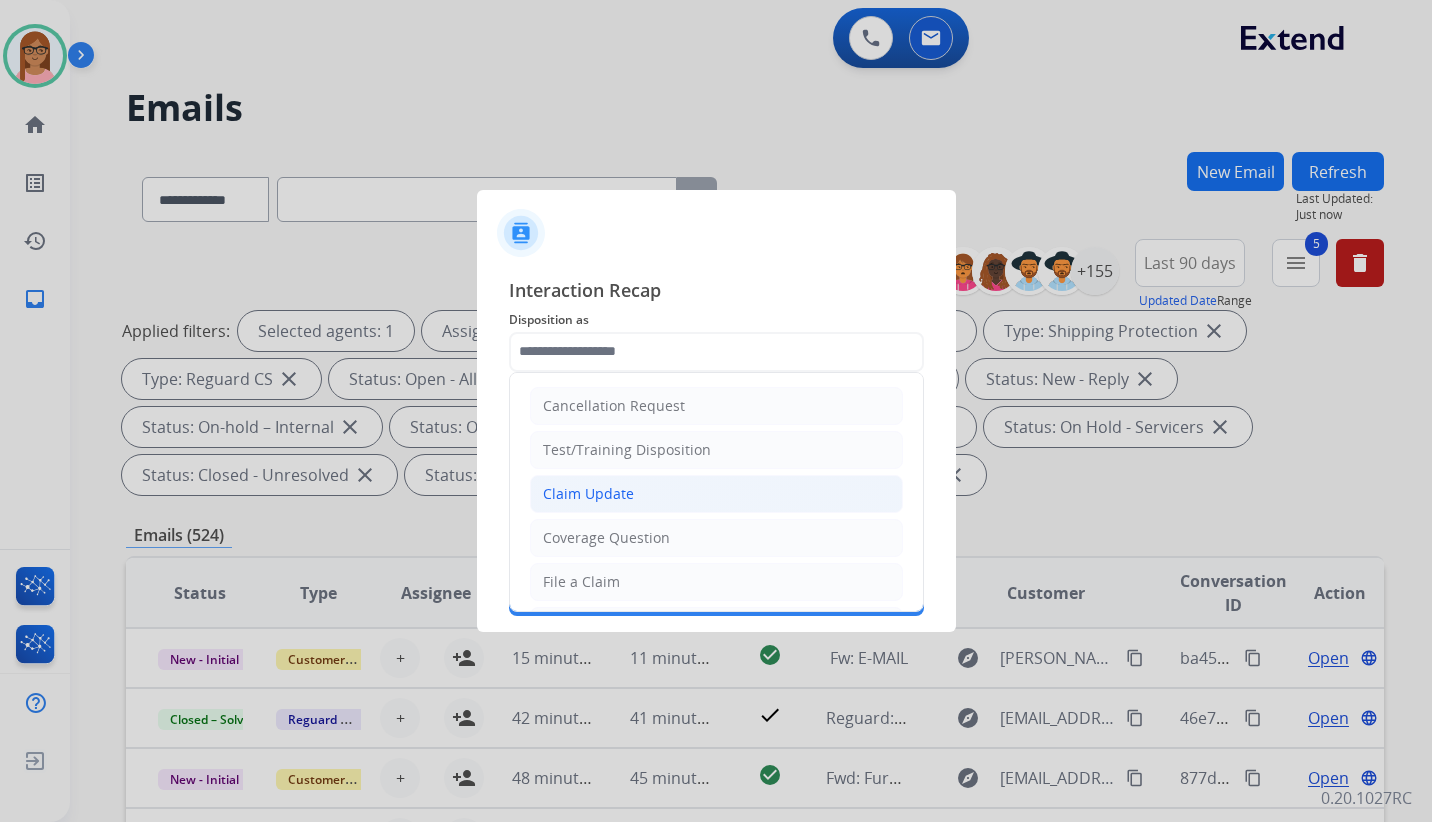 click on "Claim Update" 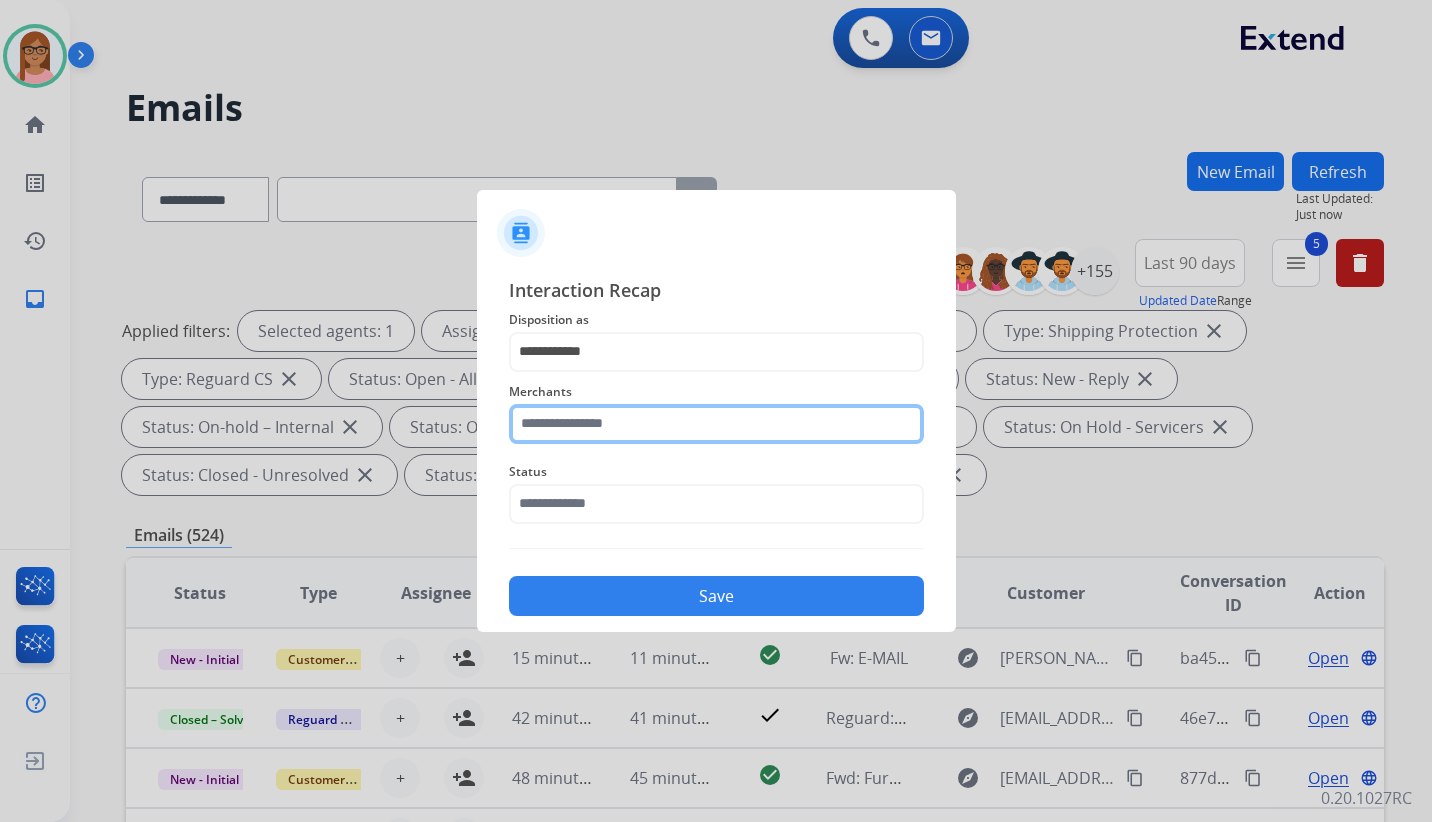 click 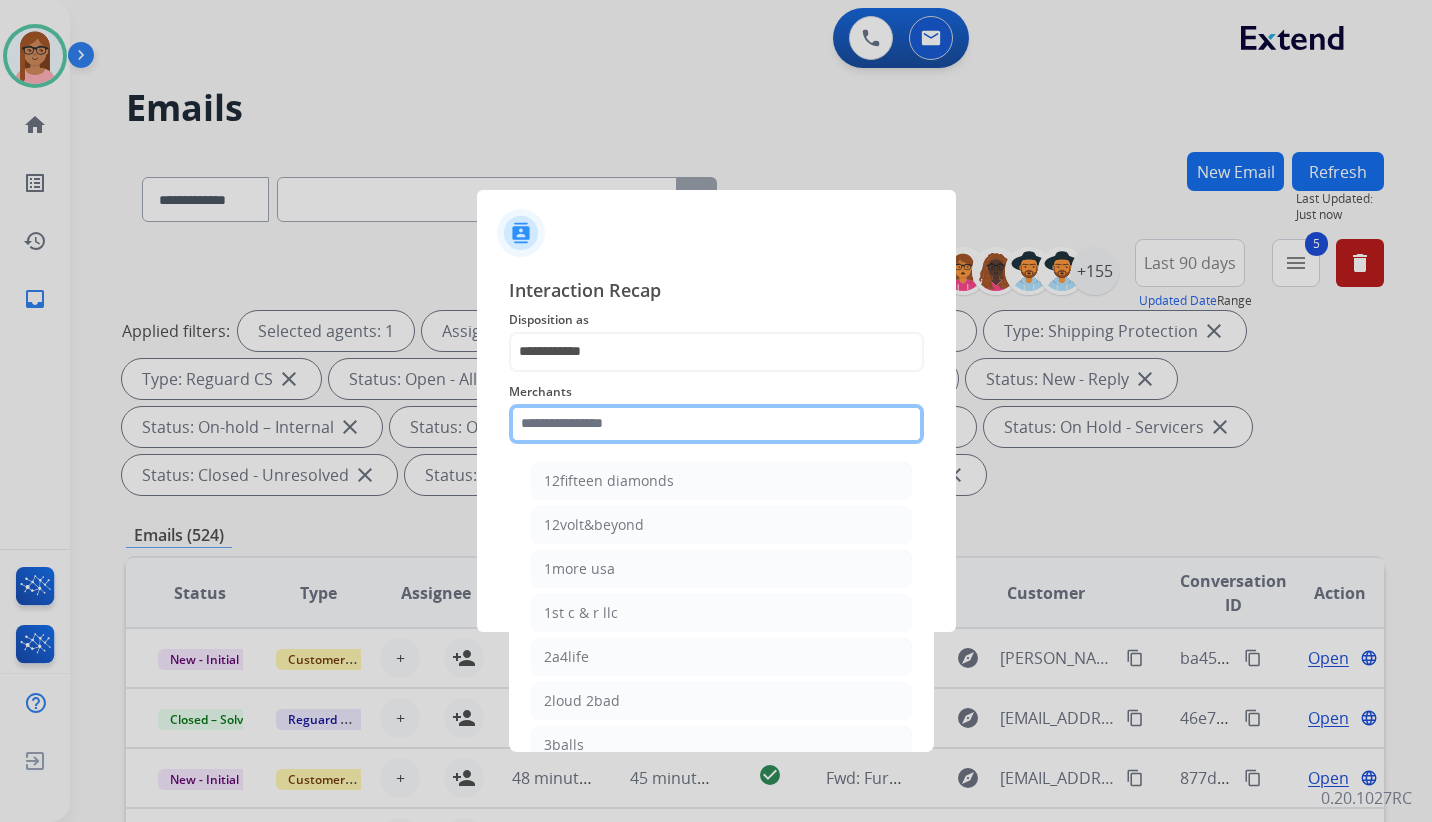 click 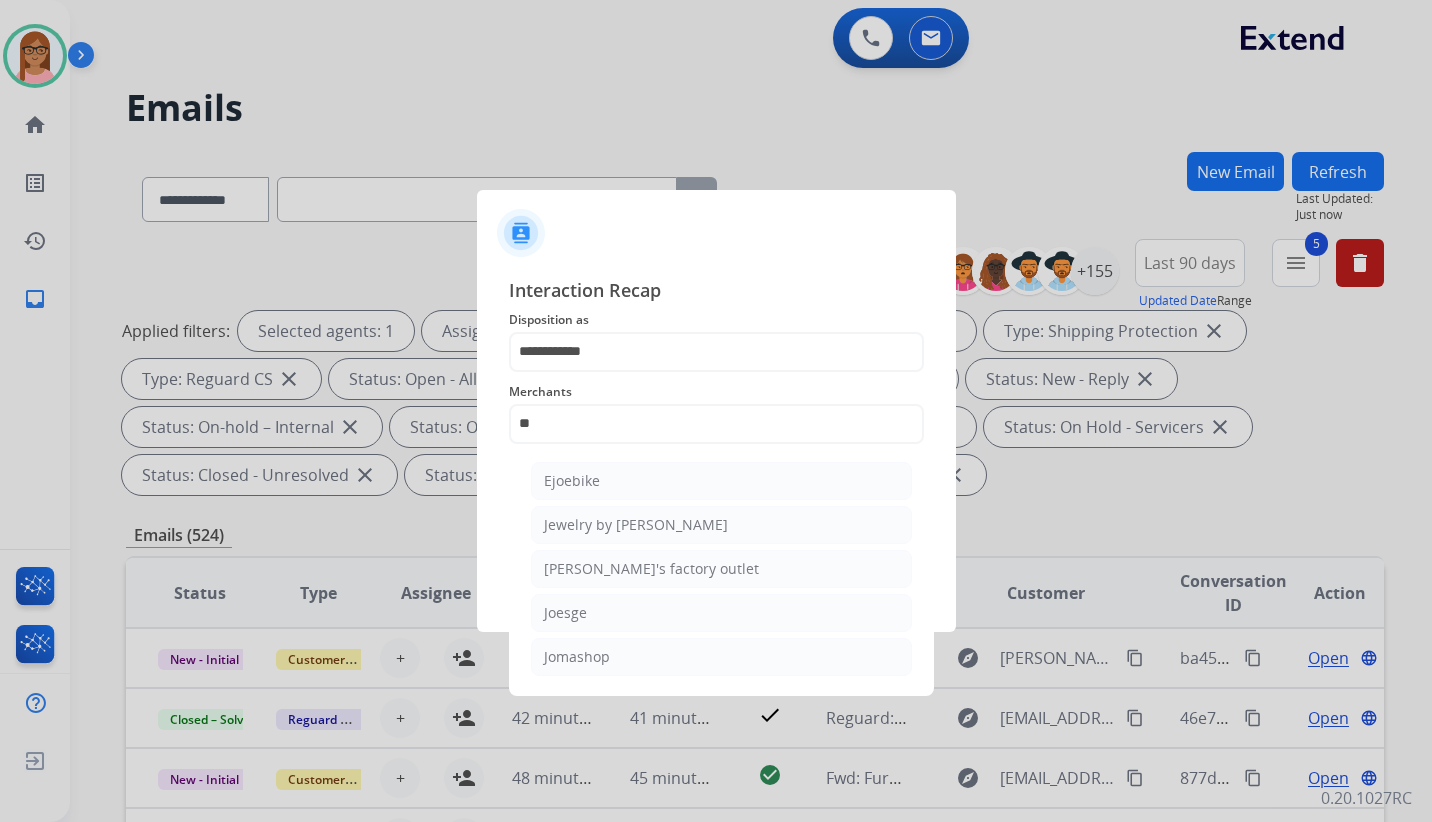 click on "Jomashop" 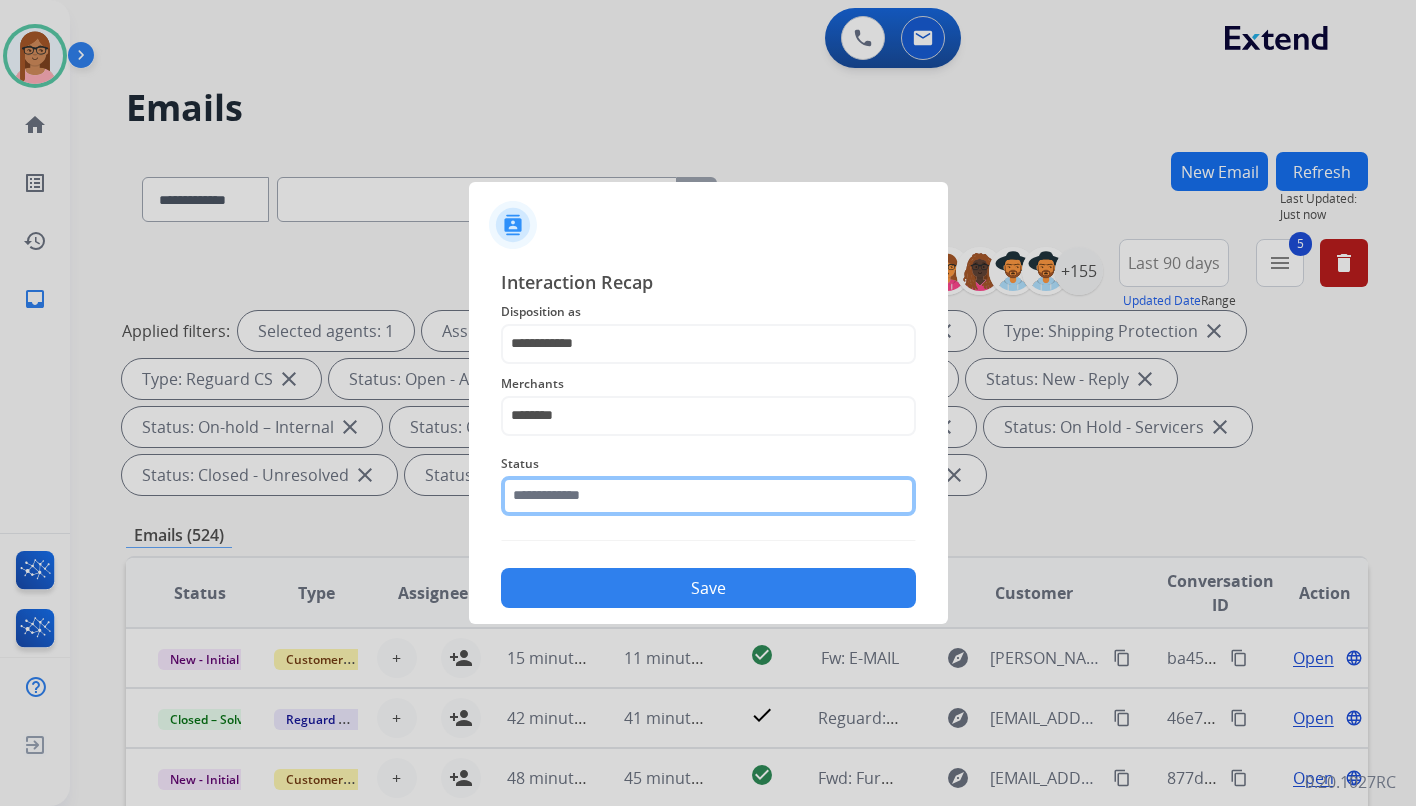 click 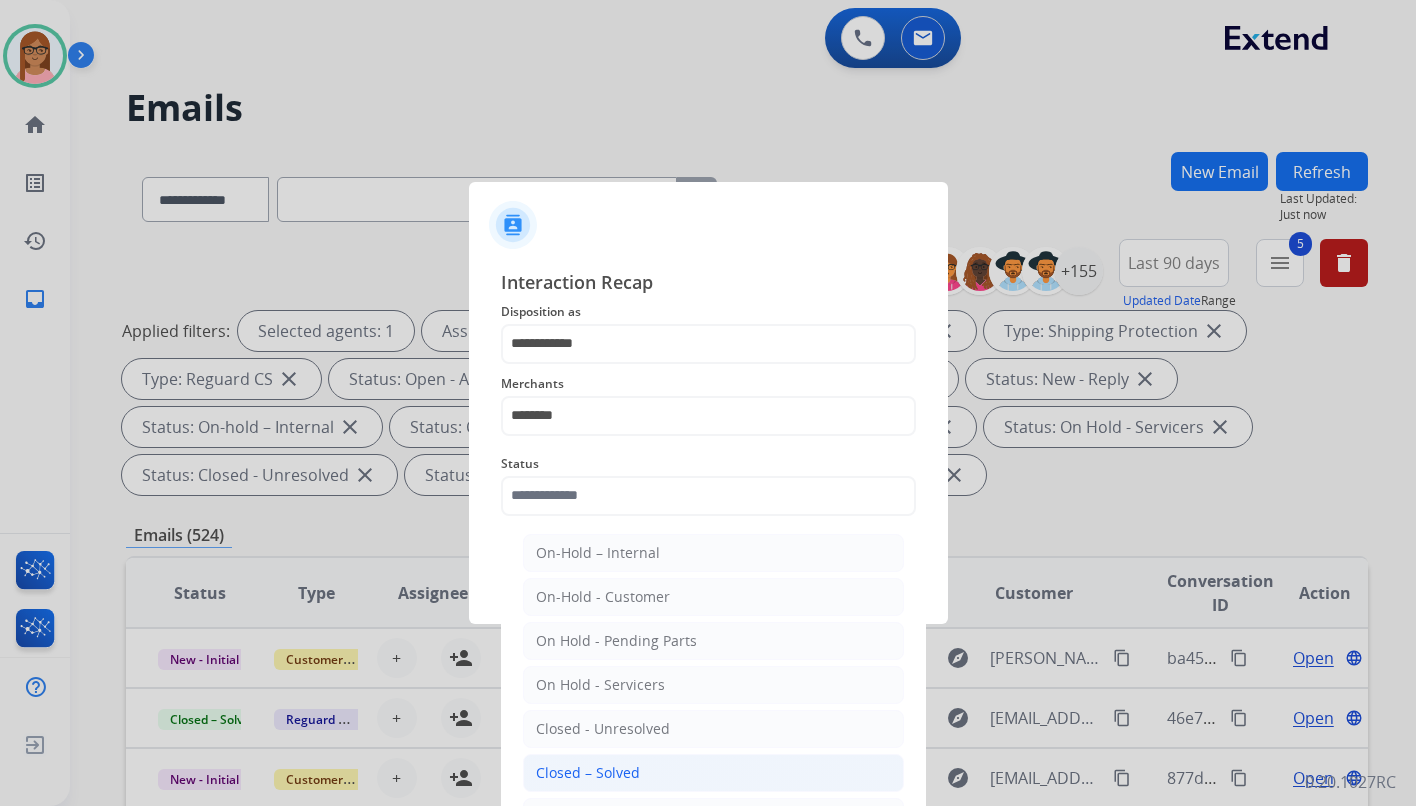 click on "Closed – Solved" 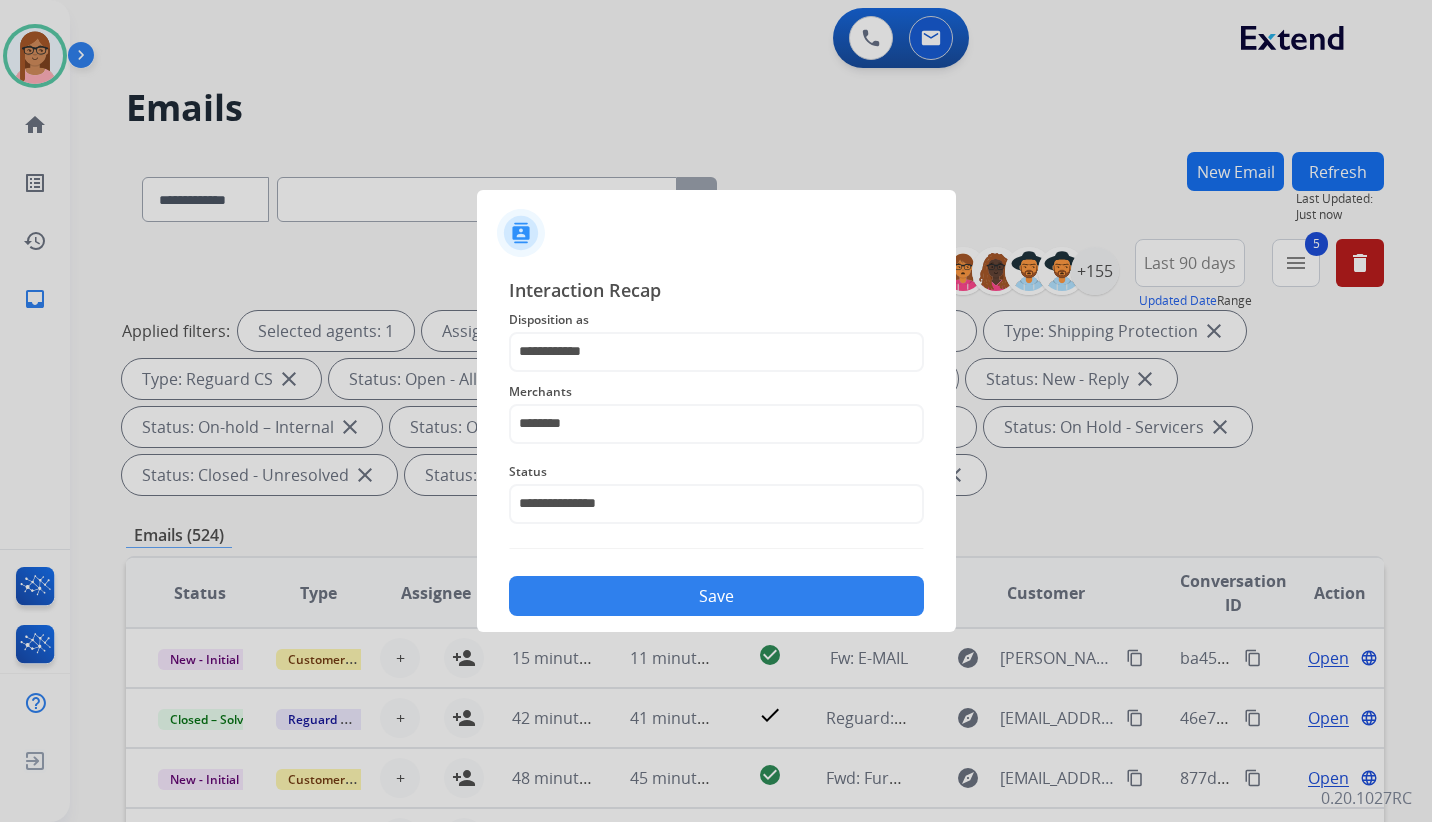 click on "Save" 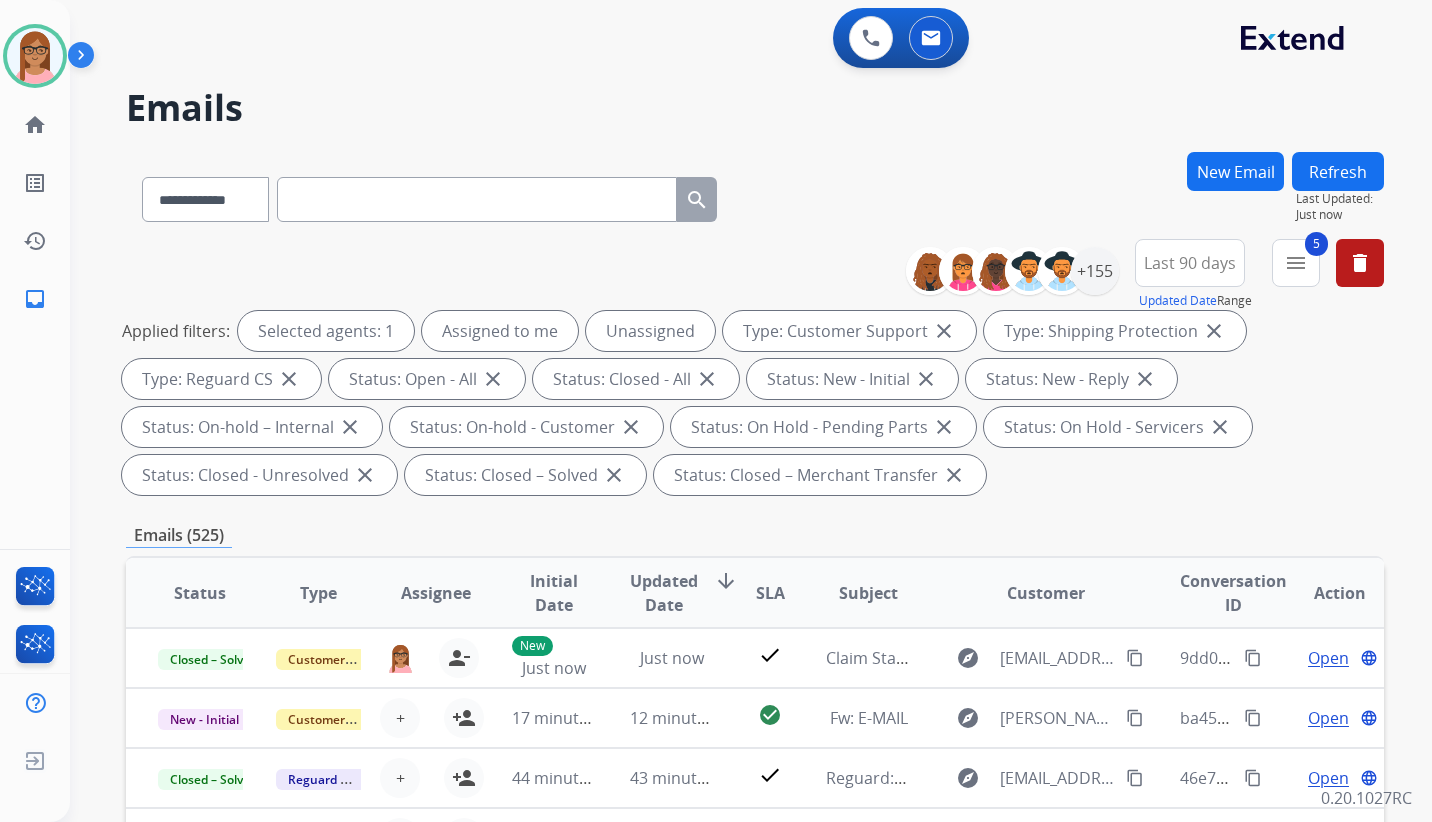 click at bounding box center (477, 199) 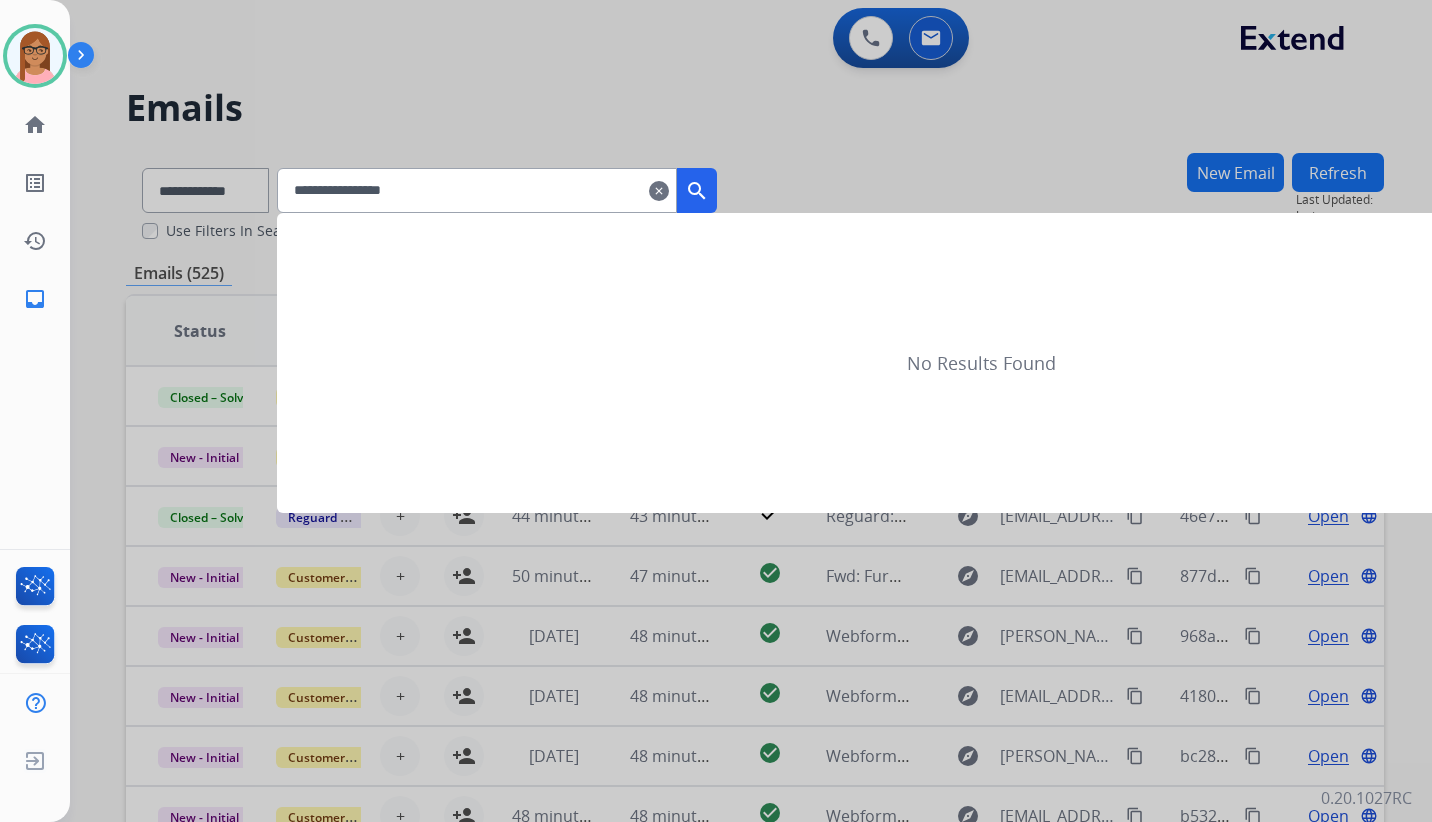 type on "**********" 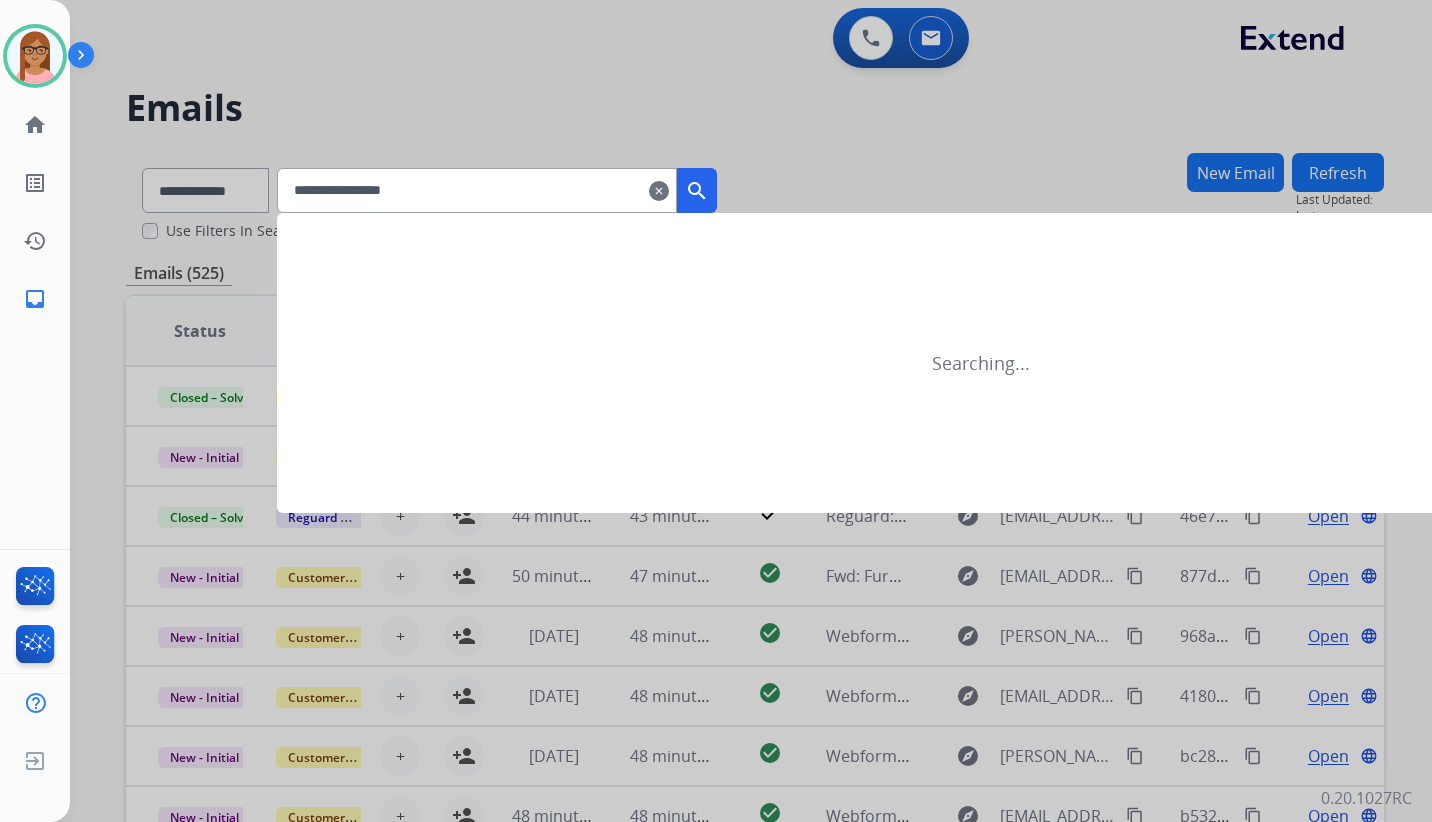 click on "search" at bounding box center (697, 191) 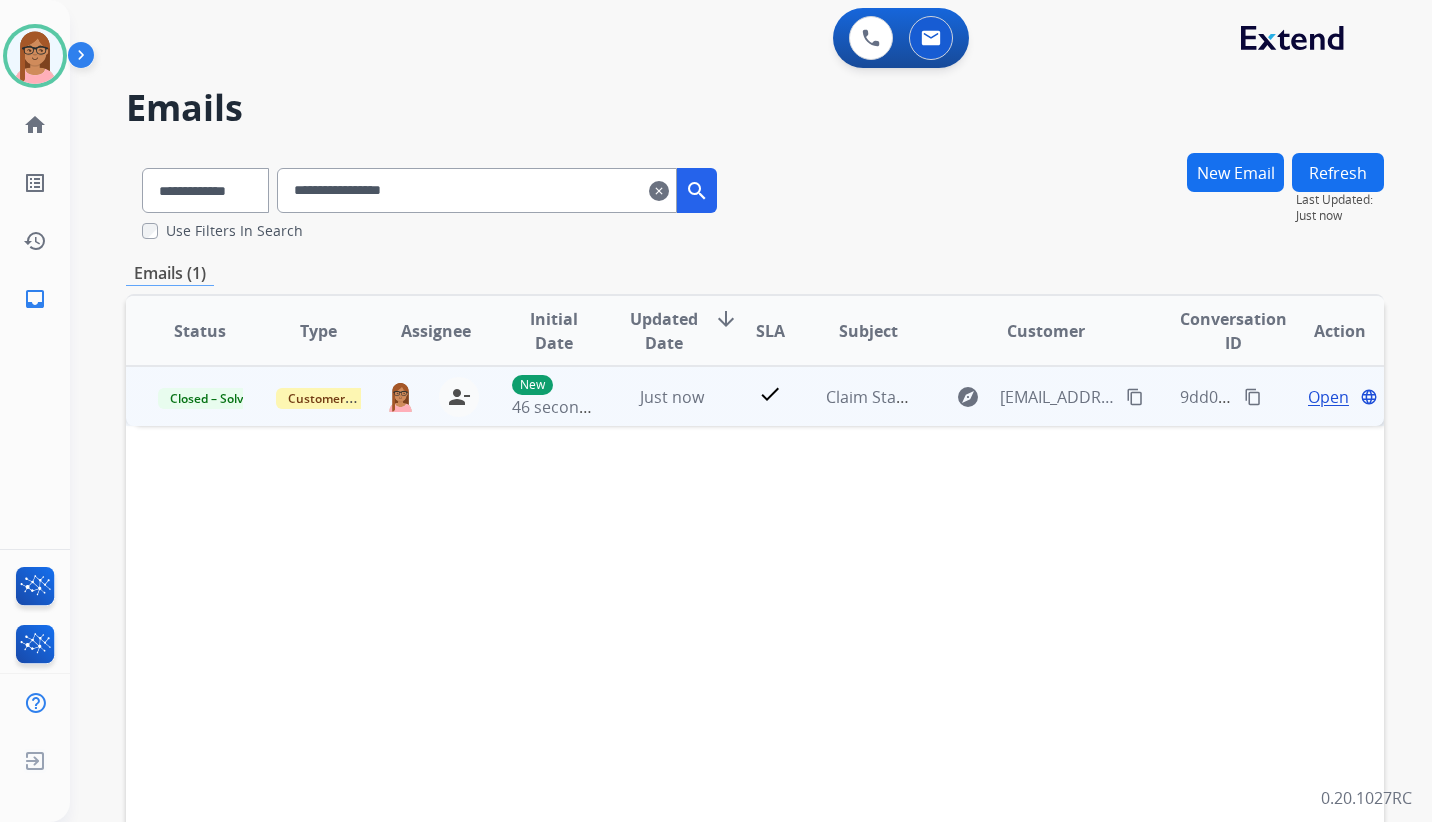click on "content_copy" at bounding box center [1253, 397] 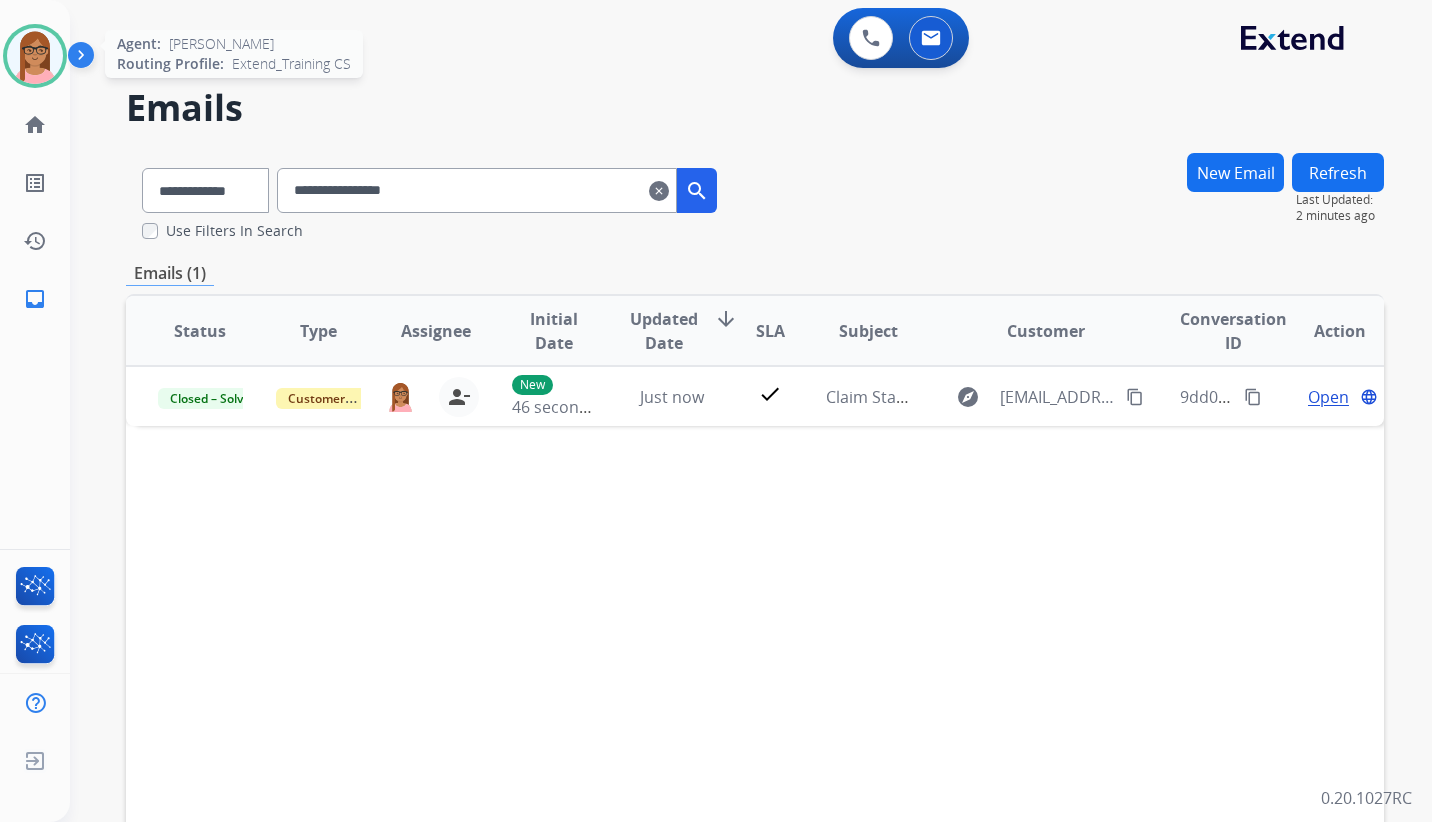 click at bounding box center [35, 56] 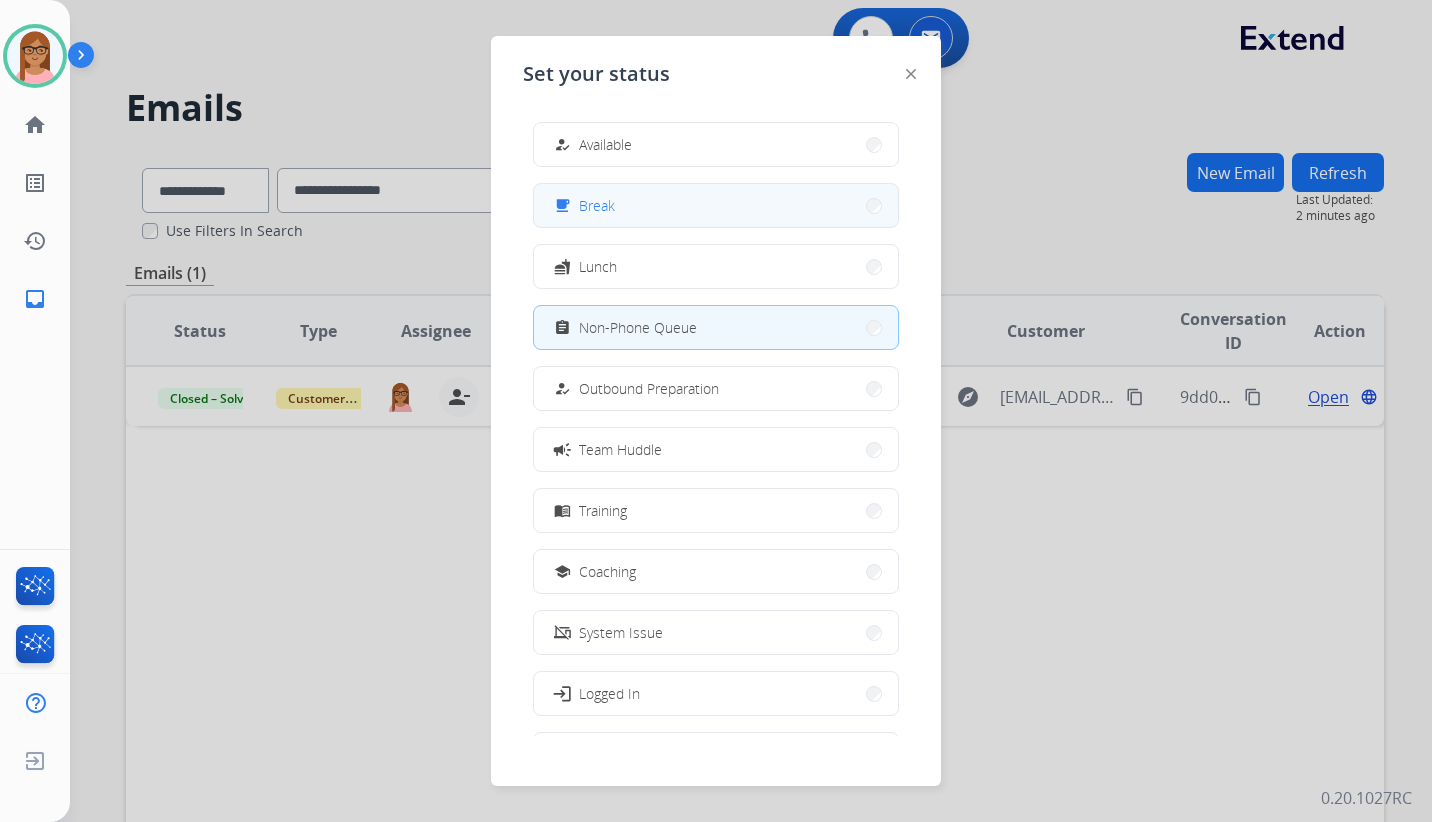 click on "free_breakfast Break" at bounding box center (716, 205) 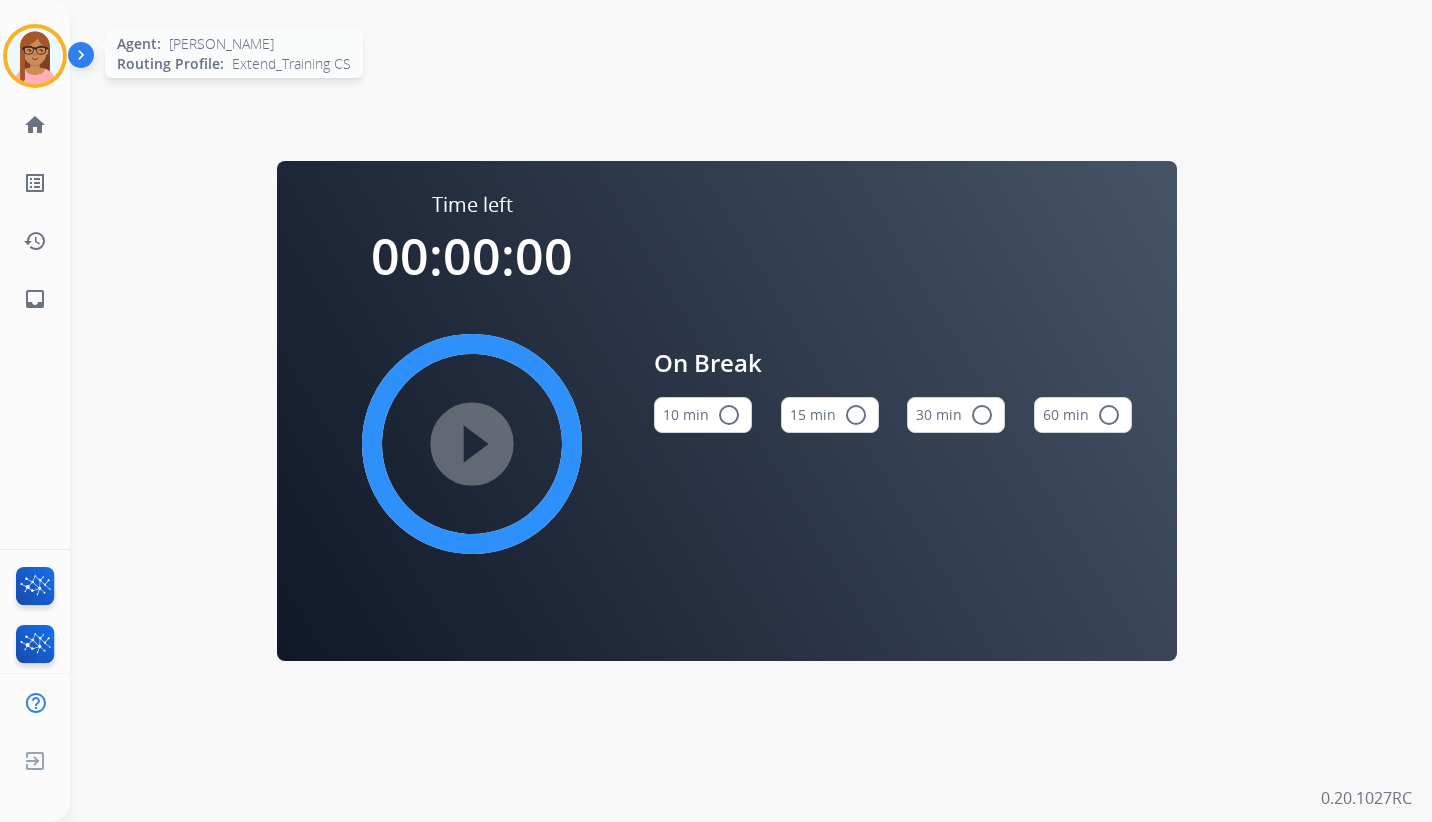 click at bounding box center (35, 56) 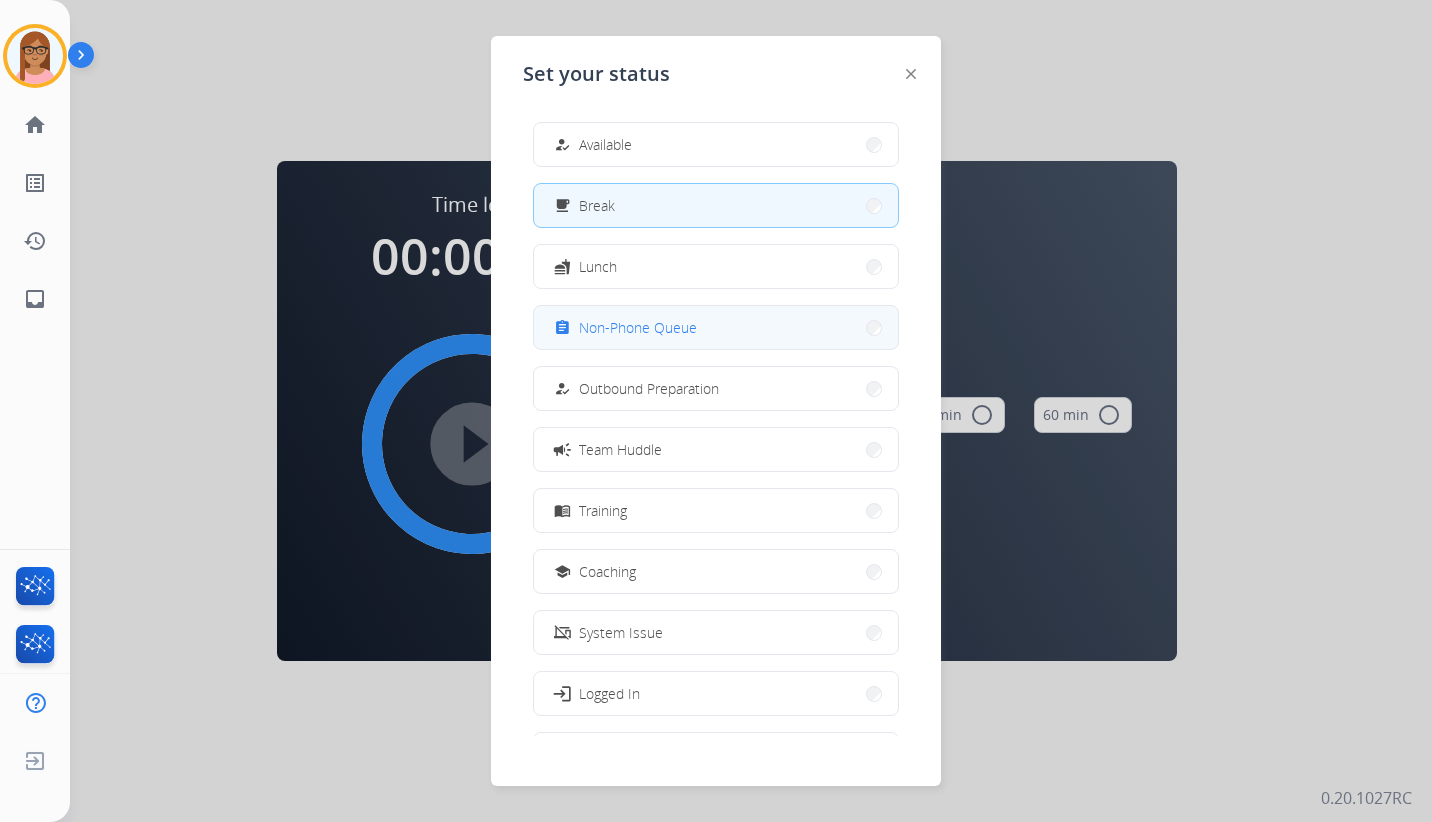 click on "Non-Phone Queue" at bounding box center (638, 327) 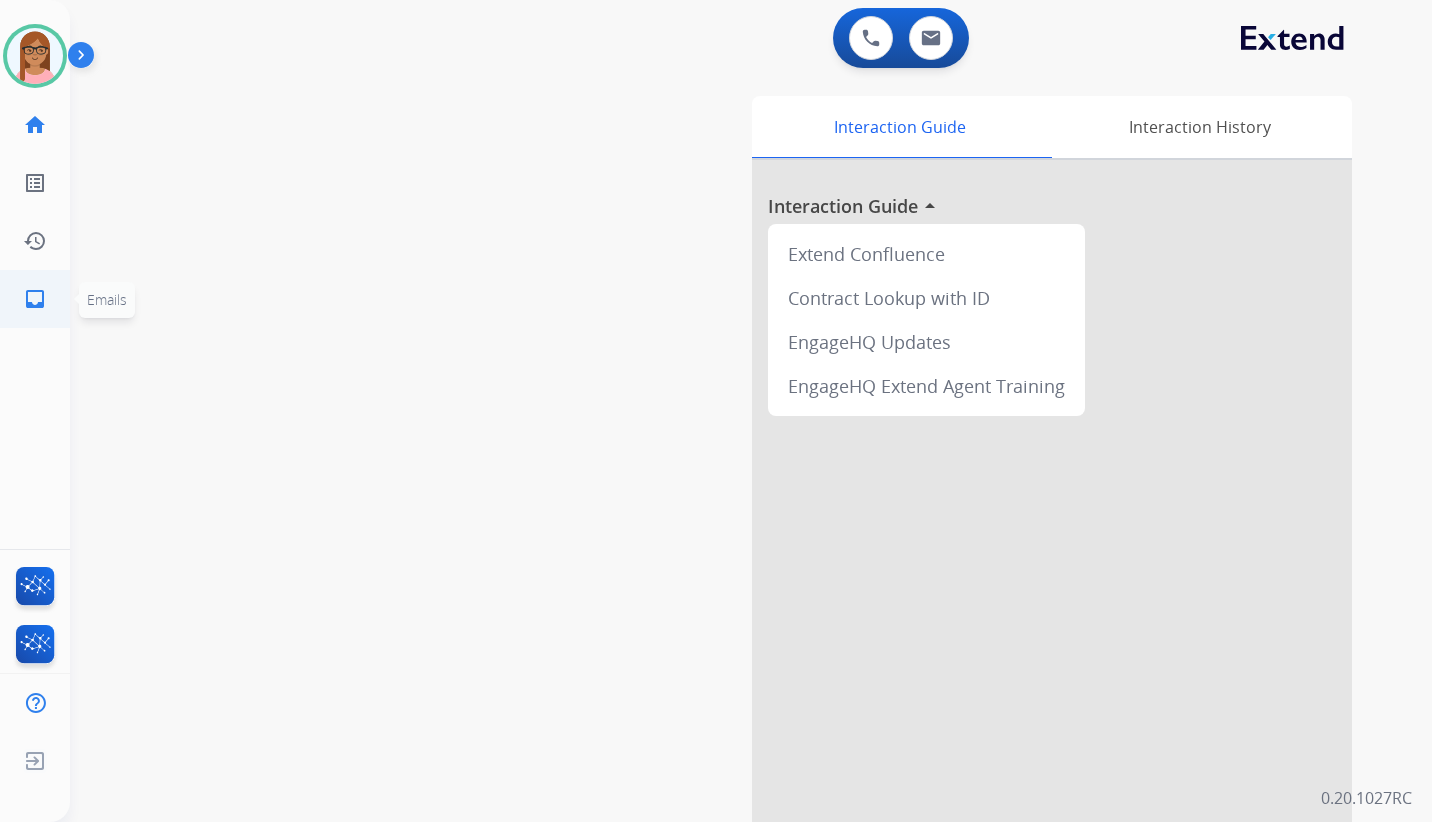 click on "inbox" 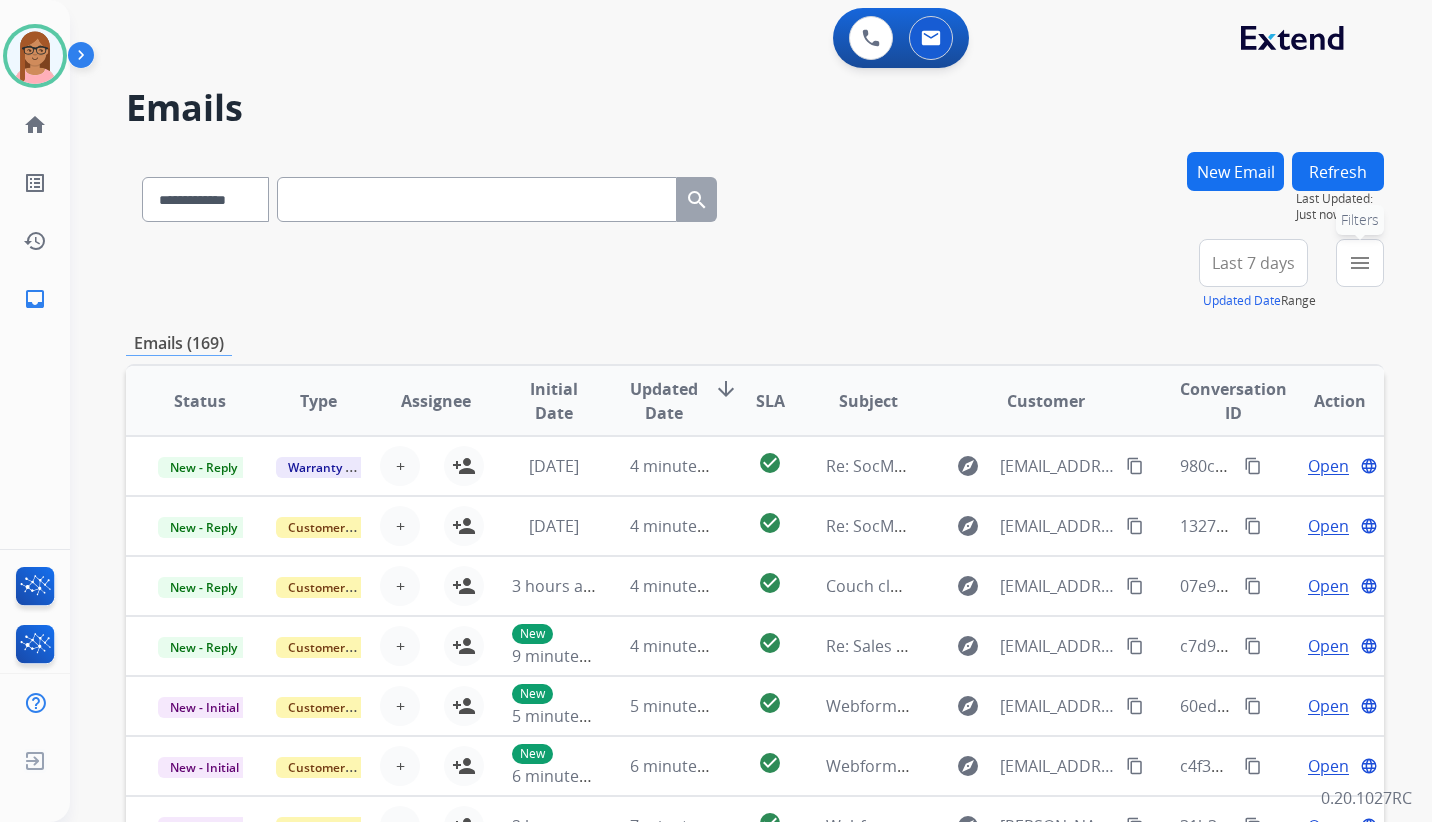 click on "menu  Filters" at bounding box center [1360, 263] 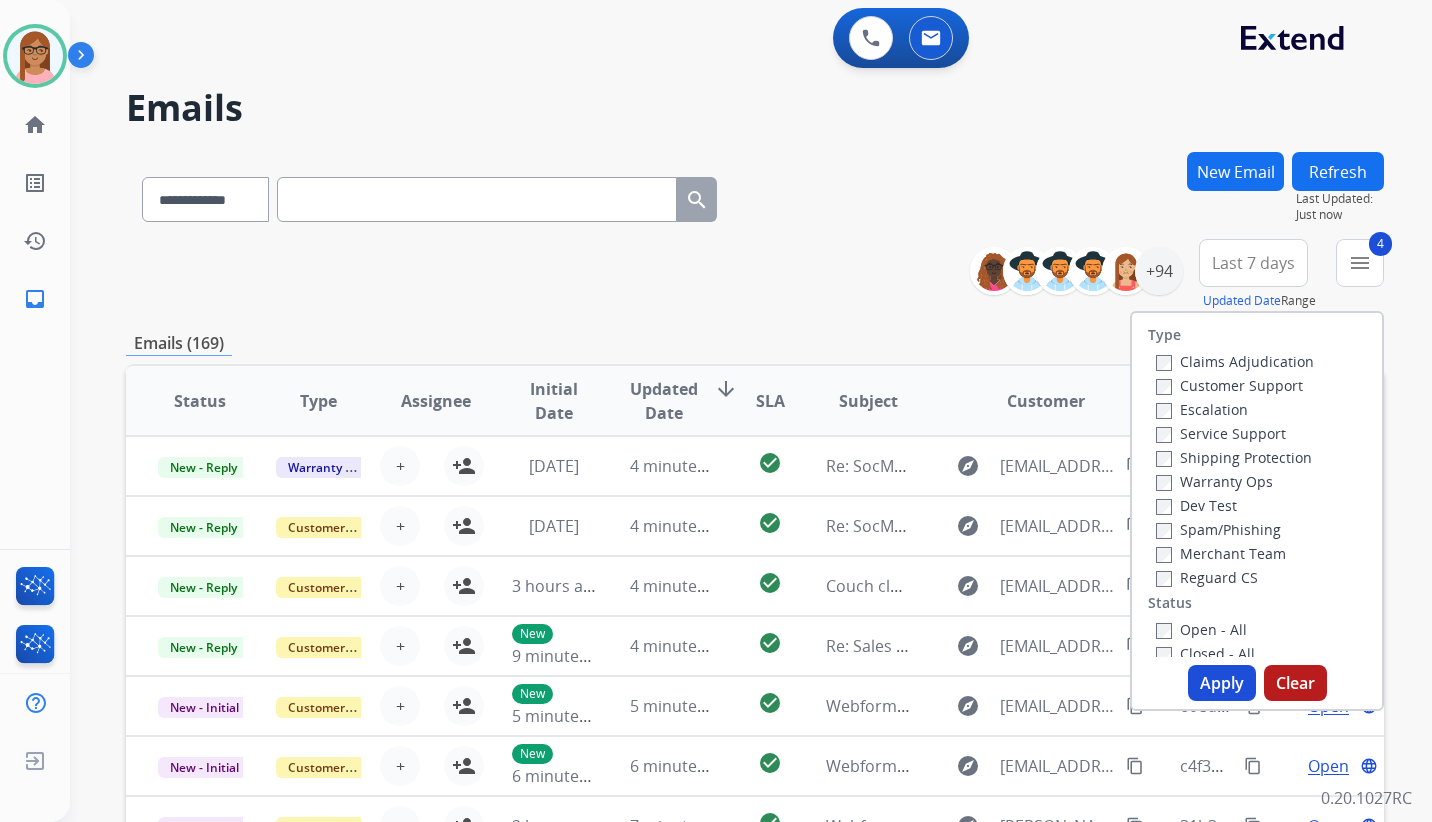 click on "Closed - All" at bounding box center [1205, 653] 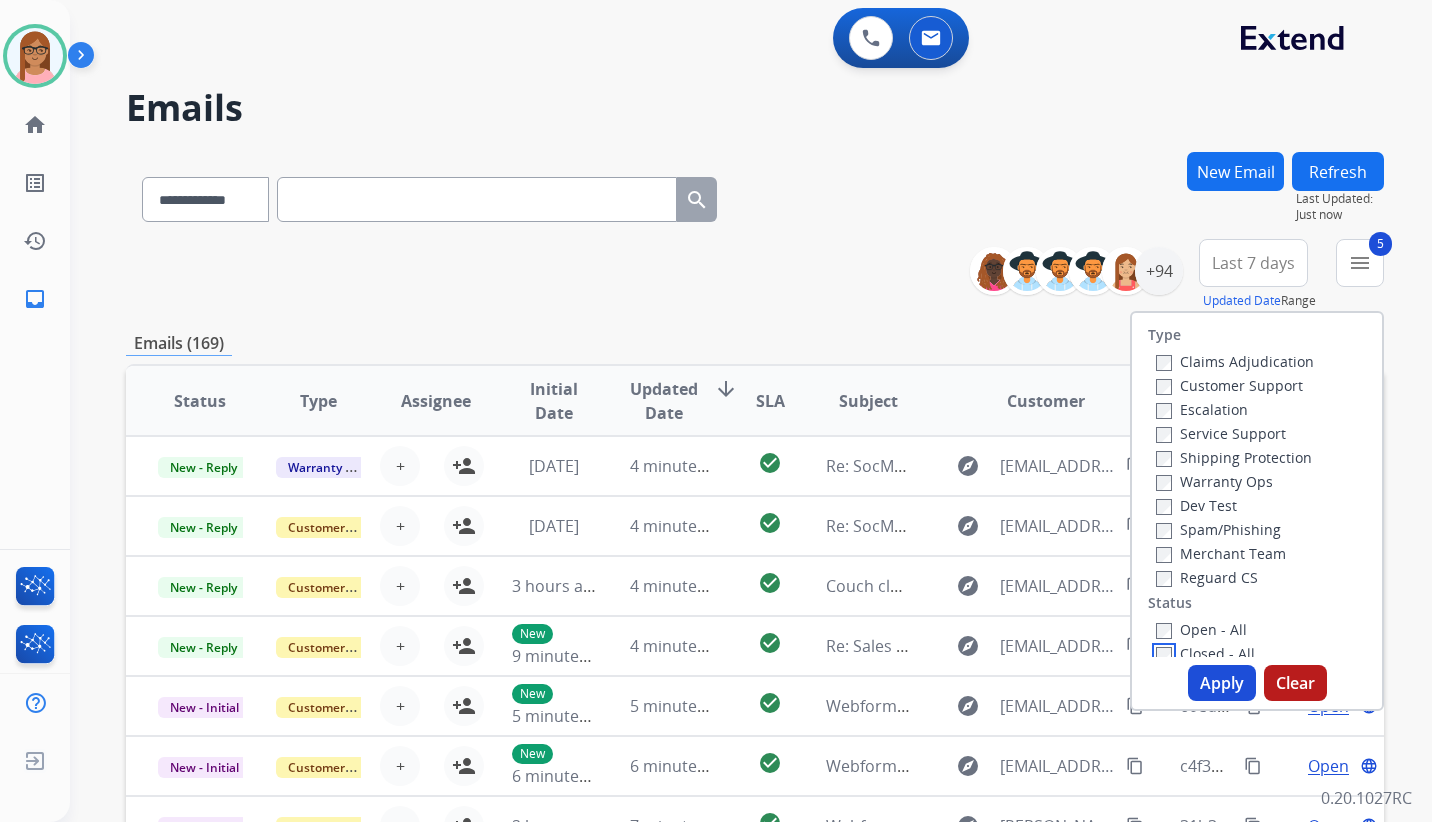 scroll, scrollTop: 6, scrollLeft: 0, axis: vertical 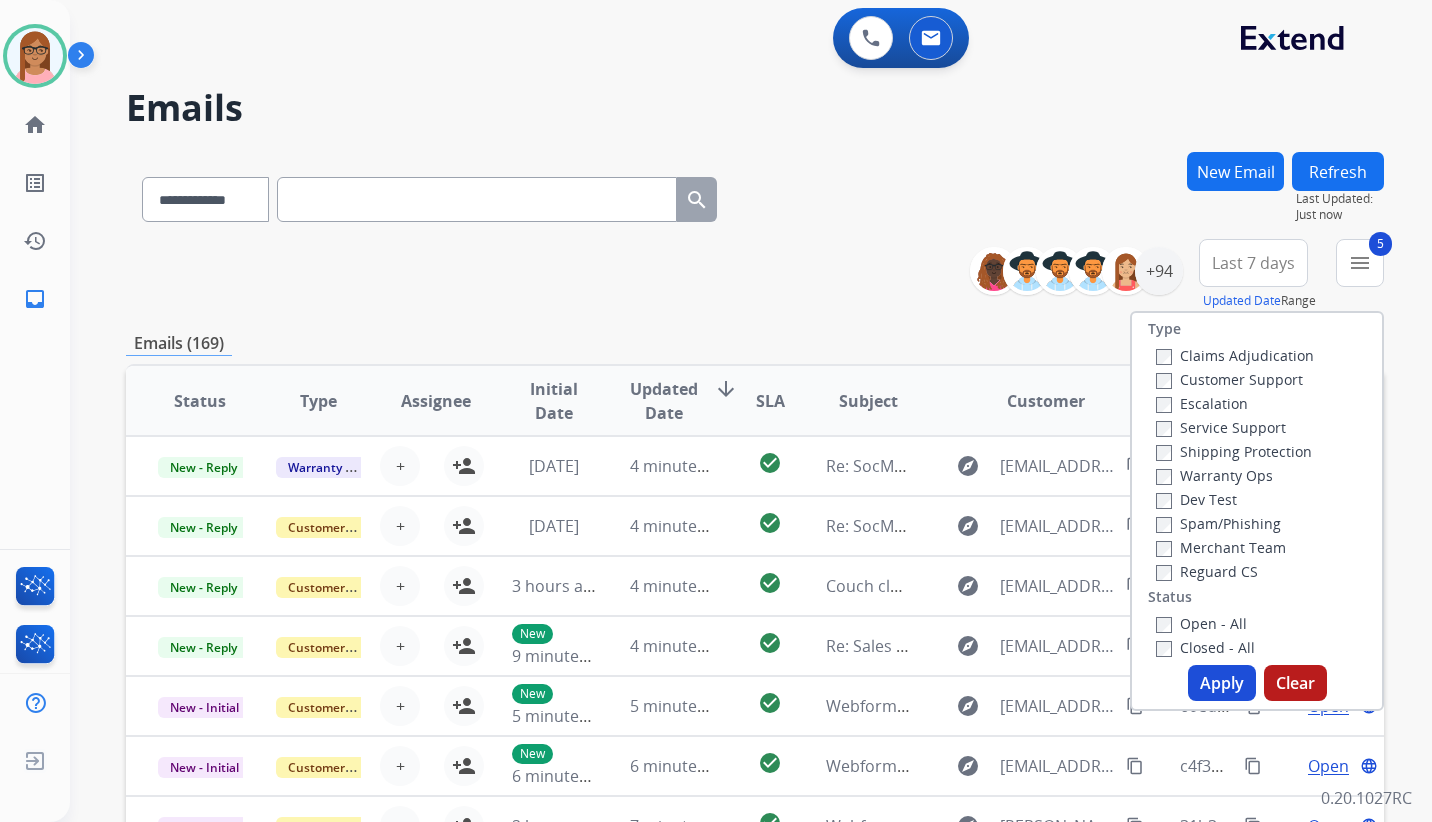 click on "Type  Claims Adjudication   Customer Support   Escalation   Service Support   Shipping Protection   Warranty Ops   Dev Test   Spam/Phishing   Merchant Team   Reguard CS  Status  Open - All   Closed - All   New - Initial   New - Reply   On-hold – Internal   On-hold - Customer   On Hold - Pending Parts   On Hold - Servicers   Closed - Unresolved   Closed – Solved   Closed – Merchant Transfer  SLA  Within SLA   Nearing SLA   Past SLA   Critical   On Hold   Closed  Processed  Migration   Webhook   Polling   Extend.com (API)  Apply Clear" at bounding box center (1257, 511) 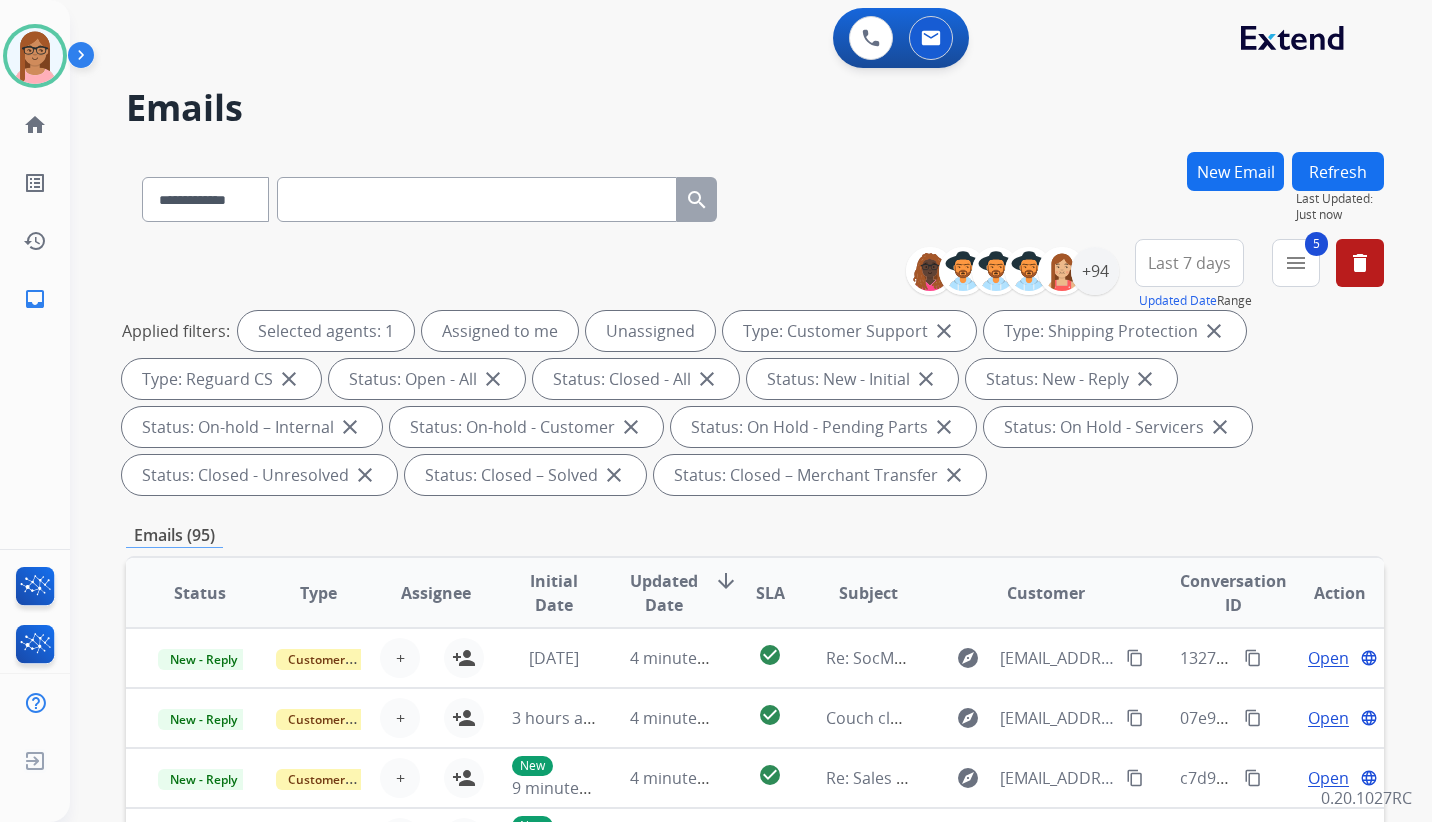 click on "Last 7 days" at bounding box center [1189, 263] 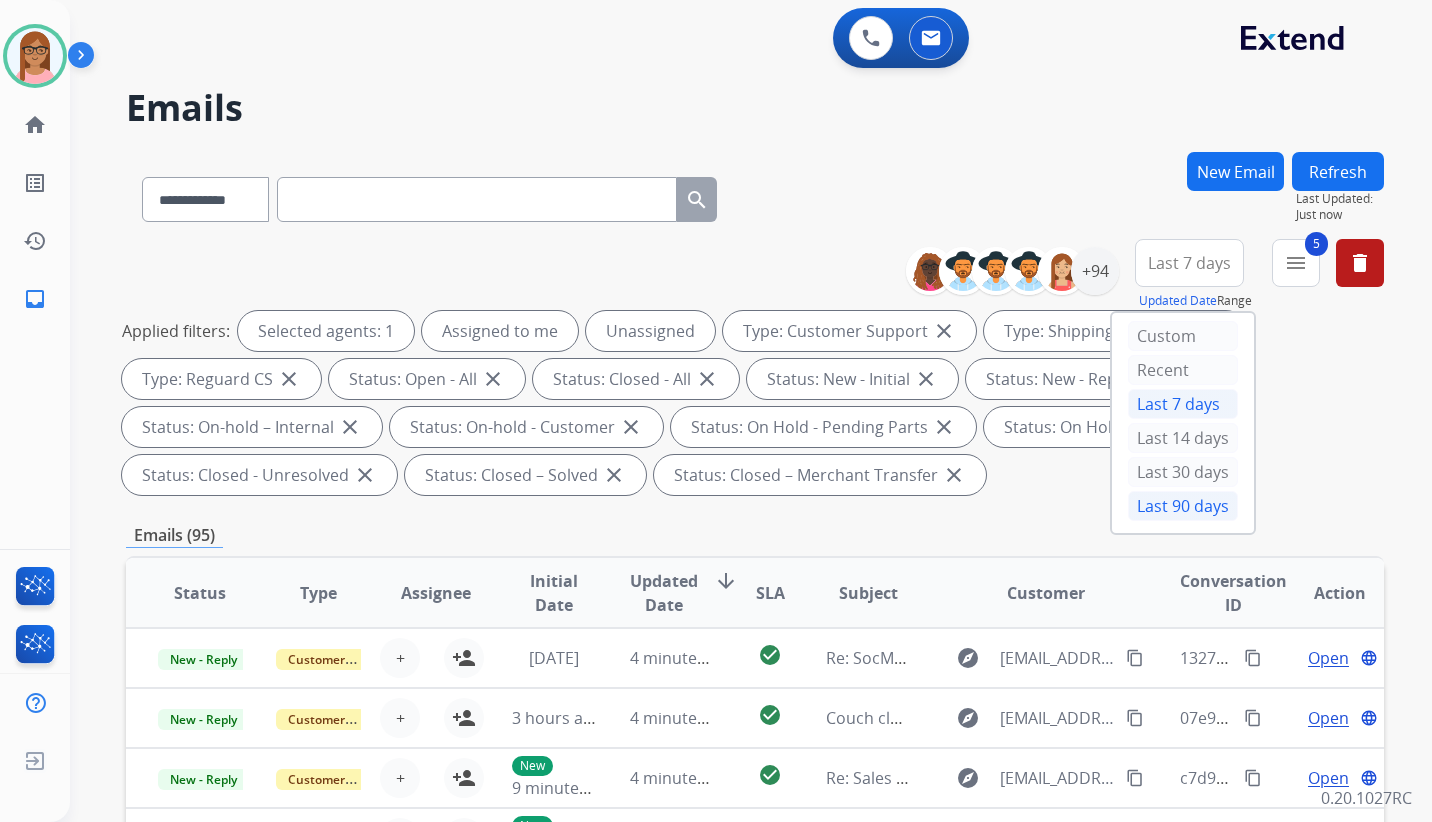 click on "Last 90 days" at bounding box center (1183, 506) 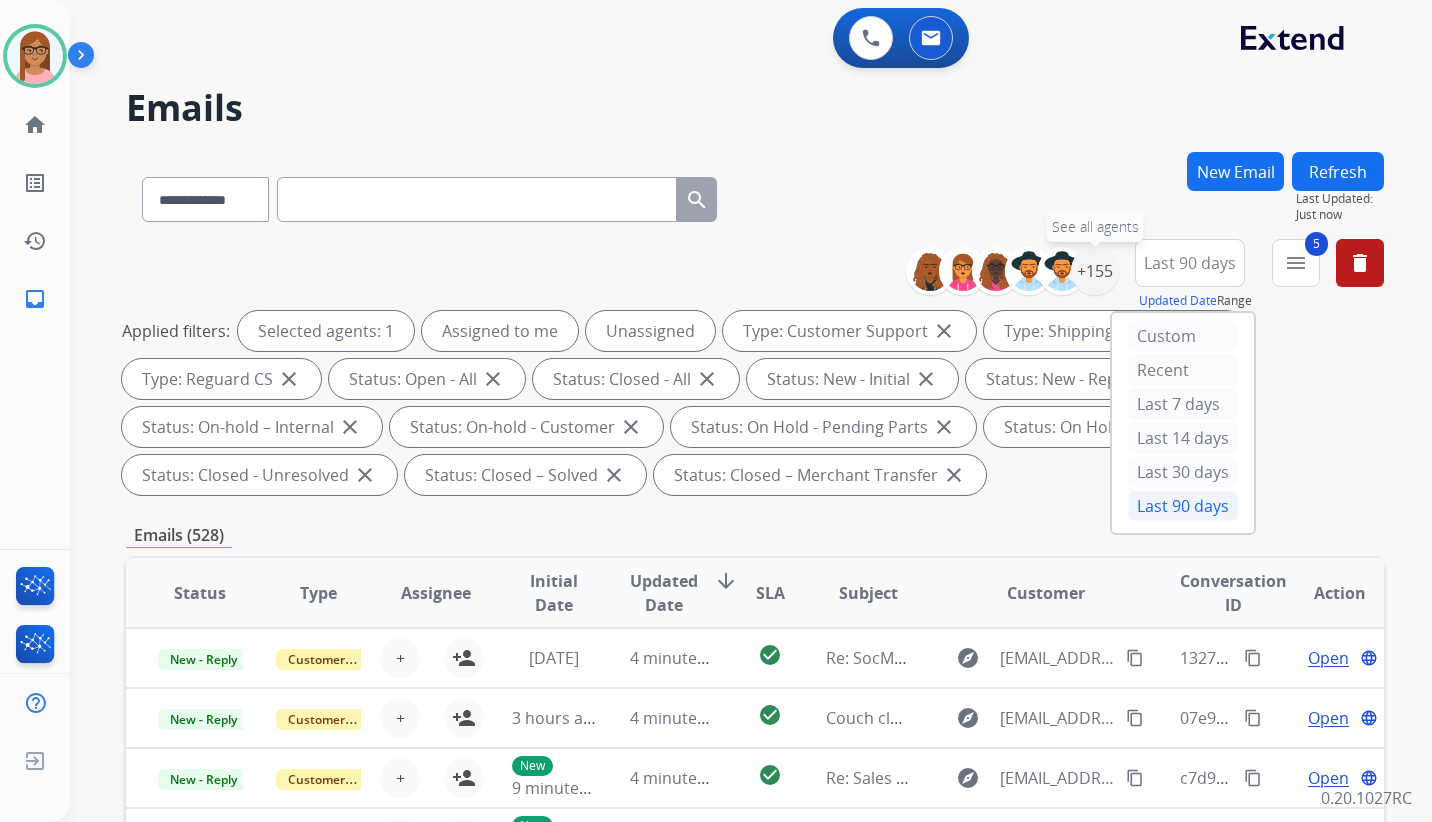 click on "+155" at bounding box center (1095, 271) 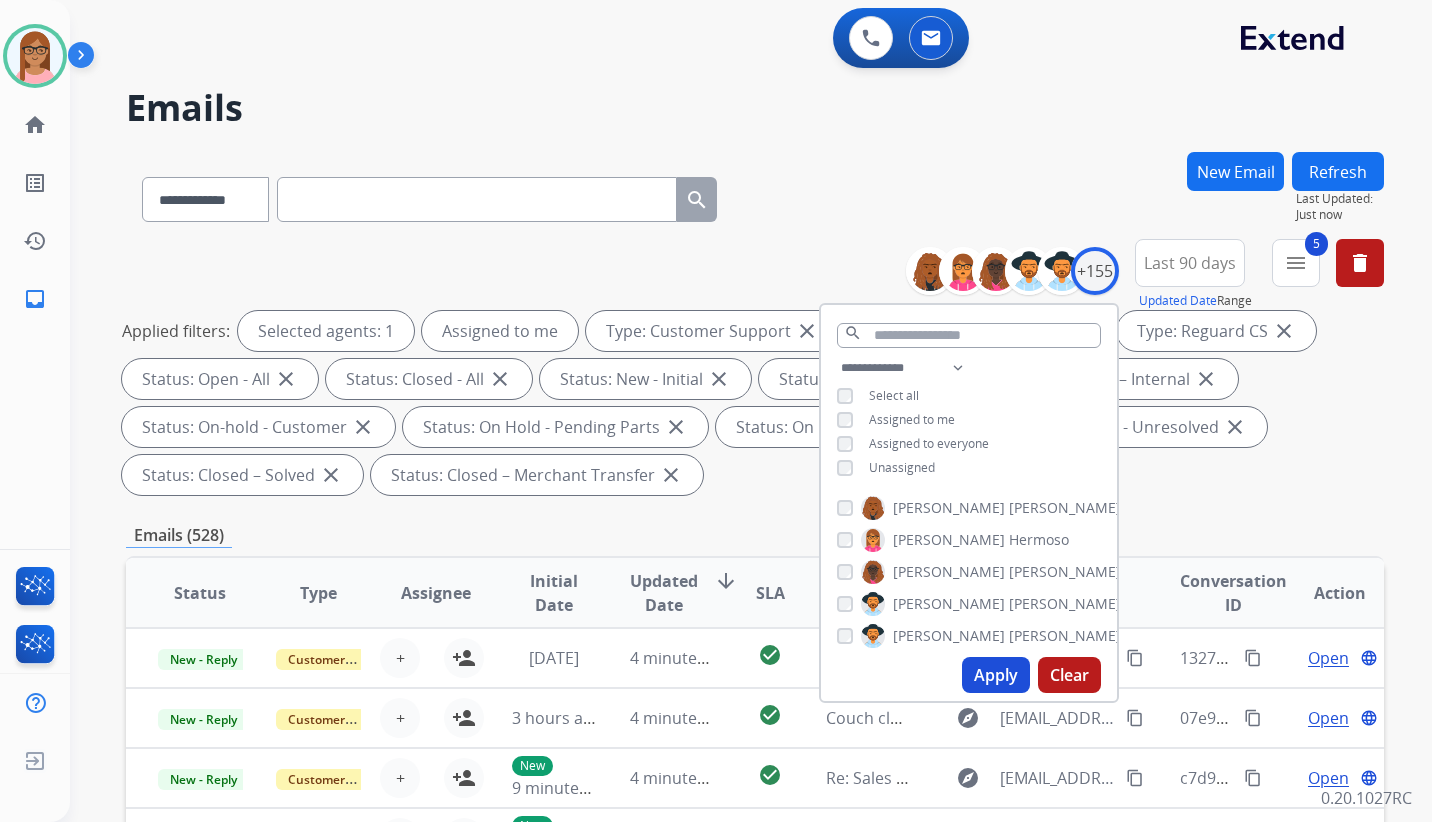 drag, startPoint x: 984, startPoint y: 671, endPoint x: 1020, endPoint y: 568, distance: 109.11004 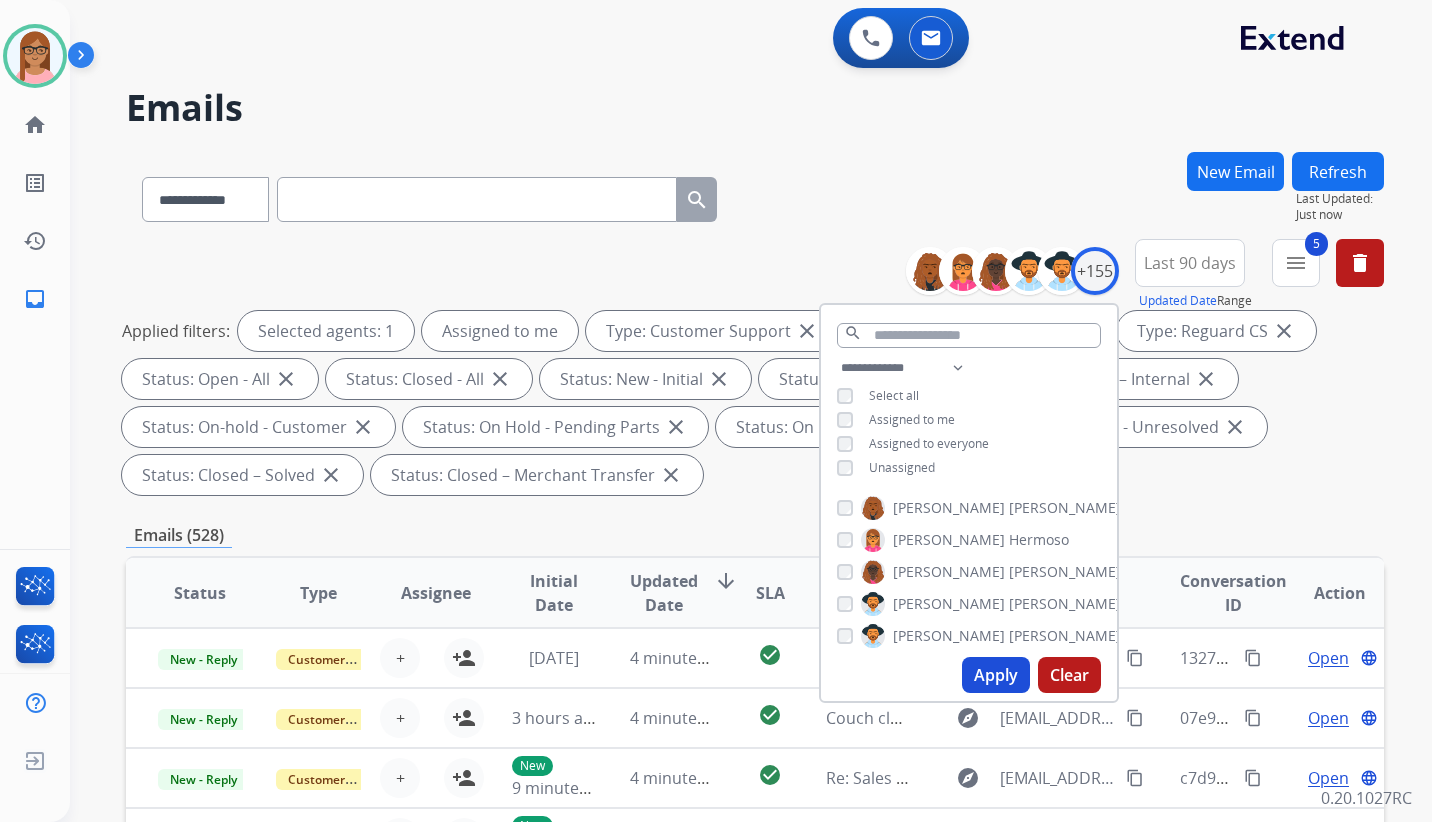 click on "Apply" at bounding box center [996, 675] 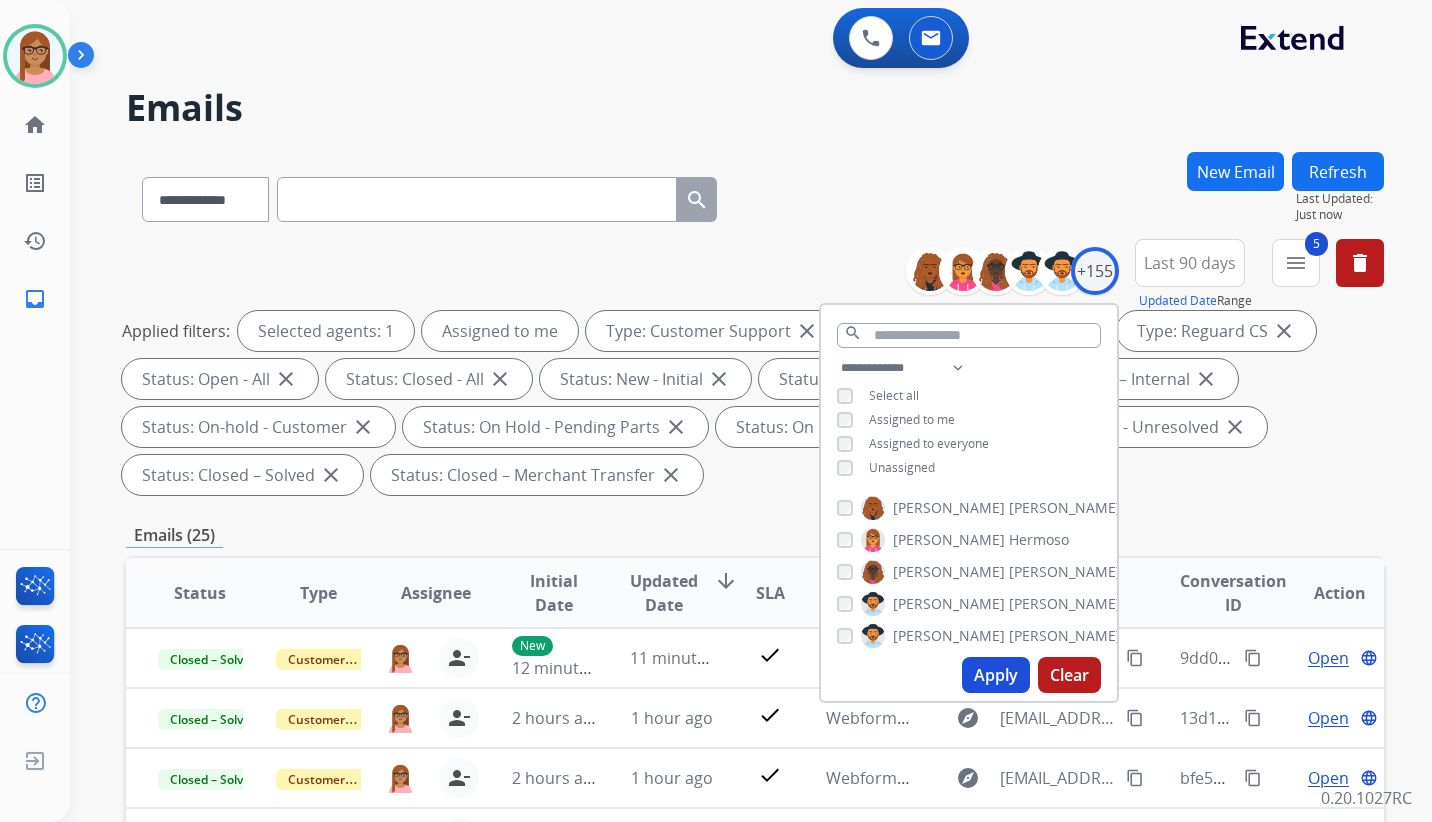 click on "**********" at bounding box center [755, 741] 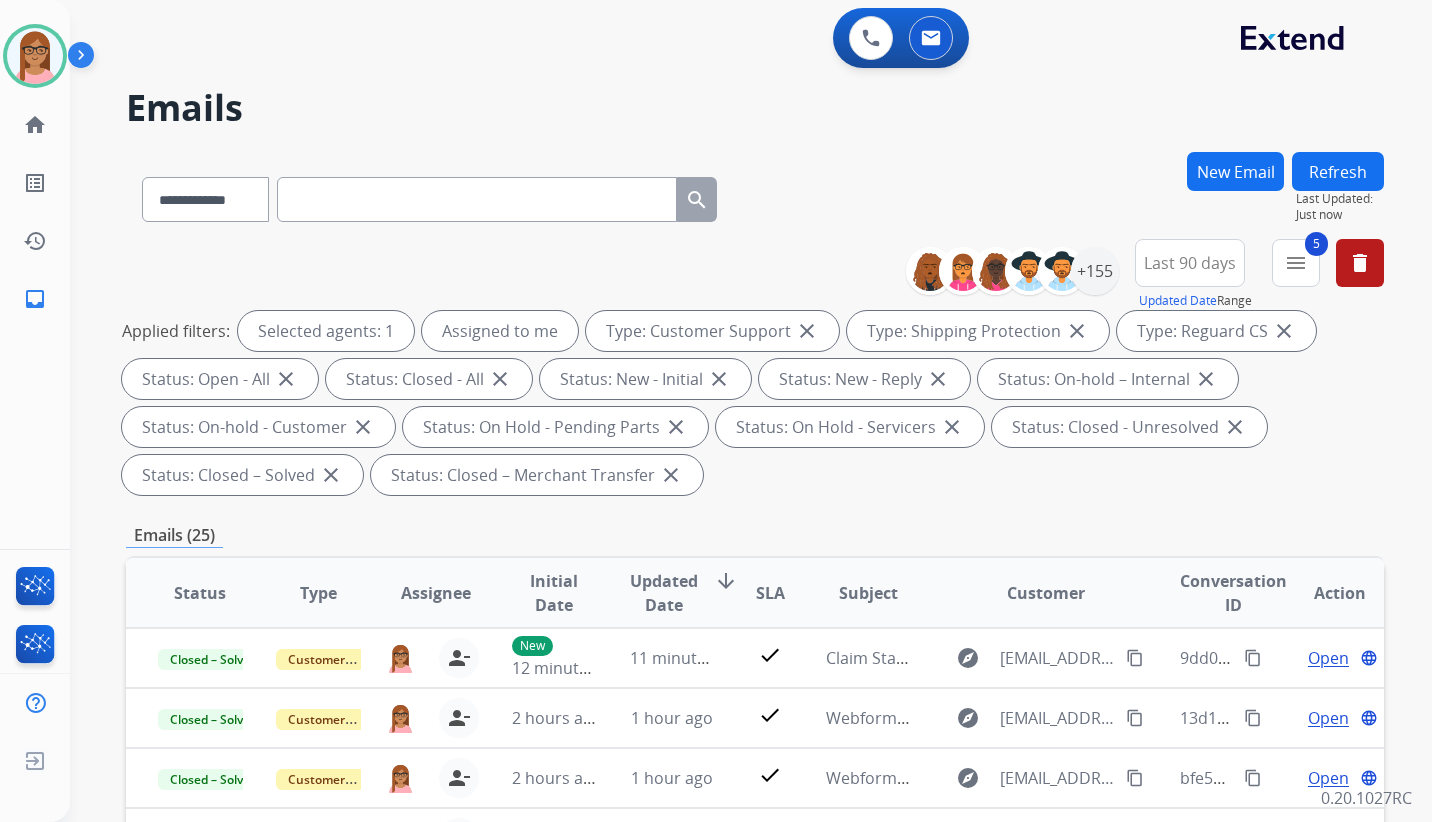 scroll, scrollTop: 100, scrollLeft: 0, axis: vertical 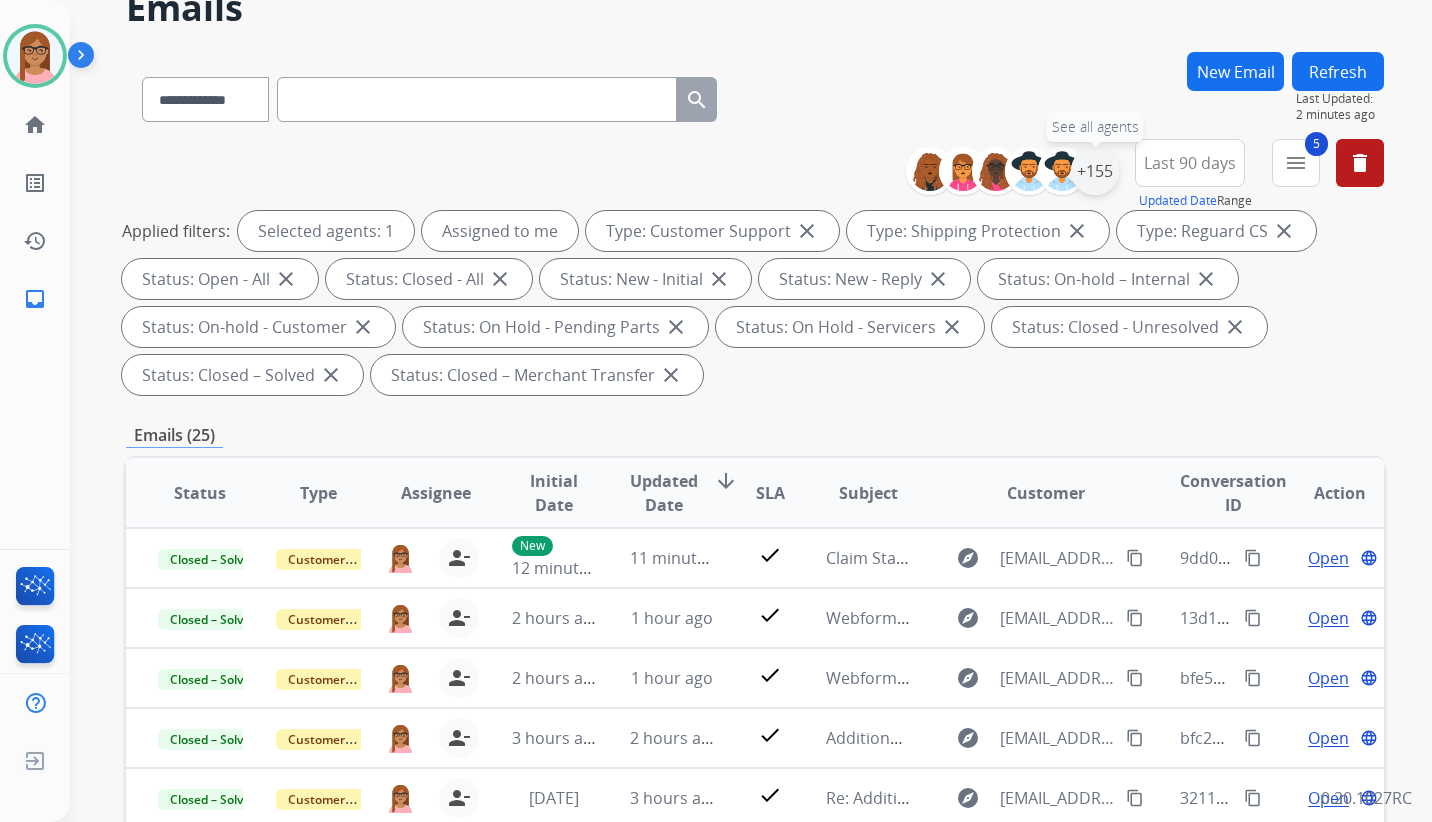 click on "+155" at bounding box center [1095, 171] 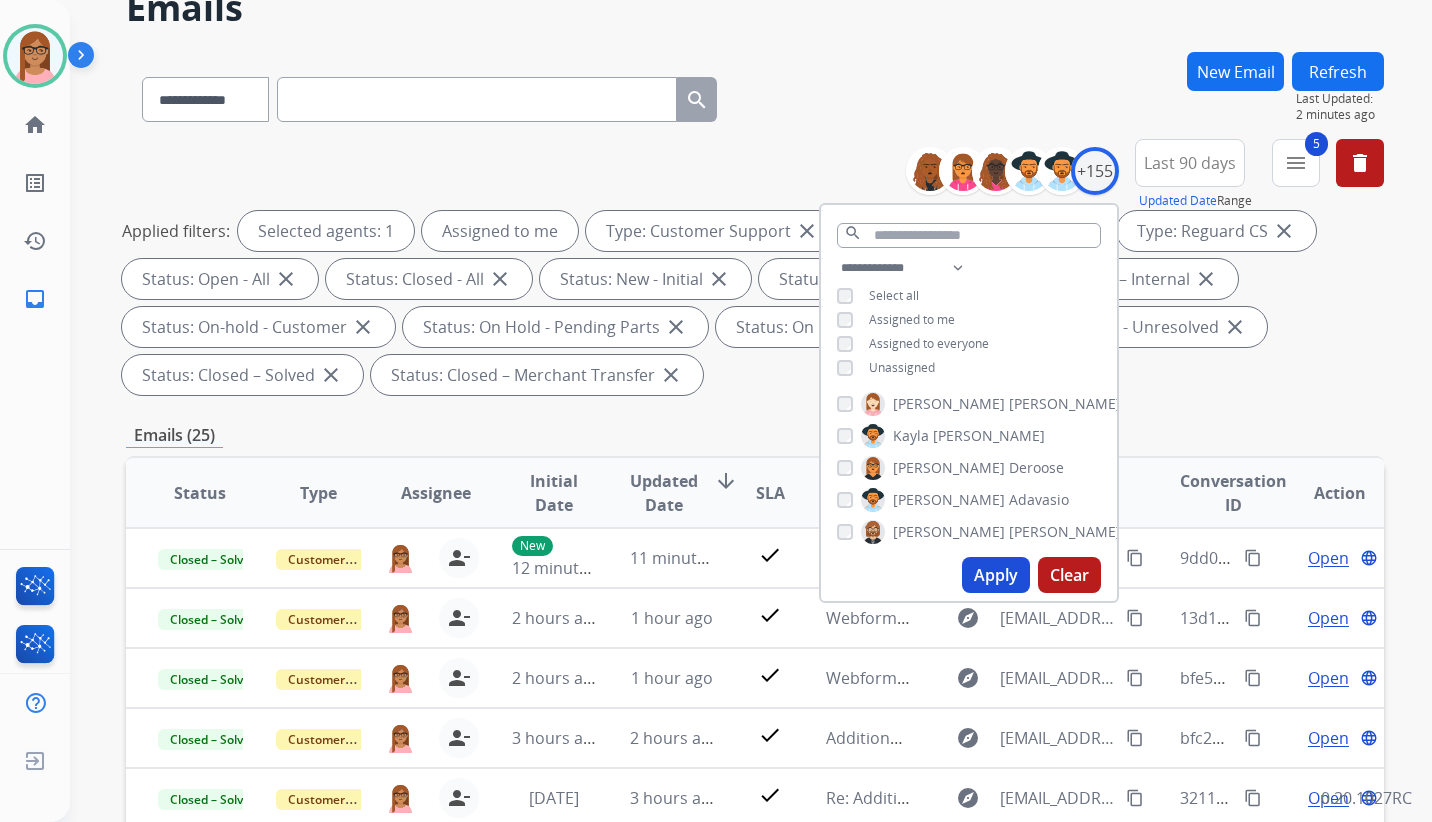 scroll, scrollTop: 2400, scrollLeft: 0, axis: vertical 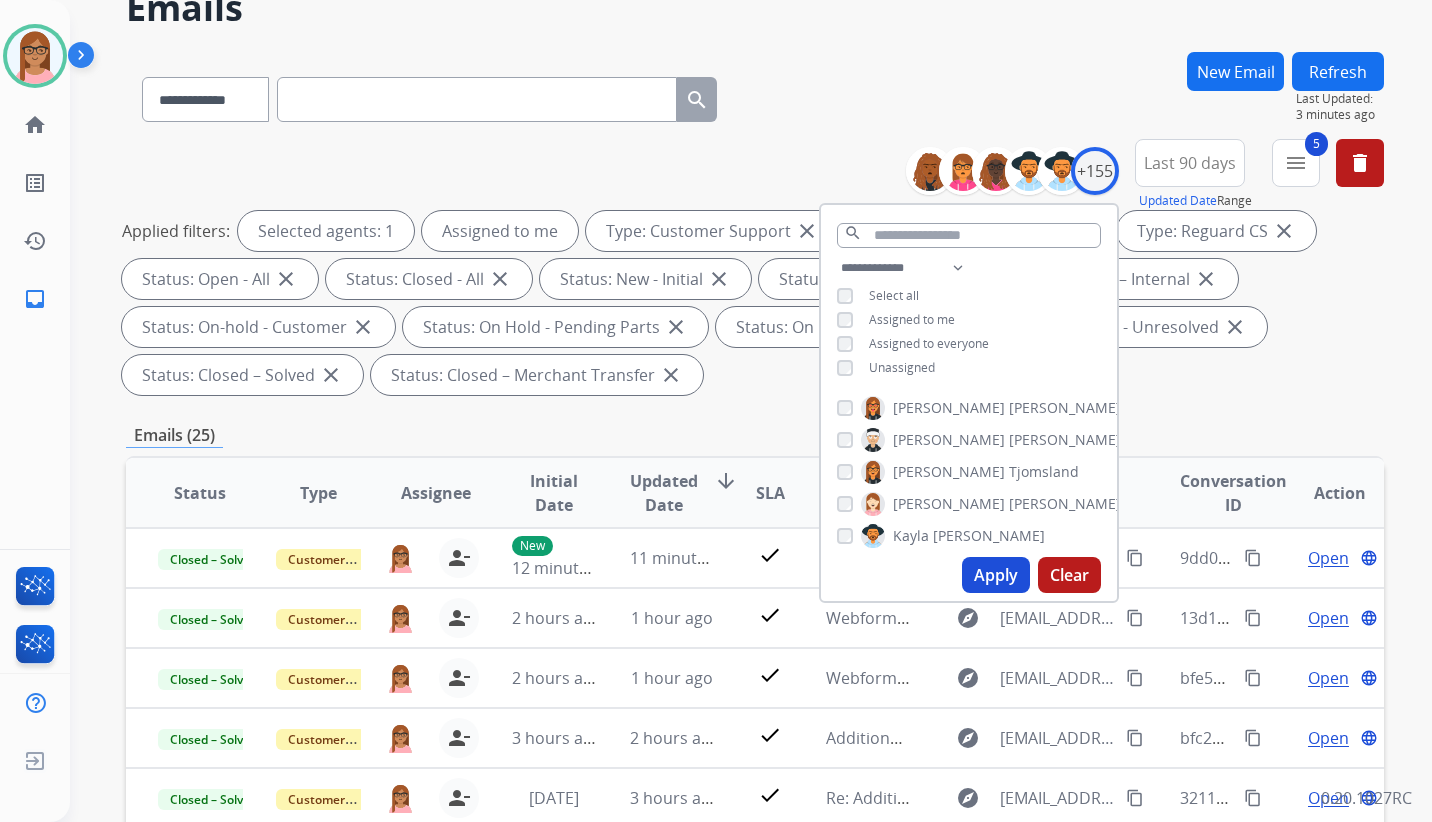 click at bounding box center (477, 99) 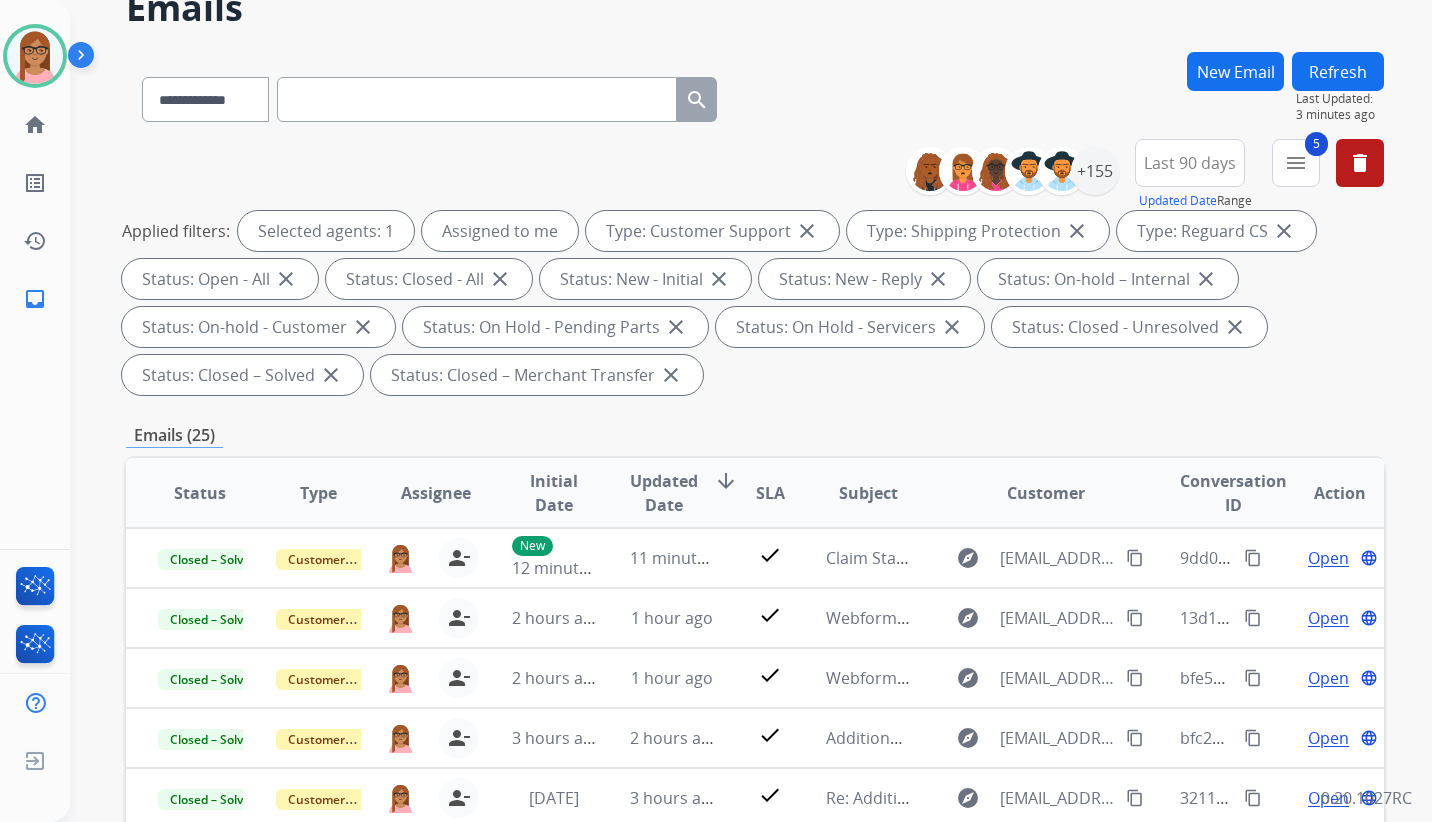 paste on "**********" 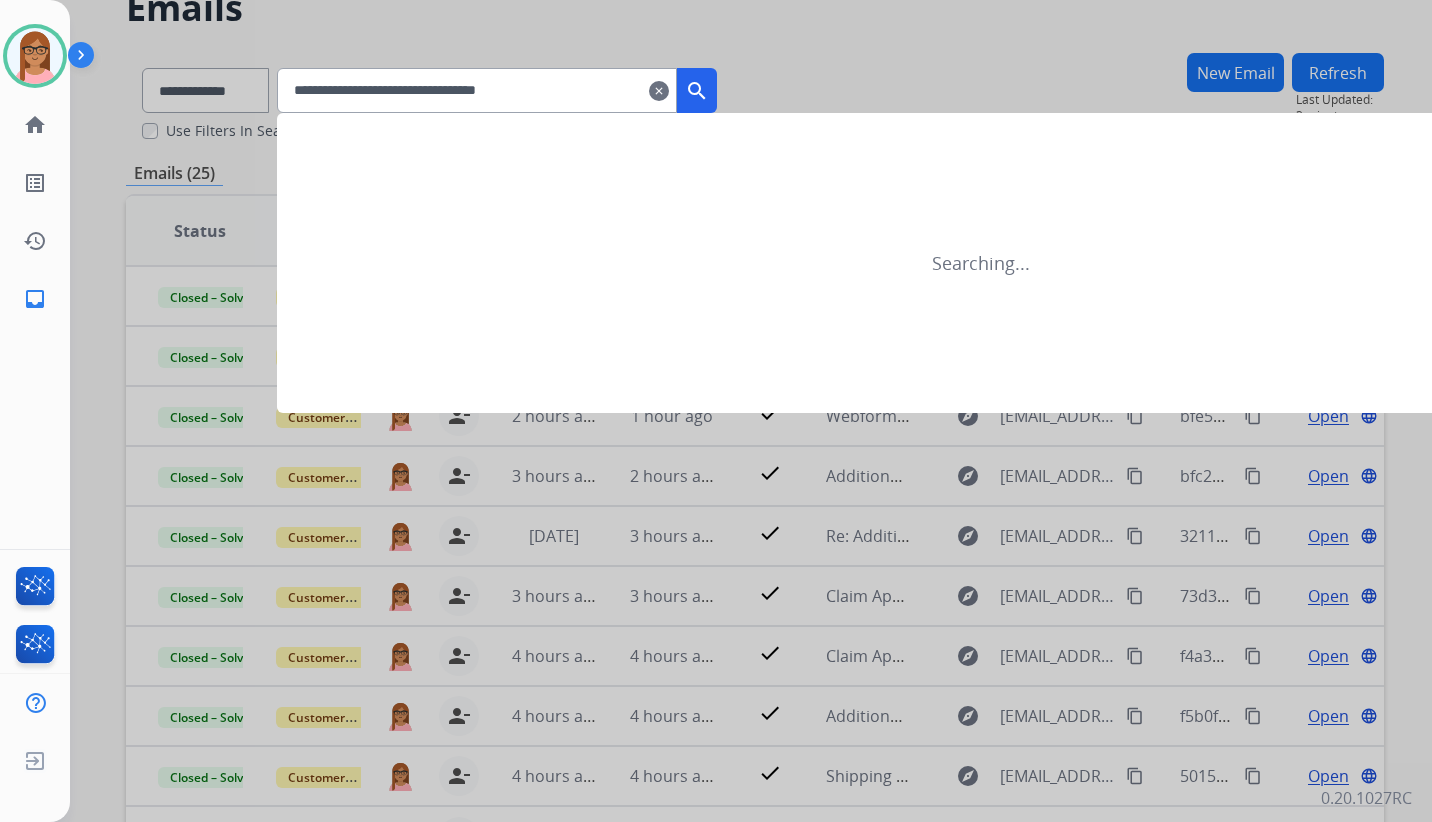 type on "**********" 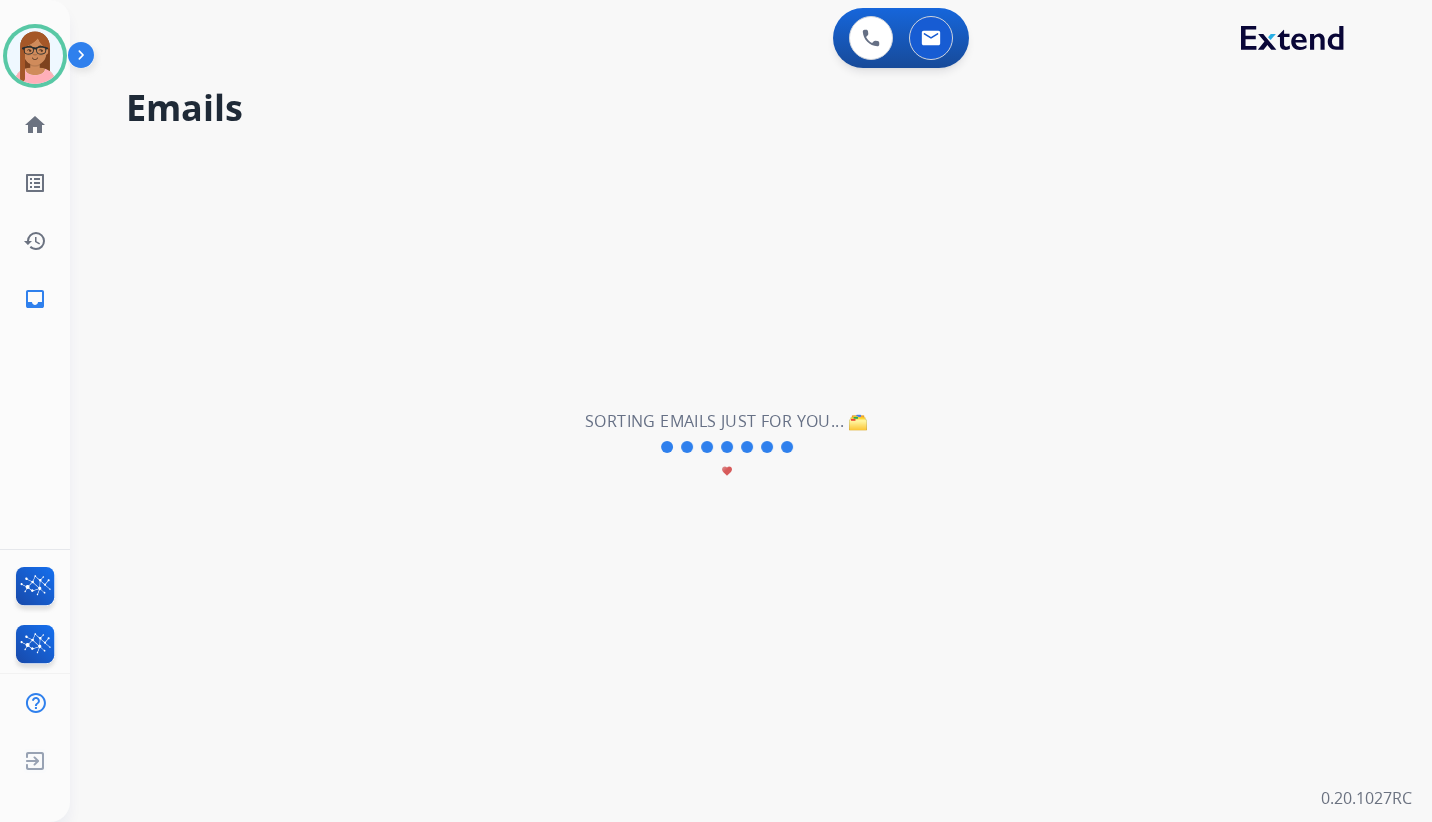 scroll, scrollTop: 0, scrollLeft: 0, axis: both 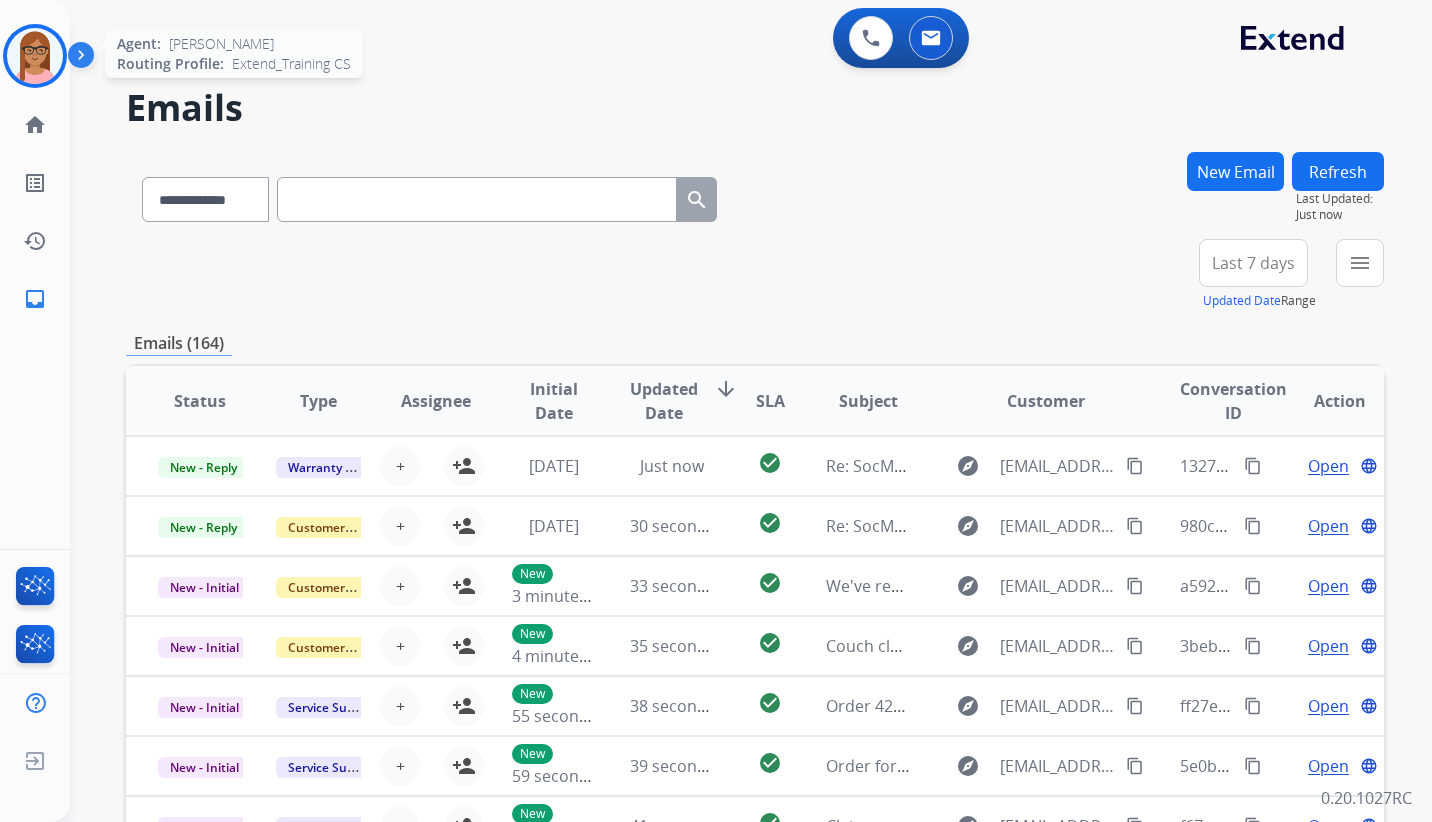 click at bounding box center [35, 56] 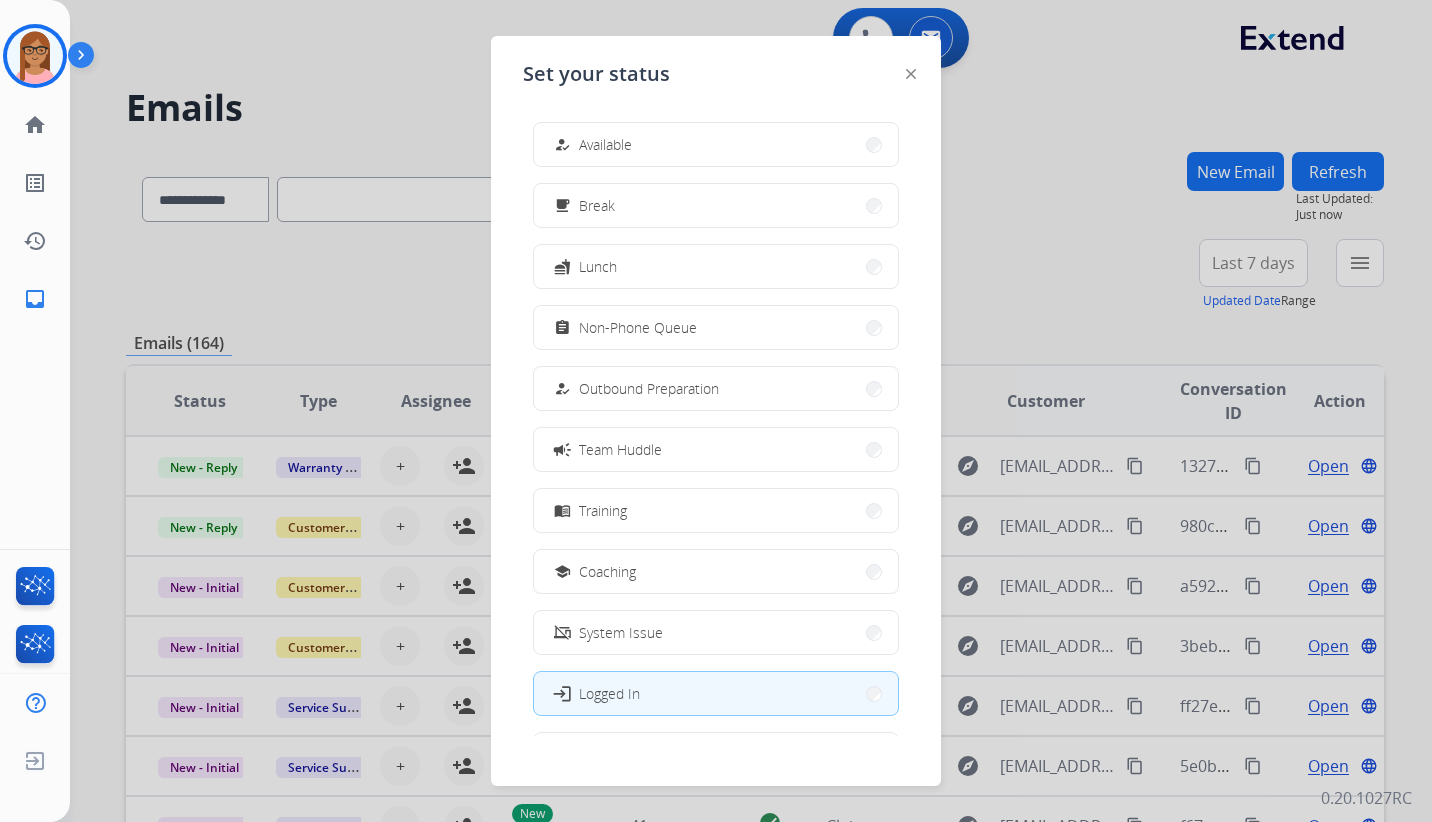 click on "Non-Phone Queue" at bounding box center [638, 327] 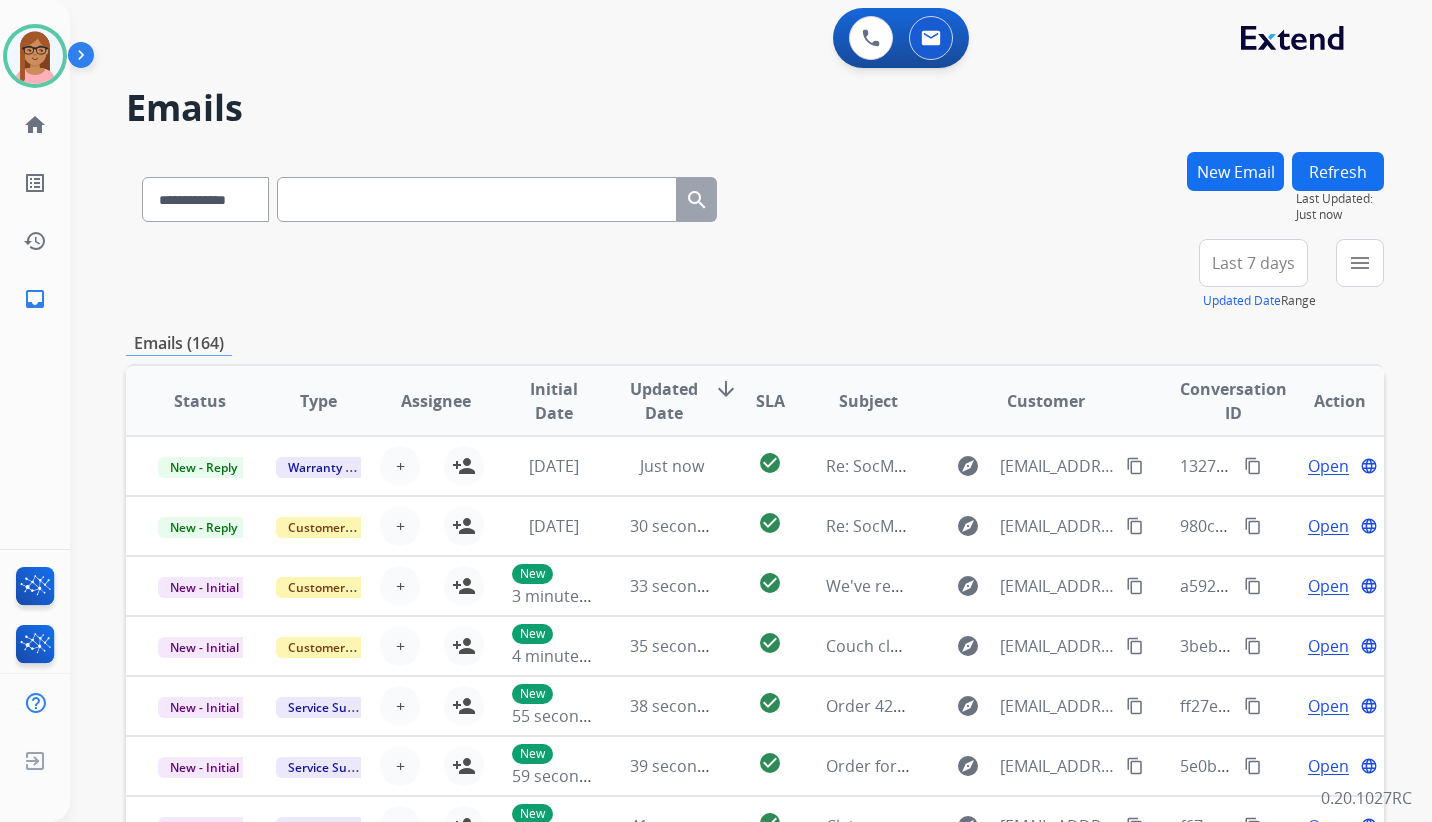 click at bounding box center (477, 199) 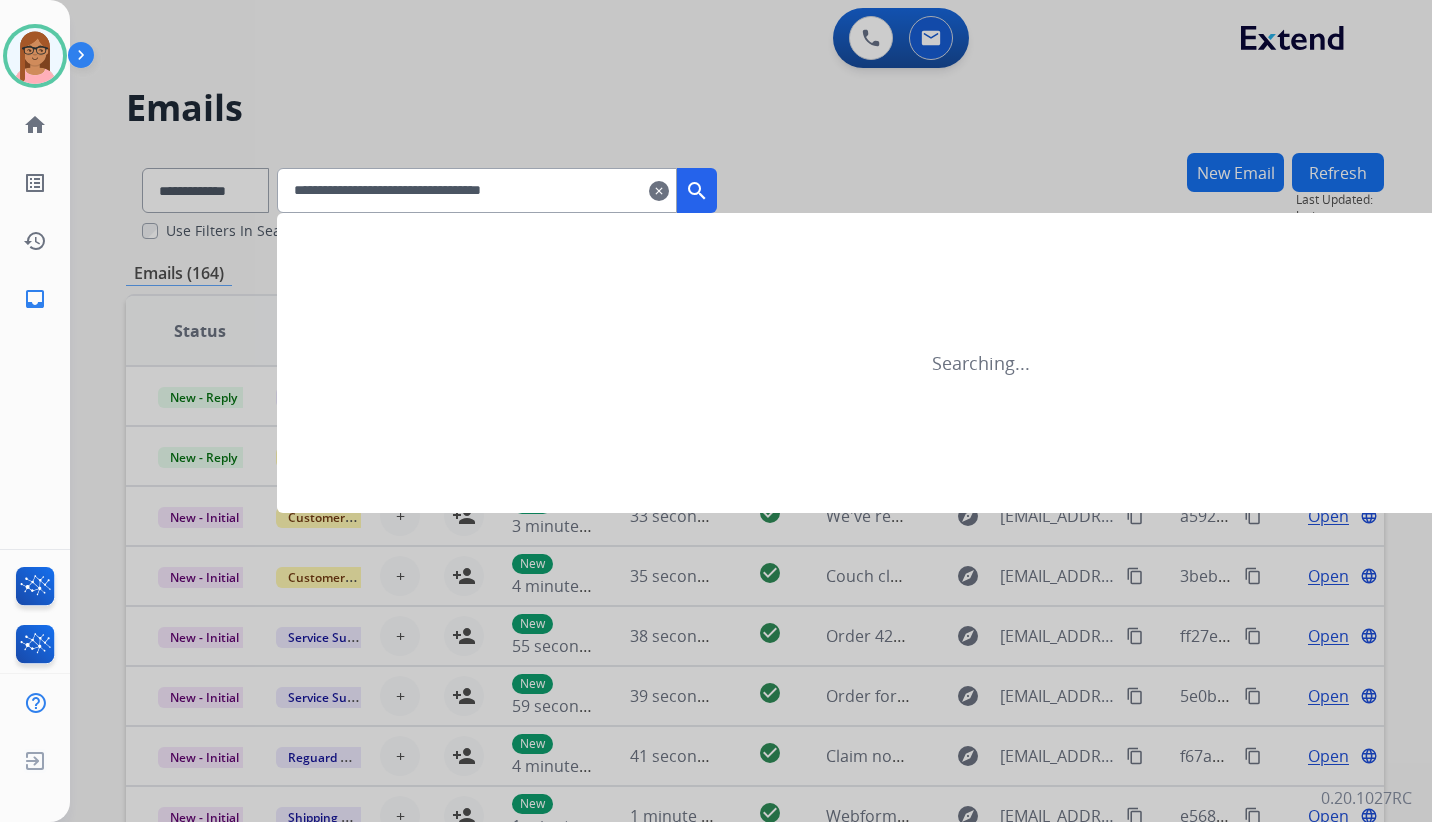 click on "**********" at bounding box center [477, 190] 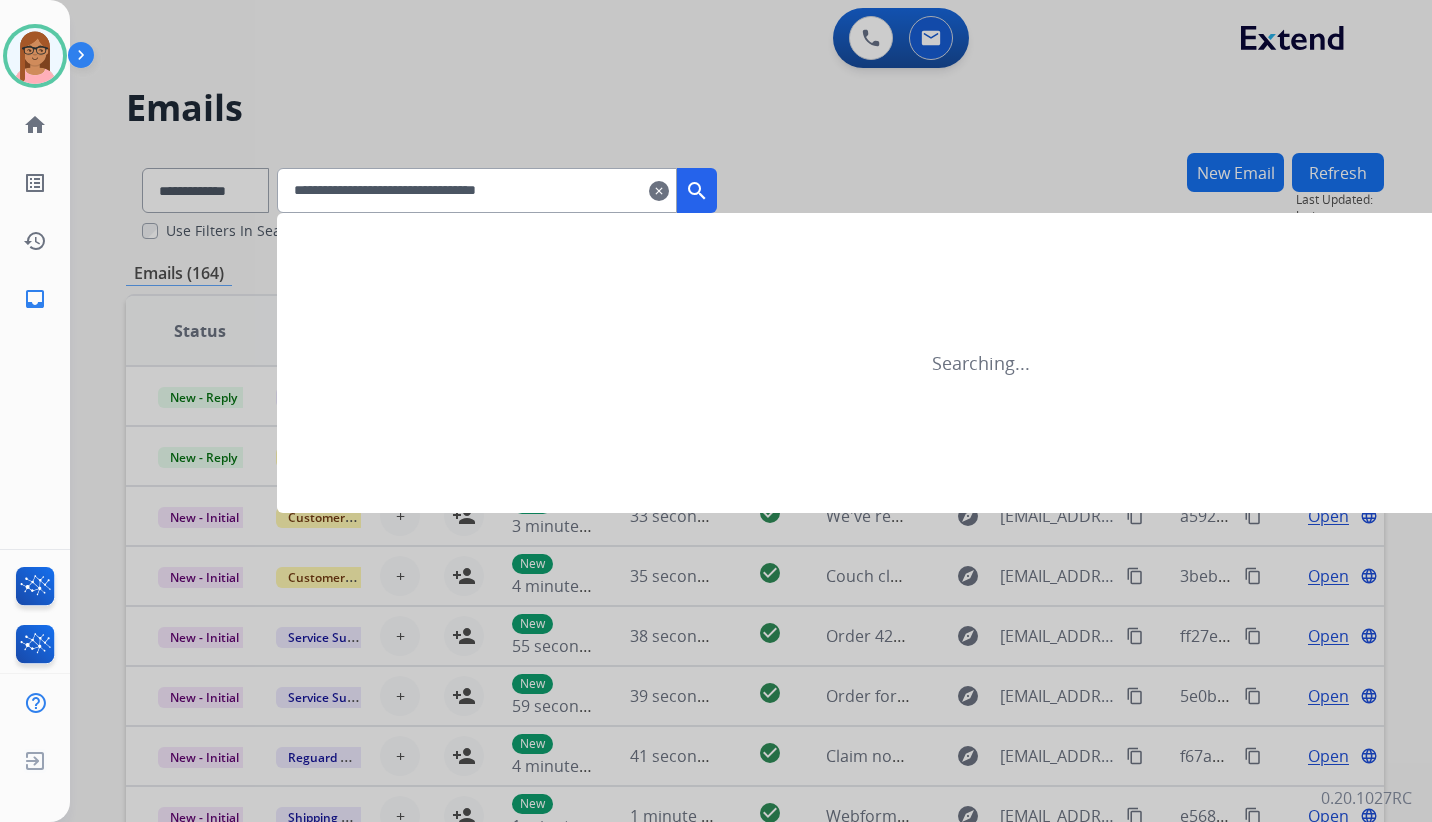 type on "**********" 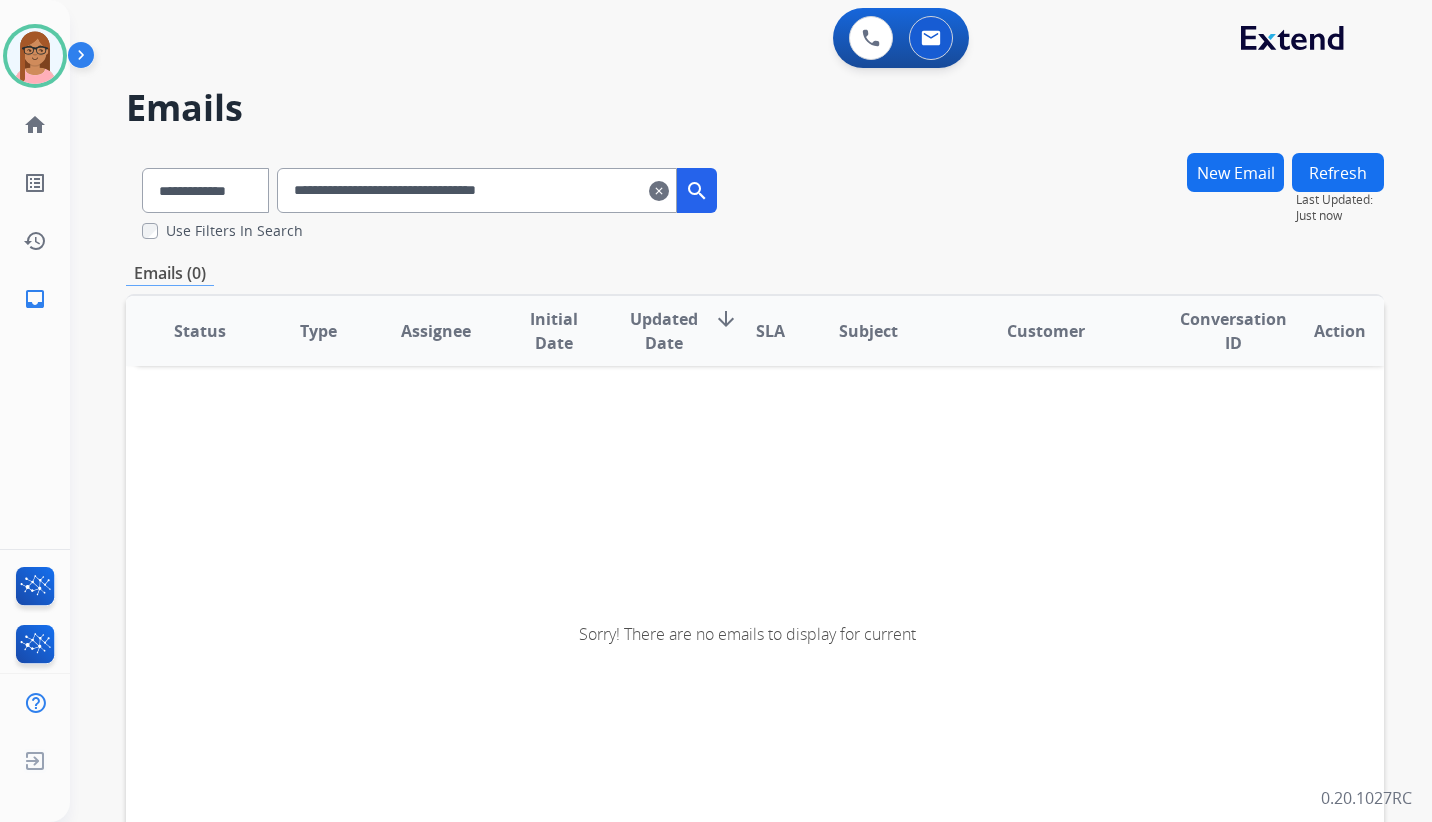 click on "**********" at bounding box center [477, 190] 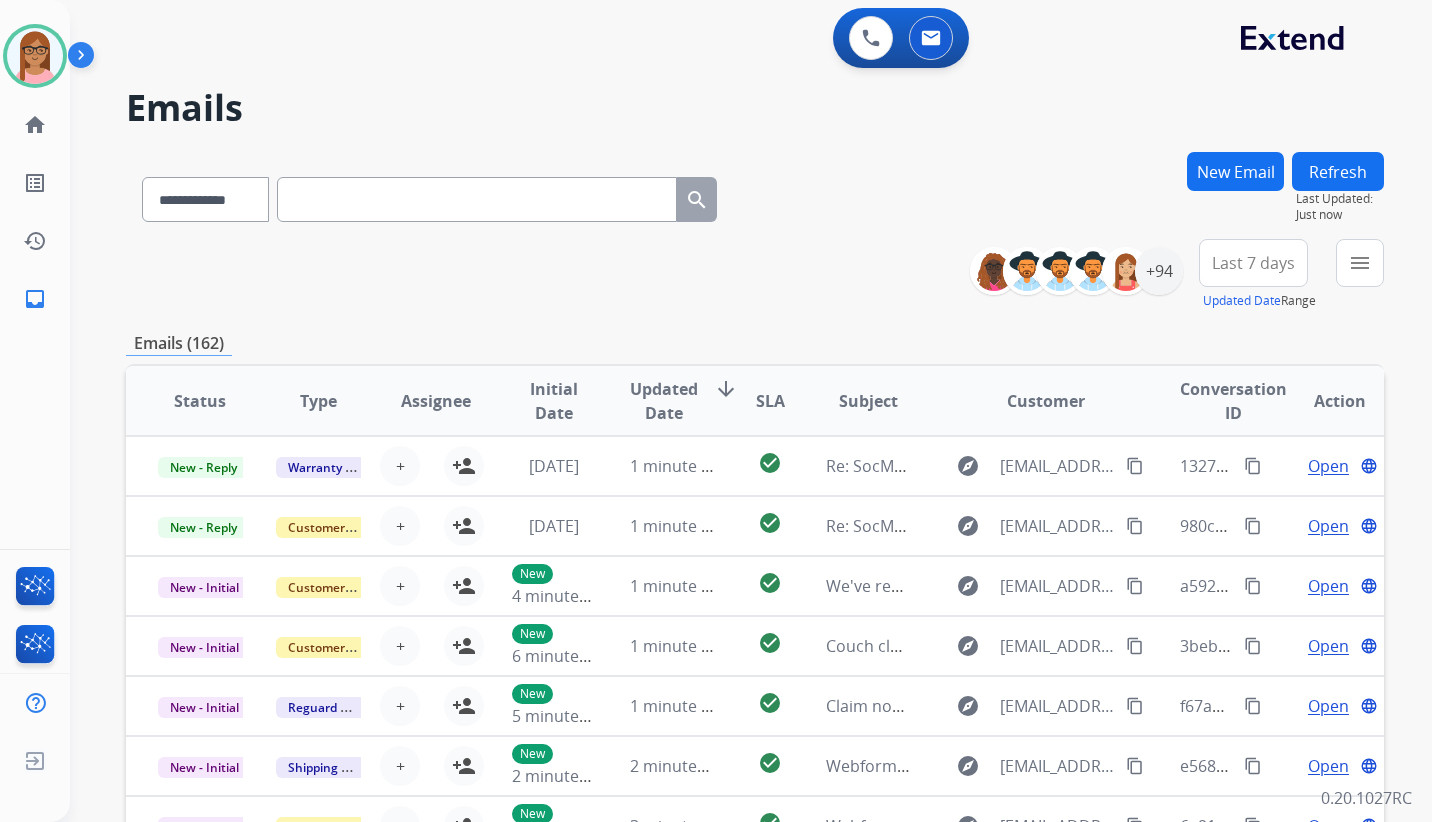 click at bounding box center [477, 199] 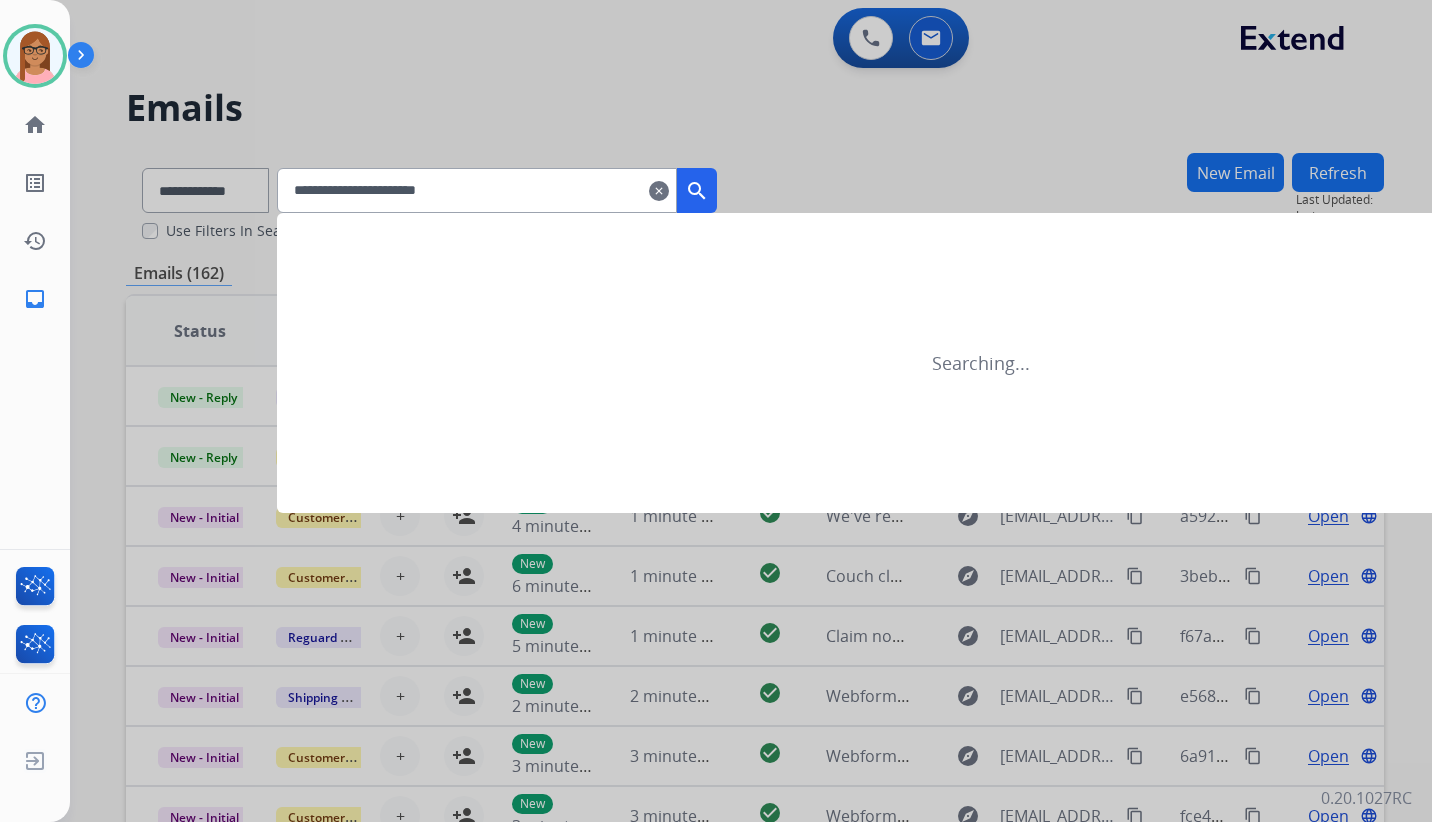 type on "**********" 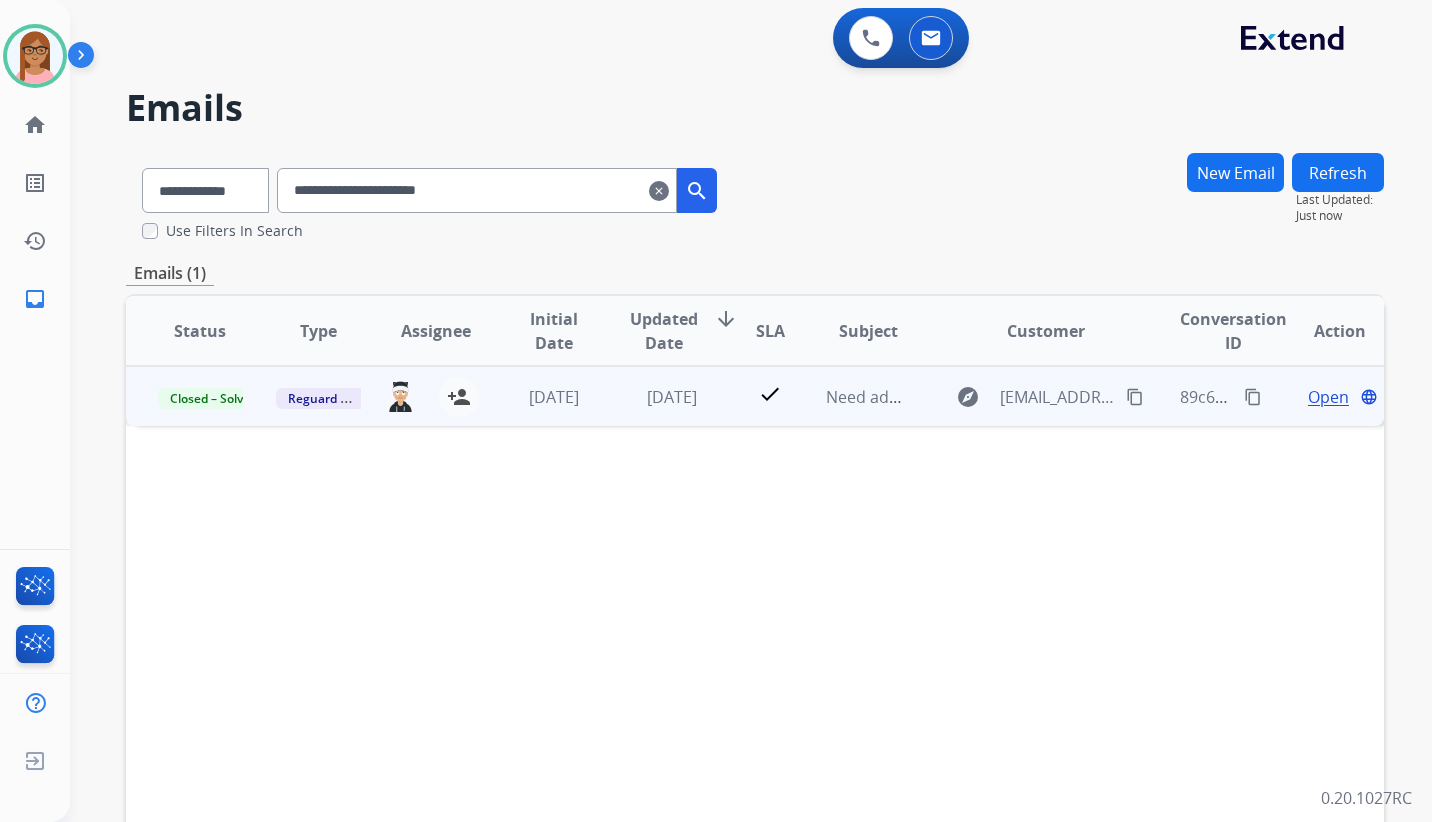 click on "Open" at bounding box center [1328, 397] 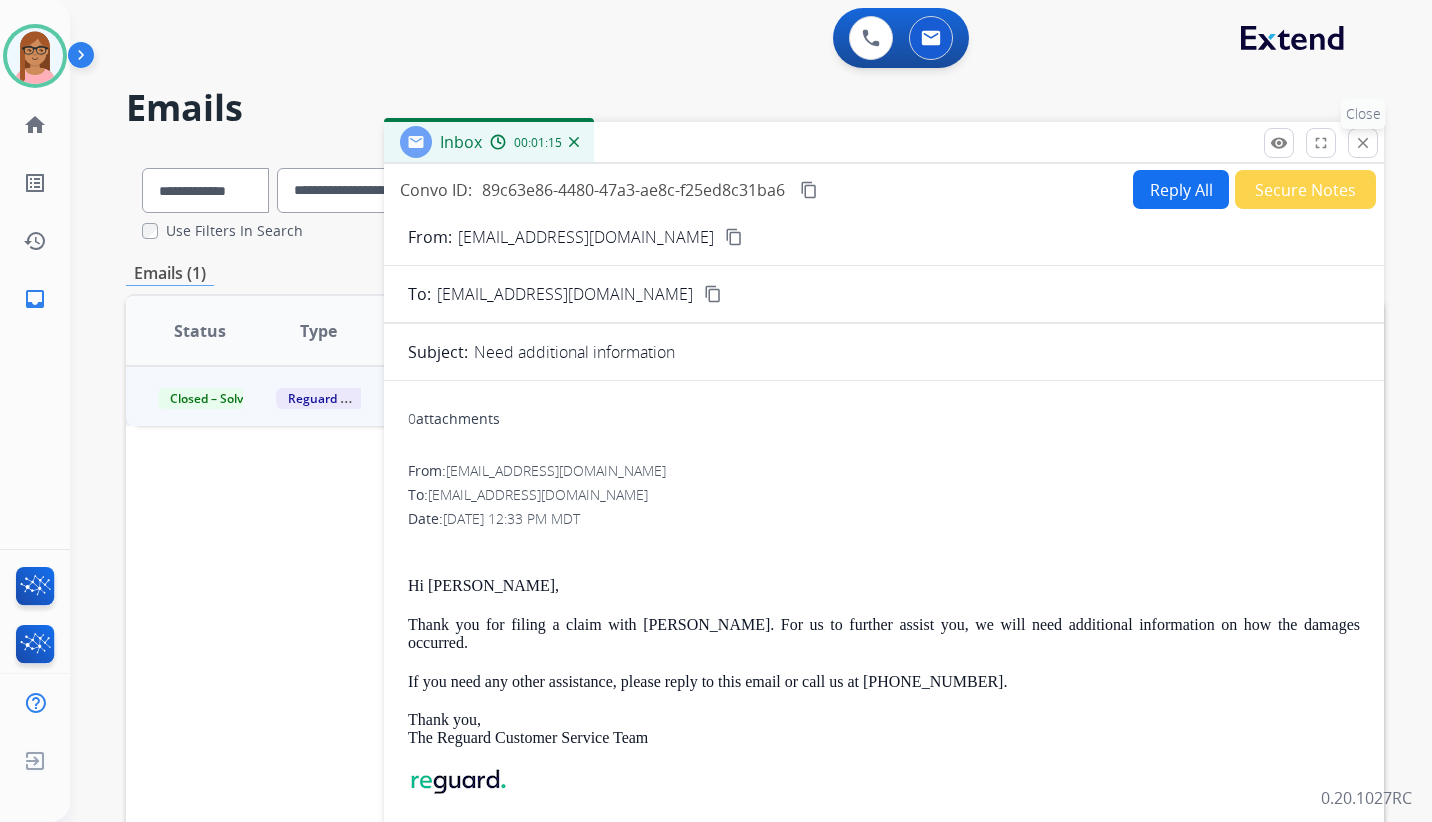 click on "close" at bounding box center (1363, 143) 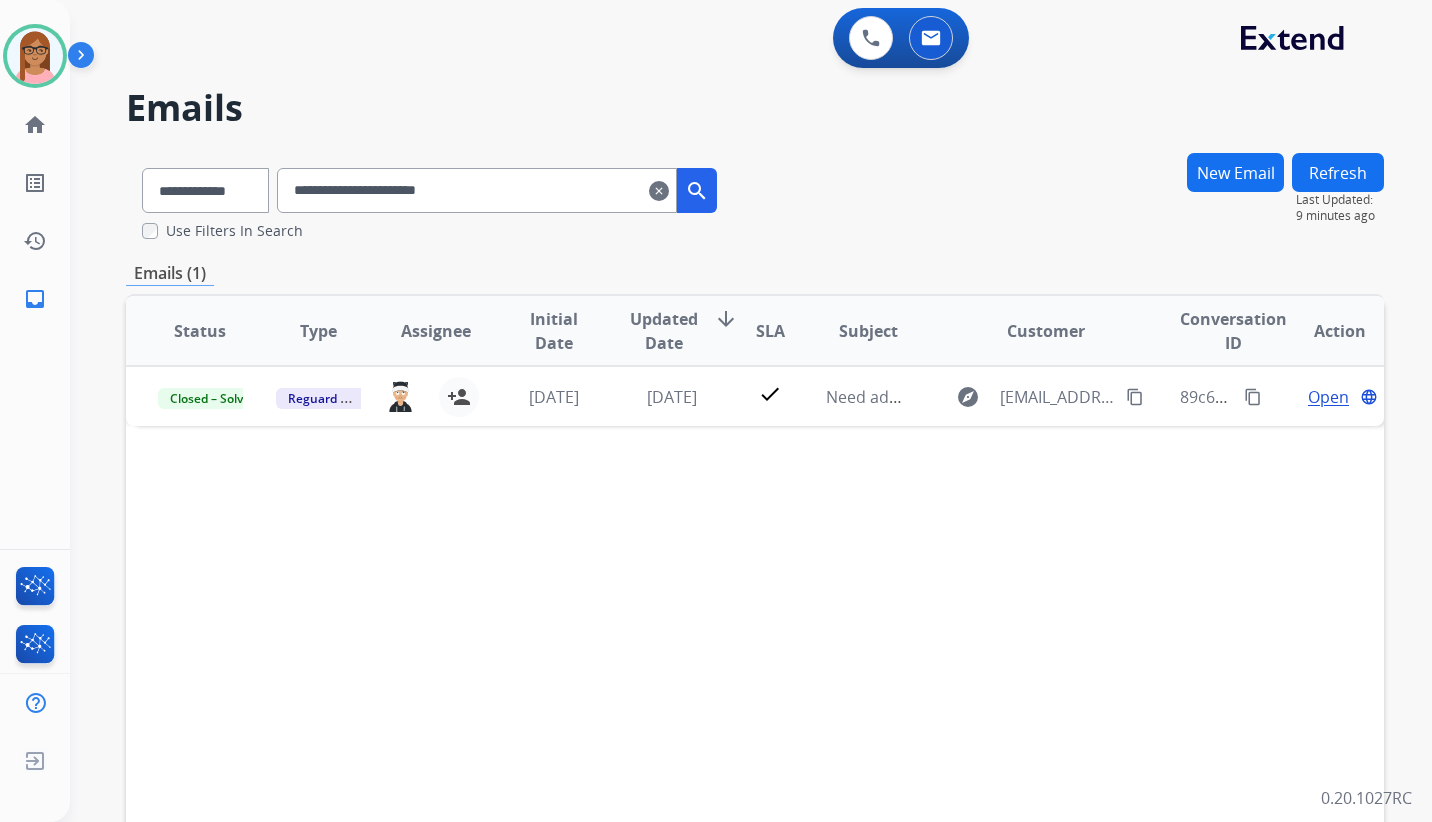 click on "**********" at bounding box center [477, 190] 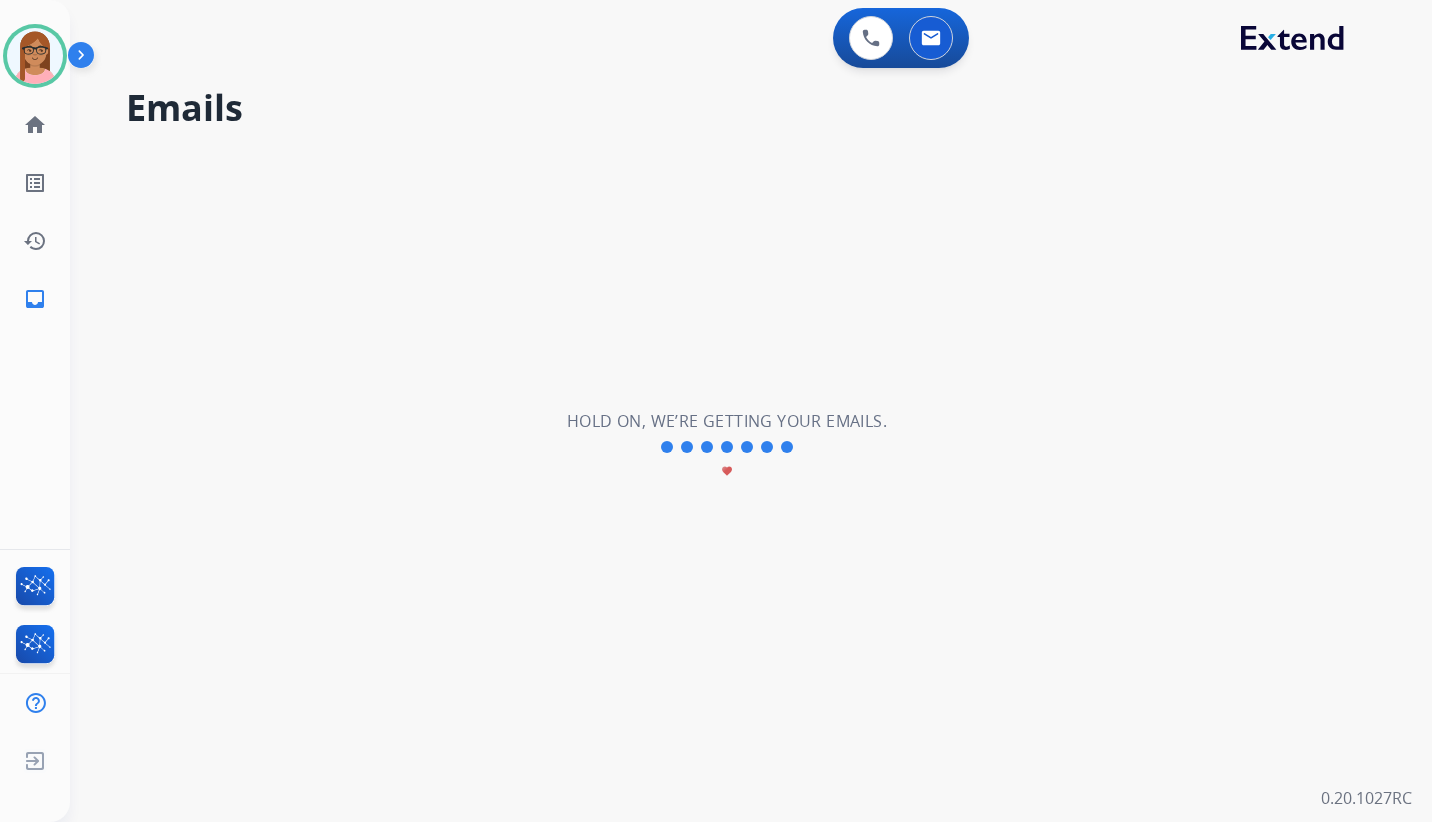 type 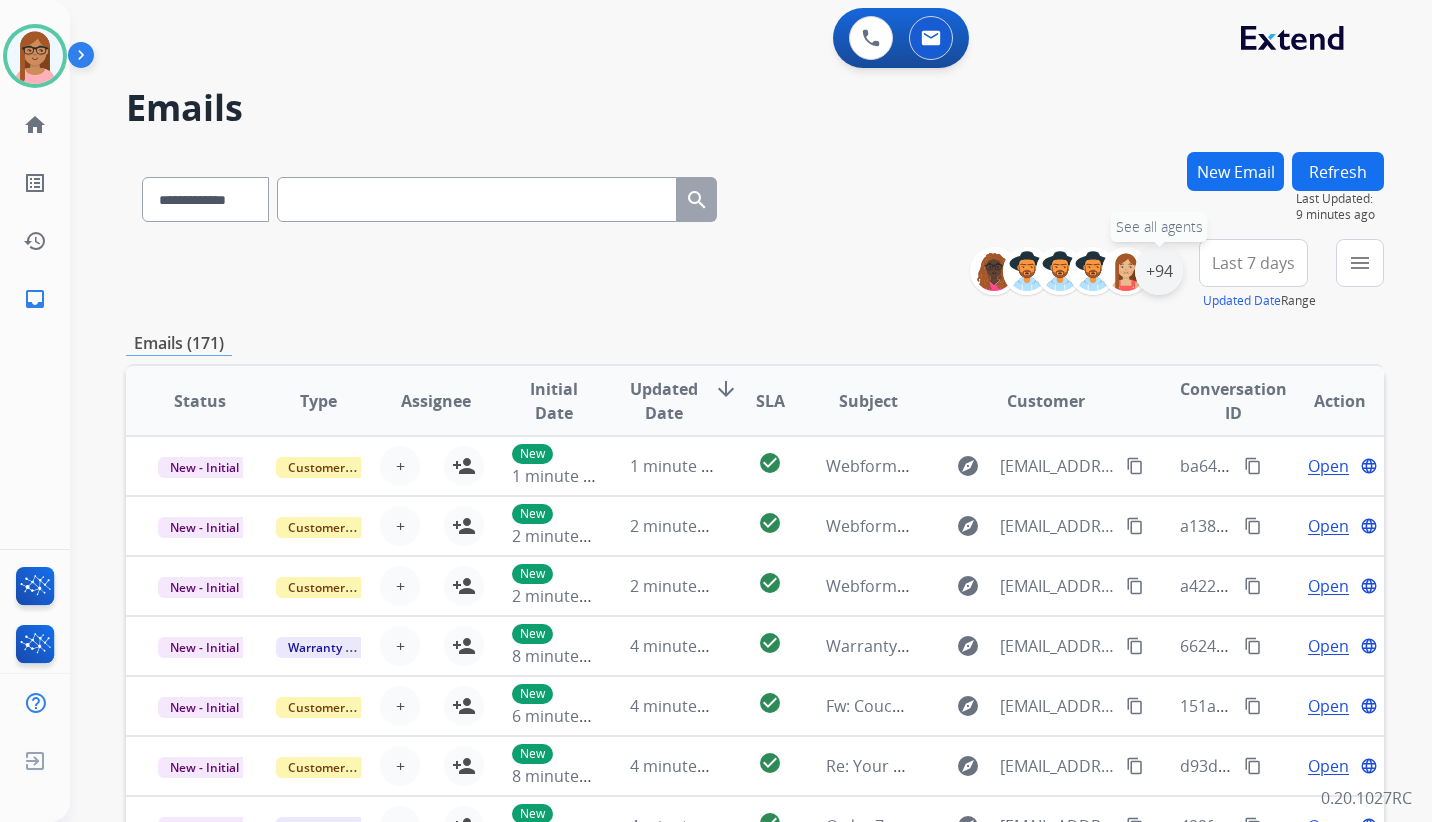 click on "+94" at bounding box center [1159, 271] 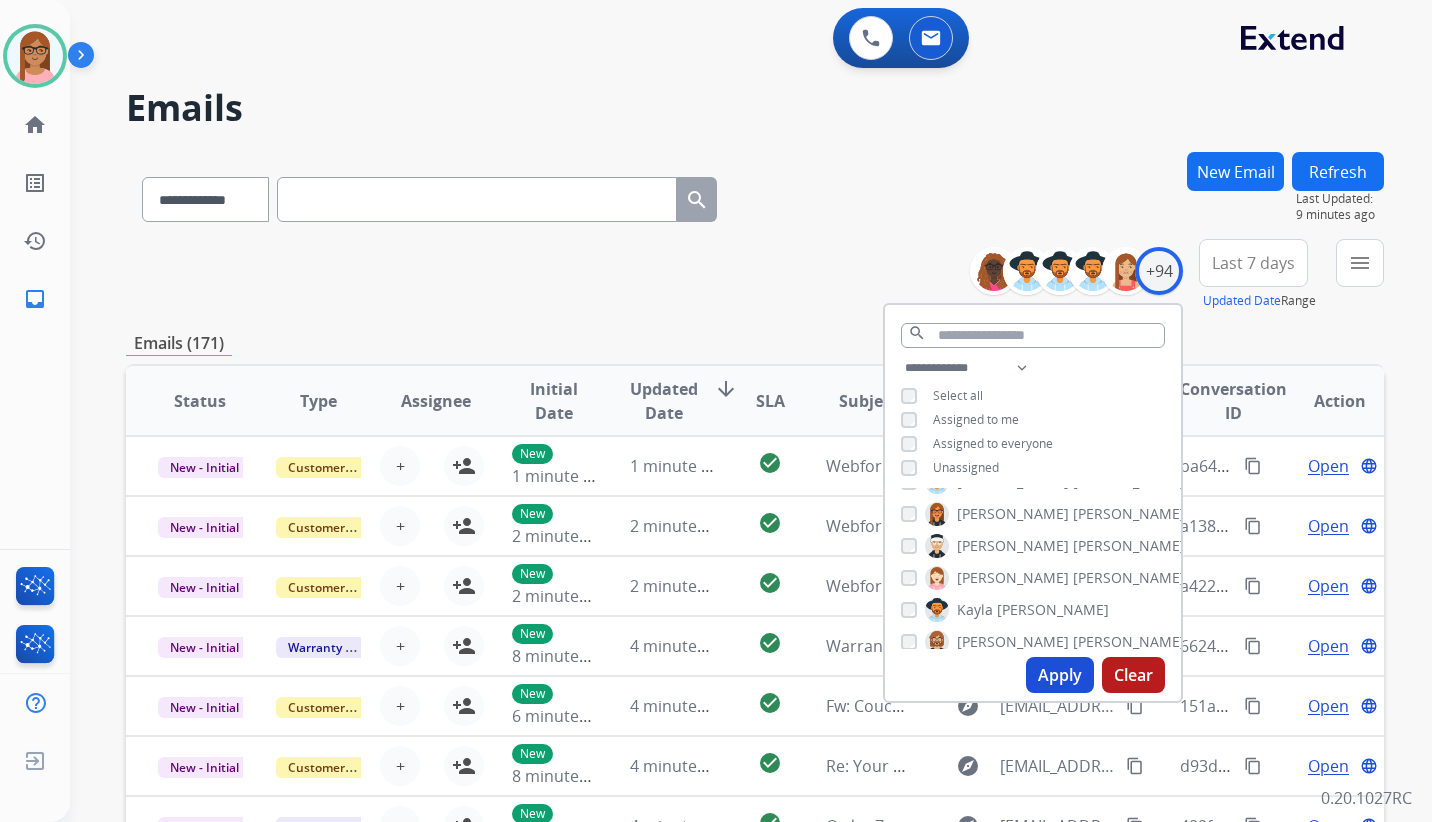 scroll, scrollTop: 1400, scrollLeft: 0, axis: vertical 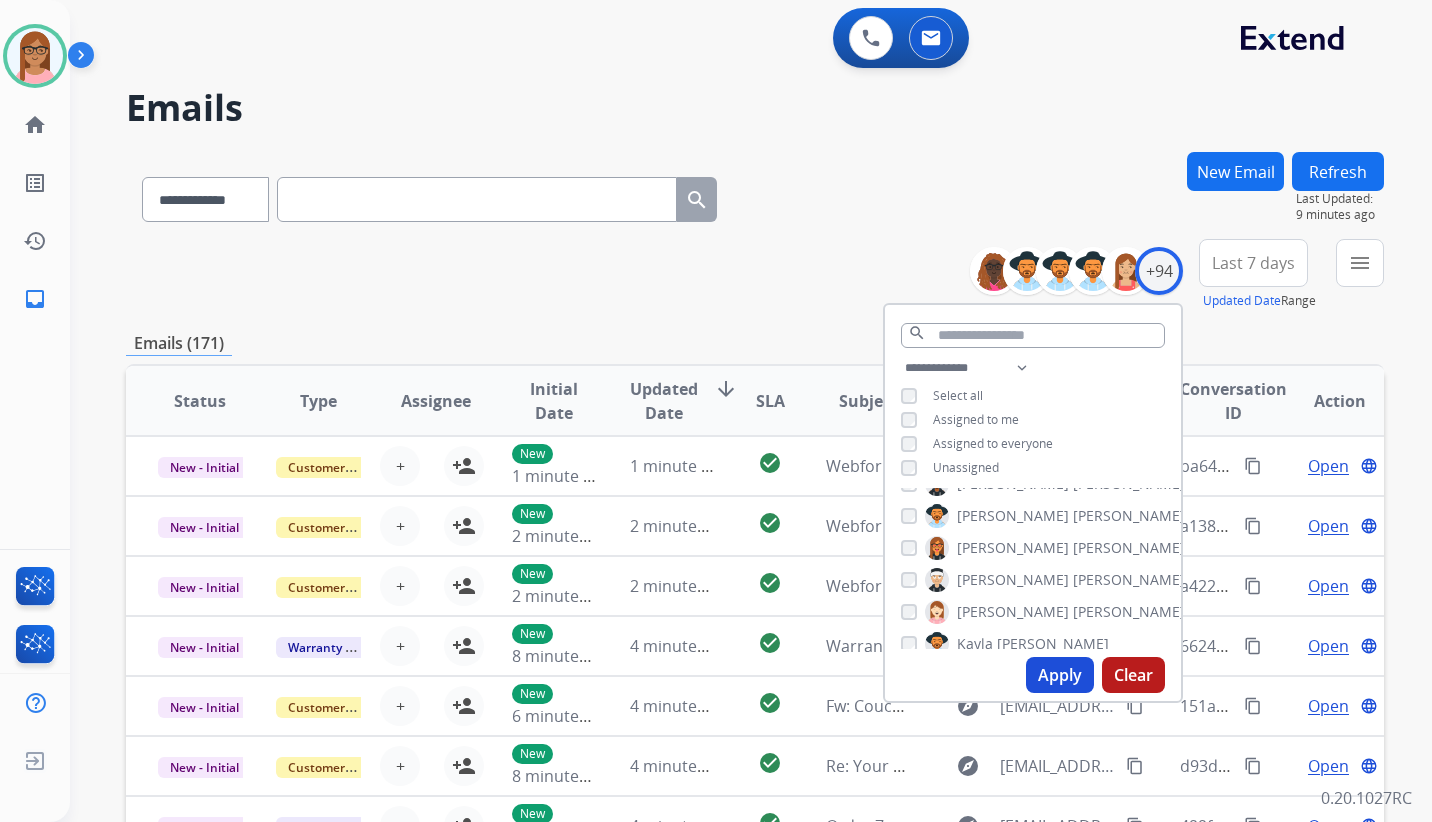 click on "Apply" at bounding box center (1060, 675) 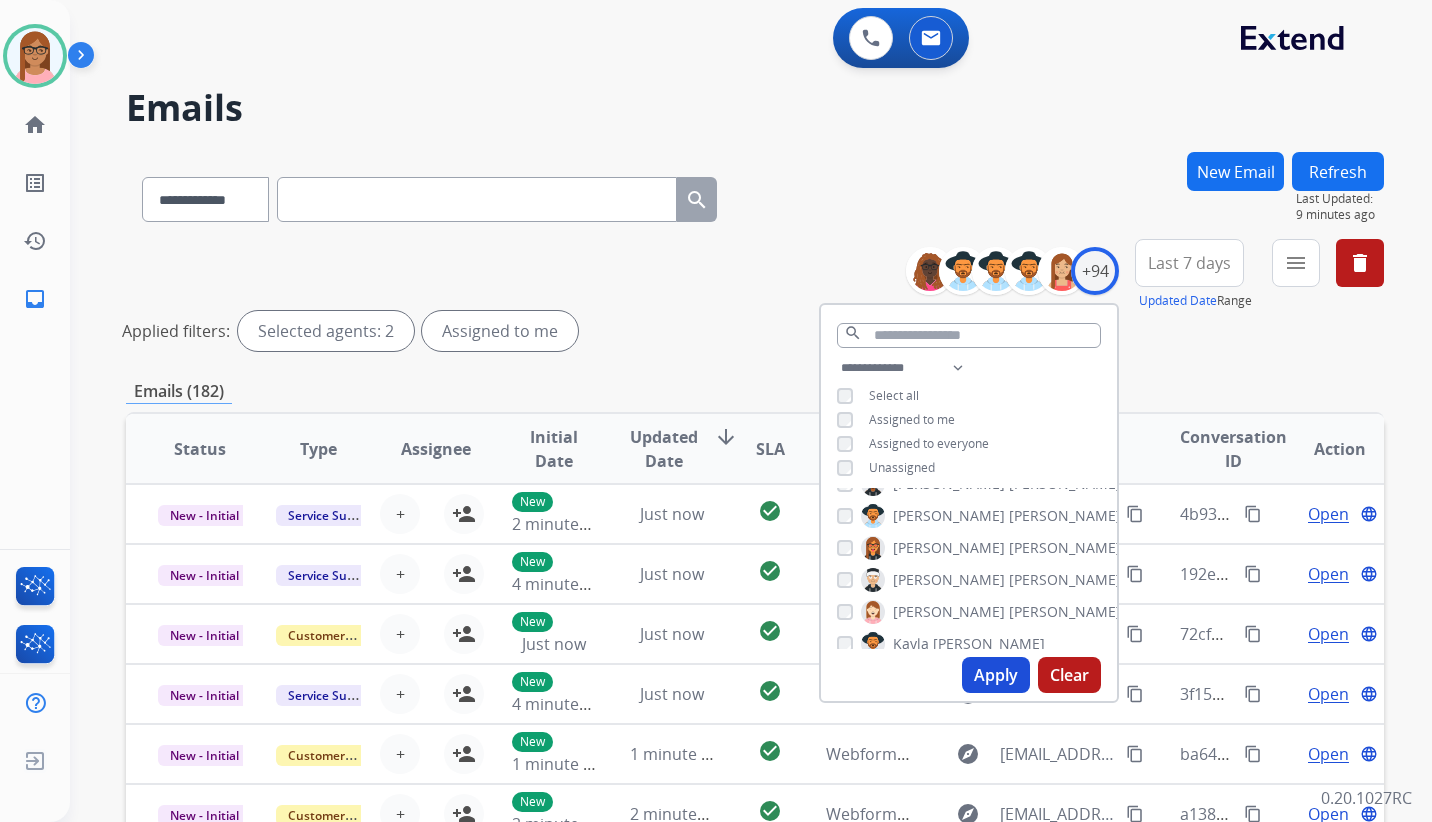 click on "Apply" at bounding box center [996, 675] 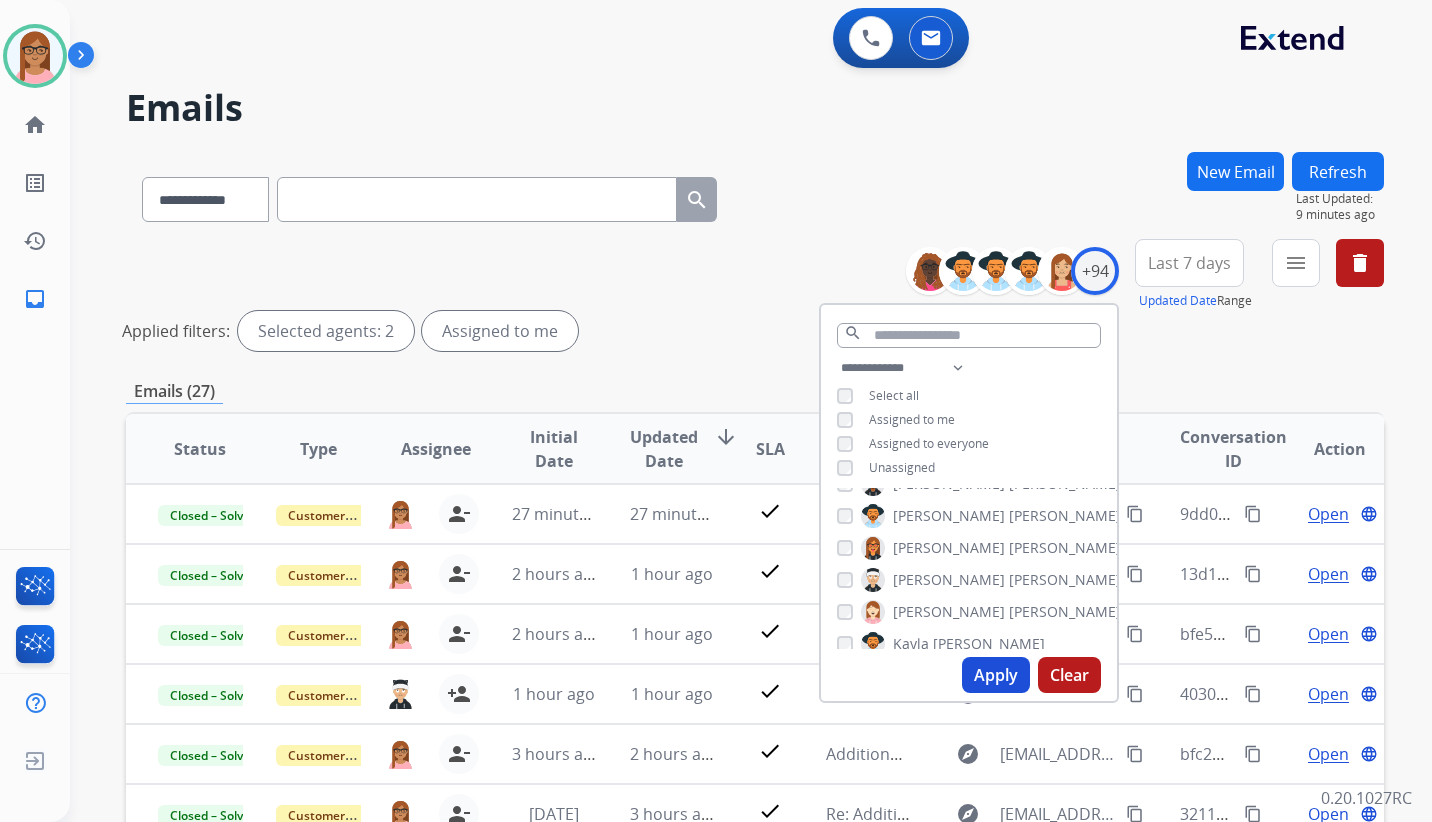 click on "**********" at bounding box center (755, 299) 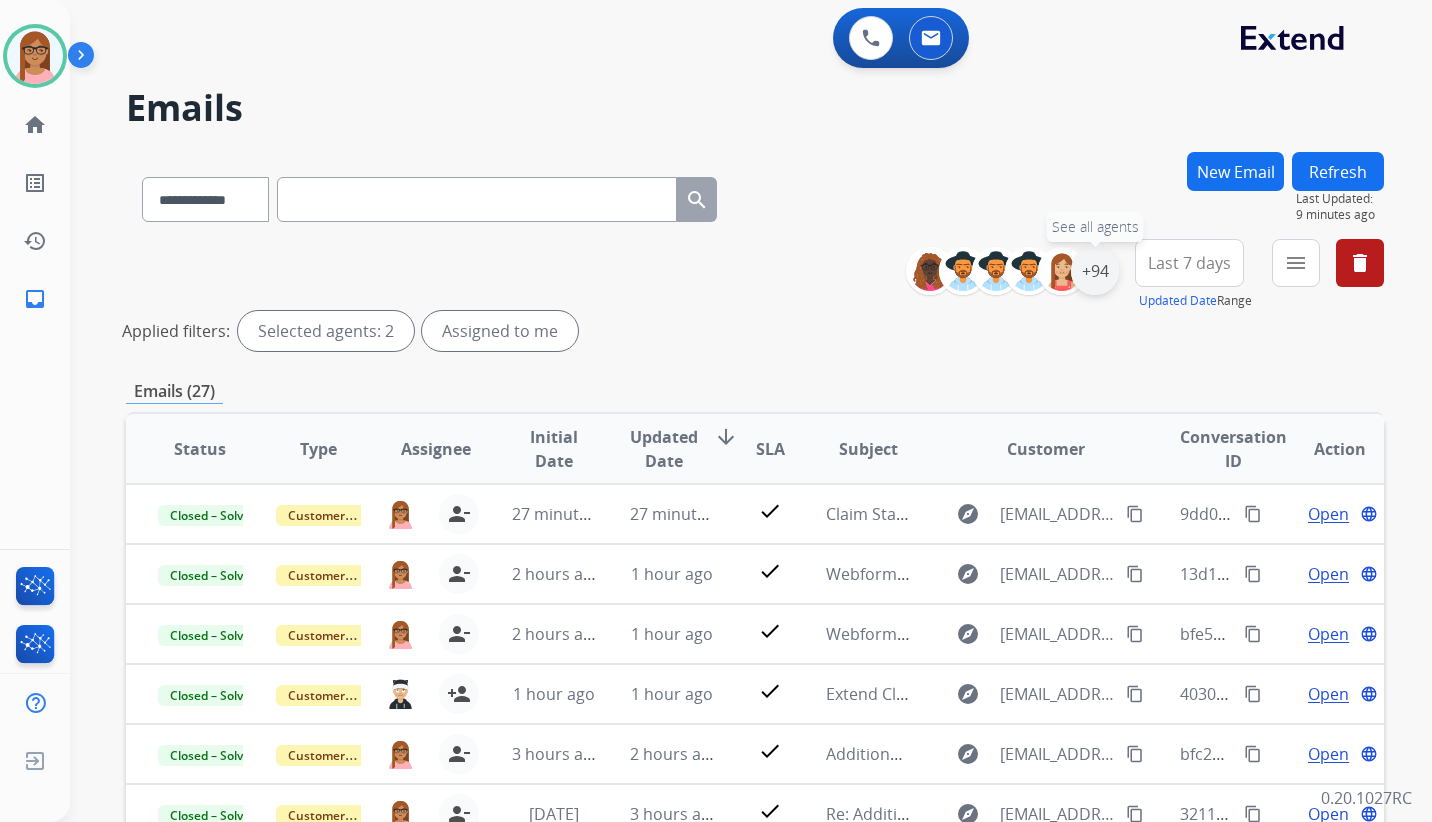 click on "+94" at bounding box center (1095, 271) 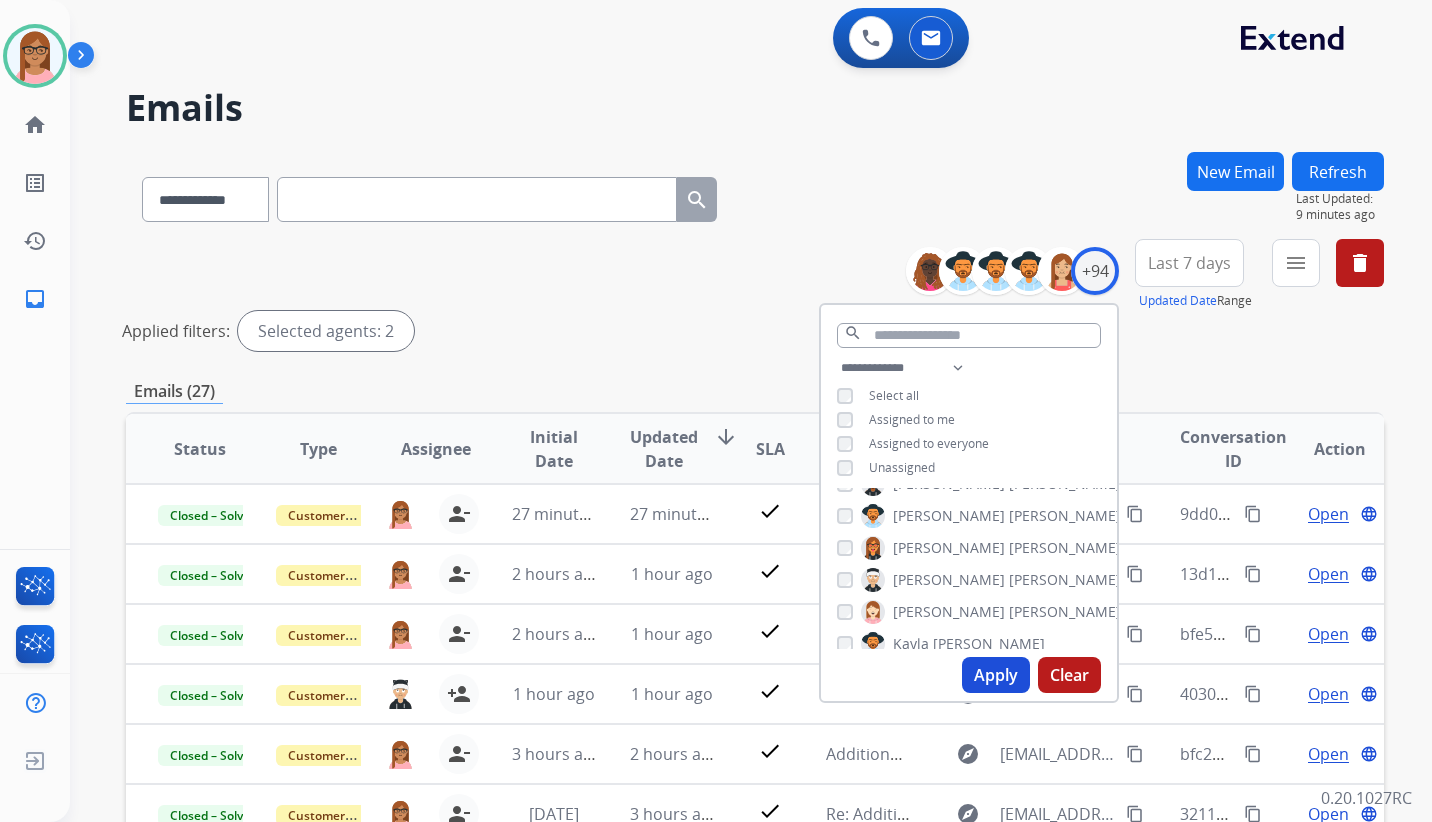 click on "Last 7 days" at bounding box center [1189, 263] 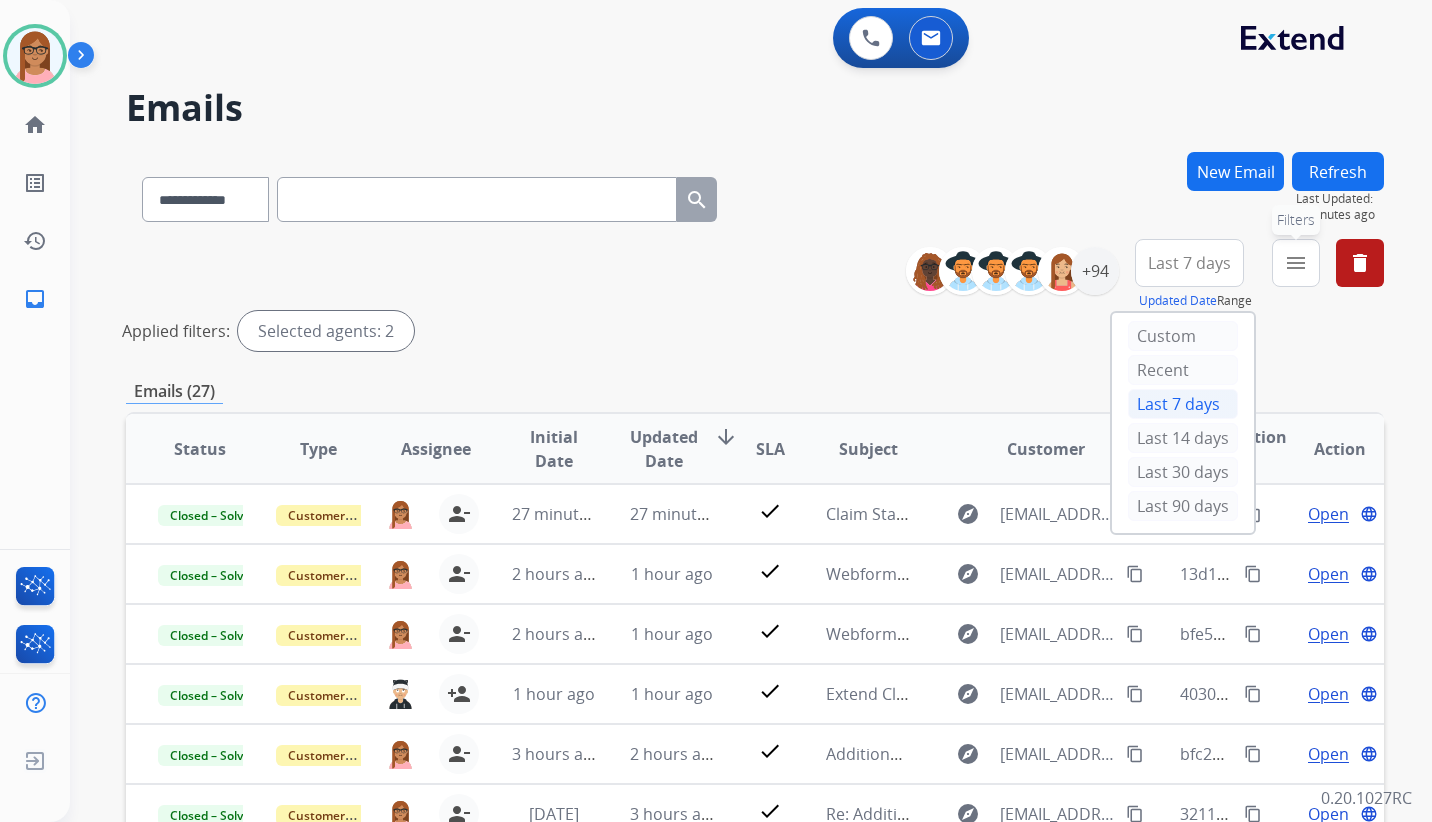 click on "menu" at bounding box center (1296, 263) 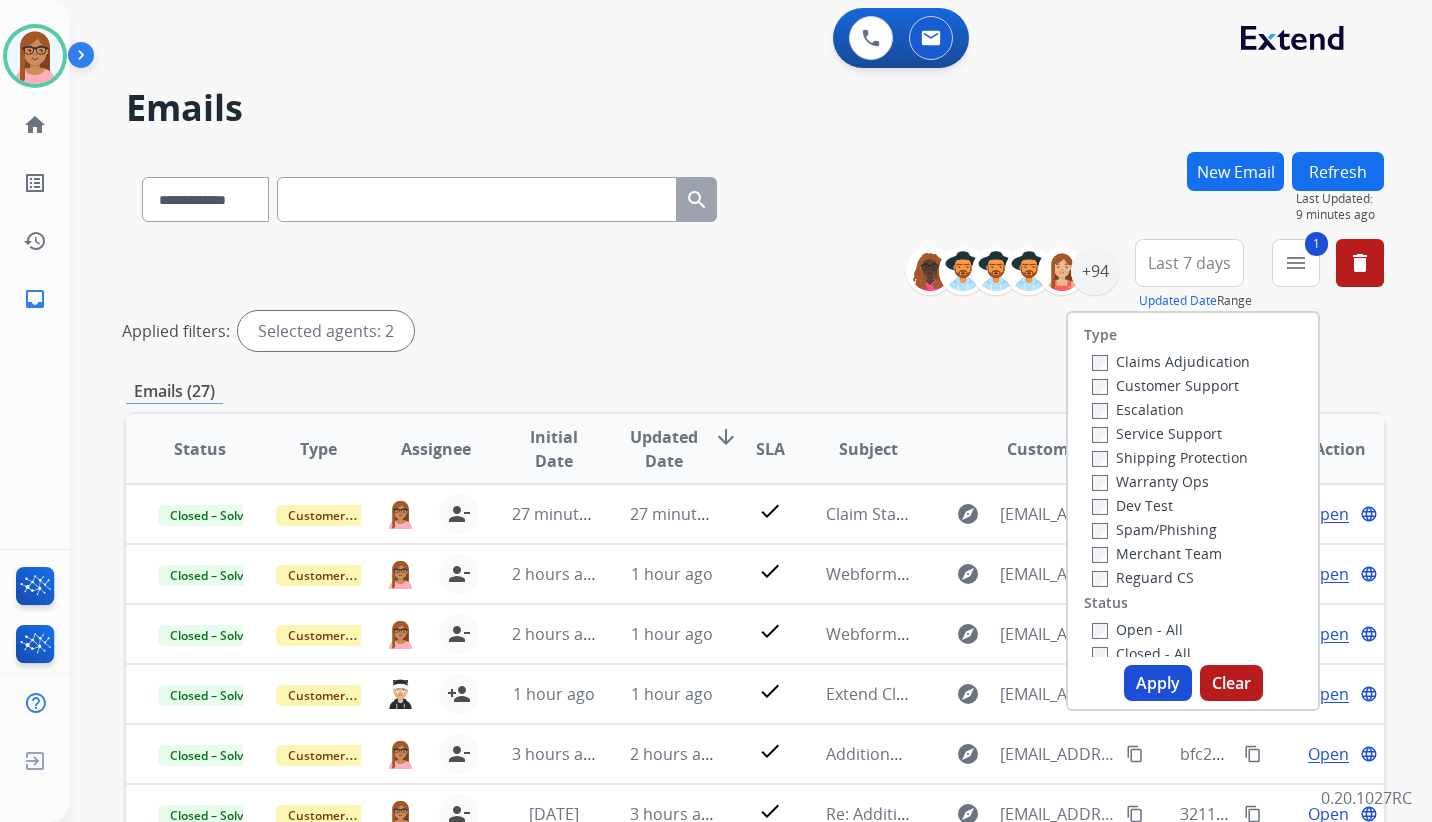 click on "Shipping Protection" at bounding box center [1170, 457] 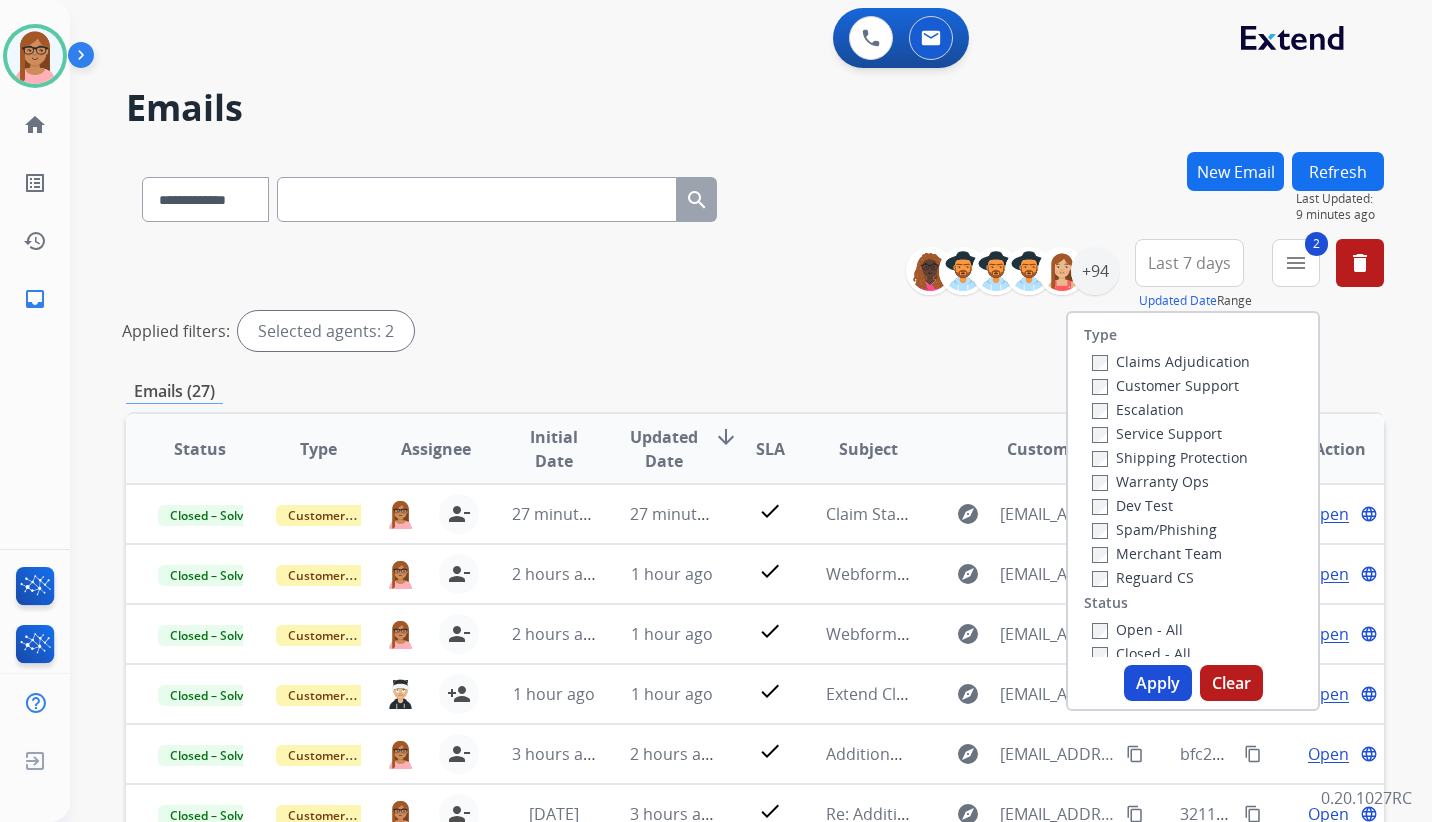 click on "Reguard CS" at bounding box center [1143, 577] 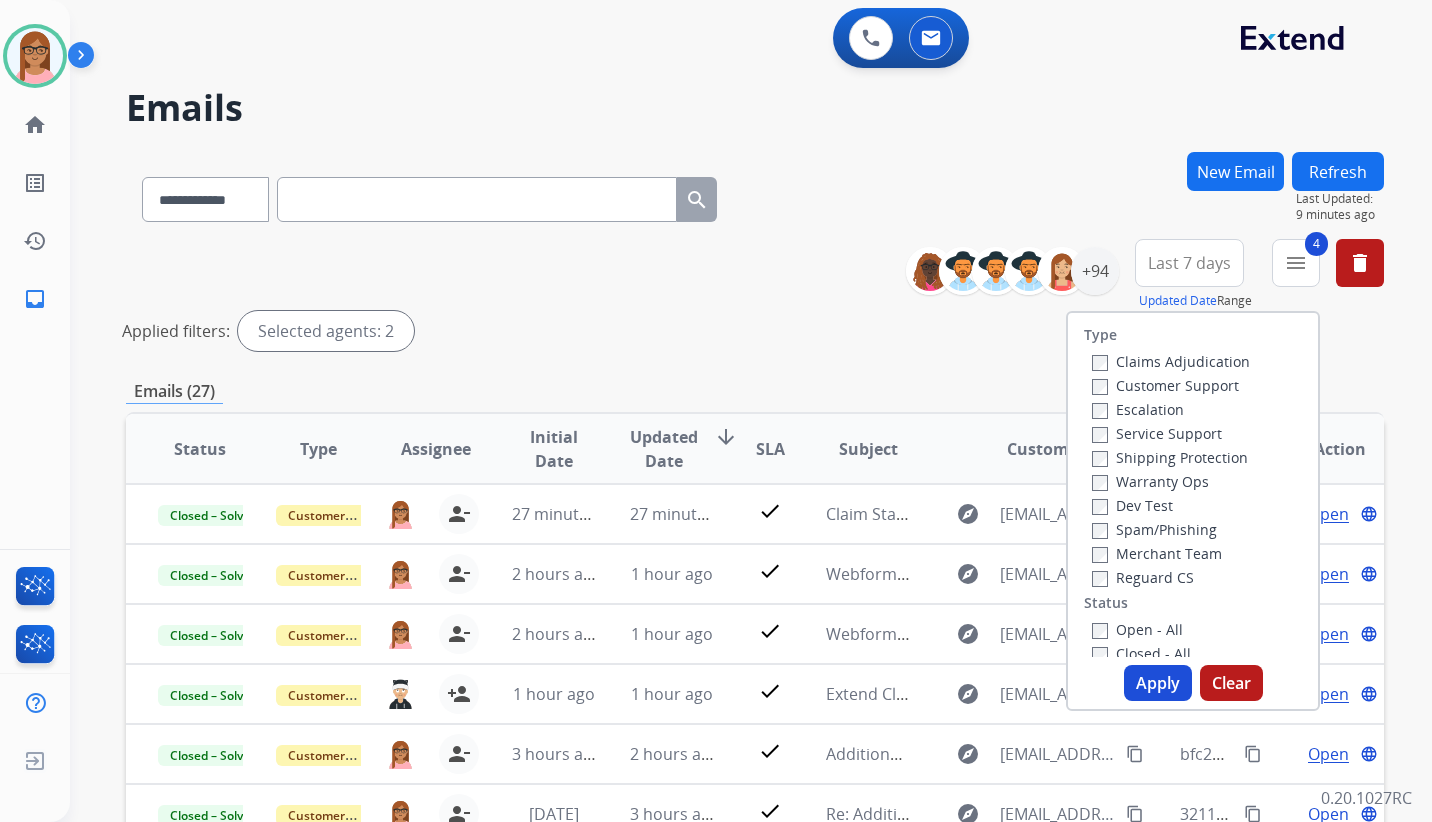 click on "Apply" at bounding box center (1158, 683) 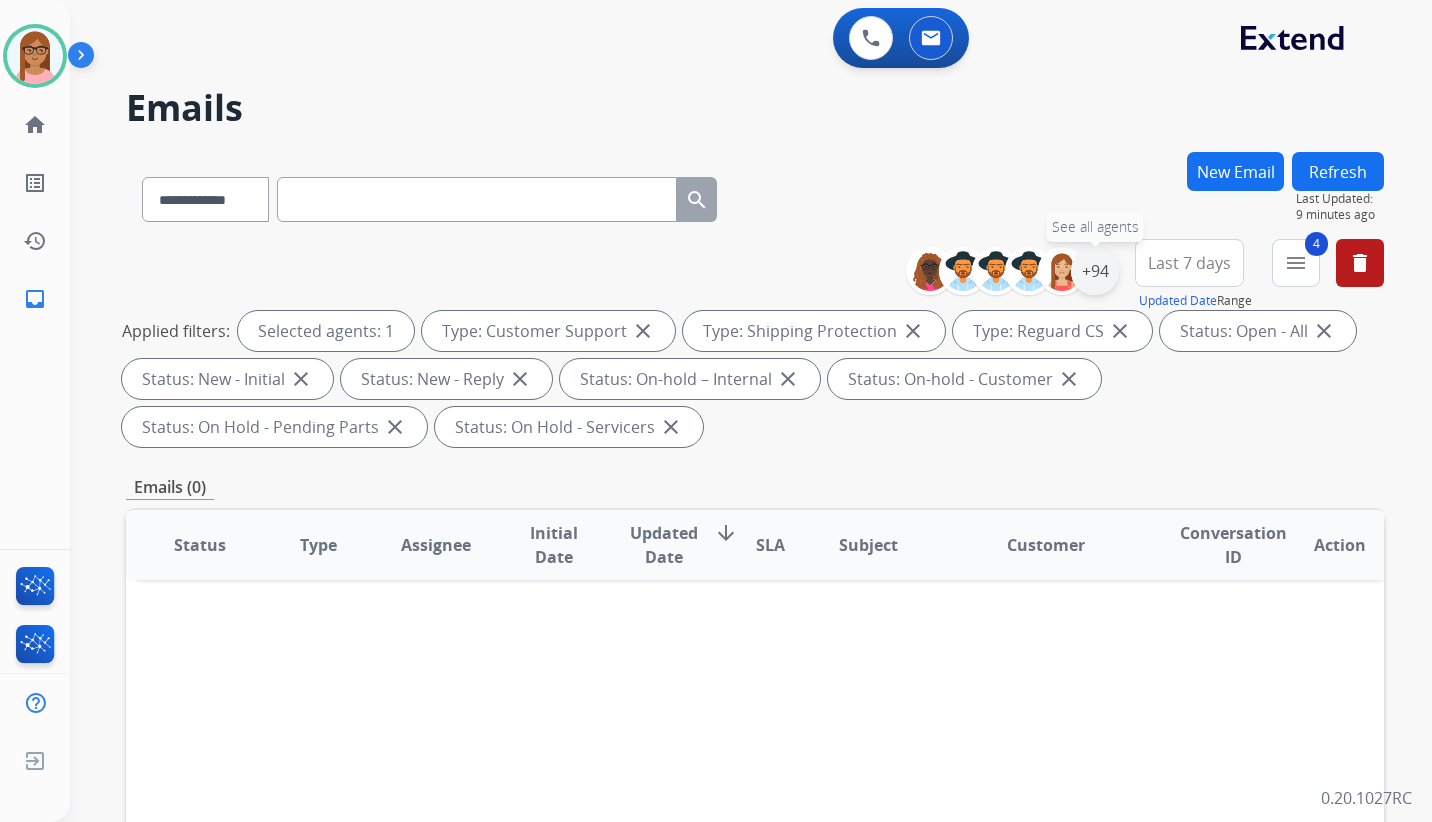 click on "+94" at bounding box center [1095, 271] 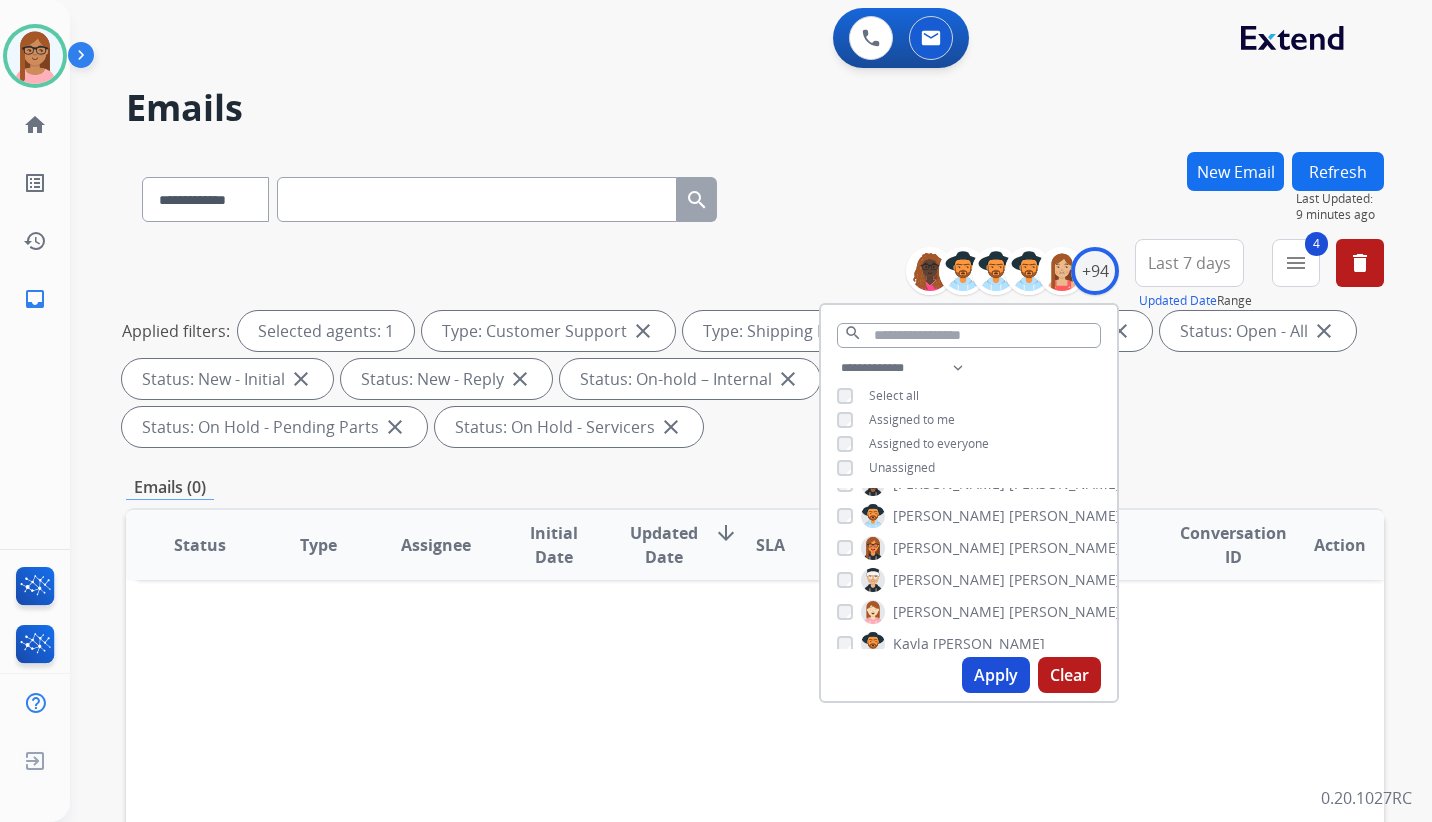 click on "Applied filters:  Selected agents: 1   Type: Customer Support  close  Type: Shipping Protection  close  Type: Reguard CS  close  Status: Open - All  close  Status: New - Initial  close  Status: New - Reply  close  Status: On-hold – Internal  close  Status: On-hold - Customer  close  Status: On Hold - Pending Parts  close  Status: On Hold - Servicers  close" at bounding box center (751, 379) 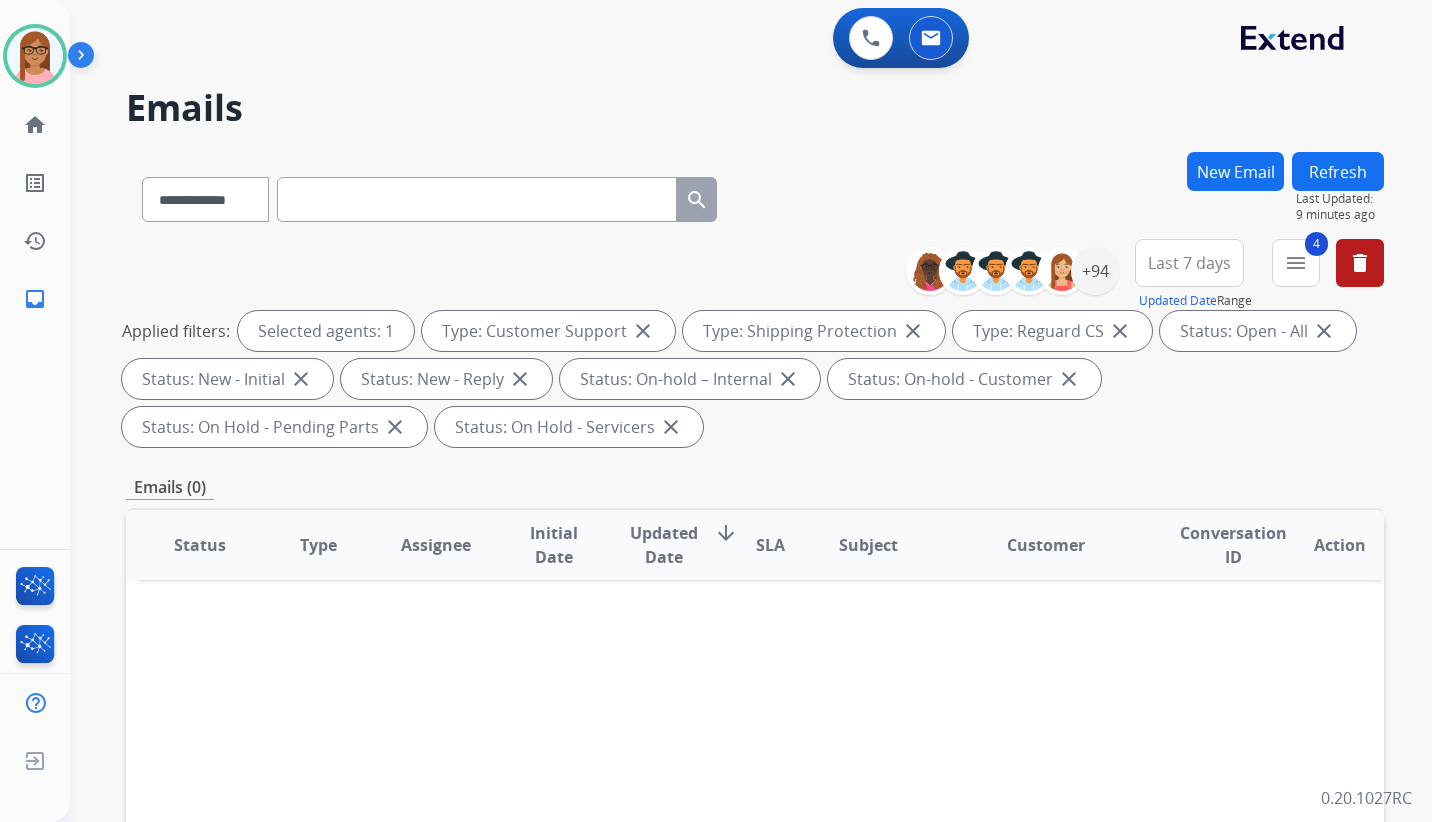 click on "Last 7 days" at bounding box center [1189, 263] 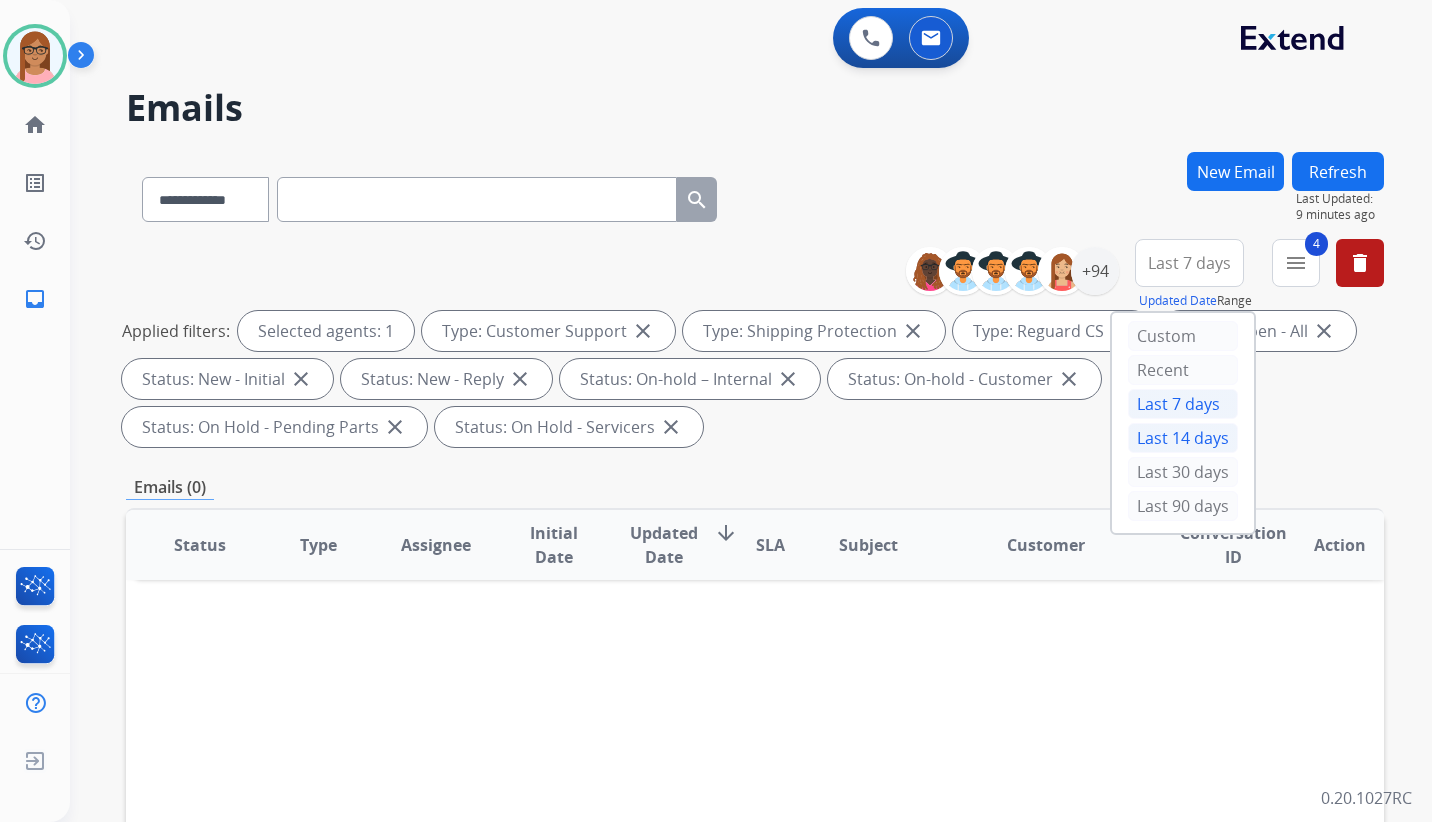 click on "Last 14 days" at bounding box center [1183, 438] 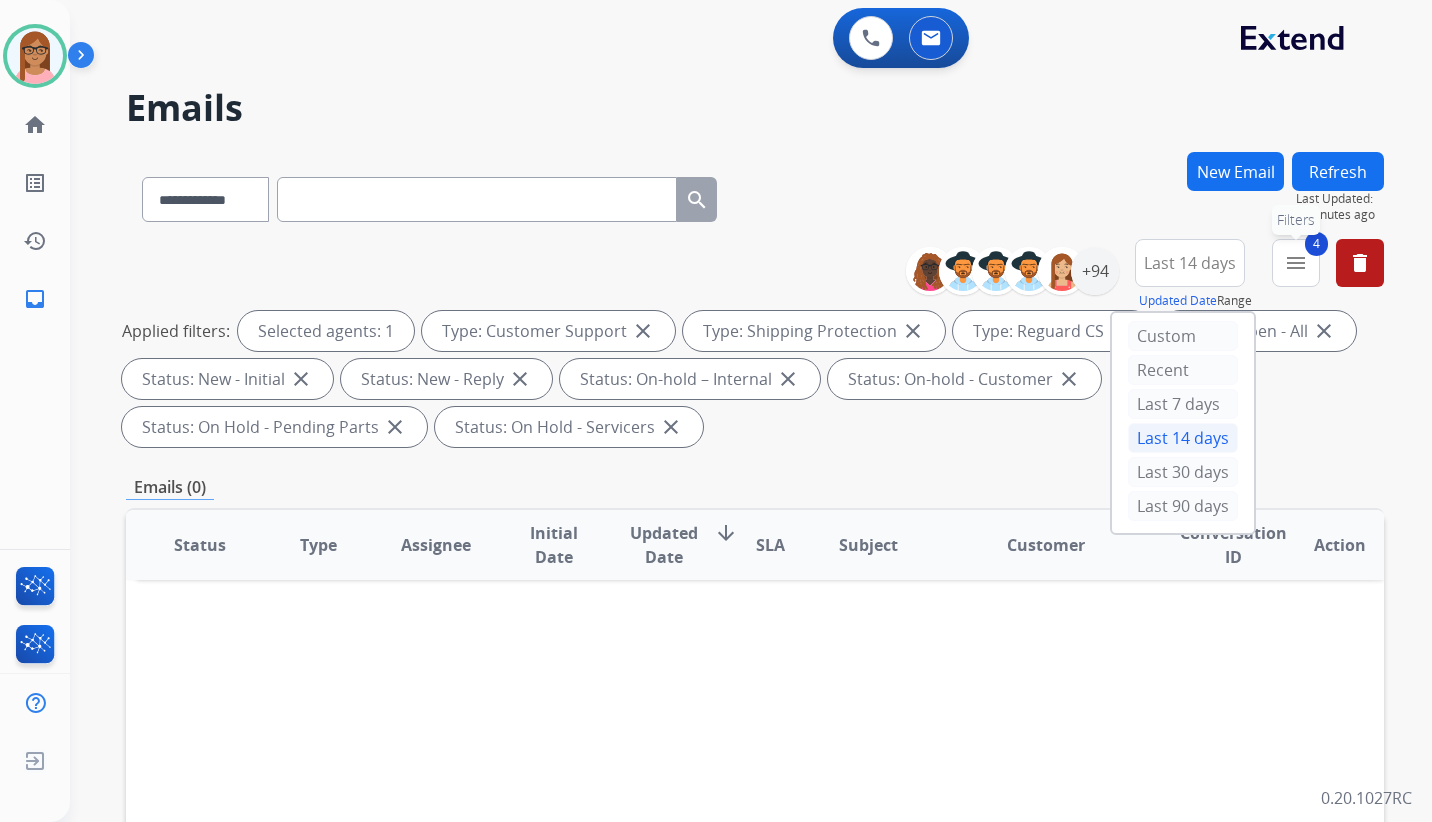 click on "4 menu  Filters" at bounding box center [1296, 263] 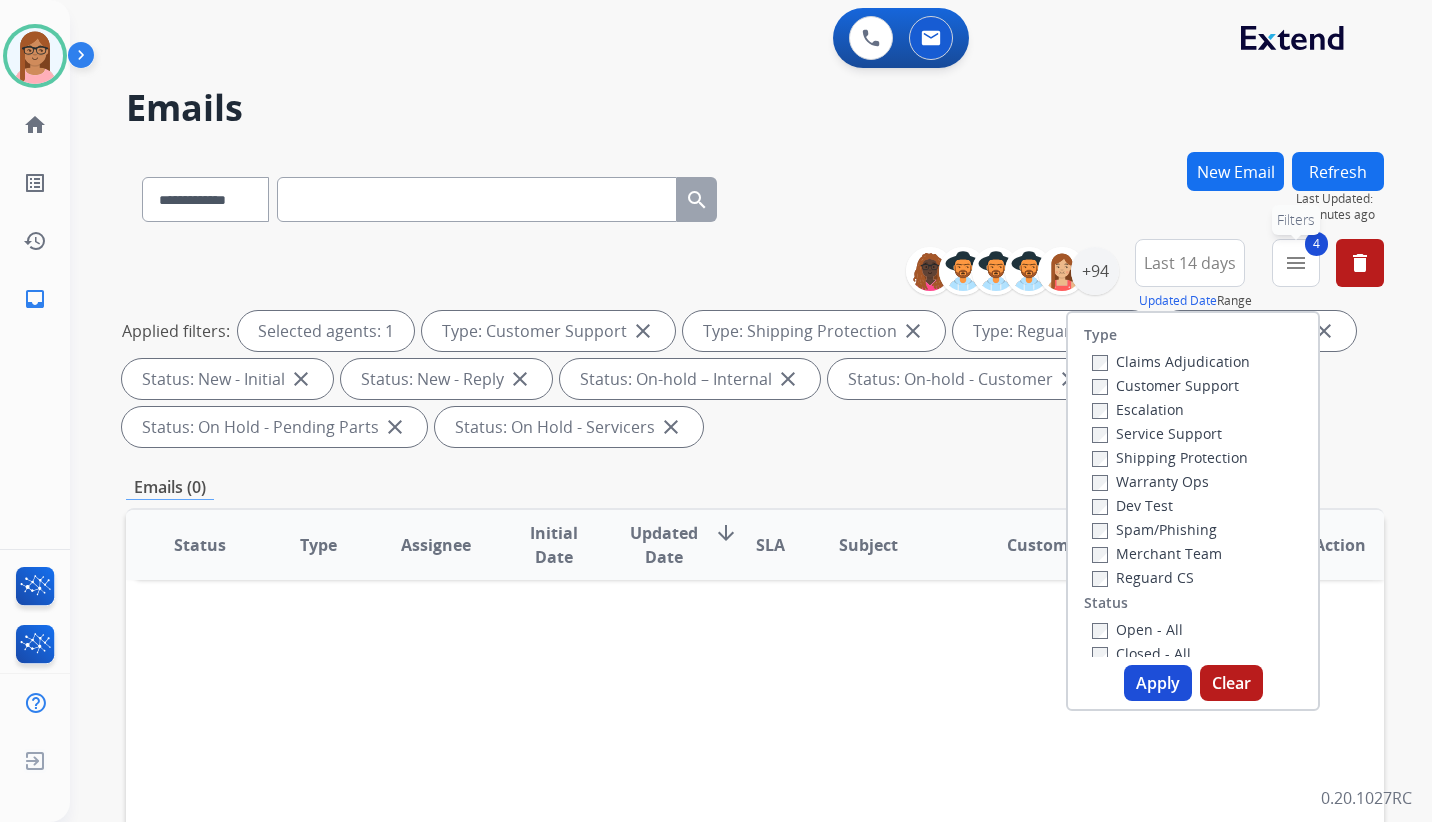 click on "4 menu  Filters" at bounding box center (1296, 263) 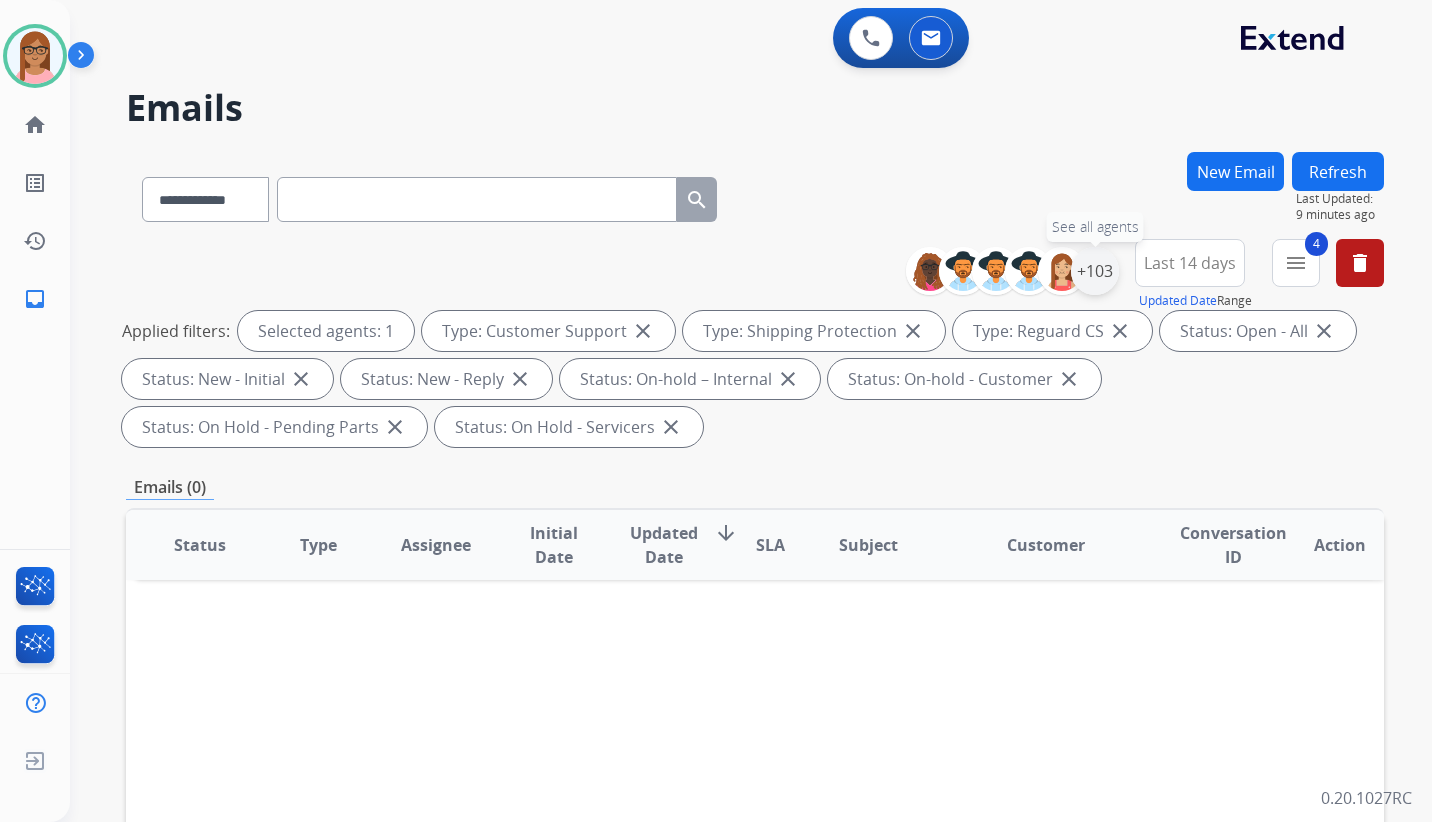 click on "+103" at bounding box center (1095, 271) 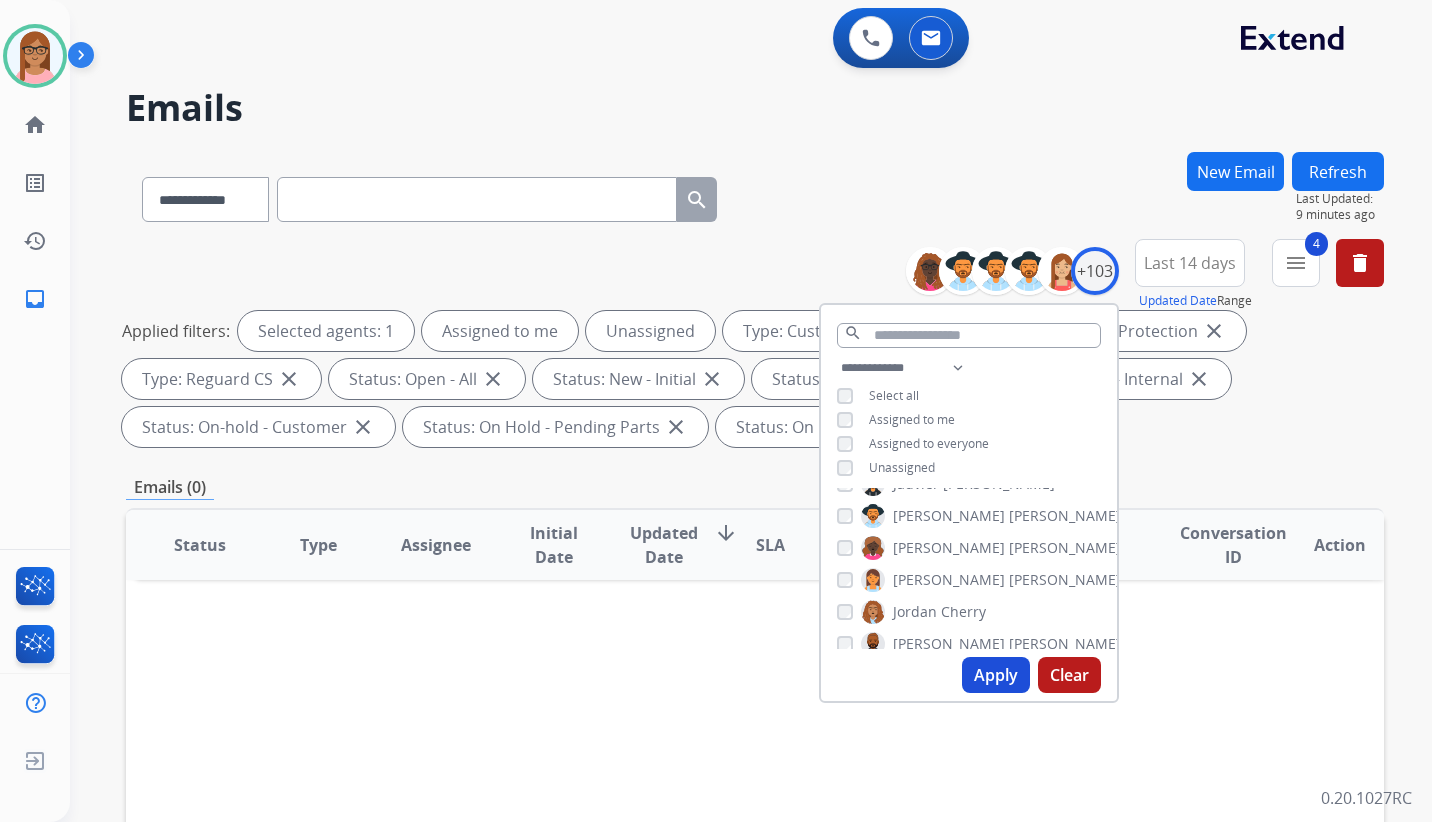 click on "Apply" at bounding box center (996, 675) 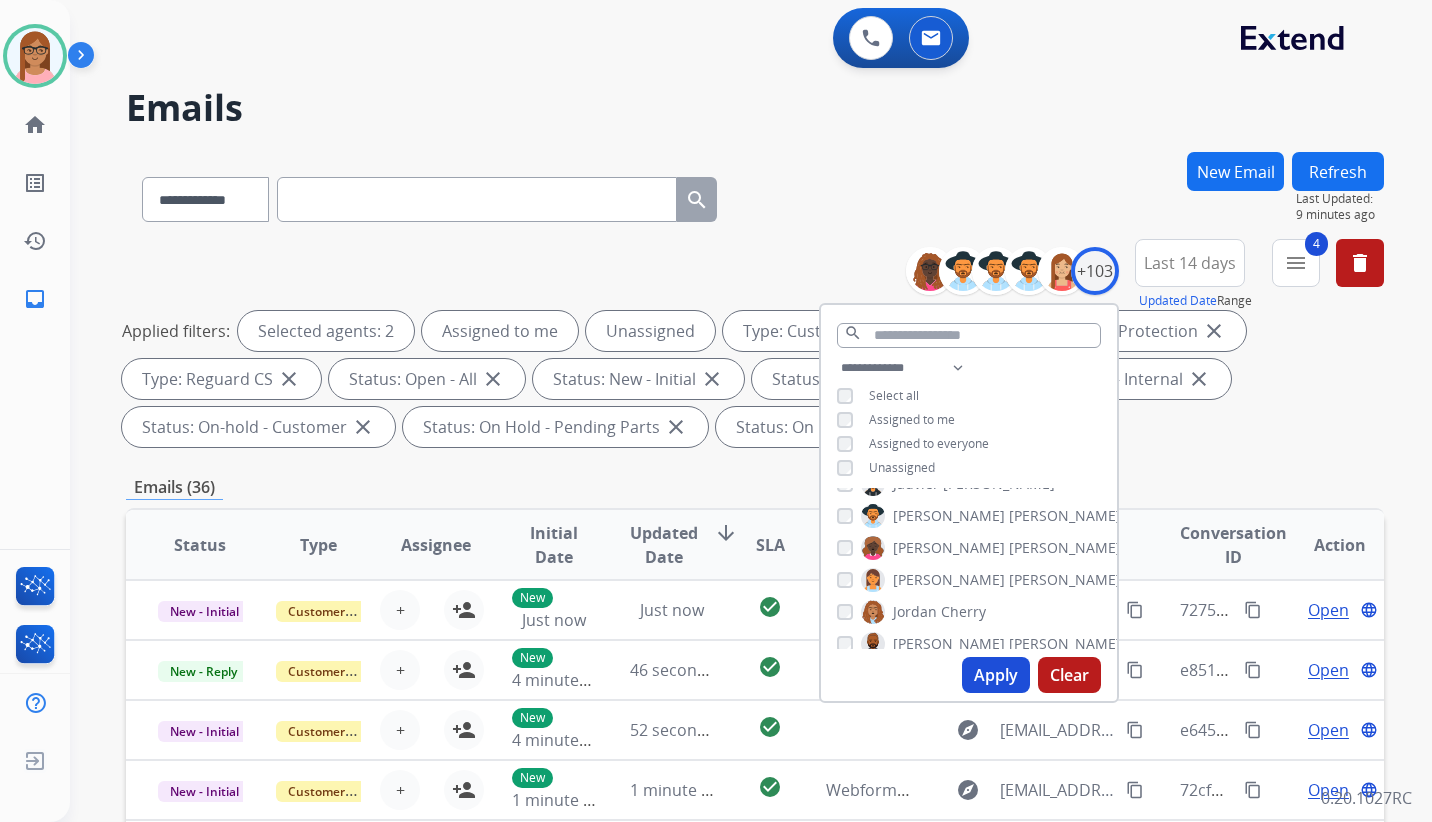 click on "**********" at bounding box center (755, 717) 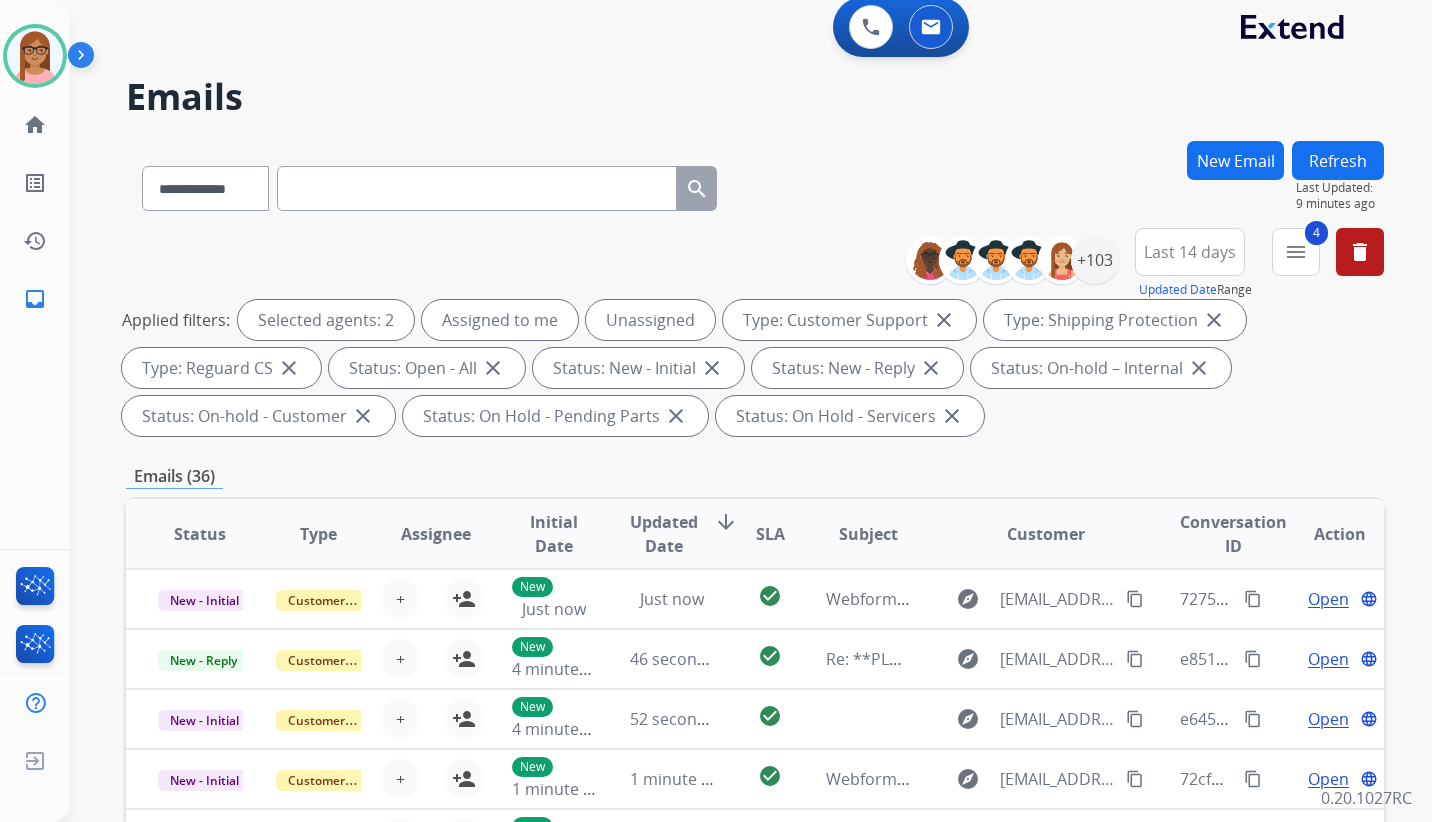 scroll, scrollTop: 0, scrollLeft: 0, axis: both 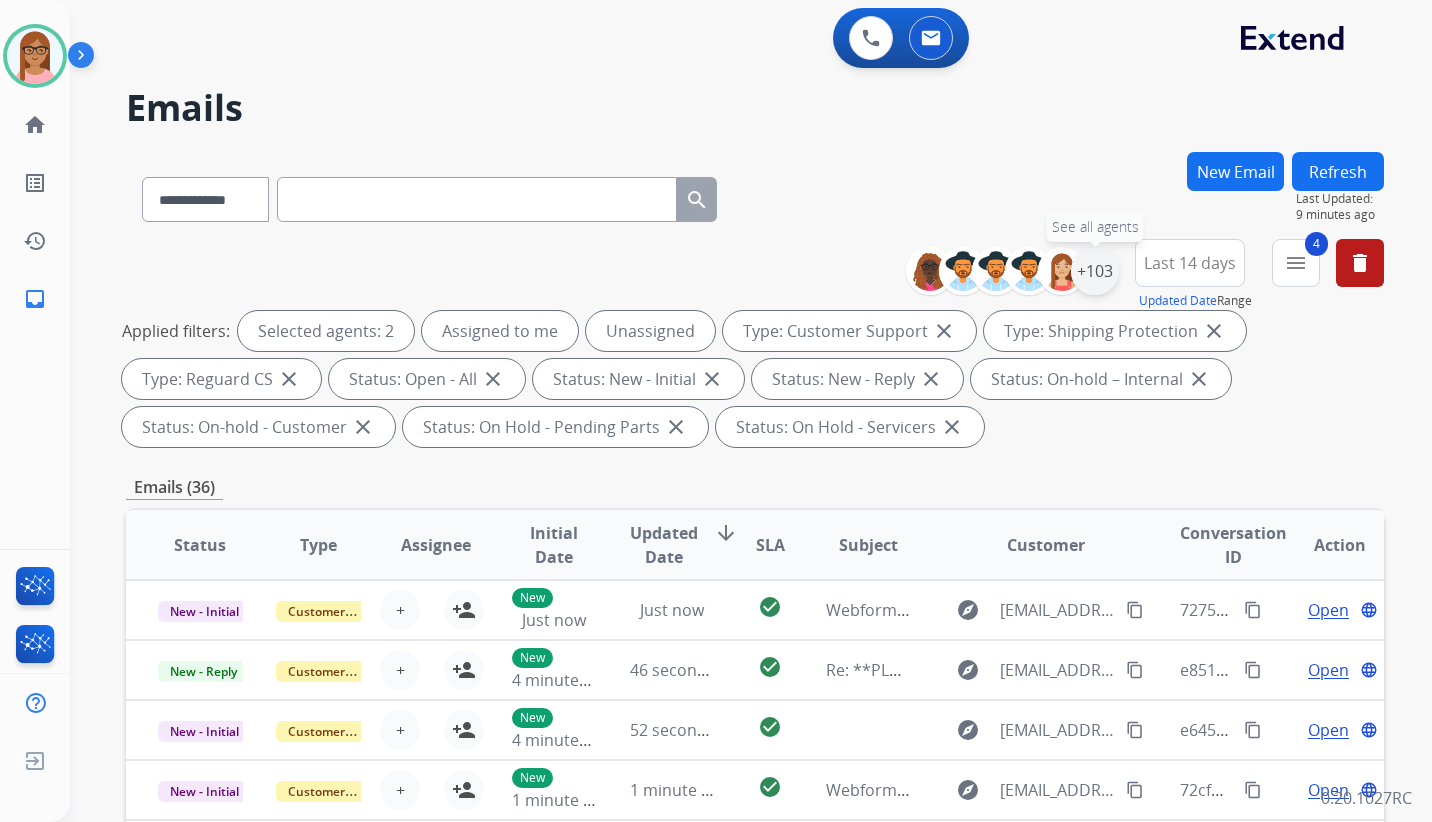 click on "+103" at bounding box center (1095, 271) 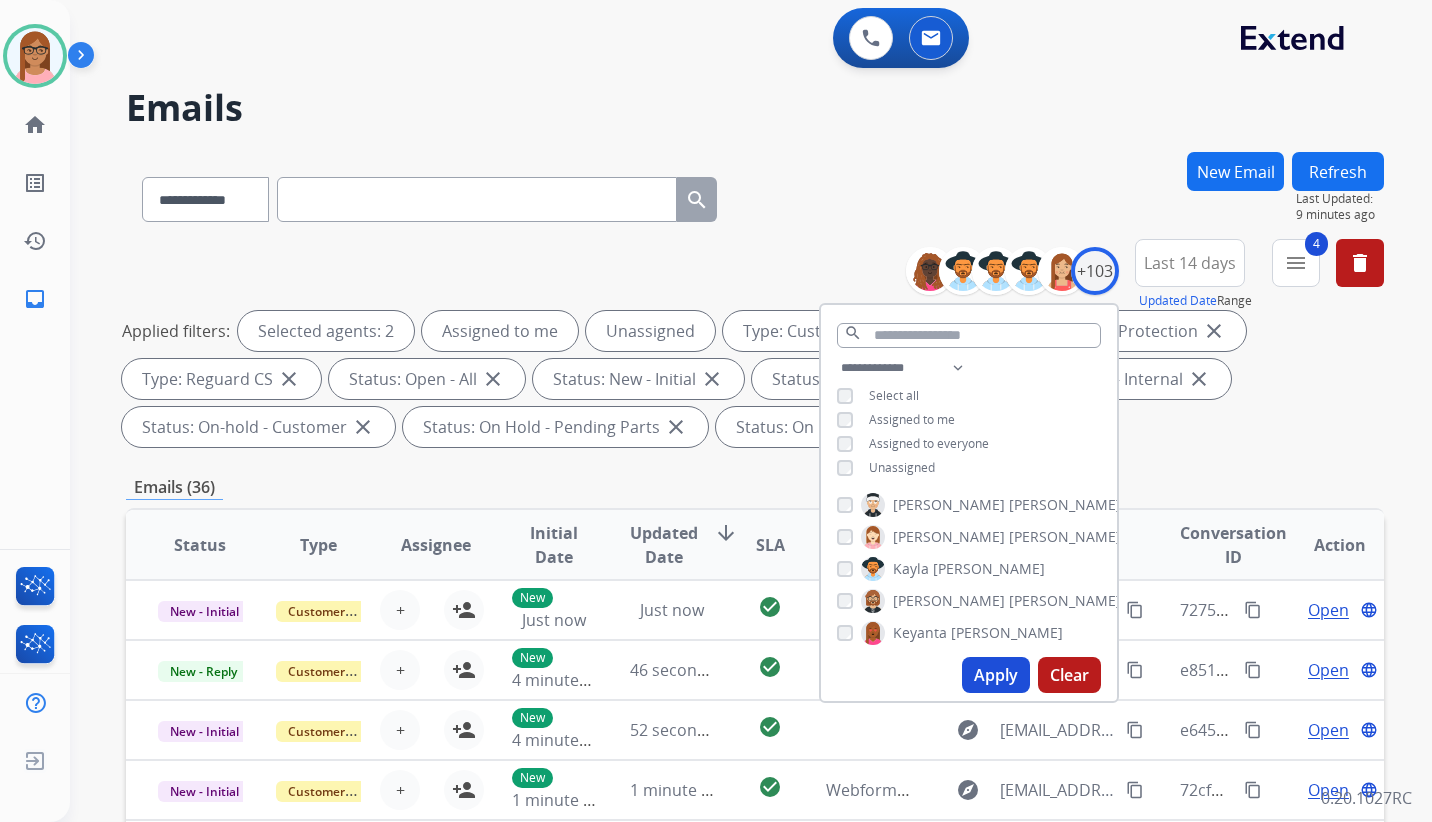 scroll, scrollTop: 1600, scrollLeft: 0, axis: vertical 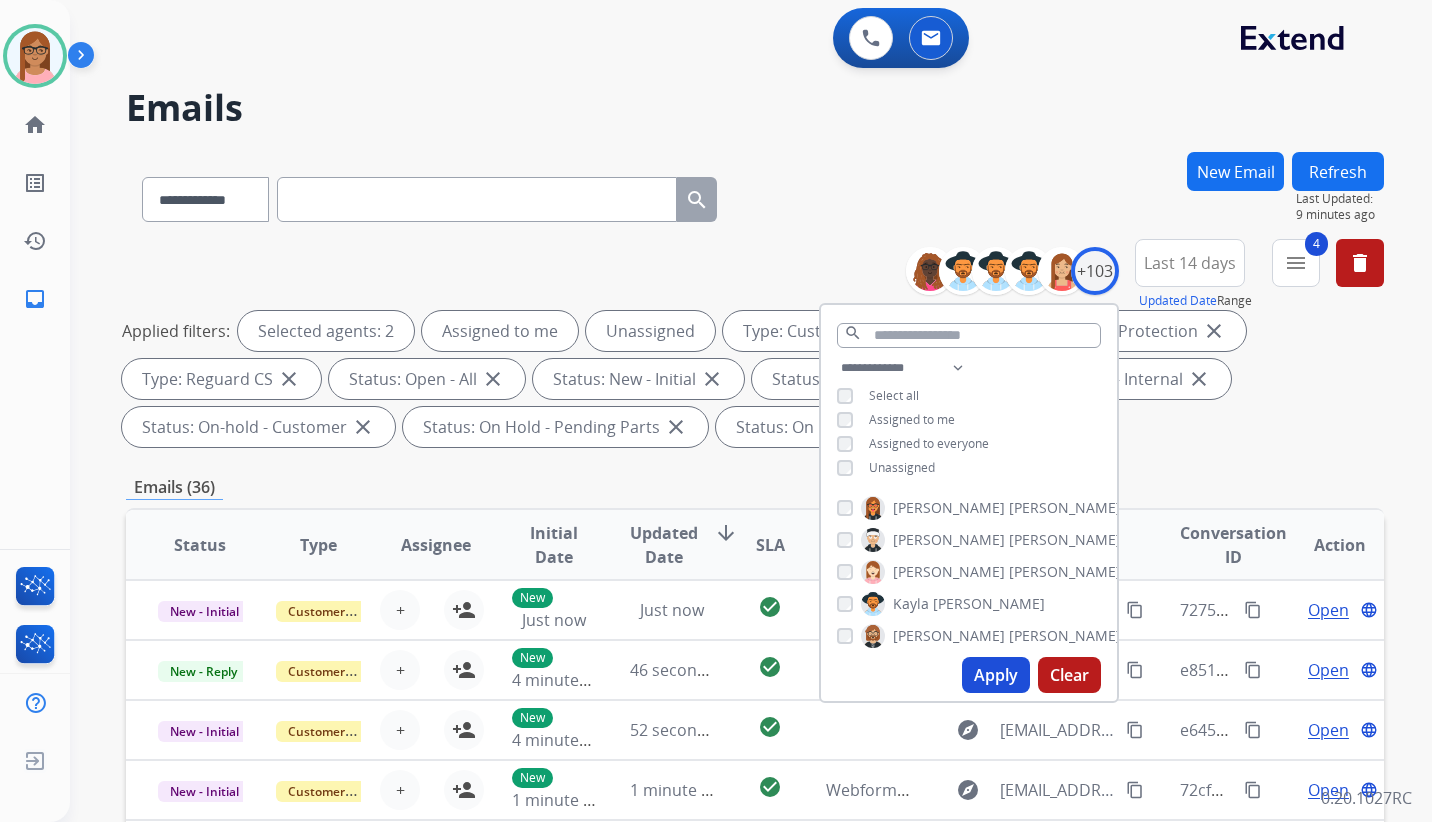click on "Apply" at bounding box center (996, 675) 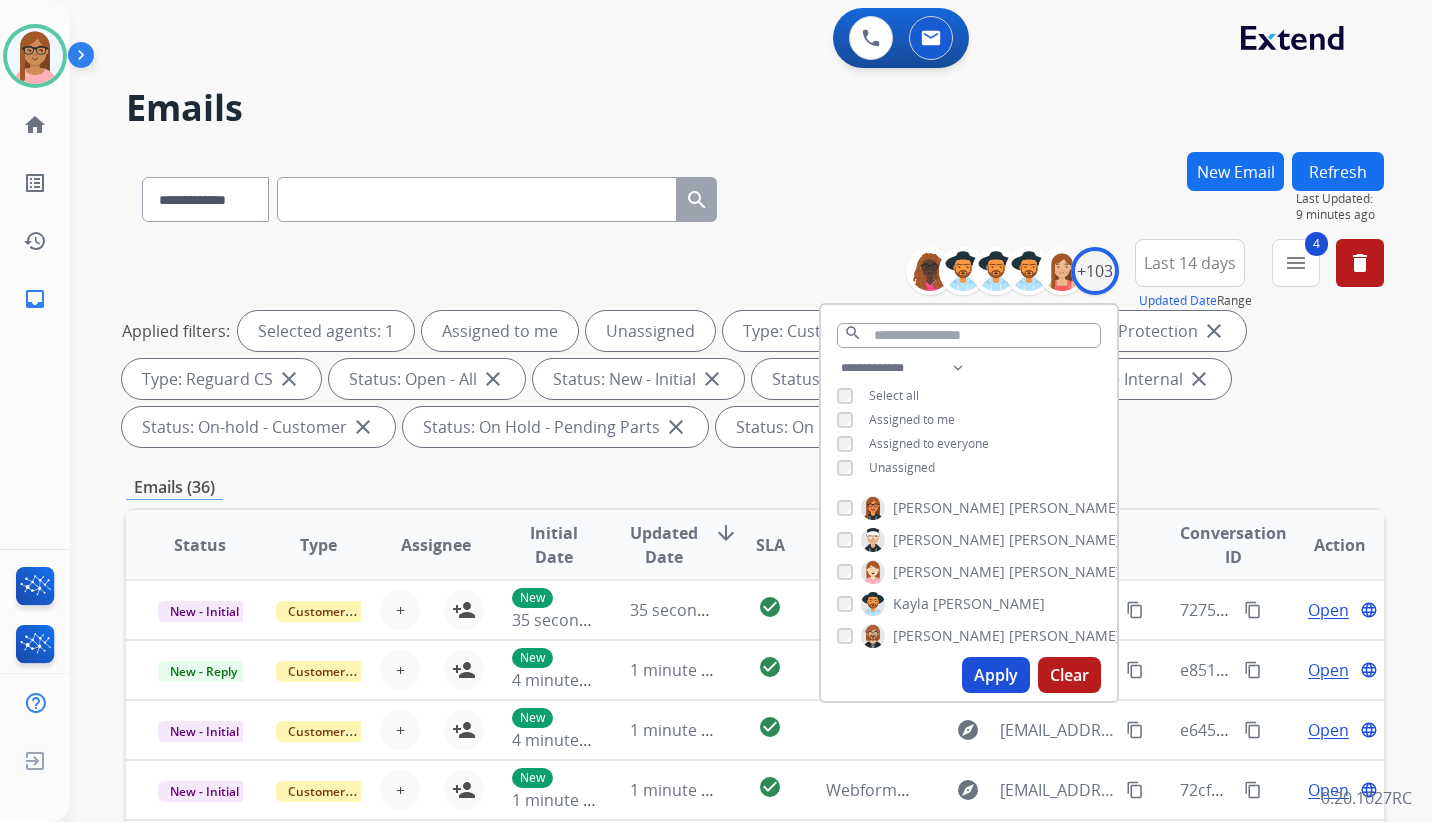 click on "**********" at bounding box center (755, 347) 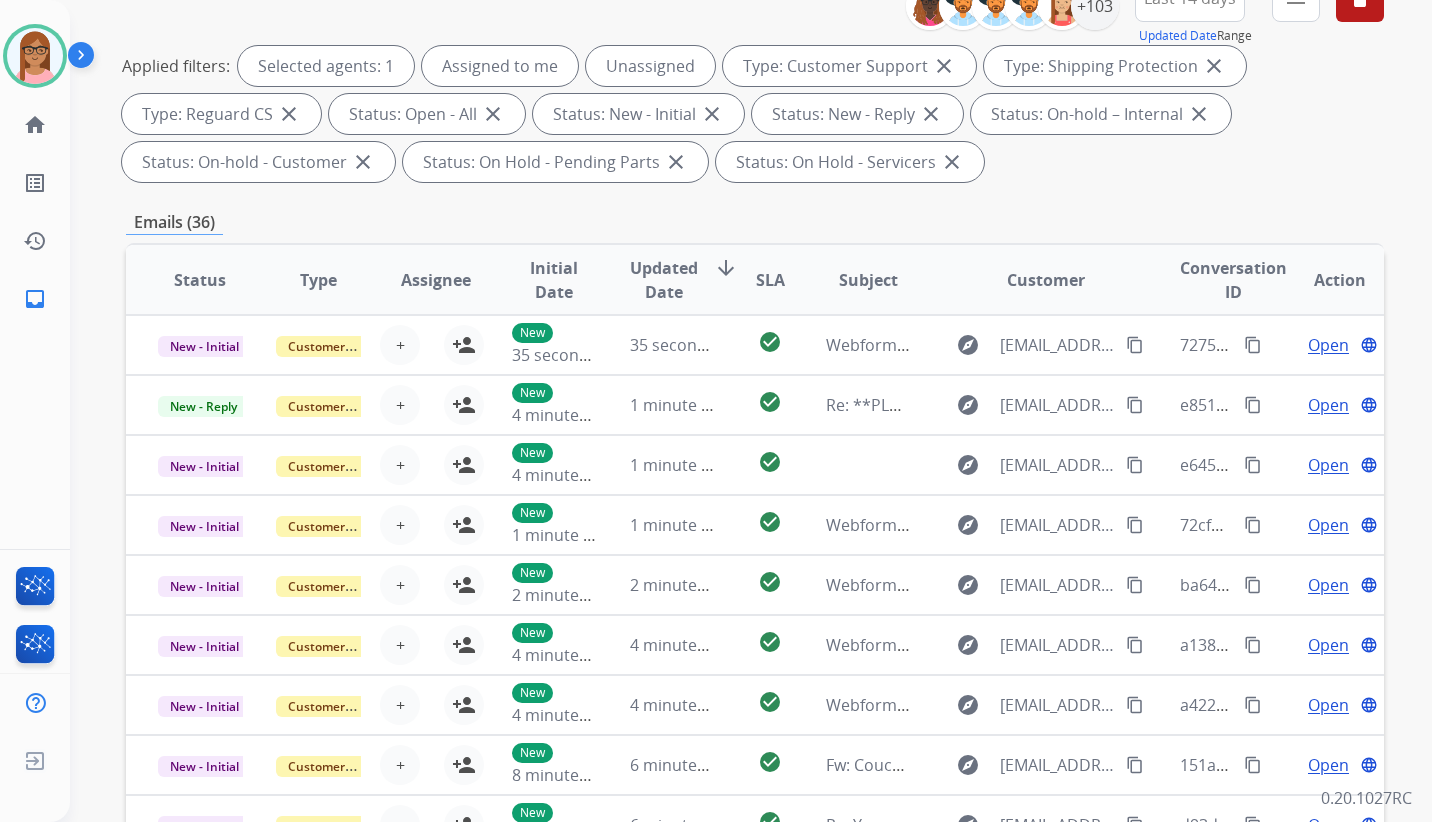 scroll, scrollTop: 260, scrollLeft: 0, axis: vertical 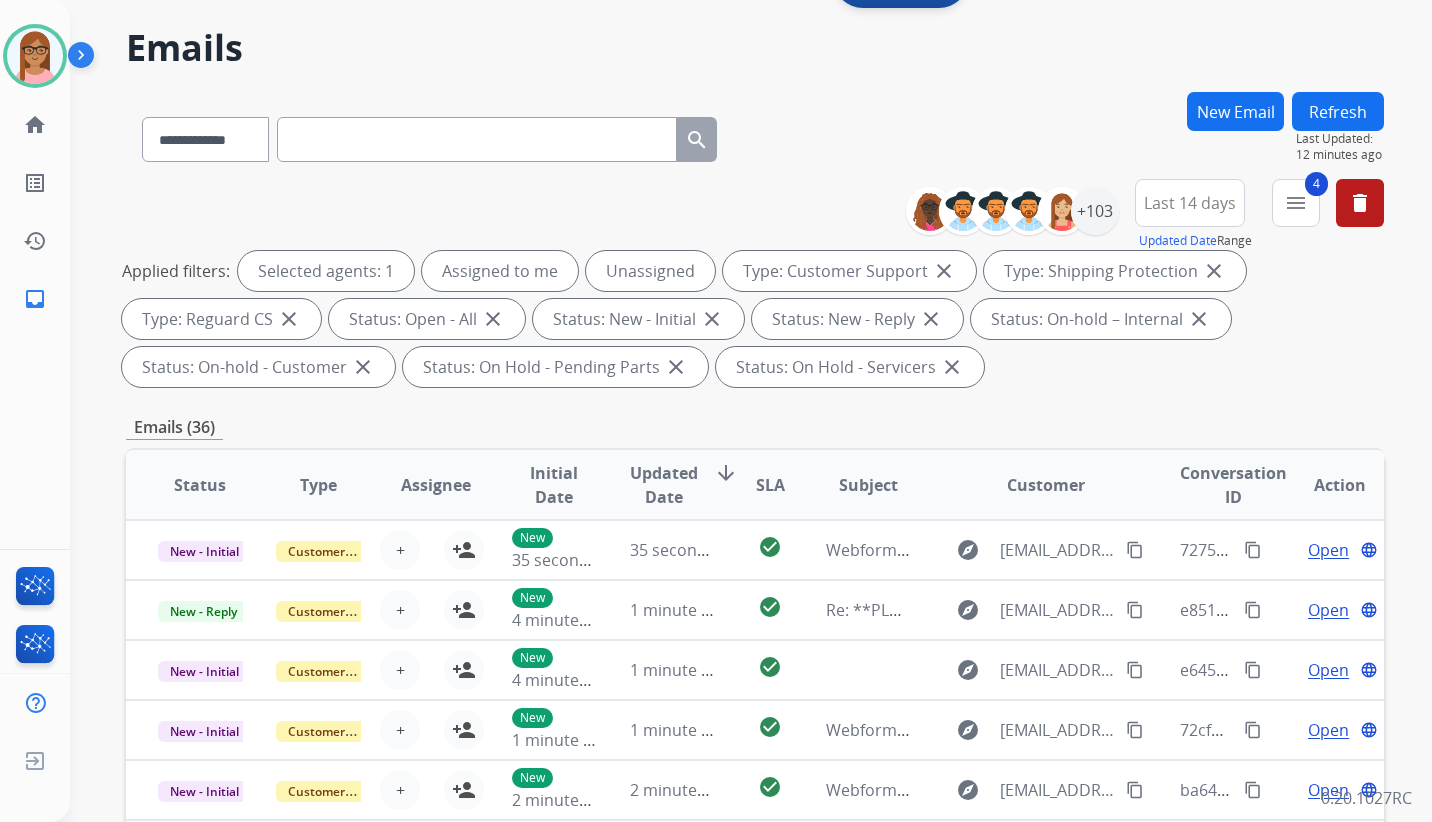 click on "Updated Date arrow_downward" at bounding box center (684, 485) 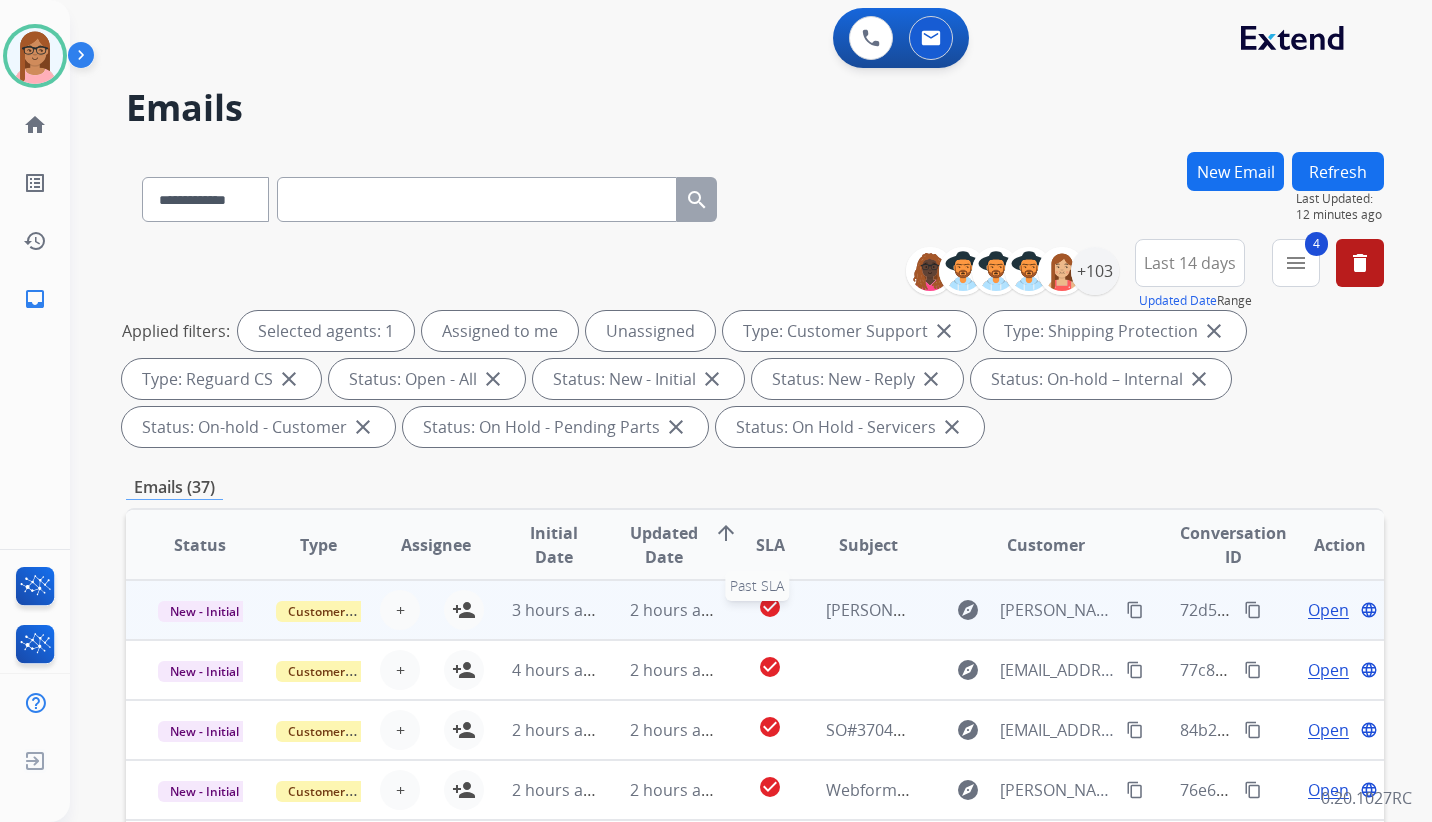scroll, scrollTop: 2, scrollLeft: 0, axis: vertical 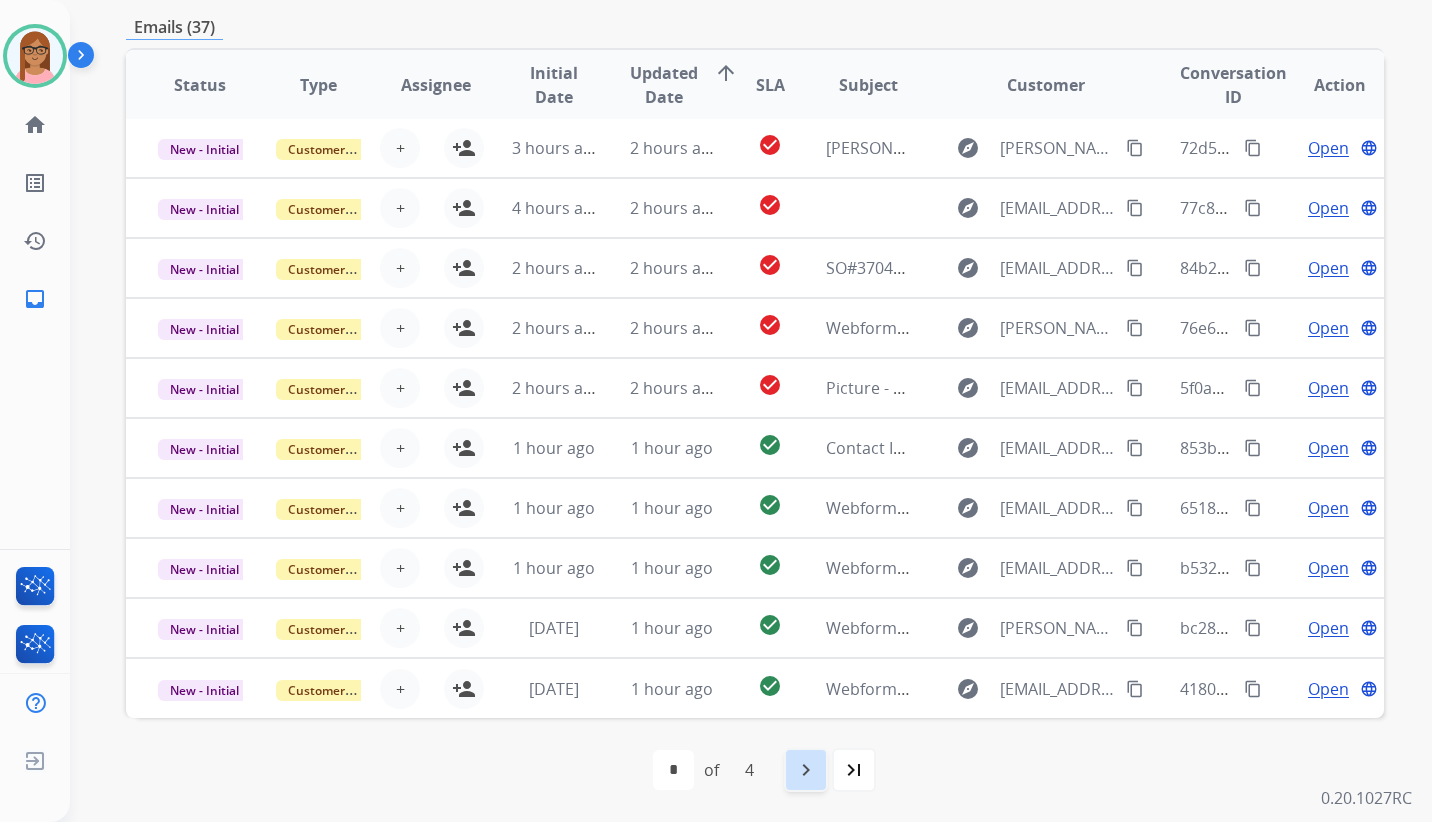click on "navigate_next" at bounding box center [806, 770] 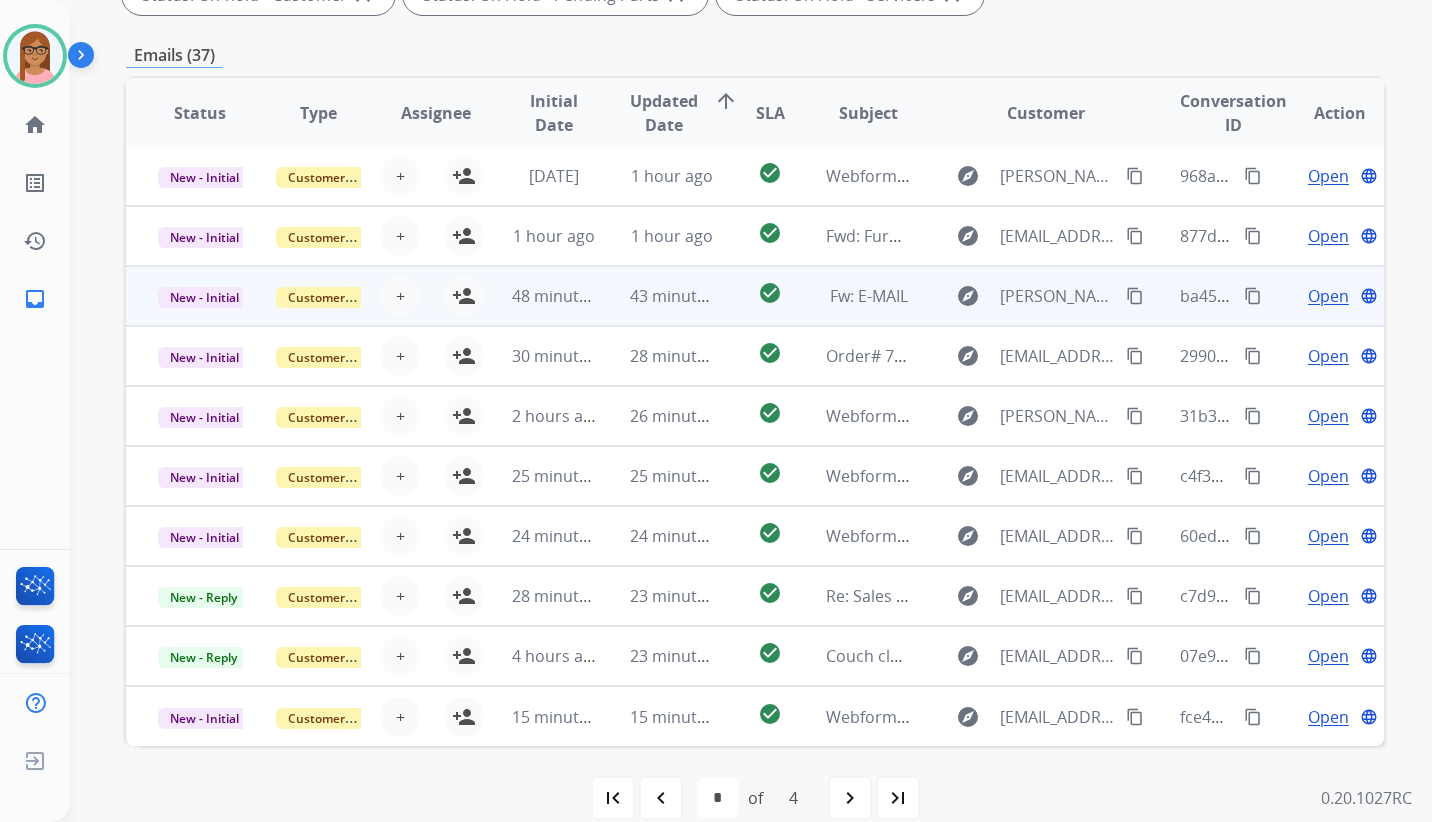 scroll, scrollTop: 460, scrollLeft: 0, axis: vertical 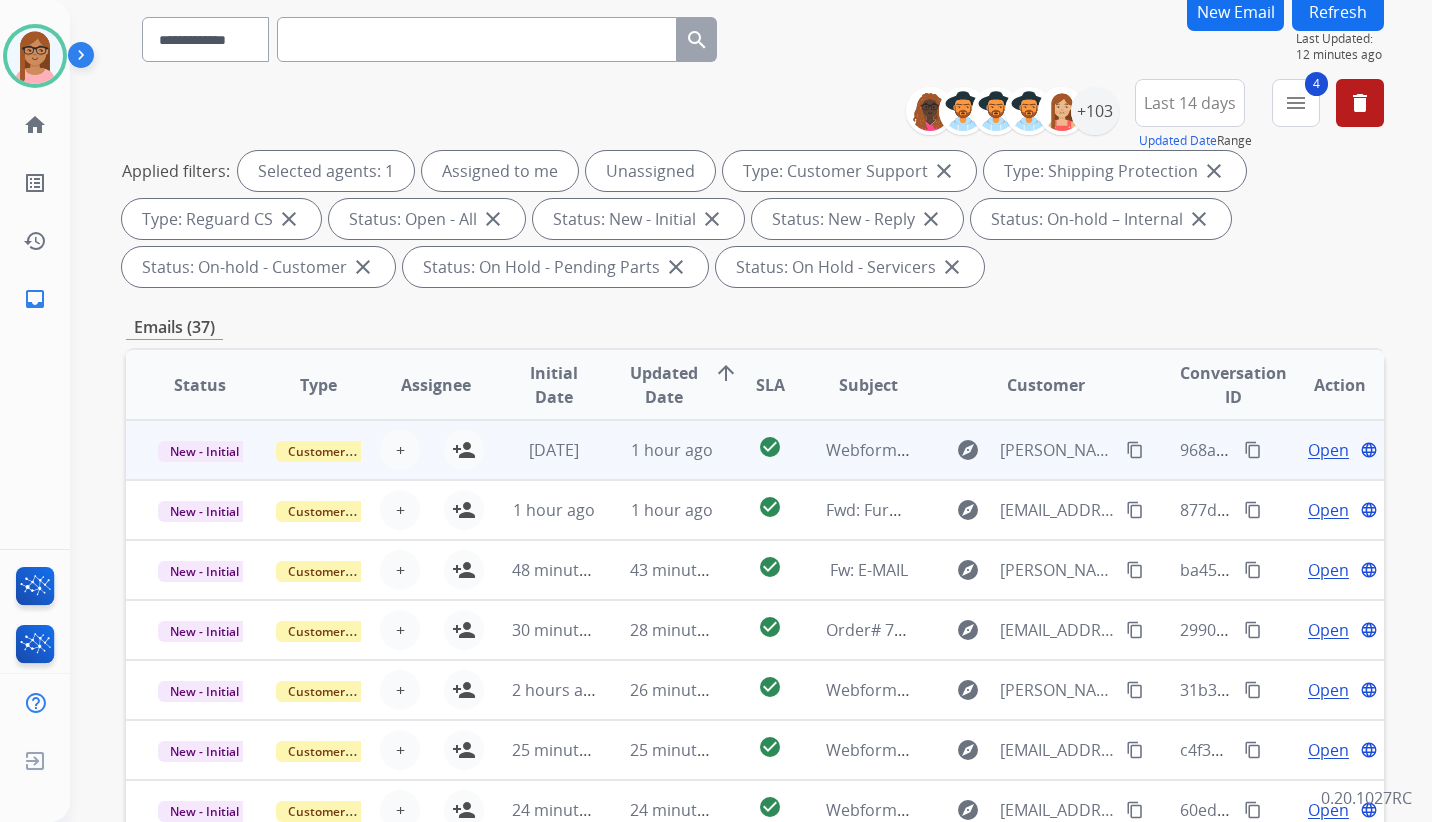 click on "Open" at bounding box center [1328, 450] 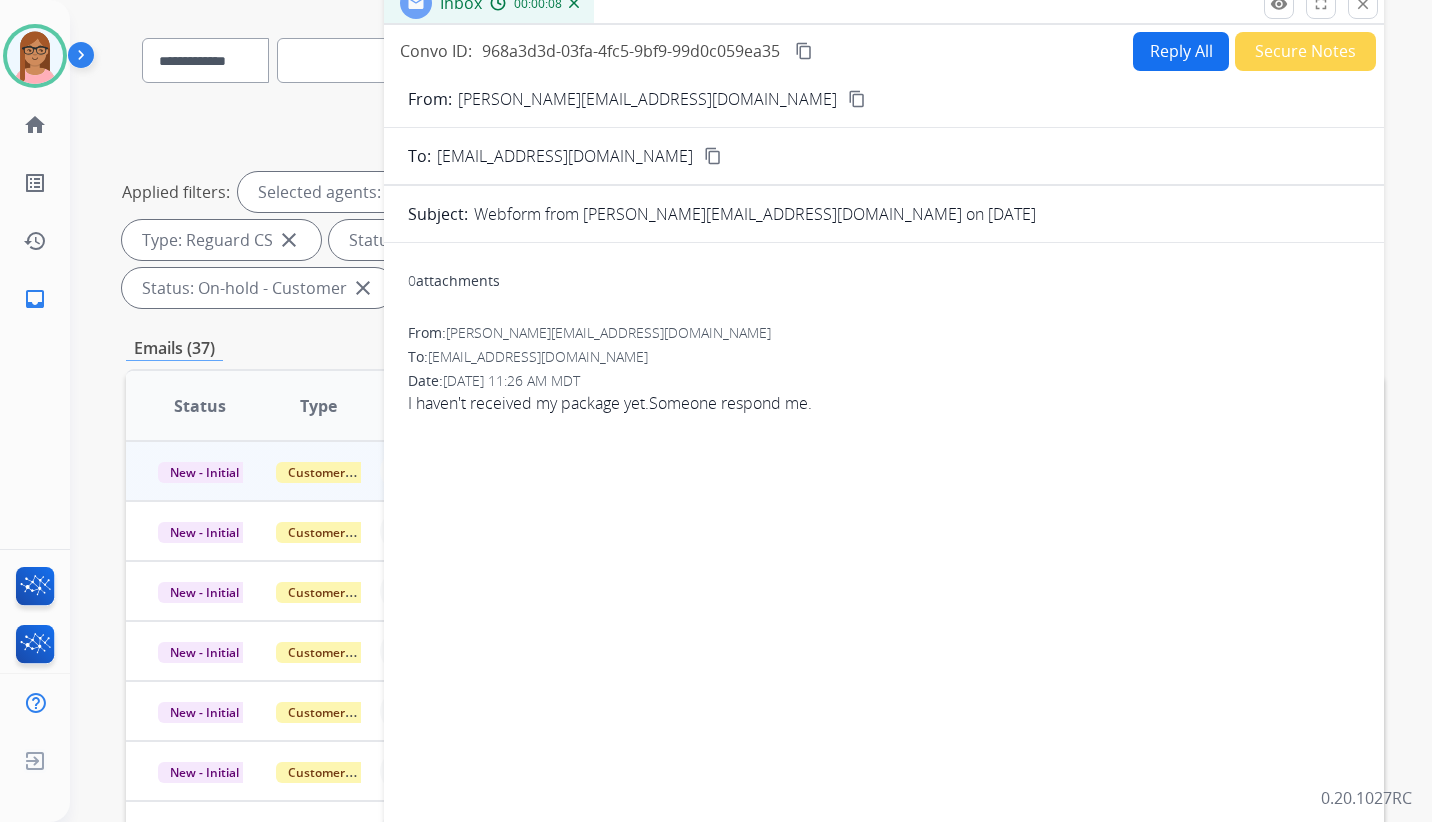 scroll, scrollTop: 0, scrollLeft: 0, axis: both 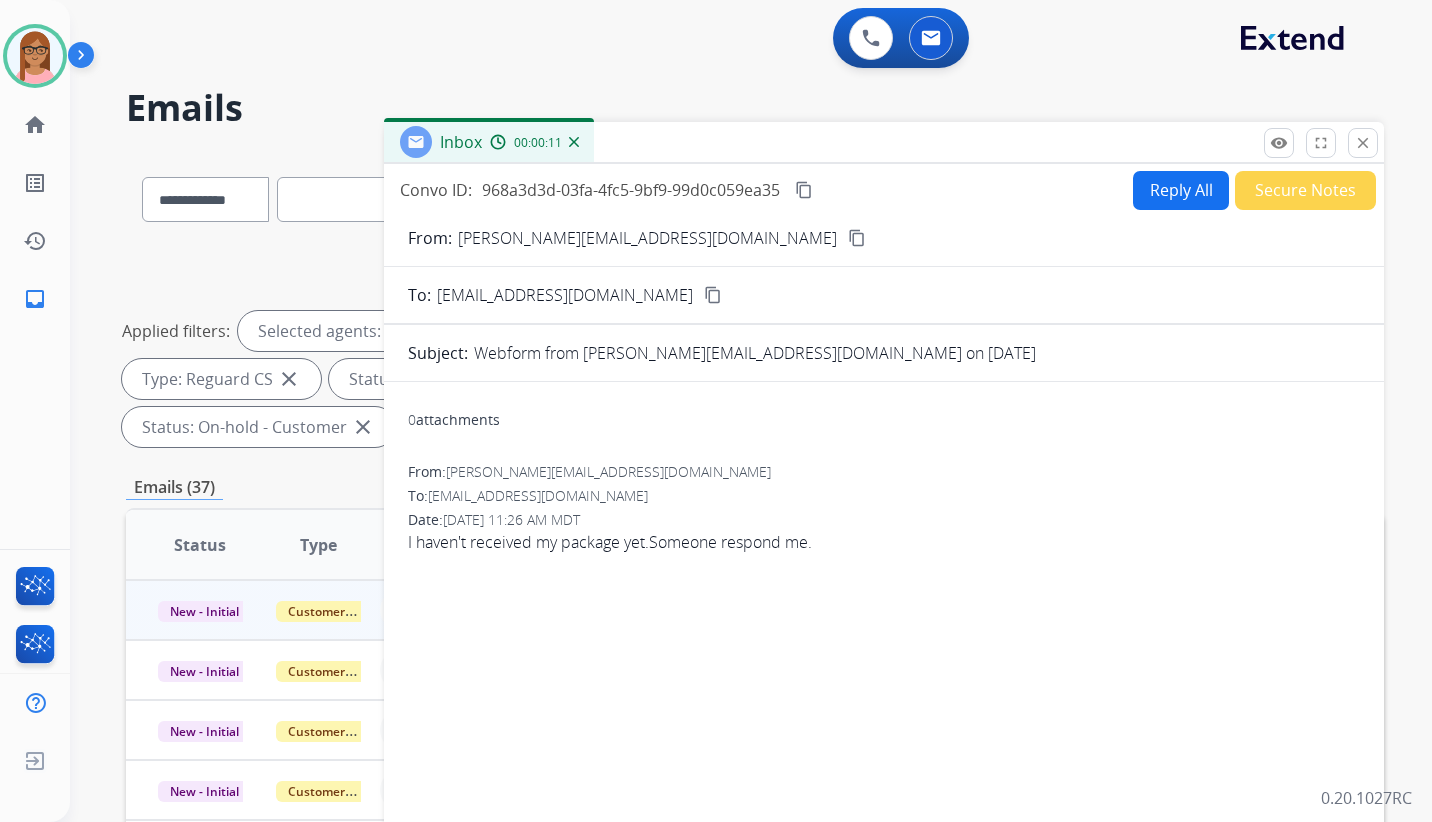 click on "content_copy" at bounding box center [857, 238] 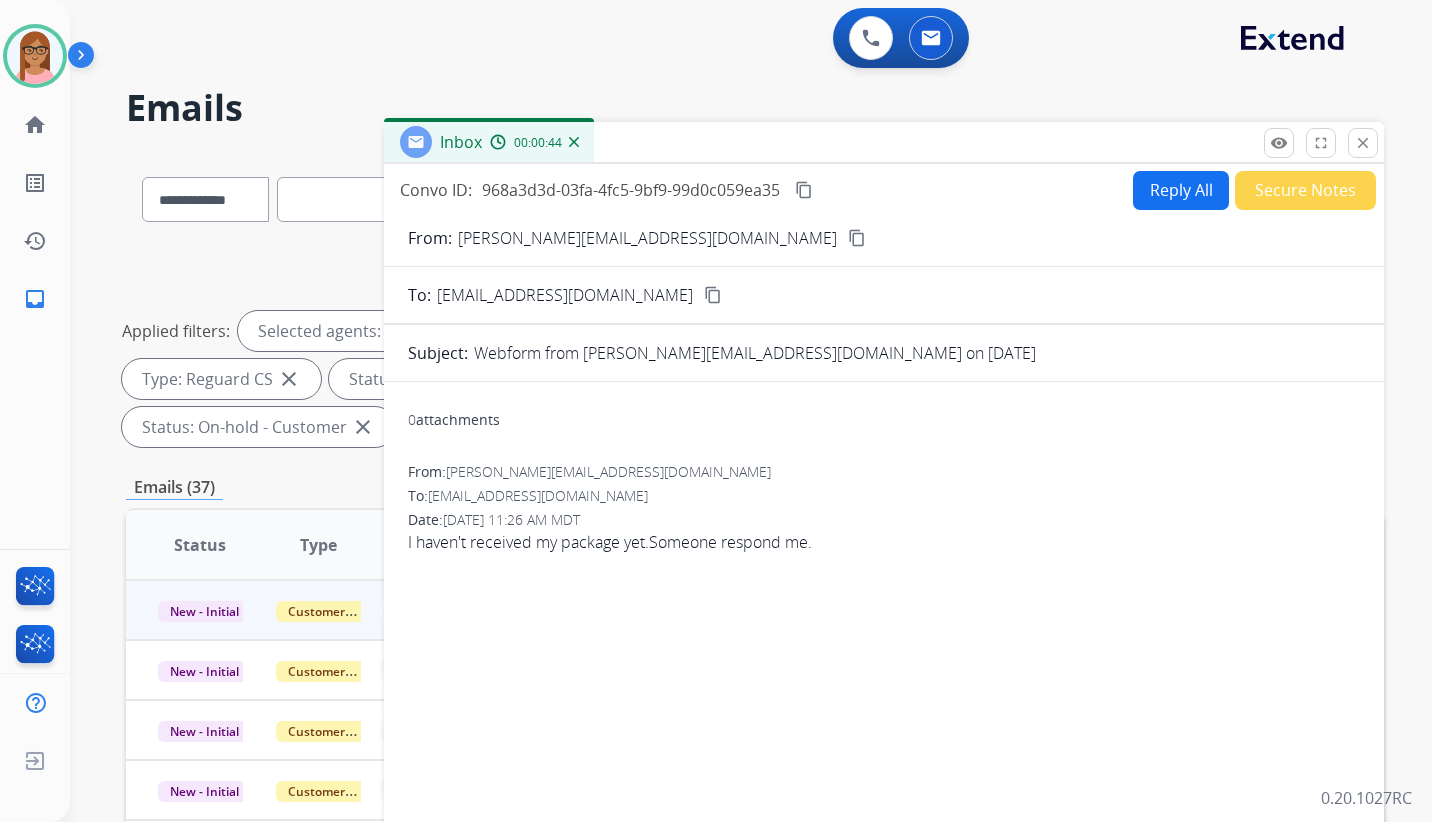click on "content_copy" at bounding box center [857, 238] 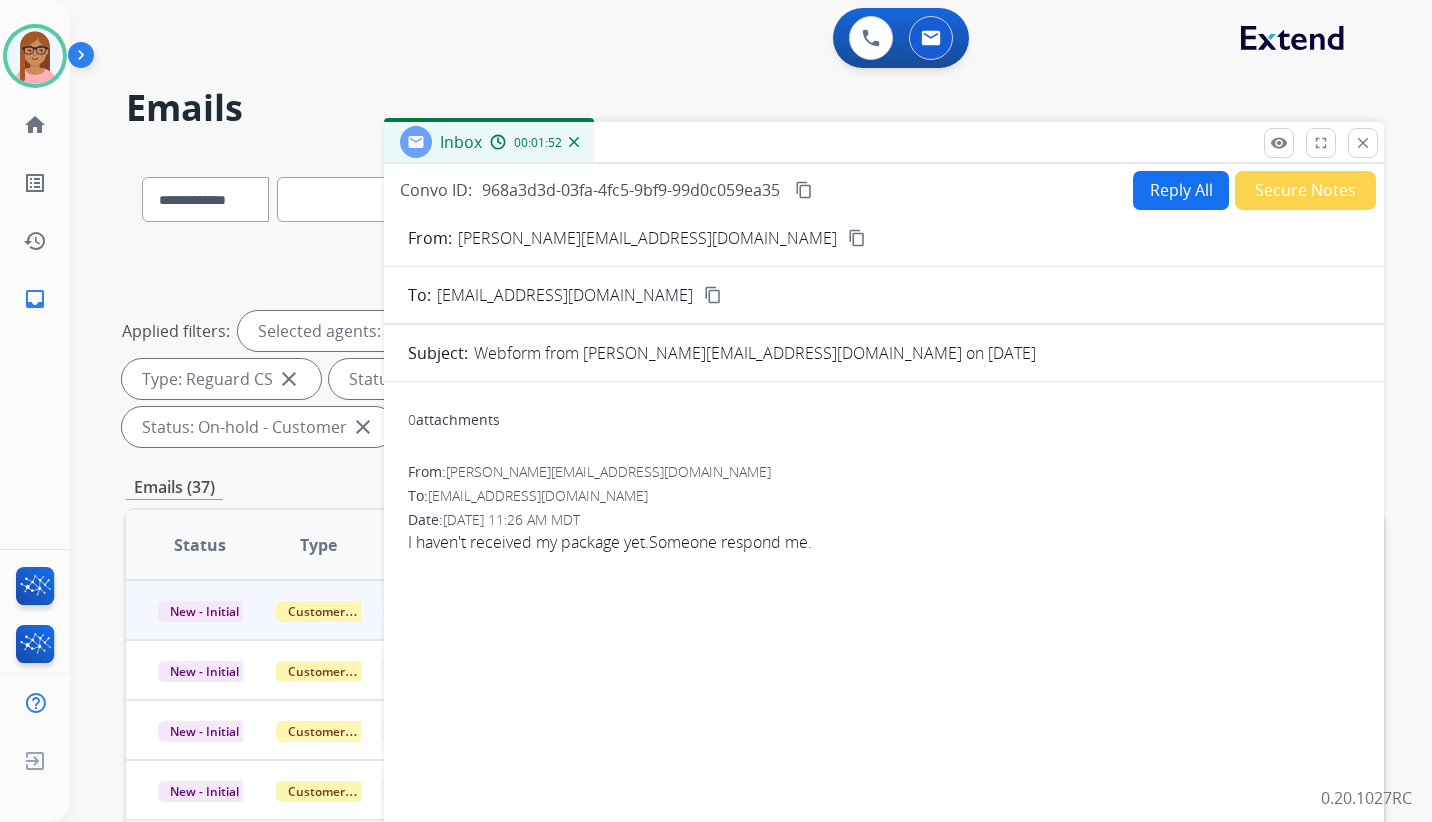 click on "Reply All" at bounding box center (1181, 190) 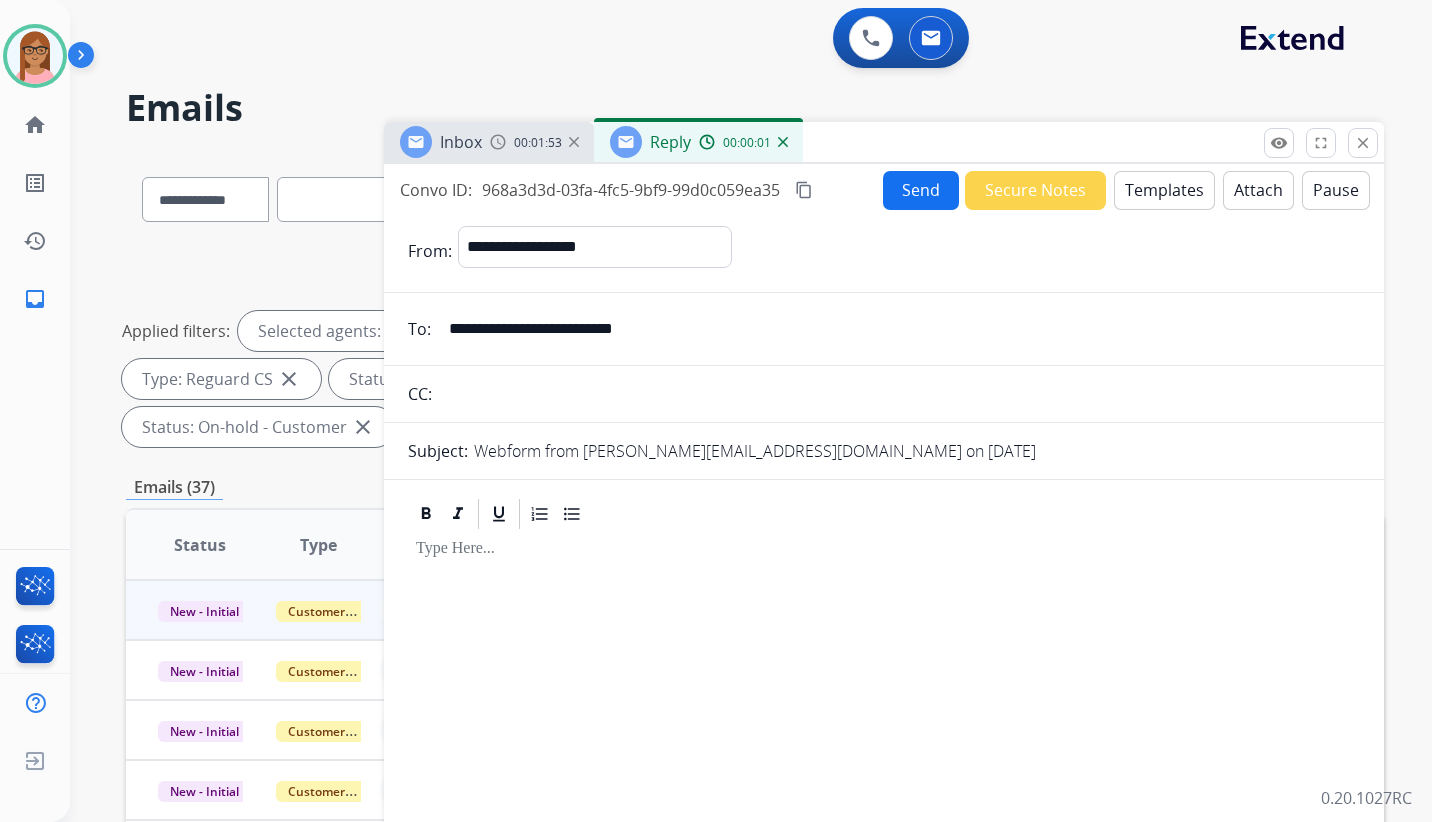 click on "Templates" at bounding box center (1164, 190) 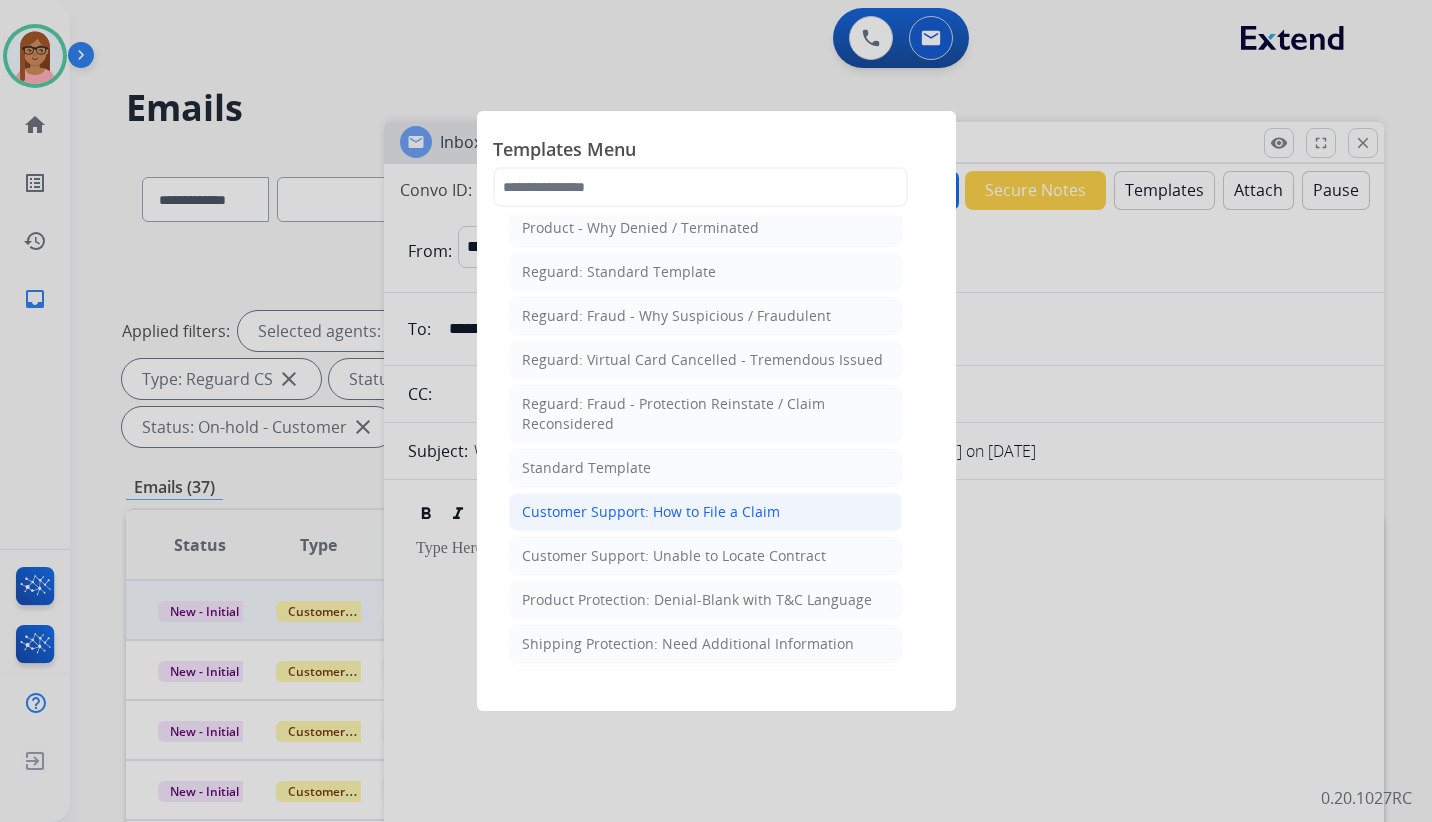 scroll, scrollTop: 200, scrollLeft: 0, axis: vertical 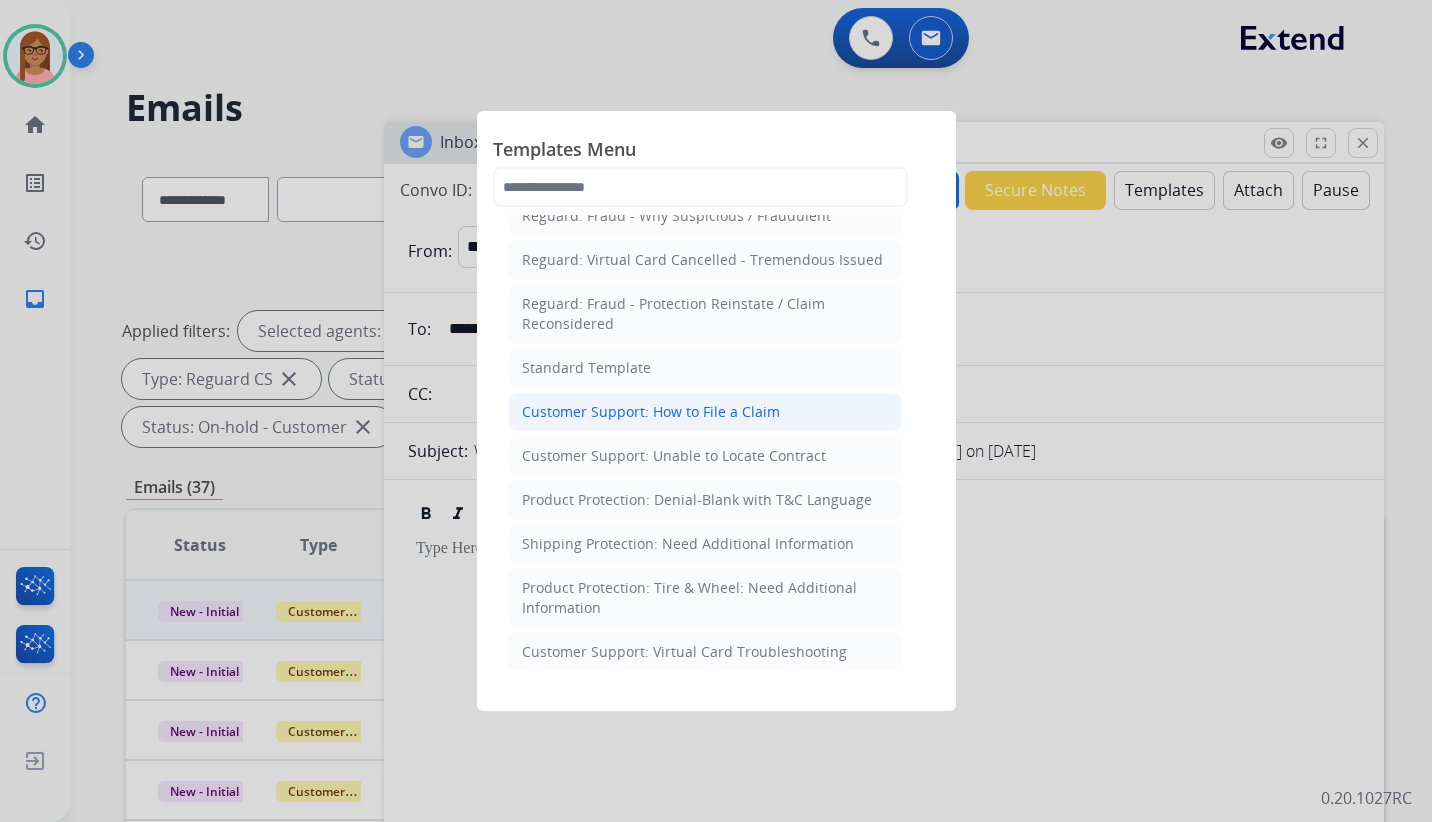 click on "Customer Support: How to File a Claim" 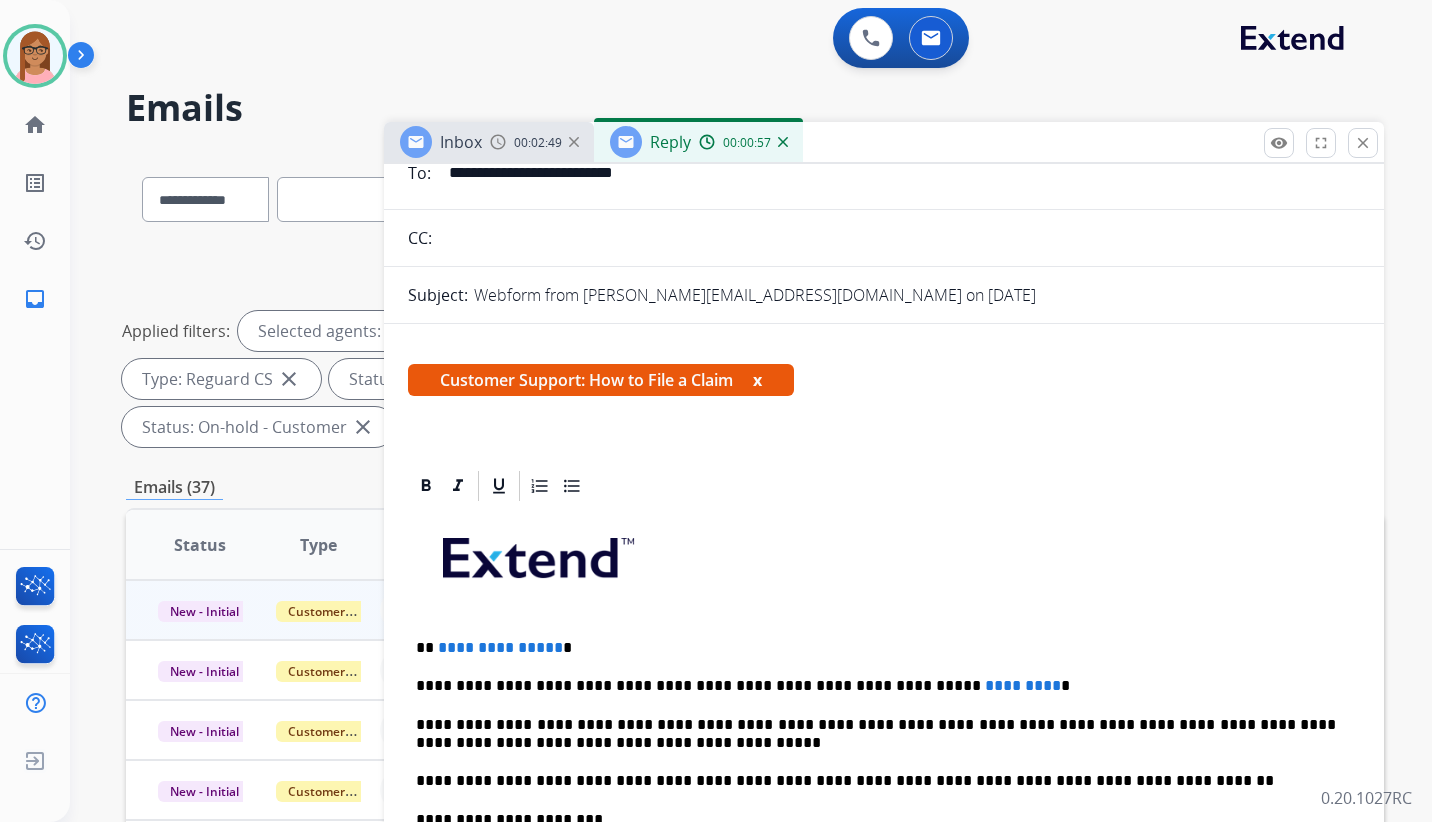 scroll, scrollTop: 300, scrollLeft: 0, axis: vertical 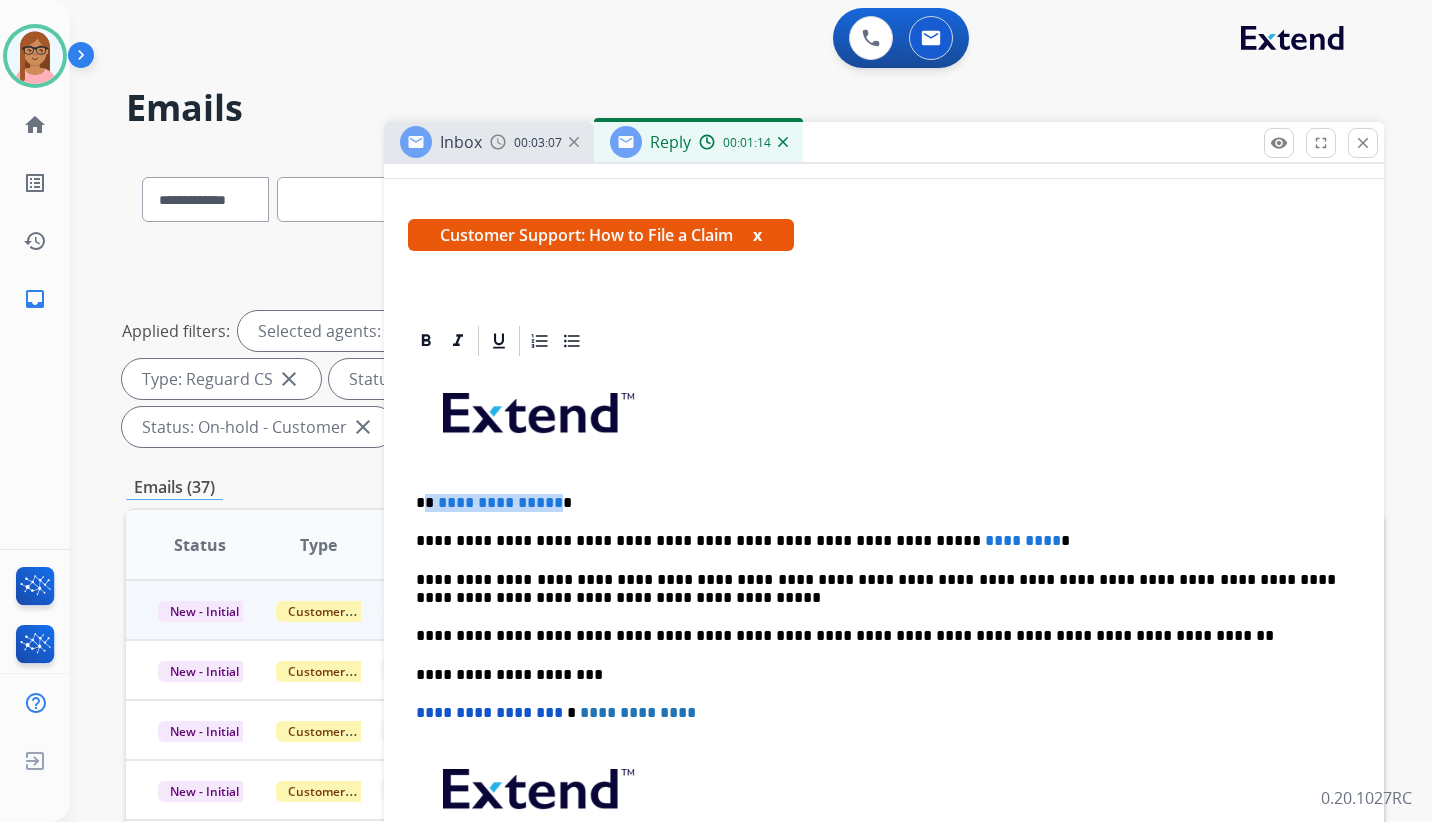 drag, startPoint x: 550, startPoint y: 502, endPoint x: 428, endPoint y: 504, distance: 122.016396 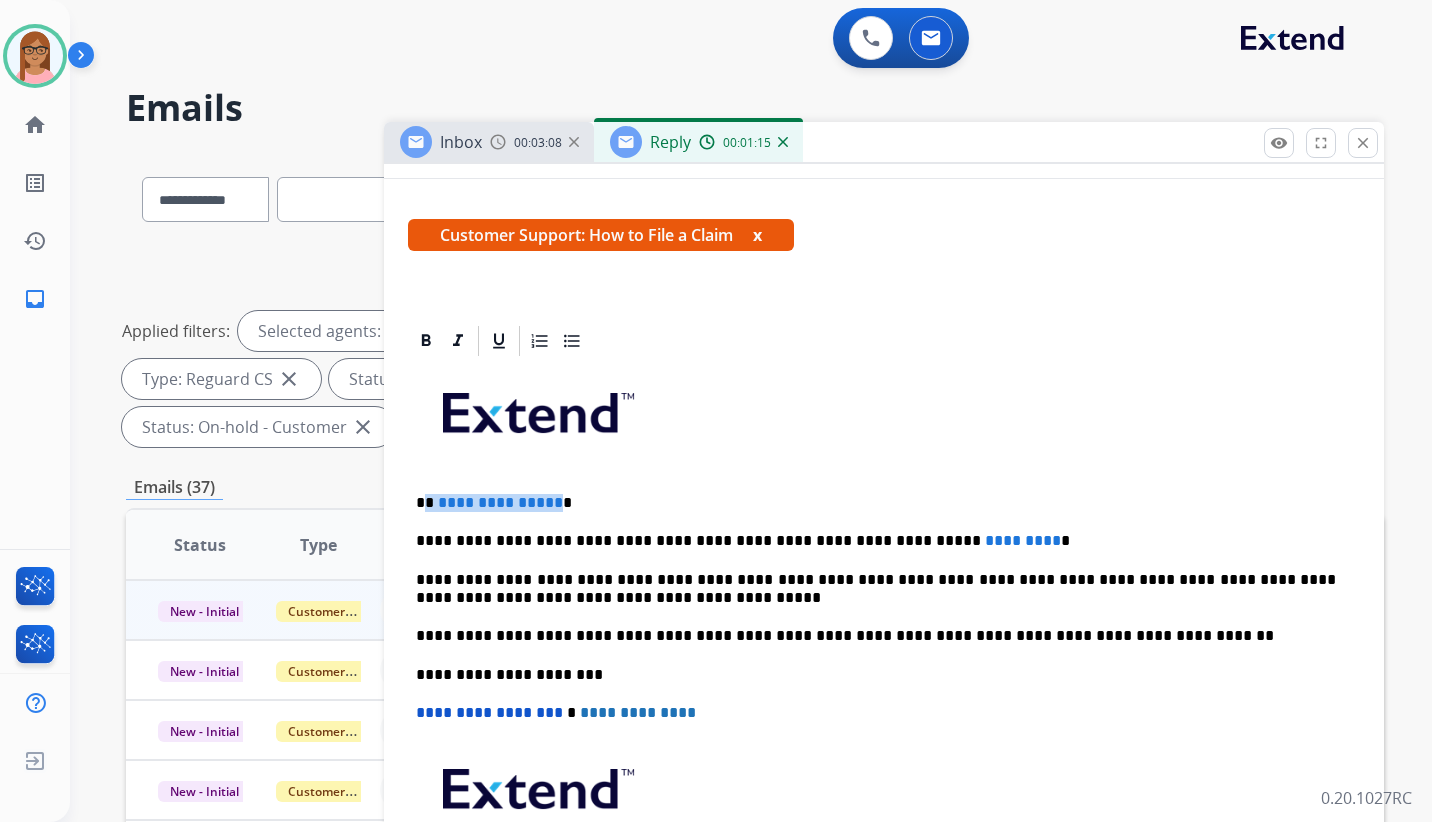 type 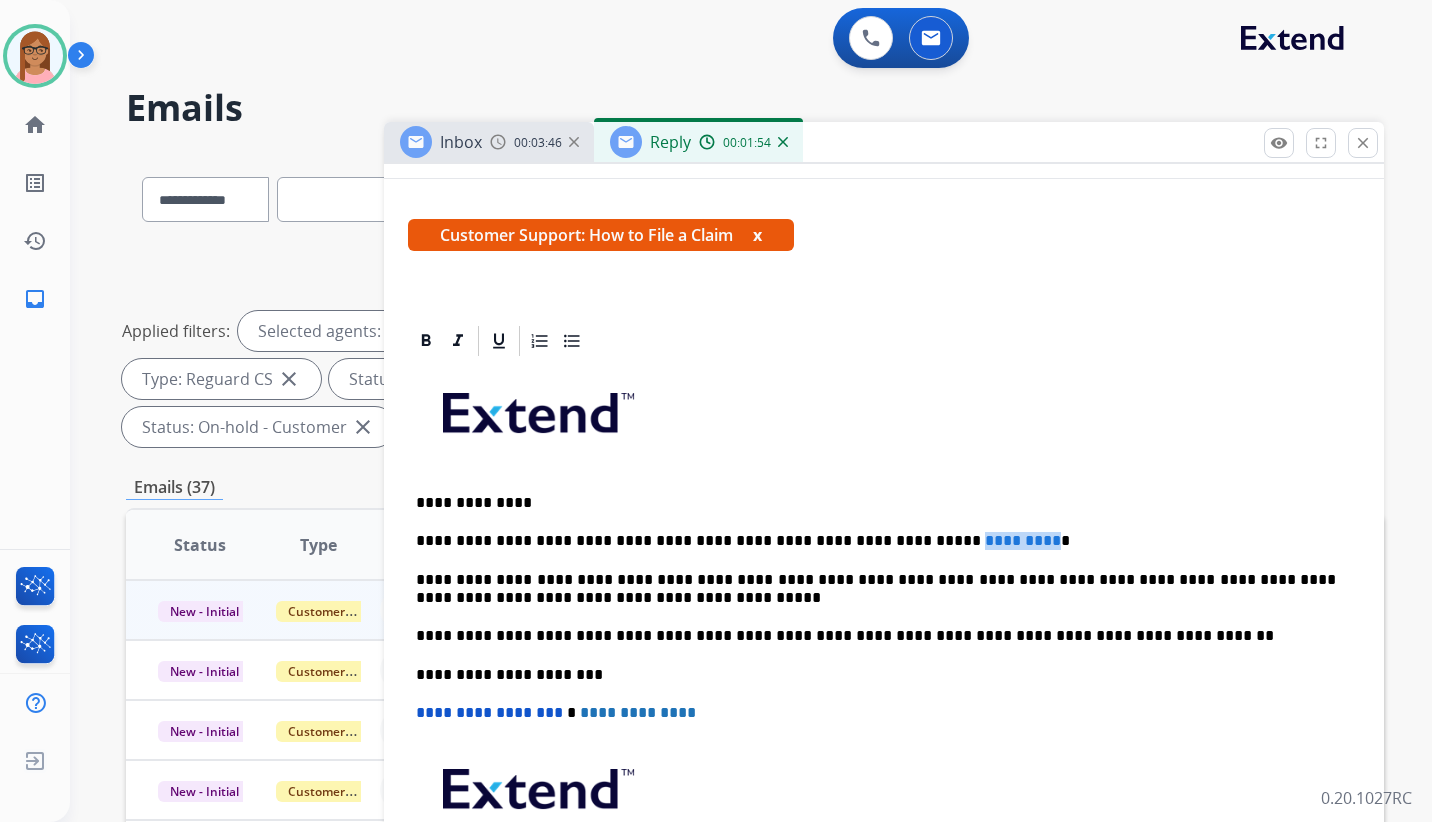 drag, startPoint x: 959, startPoint y: 534, endPoint x: 875, endPoint y: 535, distance: 84.00595 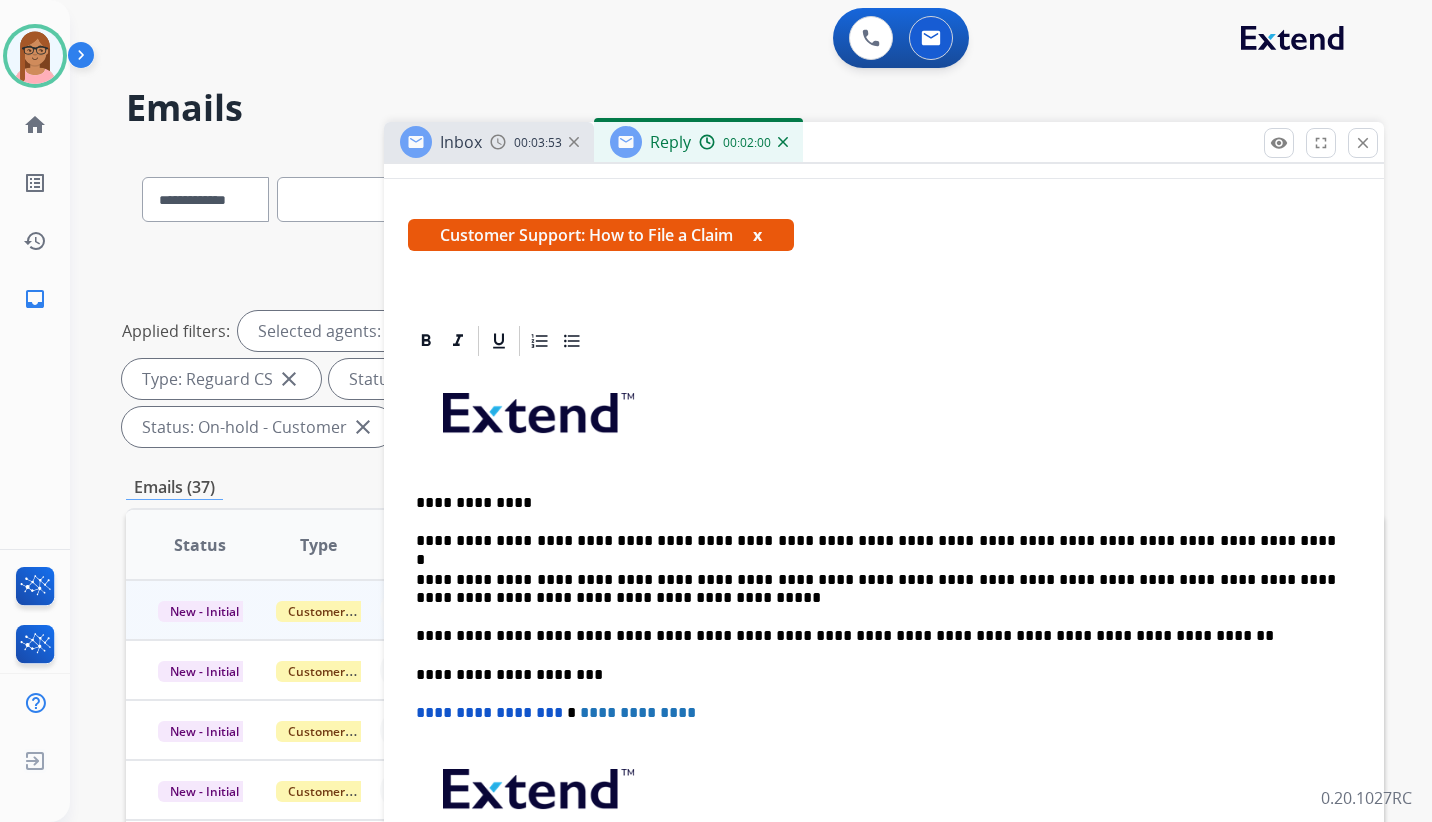 click on "**********" at bounding box center [876, 541] 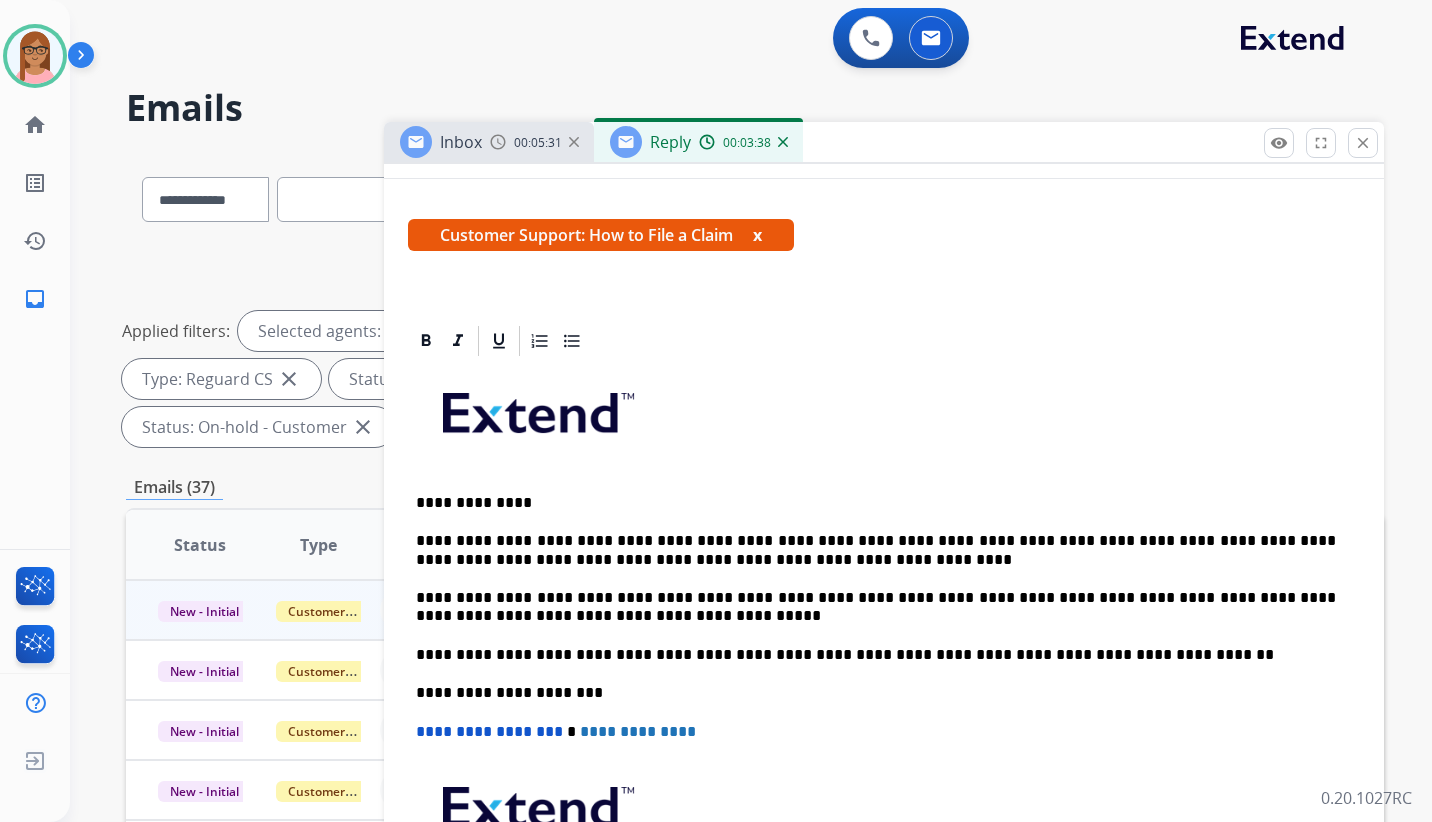 click on "**********" at bounding box center [876, 550] 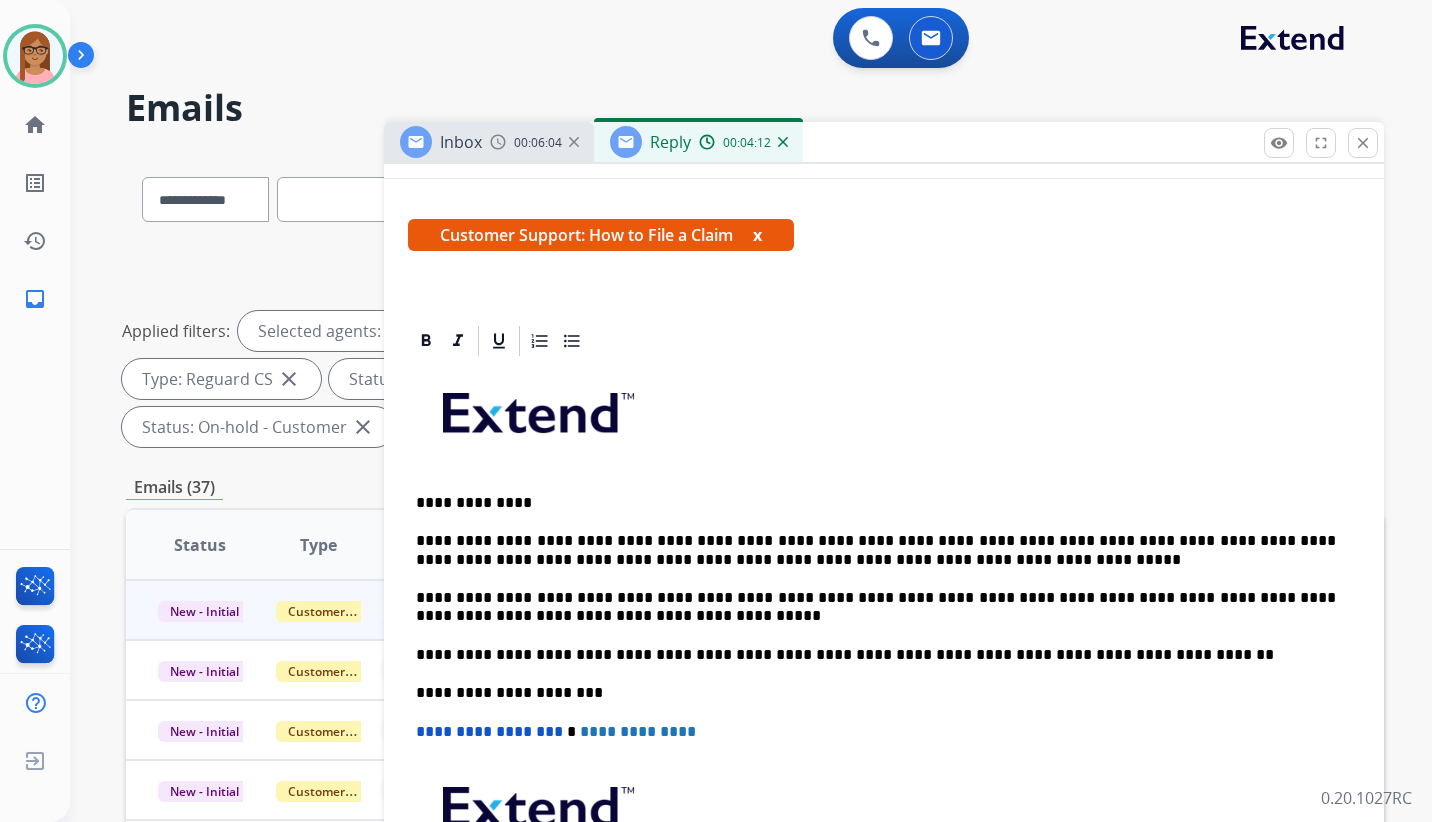 click on "**********" at bounding box center (876, 550) 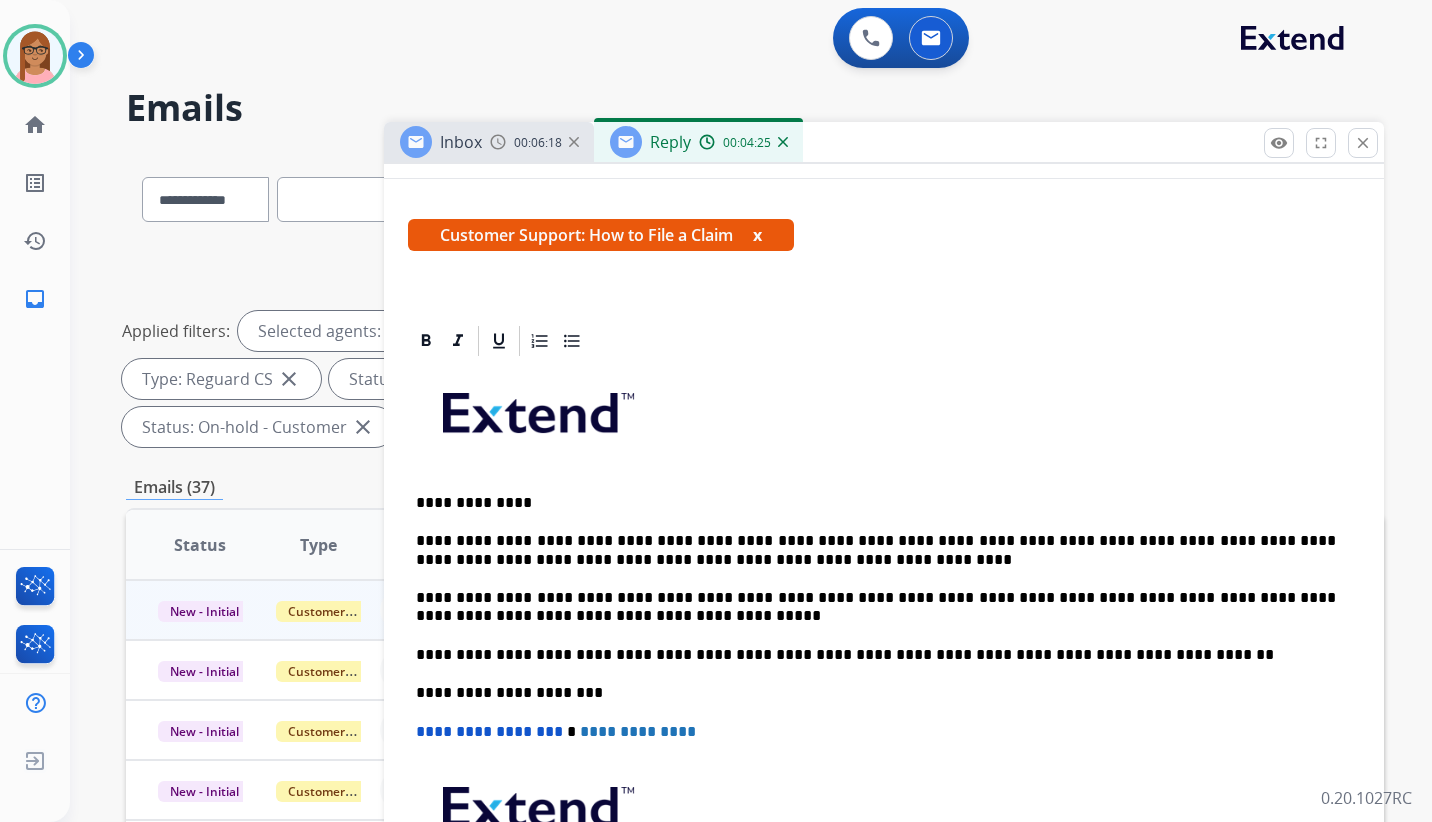 click on "**********" at bounding box center (876, 550) 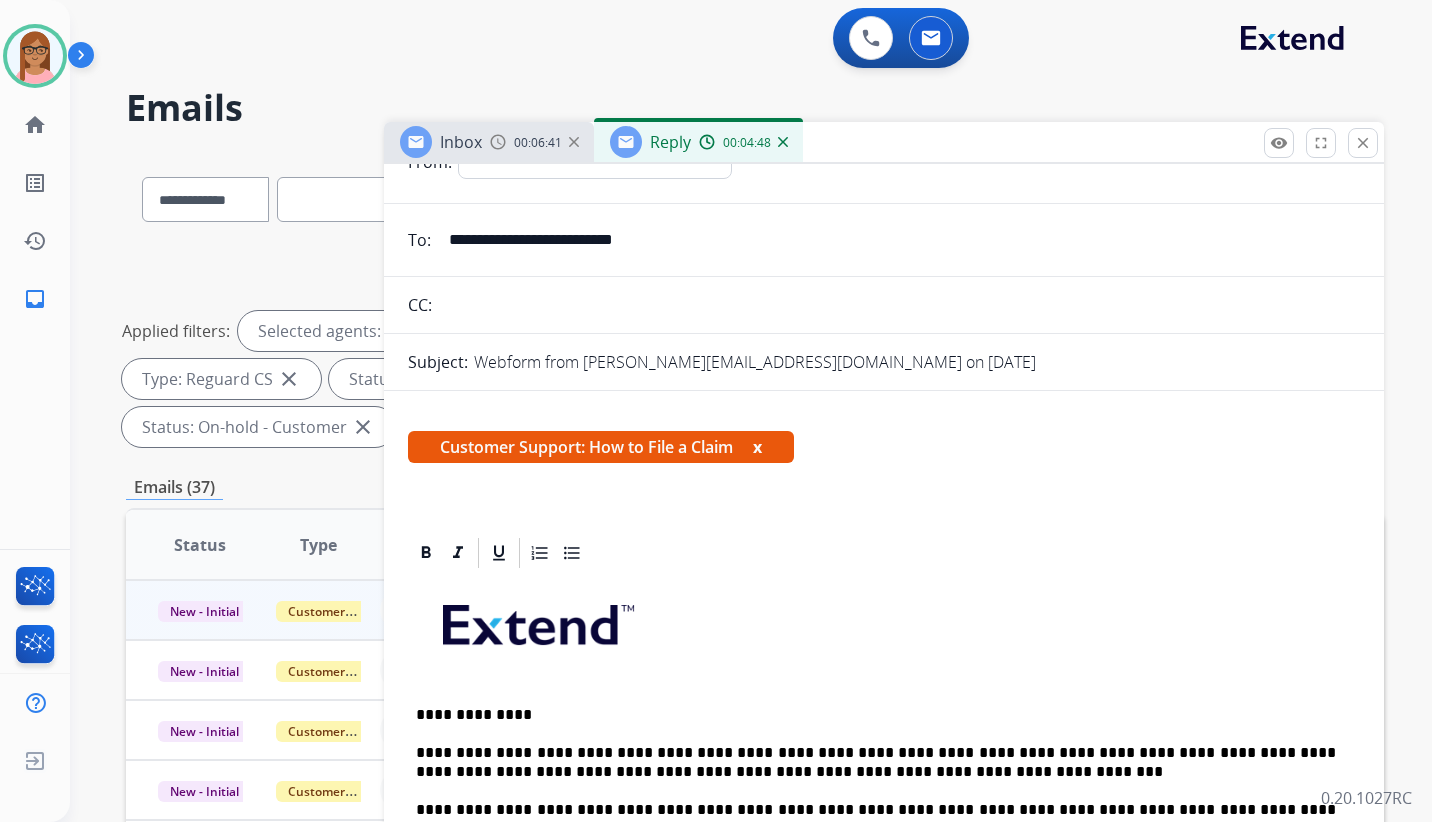scroll, scrollTop: 0, scrollLeft: 0, axis: both 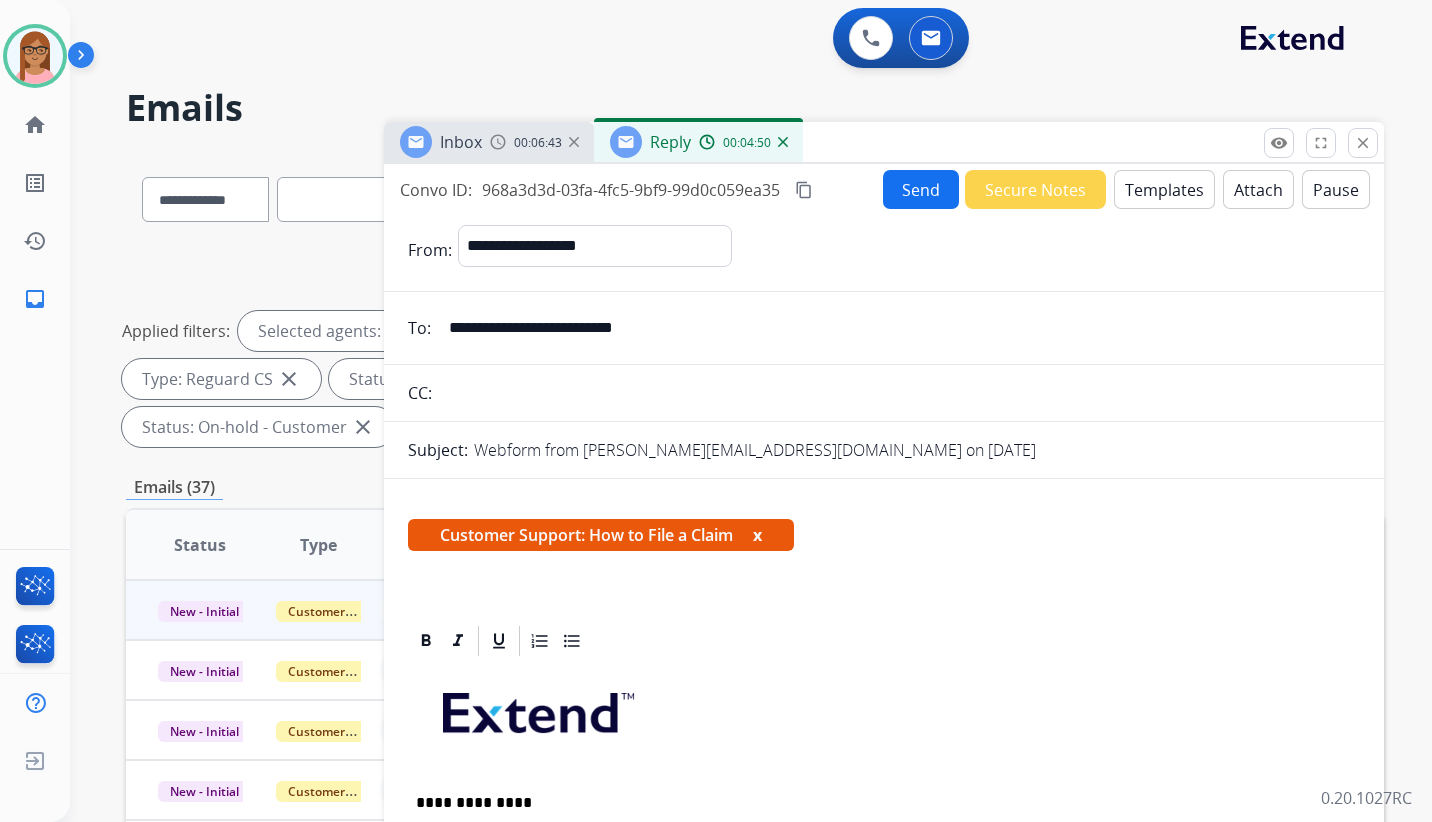 click on "content_copy" at bounding box center [804, 190] 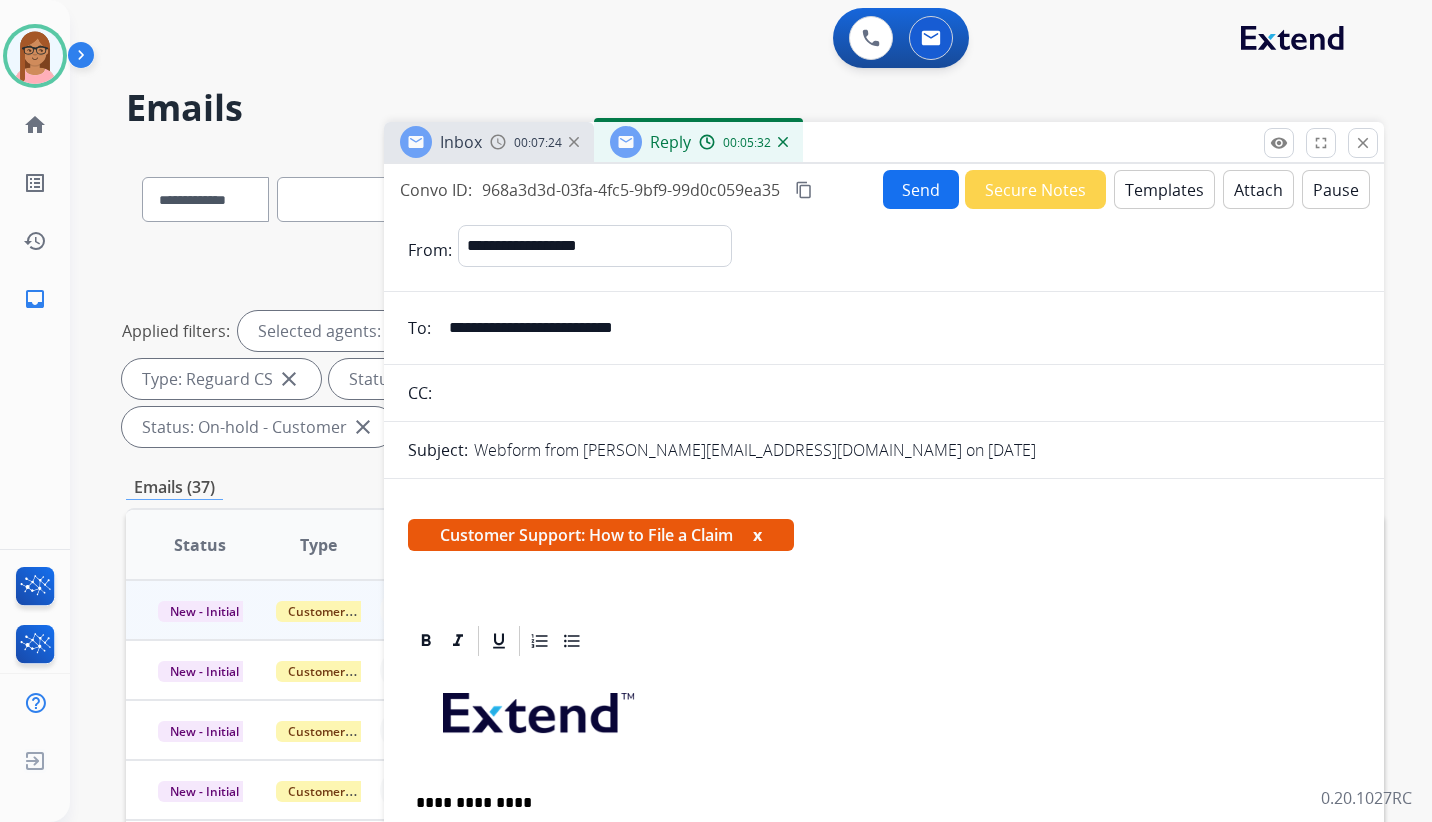 click on "content_copy" at bounding box center (804, 190) 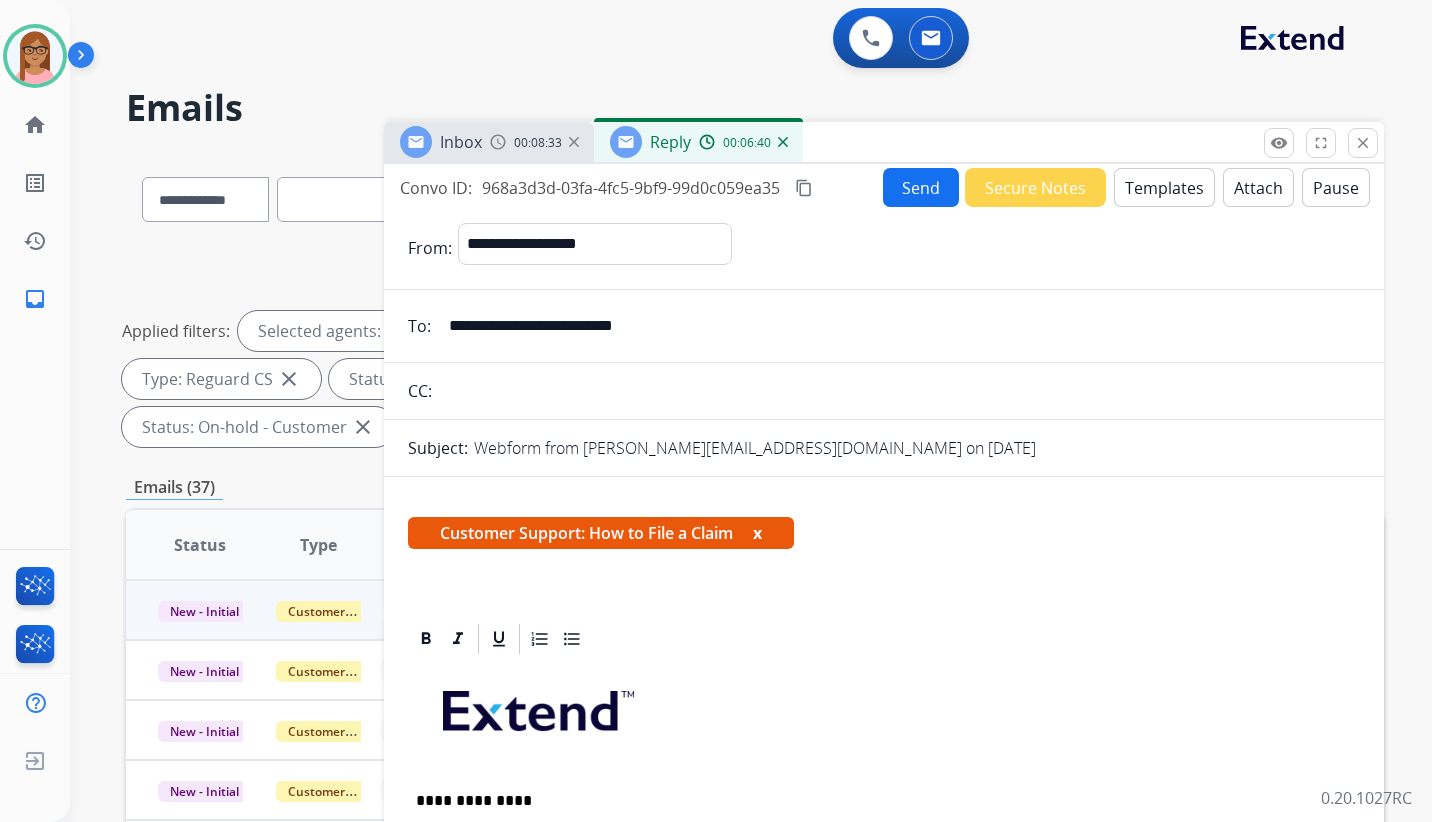scroll, scrollTop: 0, scrollLeft: 0, axis: both 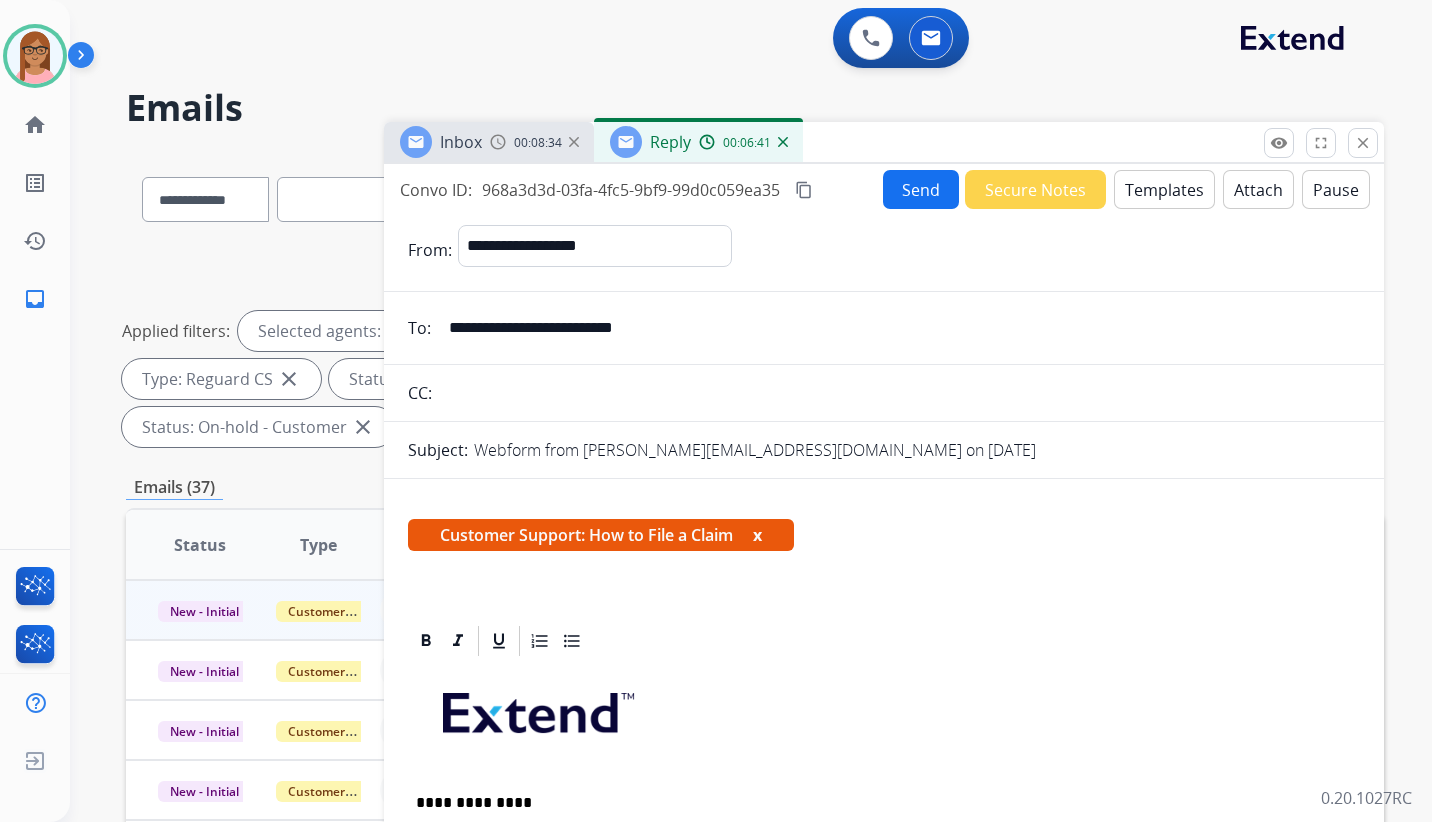 click on "Send" at bounding box center [921, 189] 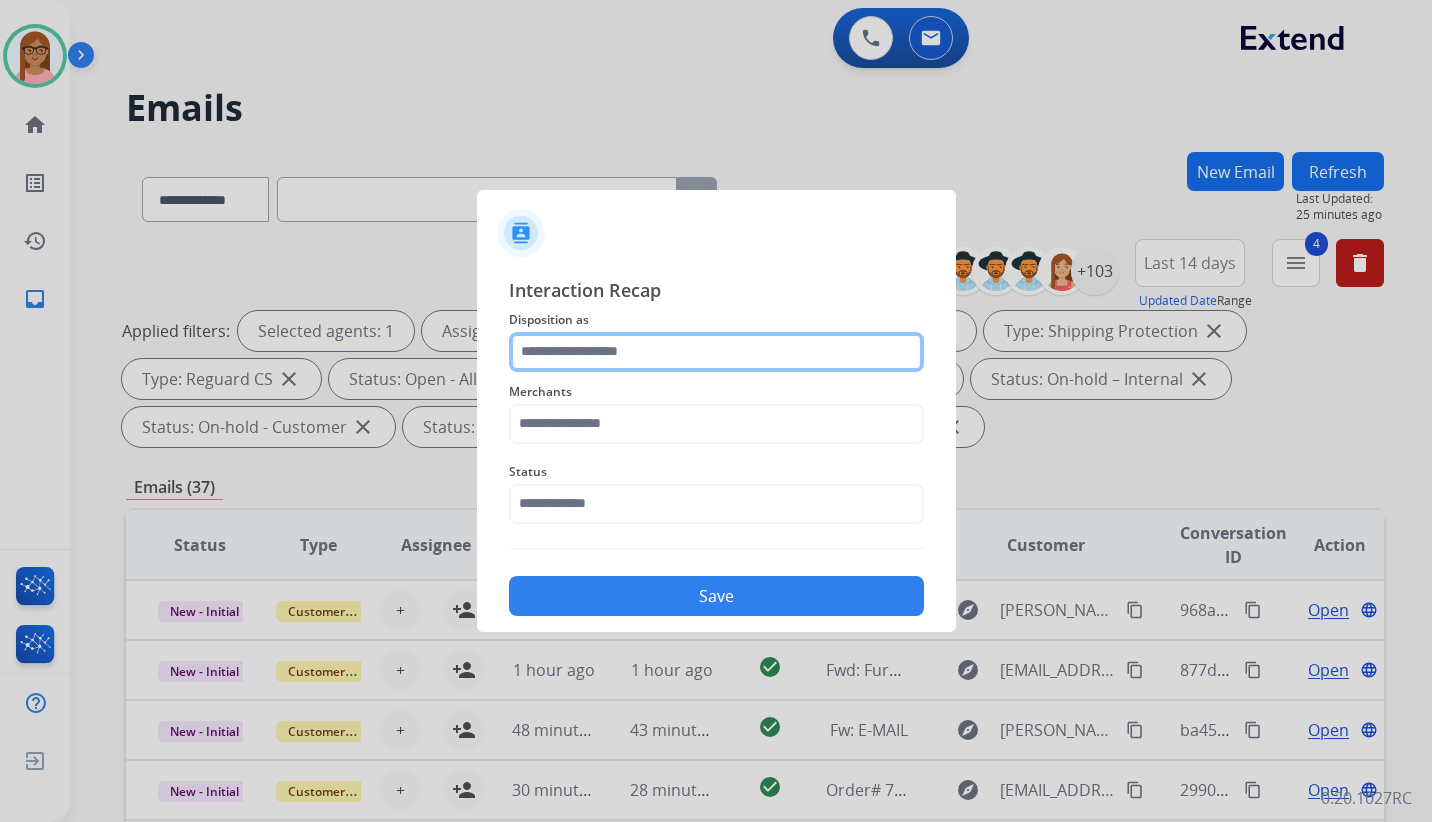 click 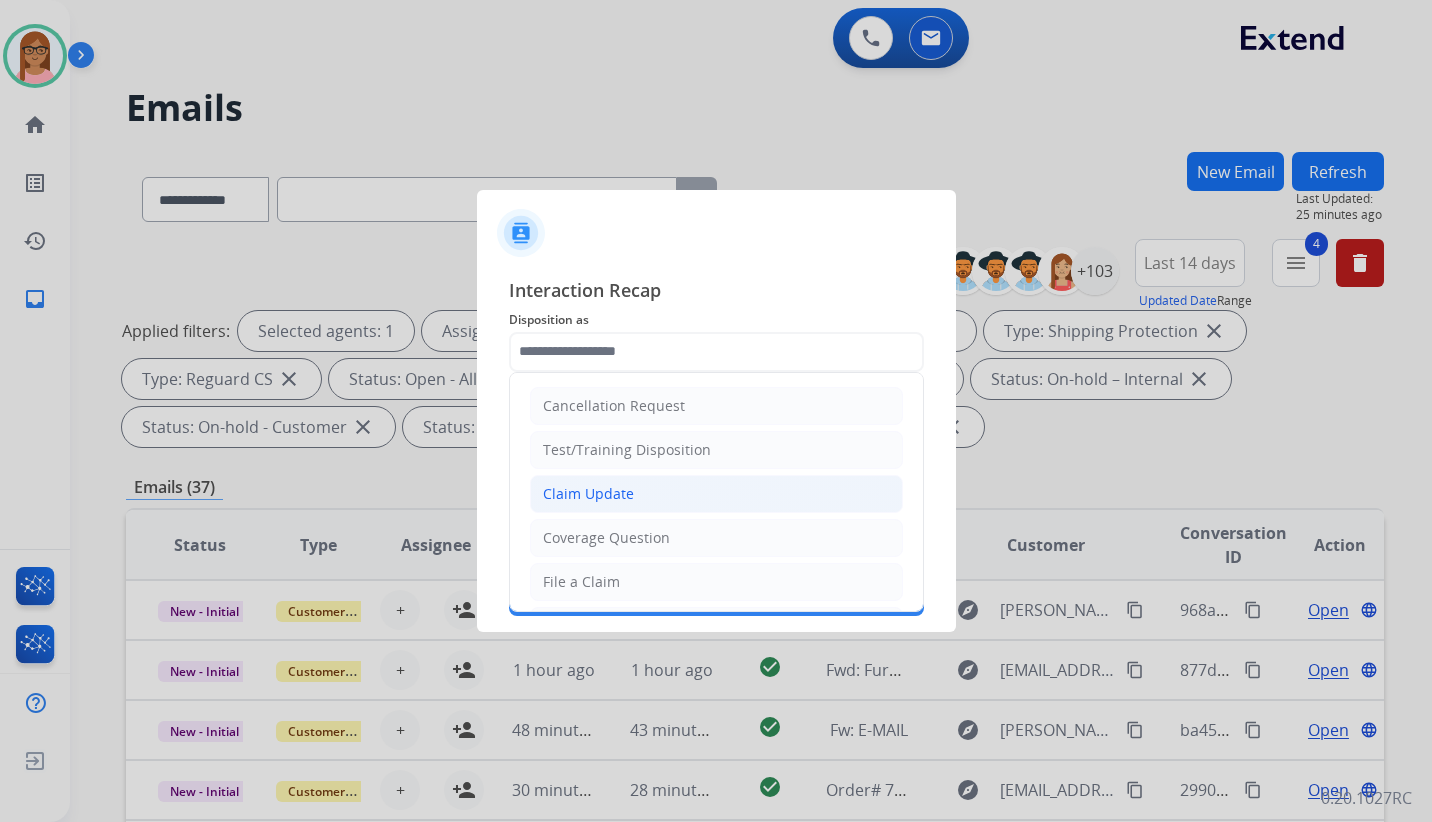click on "Claim Update" 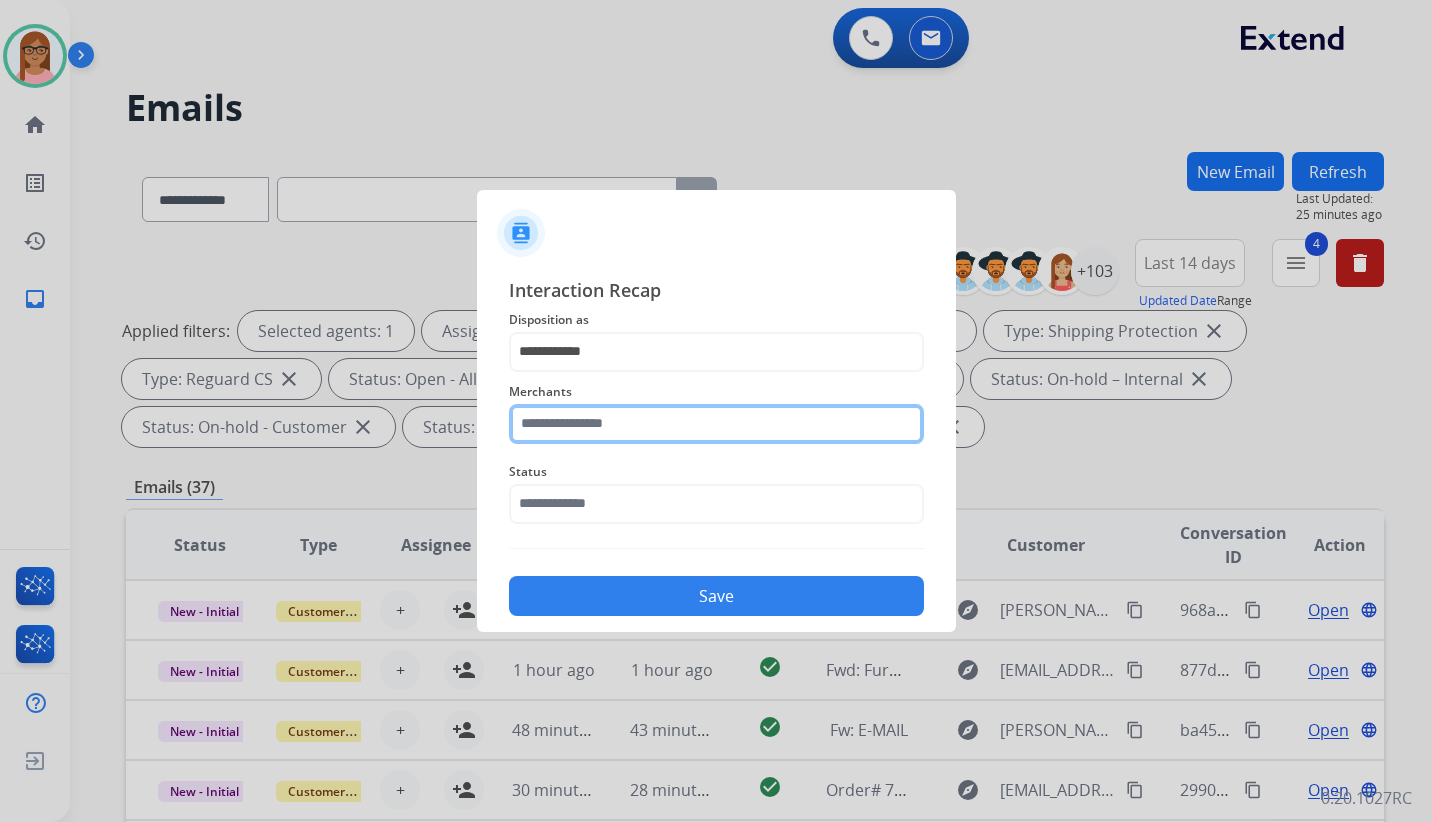 click 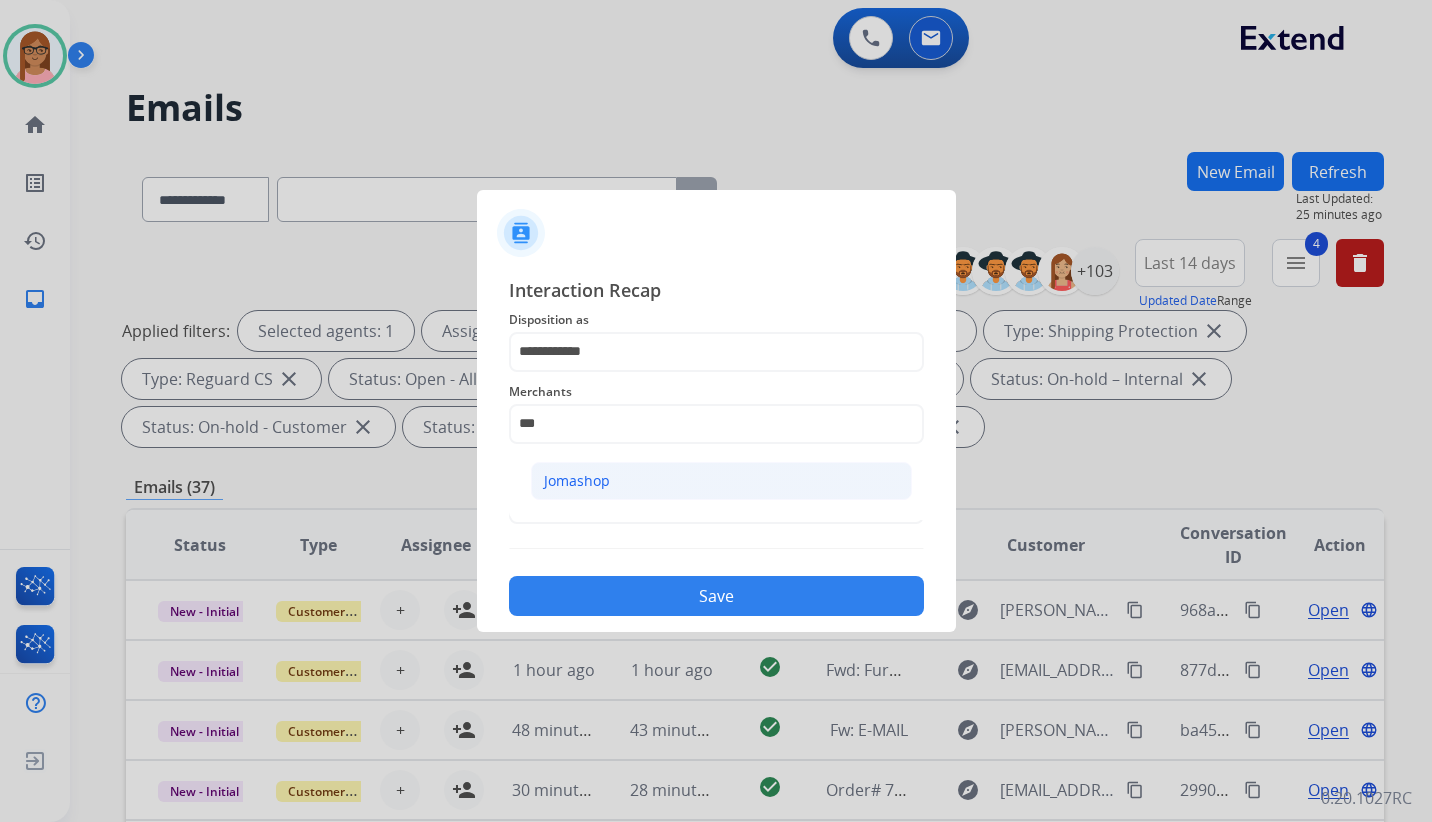 click on "Jomashop" 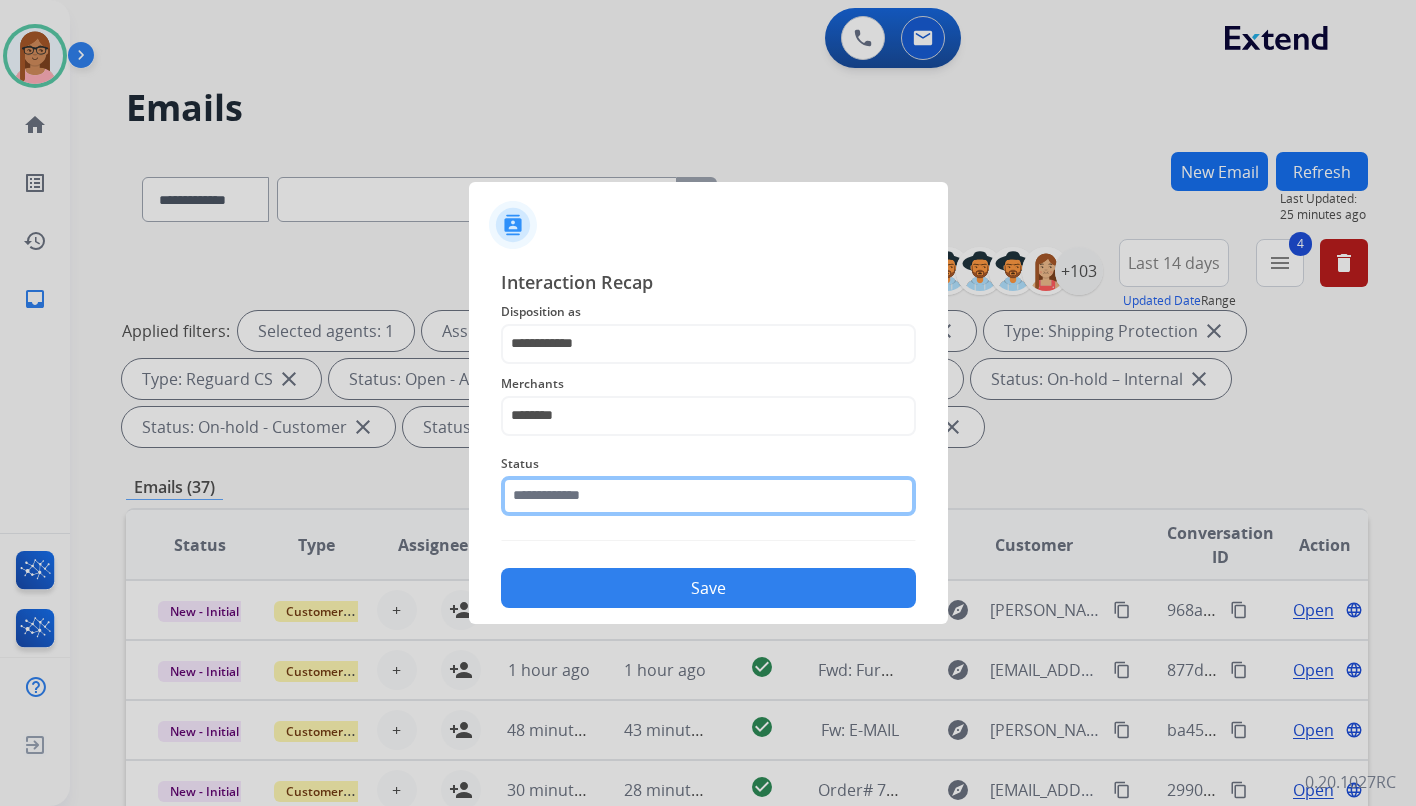 click 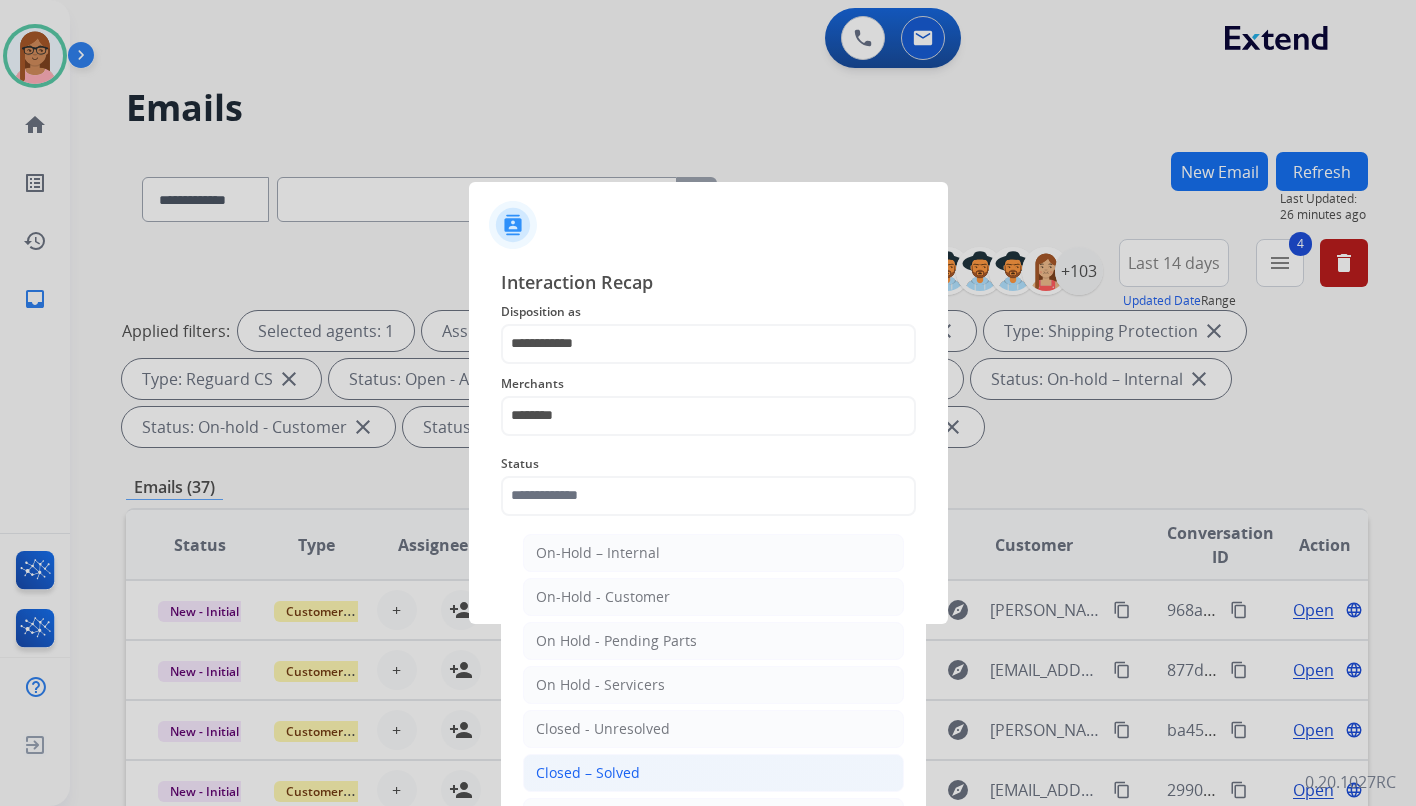 click on "Closed – Solved" 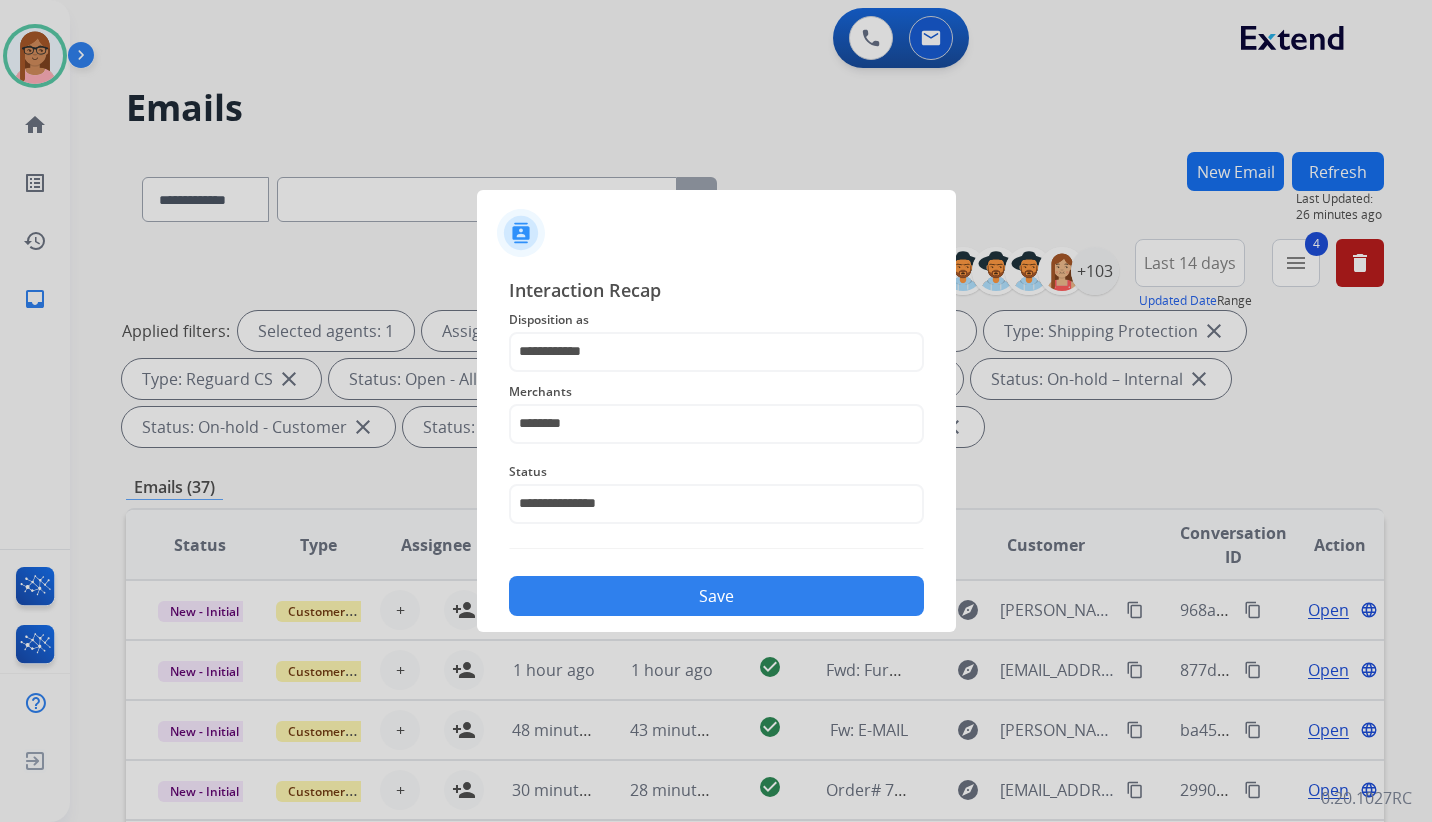 click on "Save" 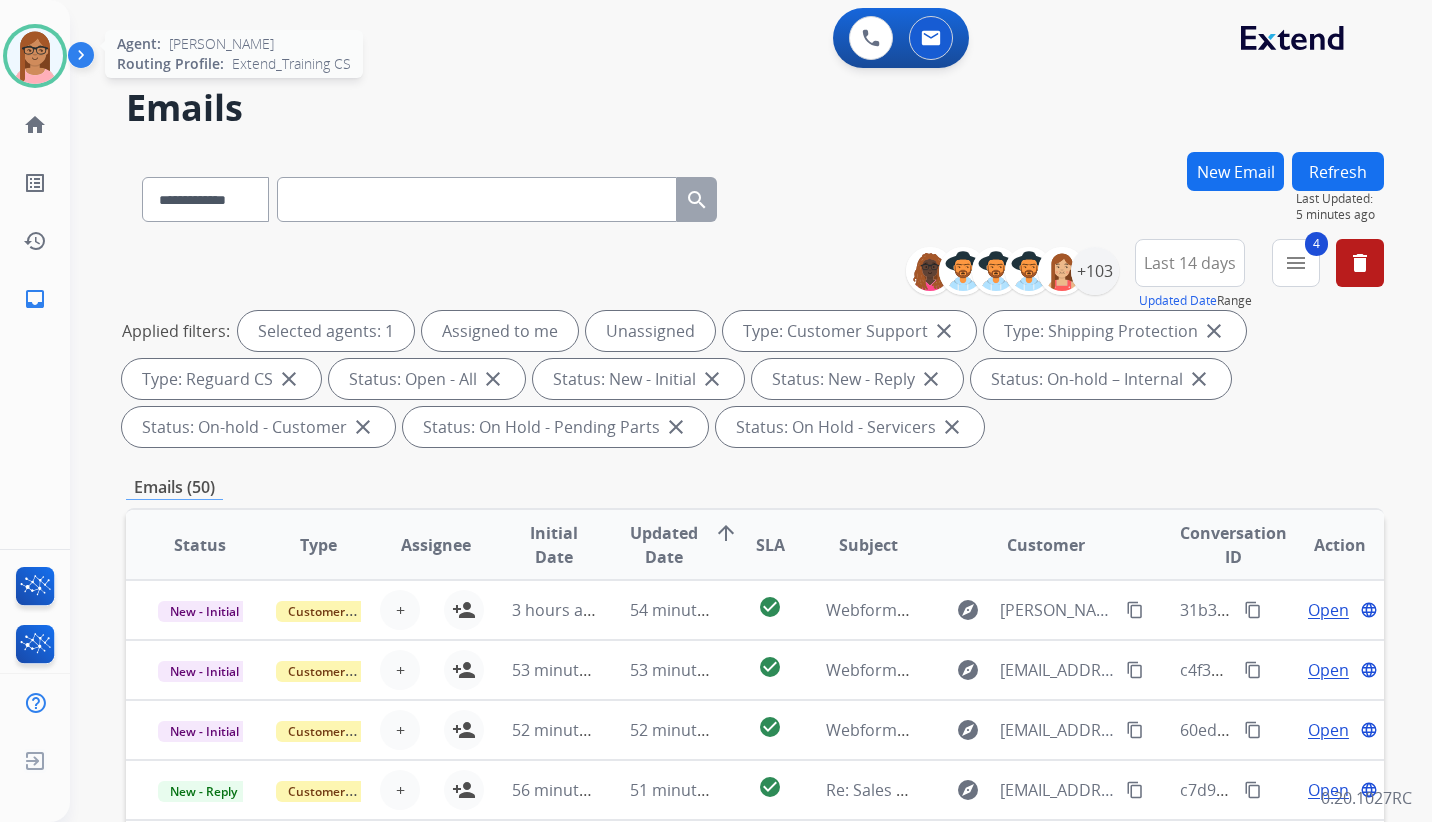 click at bounding box center (35, 56) 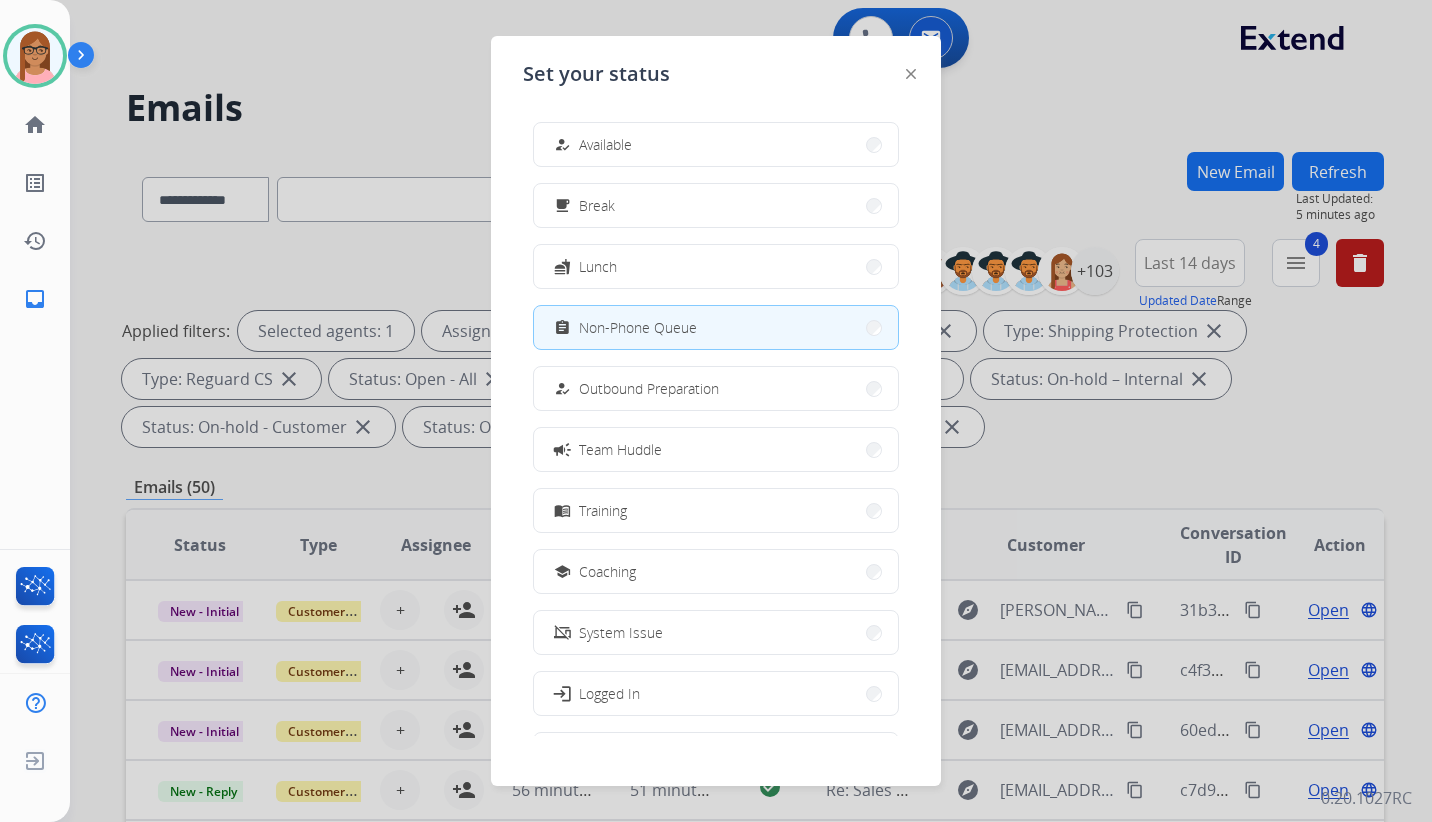 click at bounding box center (716, 411) 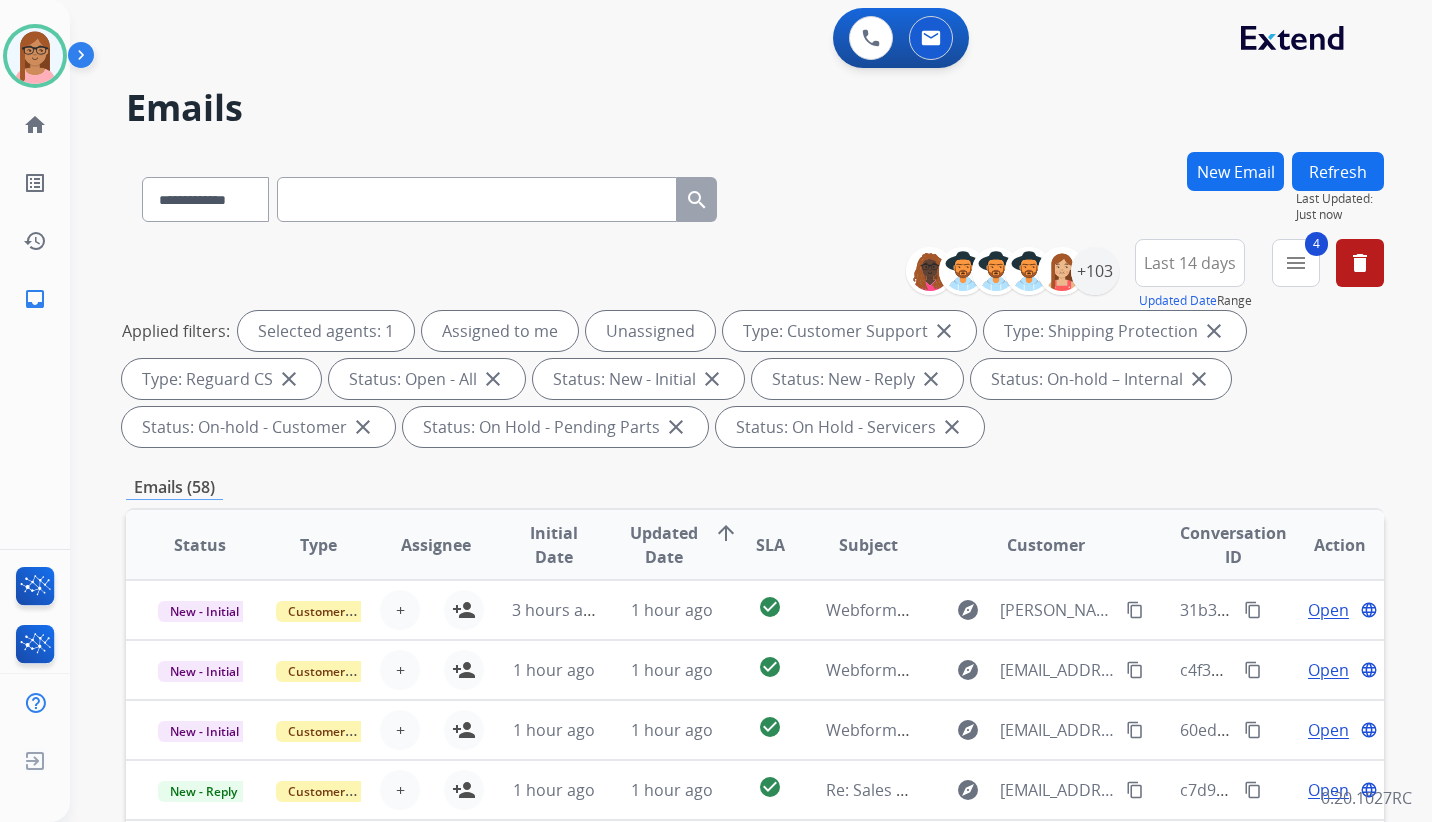 click on "New Email" at bounding box center (1235, 171) 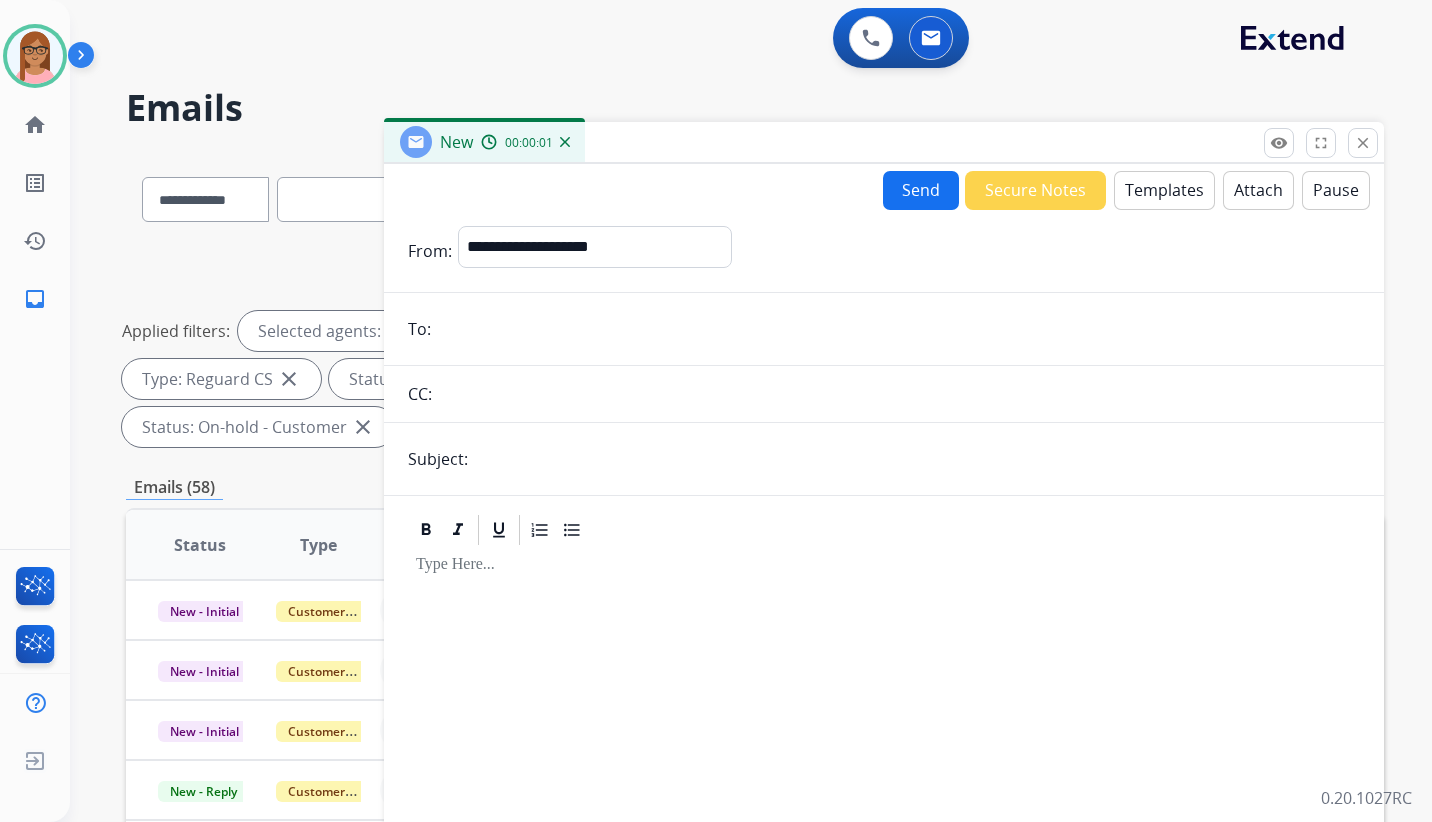 click on "Templates" at bounding box center (1164, 190) 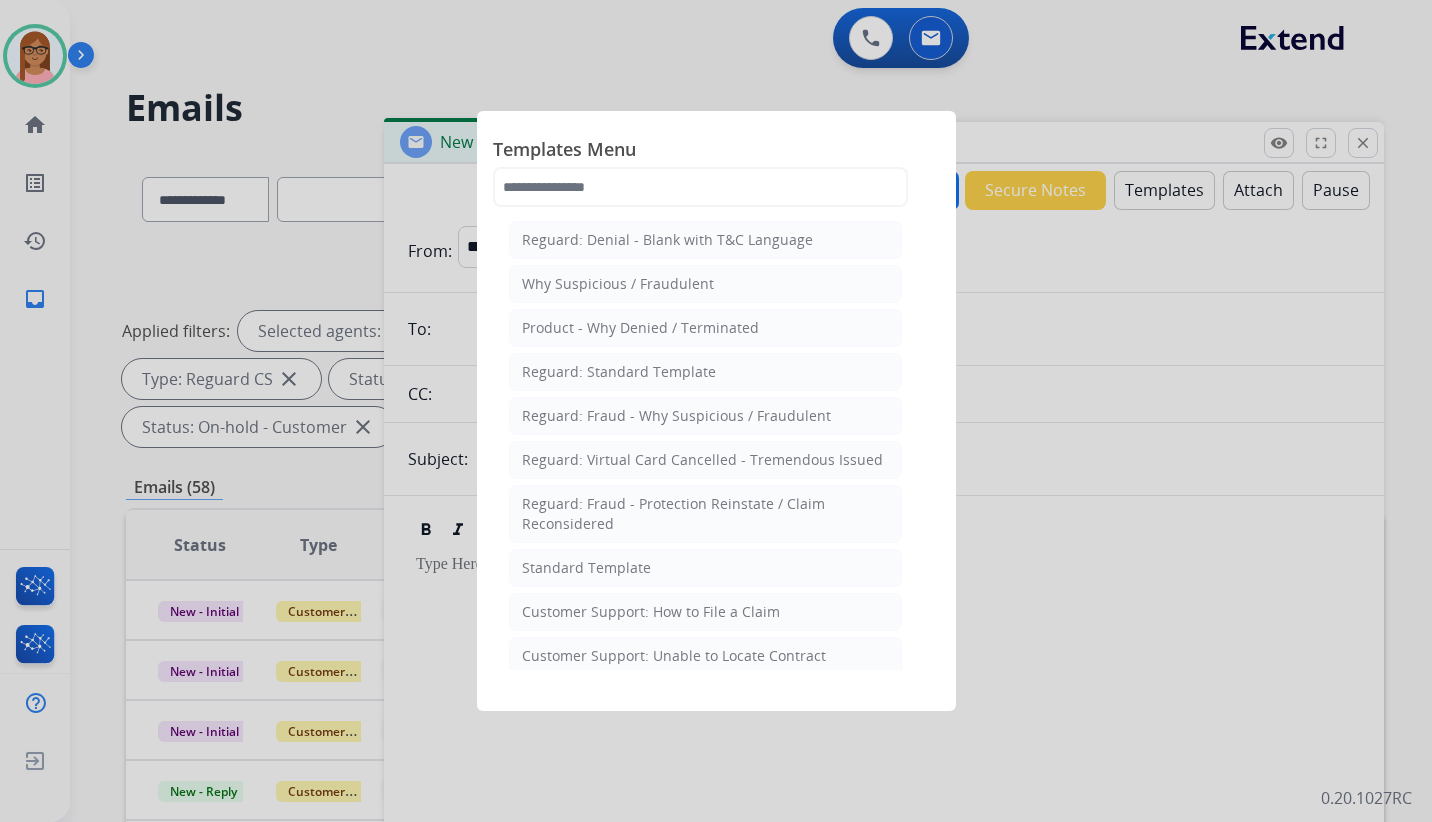 click 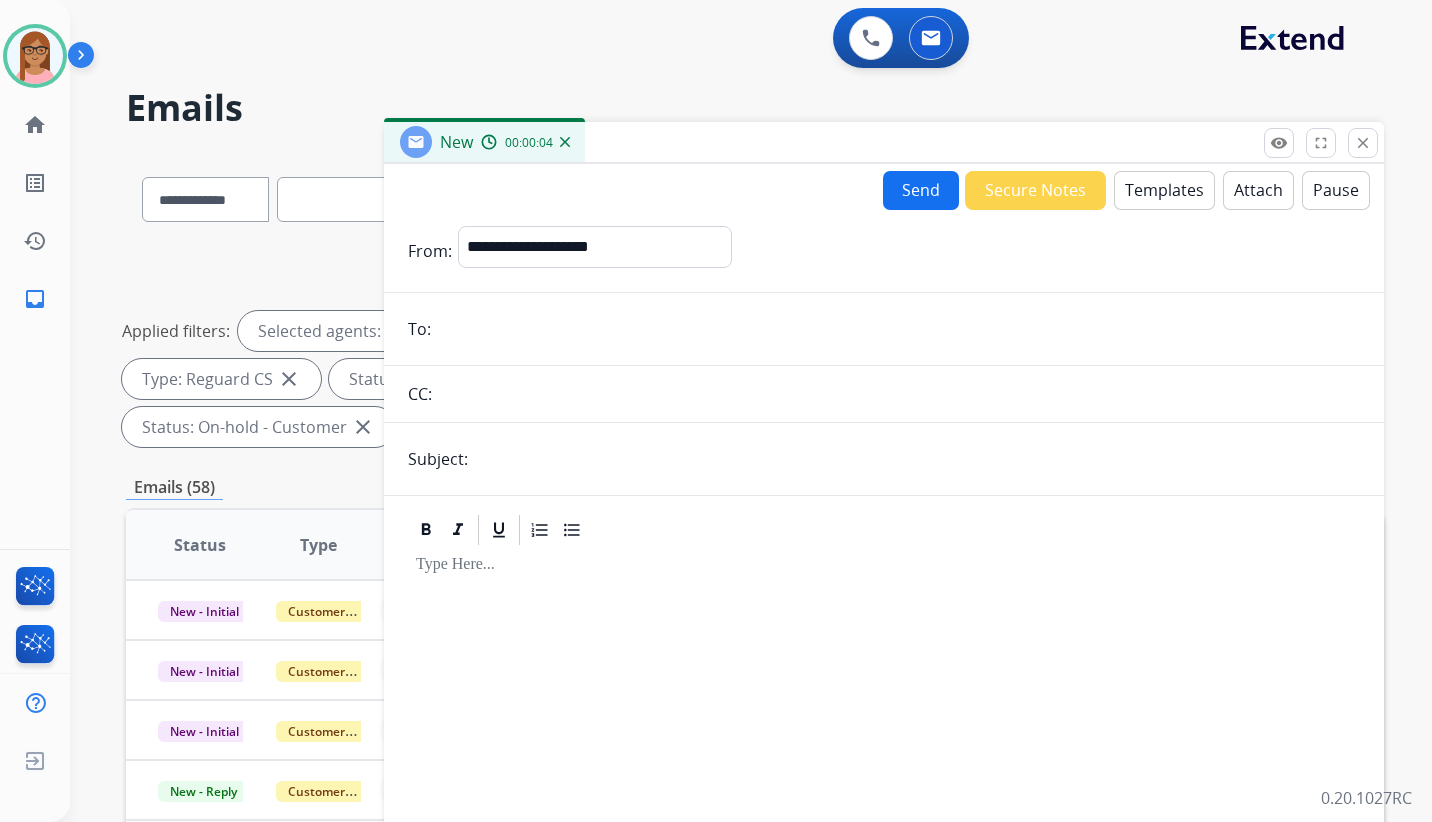 click at bounding box center [898, 329] 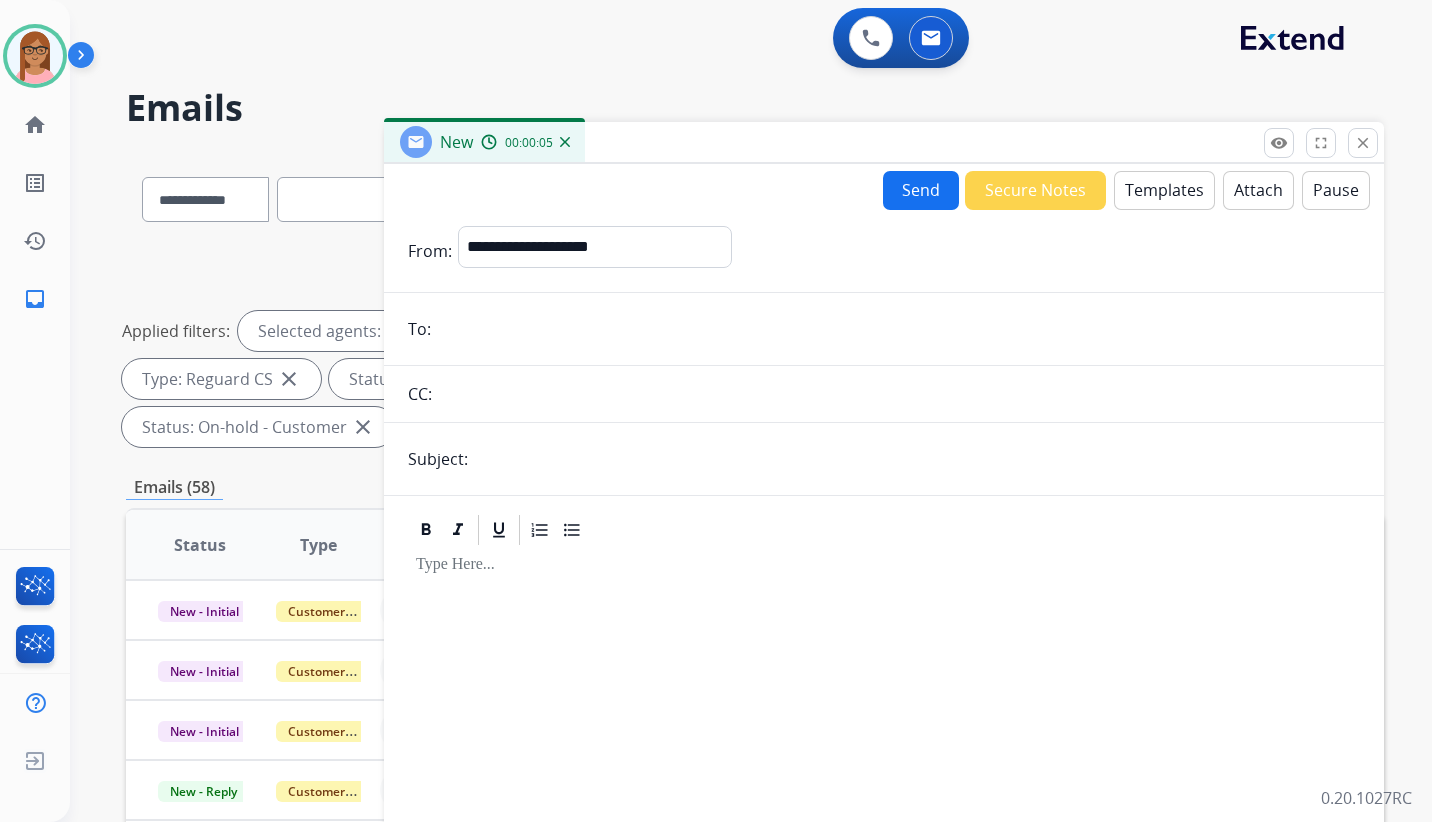 paste on "**********" 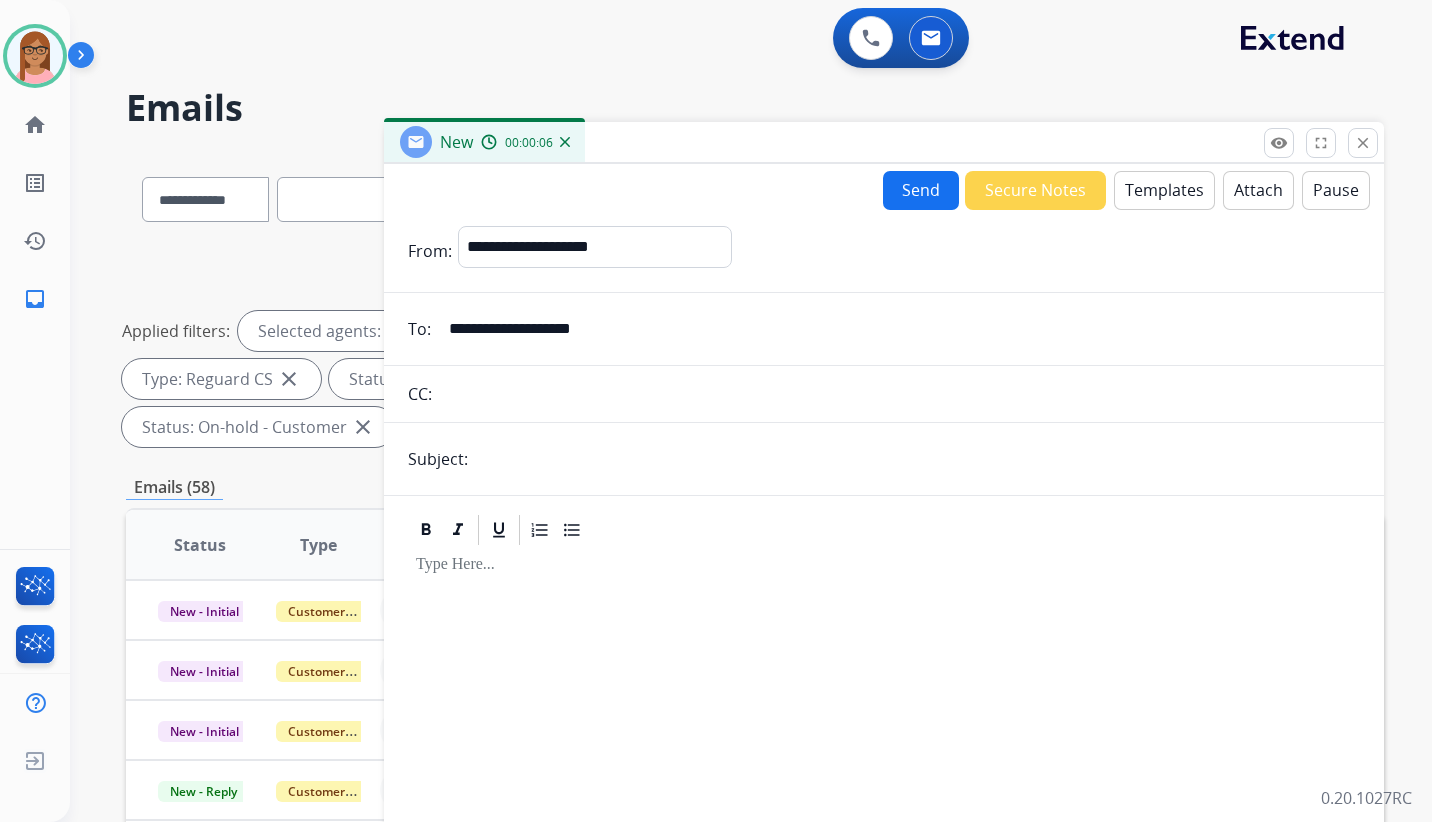 type on "**********" 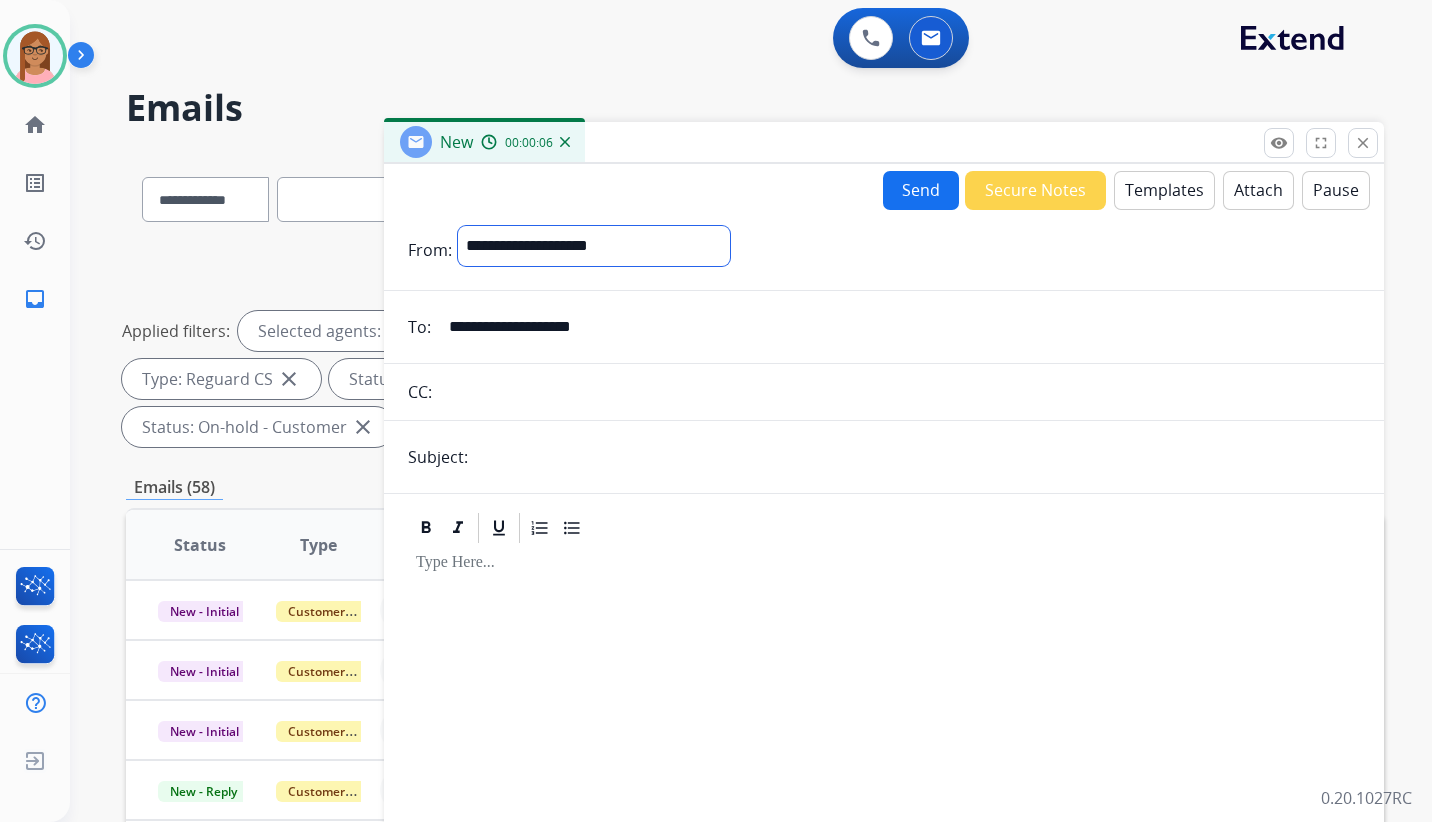 click on "**********" at bounding box center (594, 246) 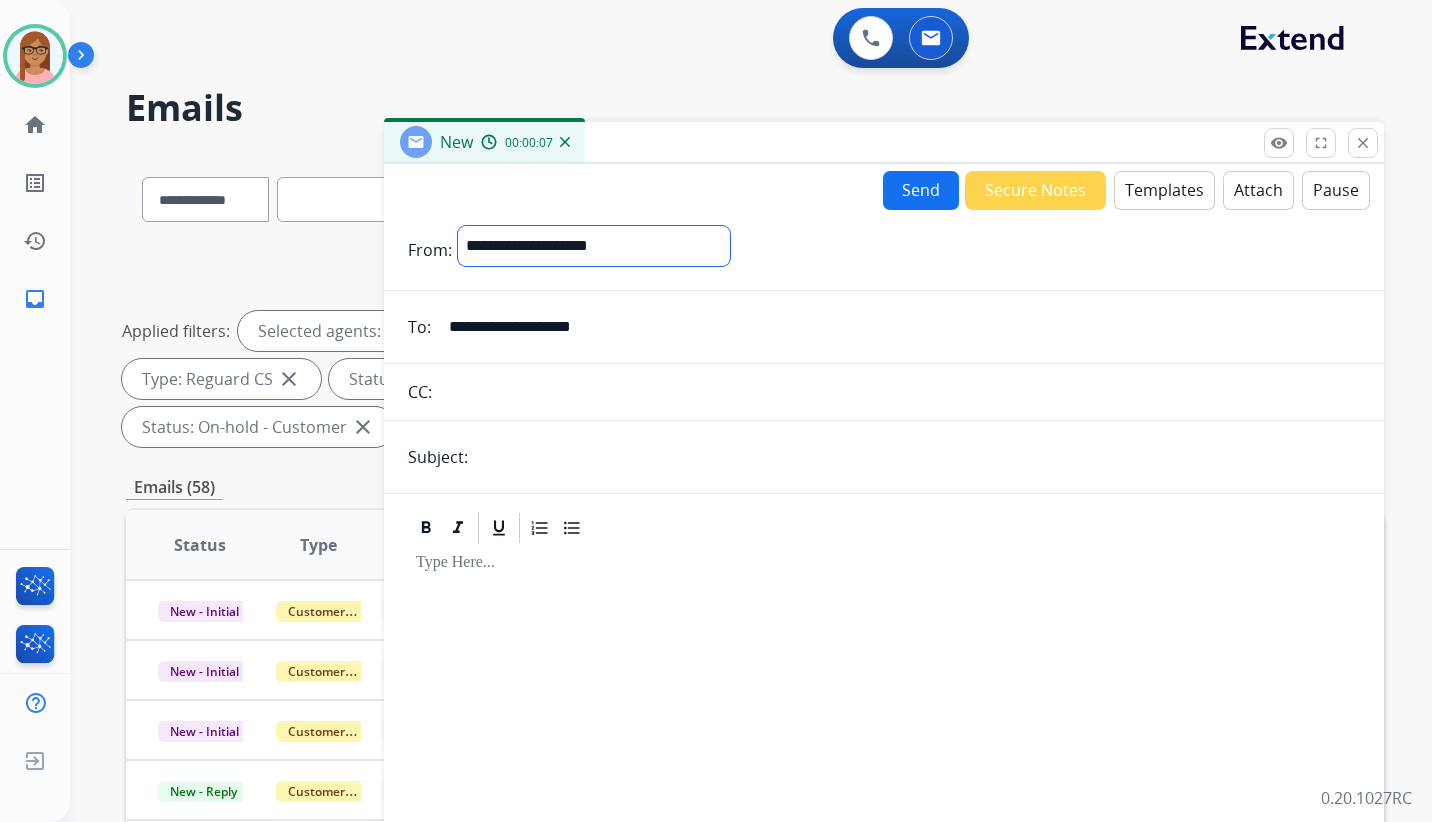 select on "**********" 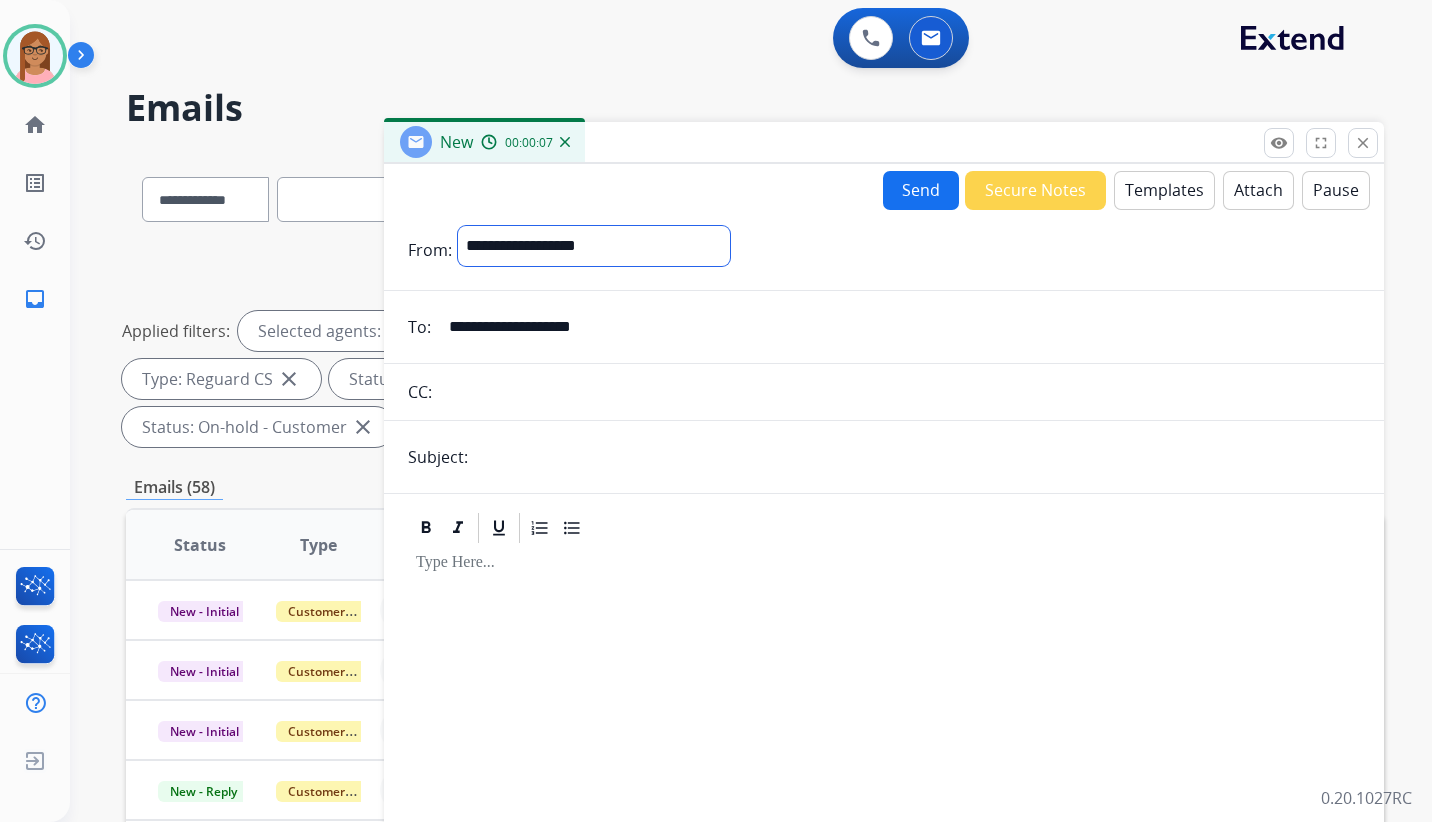 click on "**********" at bounding box center (594, 246) 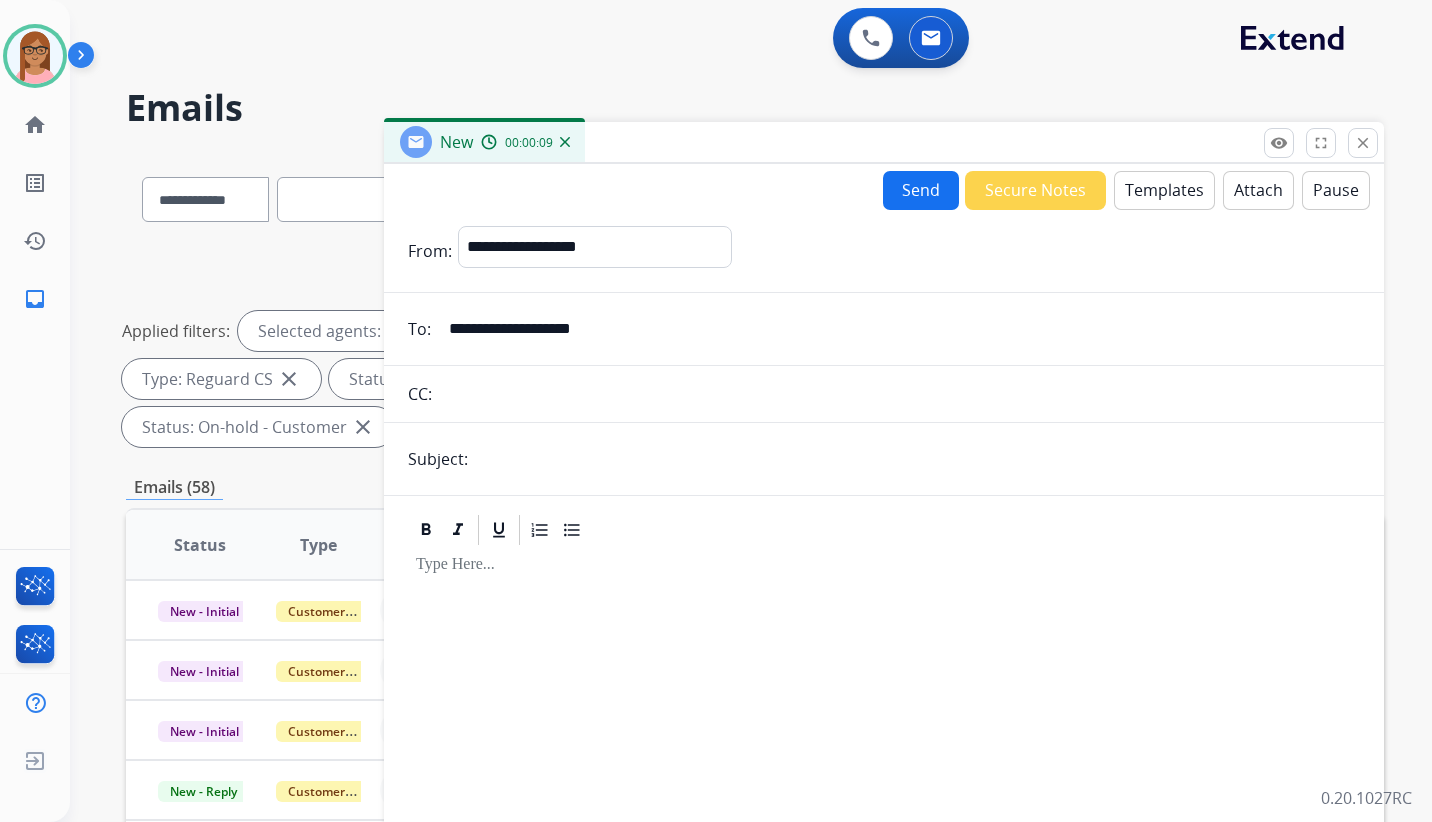 click on "Templates" at bounding box center (1164, 190) 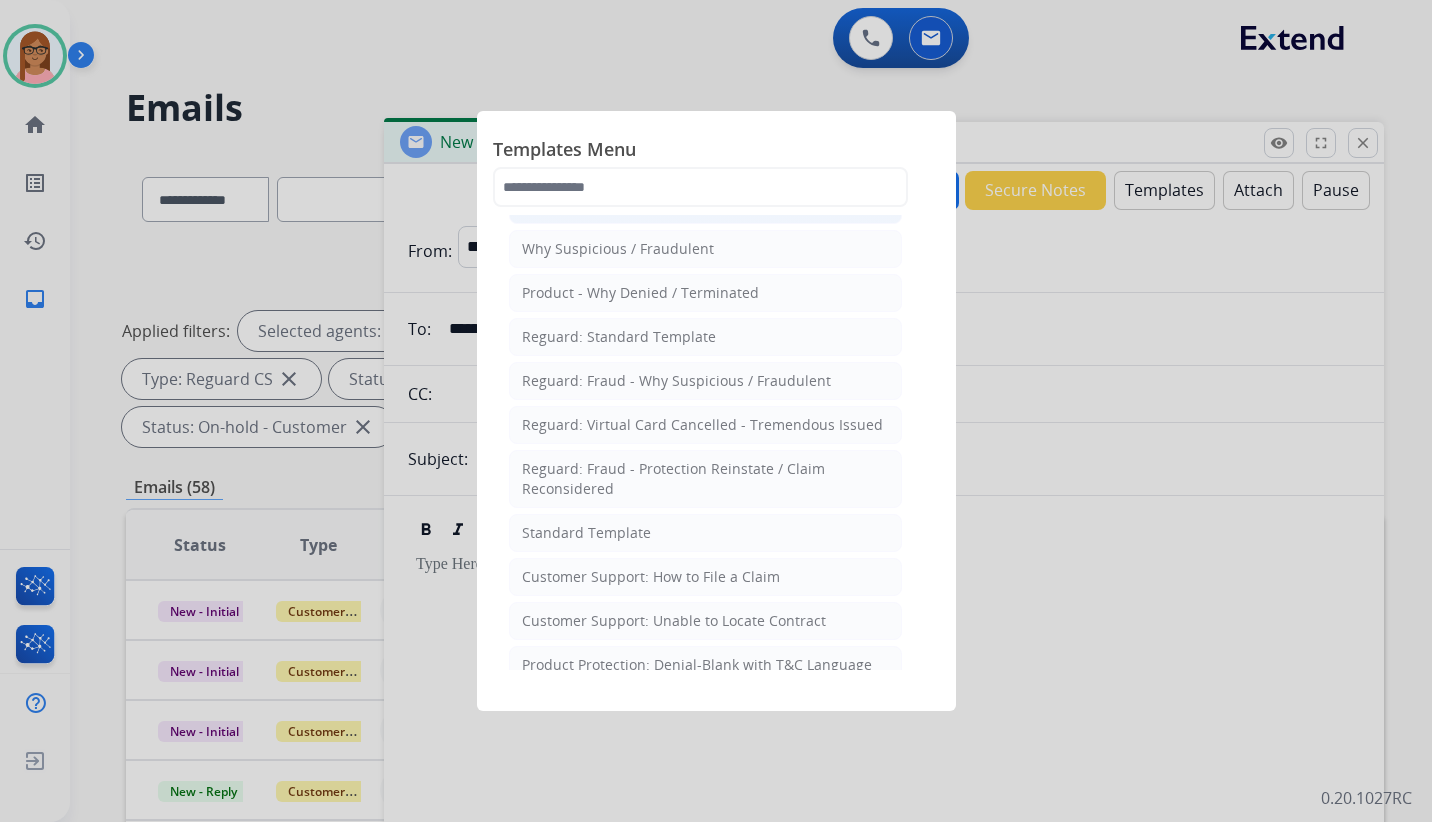 scroll, scrollTop: 0, scrollLeft: 0, axis: both 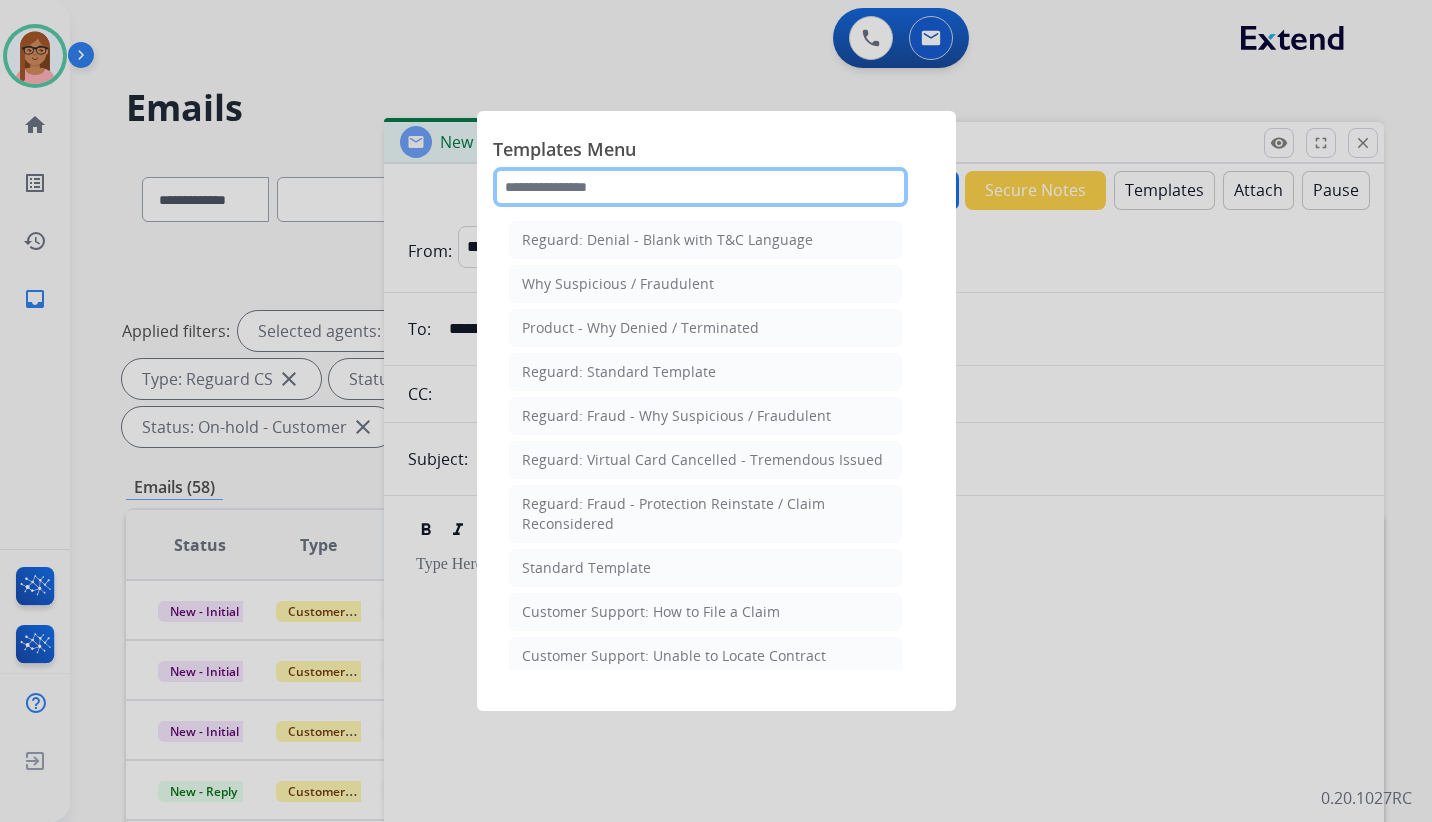 click 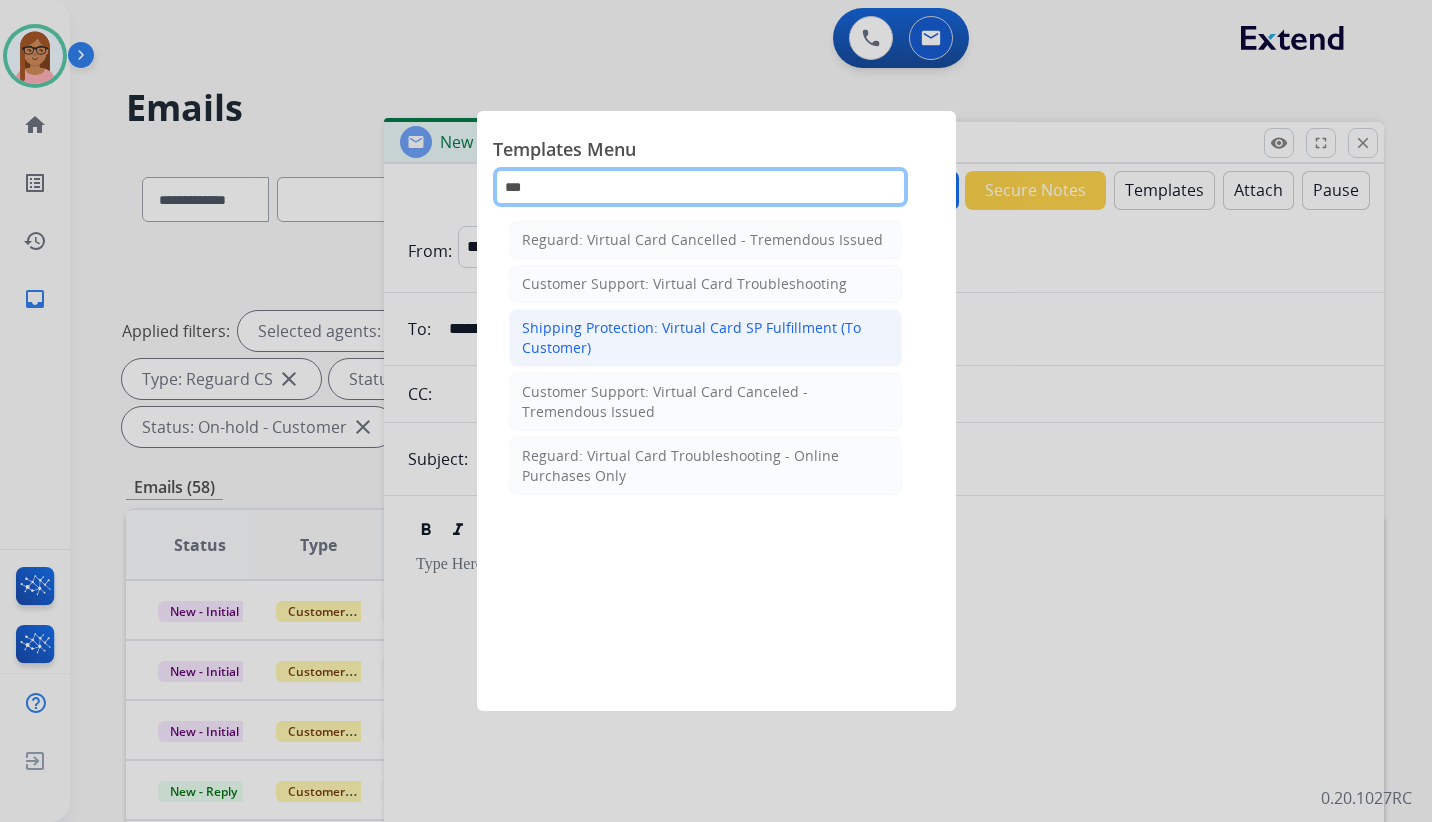 type on "***" 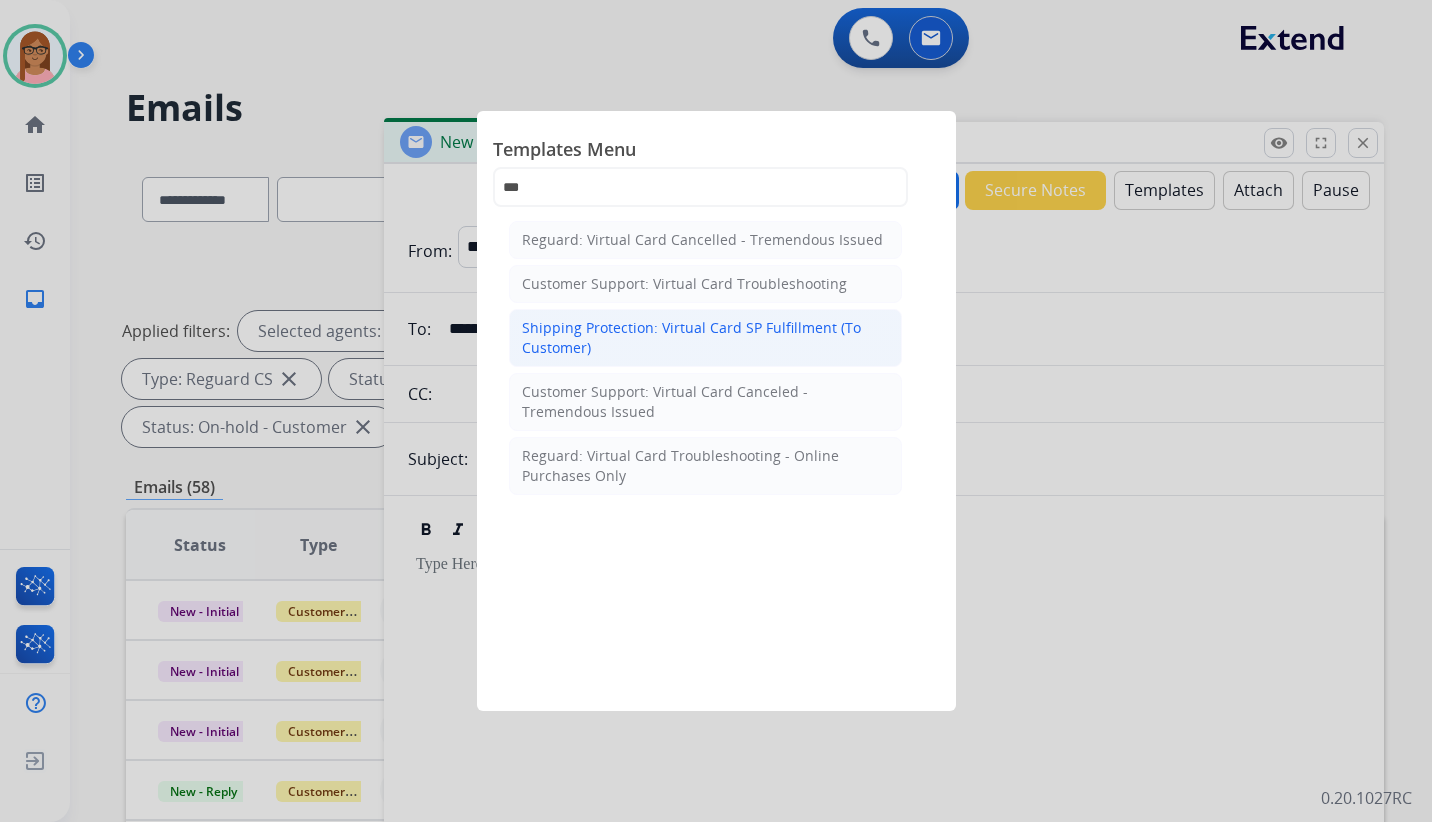 click on "Shipping Protection: Virtual Card SP Fulfillment (To Customer)" 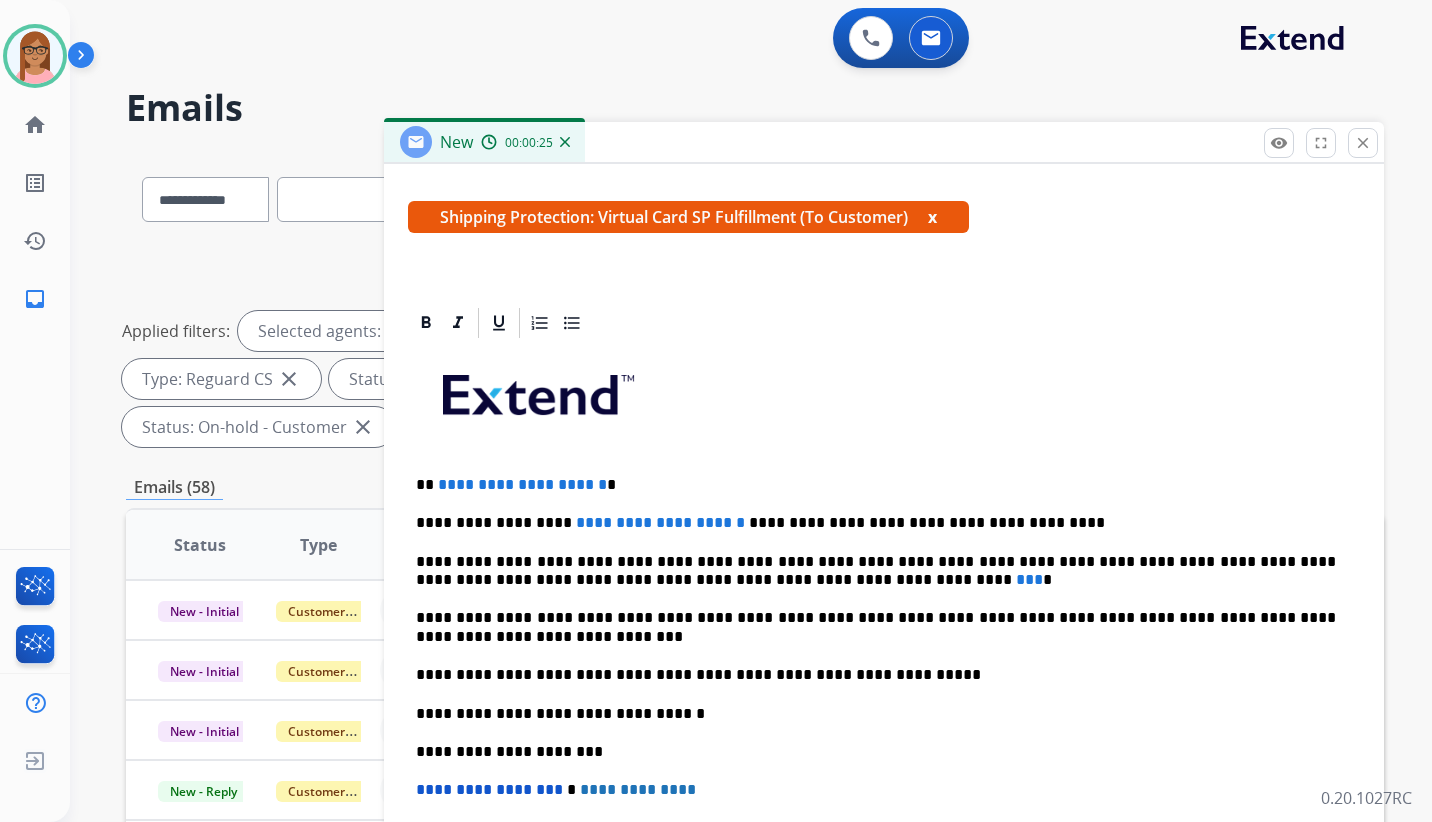 scroll, scrollTop: 366, scrollLeft: 0, axis: vertical 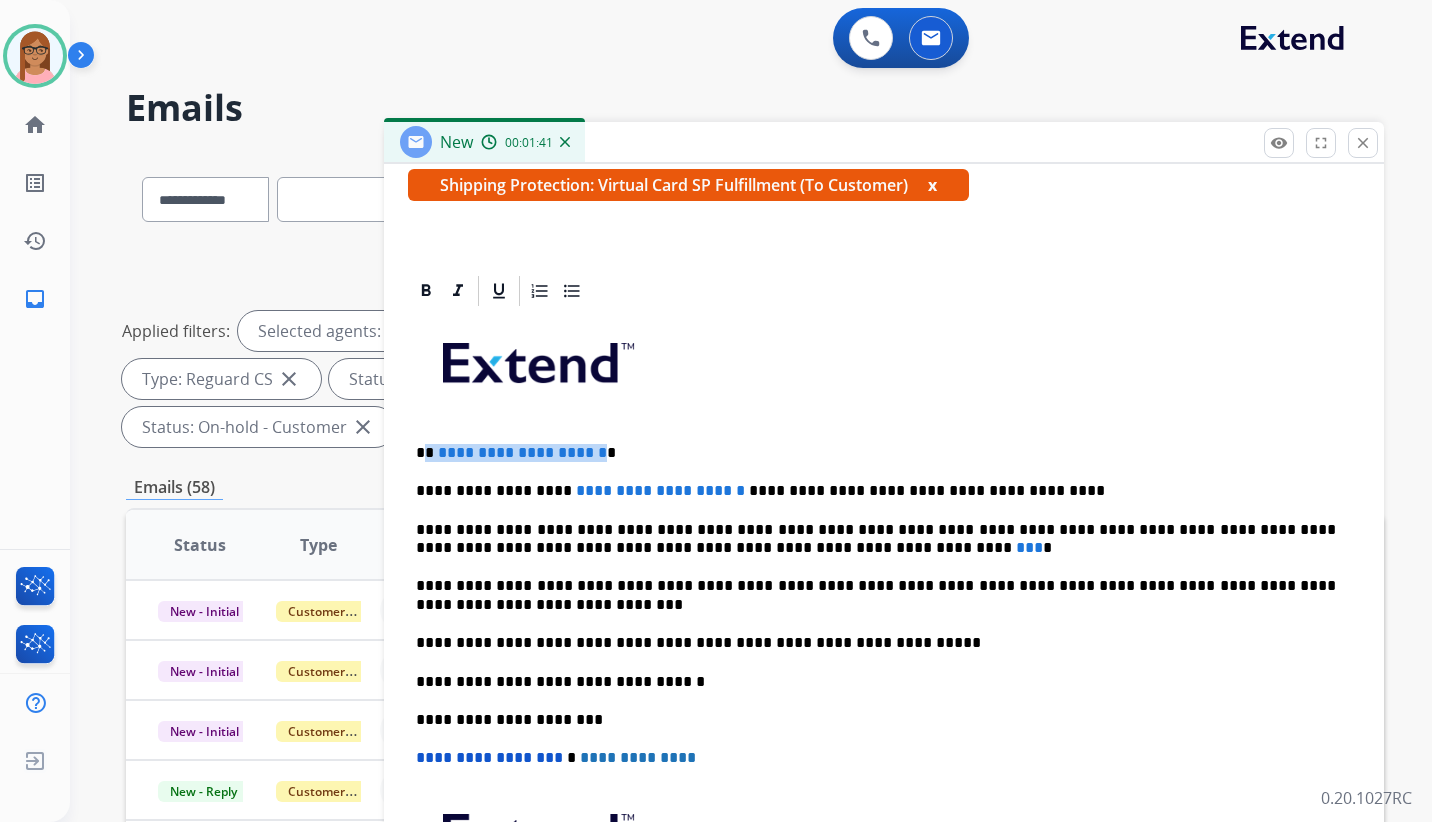 drag, startPoint x: 631, startPoint y: 449, endPoint x: 423, endPoint y: 452, distance: 208.02164 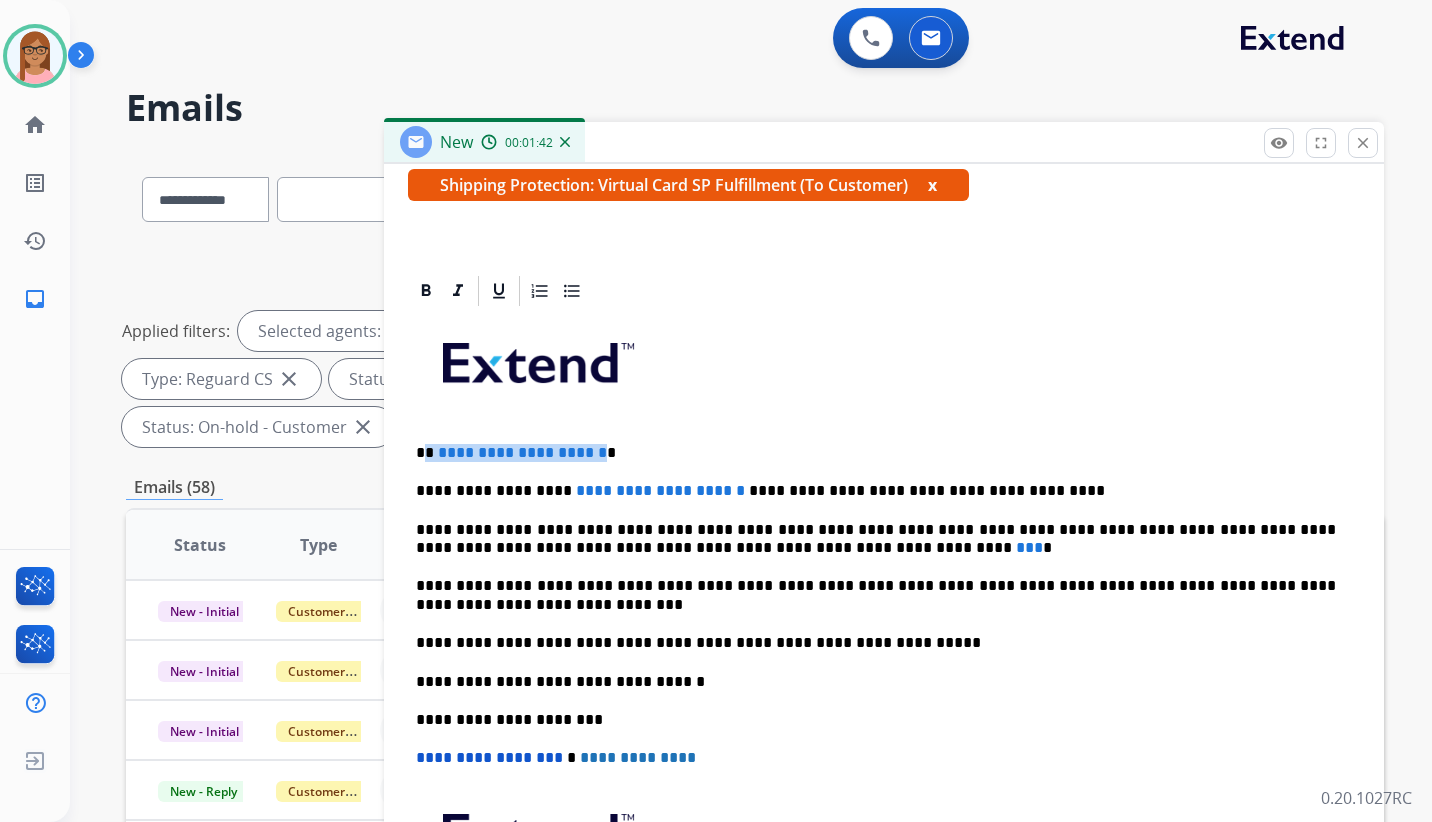 type 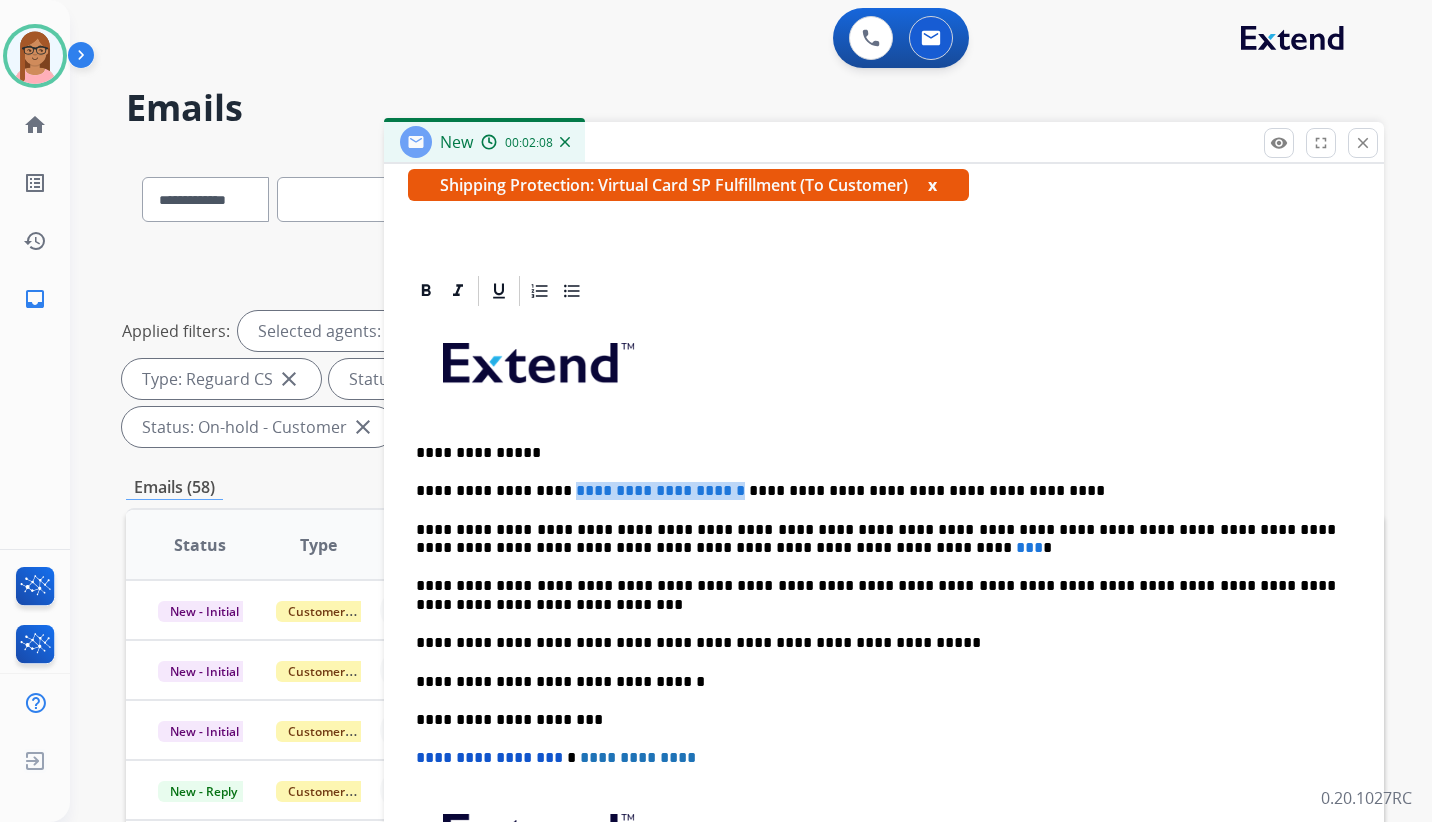 drag, startPoint x: 690, startPoint y: 492, endPoint x: 553, endPoint y: 489, distance: 137.03284 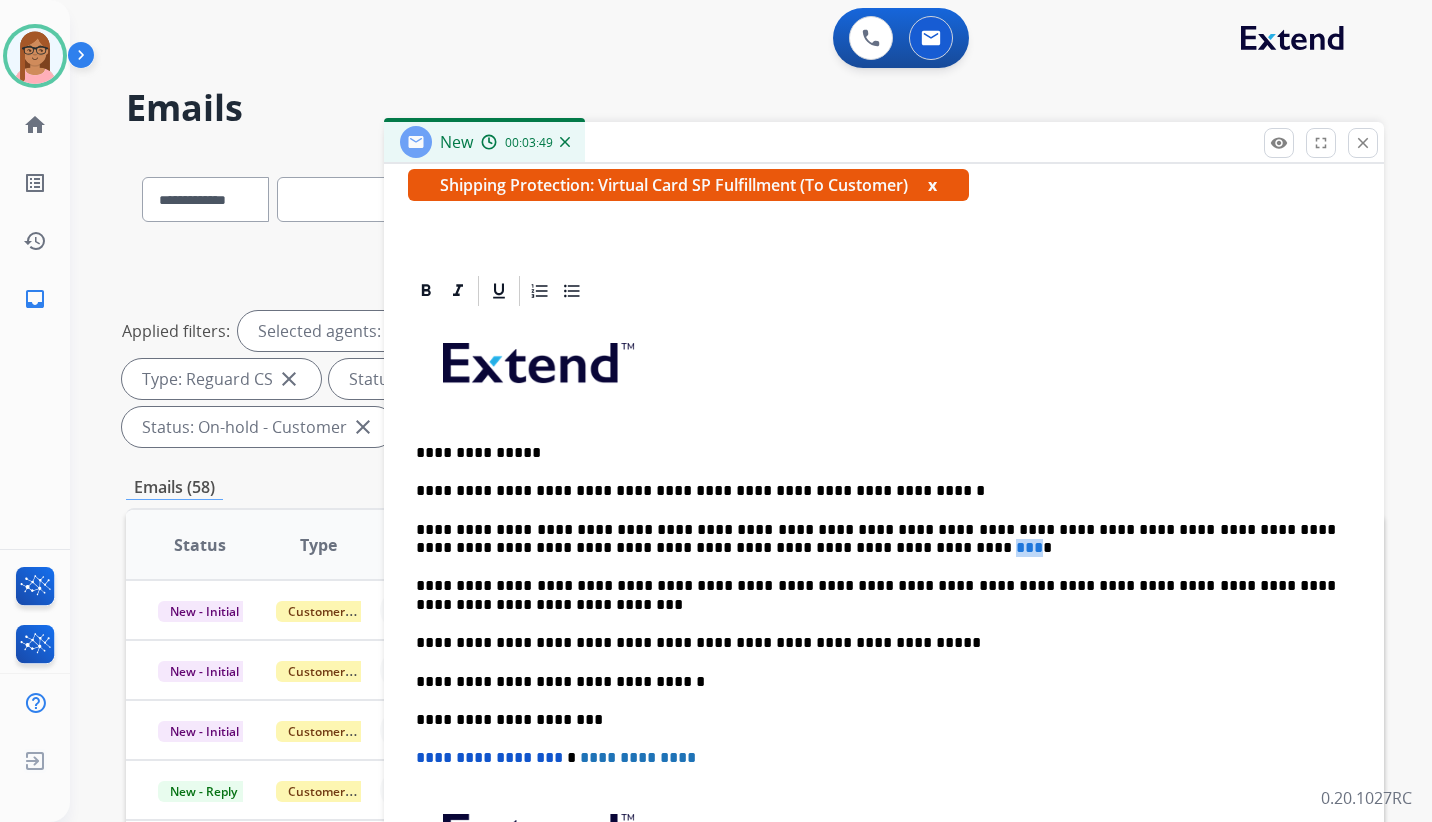 drag, startPoint x: 744, startPoint y: 541, endPoint x: 729, endPoint y: 541, distance: 15 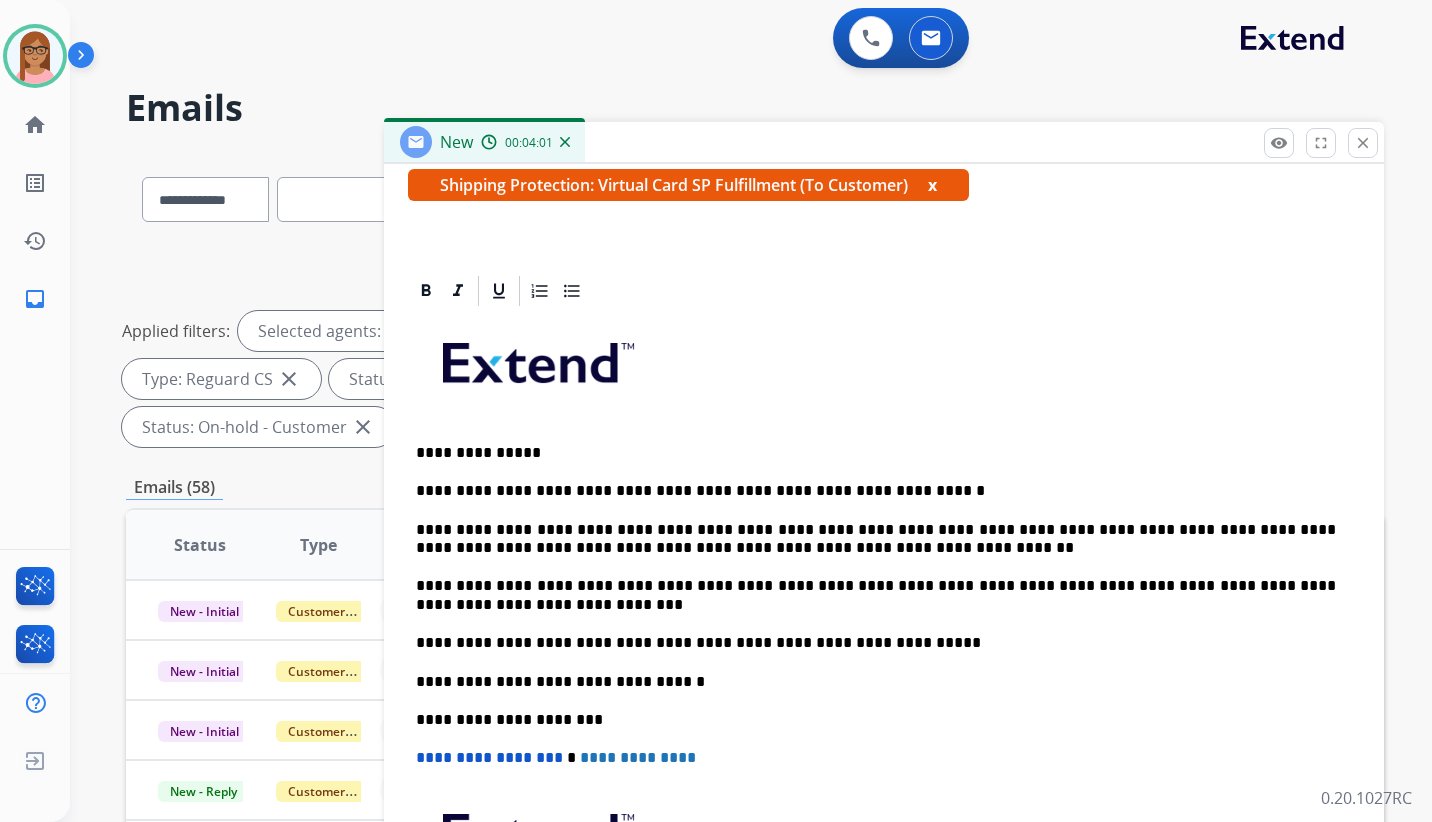 click on "**********" at bounding box center (876, 539) 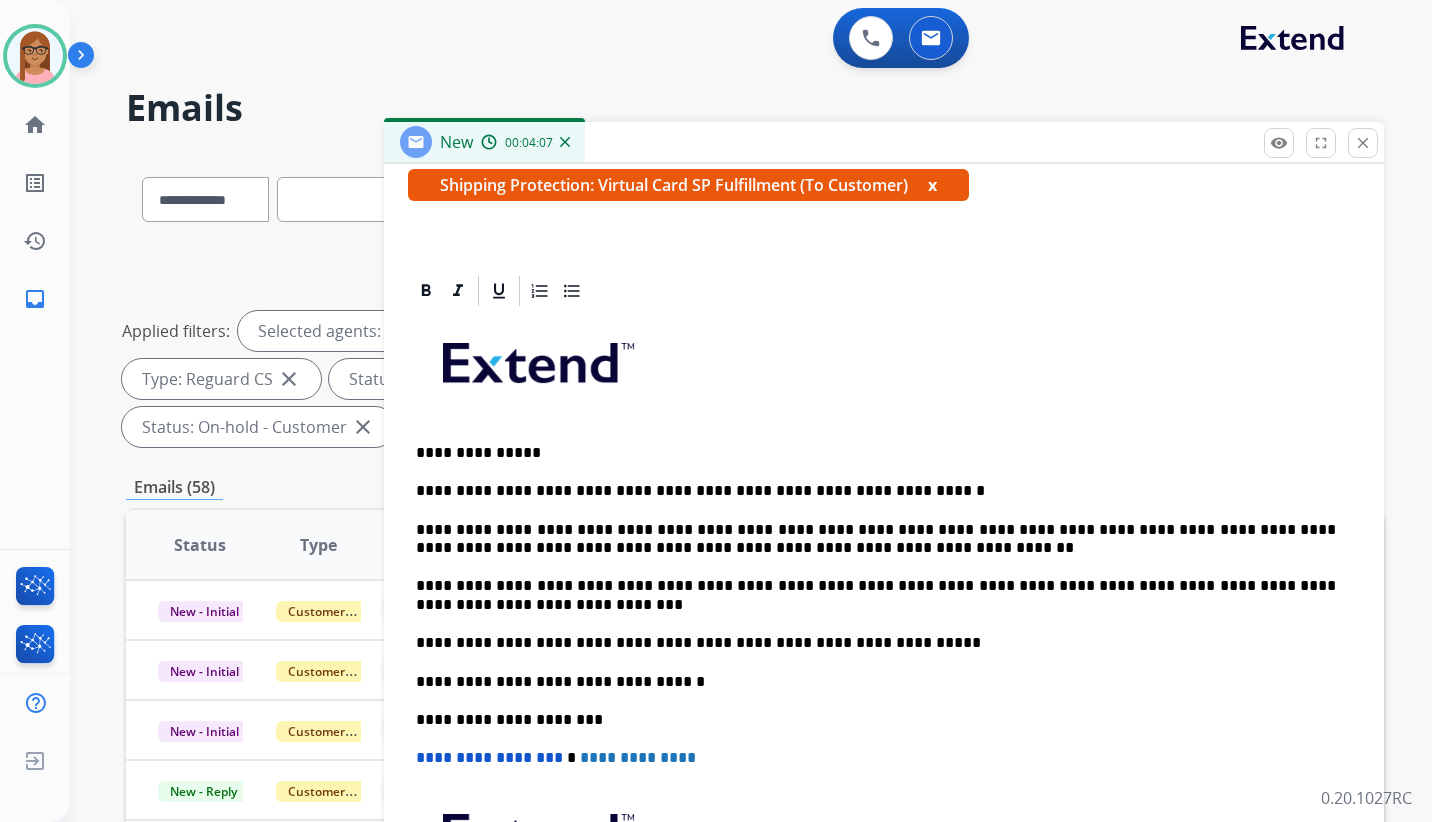click on "**********" at bounding box center [876, 539] 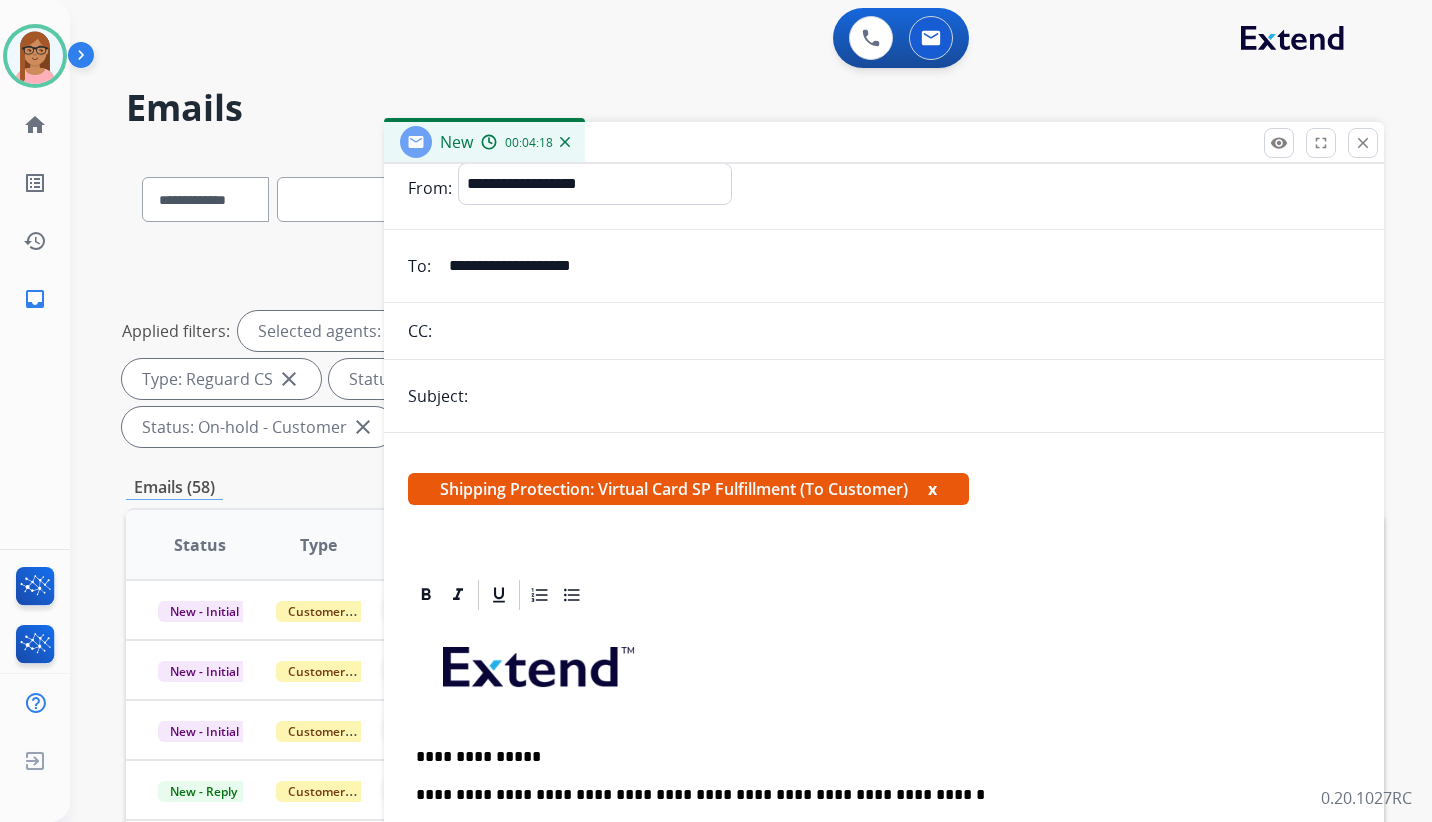 scroll, scrollTop: 0, scrollLeft: 0, axis: both 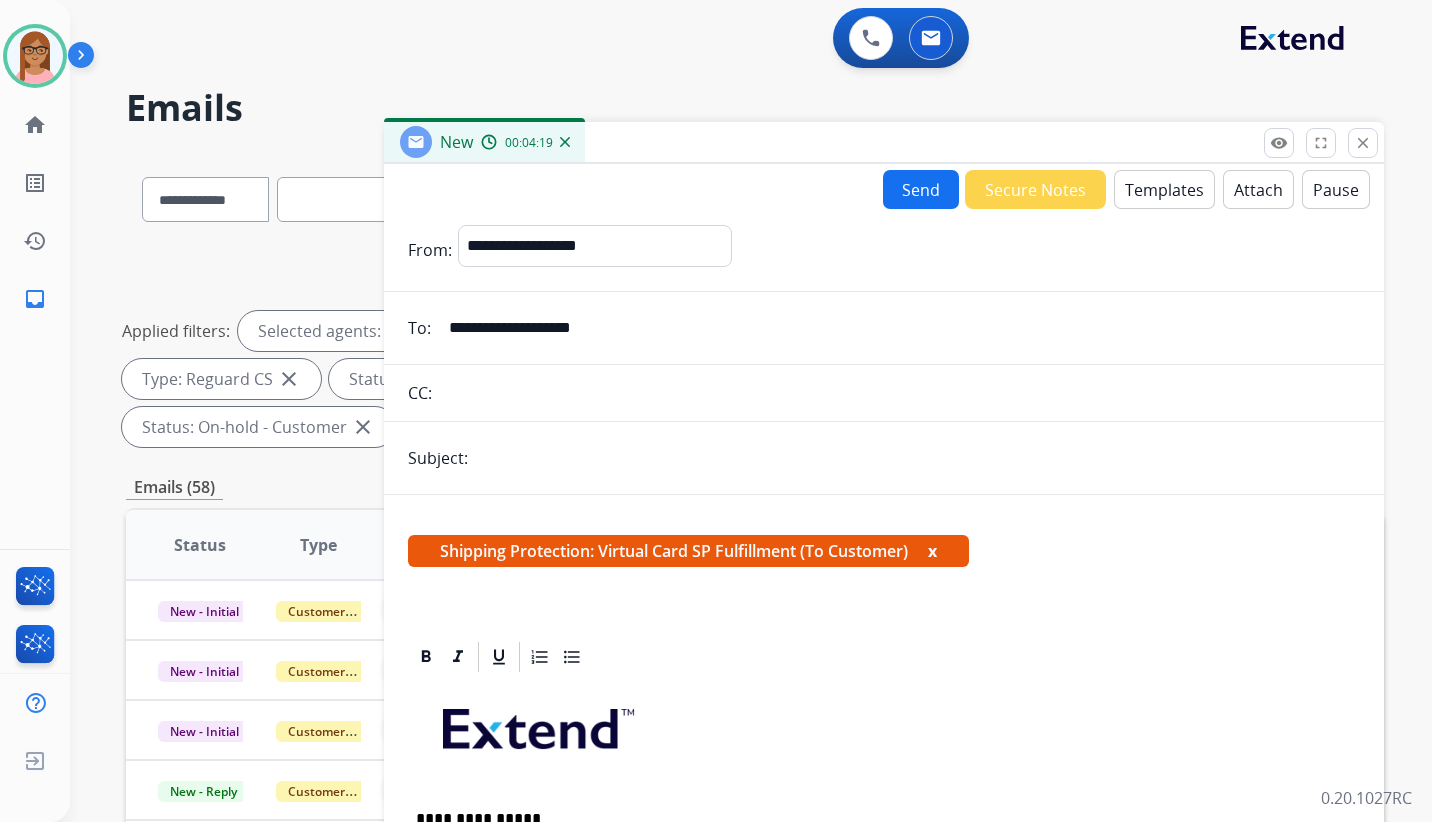 click on "Templates" at bounding box center [1164, 189] 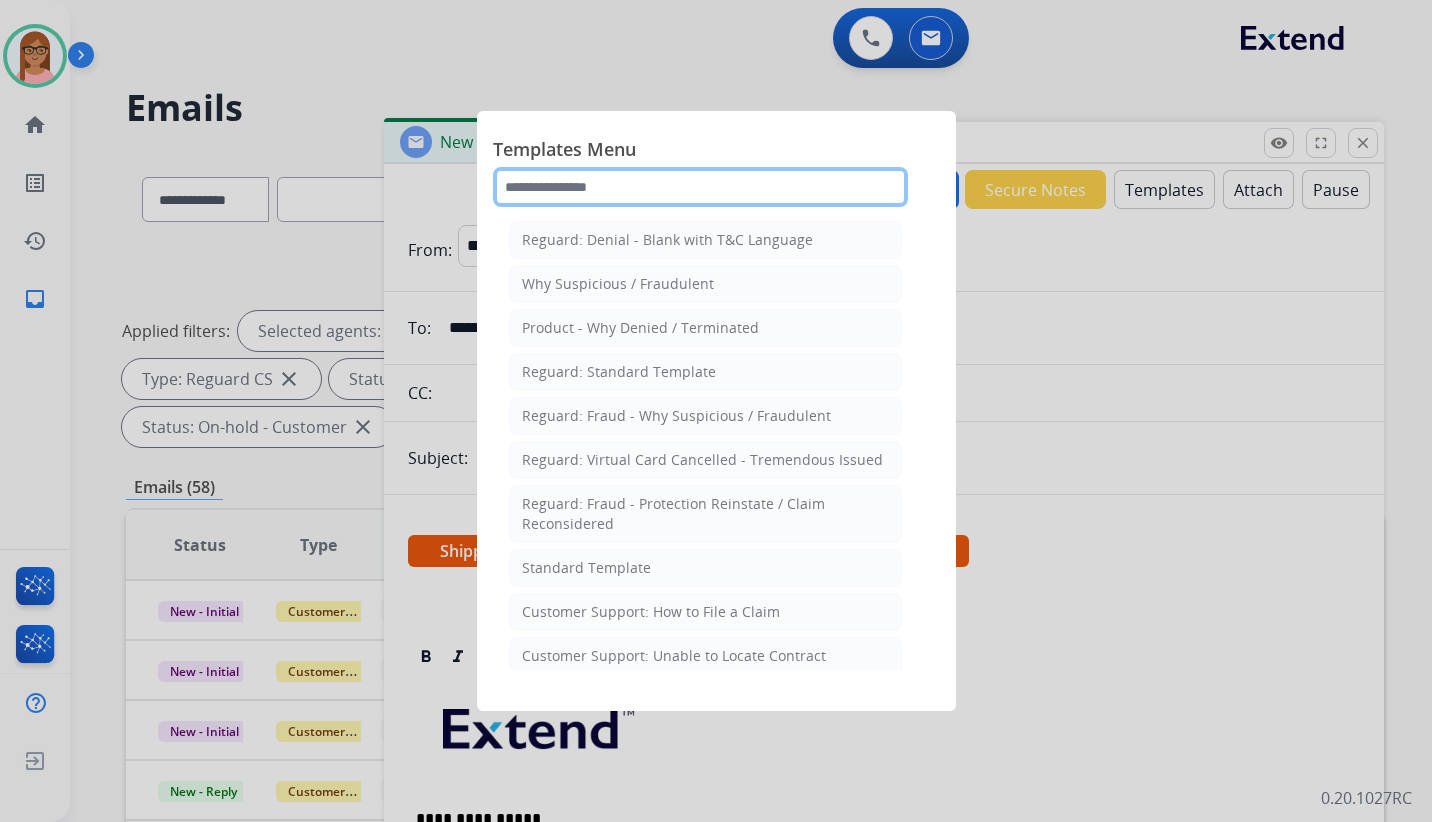click 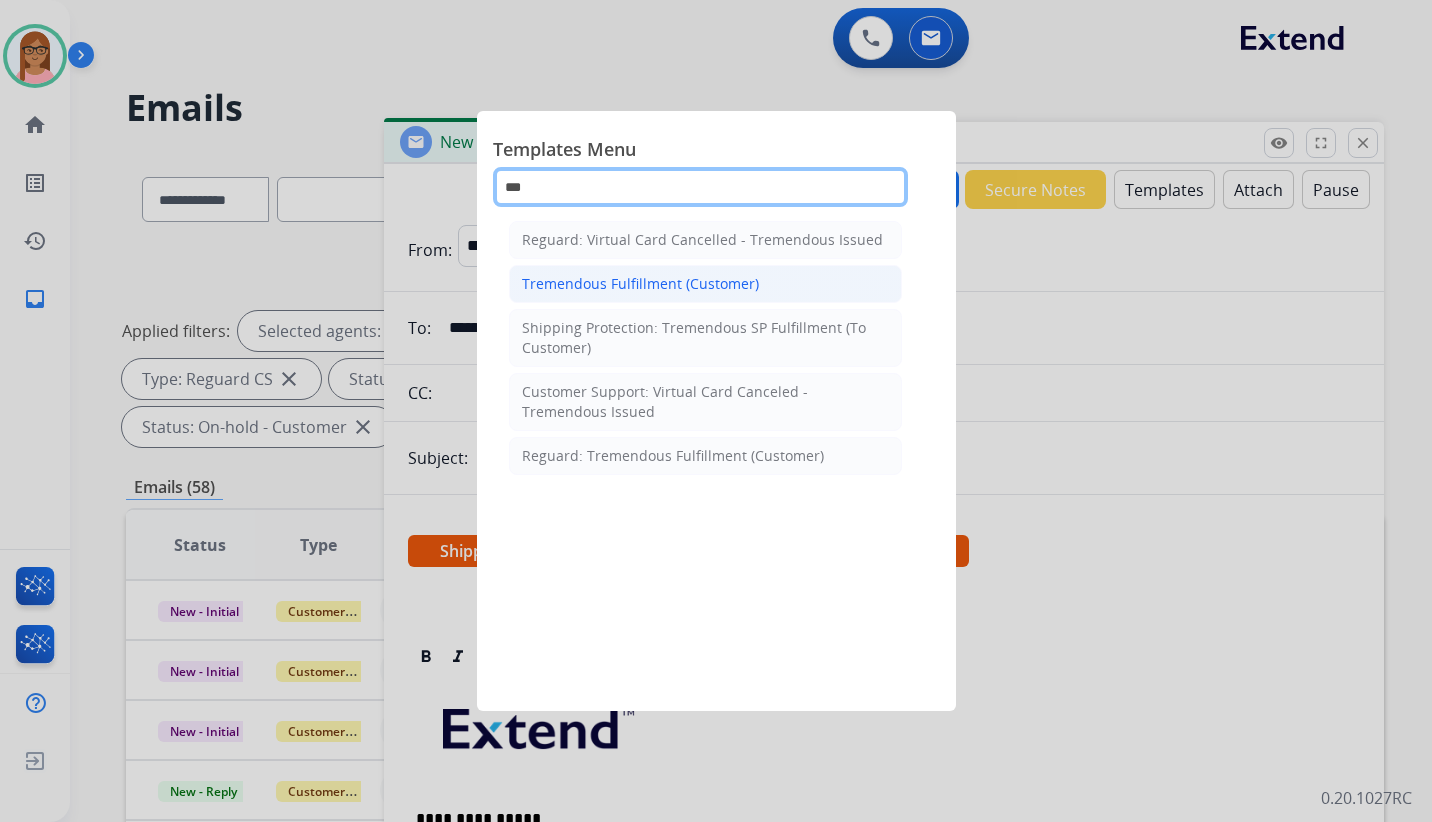 type on "***" 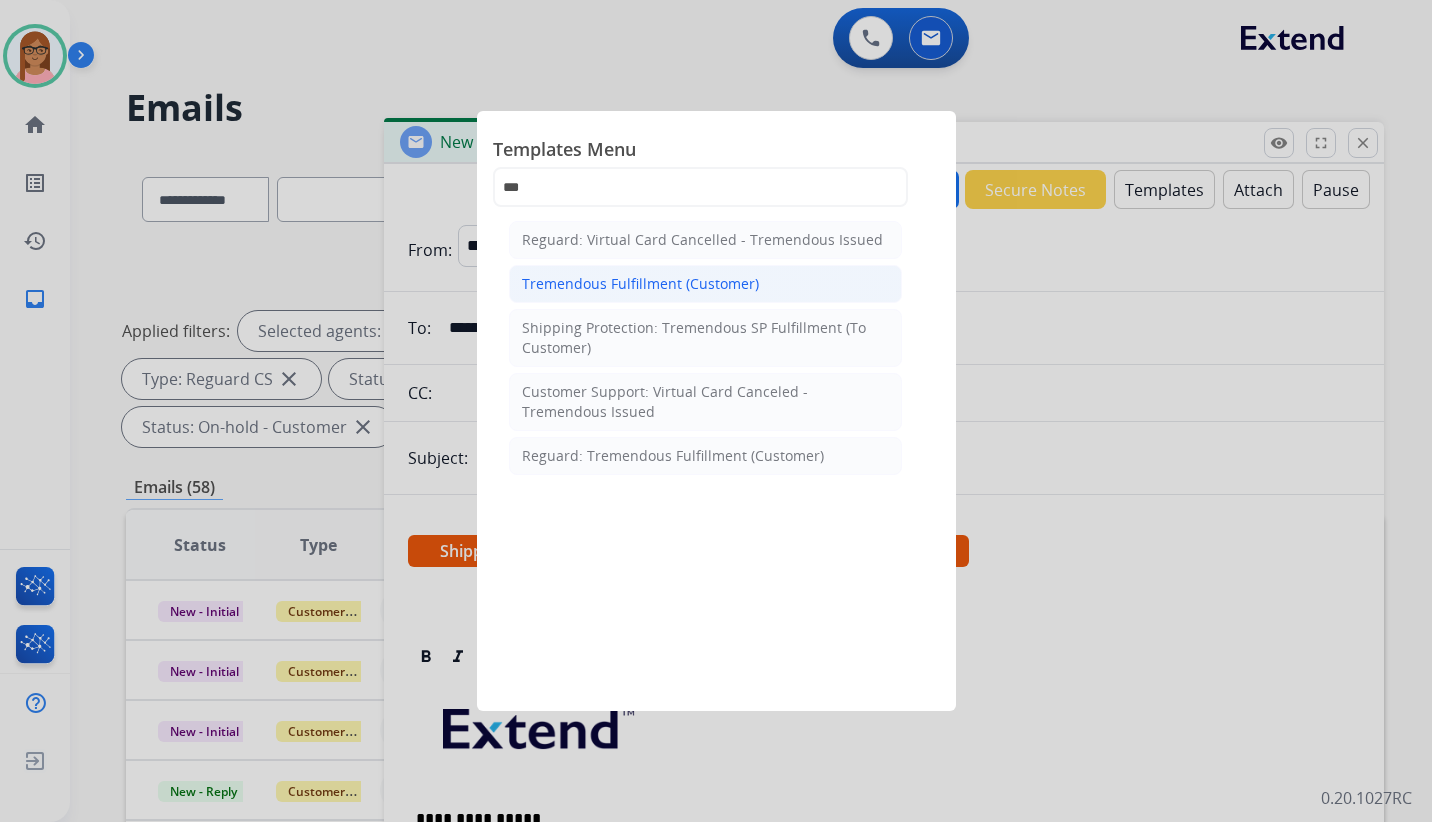 click on "Tremendous Fulfillment (Customer)" 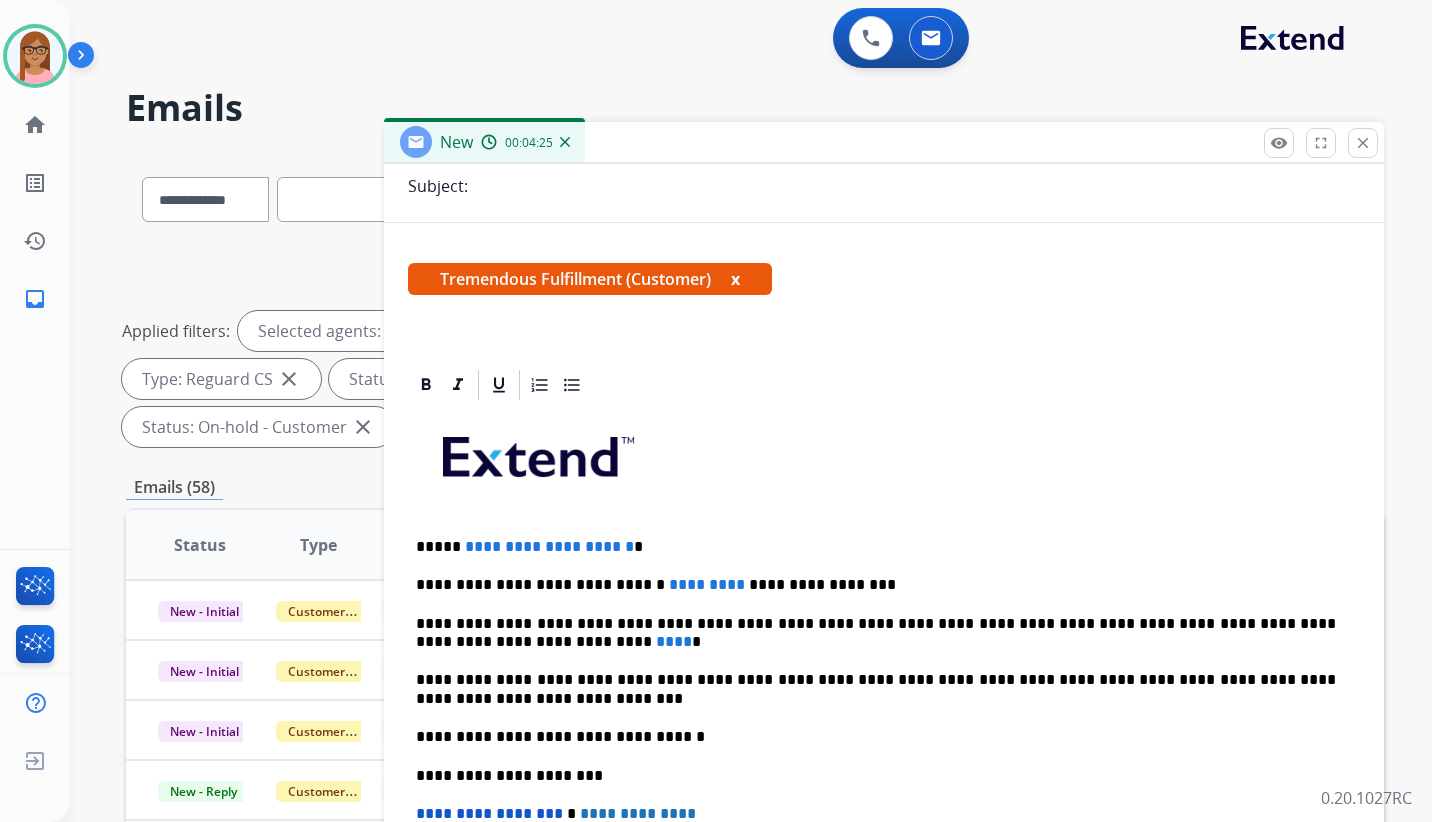 scroll, scrollTop: 300, scrollLeft: 0, axis: vertical 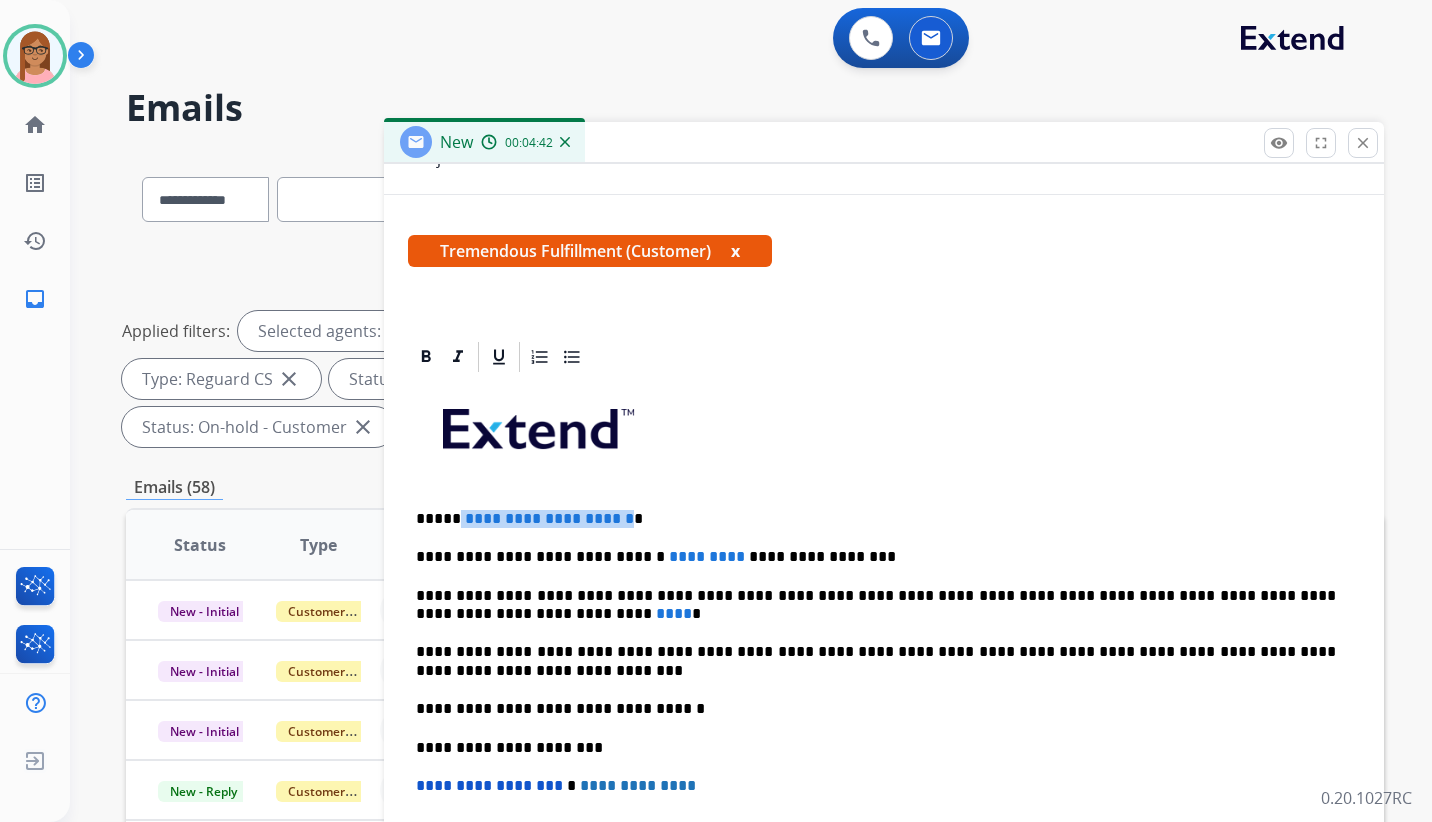 drag, startPoint x: 652, startPoint y: 516, endPoint x: 448, endPoint y: 507, distance: 204.19843 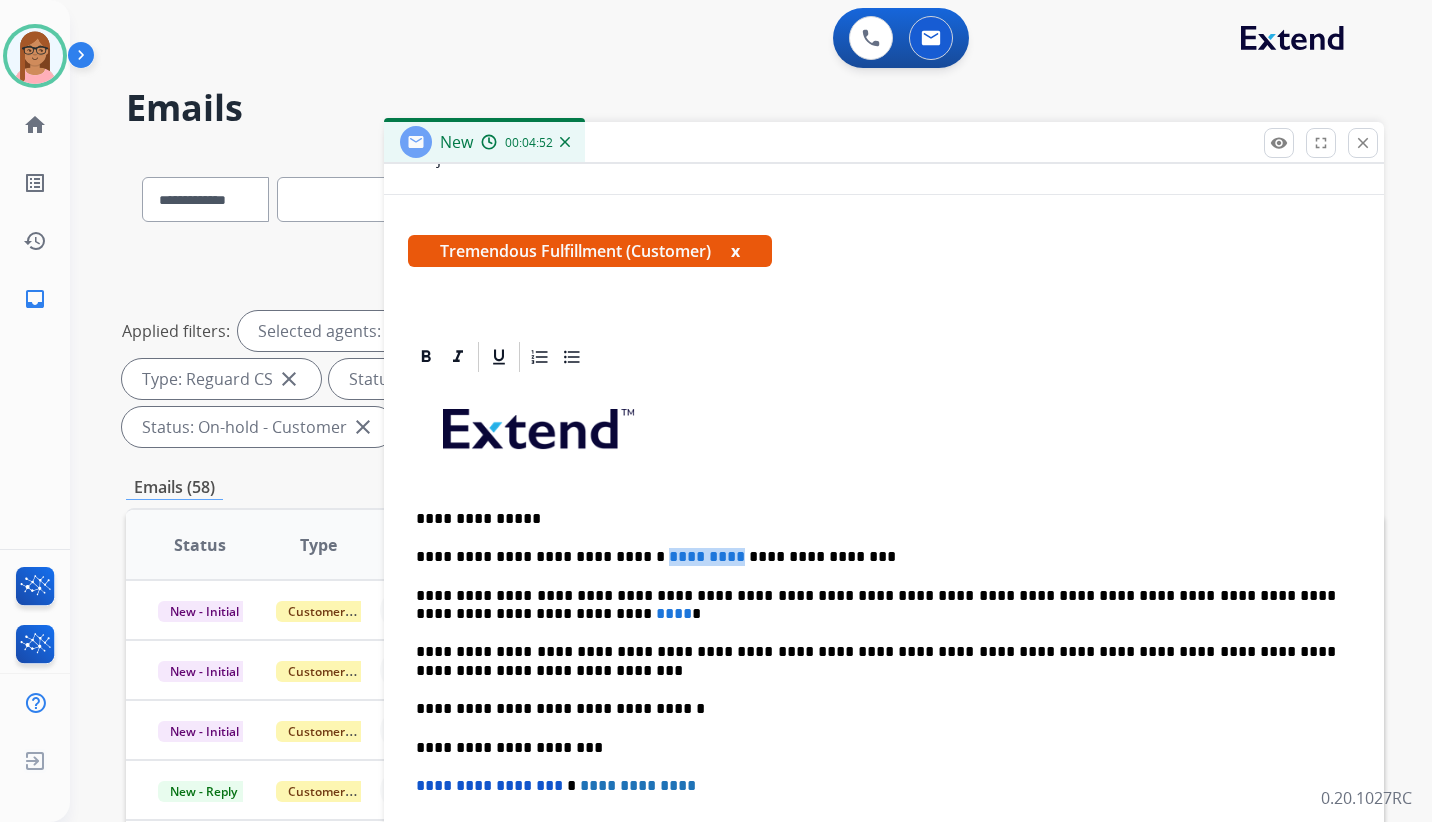 drag, startPoint x: 689, startPoint y: 554, endPoint x: 628, endPoint y: 549, distance: 61.204575 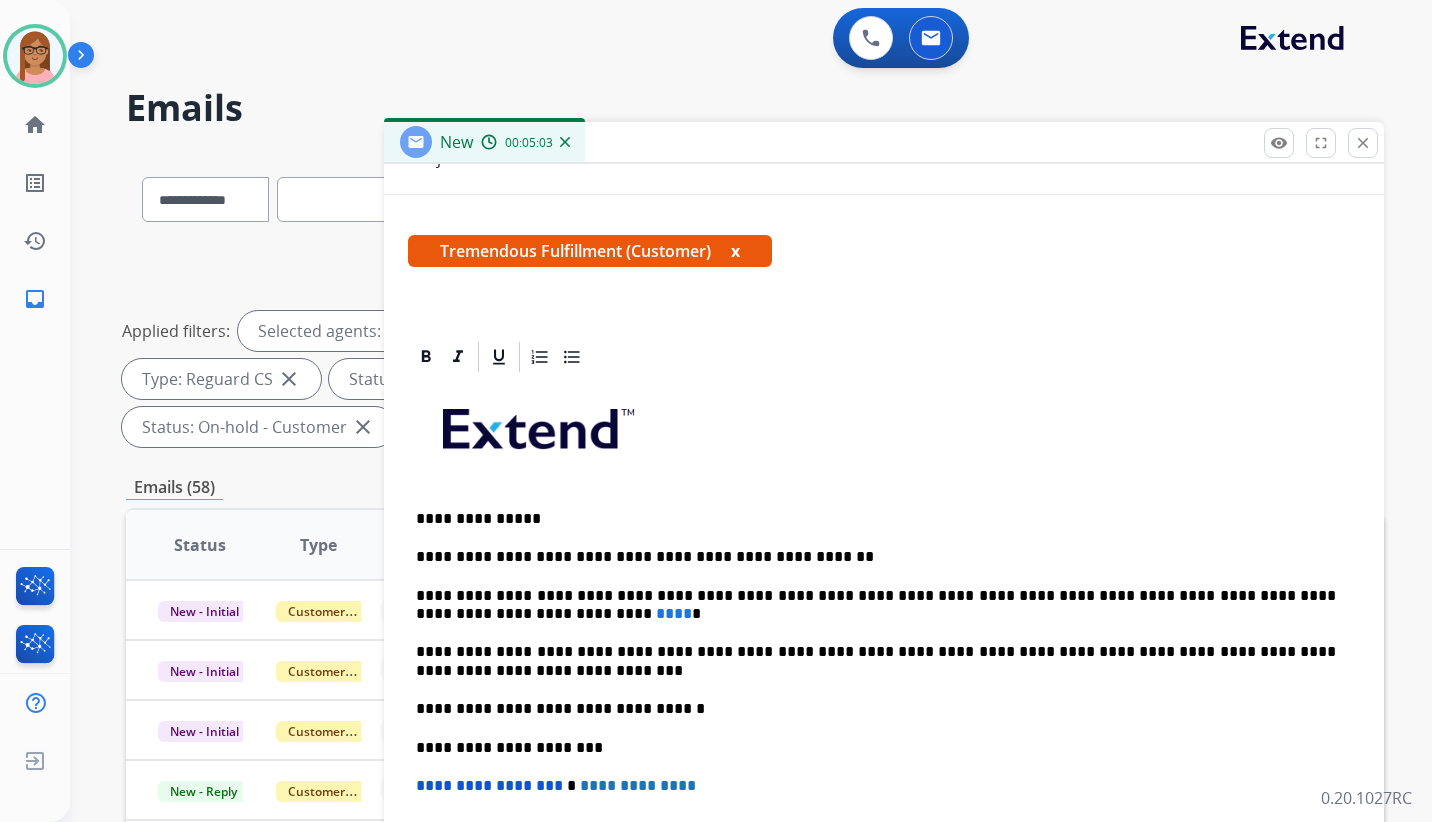 drag, startPoint x: 1171, startPoint y: 592, endPoint x: 1166, endPoint y: 579, distance: 13.928389 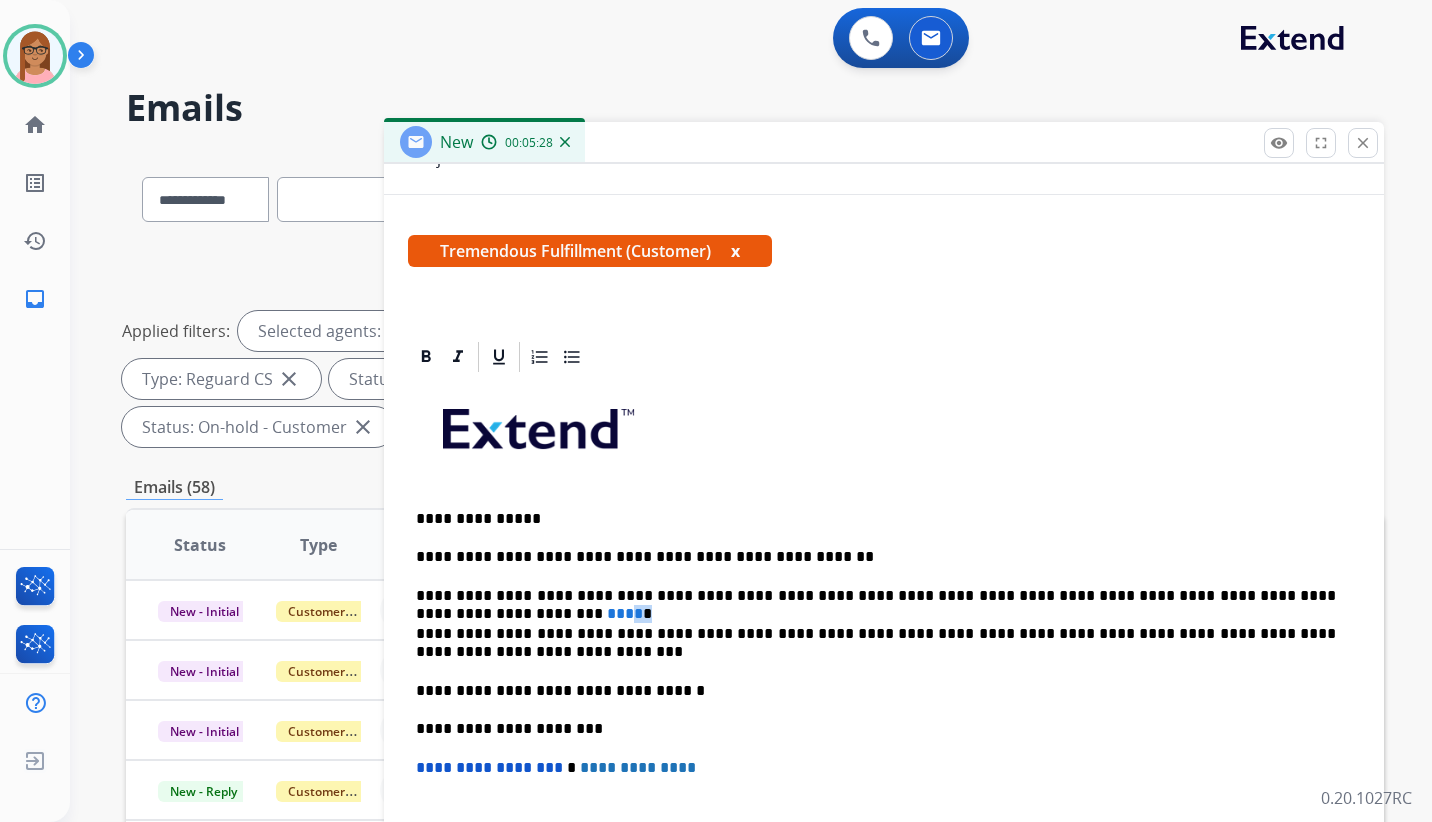 click on "**********" at bounding box center [876, 596] 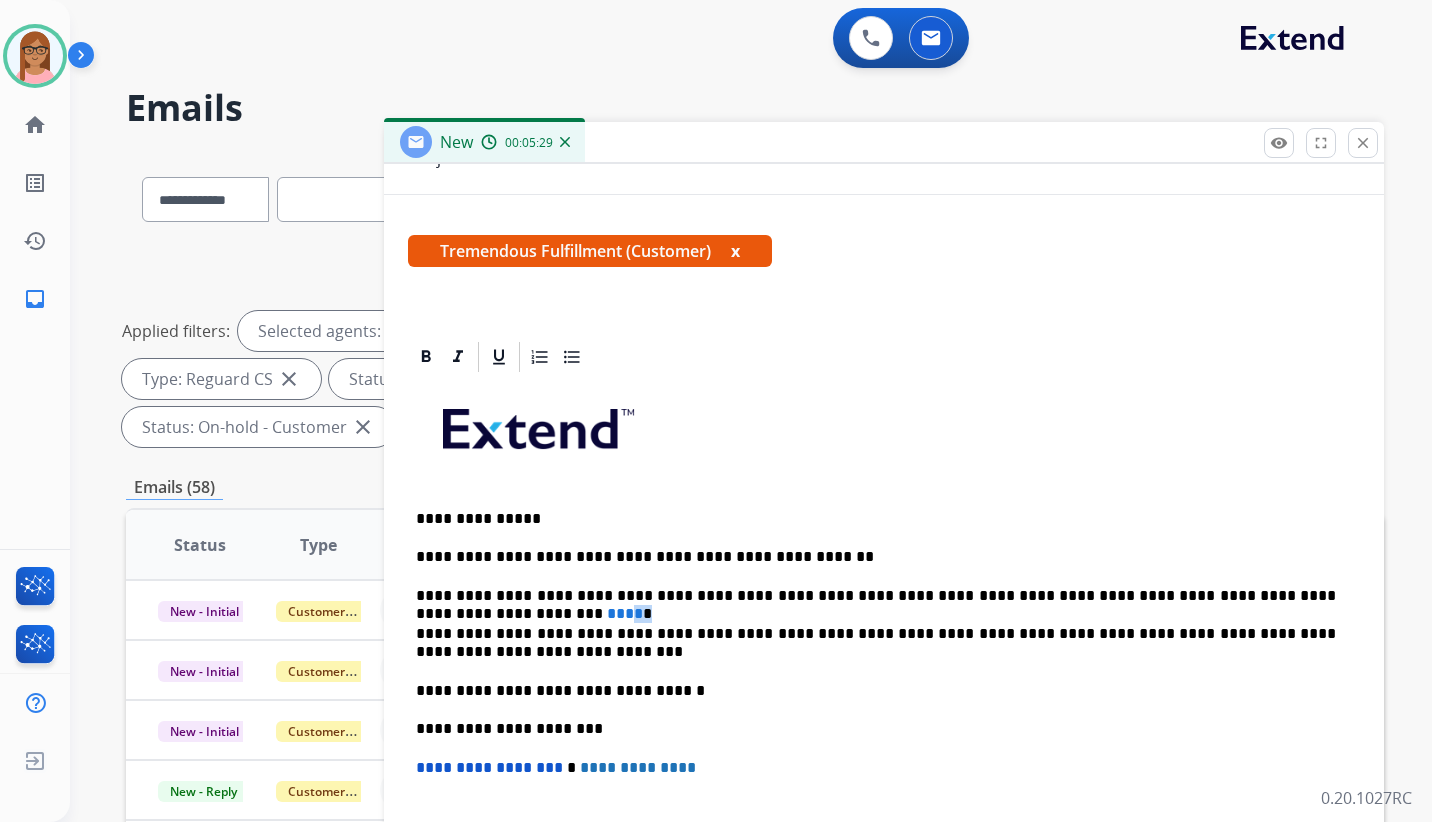 click on "**********" at bounding box center (876, 596) 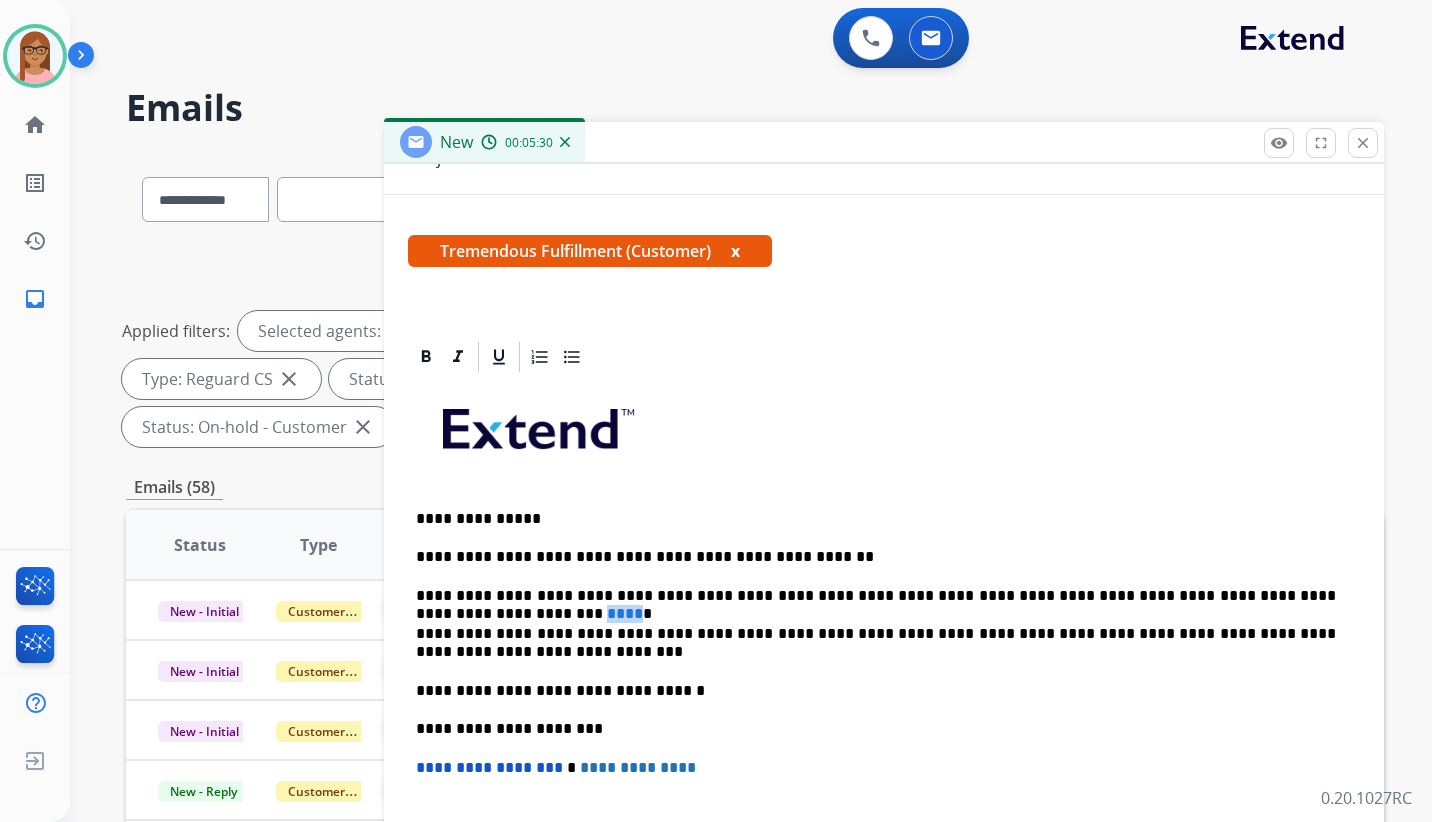 drag, startPoint x: 1328, startPoint y: 597, endPoint x: 1308, endPoint y: 598, distance: 20.024984 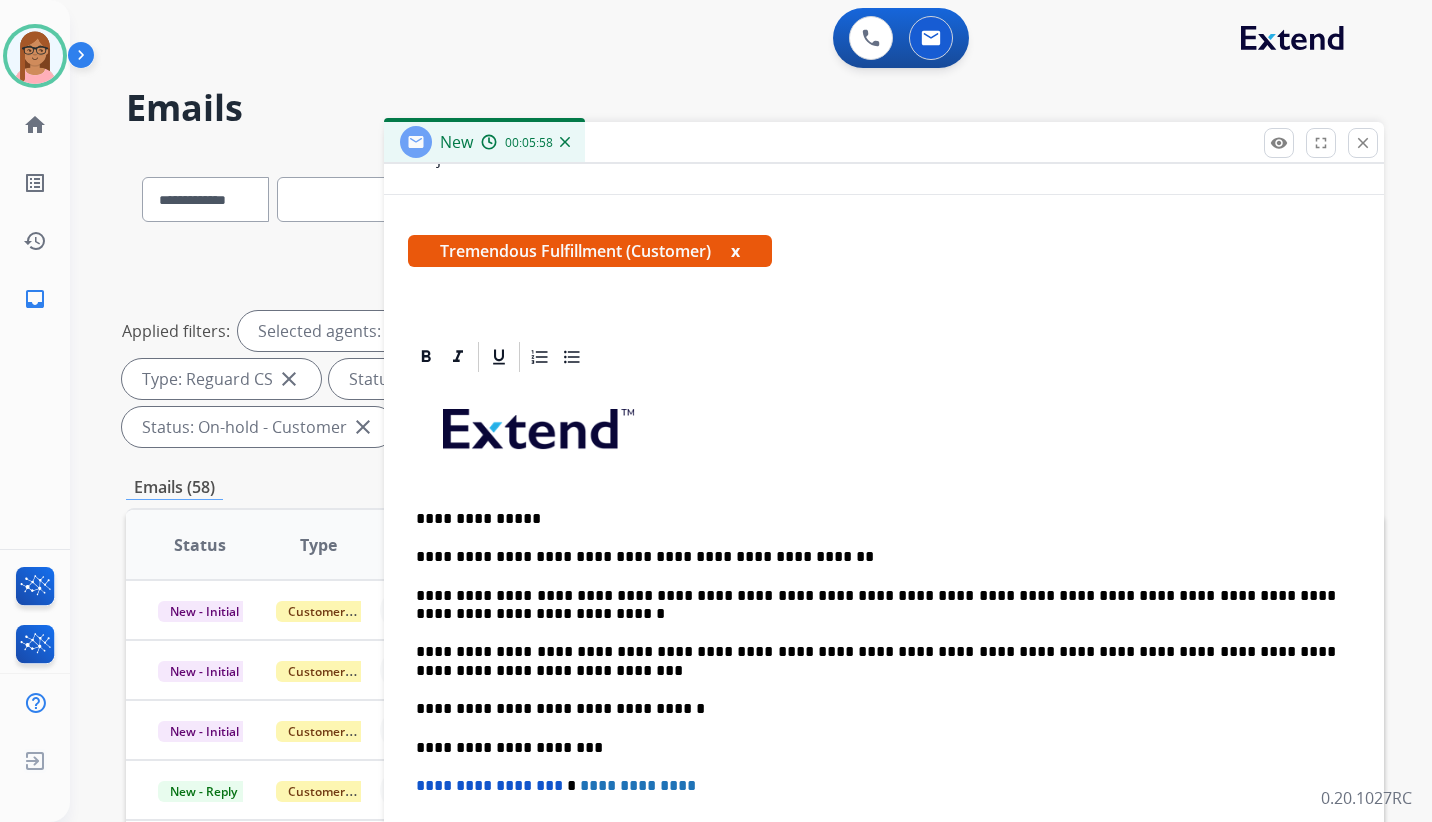 click on "**********" at bounding box center (876, 605) 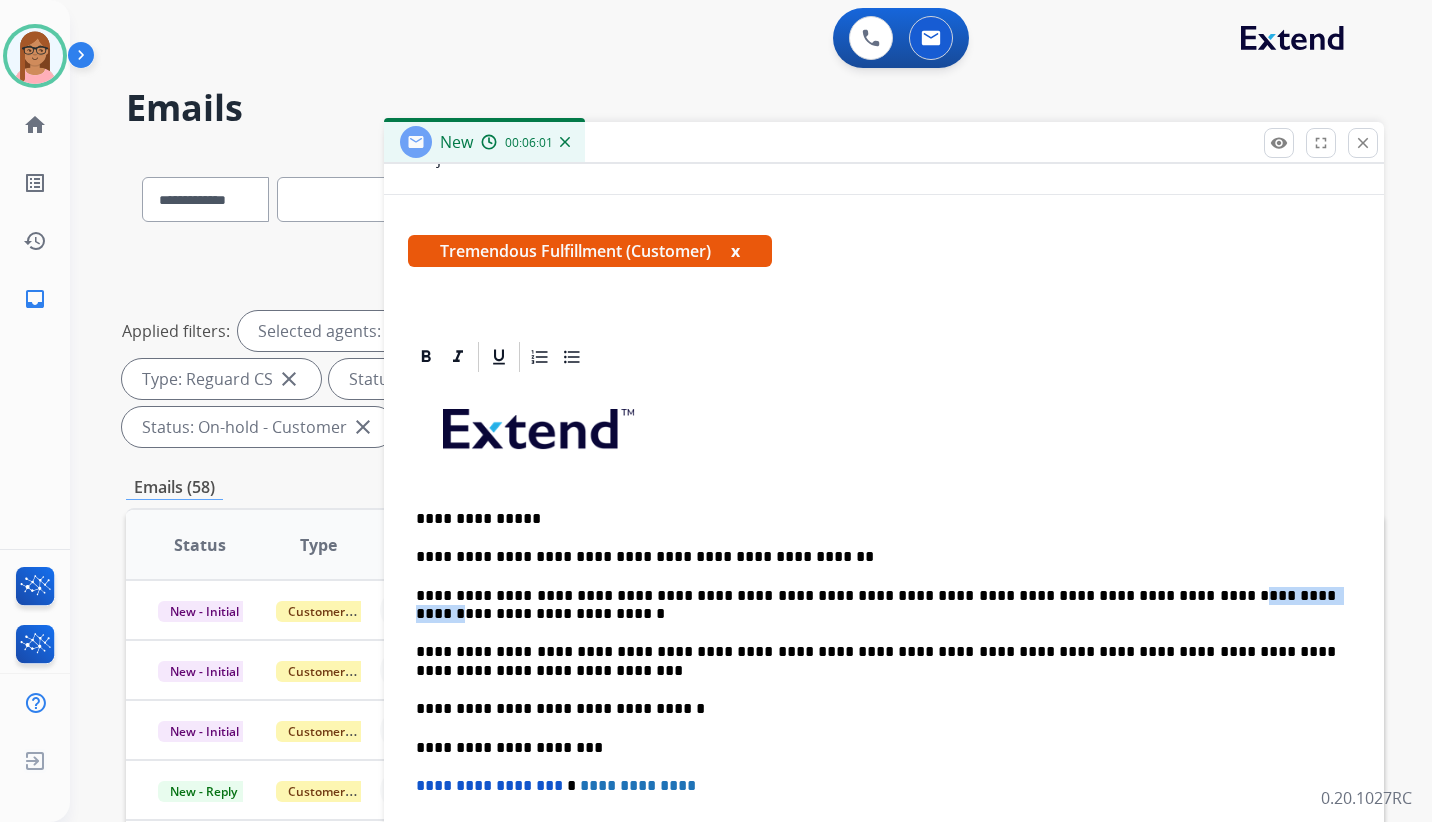 drag, startPoint x: 1220, startPoint y: 593, endPoint x: 1119, endPoint y: 596, distance: 101.04455 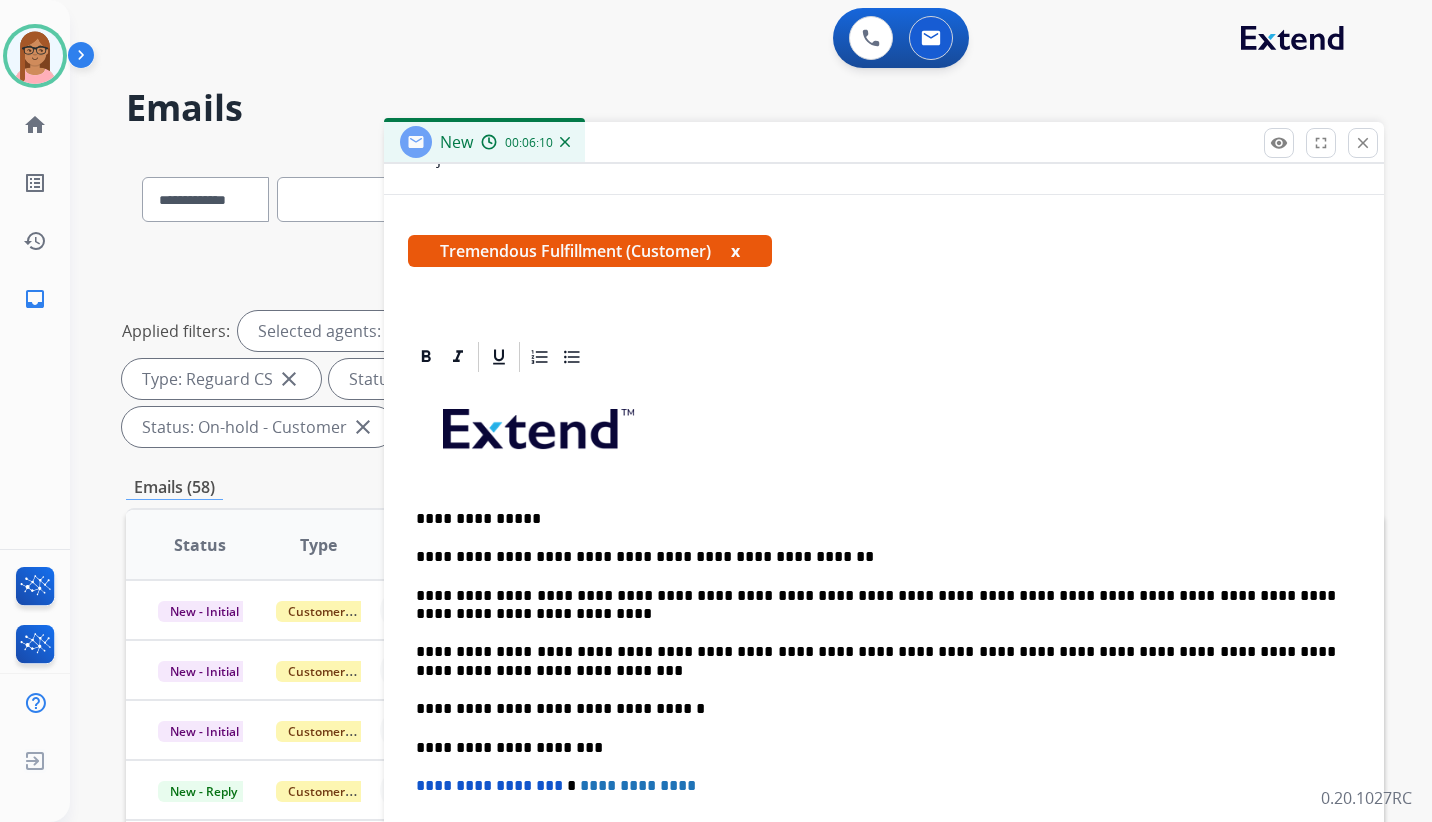 drag, startPoint x: 506, startPoint y: 648, endPoint x: 507, endPoint y: 636, distance: 12.0415945 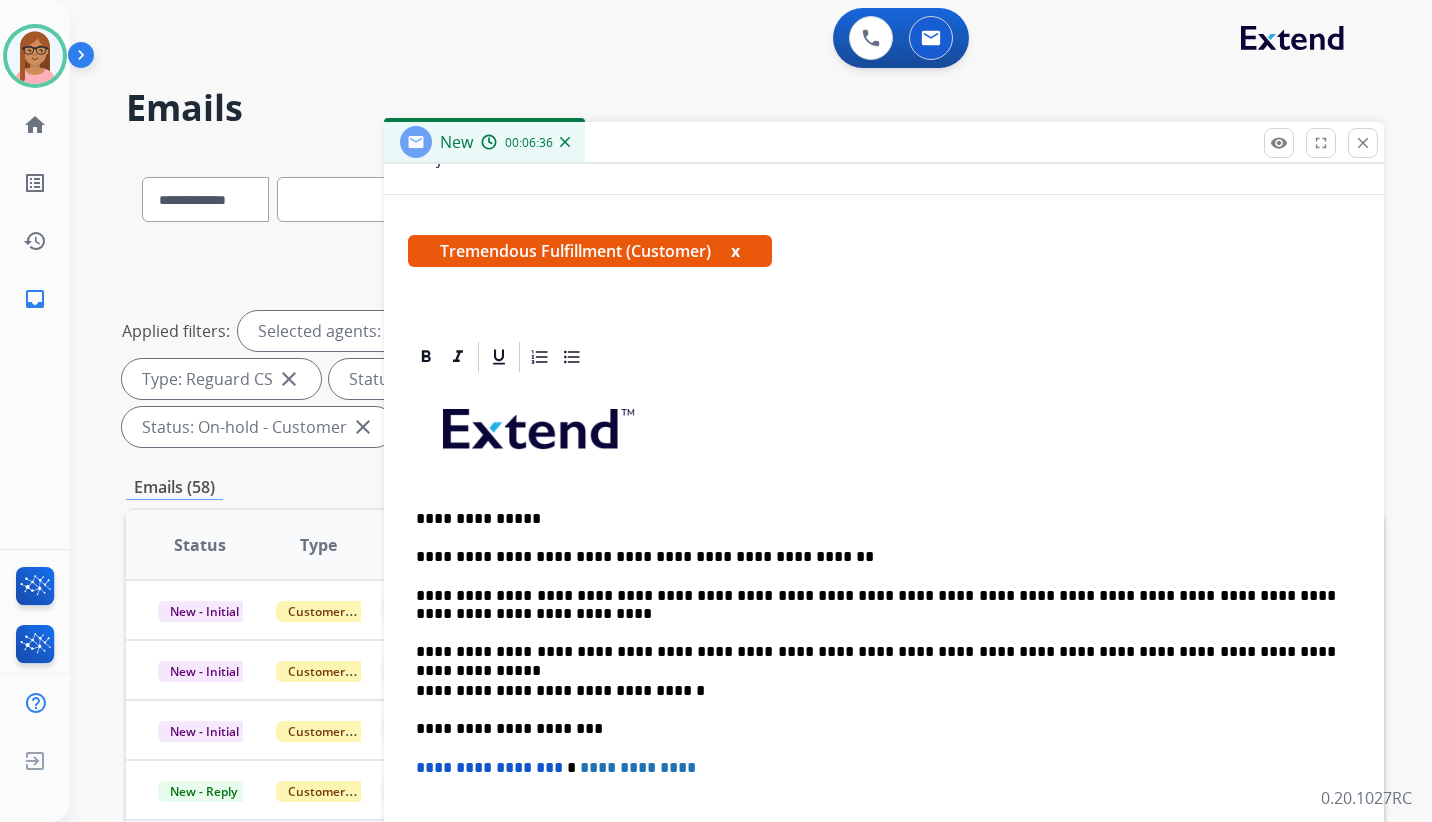 click on "**********" at bounding box center [876, 652] 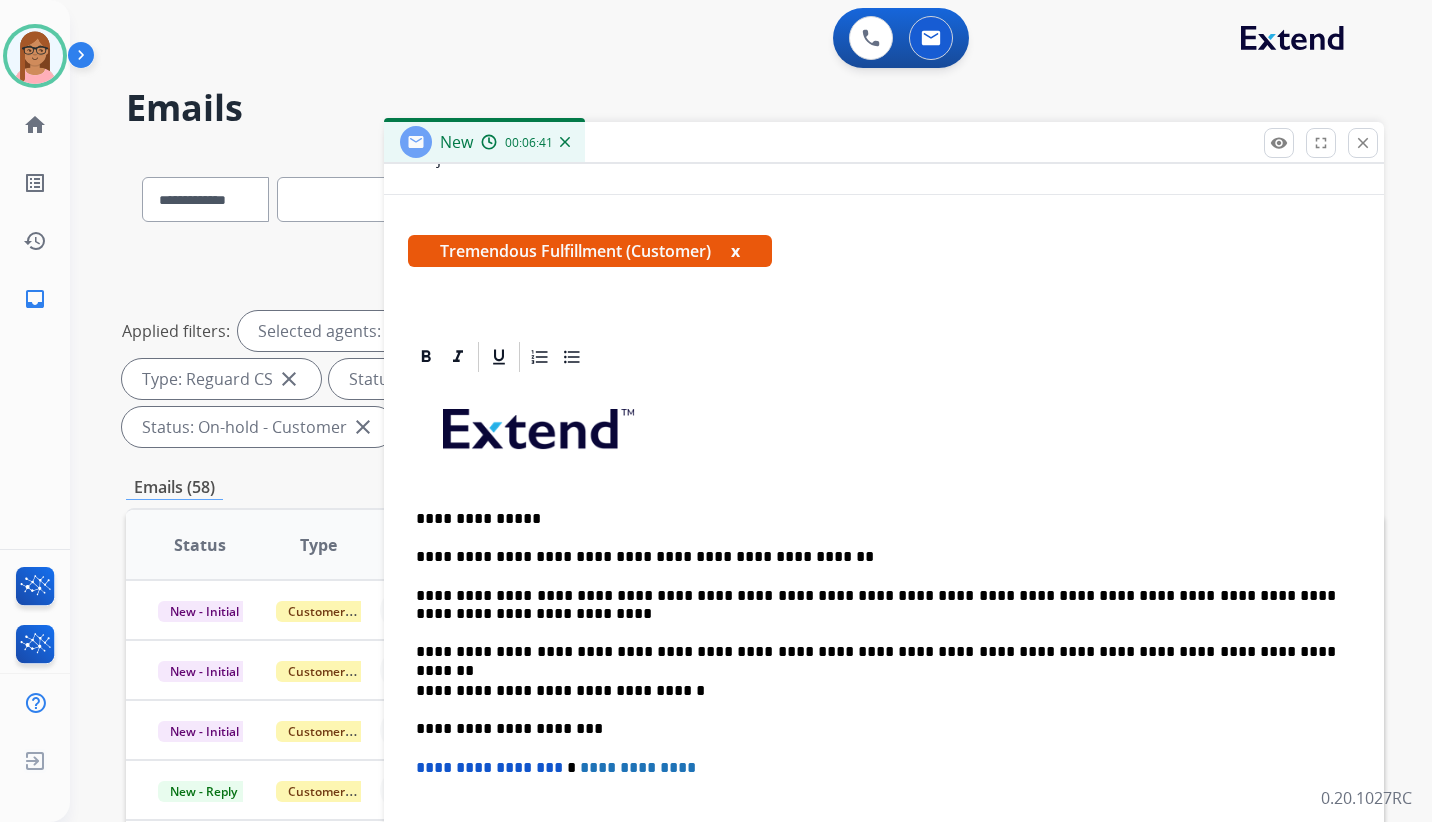 click on "**********" at bounding box center [876, 652] 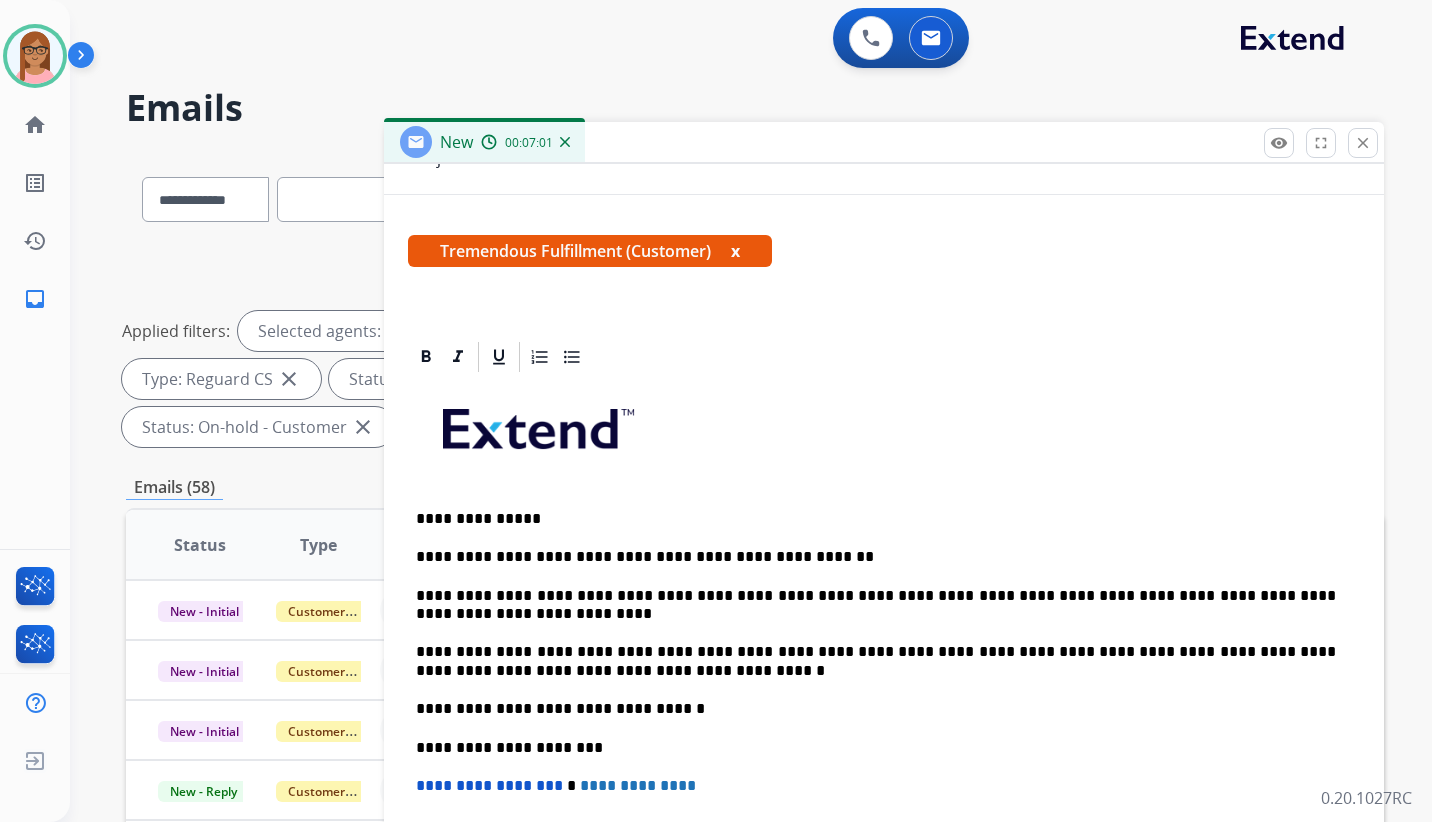 click on "**********" at bounding box center [876, 661] 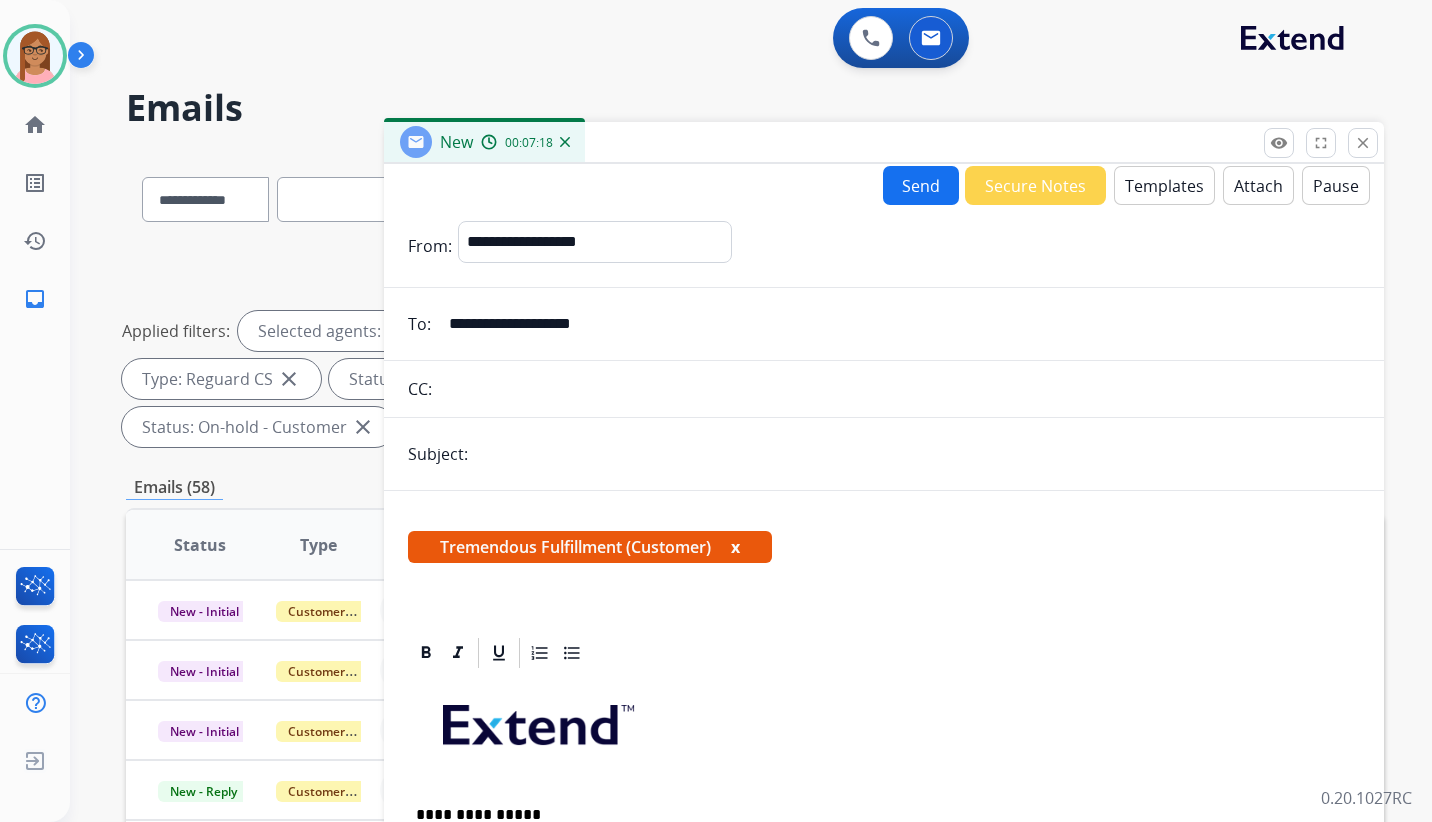 scroll, scrollTop: 0, scrollLeft: 0, axis: both 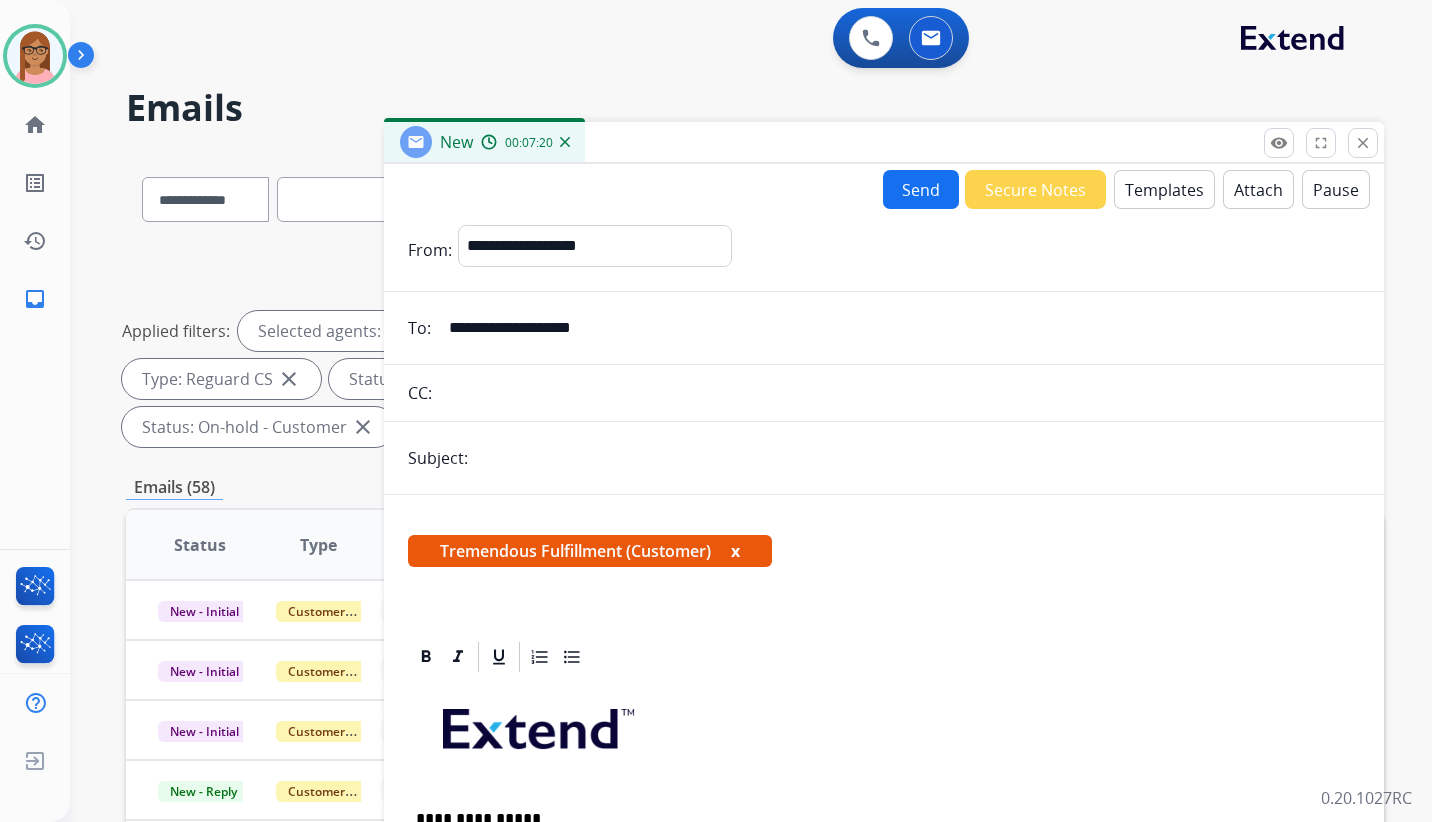 click on "Send" at bounding box center (921, 189) 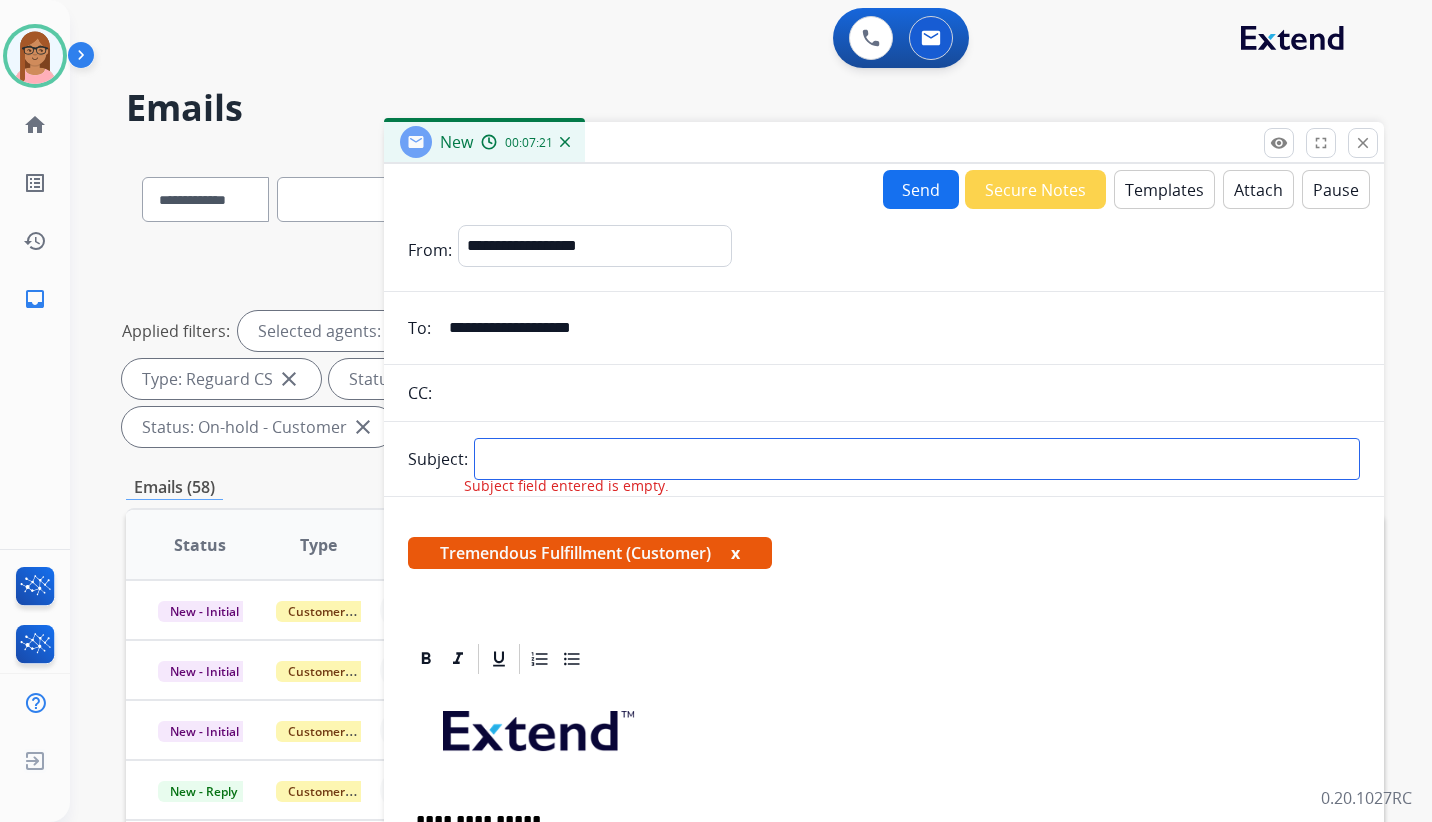 click at bounding box center (917, 459) 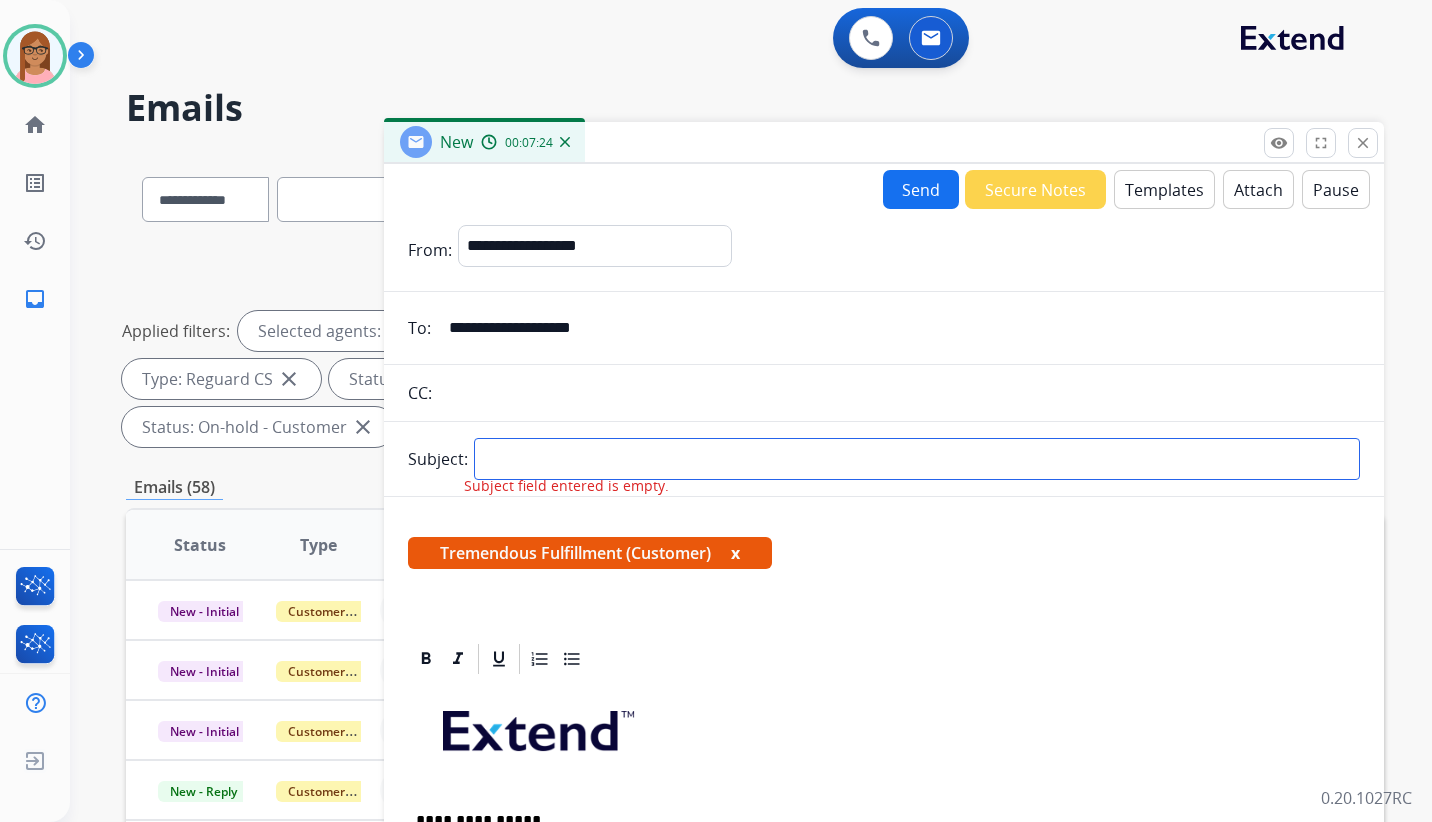 type on "**********" 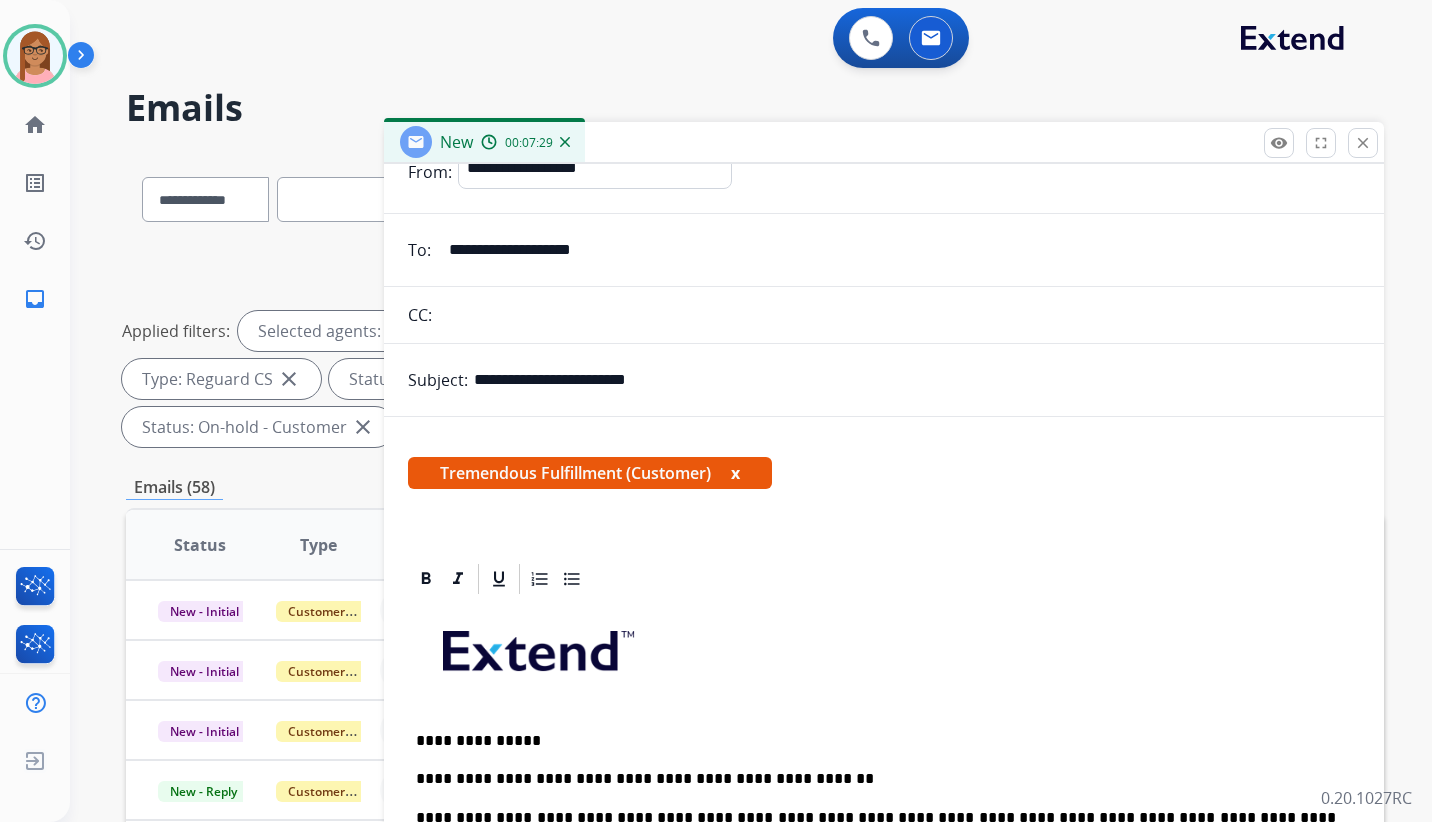 scroll, scrollTop: 0, scrollLeft: 0, axis: both 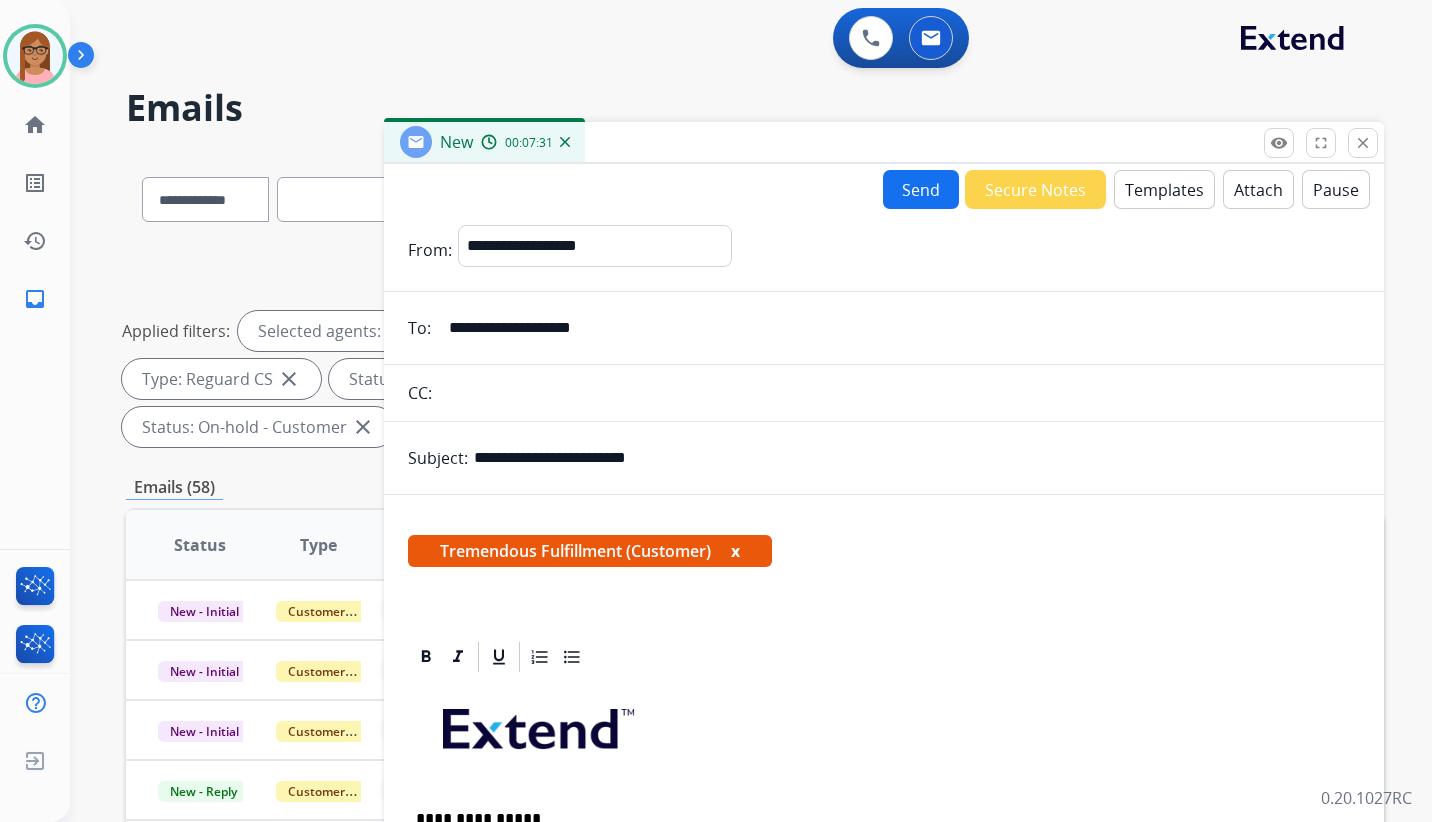 click on "Send" at bounding box center [921, 189] 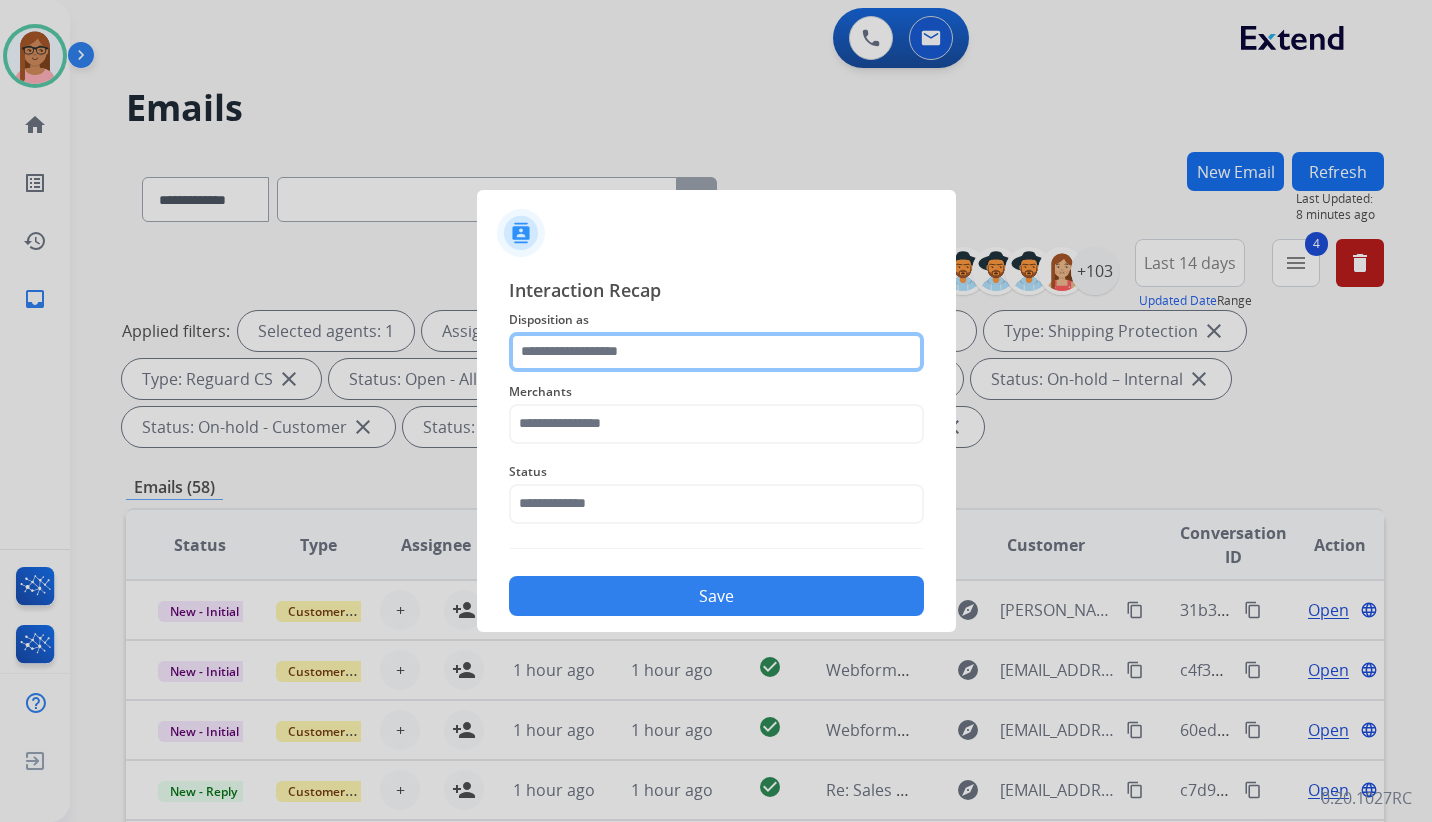 click 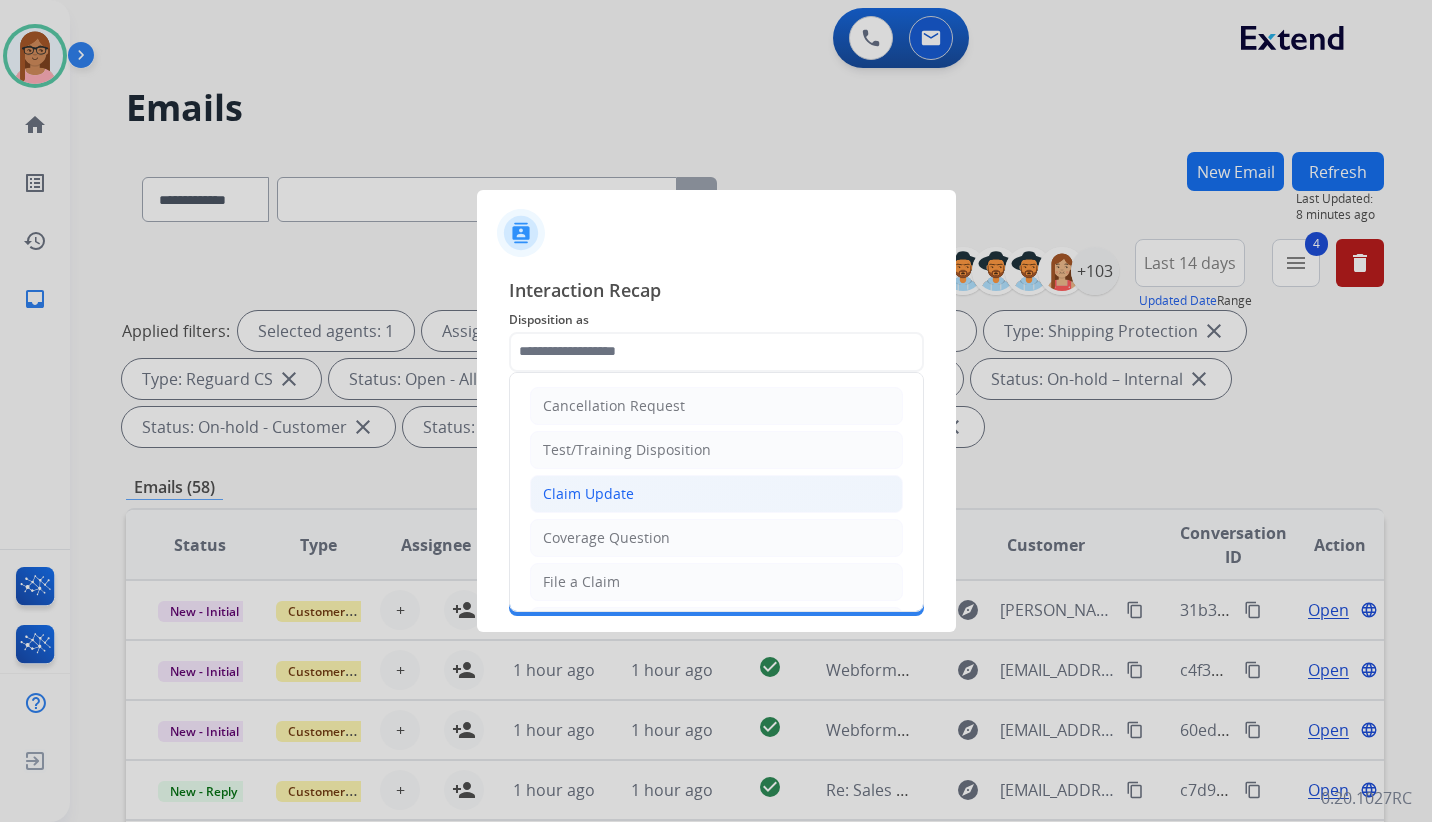 click on "Claim Update" 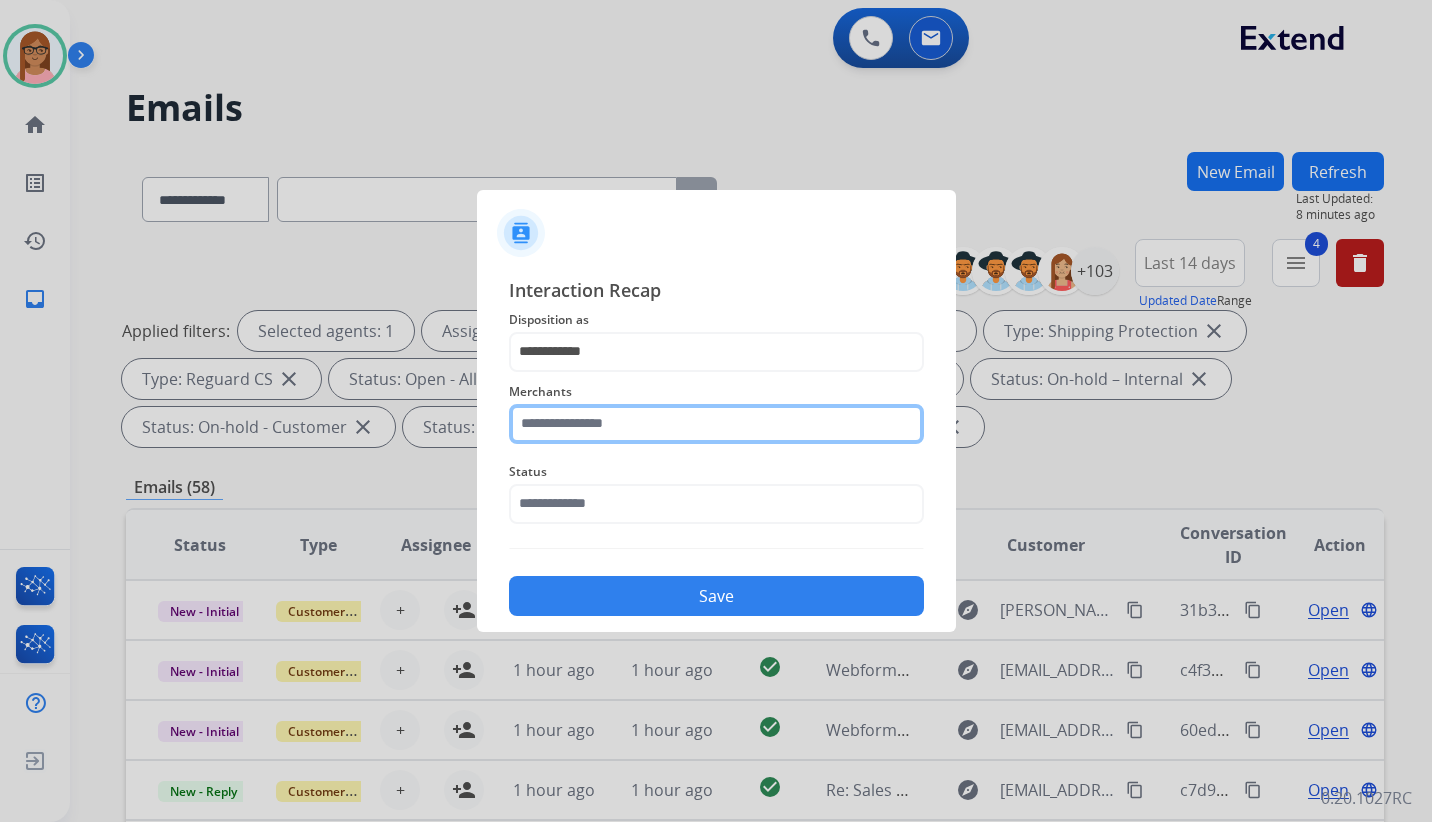 click 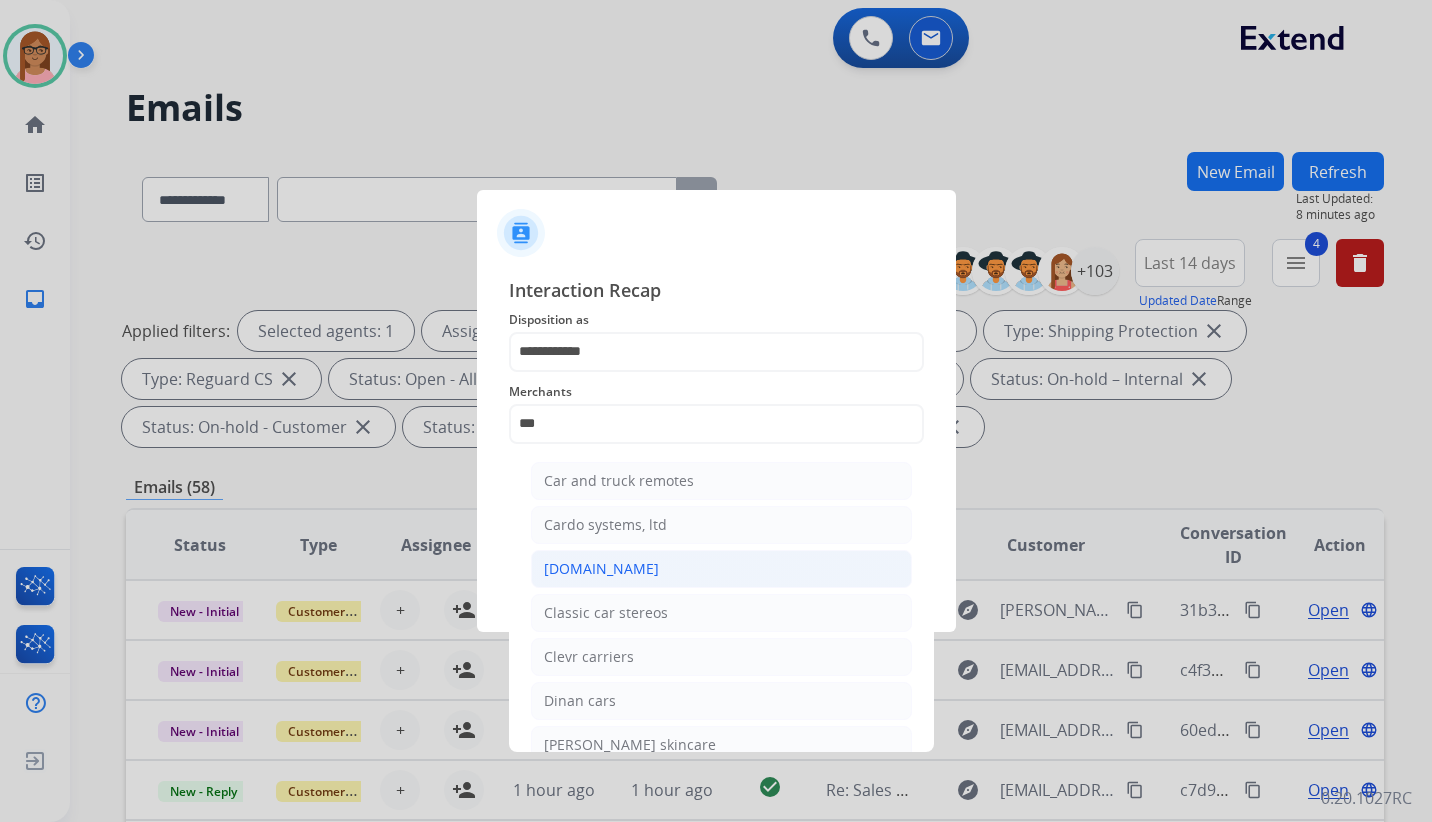click on "[DOMAIN_NAME]" 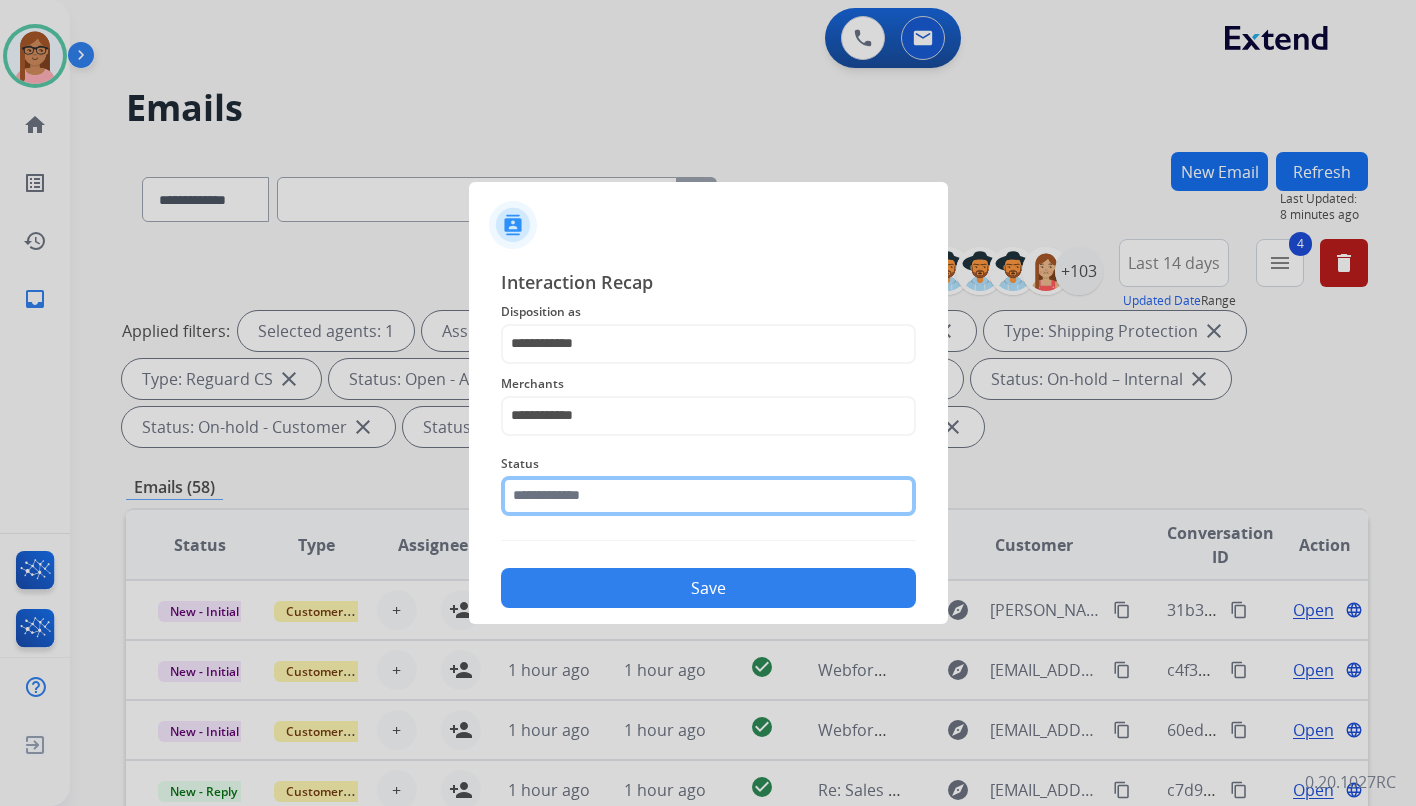click 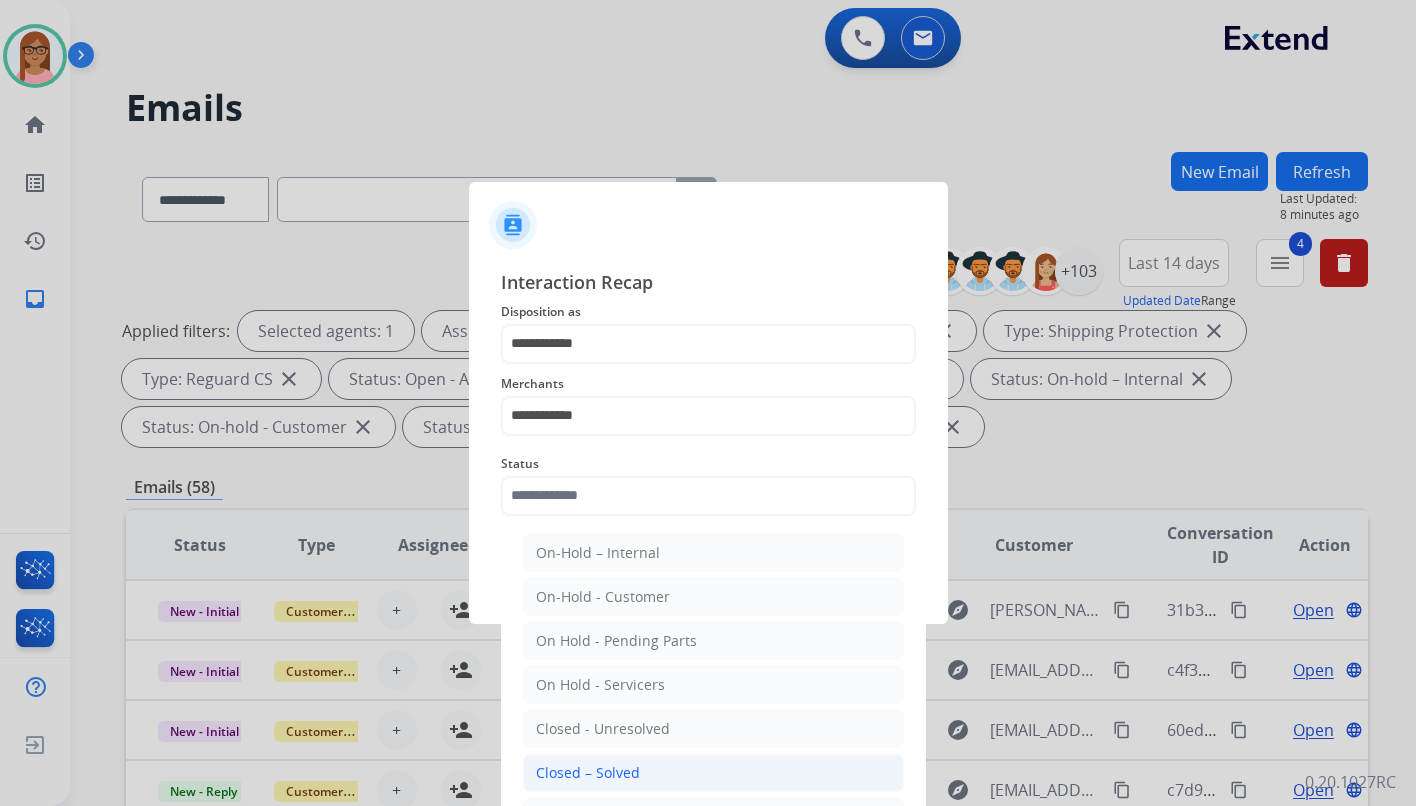 click on "Closed – Solved" 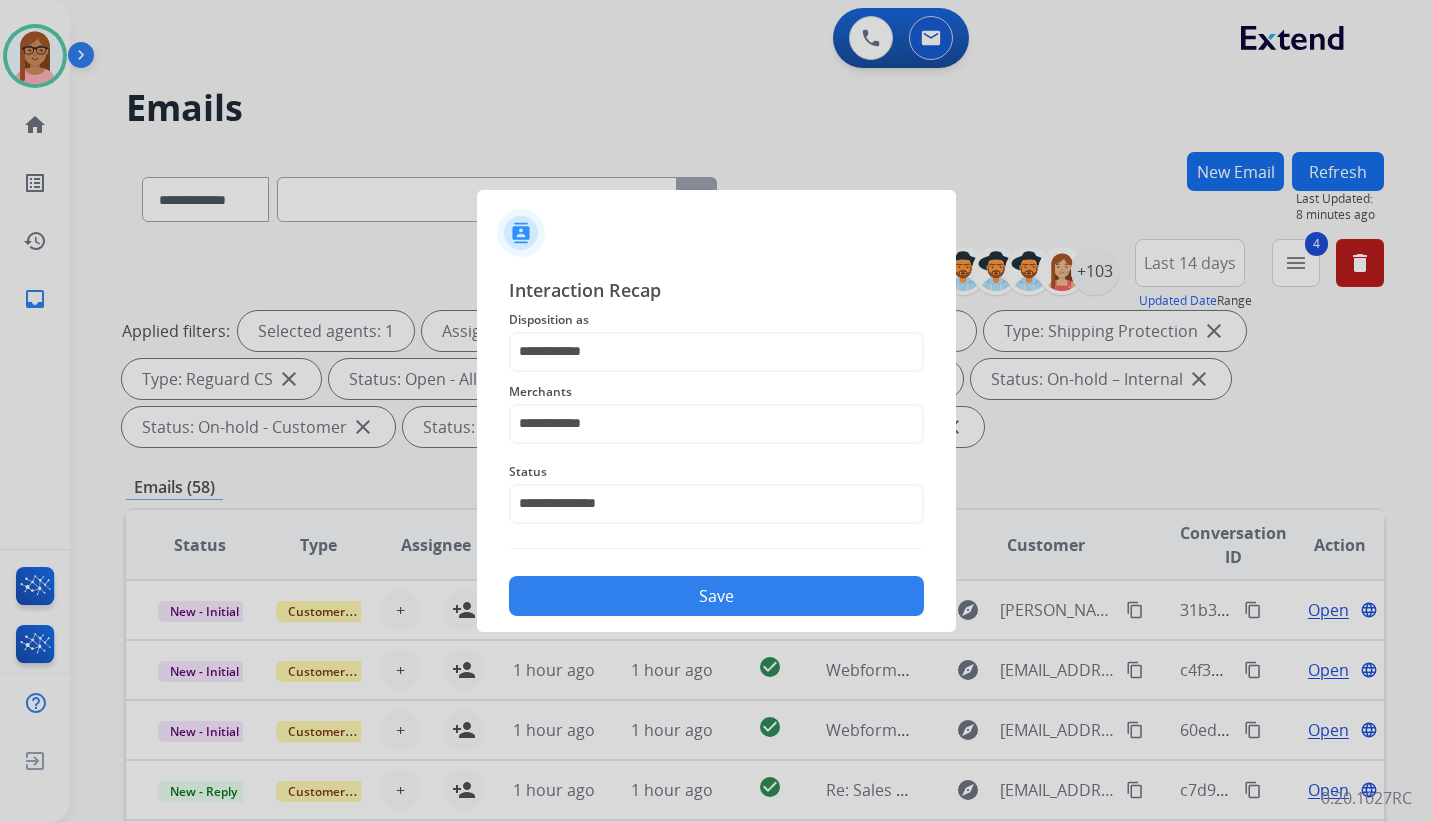 click on "Save" 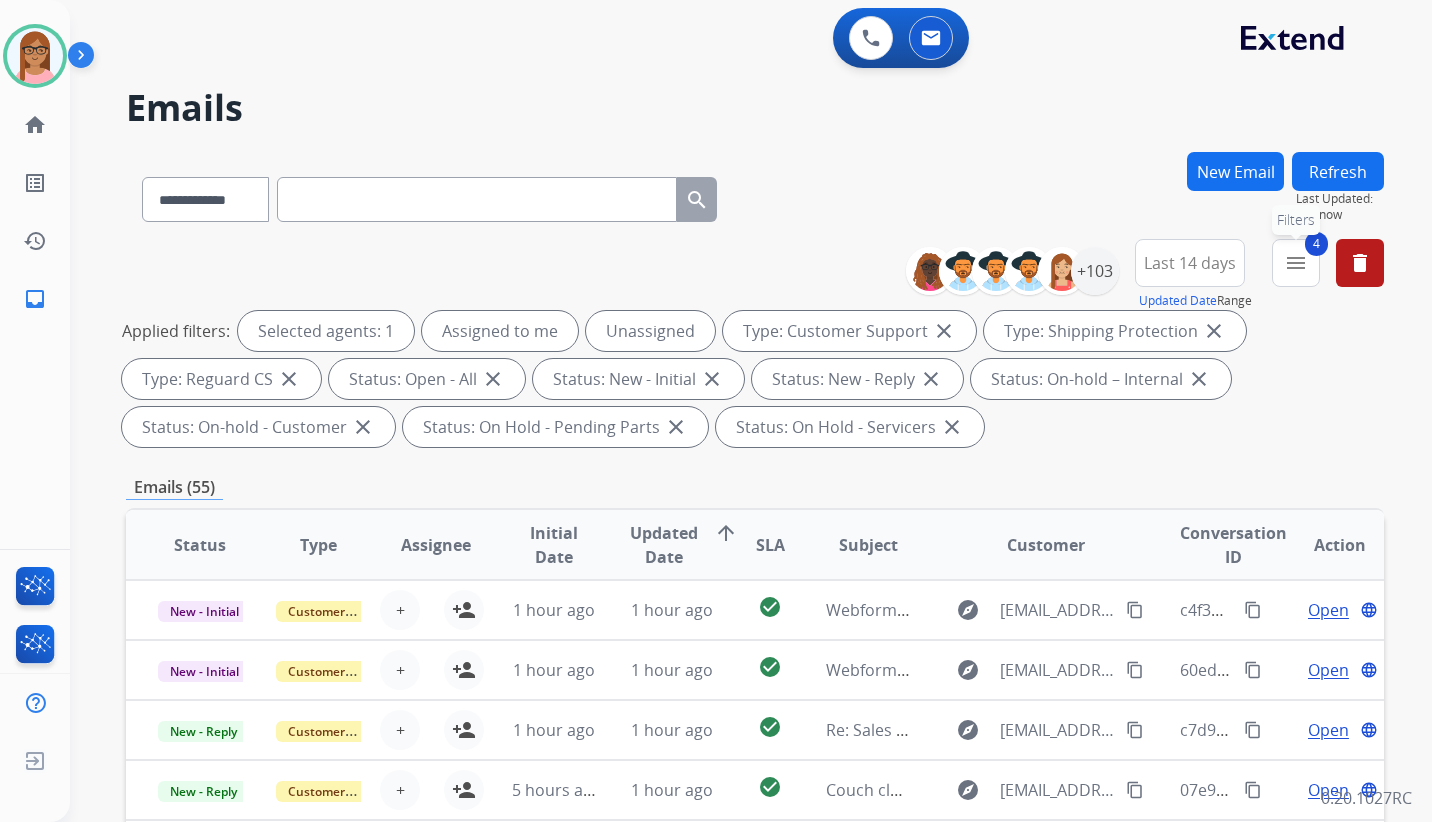 click on "menu" at bounding box center [1296, 263] 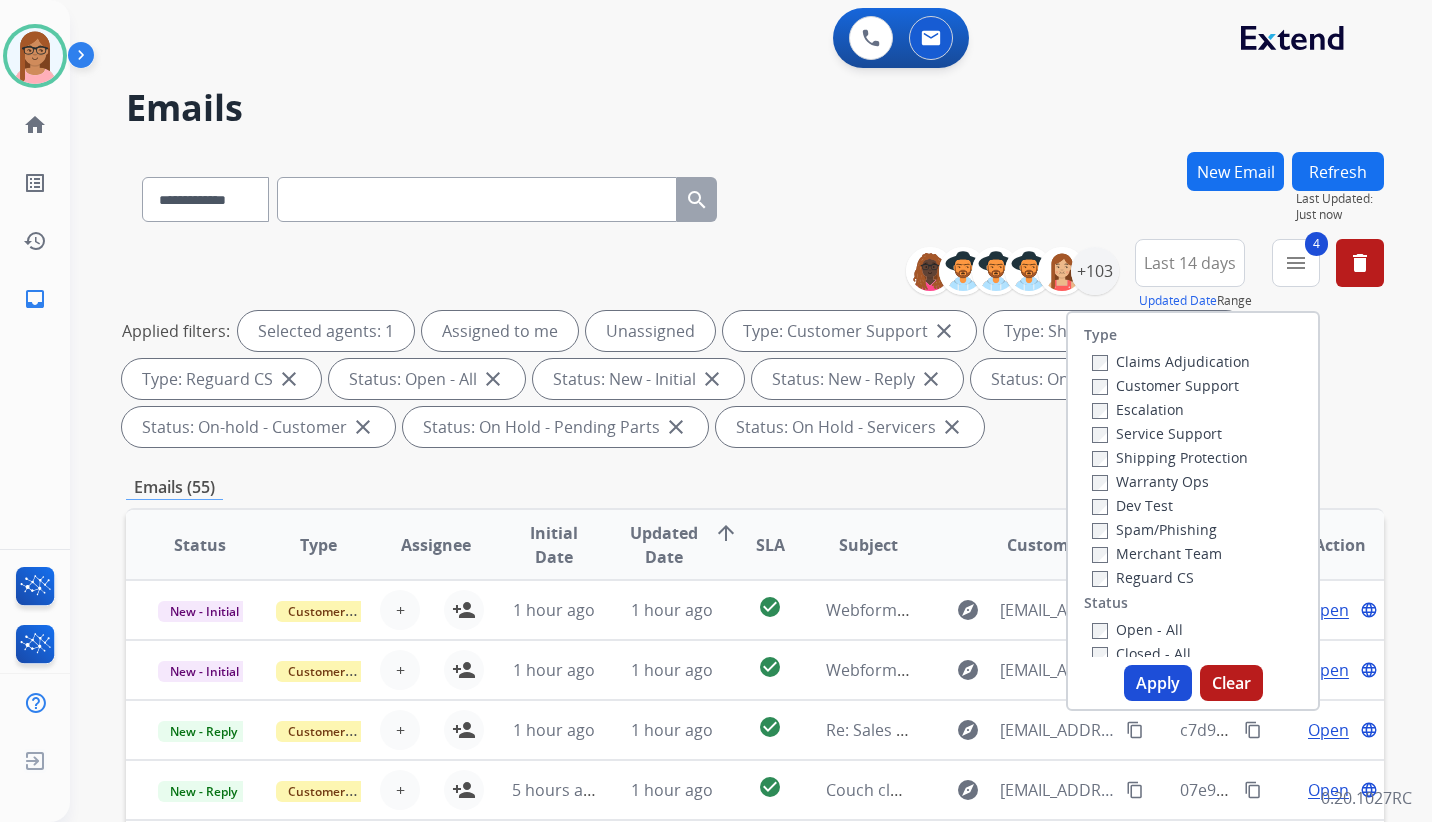 click on "Closed - All" at bounding box center (1141, 653) 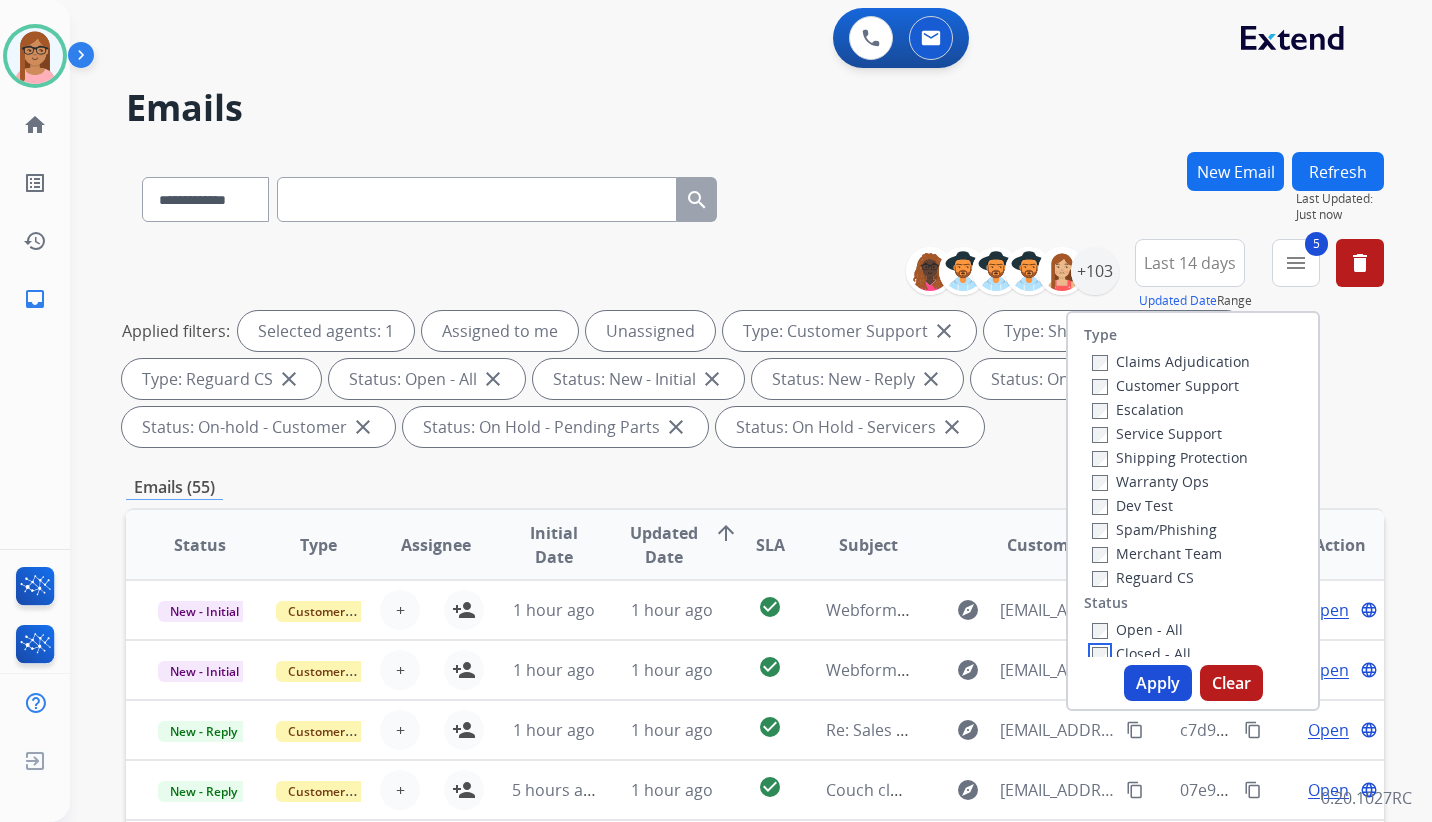 scroll, scrollTop: 6, scrollLeft: 0, axis: vertical 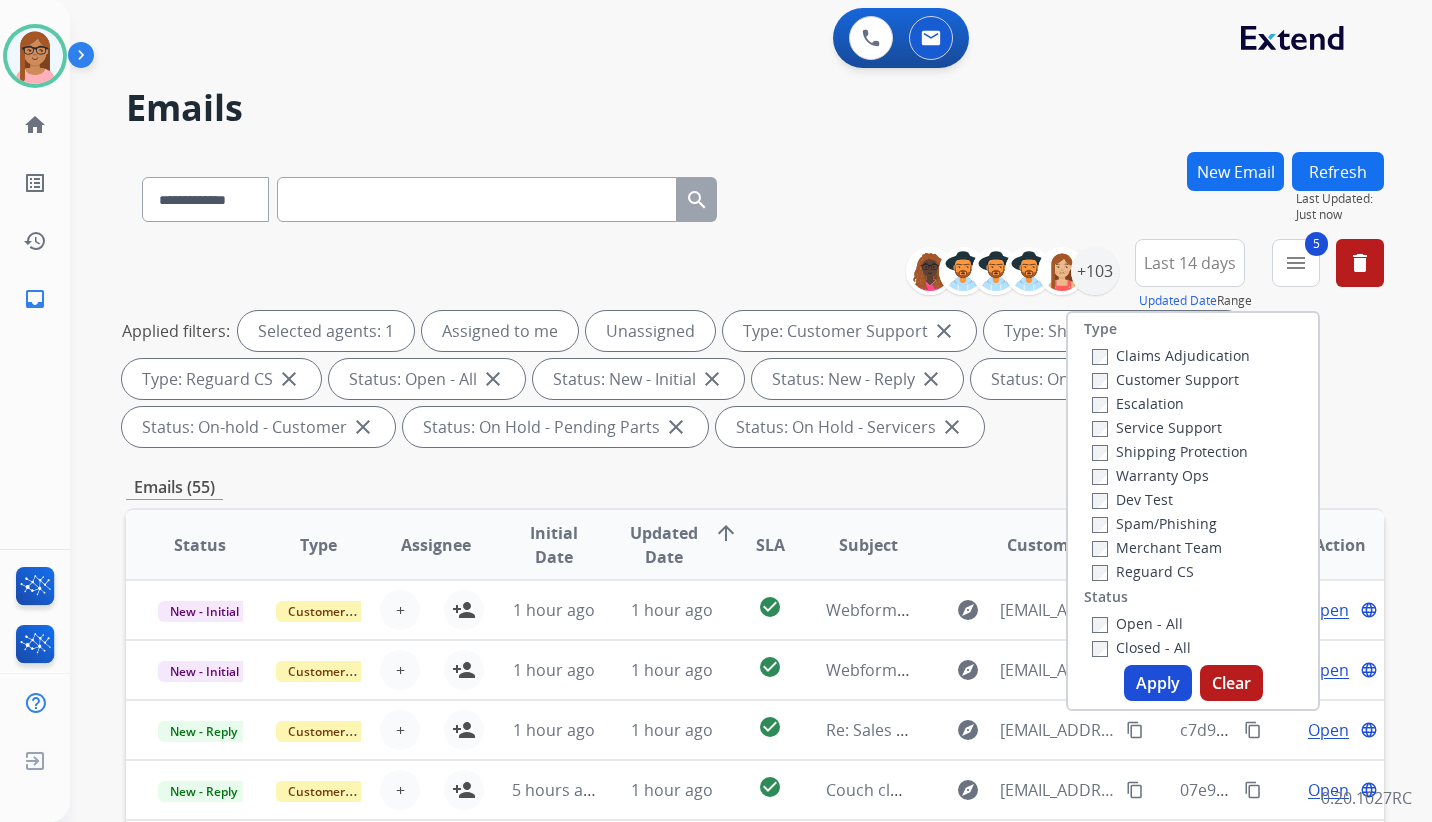 click on "Apply" at bounding box center (1158, 683) 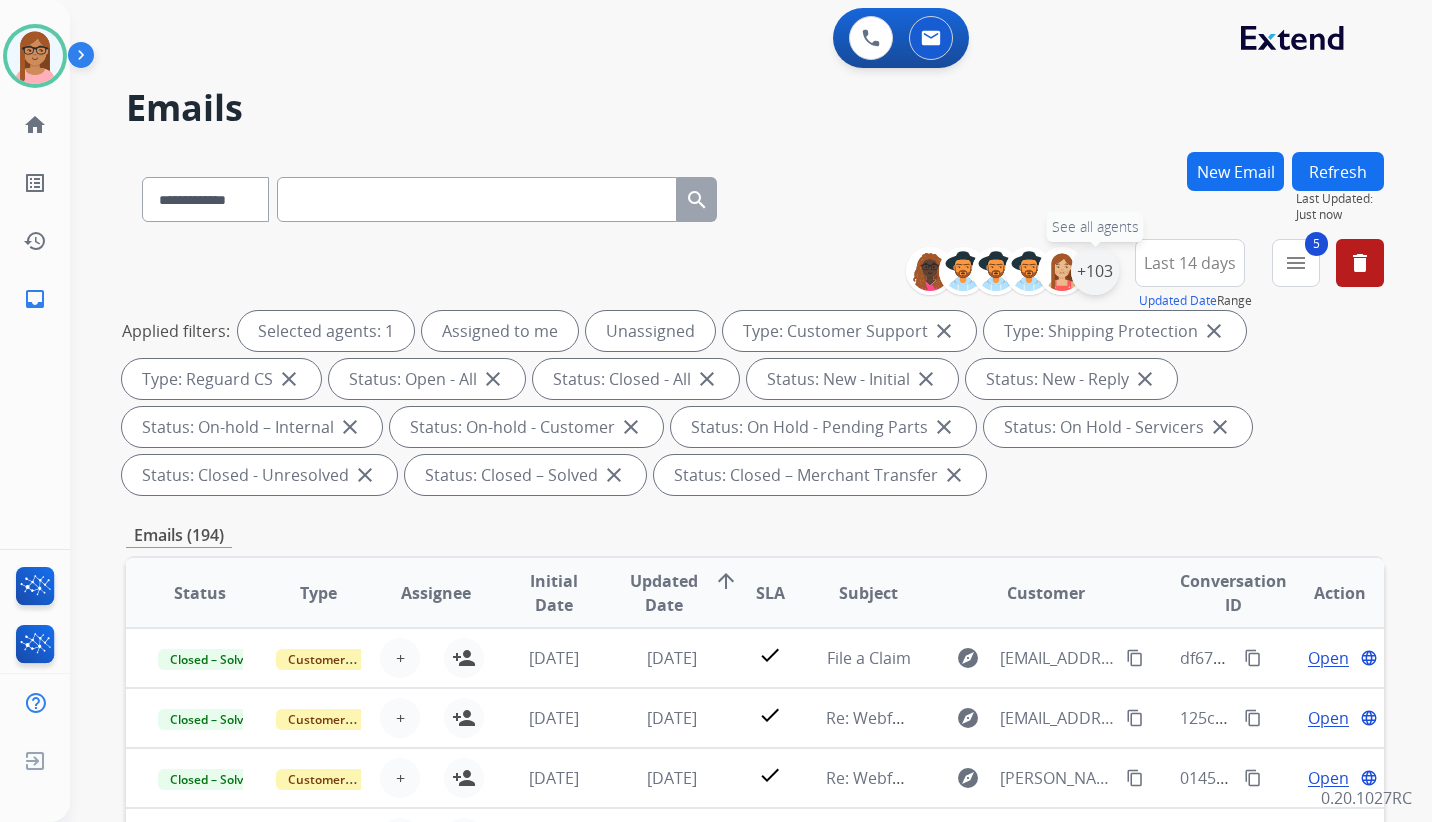 click on "+103" at bounding box center (1095, 271) 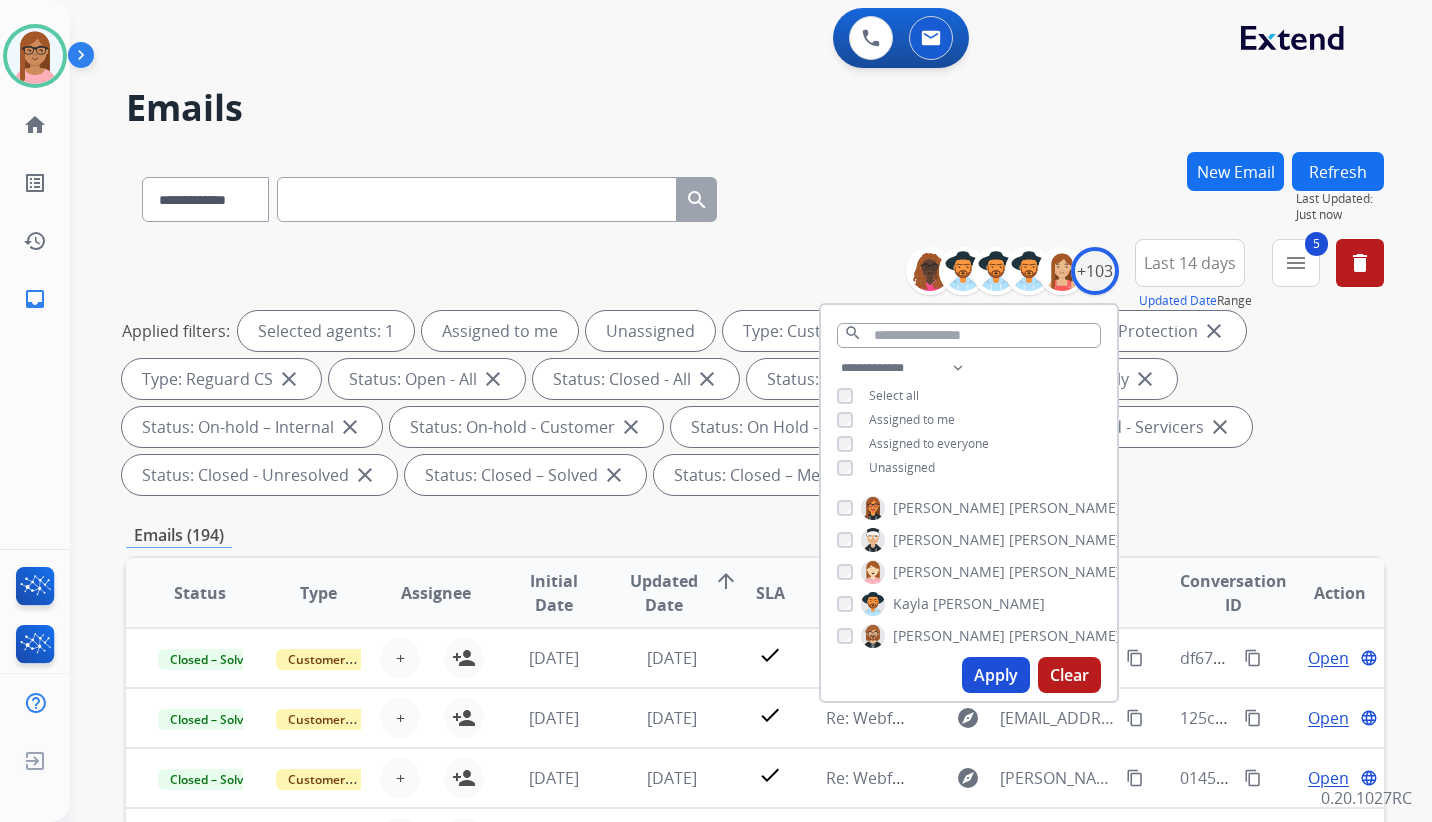 click on "Unassigned" at bounding box center (886, 468) 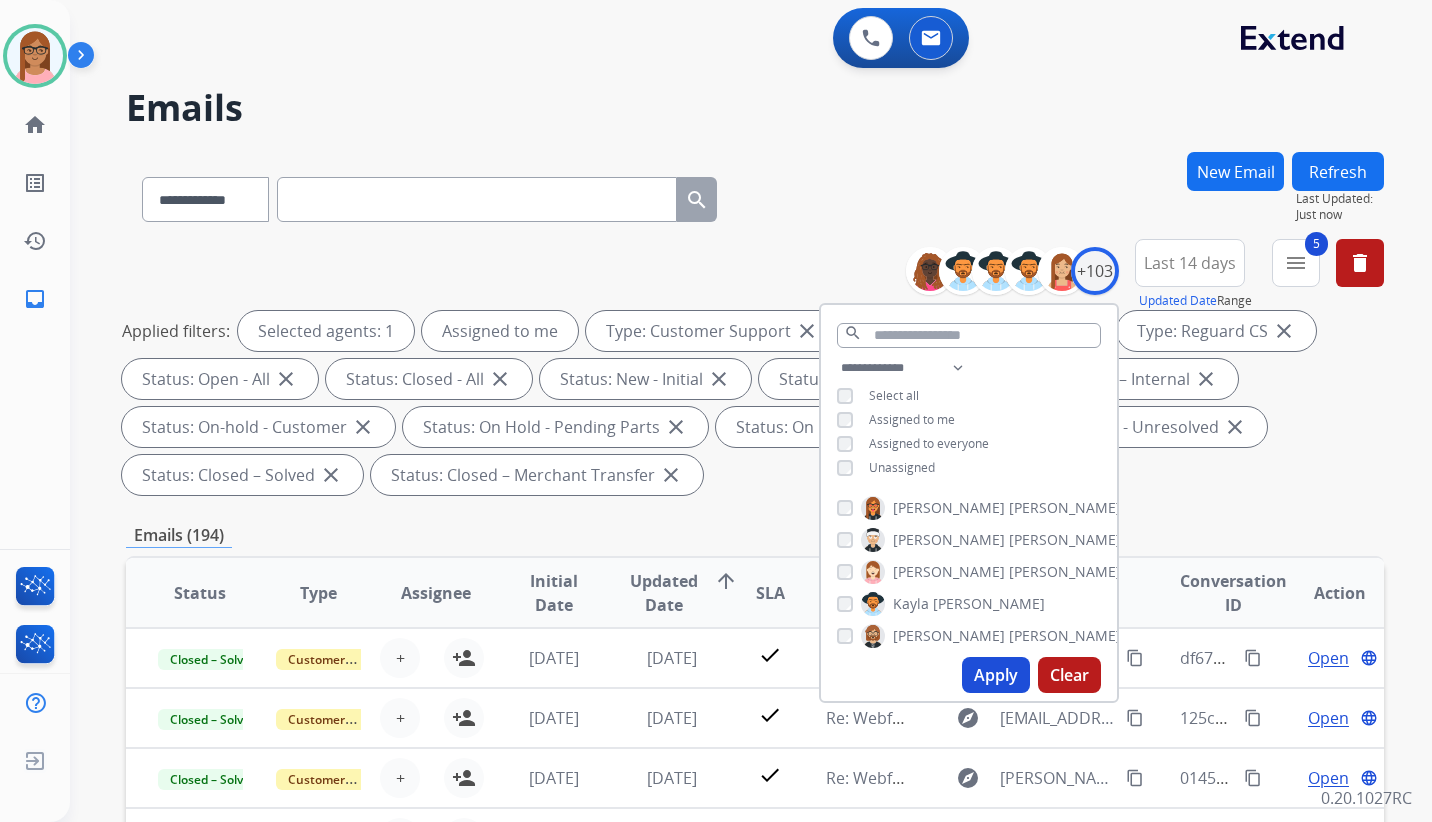 click on "Apply" at bounding box center [996, 675] 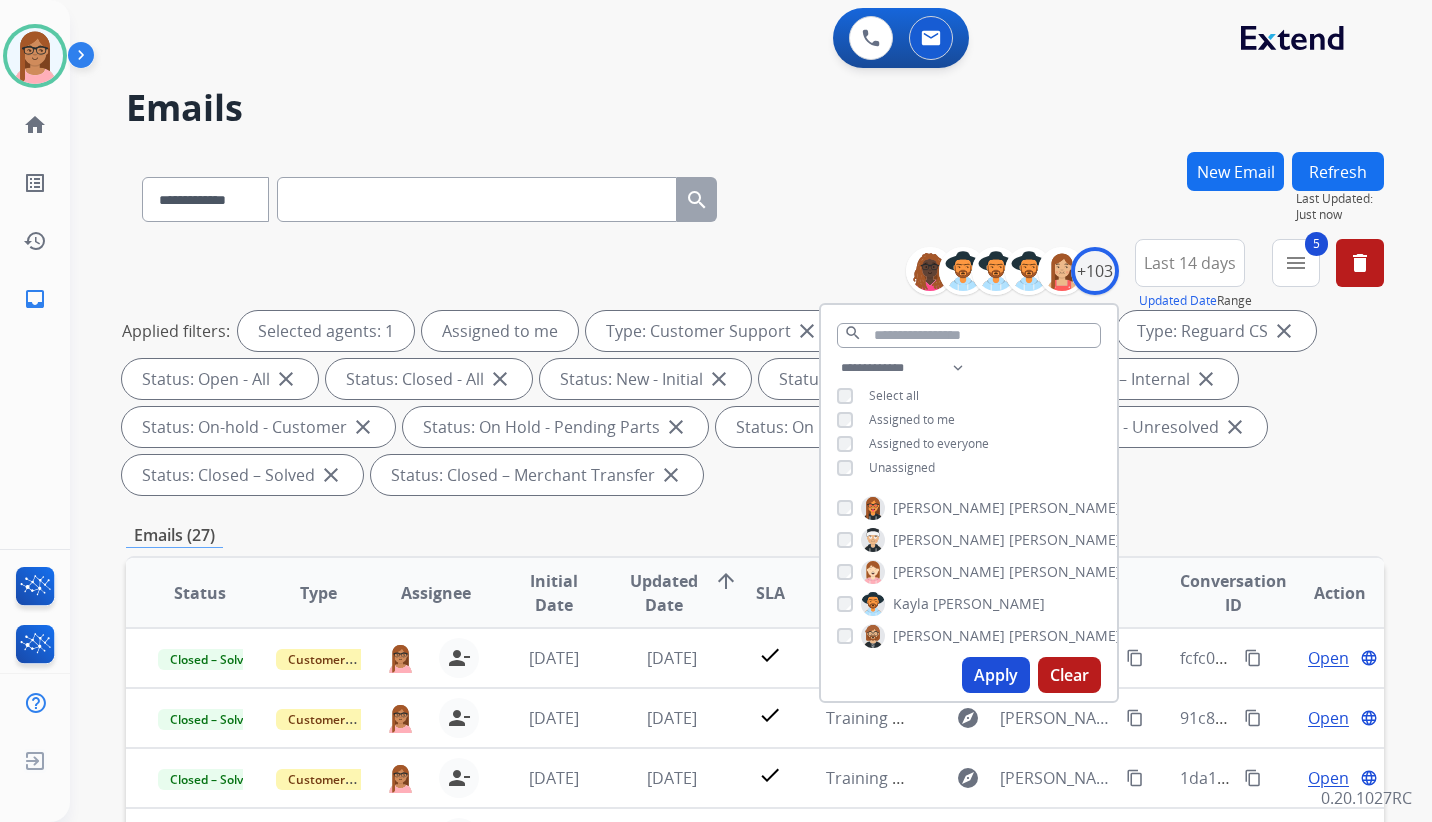 click on "**********" at bounding box center [755, 371] 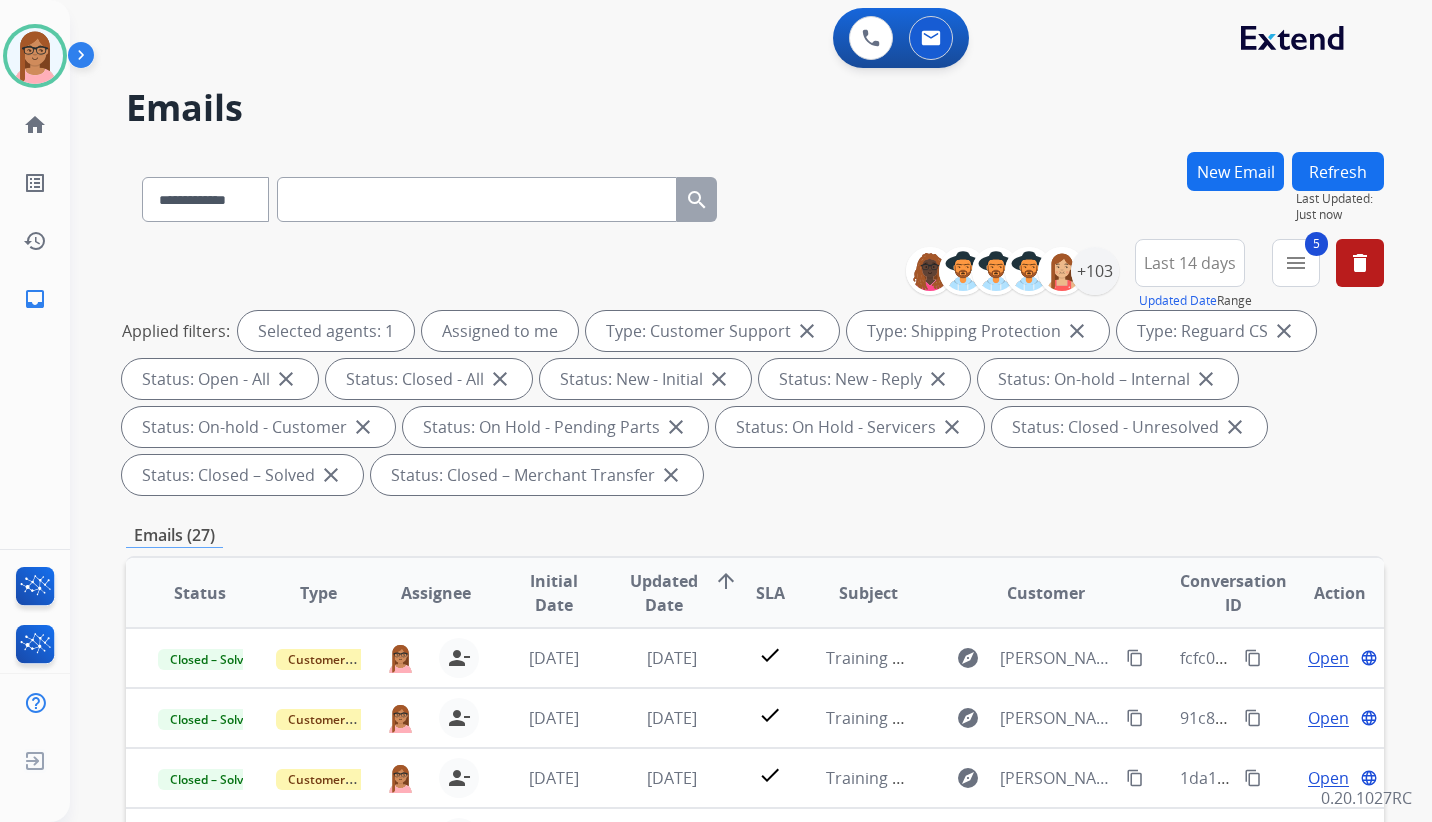 click on "arrow_upward" at bounding box center (726, 581) 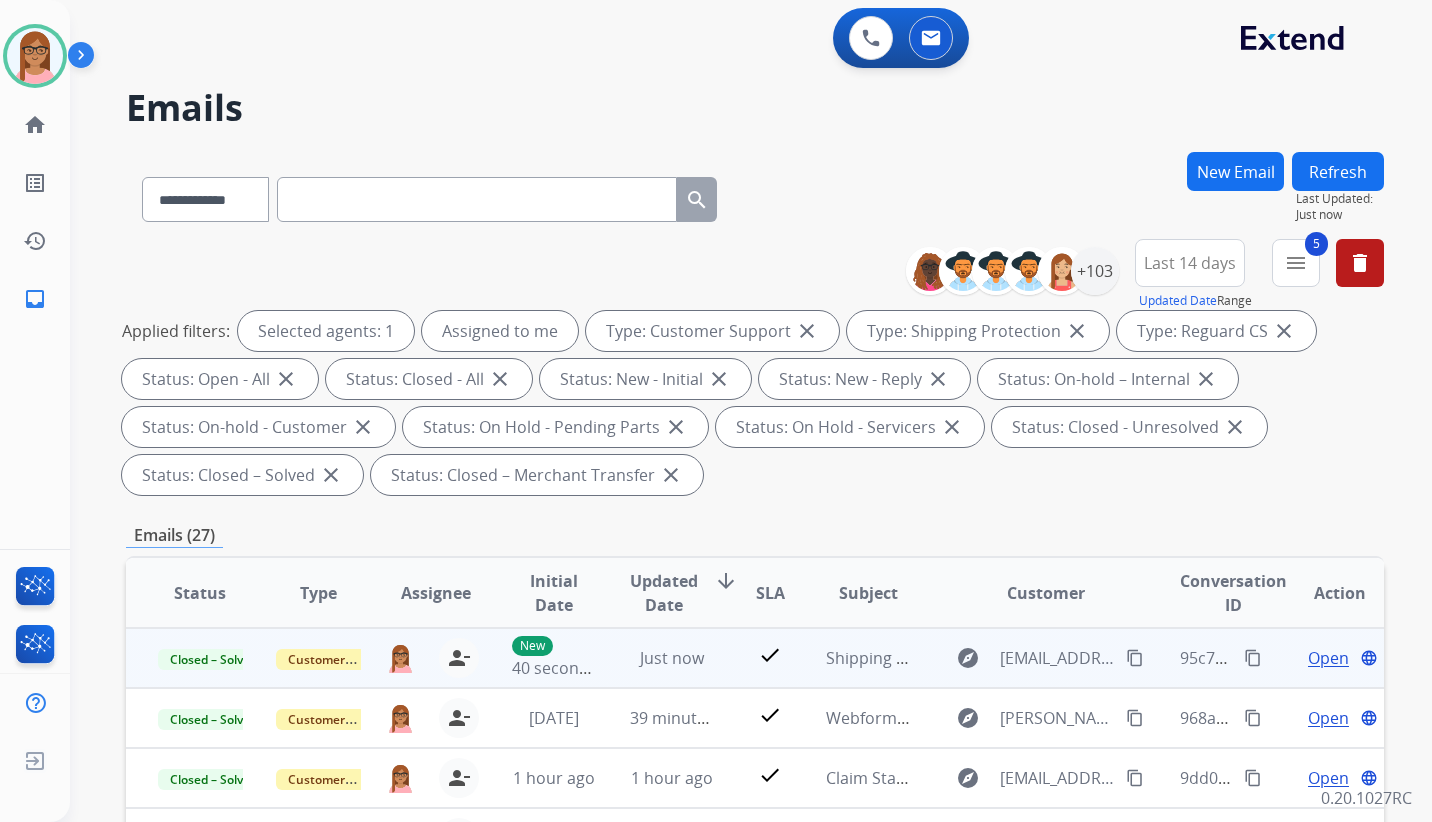 click on "content_copy" at bounding box center (1253, 658) 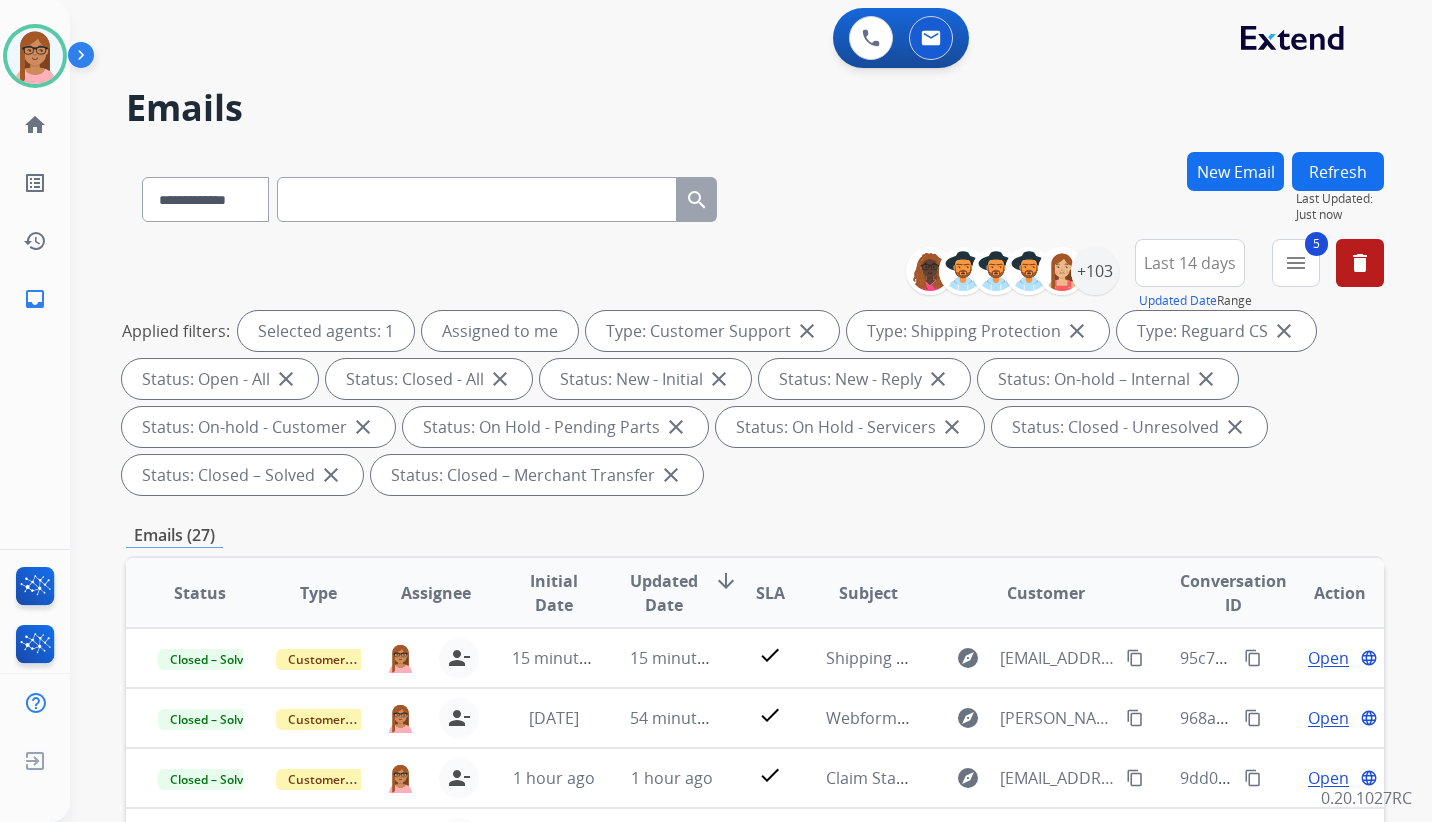 click on "New Email" at bounding box center (1235, 171) 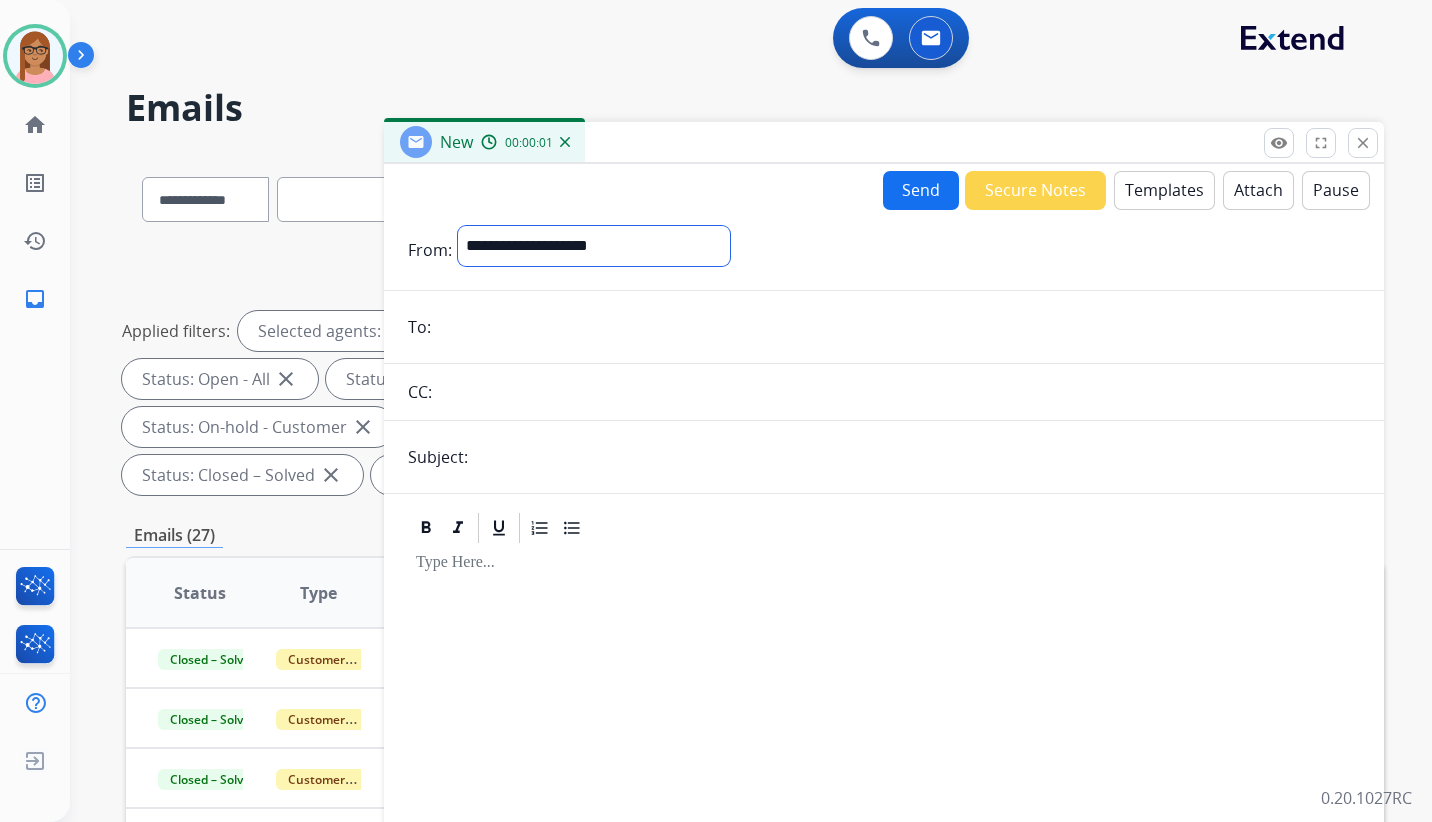 click on "**********" at bounding box center [594, 246] 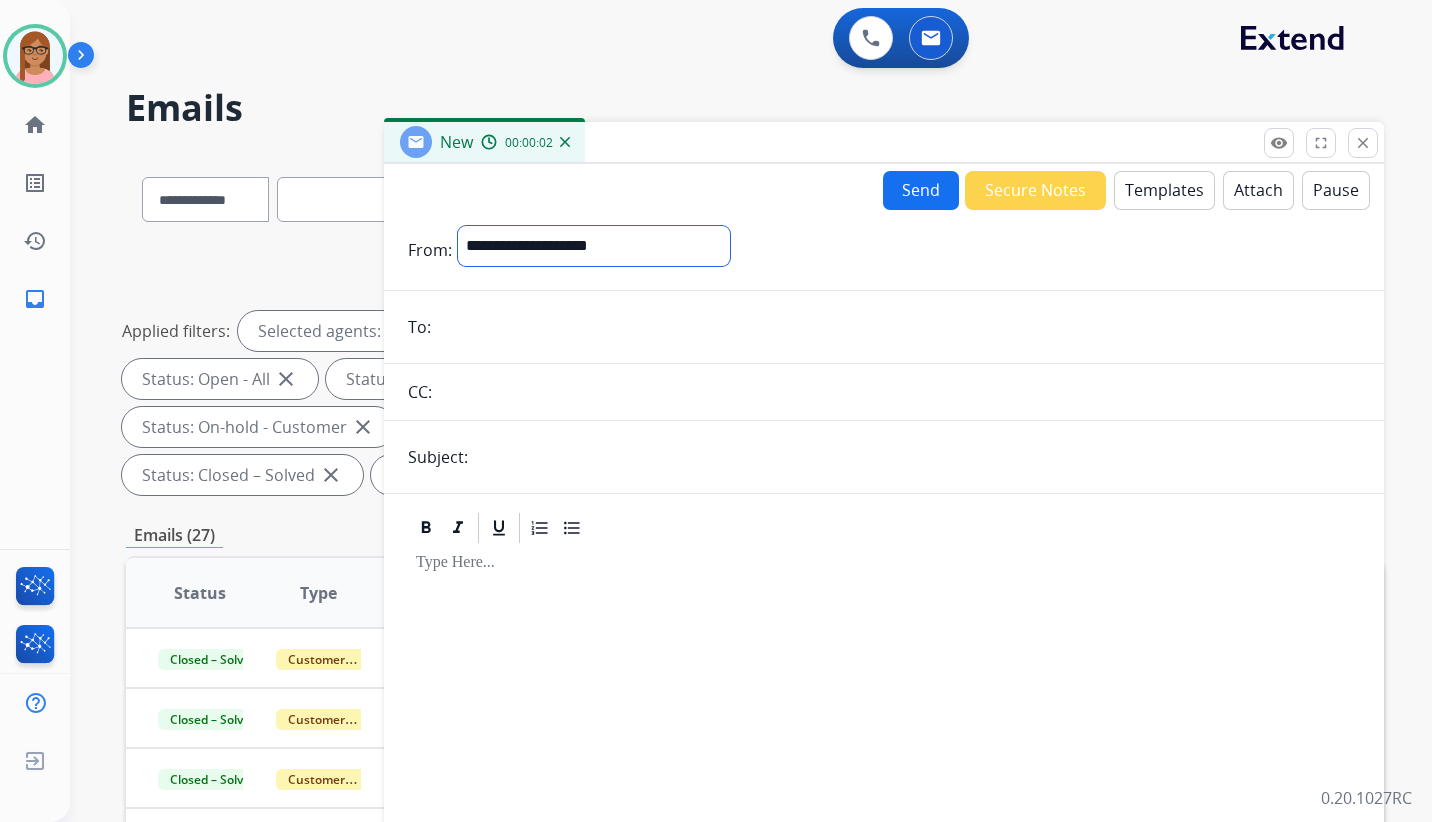 select on "**********" 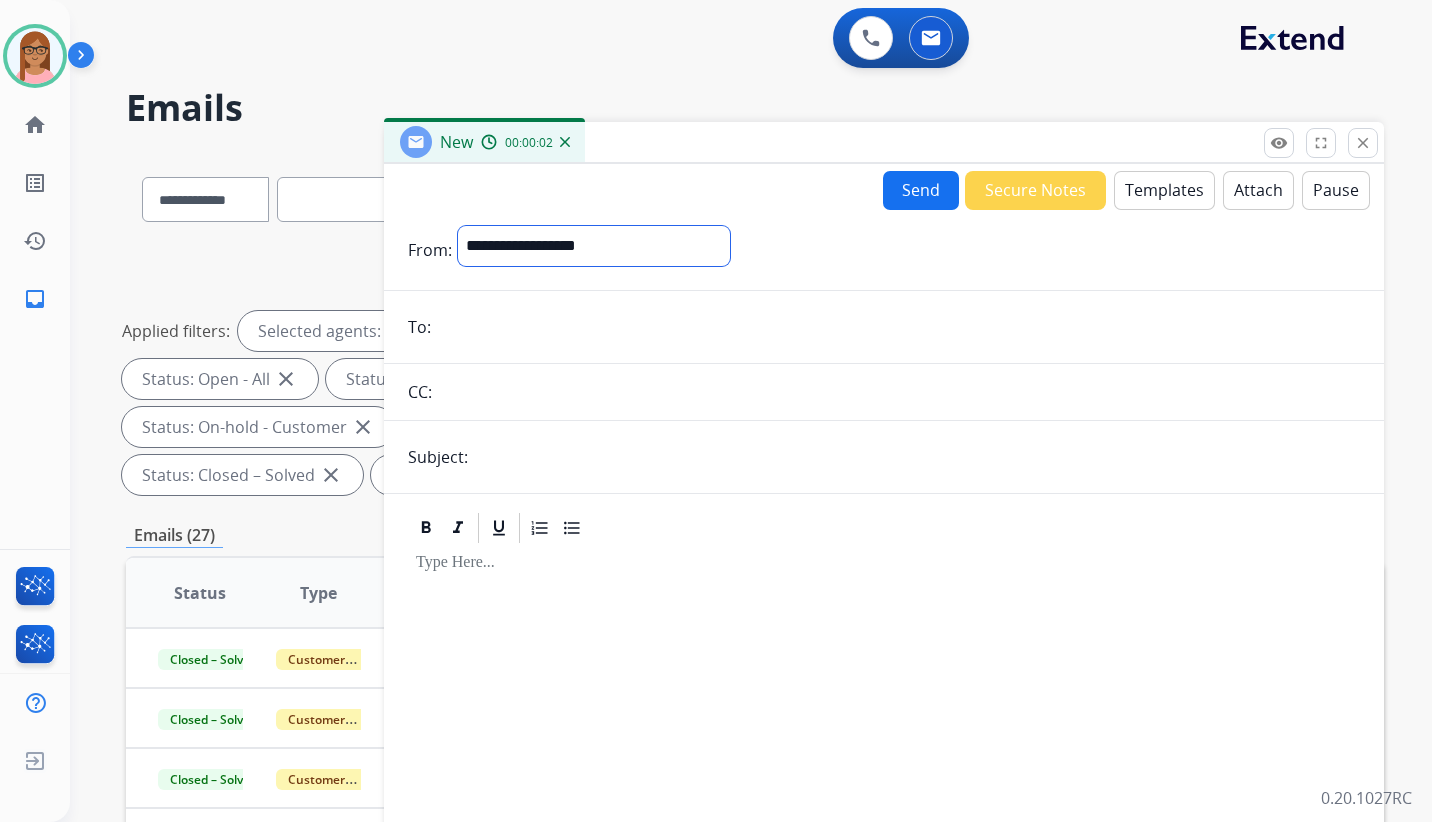 click on "**********" at bounding box center [594, 246] 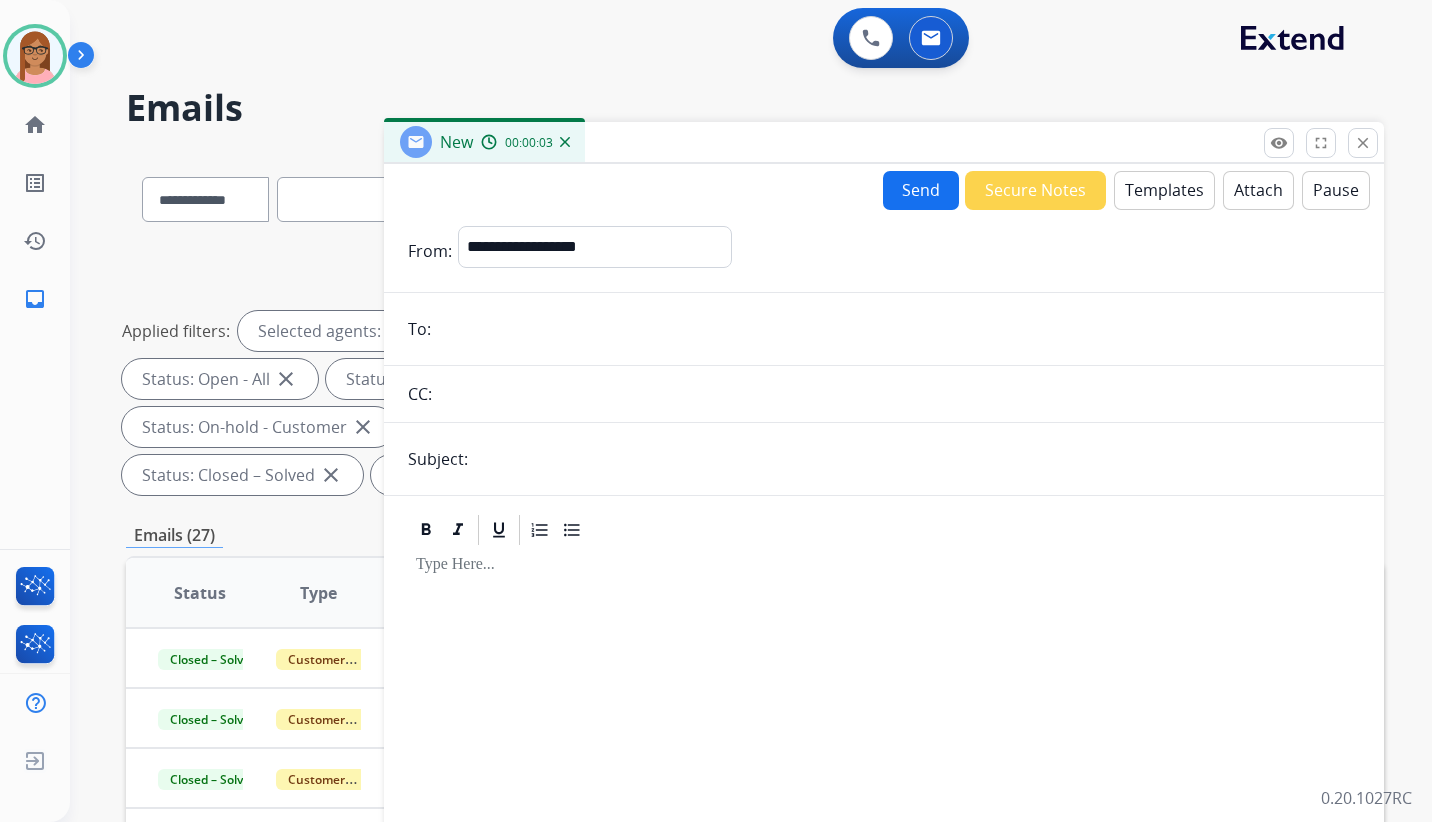 click at bounding box center [898, 329] 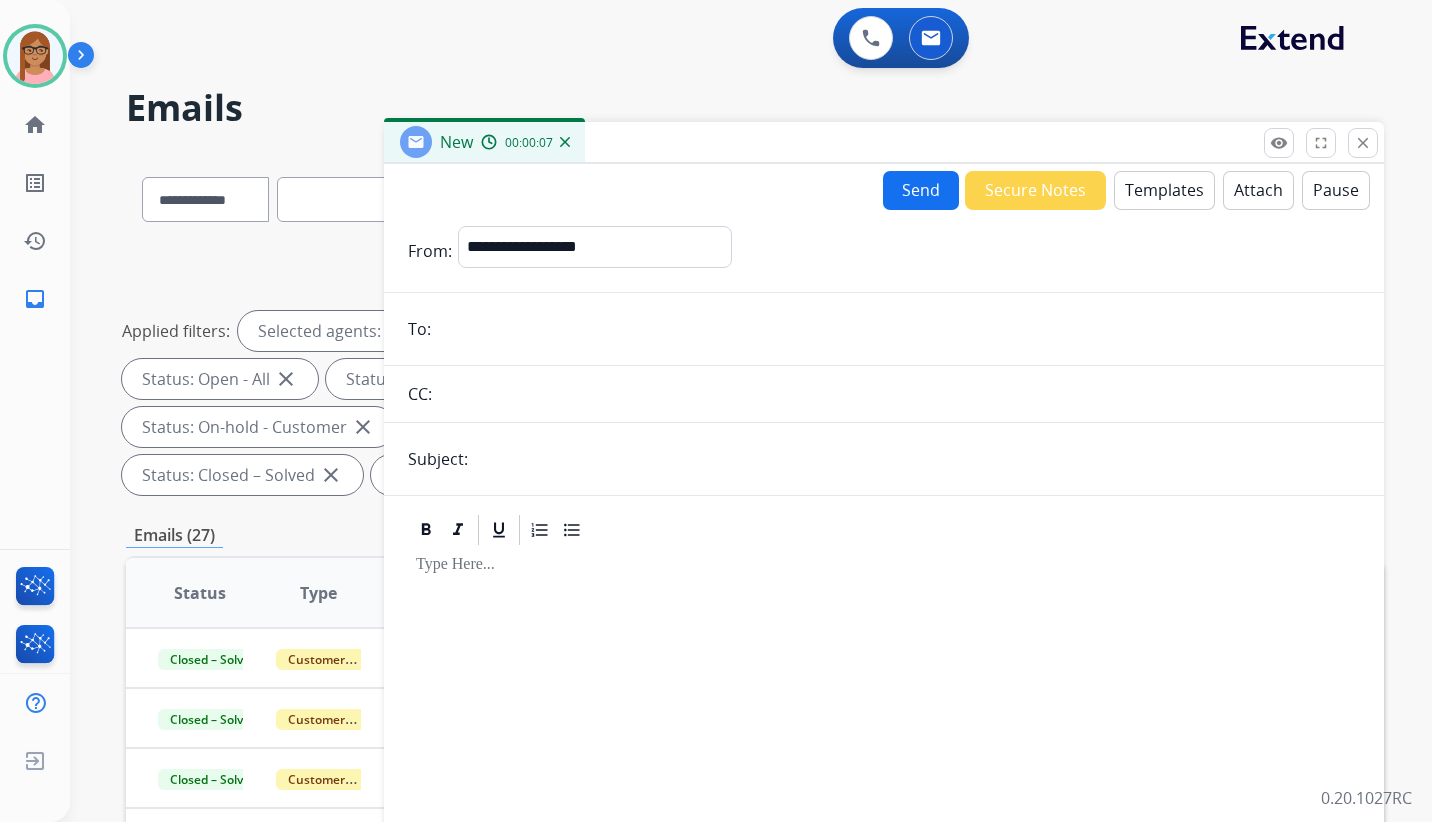 paste on "**********" 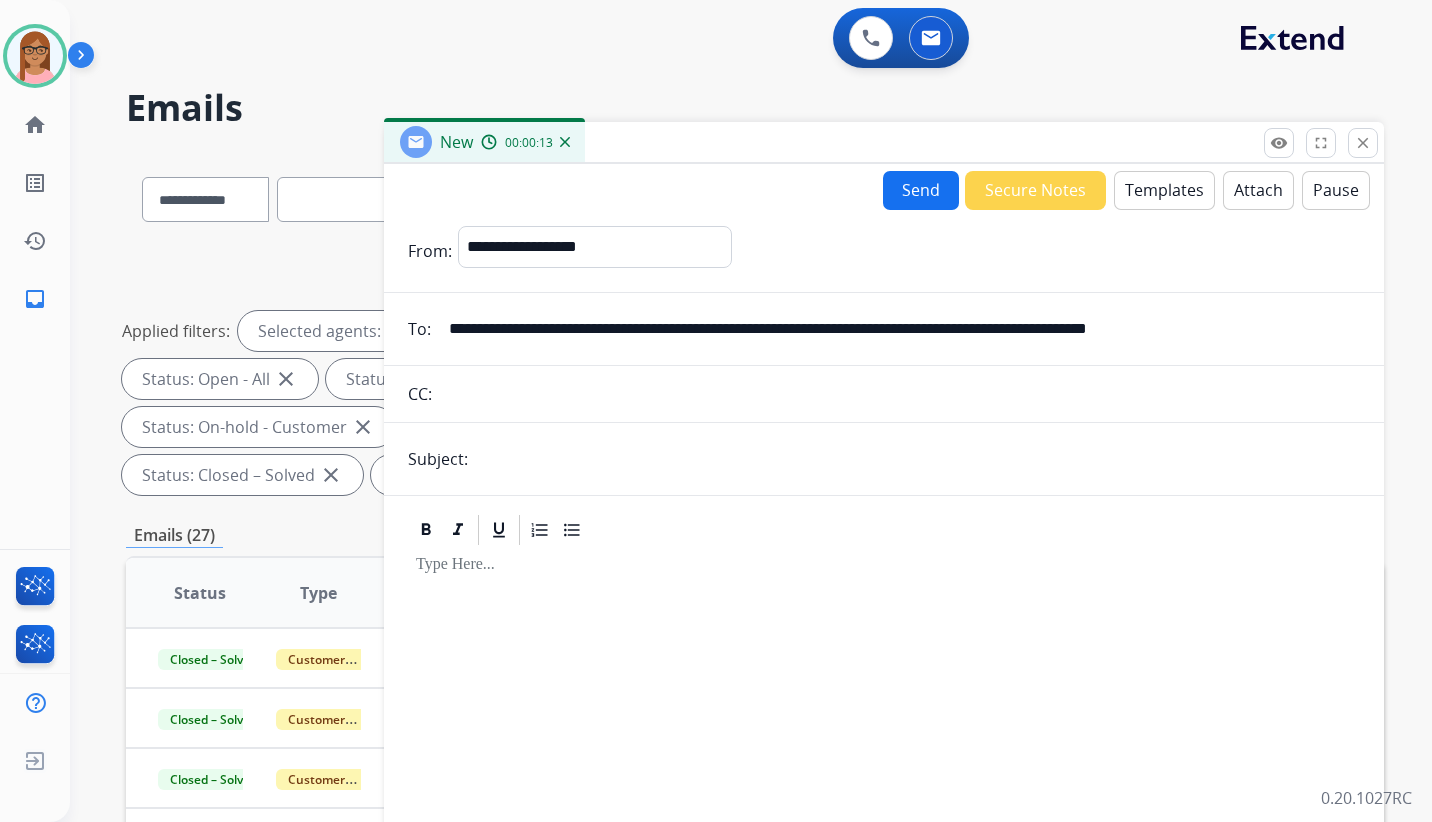 drag, startPoint x: 1246, startPoint y: 331, endPoint x: 444, endPoint y: 332, distance: 802.0006 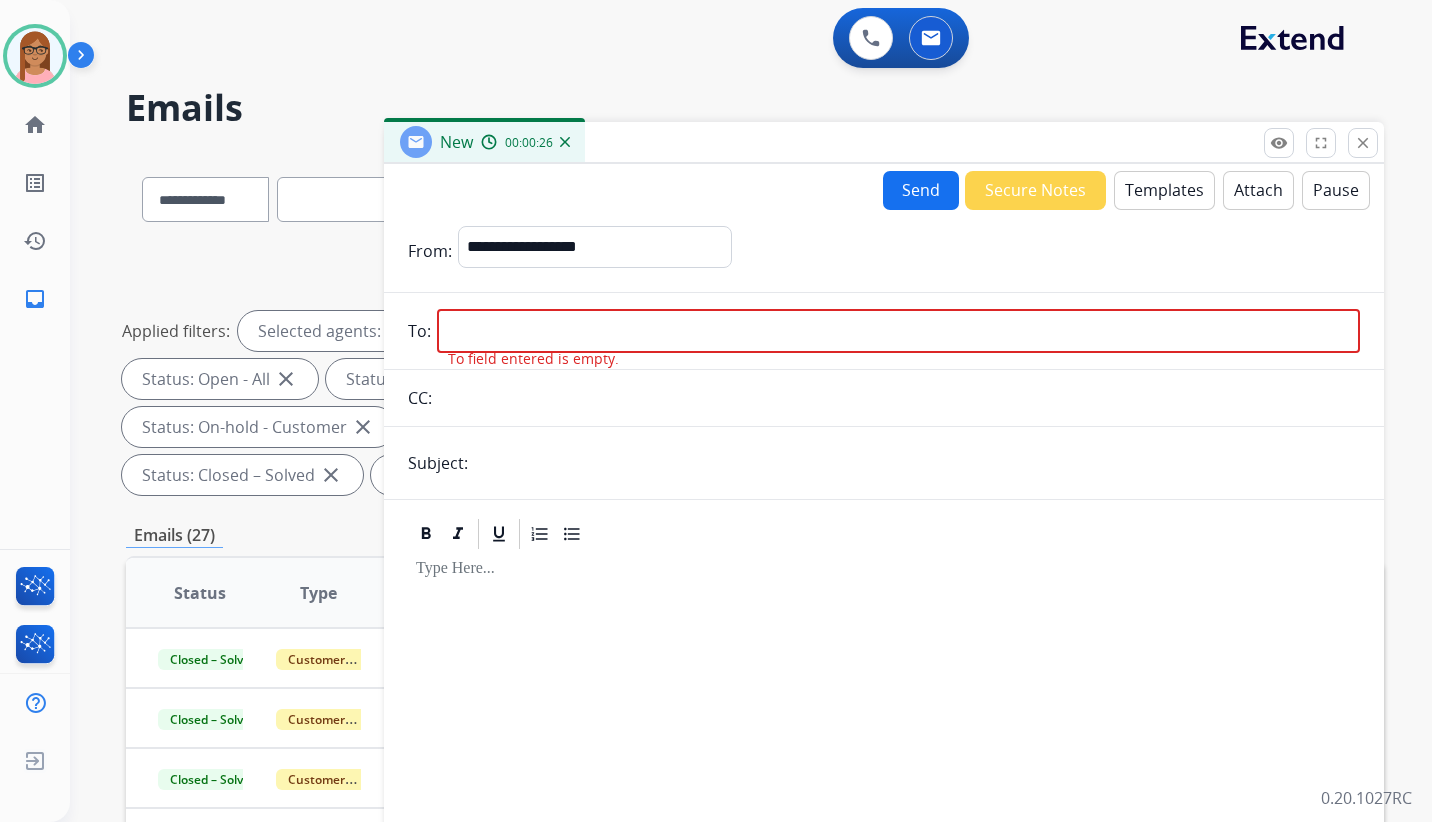 click at bounding box center [898, 331] 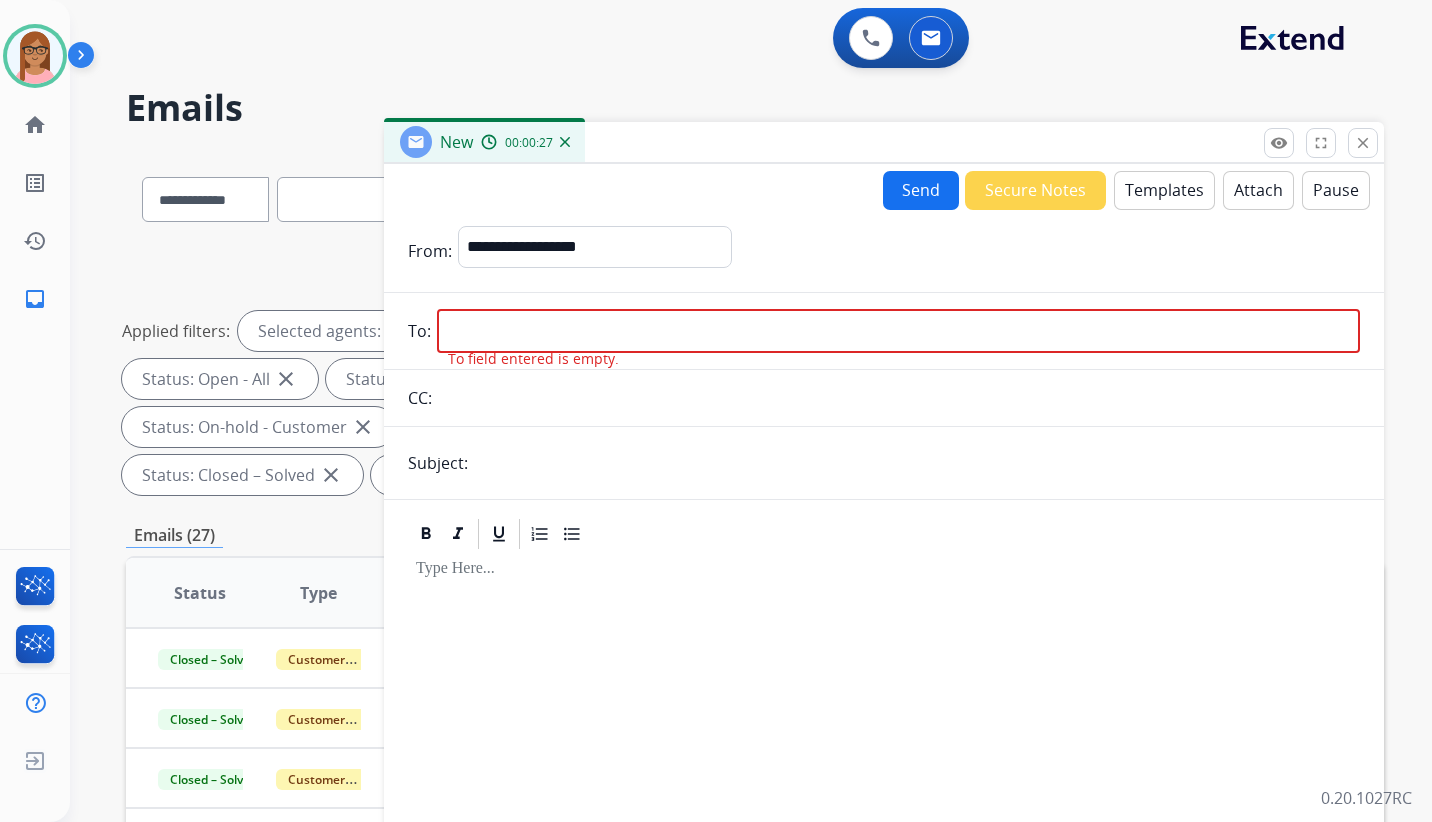 paste on "**********" 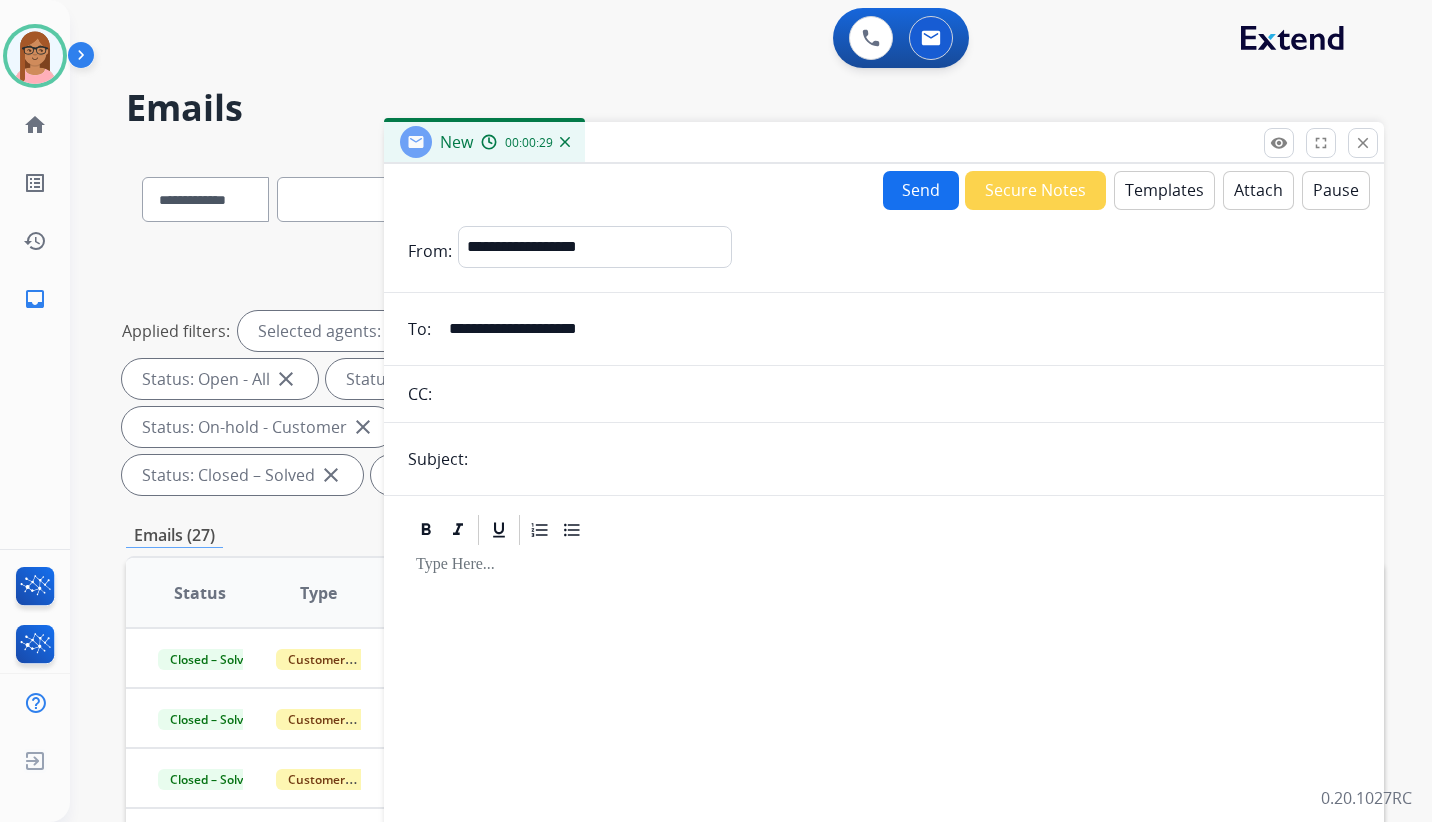 type on "**********" 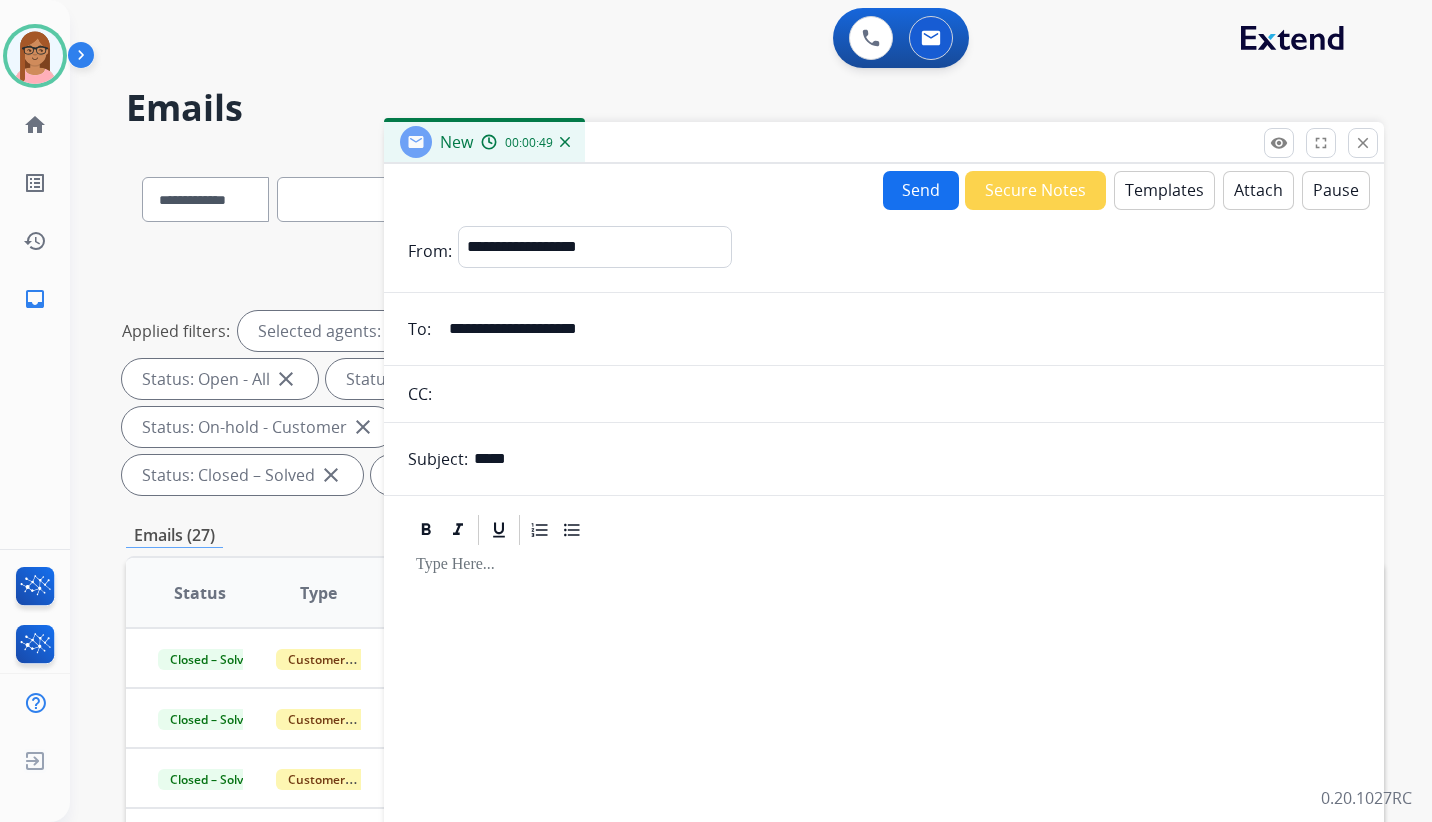 click on "*****" at bounding box center (917, 459) 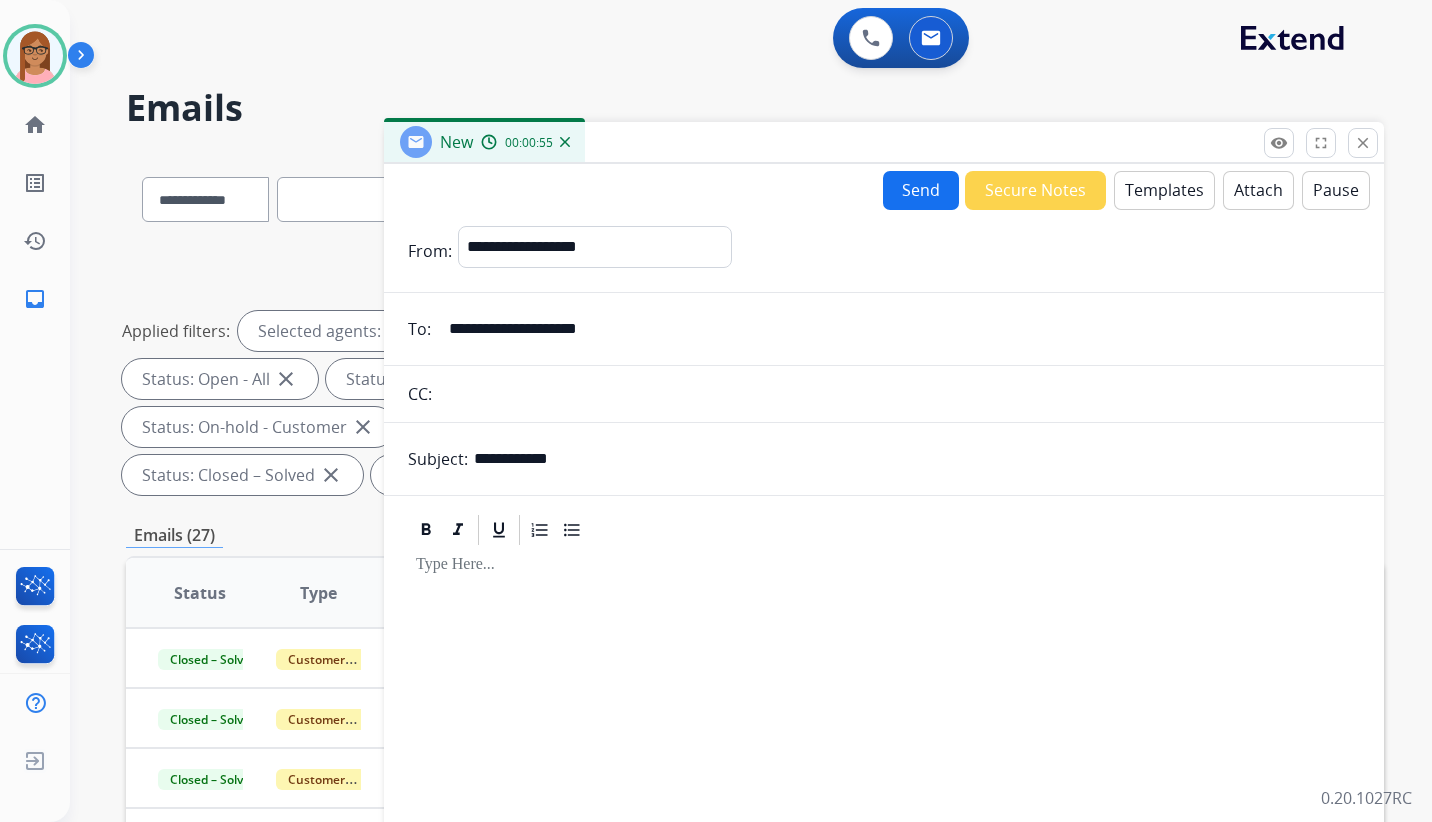 type on "**********" 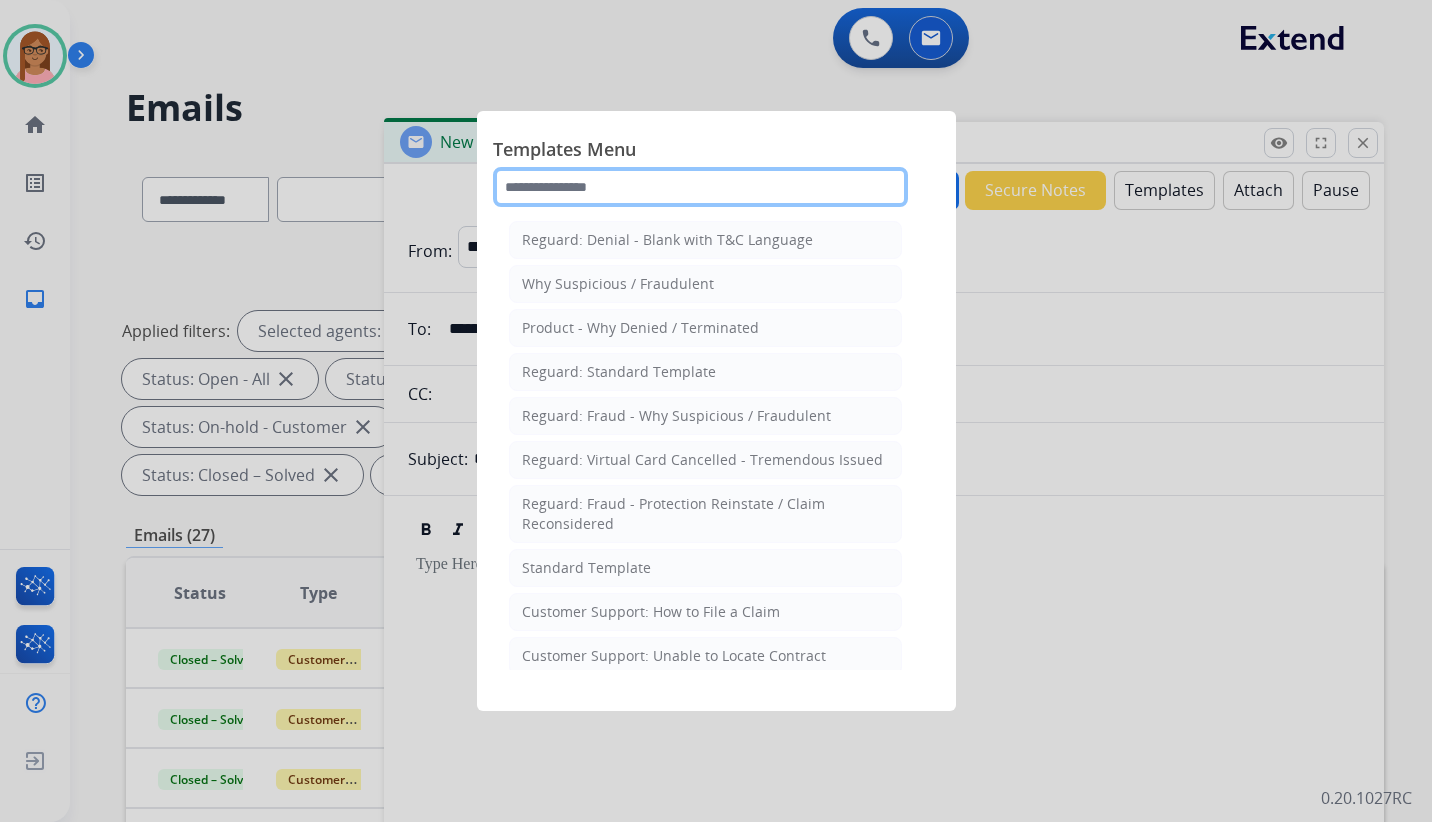 click 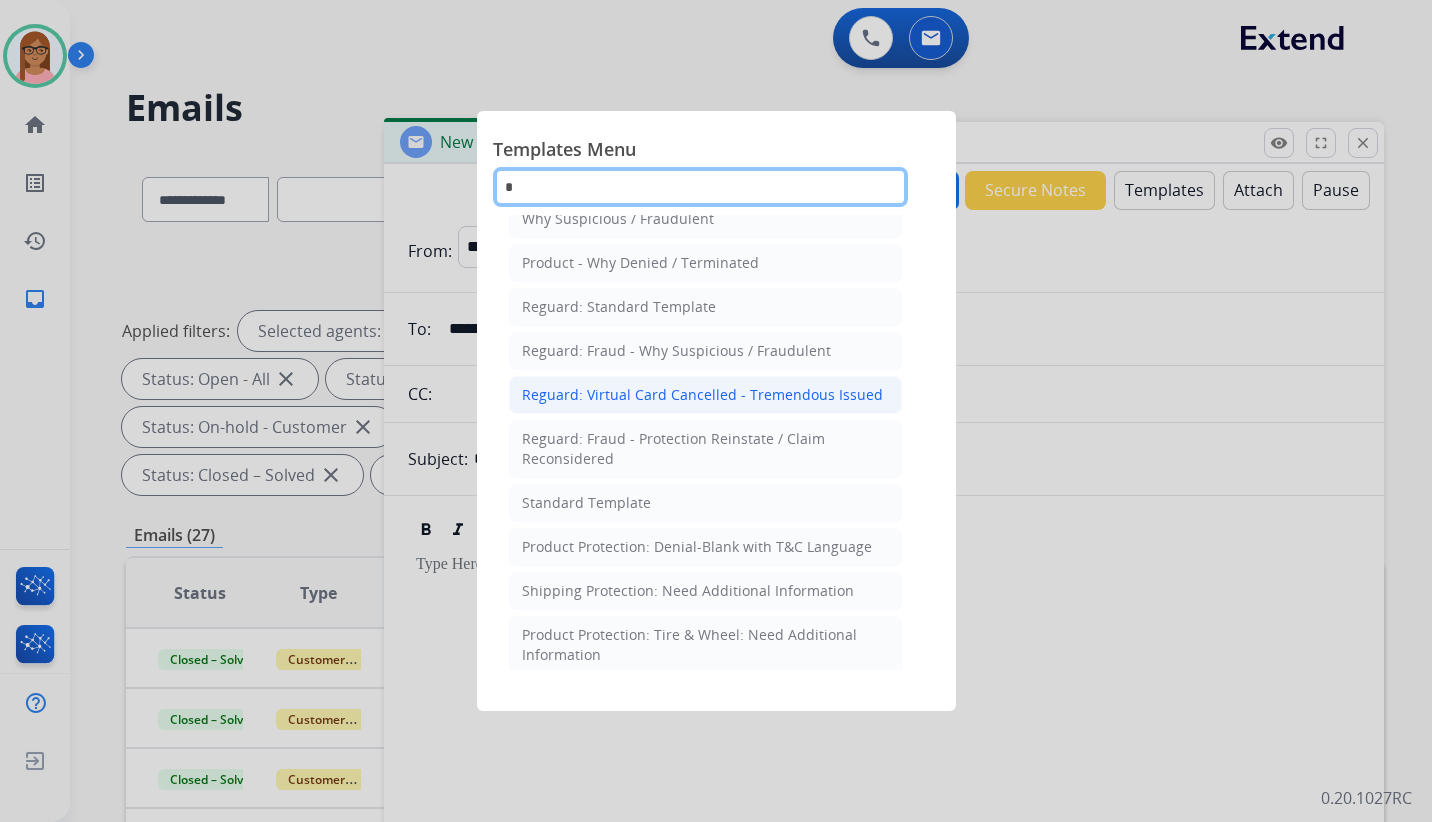 scroll, scrollTop: 100, scrollLeft: 0, axis: vertical 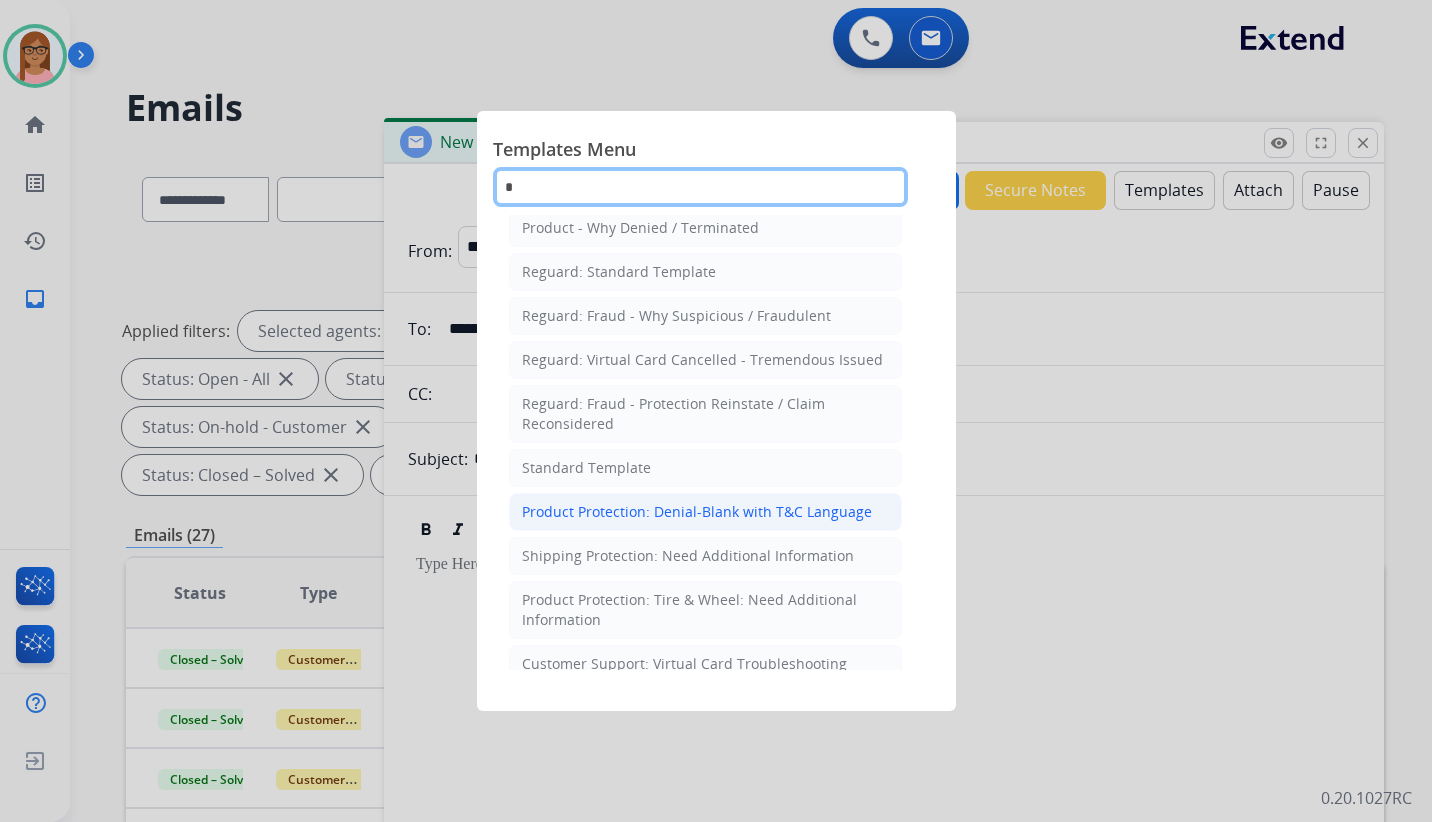 type on "*" 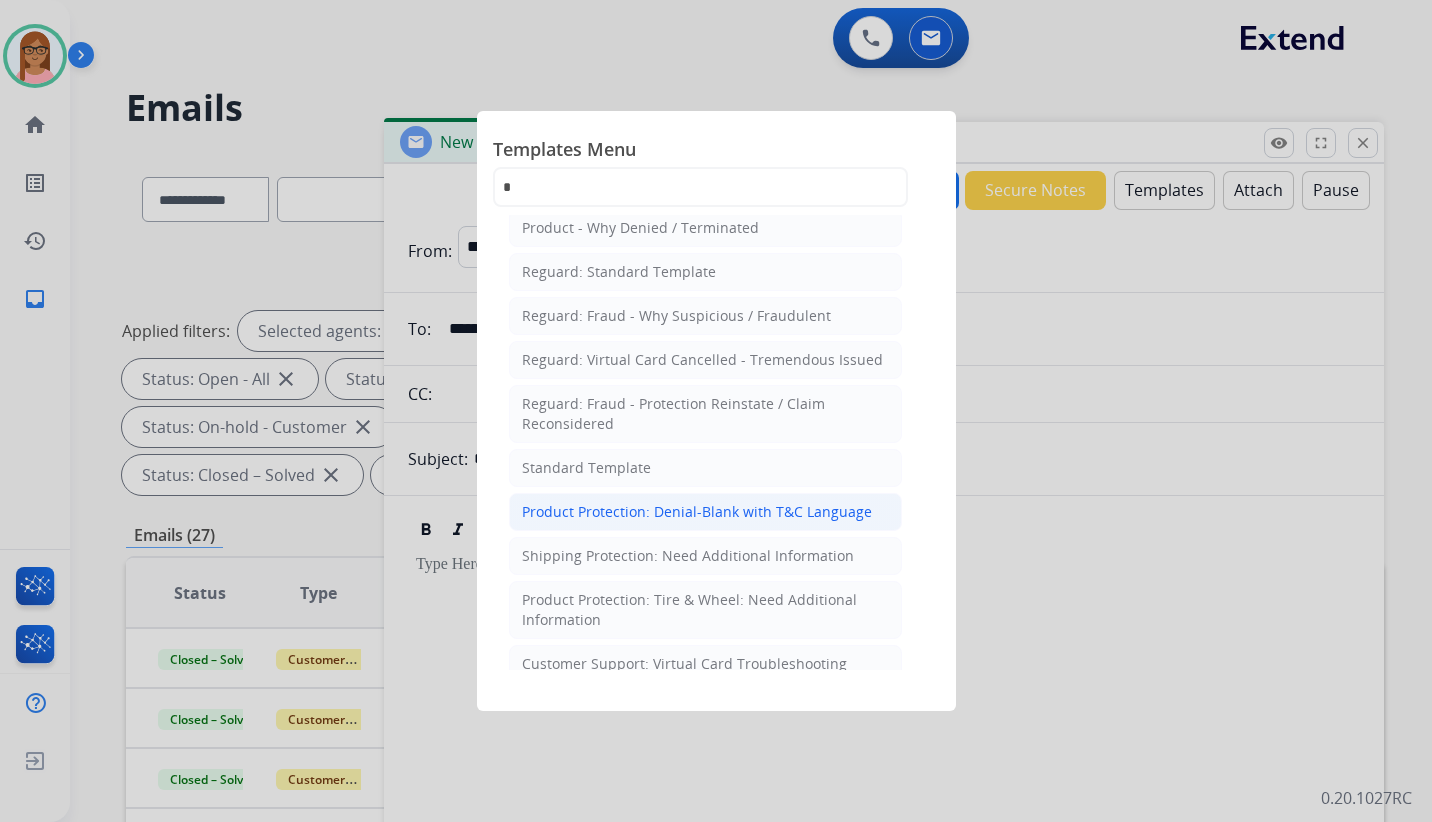 click on "Product Protection: Denial-Blank with T&C Language" 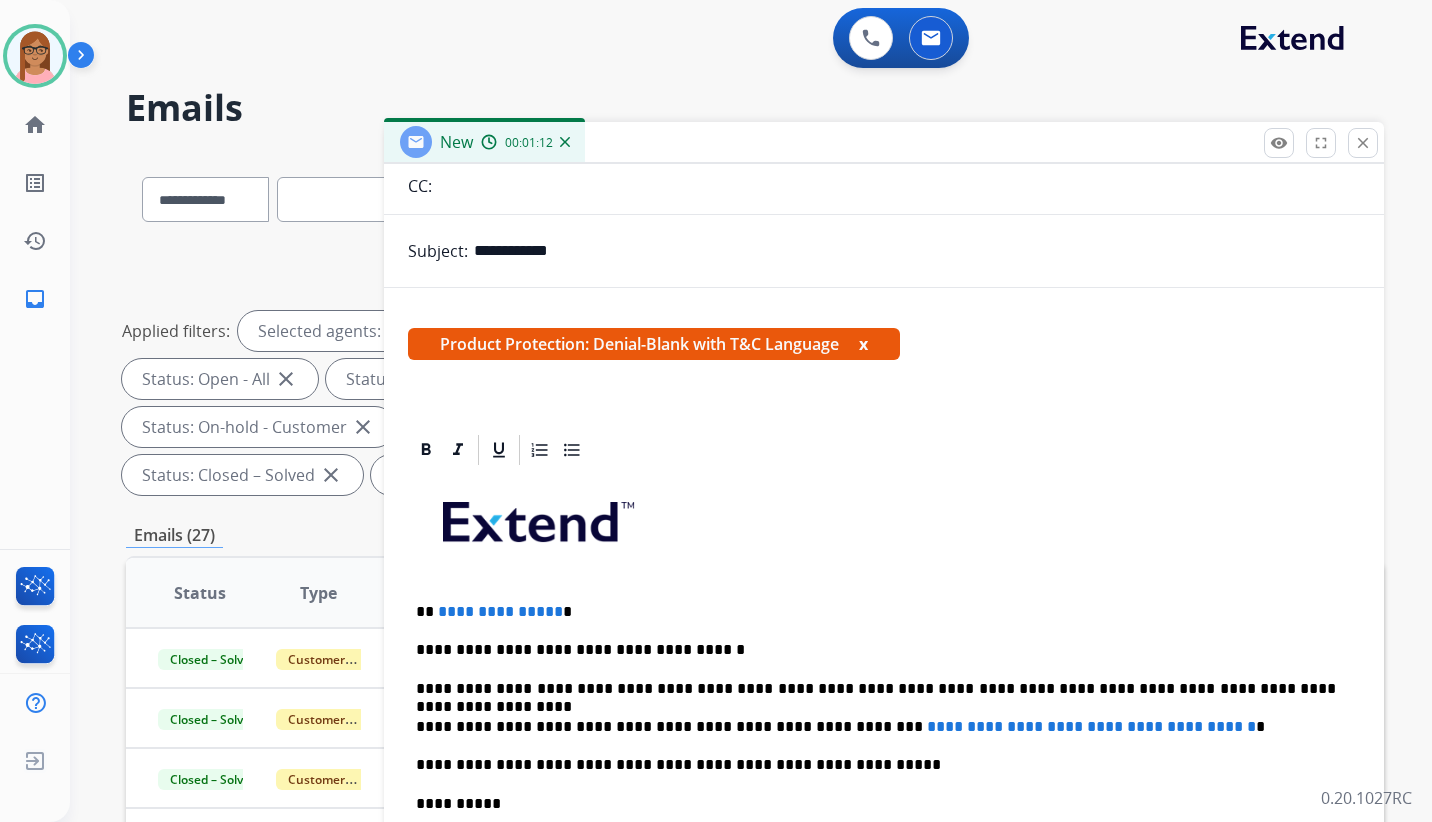 scroll, scrollTop: 291, scrollLeft: 0, axis: vertical 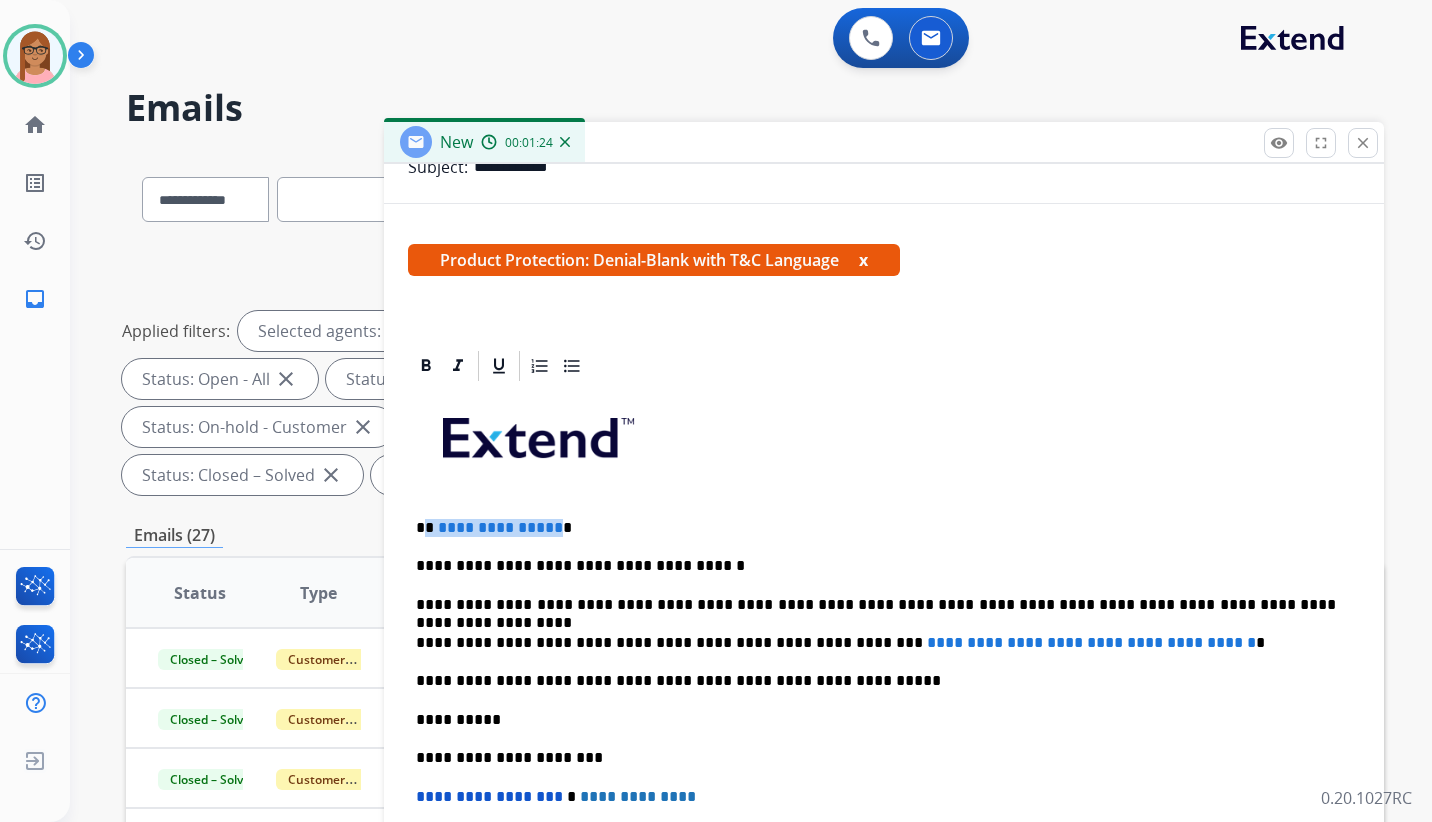 drag, startPoint x: 552, startPoint y: 528, endPoint x: 428, endPoint y: 525, distance: 124.036285 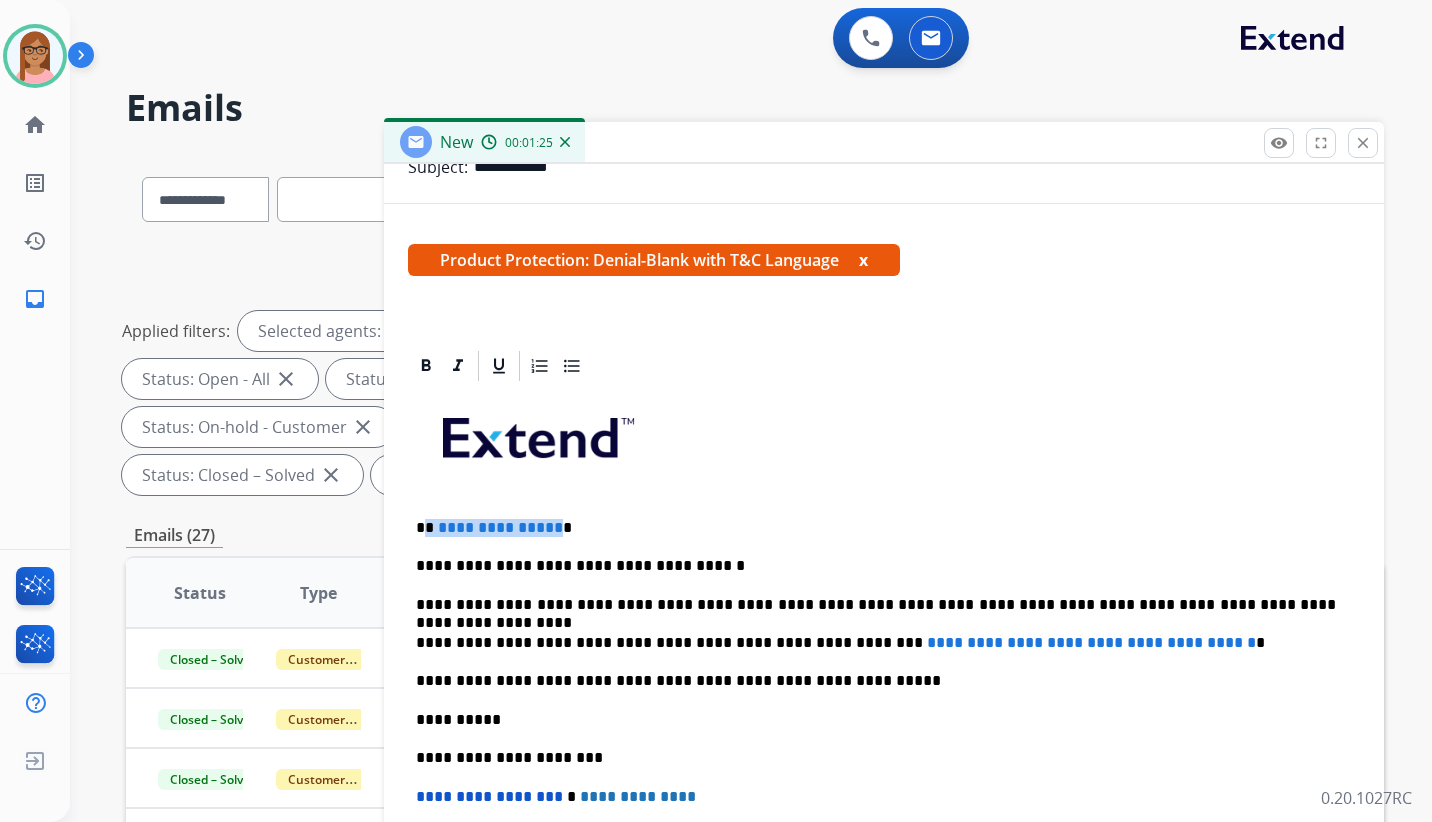 type 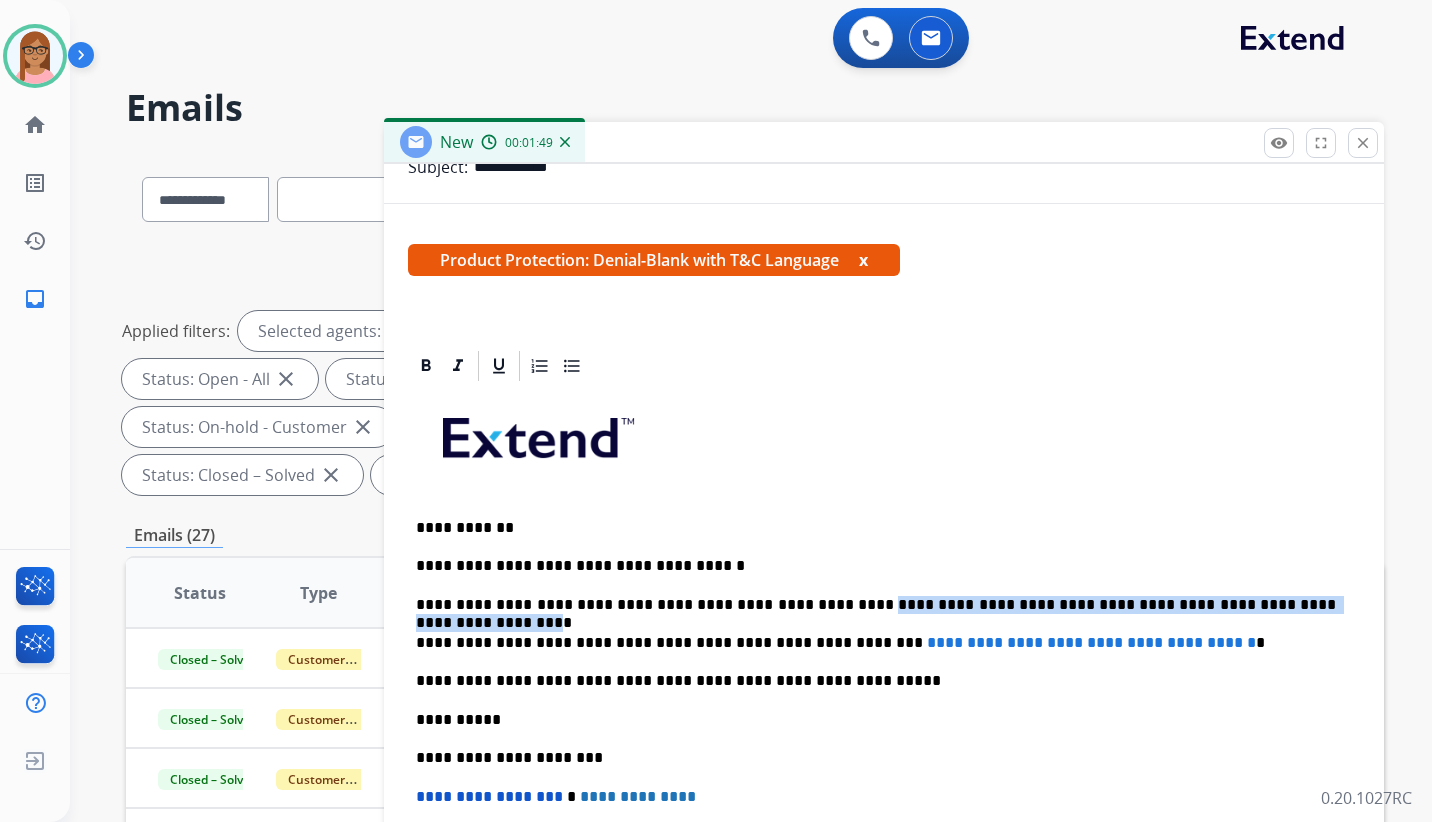 drag, startPoint x: 810, startPoint y: 604, endPoint x: 1281, endPoint y: 609, distance: 471.02655 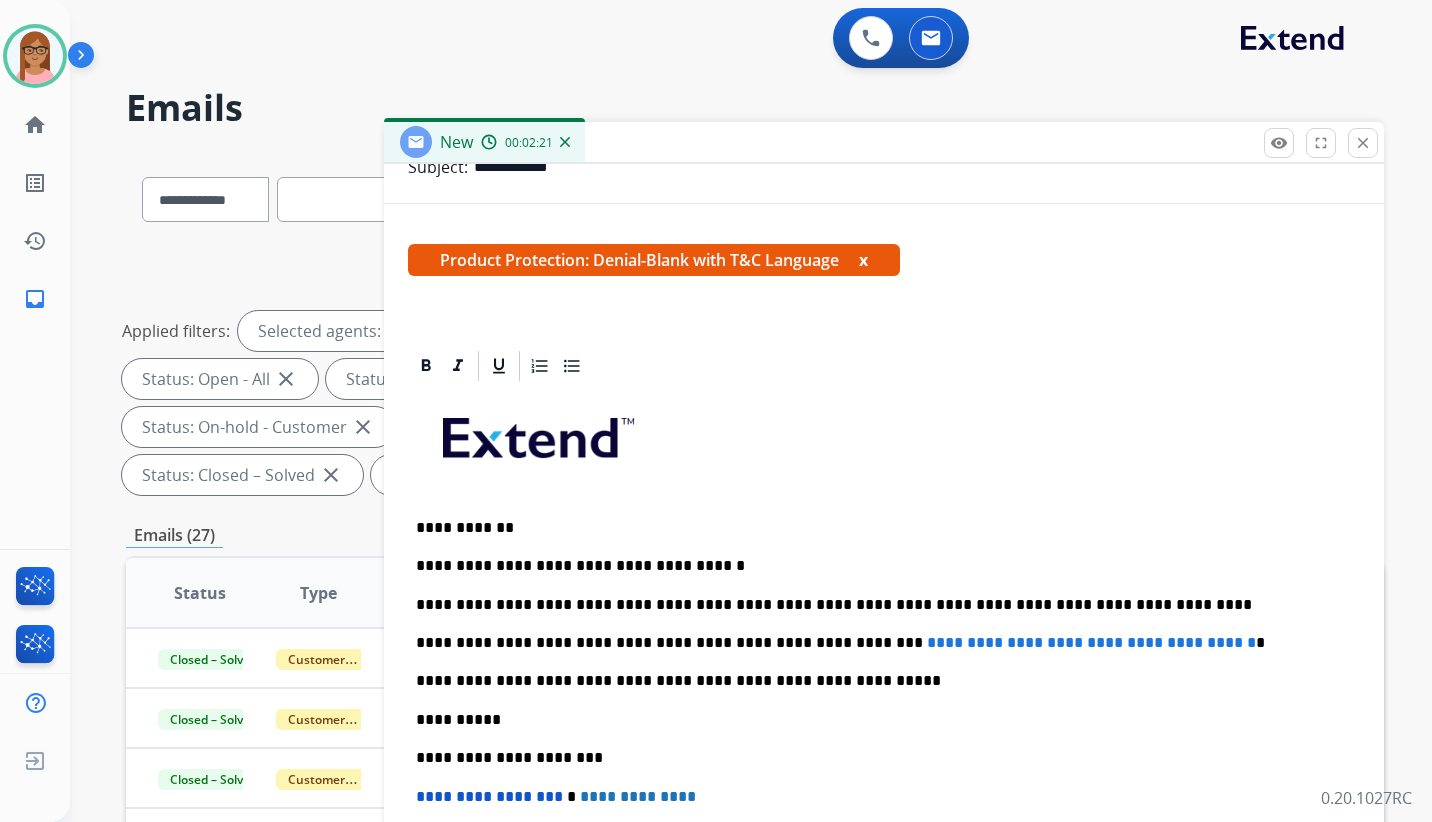 click on "**********" at bounding box center [876, 605] 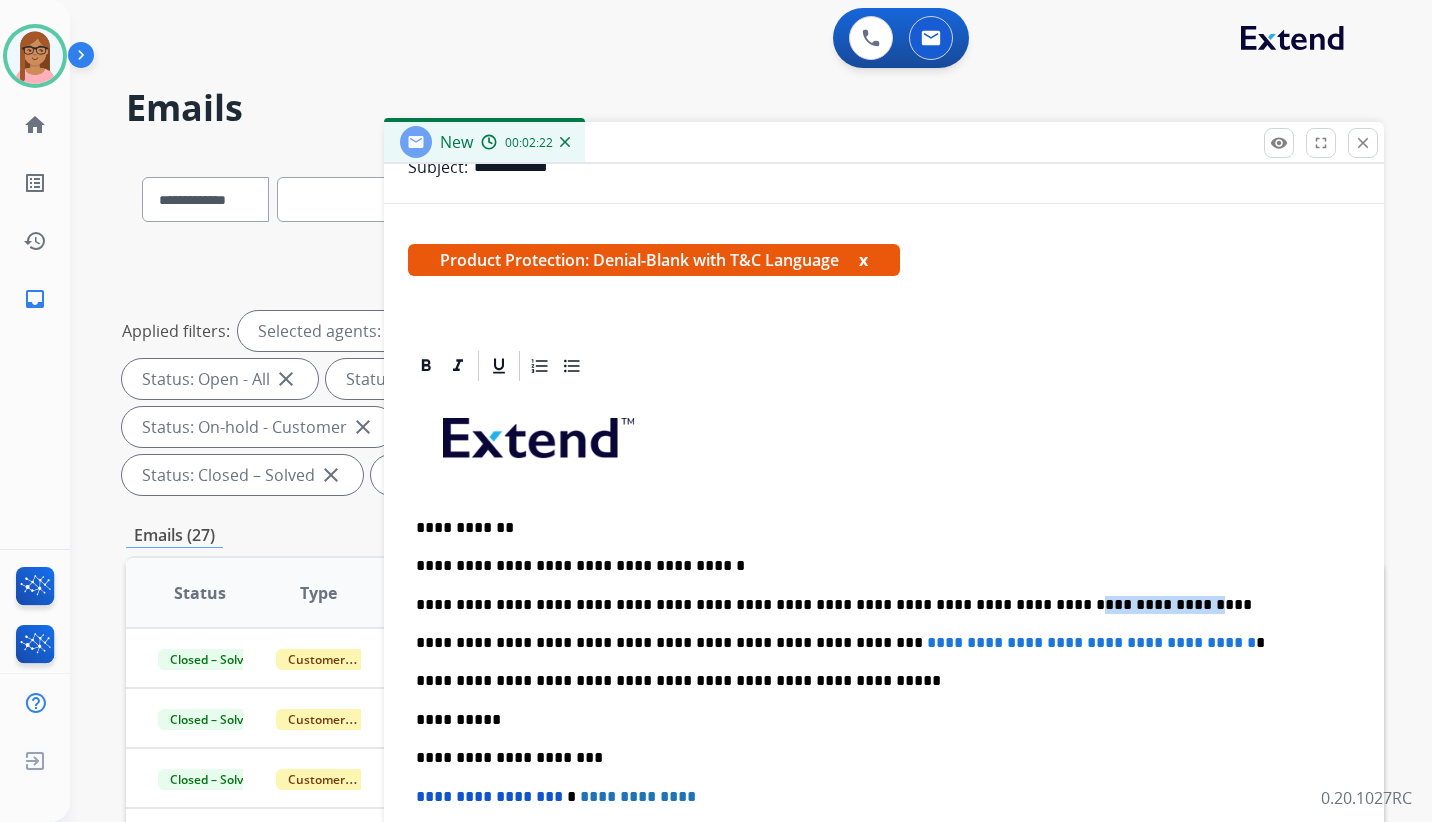 click on "**********" at bounding box center (876, 605) 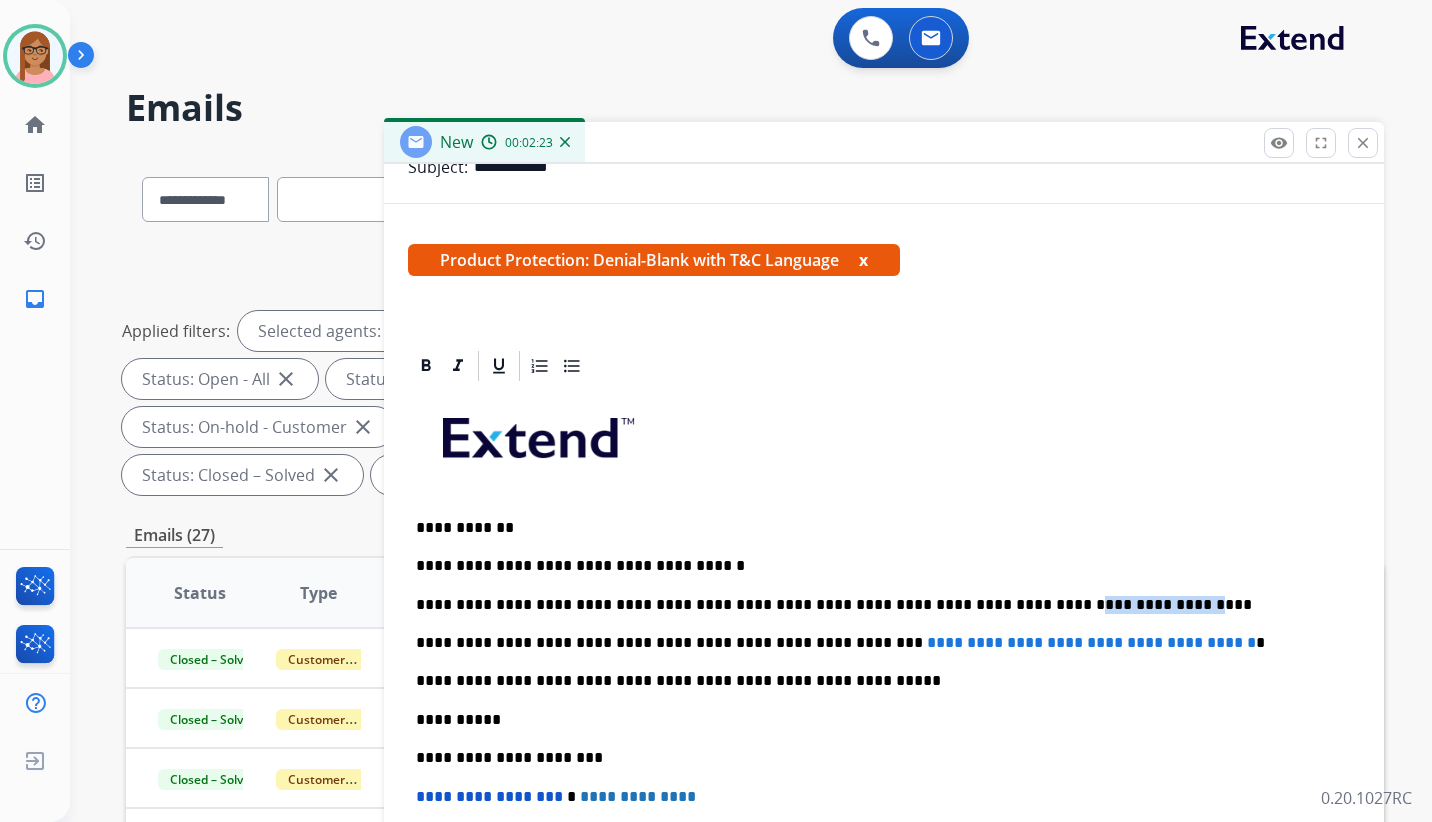 click on "**********" at bounding box center (876, 605) 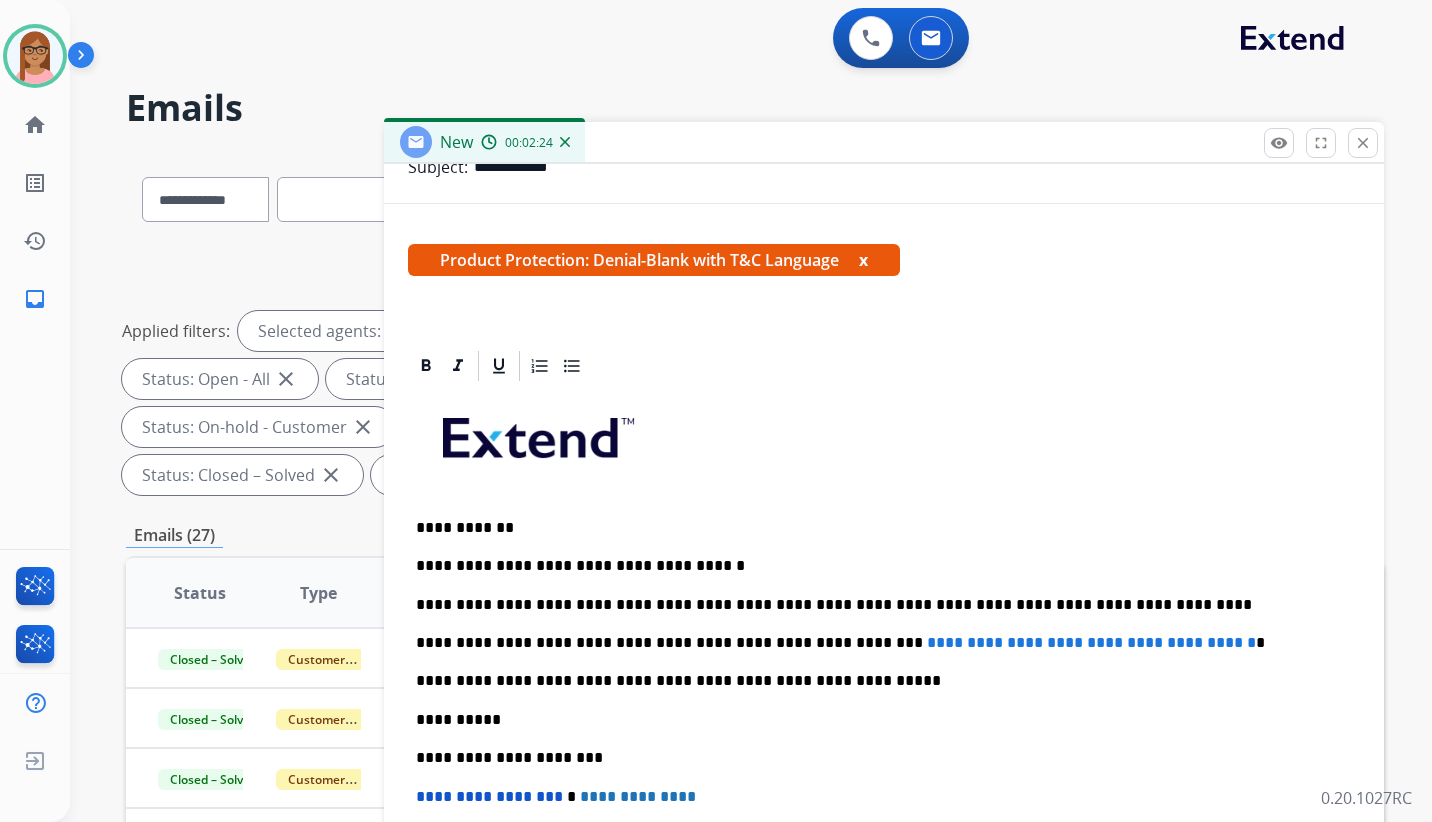 click on "**********" at bounding box center (876, 605) 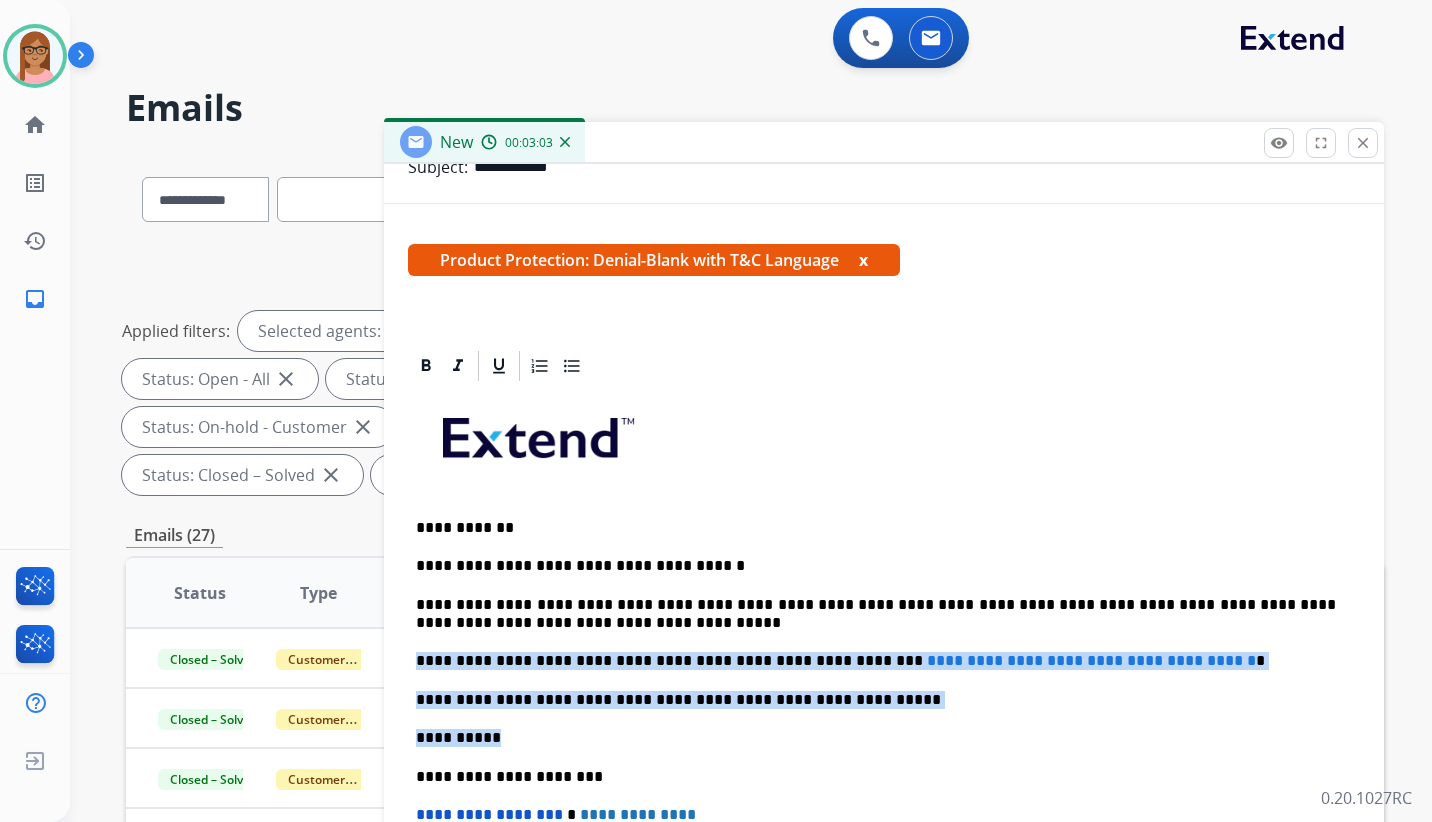 drag, startPoint x: 414, startPoint y: 657, endPoint x: 834, endPoint y: 709, distance: 423.20682 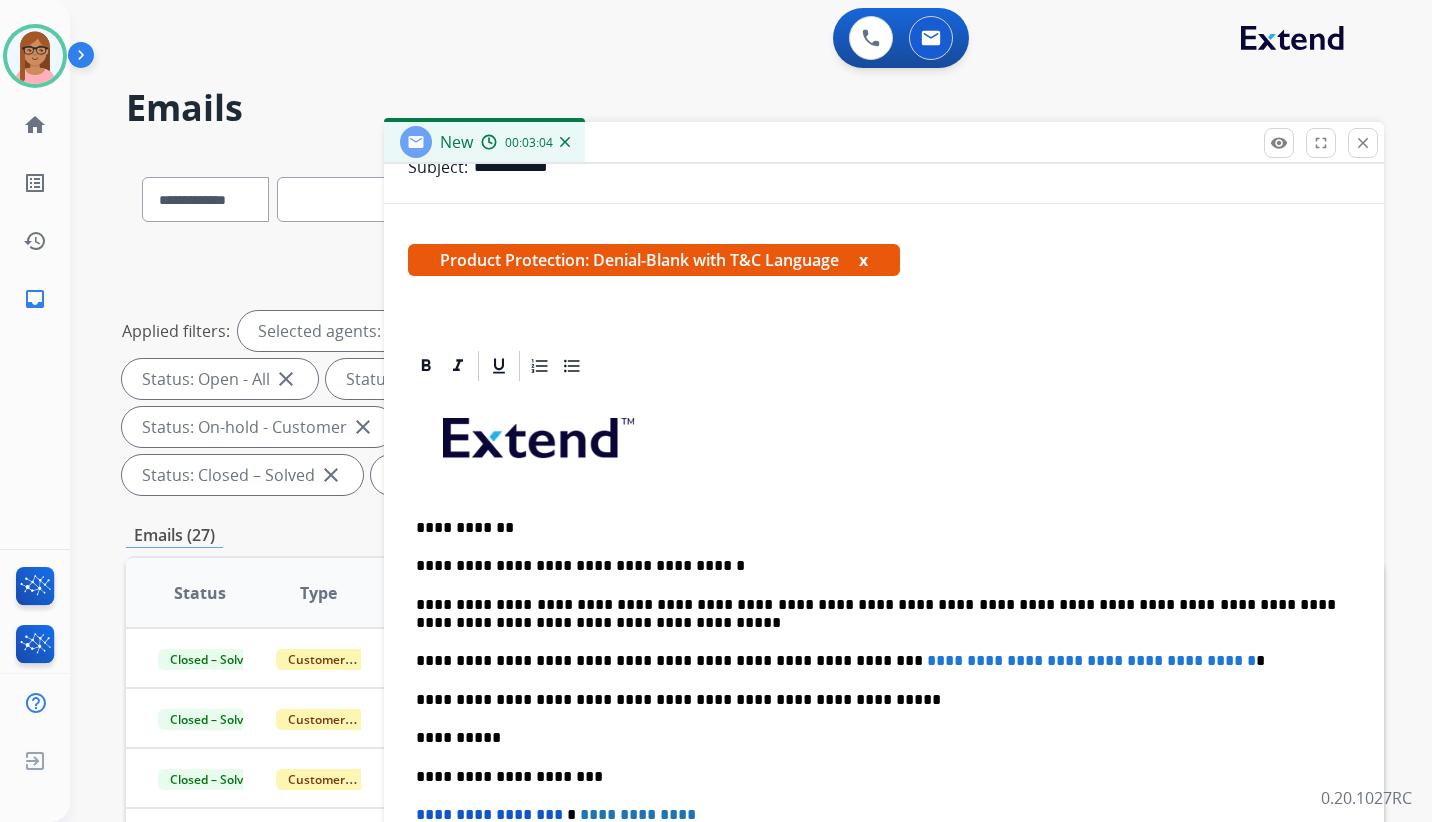 scroll, scrollTop: 232, scrollLeft: 0, axis: vertical 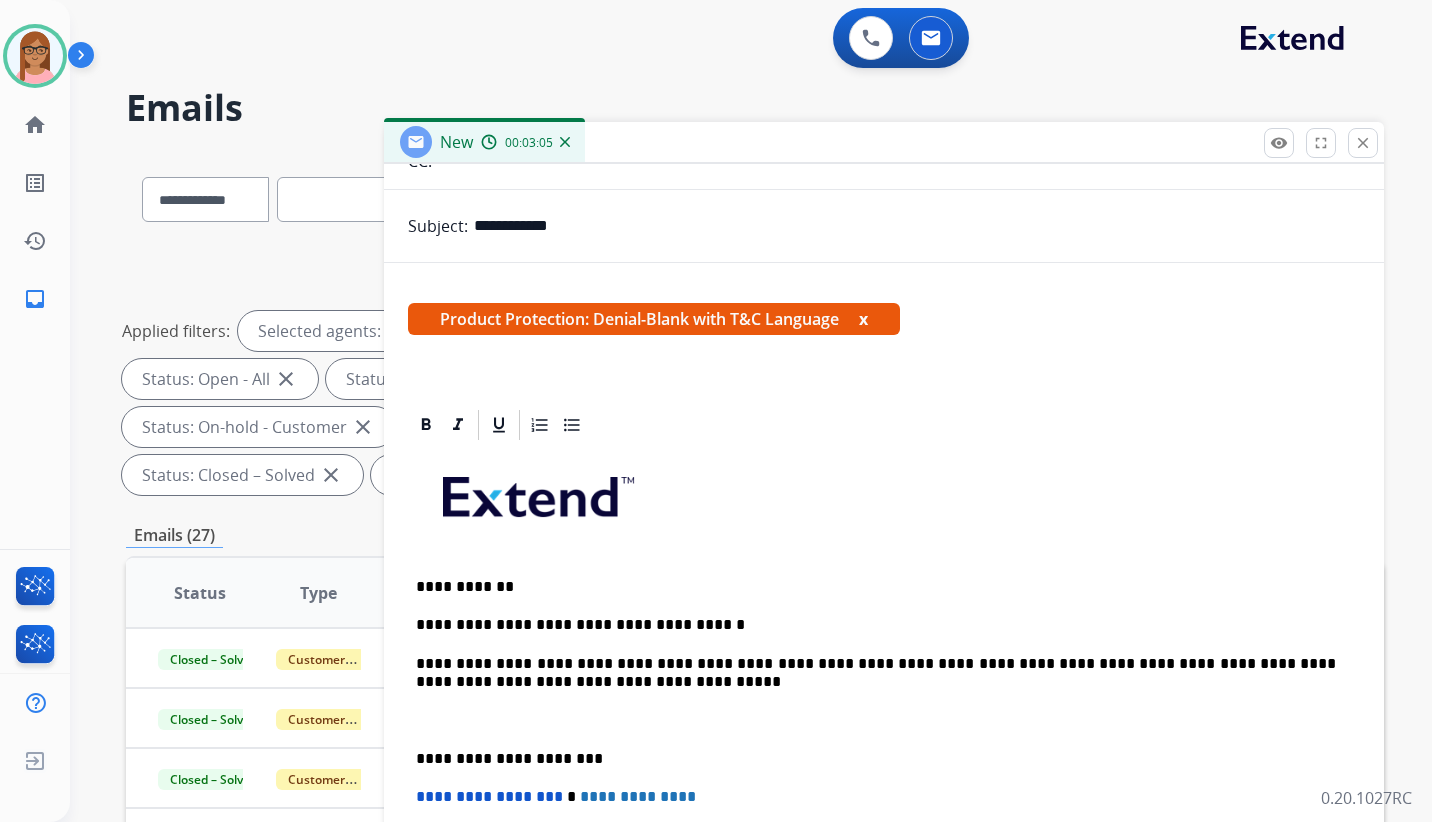 click on "**********" at bounding box center [876, 673] 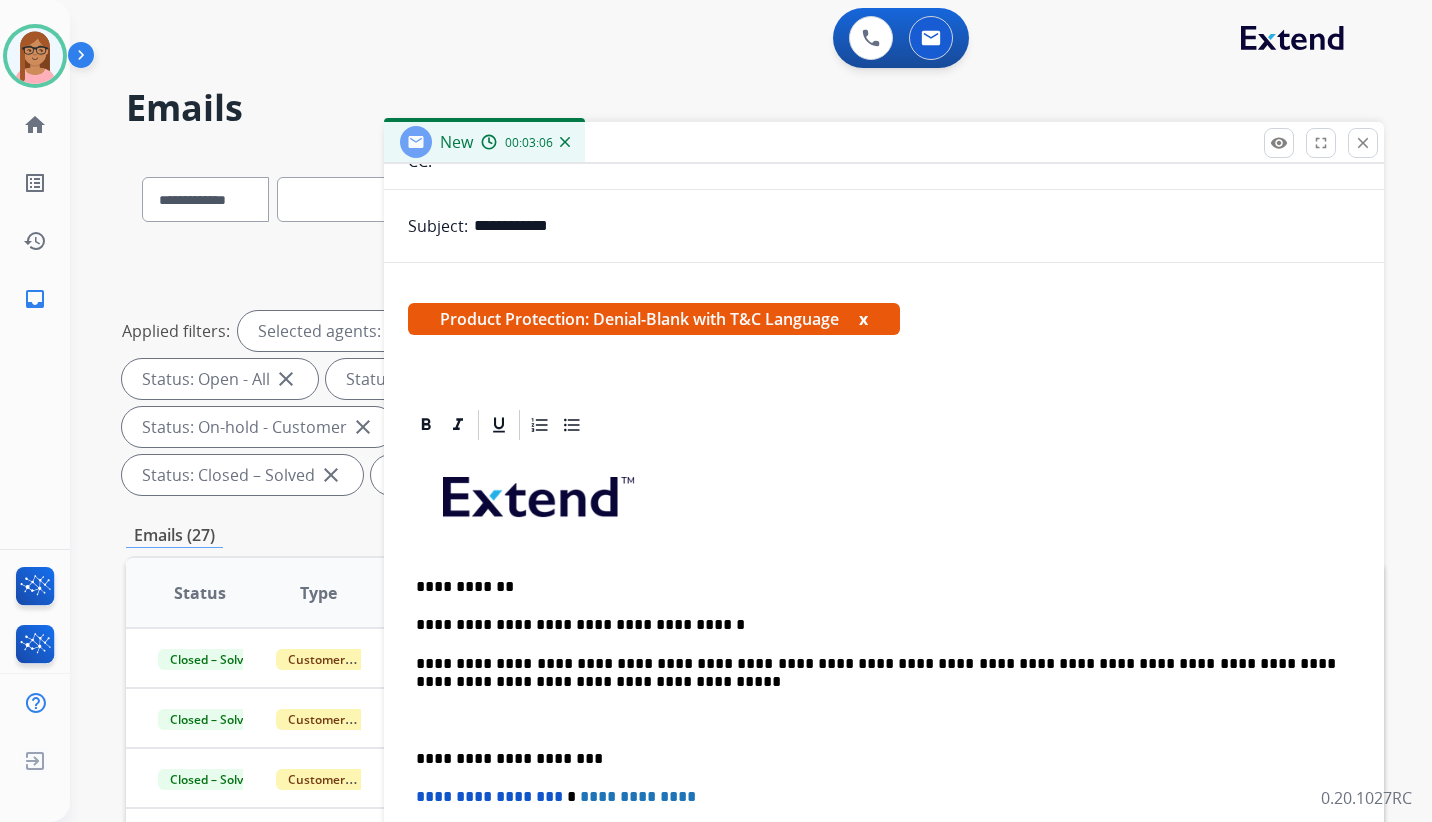 scroll, scrollTop: 271, scrollLeft: 0, axis: vertical 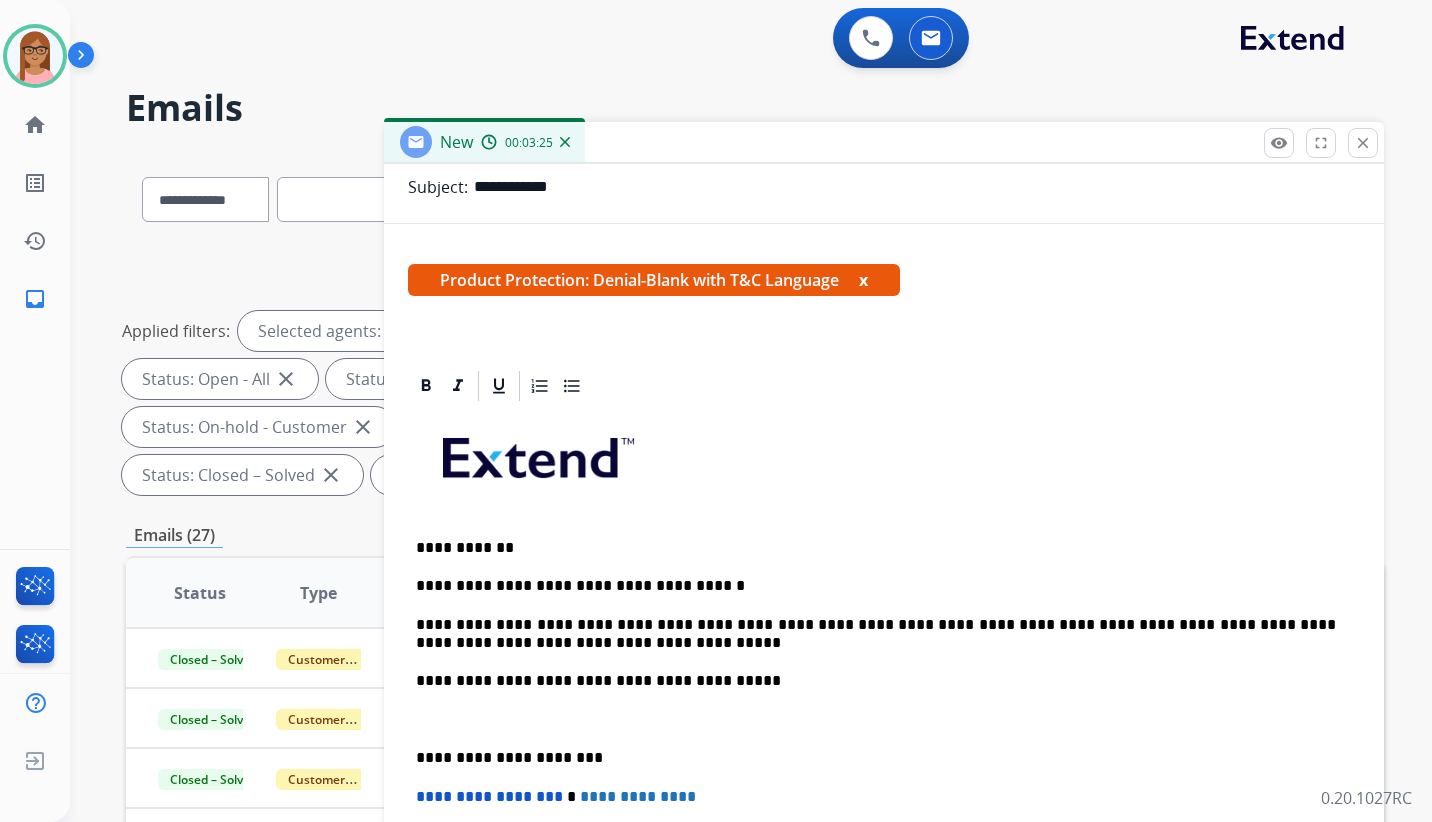 click at bounding box center [876, 720] 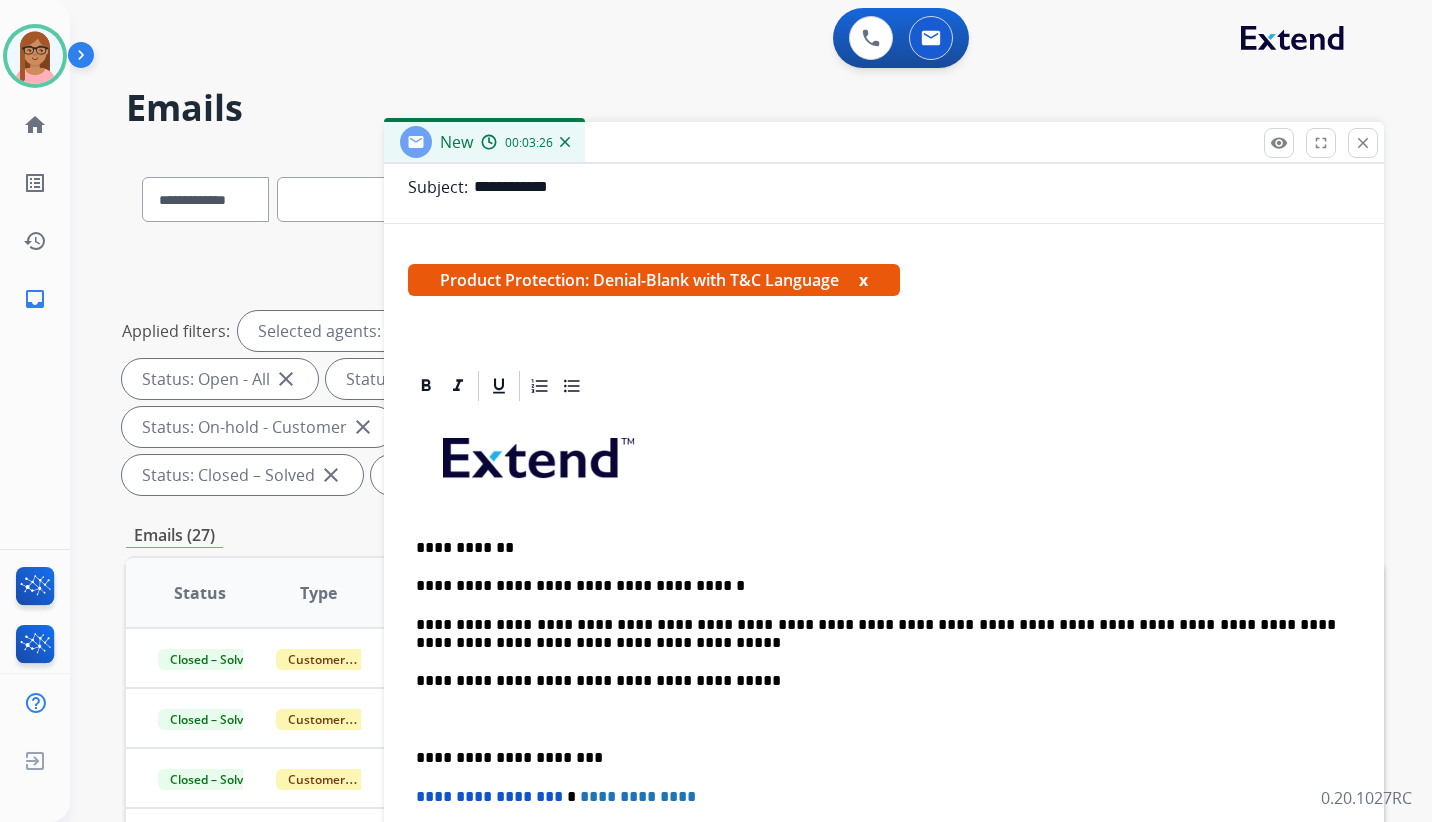 scroll, scrollTop: 232, scrollLeft: 0, axis: vertical 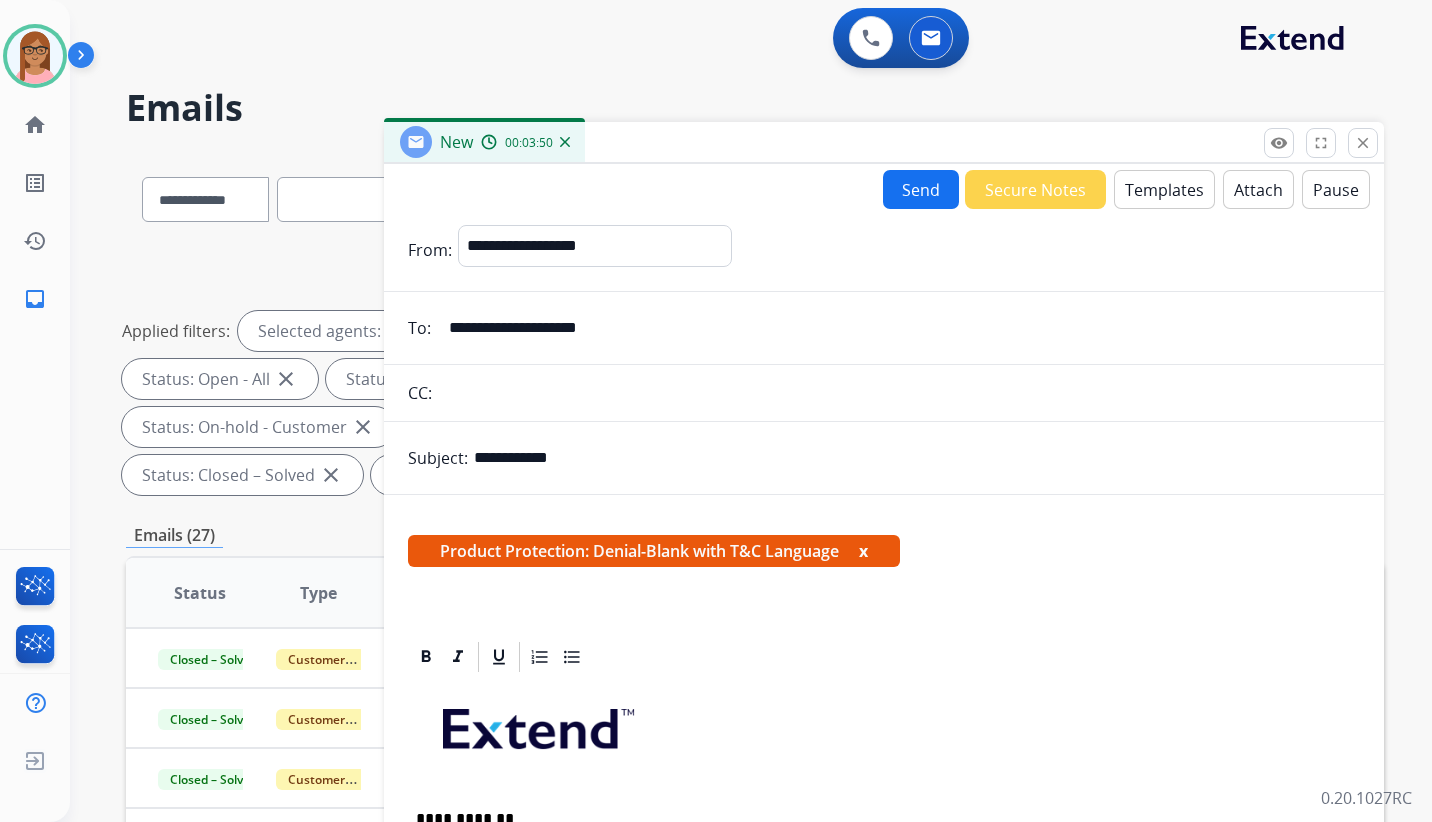 click on "Send" at bounding box center [921, 189] 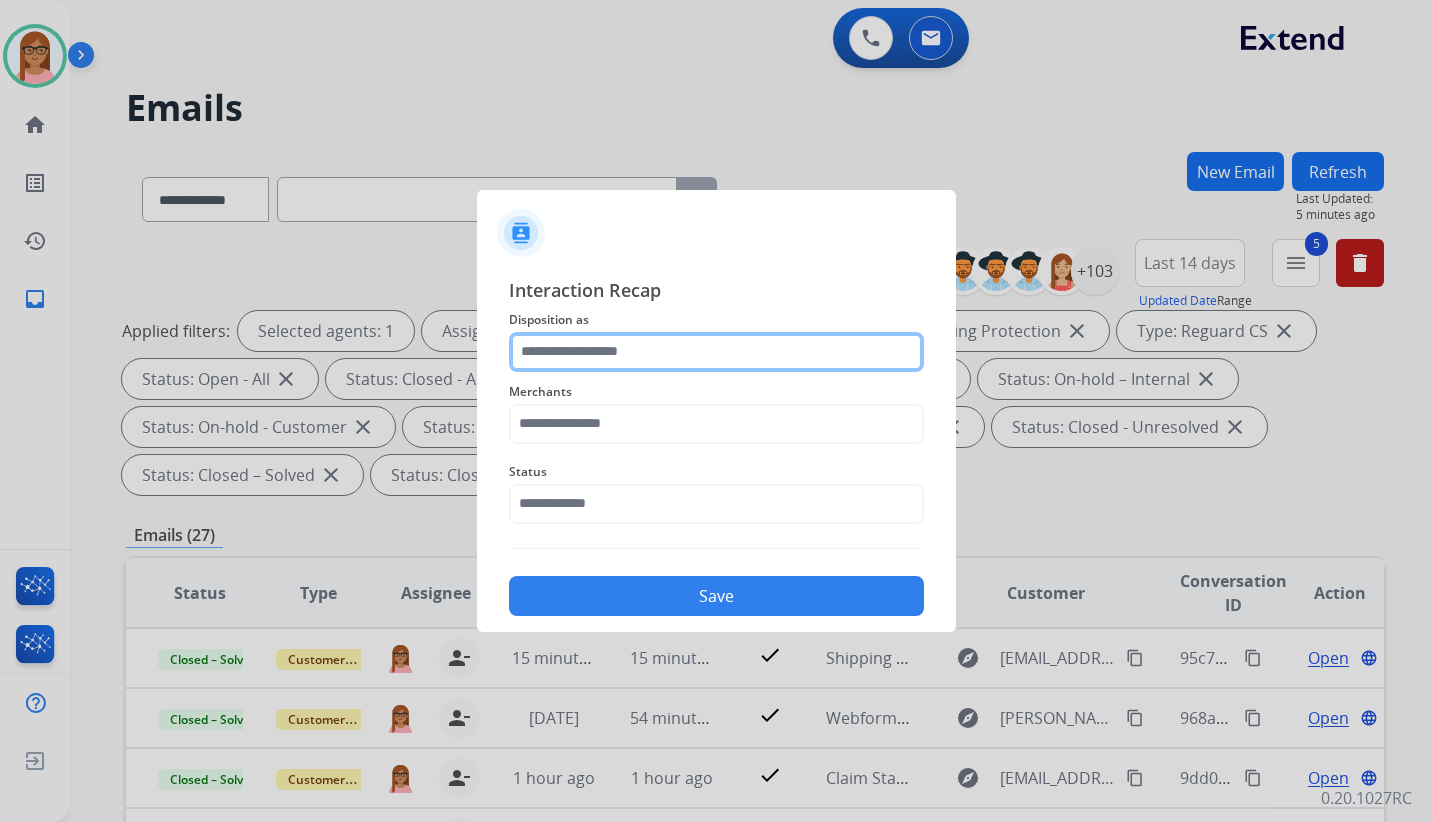 click 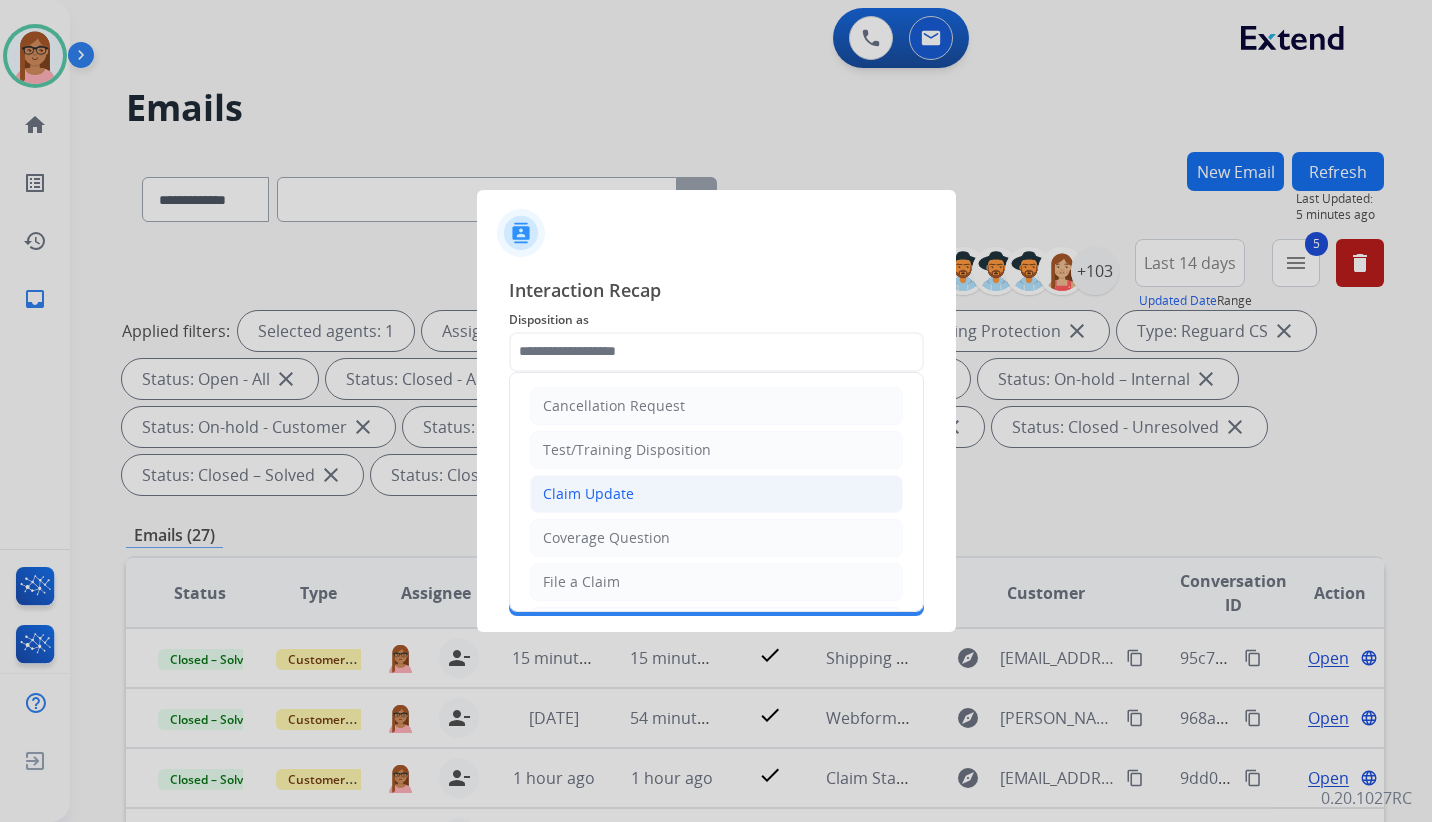 click on "Claim Update" 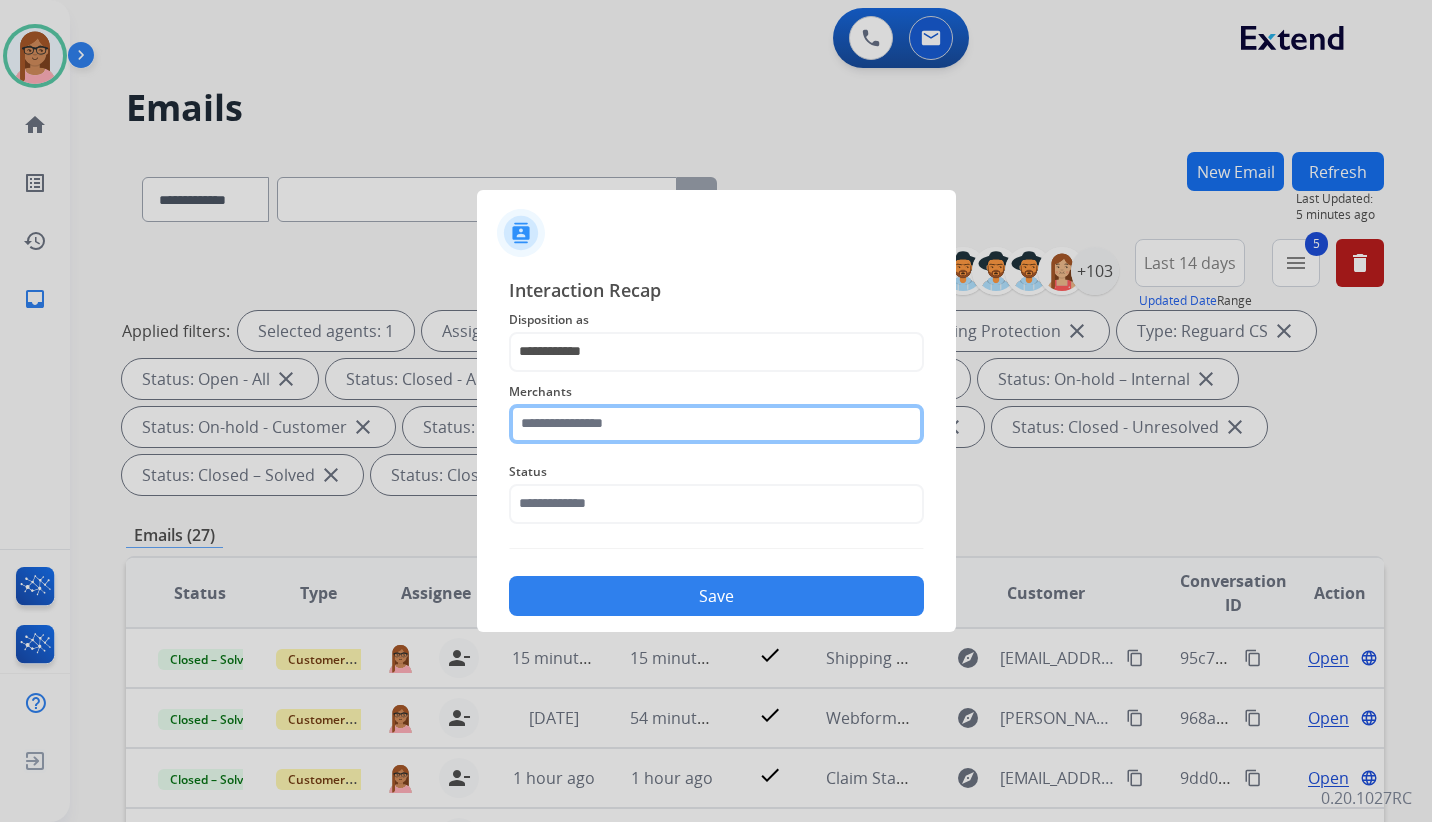 click 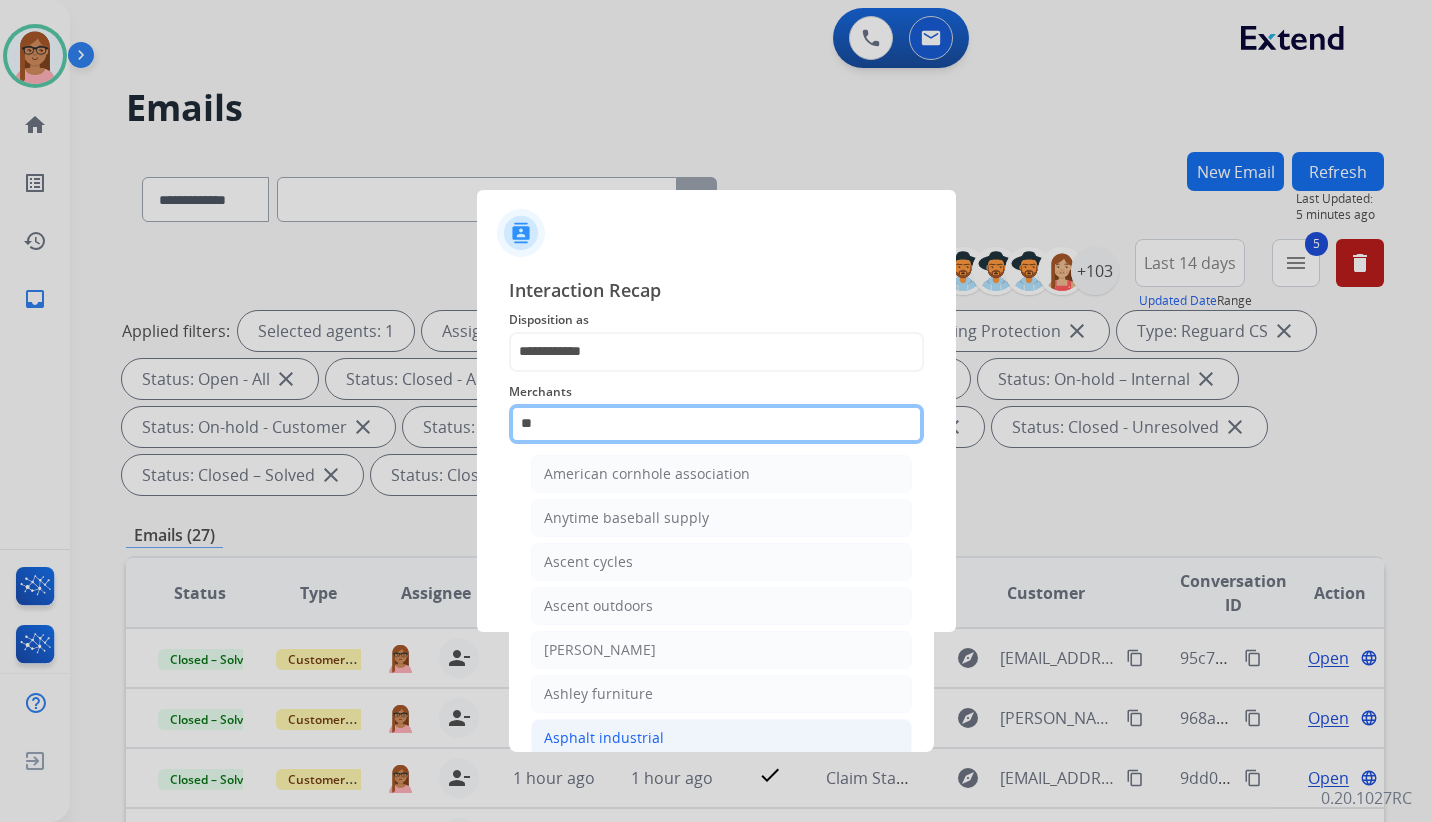 scroll, scrollTop: 100, scrollLeft: 0, axis: vertical 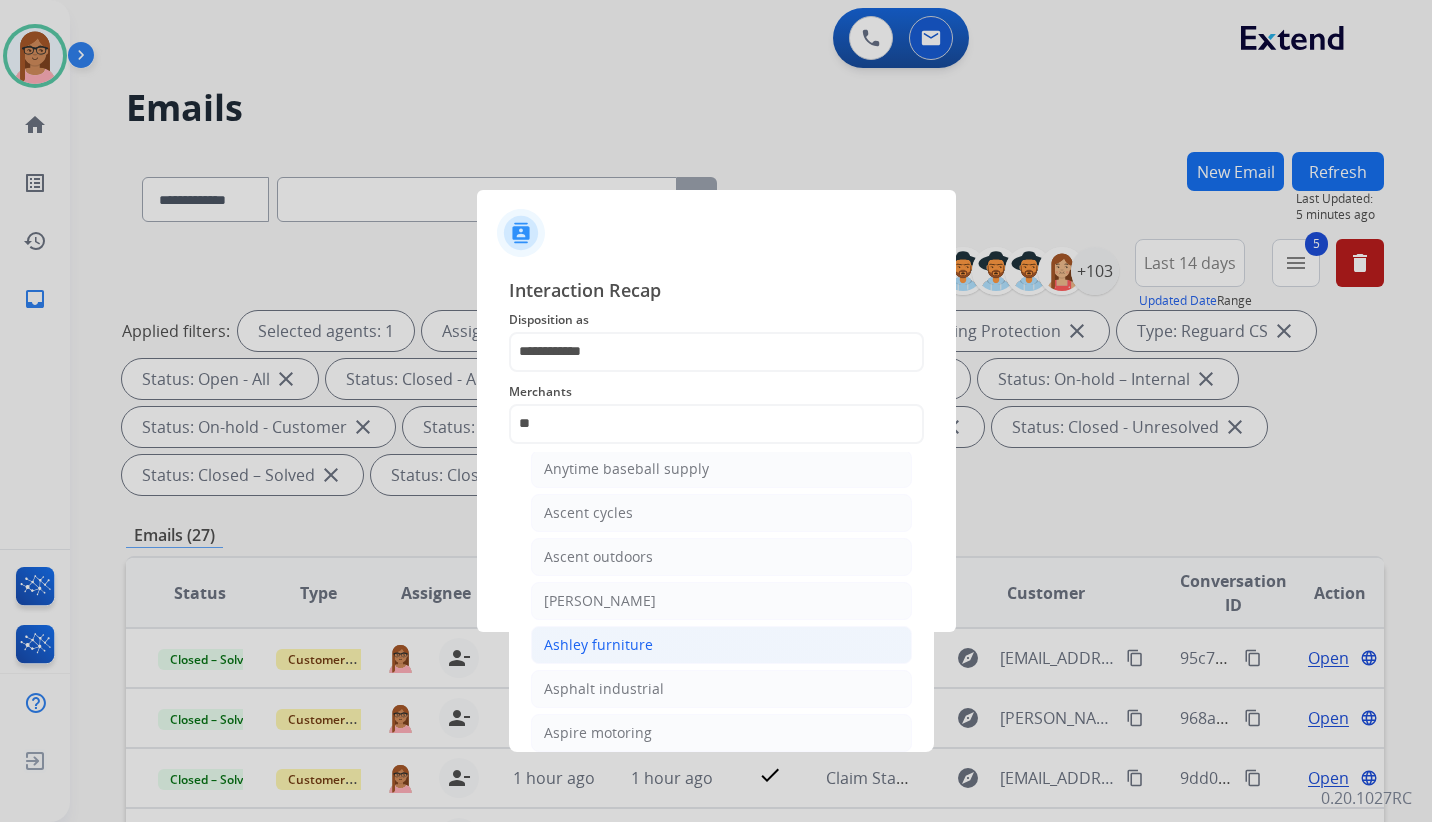 click on "Ashley furniture" 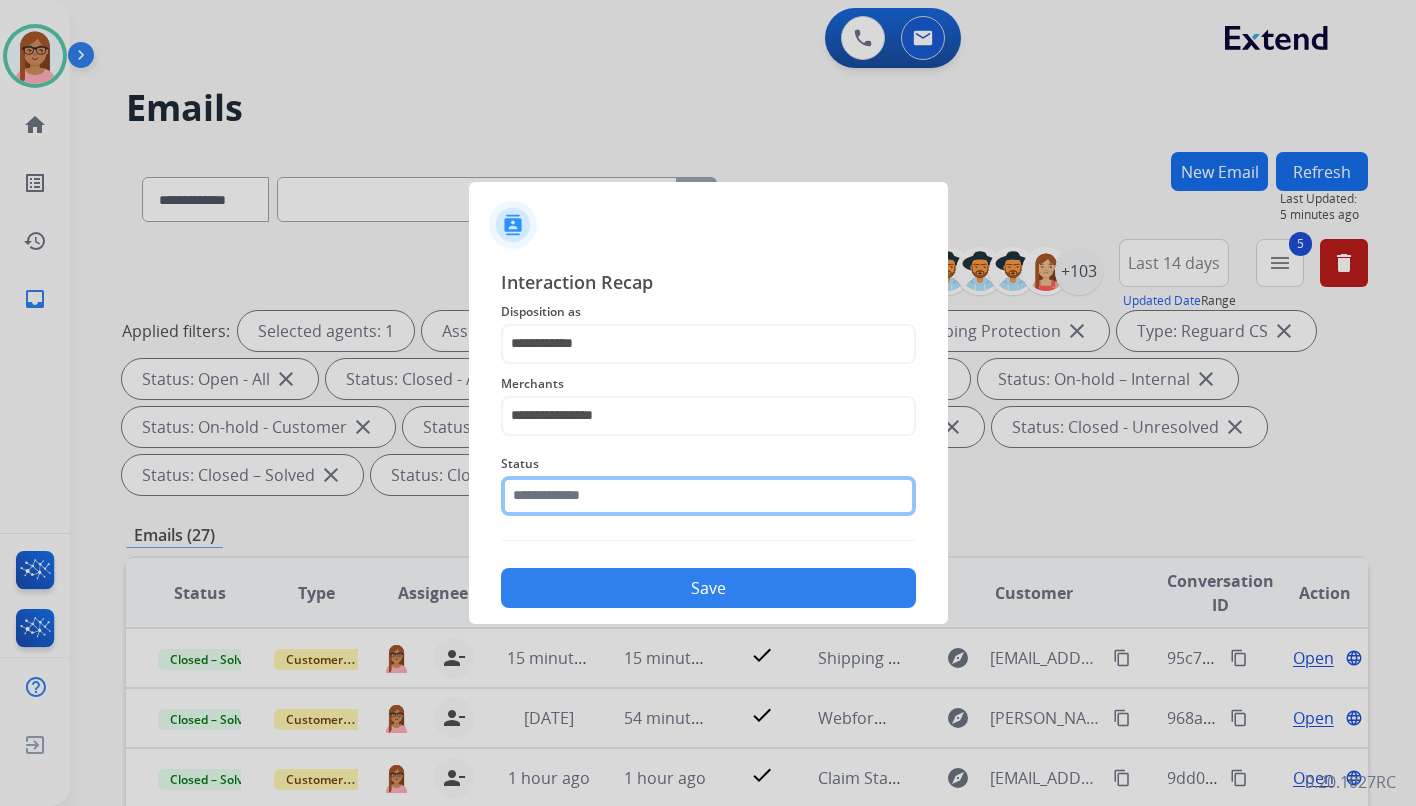click 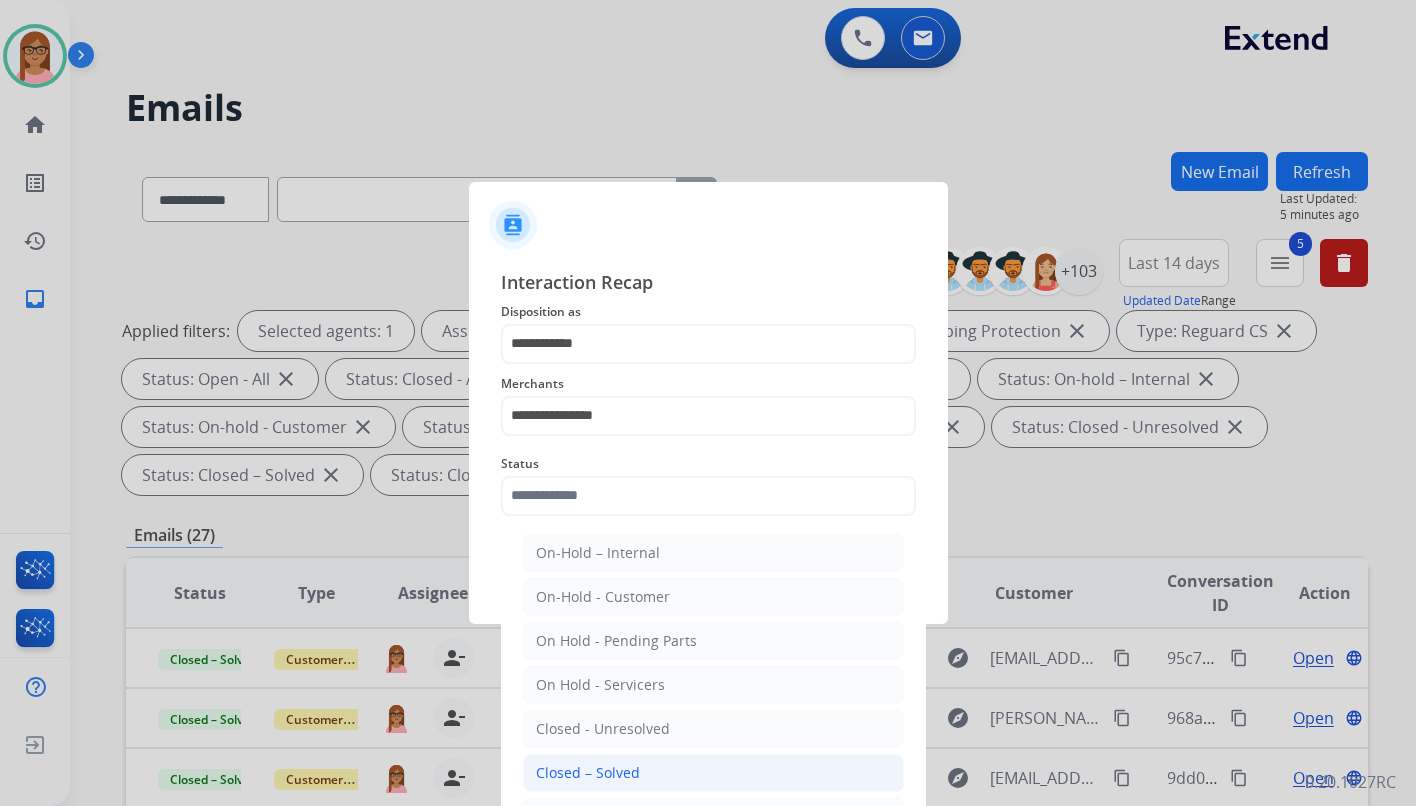 click on "Closed – Solved" 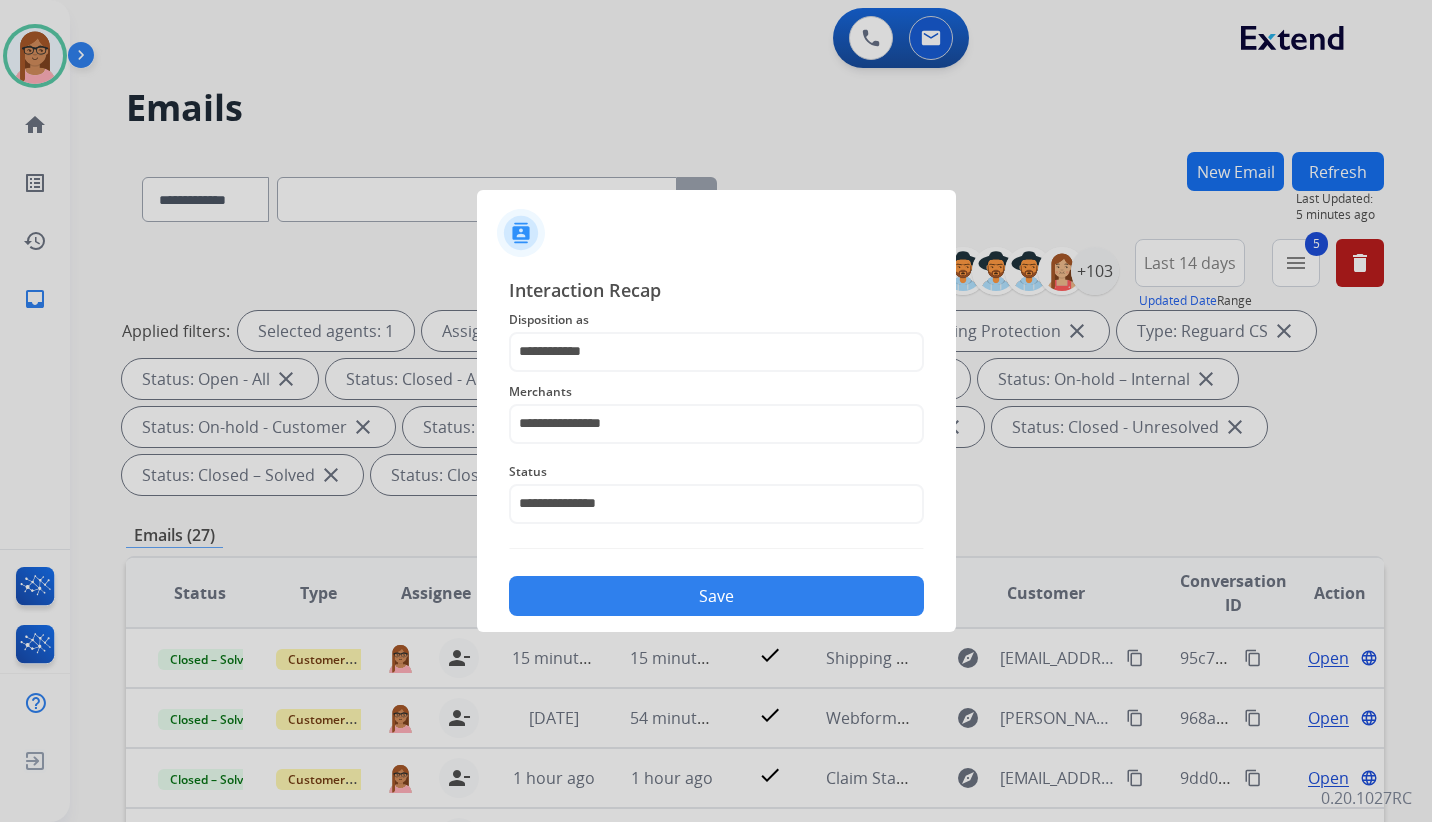 click on "Save" 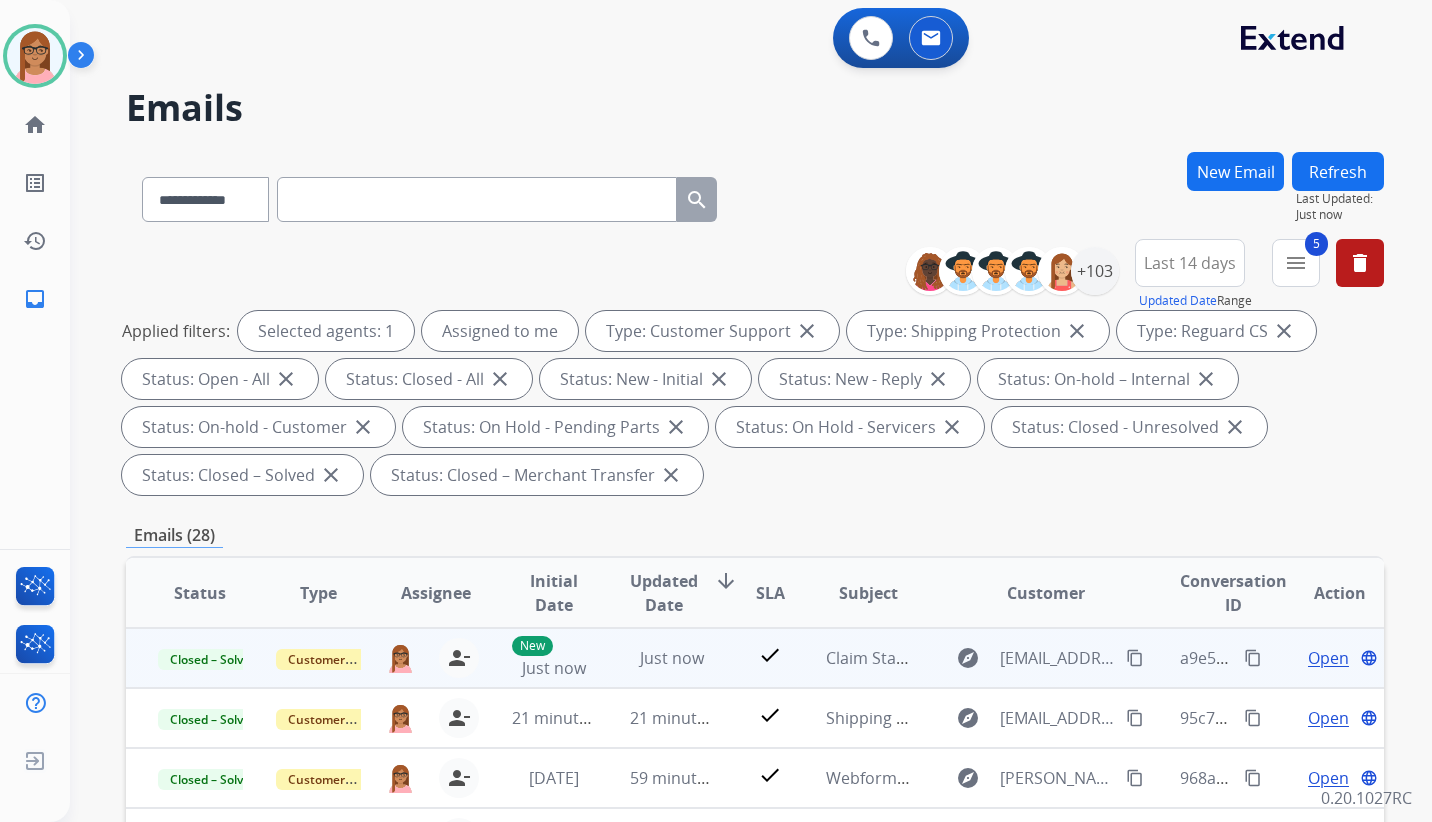 click on "content_copy" at bounding box center [1253, 658] 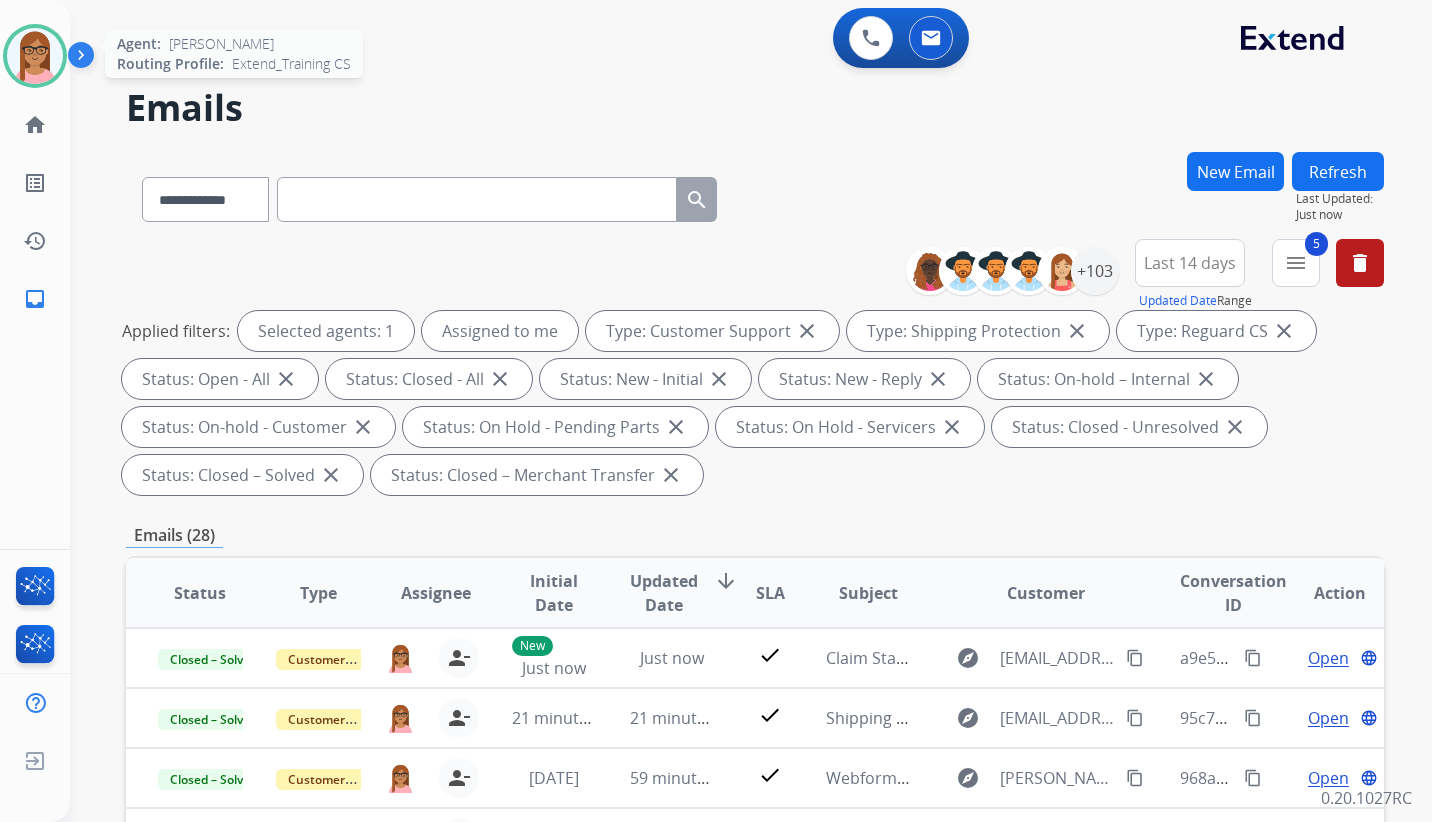 click at bounding box center [35, 56] 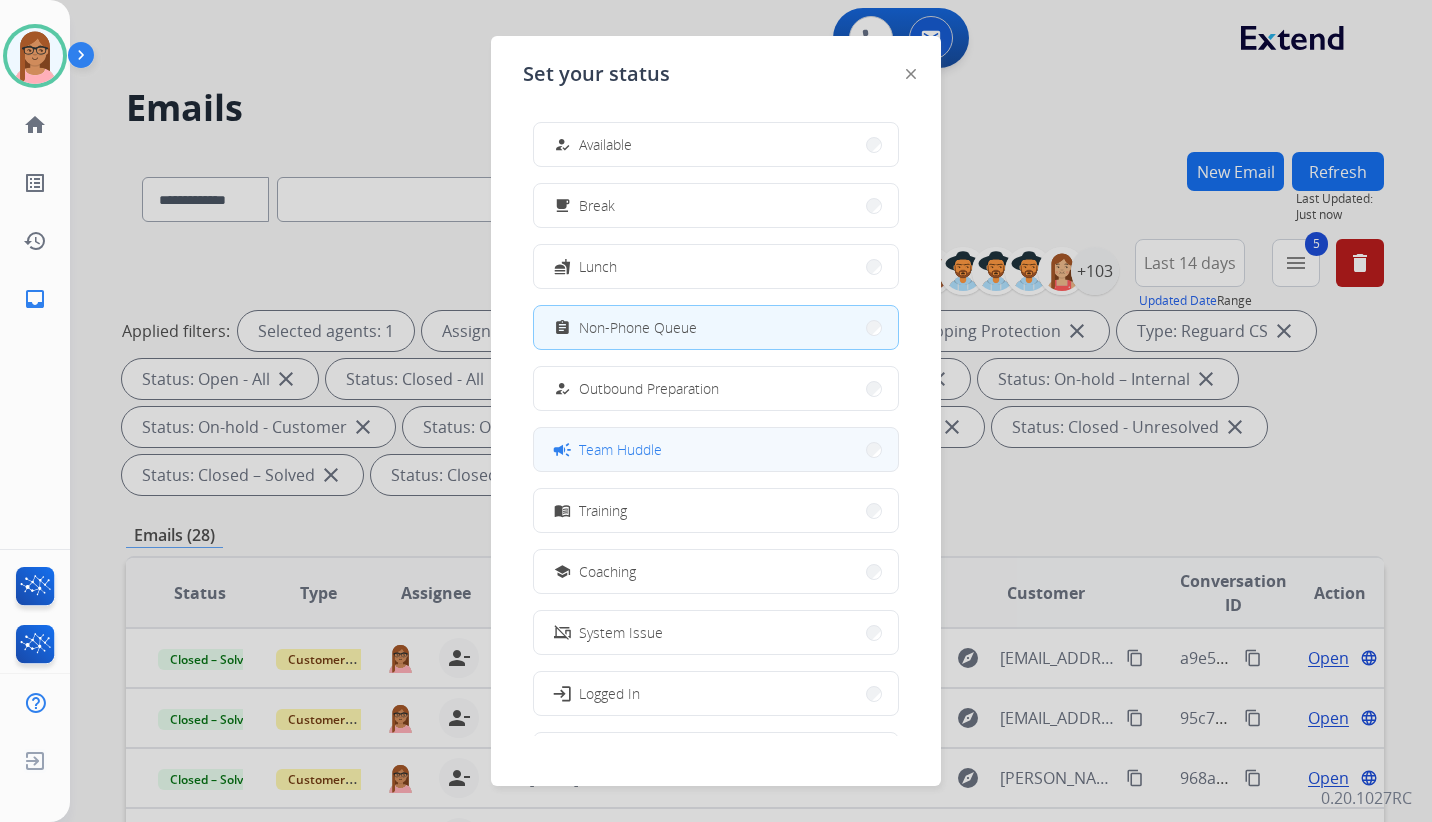 click on "campaign Team Huddle" at bounding box center [716, 449] 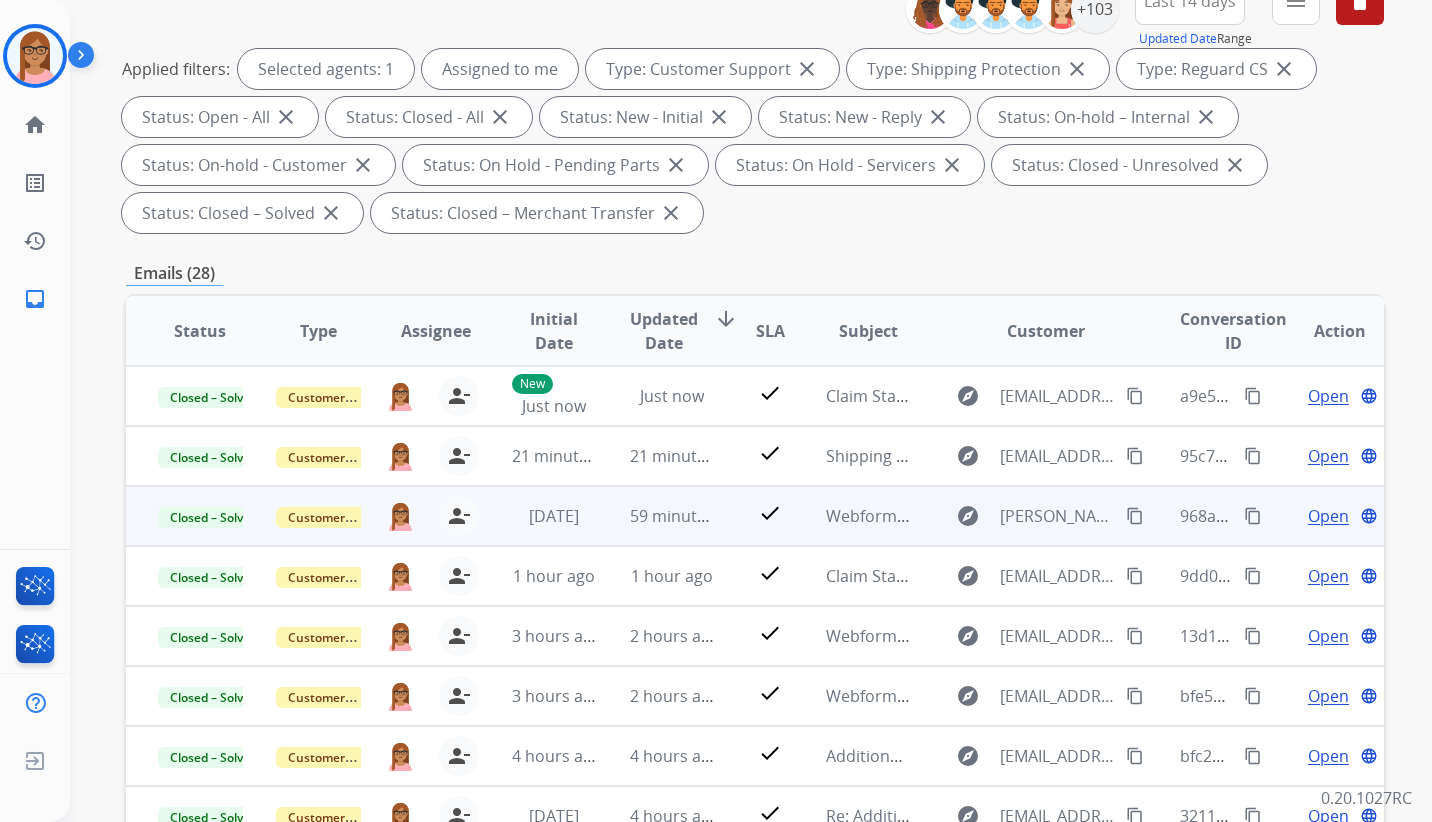 scroll, scrollTop: 8, scrollLeft: 0, axis: vertical 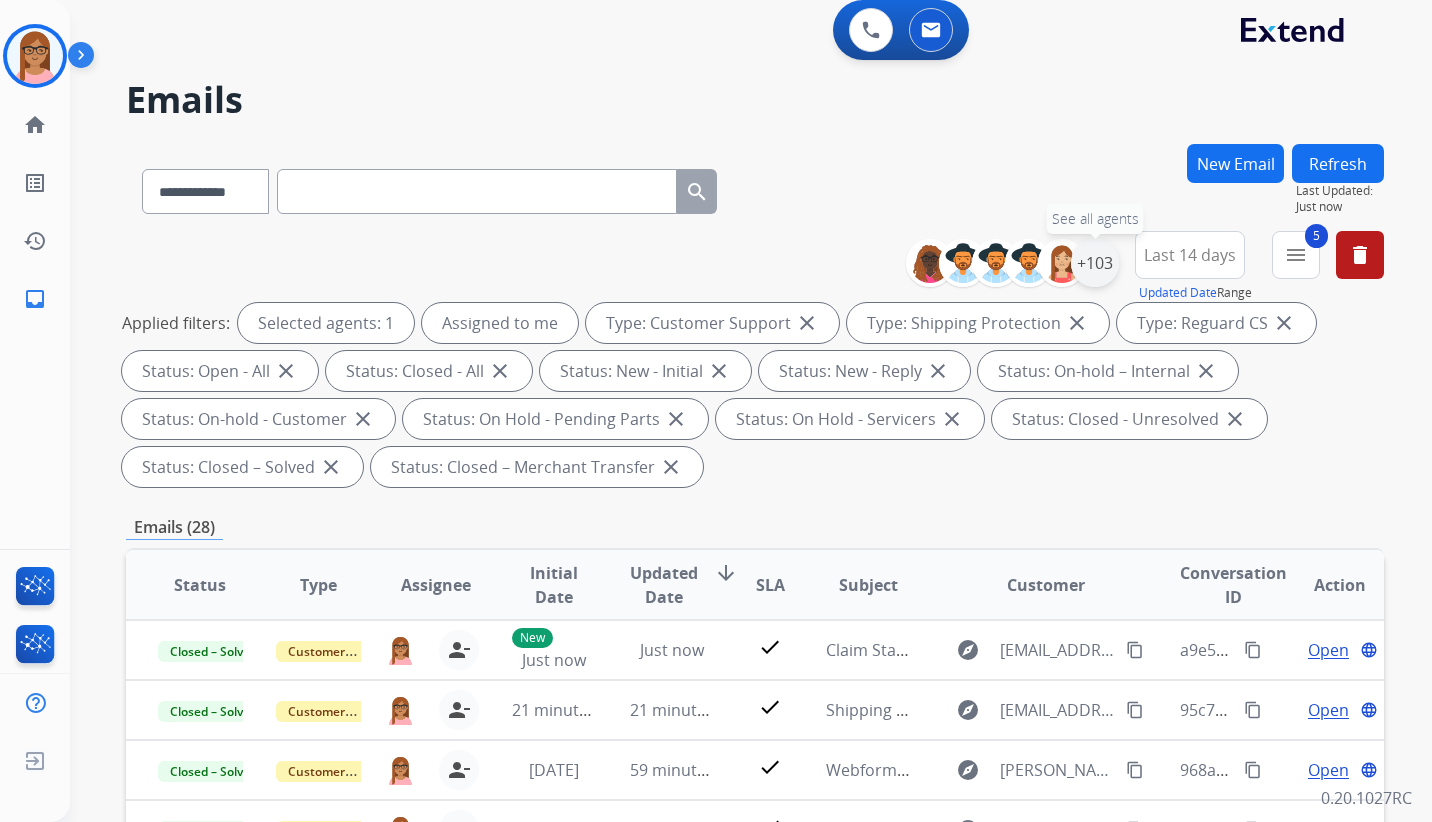 click on "+103" at bounding box center [1095, 263] 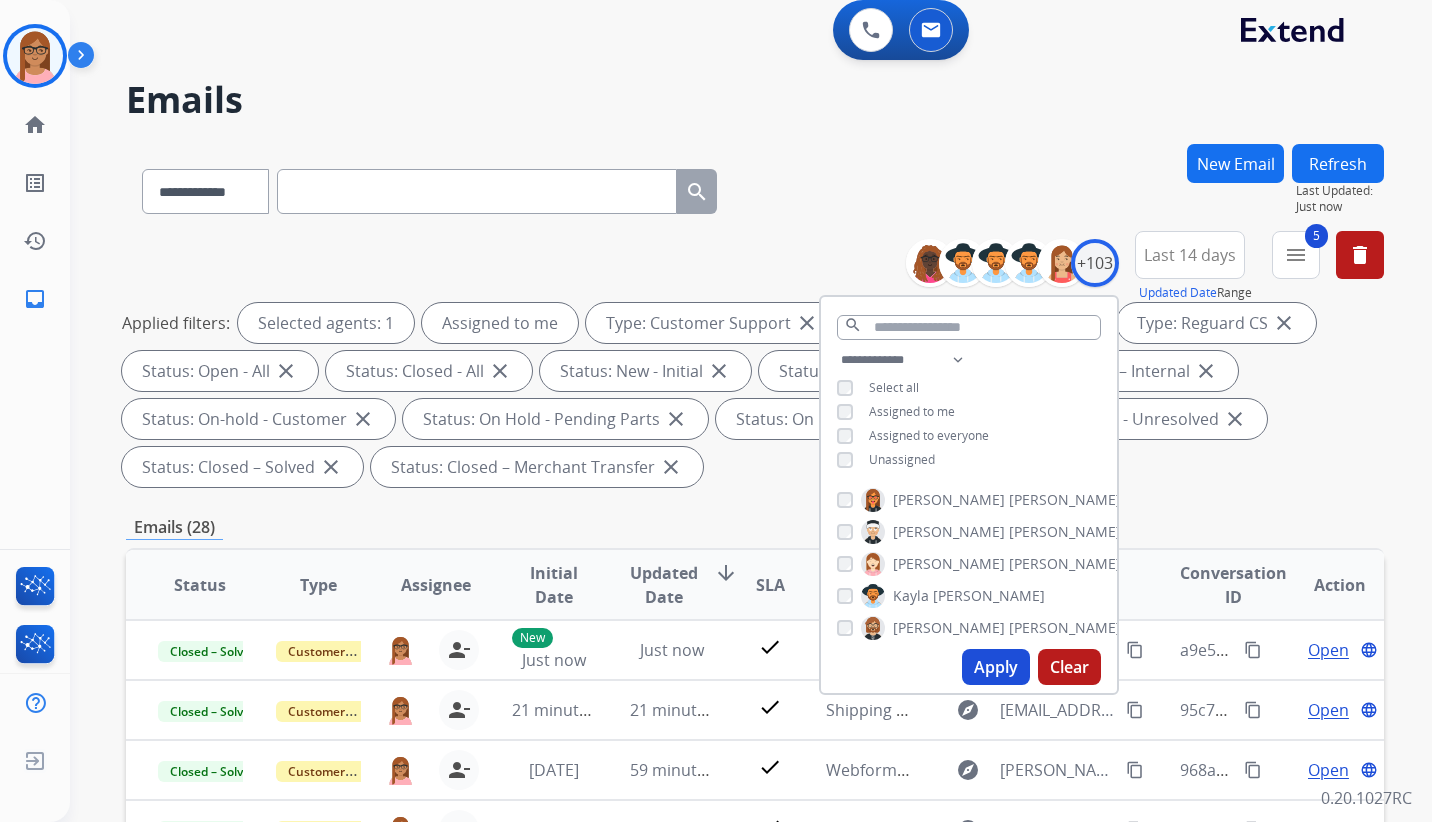 click on "Applied filters:  Selected agents: 1  Assigned to me  Type: Customer Support  close  Type: Shipping Protection  close  Type: Reguard CS  close  Status: Open - All  close  Status: Closed - All  close  Status: New - Initial  close  Status: New - Reply  close  Status: On-hold – Internal  close  Status: On-hold - Customer  close  Status: On Hold - Pending Parts  close  Status: On Hold - Servicers  close  Status: Closed - Unresolved  close  Status: Closed – Solved  close  Status: Closed – Merchant Transfer  close" at bounding box center (751, 395) 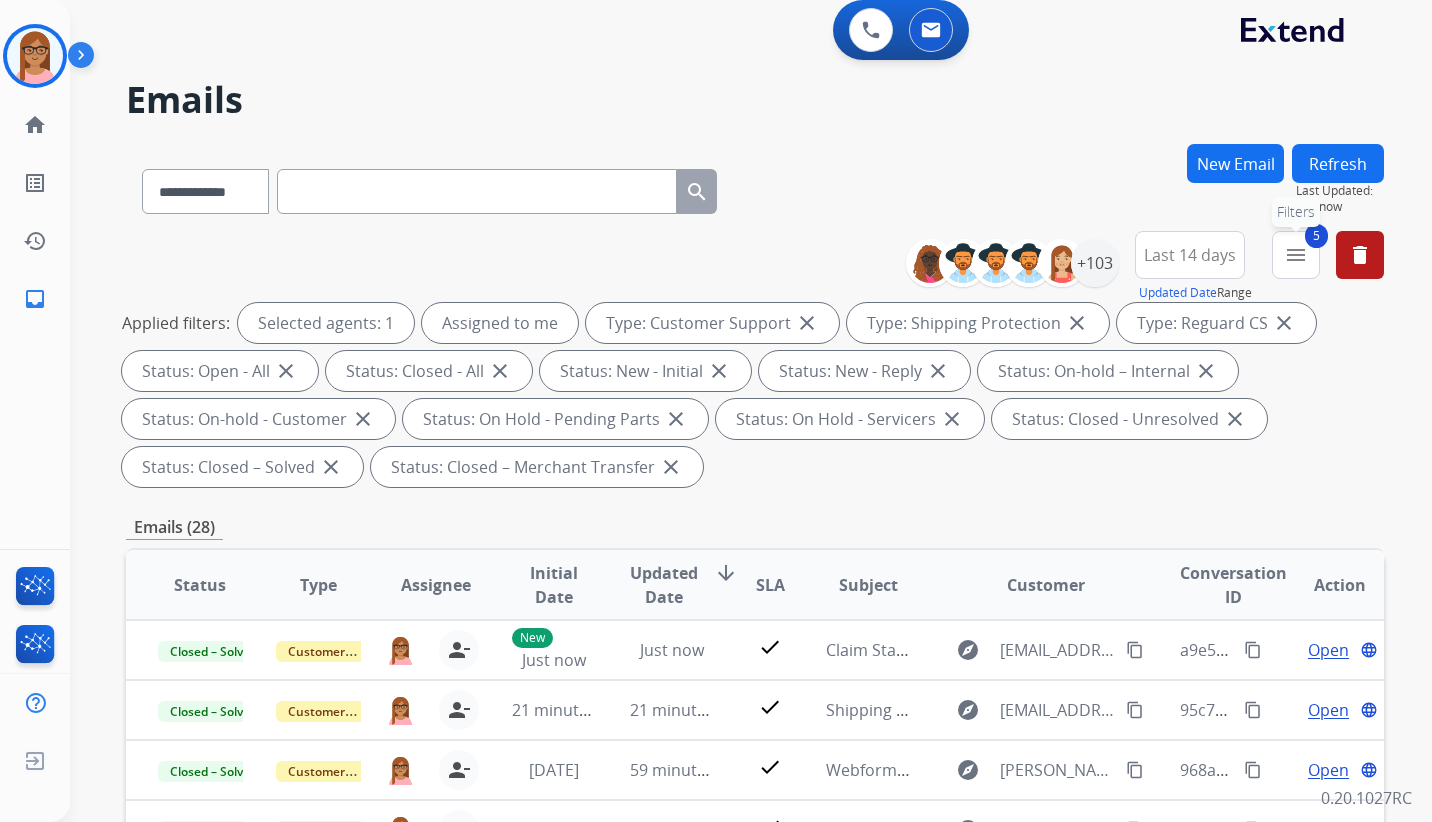 click on "menu" at bounding box center (1296, 255) 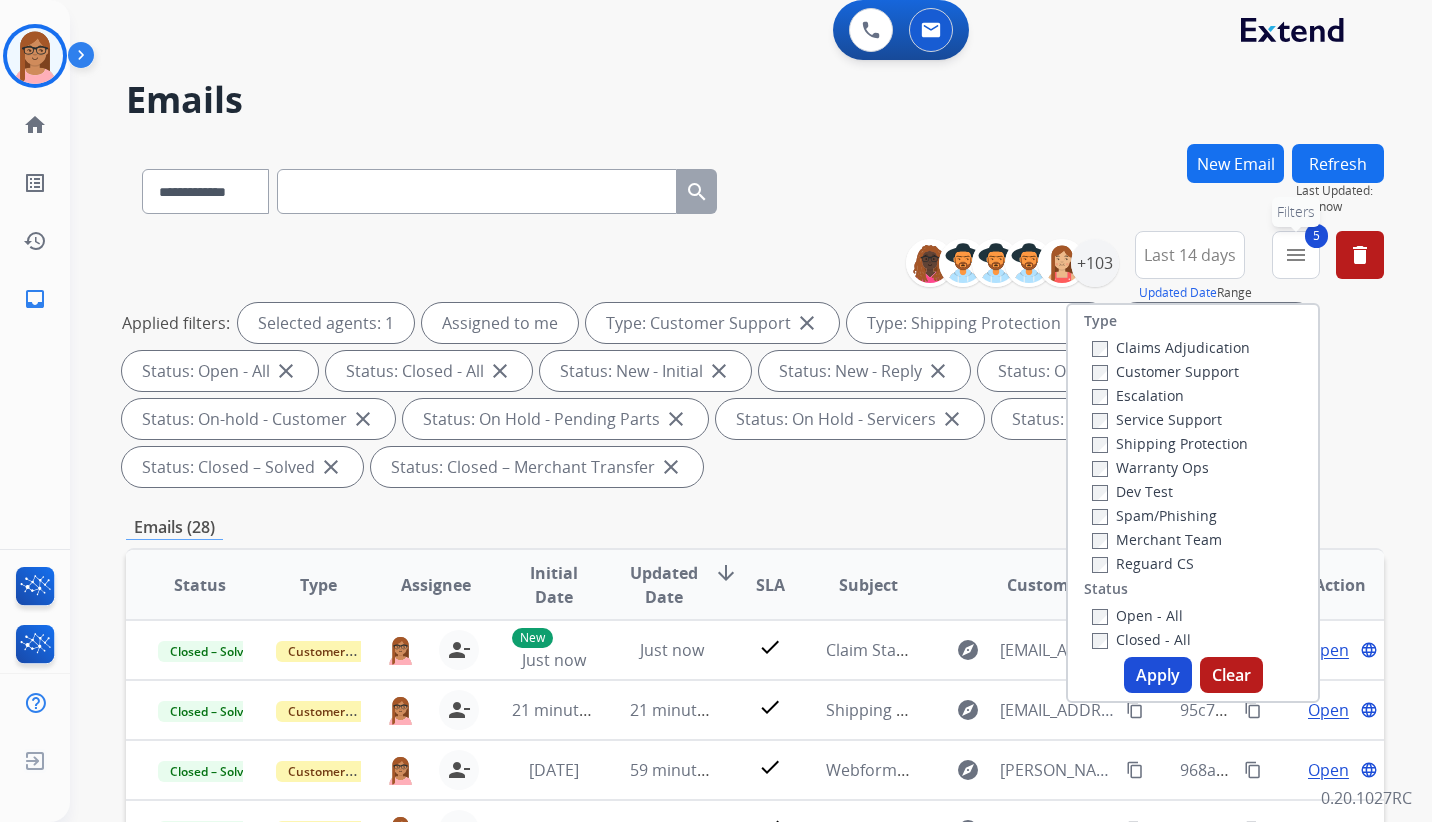 click on "menu" at bounding box center [1296, 255] 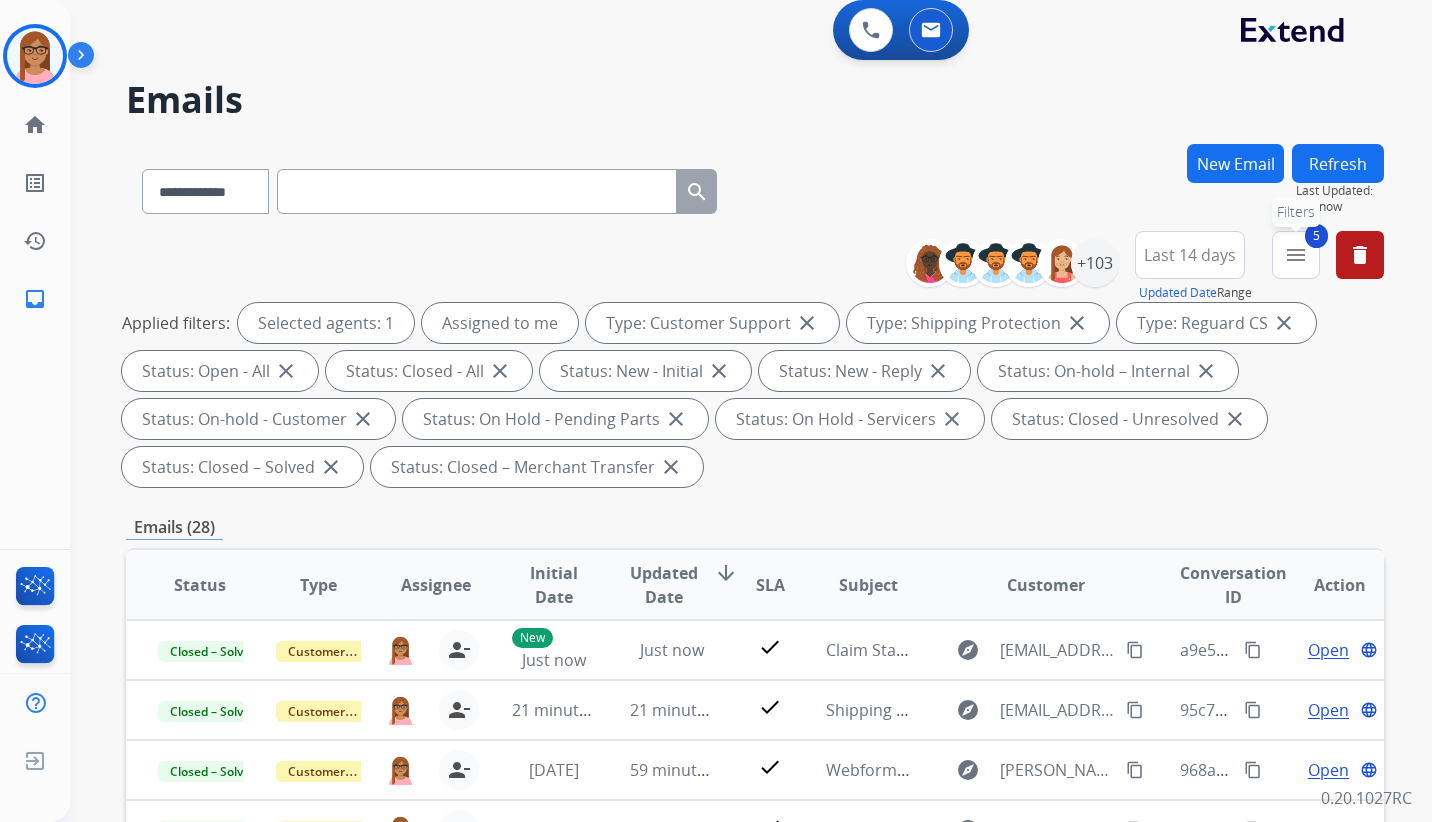 click on "menu" at bounding box center (1296, 255) 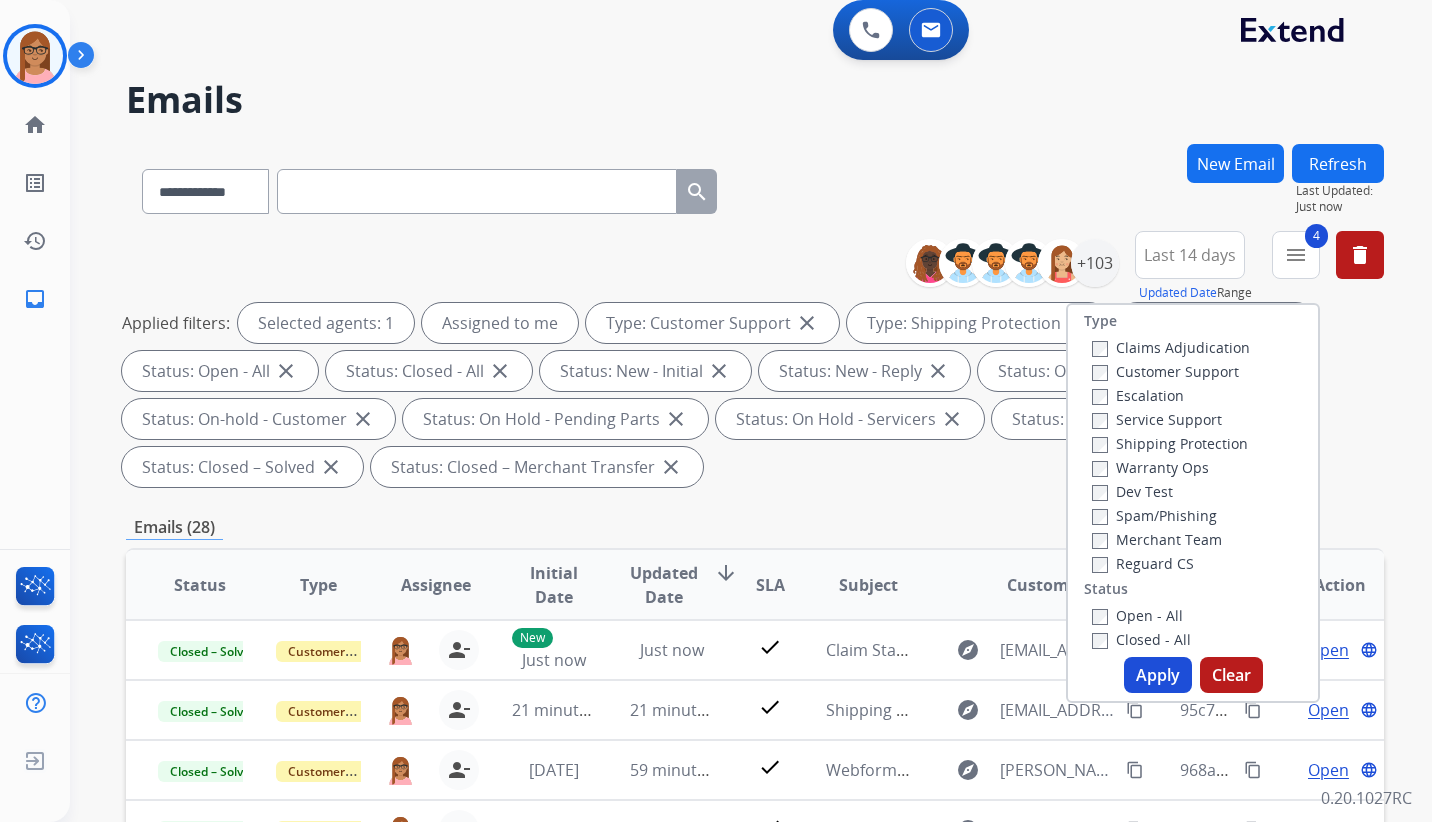 click on "Apply" at bounding box center (1158, 675) 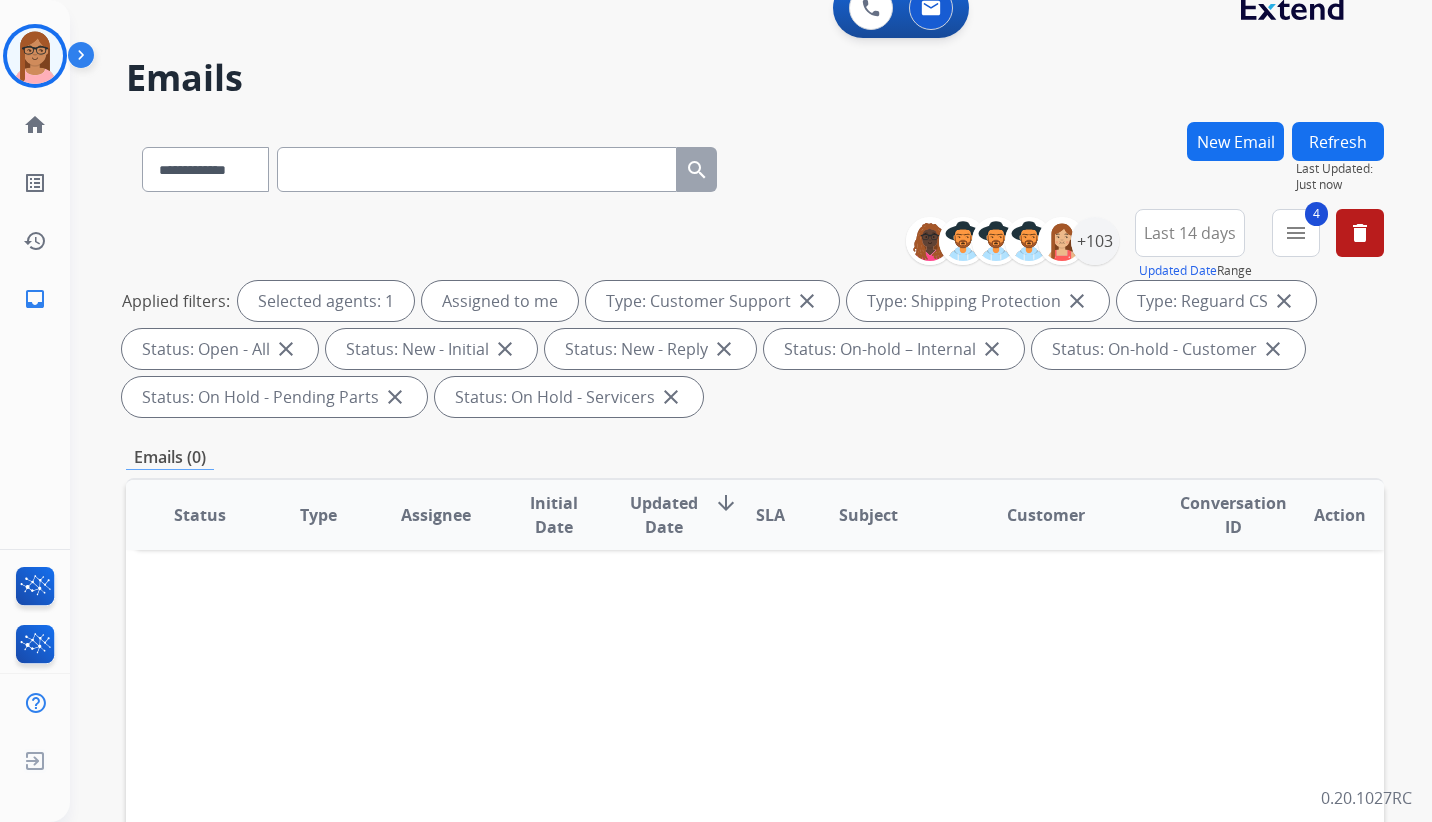 scroll, scrollTop: 0, scrollLeft: 0, axis: both 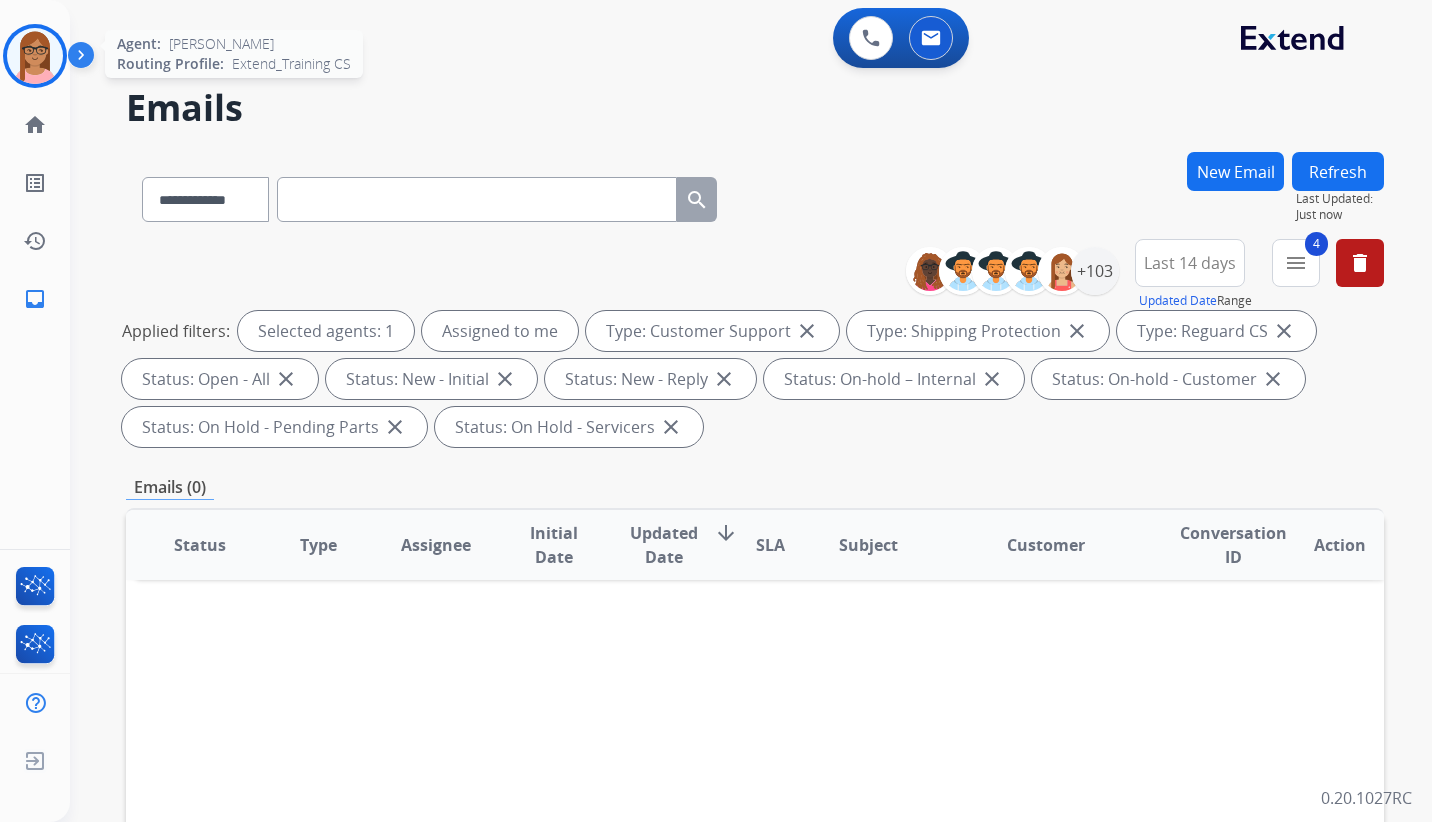 click at bounding box center [35, 56] 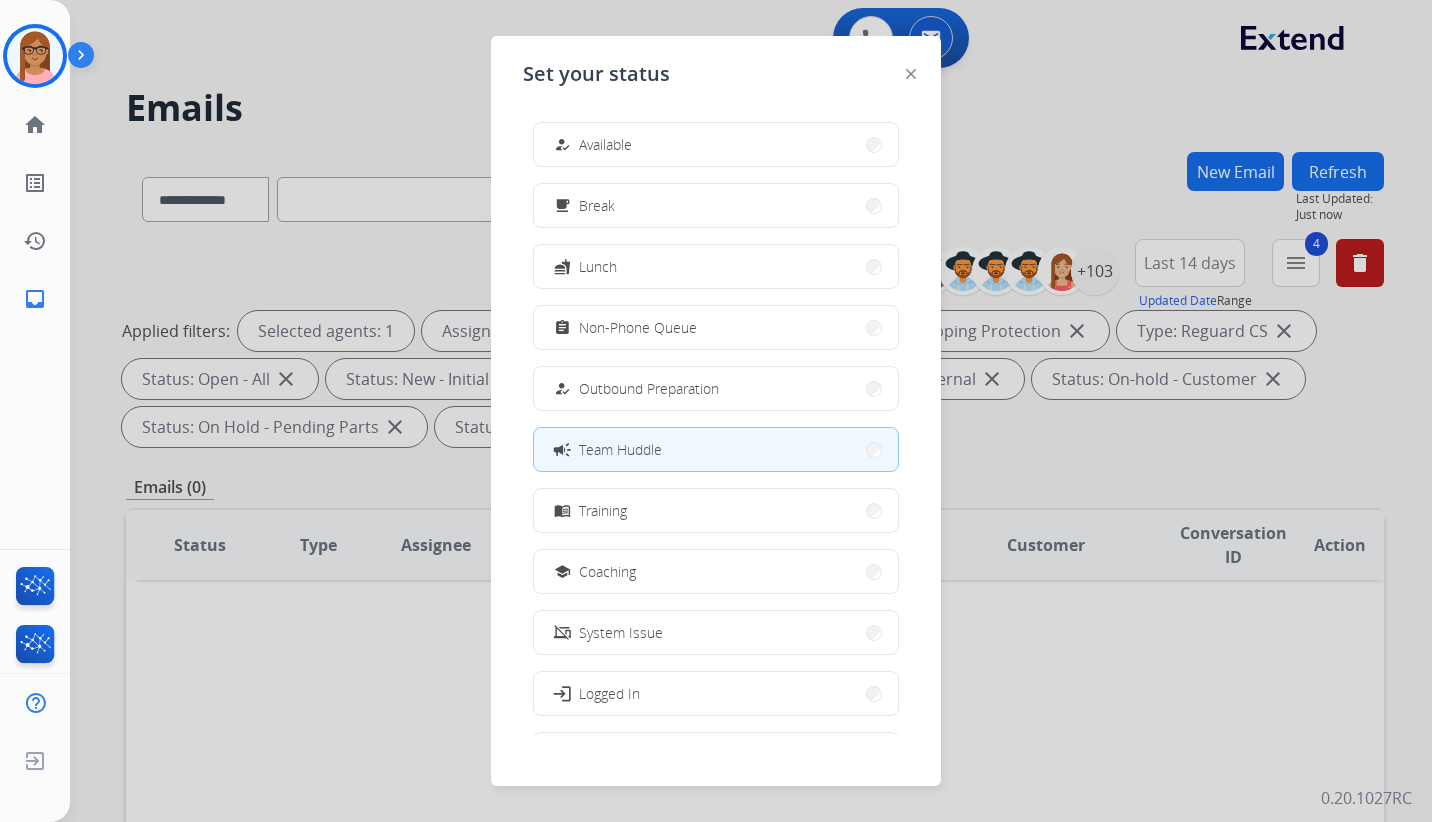 click 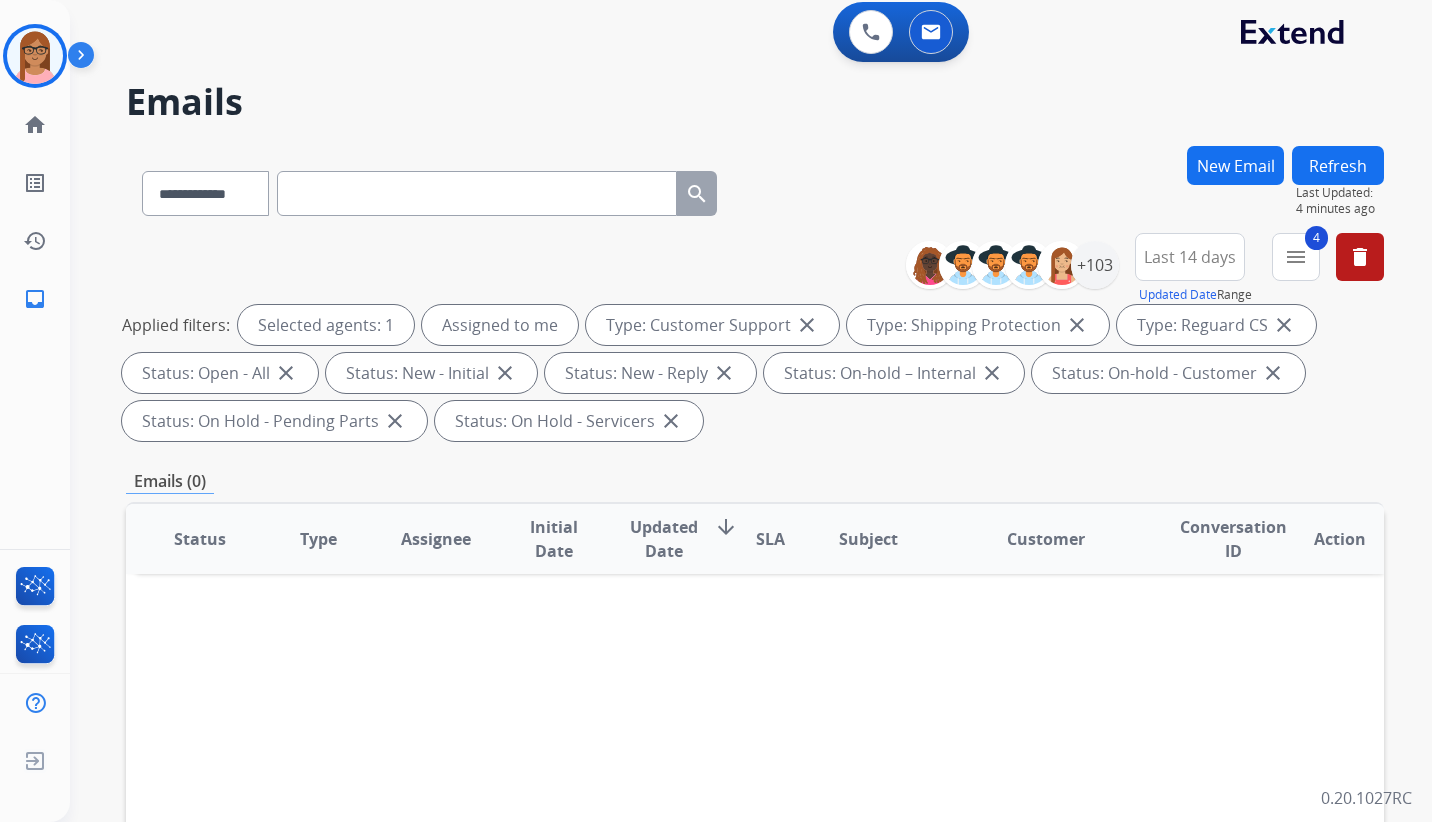 scroll, scrollTop: 0, scrollLeft: 0, axis: both 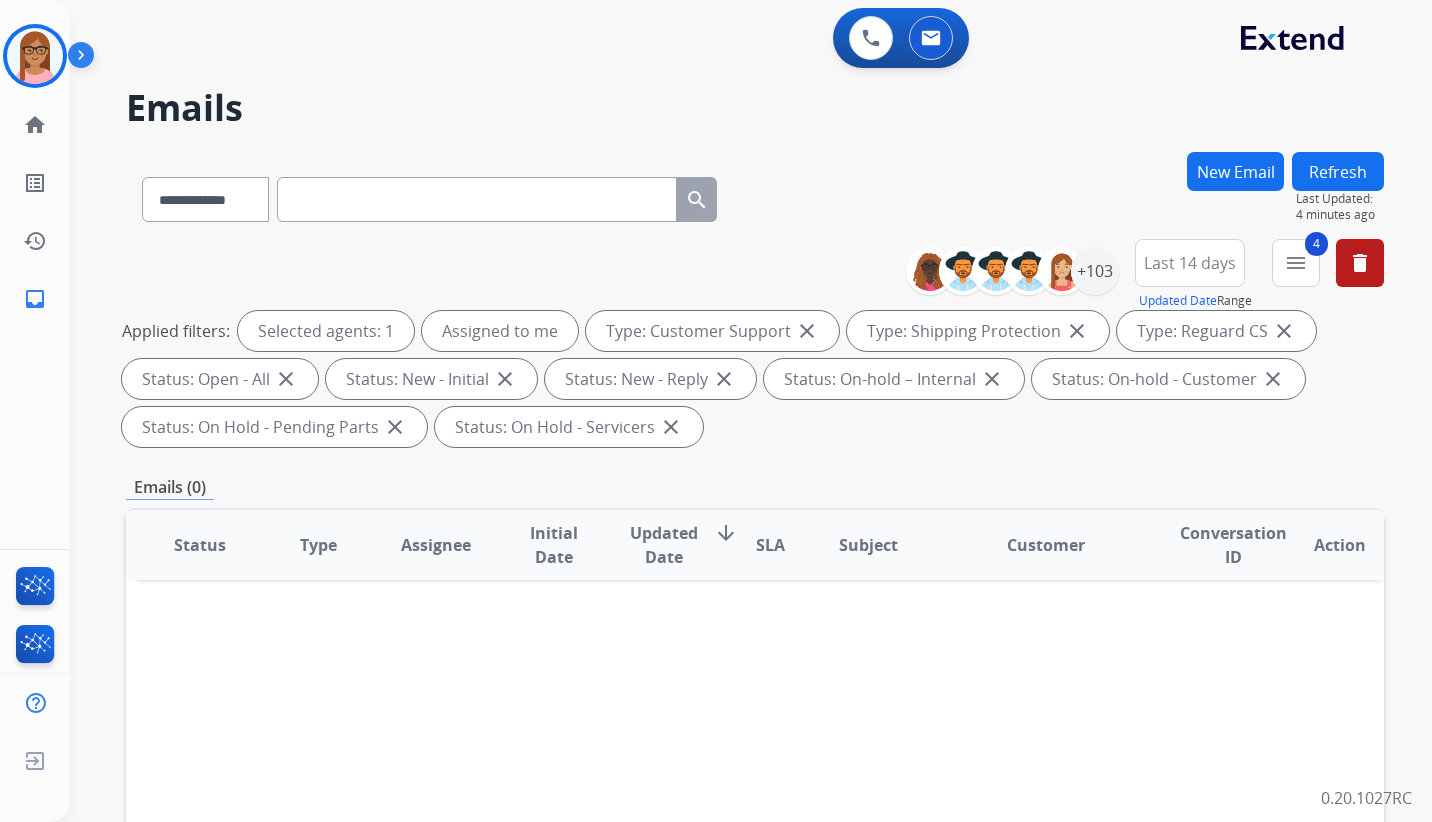 click on "Refresh" at bounding box center [1338, 171] 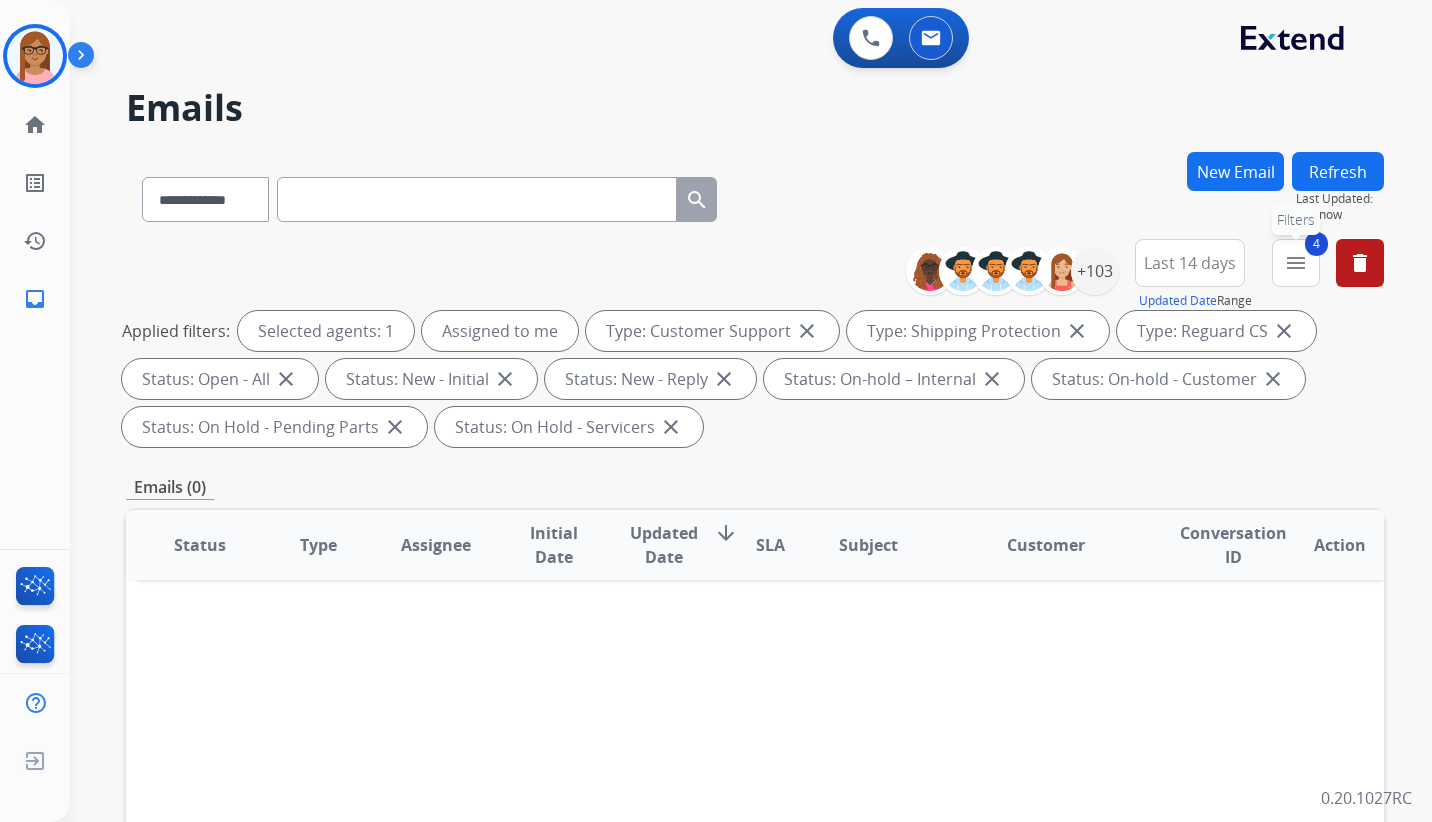 click on "menu" at bounding box center (1296, 263) 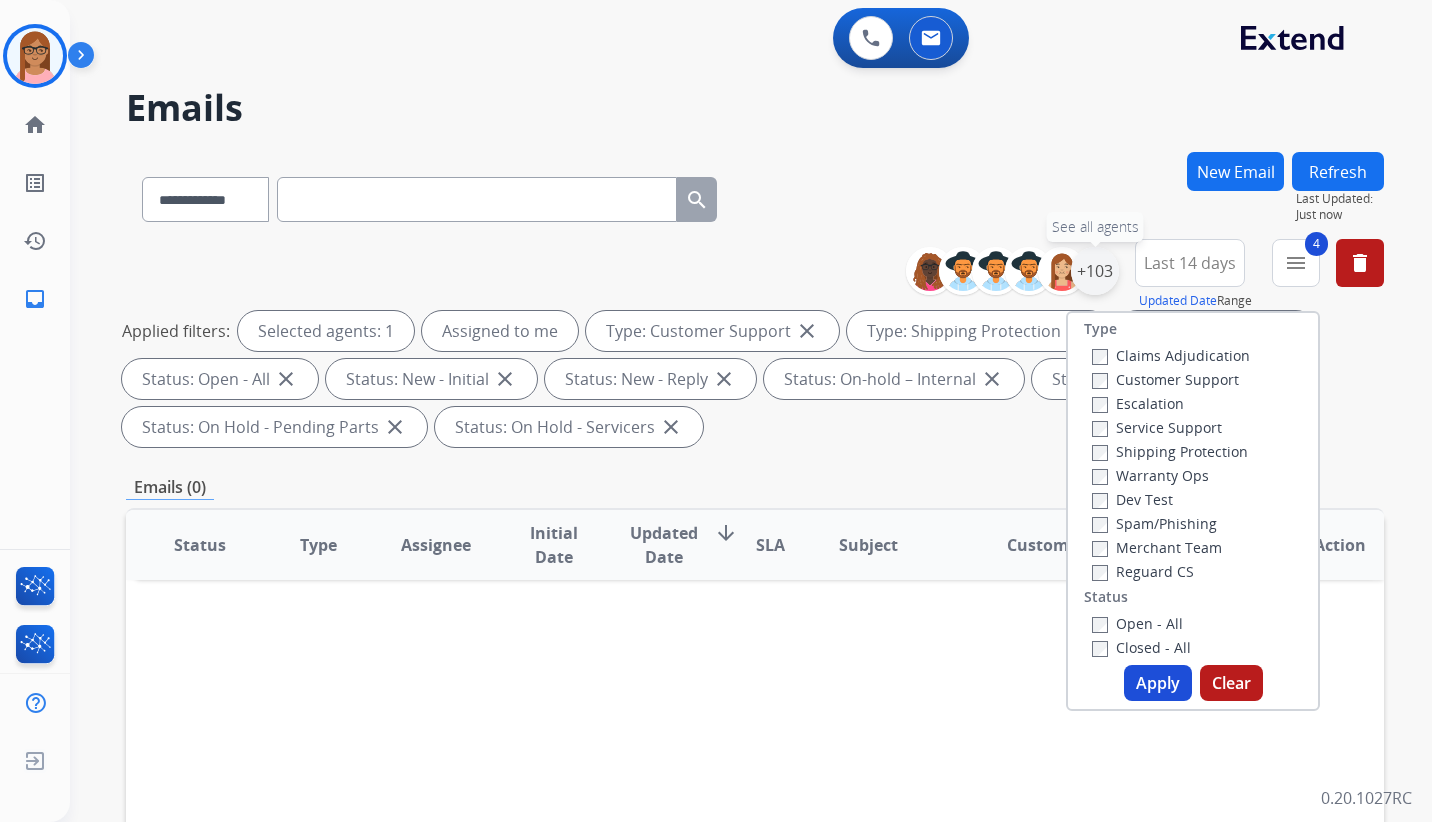 click on "+103" at bounding box center (1095, 271) 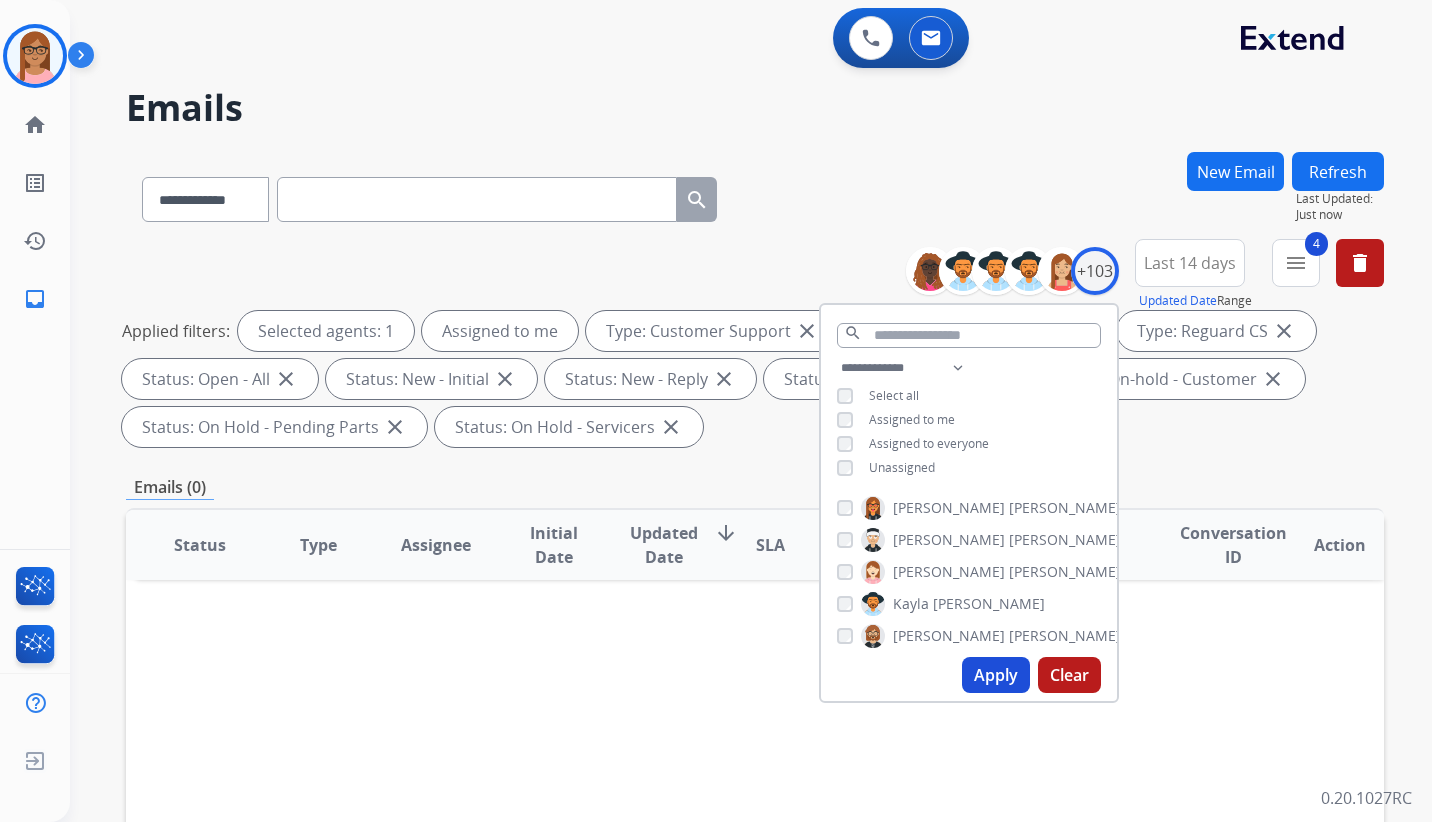 click on "**********" at bounding box center (755, 195) 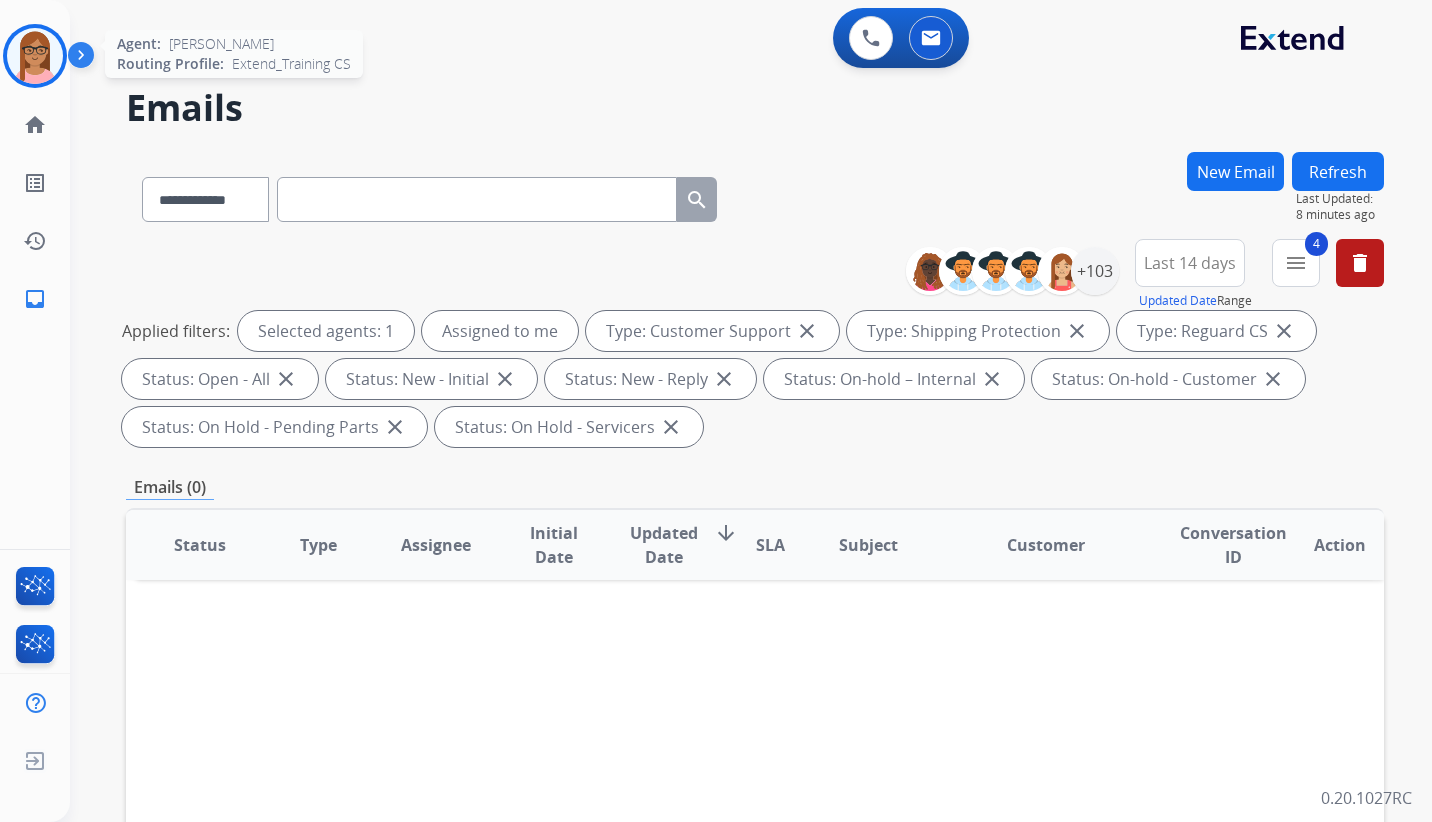 click at bounding box center (35, 56) 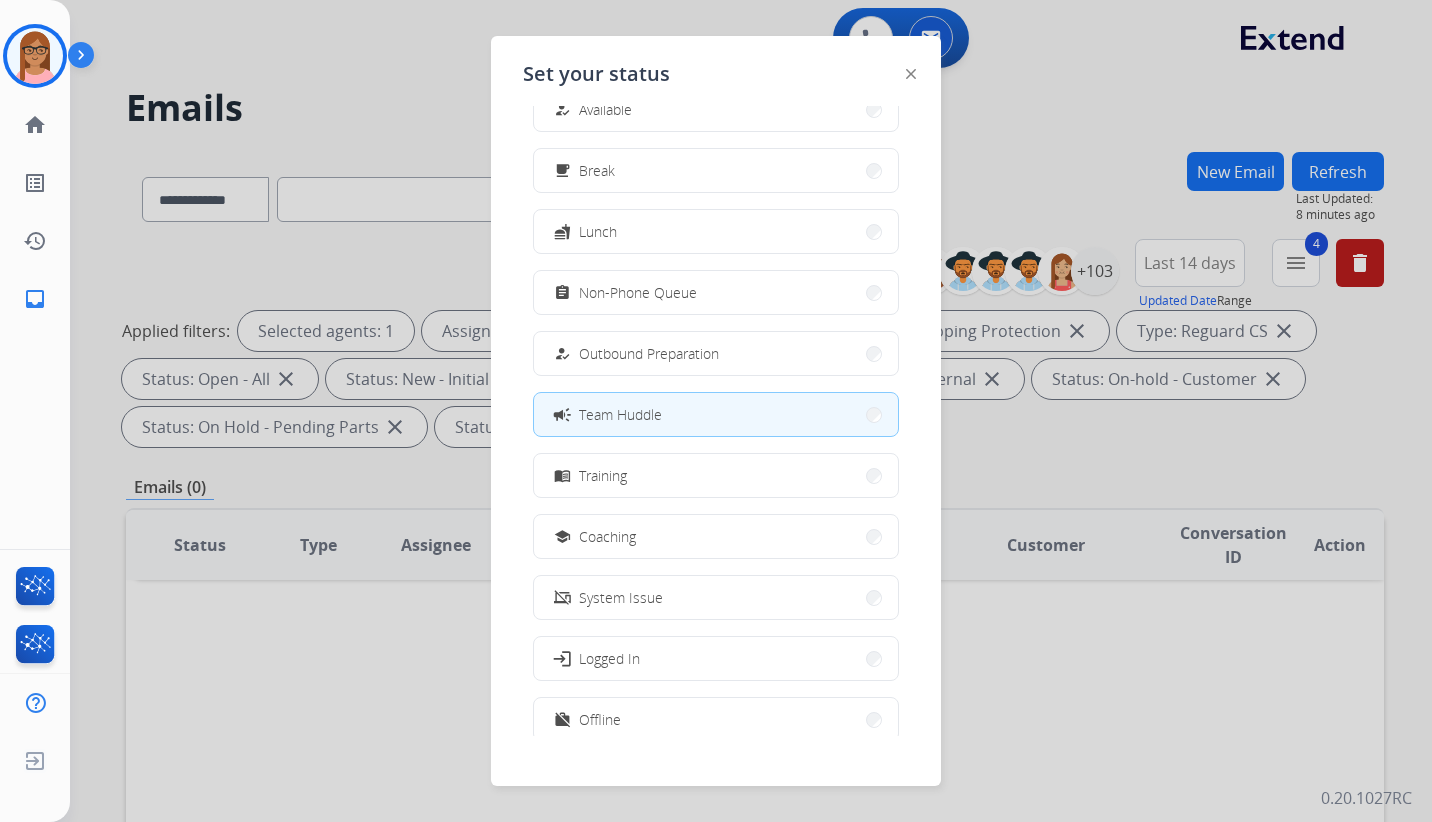 scroll, scrollTop: 67, scrollLeft: 0, axis: vertical 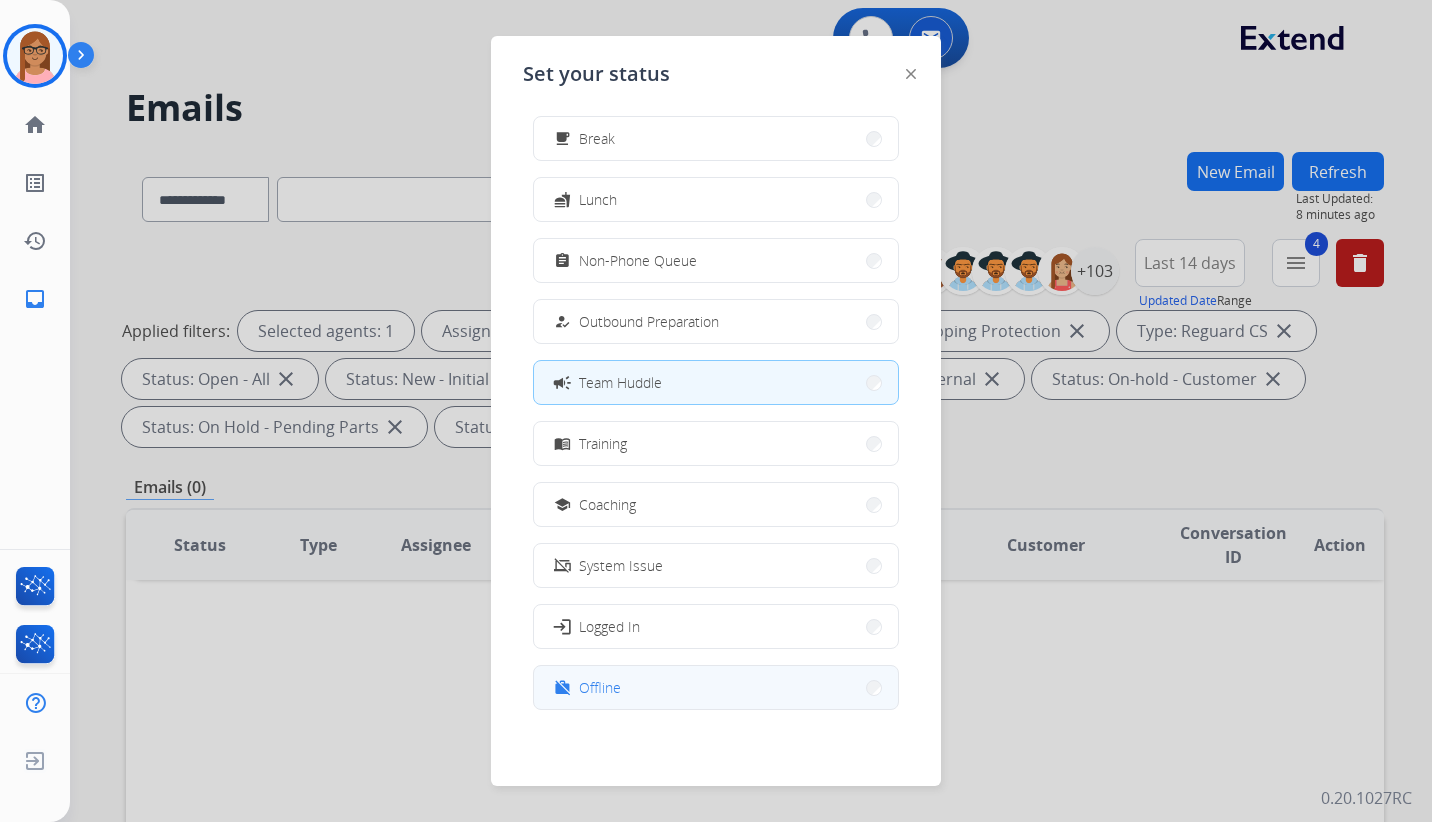 click on "work_off Offline" at bounding box center (716, 687) 